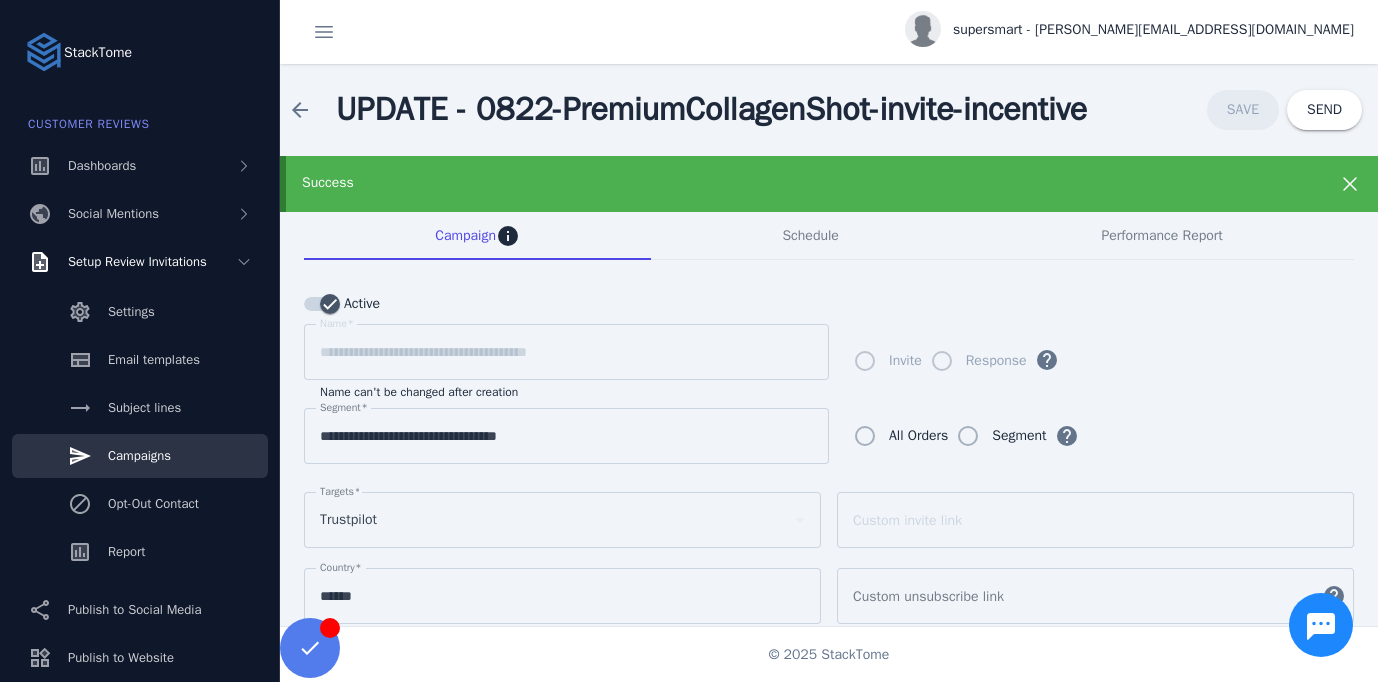 scroll, scrollTop: 0, scrollLeft: 0, axis: both 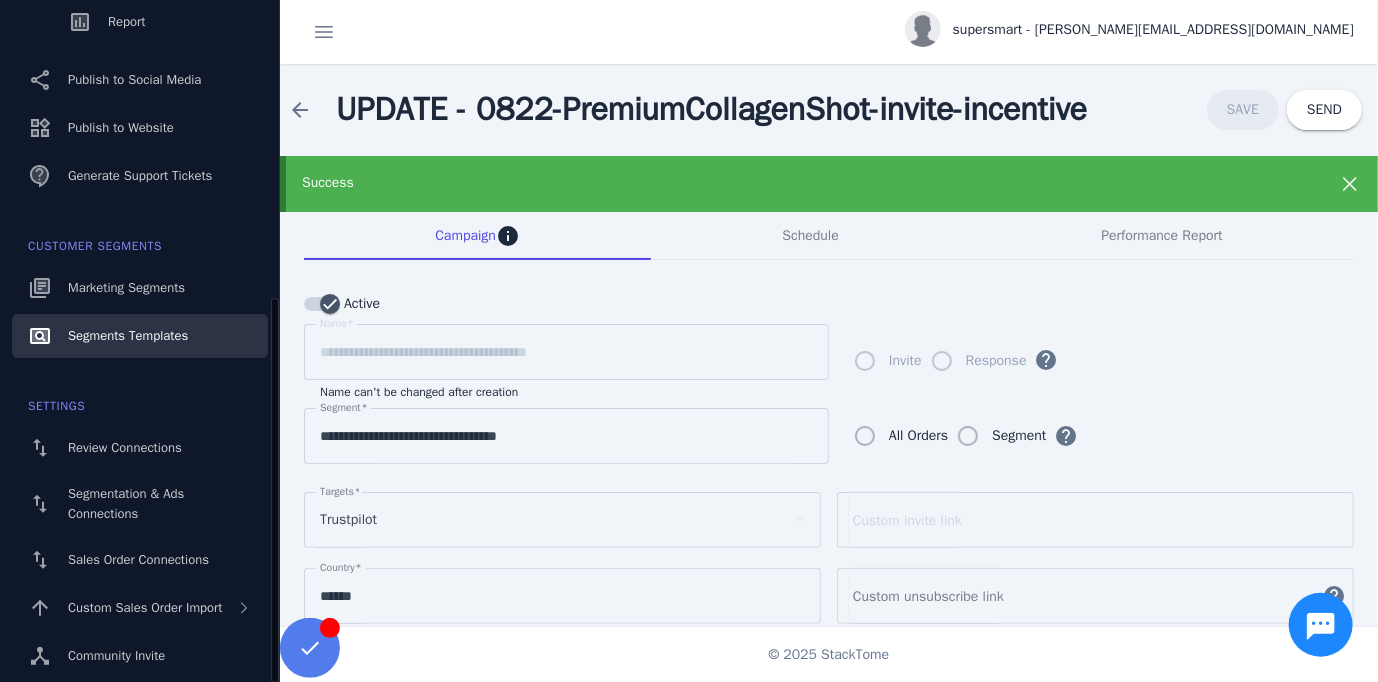 click on "Segments Templates" 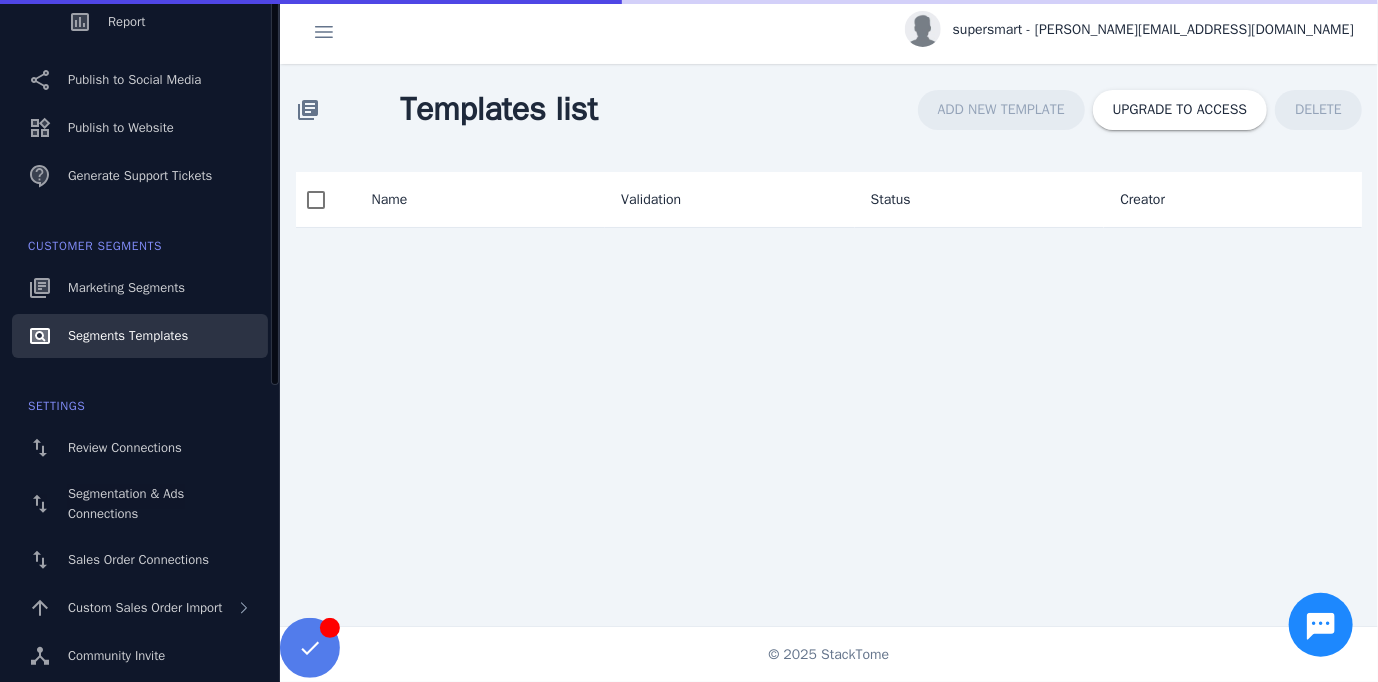 scroll, scrollTop: 232, scrollLeft: 0, axis: vertical 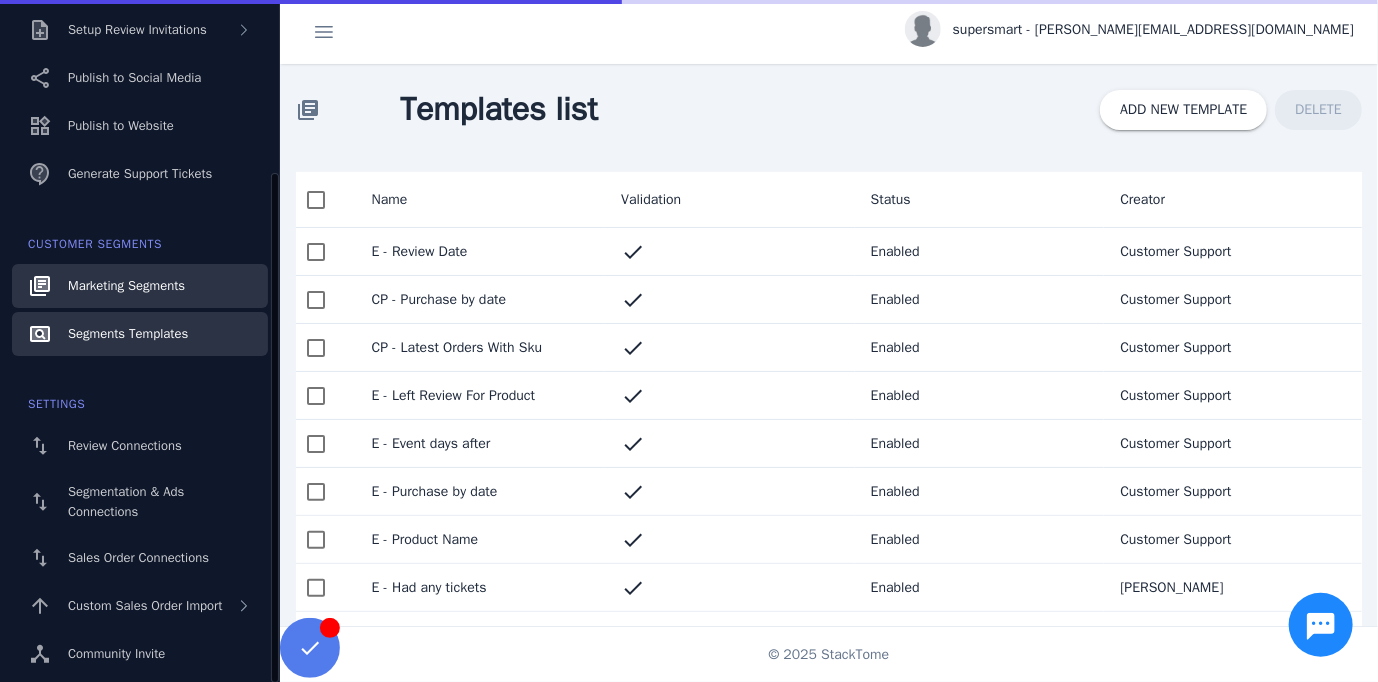 click on "Marketing Segments" 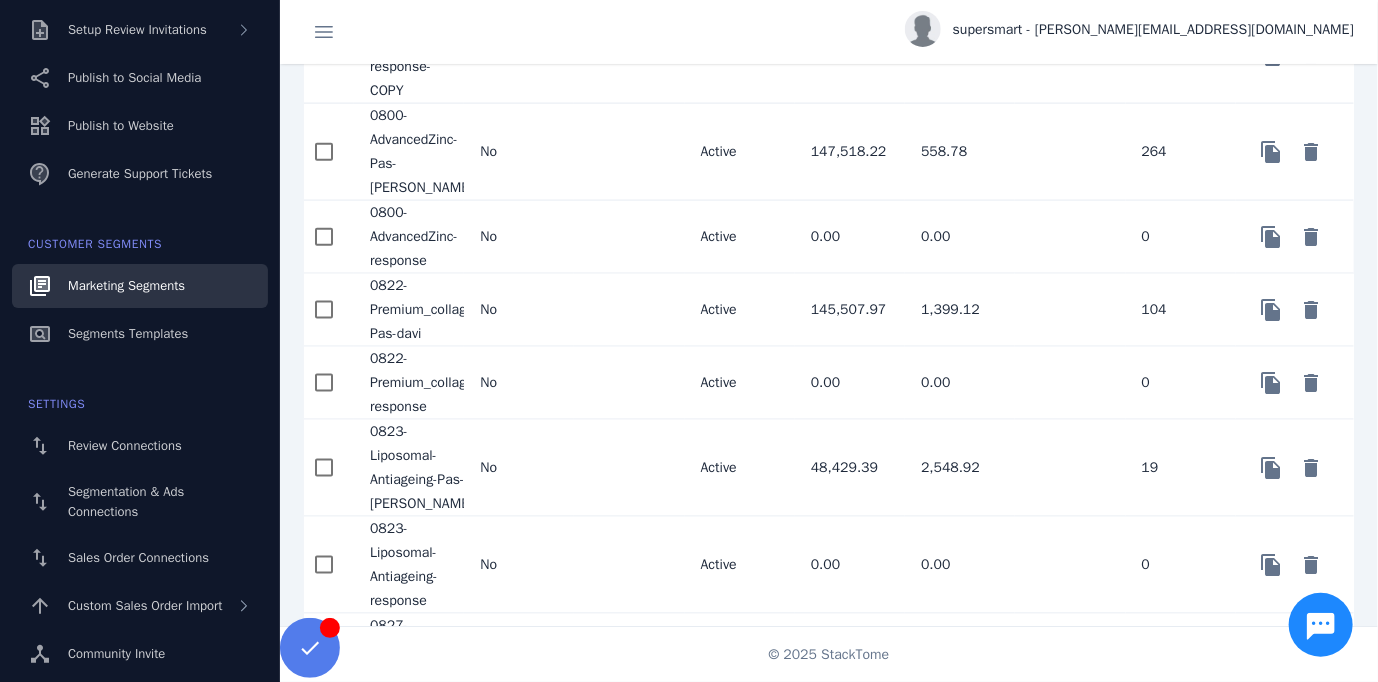 scroll, scrollTop: 1200, scrollLeft: 0, axis: vertical 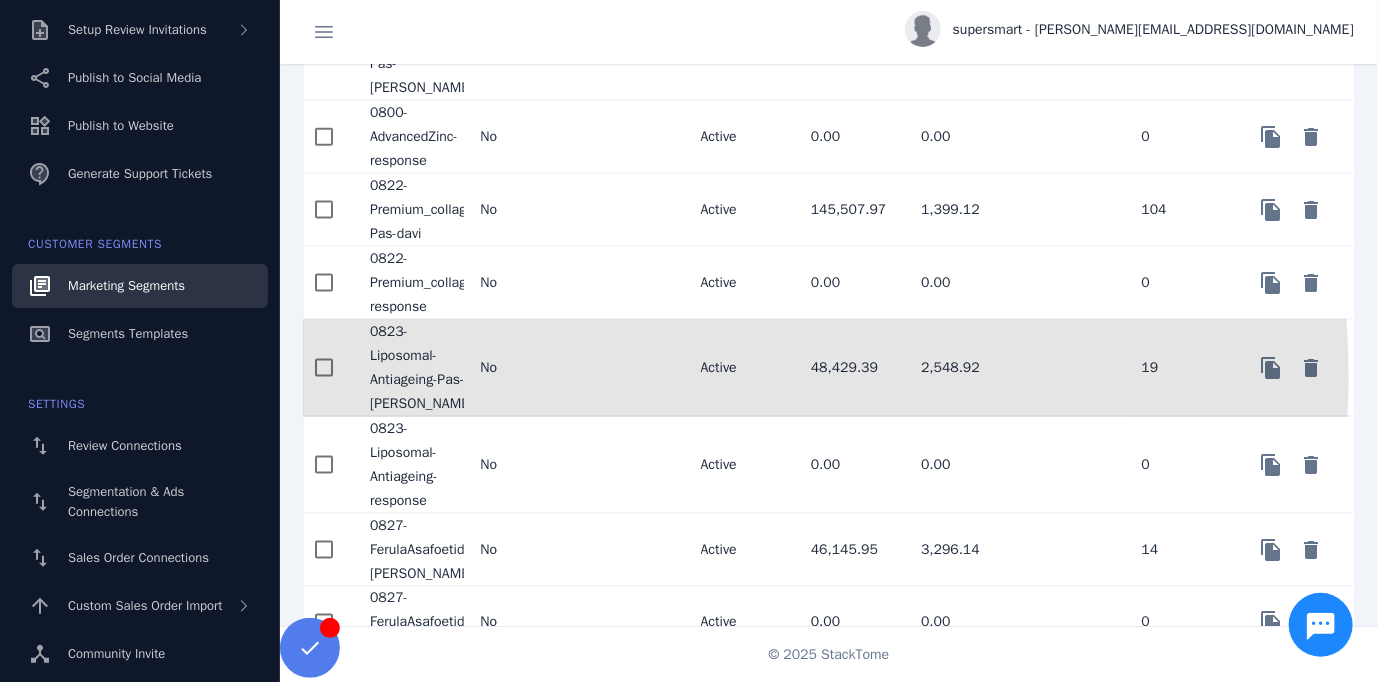 click 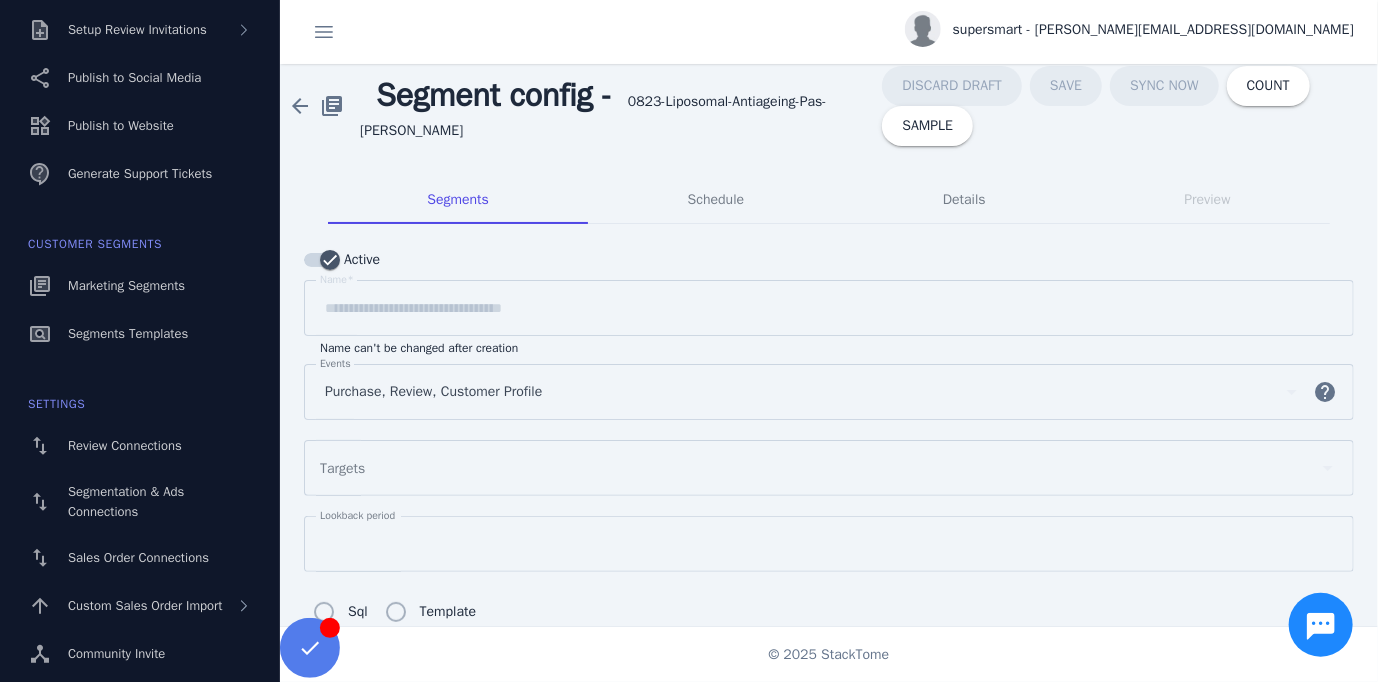 scroll, scrollTop: 0, scrollLeft: 0, axis: both 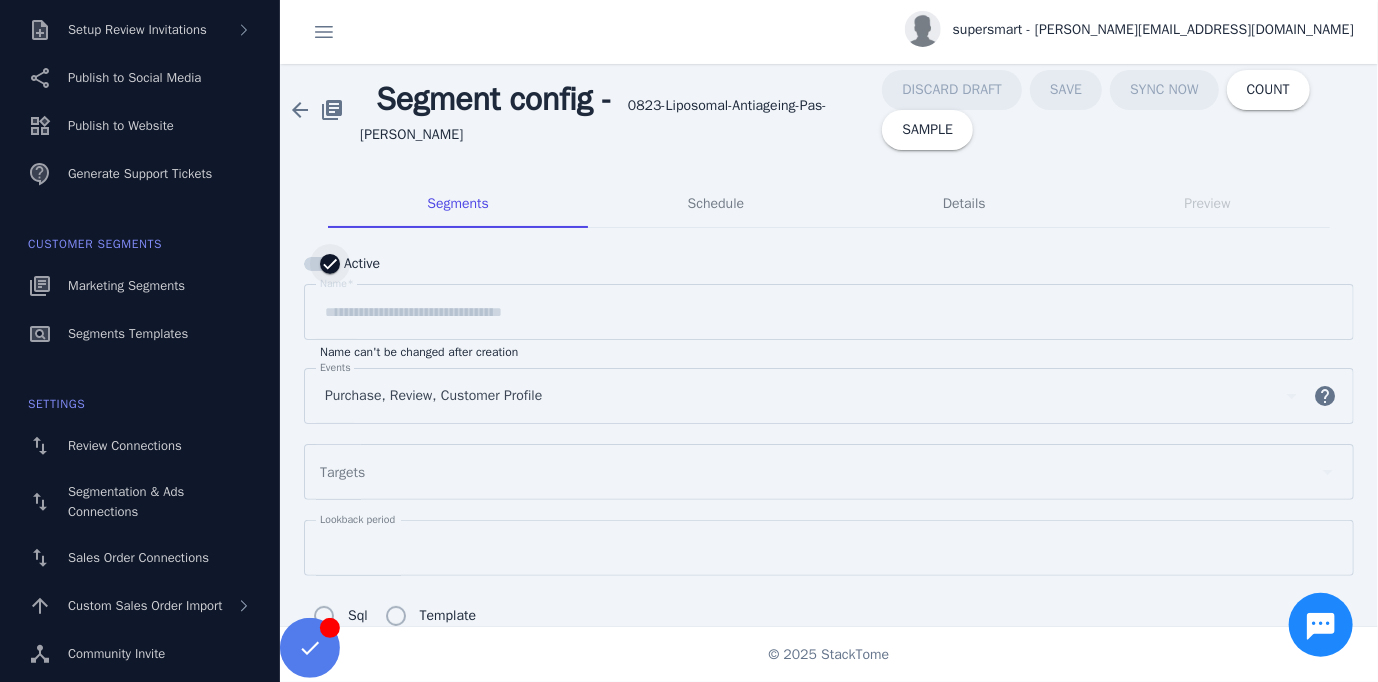 click at bounding box center (330, 264) 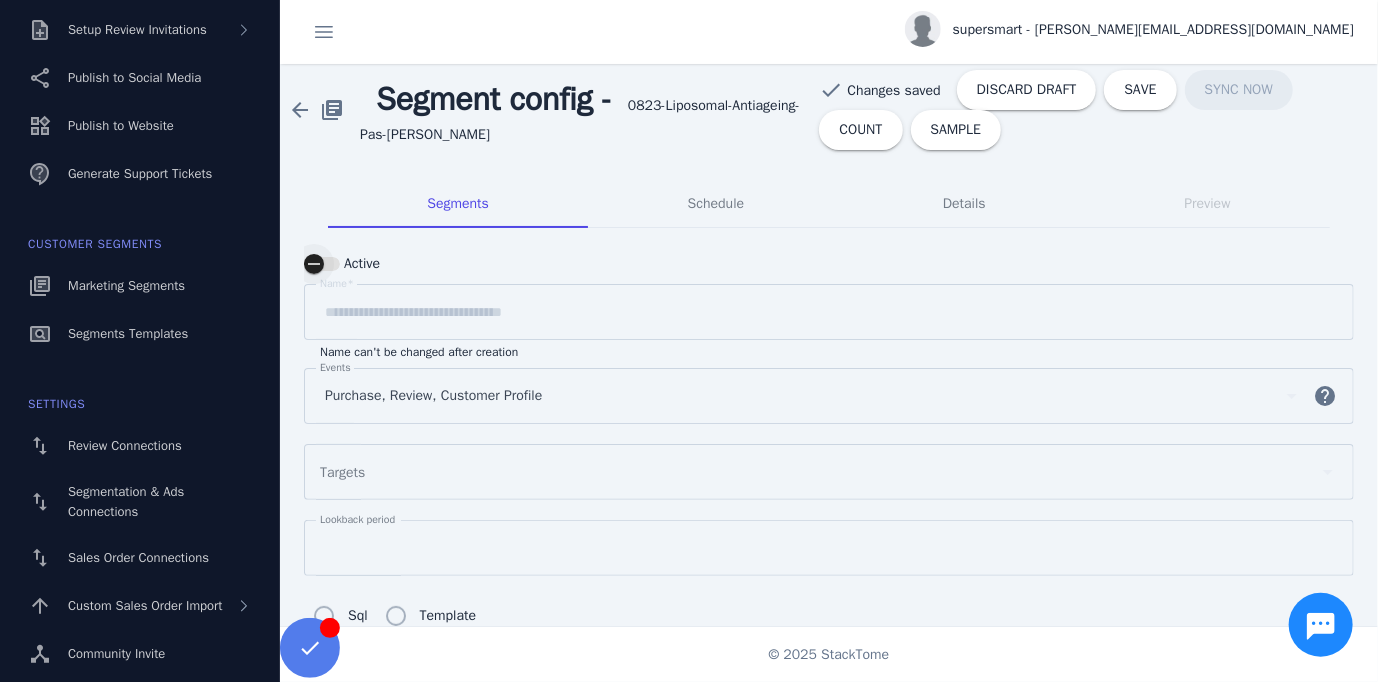 click at bounding box center [322, 264] 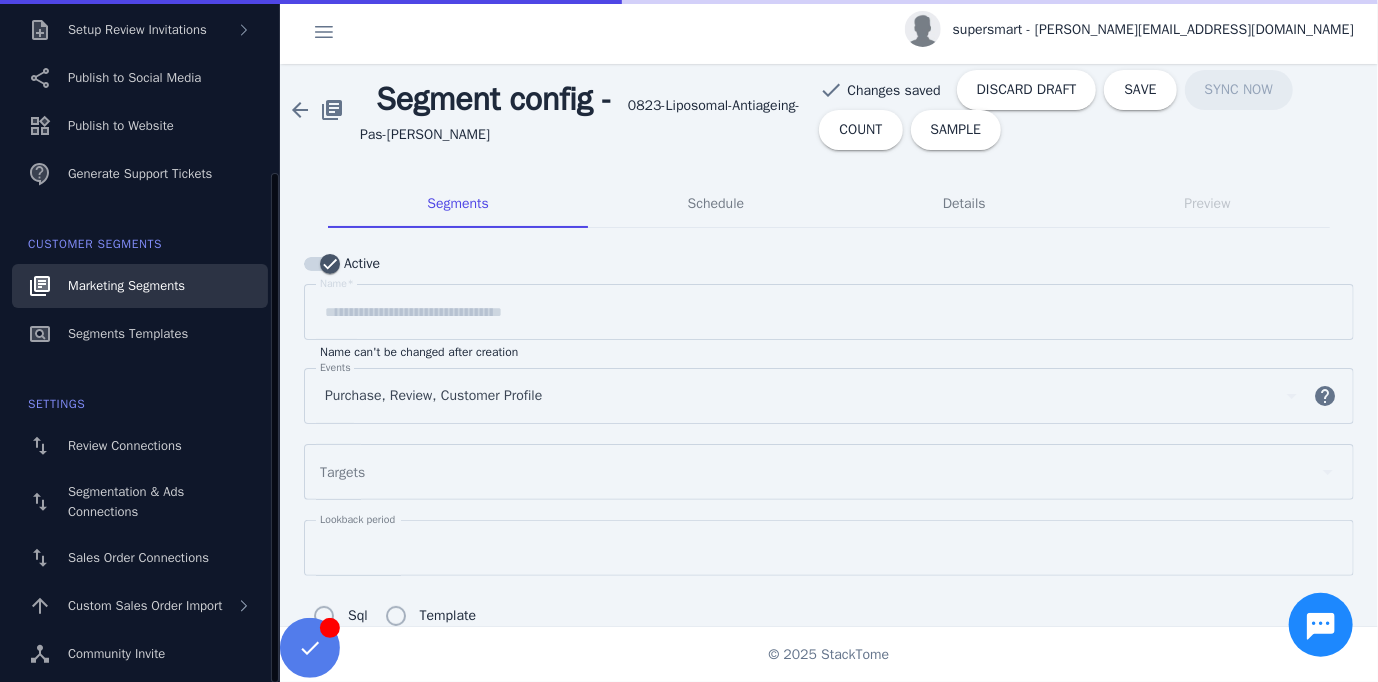 click on "Marketing Segments" 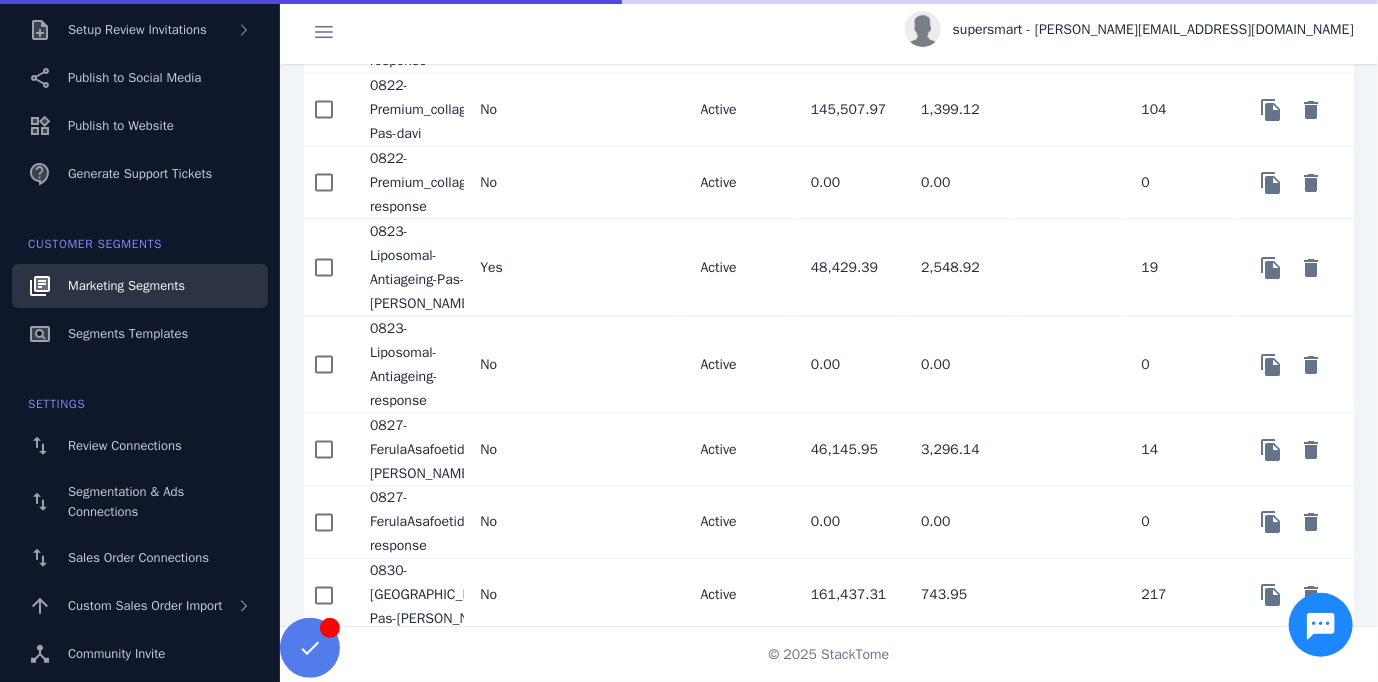 scroll, scrollTop: 900, scrollLeft: 0, axis: vertical 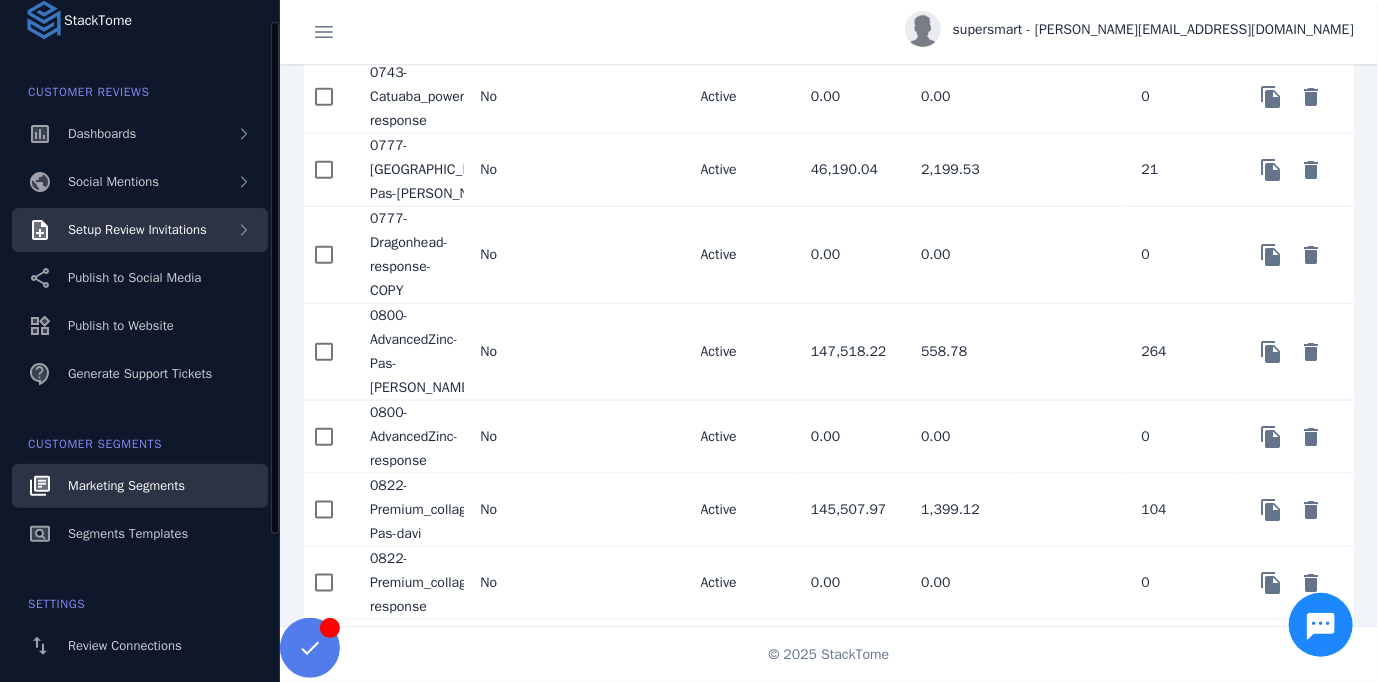 click on "Setup Review Invitations" 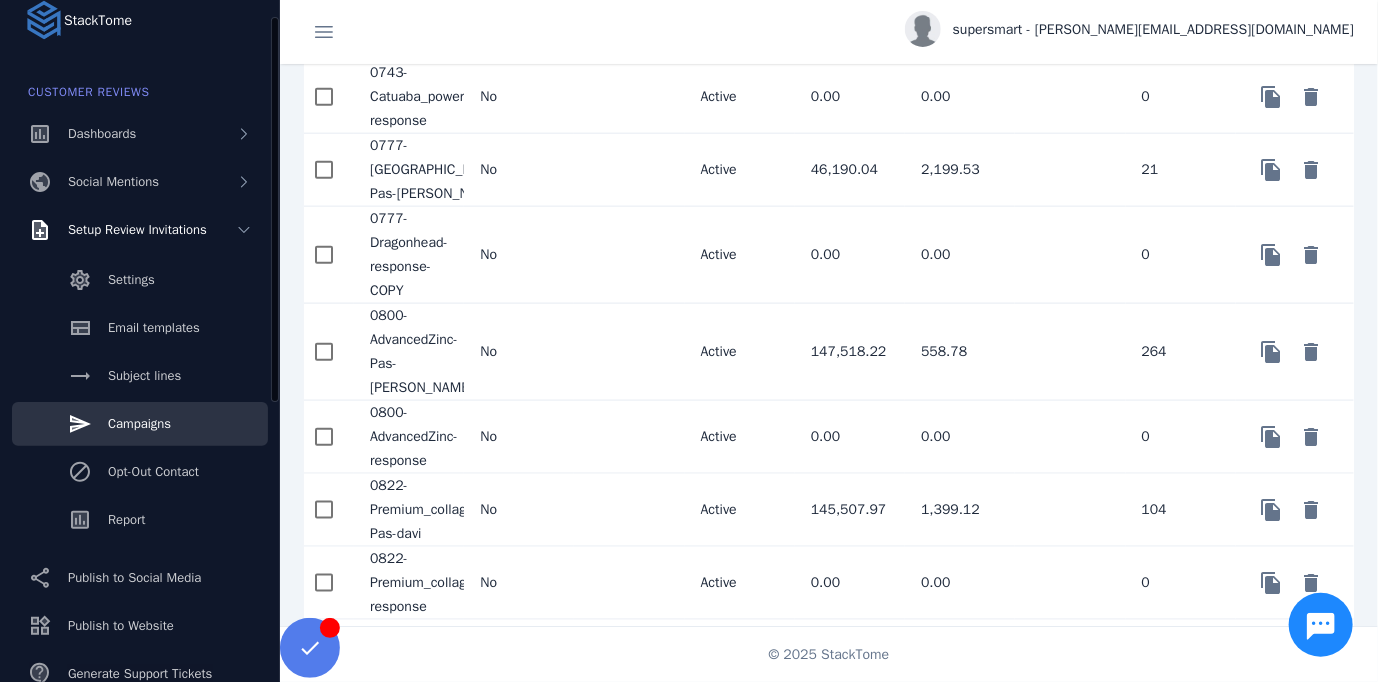 click on "Campaigns" 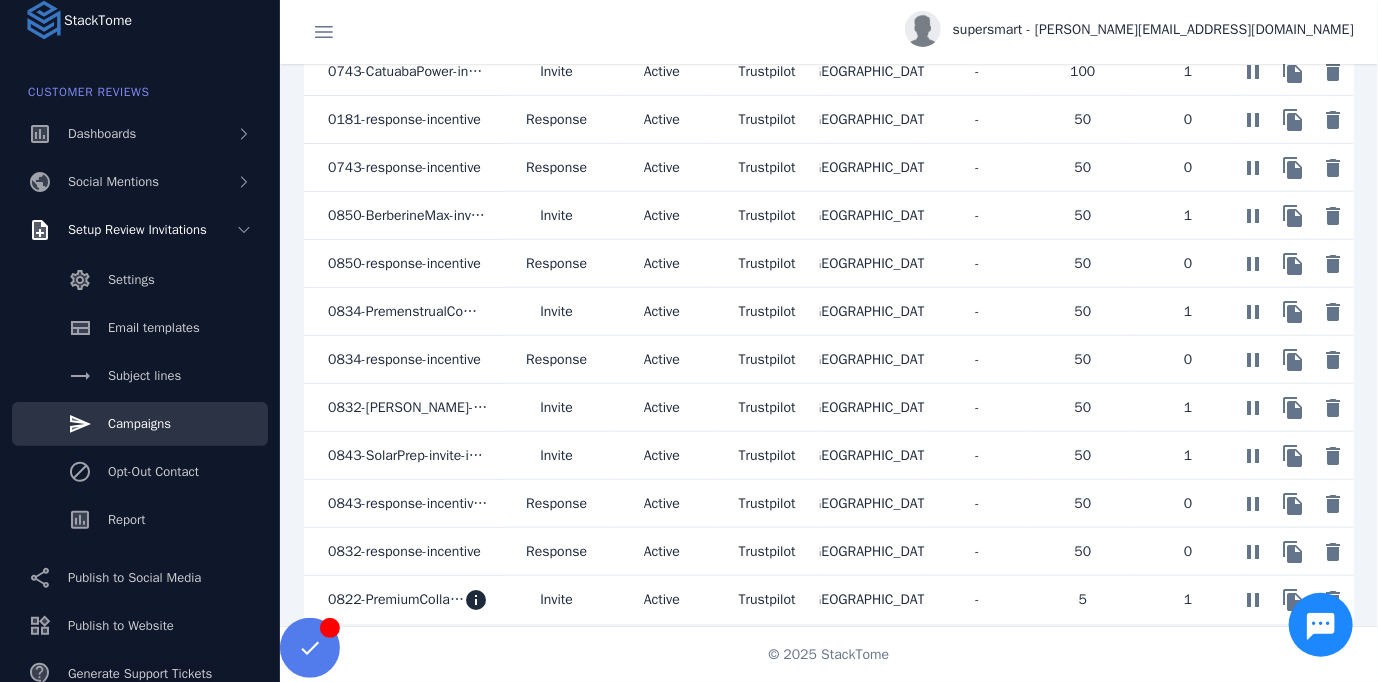 scroll, scrollTop: 930, scrollLeft: 0, axis: vertical 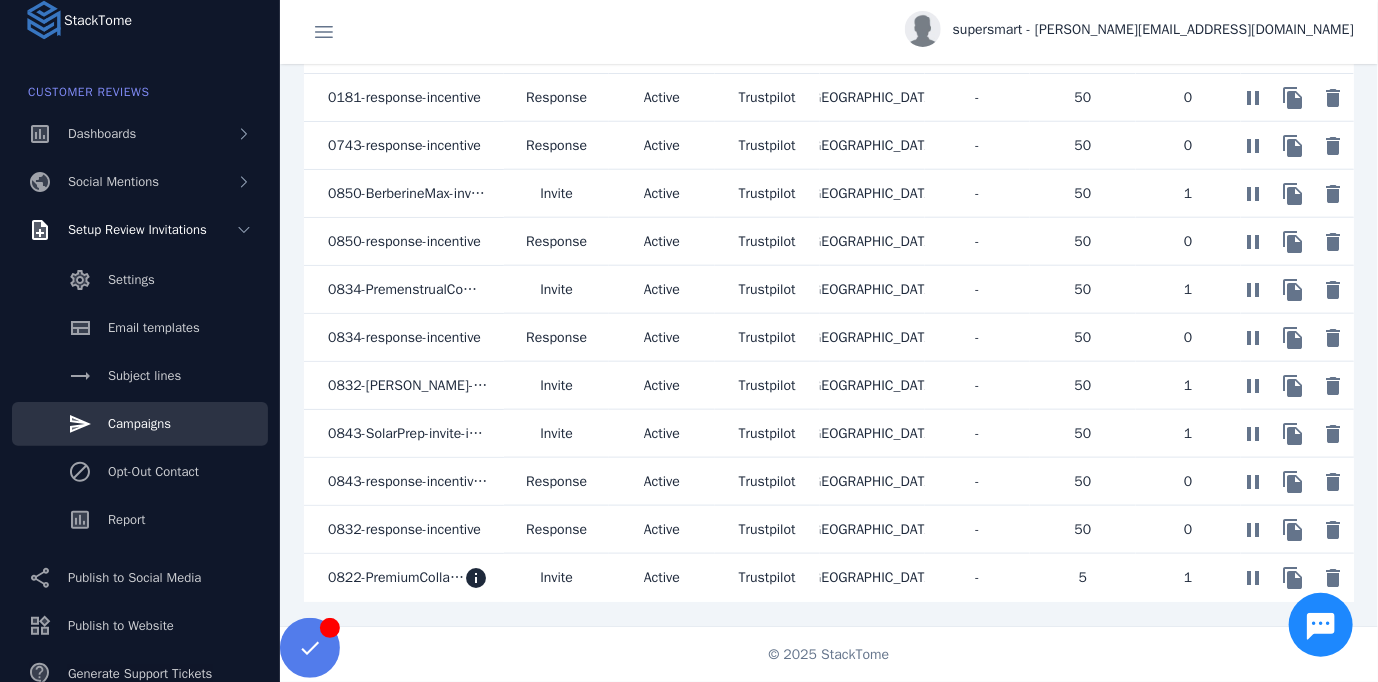 click on "0843-SolarPrep-invite-incentive" 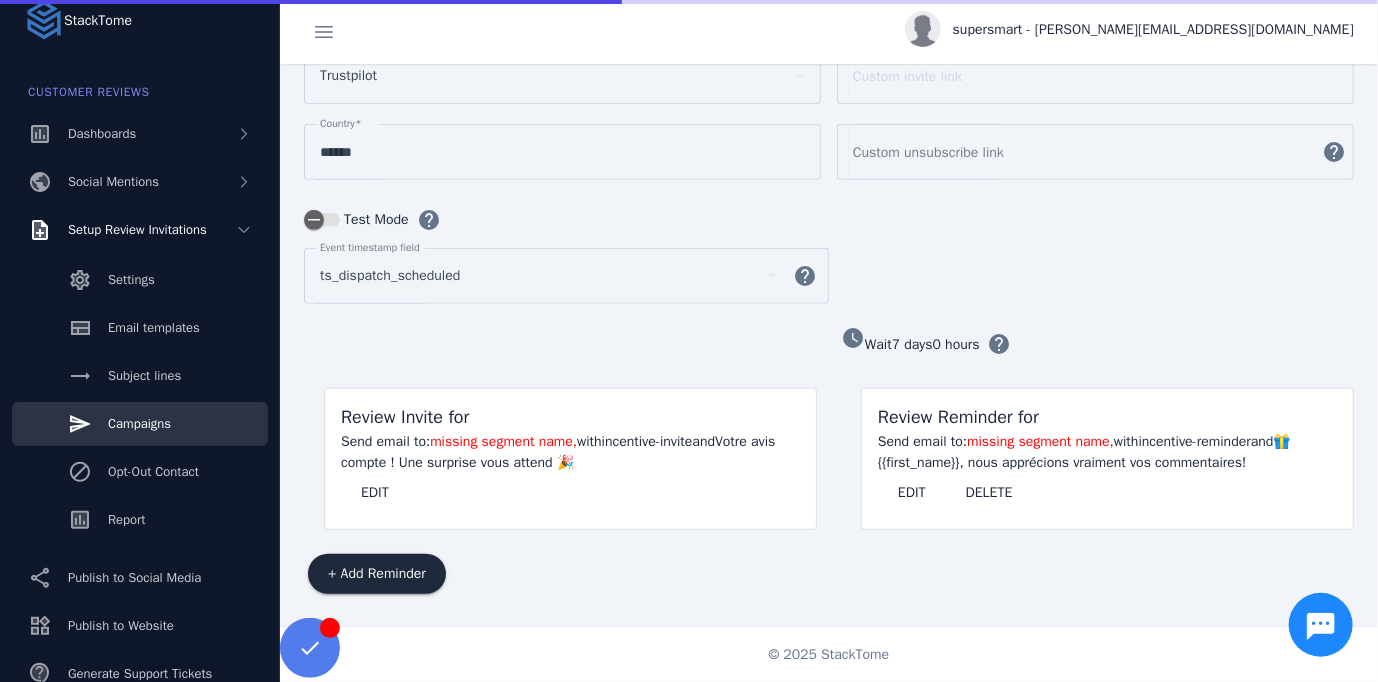 scroll, scrollTop: 285, scrollLeft: 0, axis: vertical 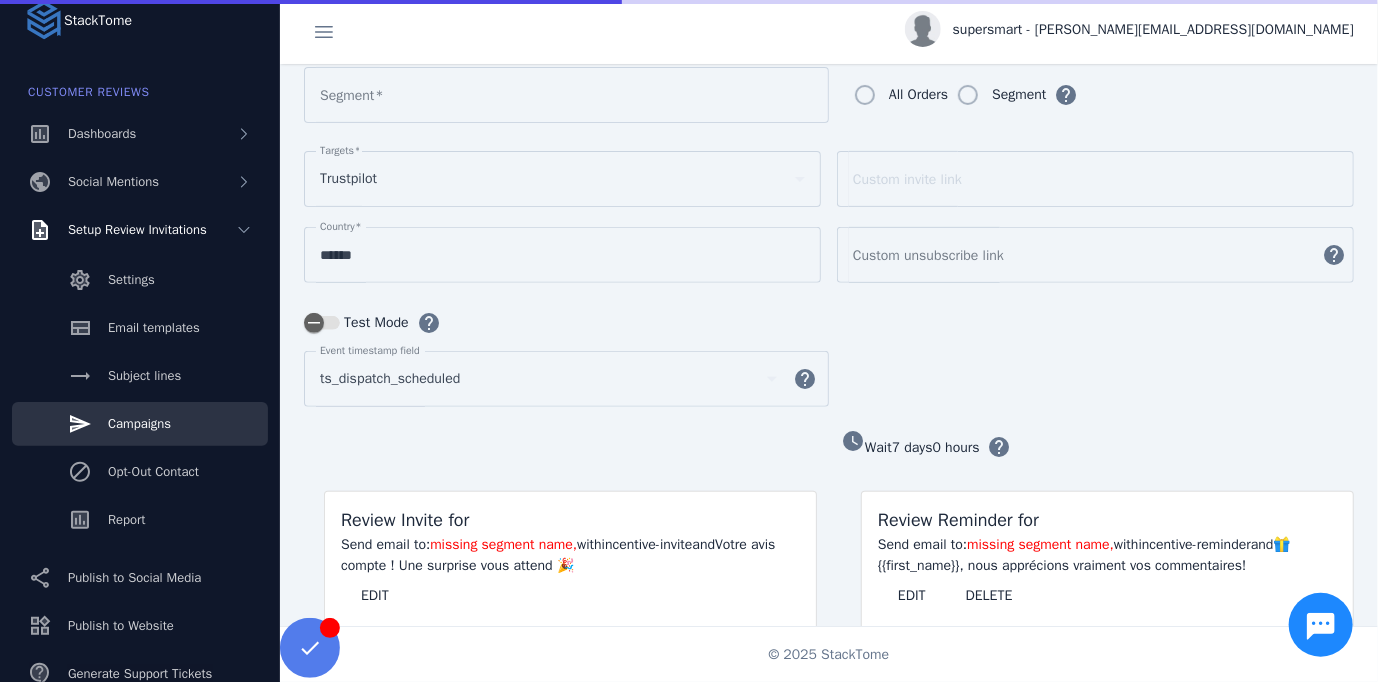 type on "**********" 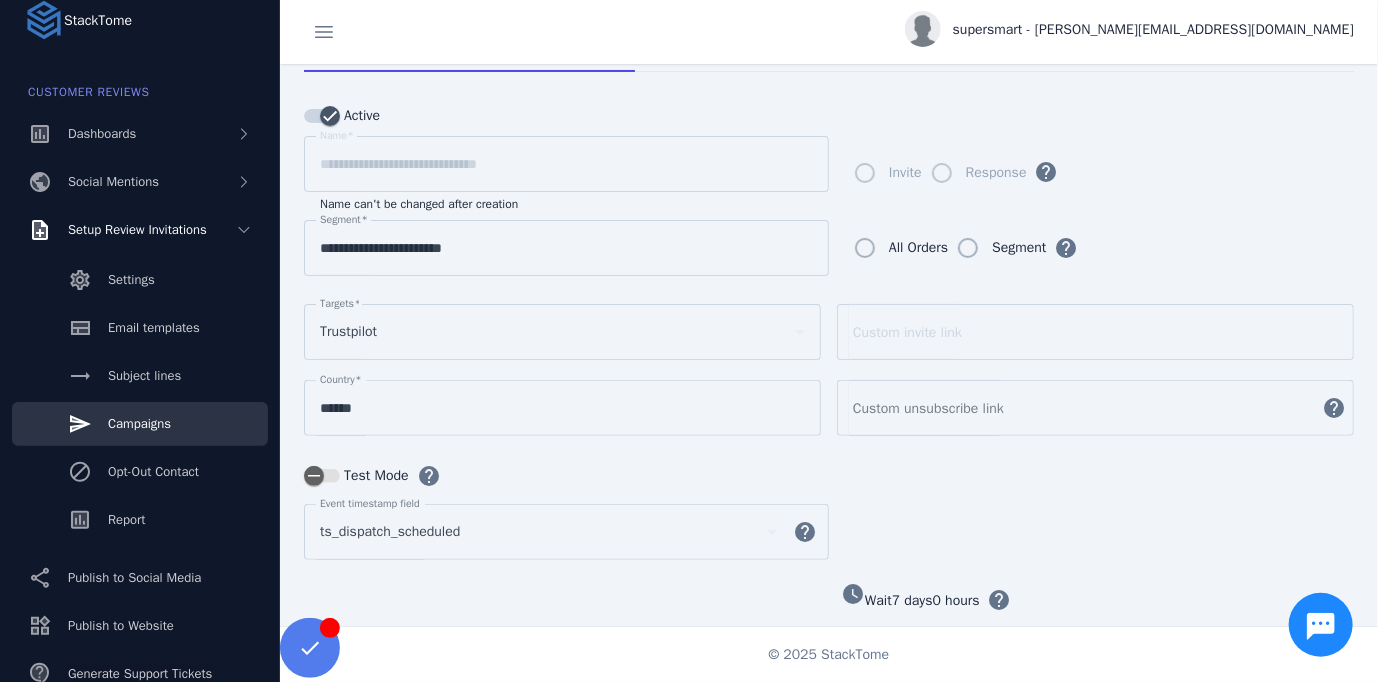scroll, scrollTop: 0, scrollLeft: 0, axis: both 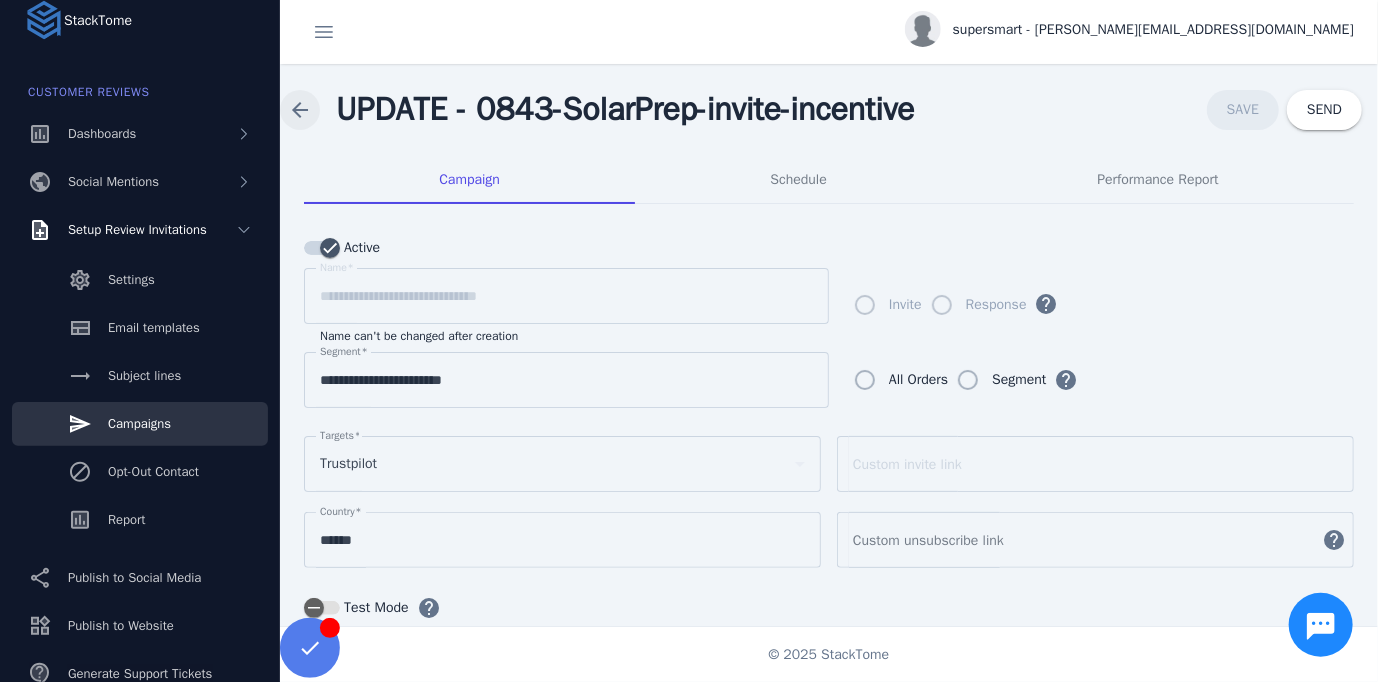 click 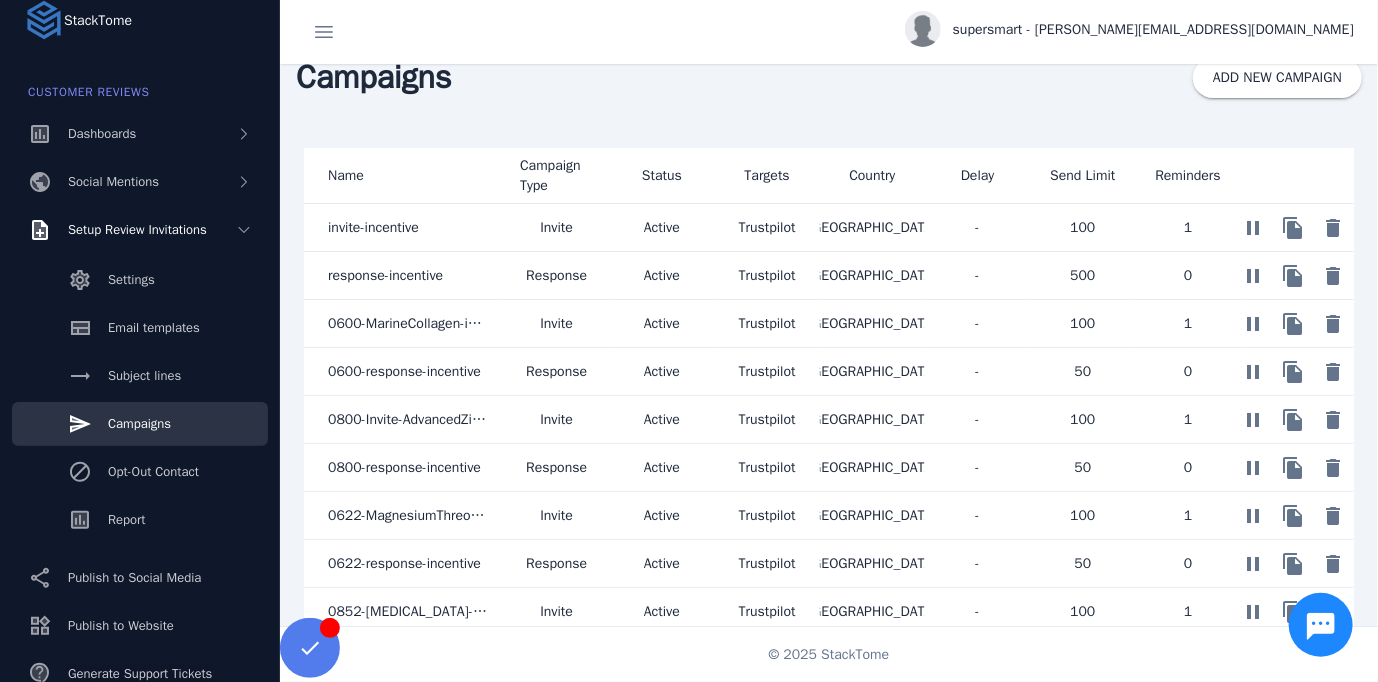 scroll, scrollTop: 30, scrollLeft: 0, axis: vertical 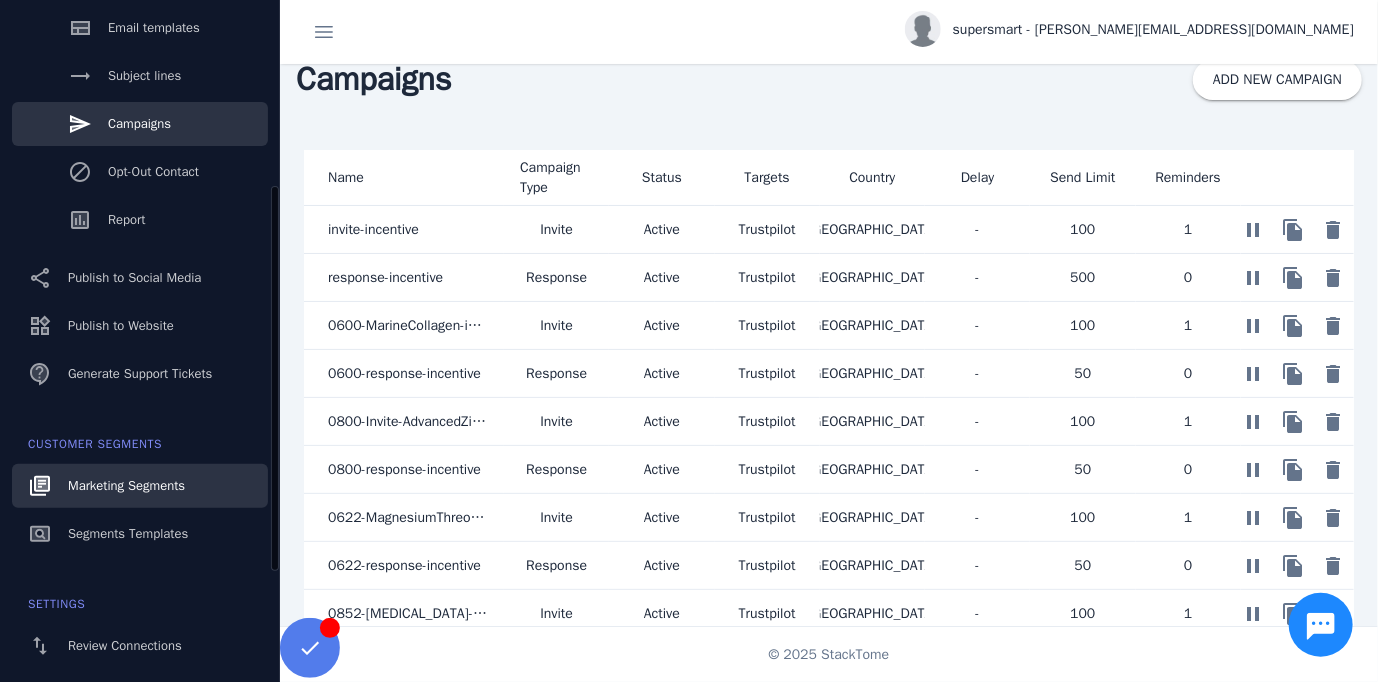 click on "Marketing Segments" 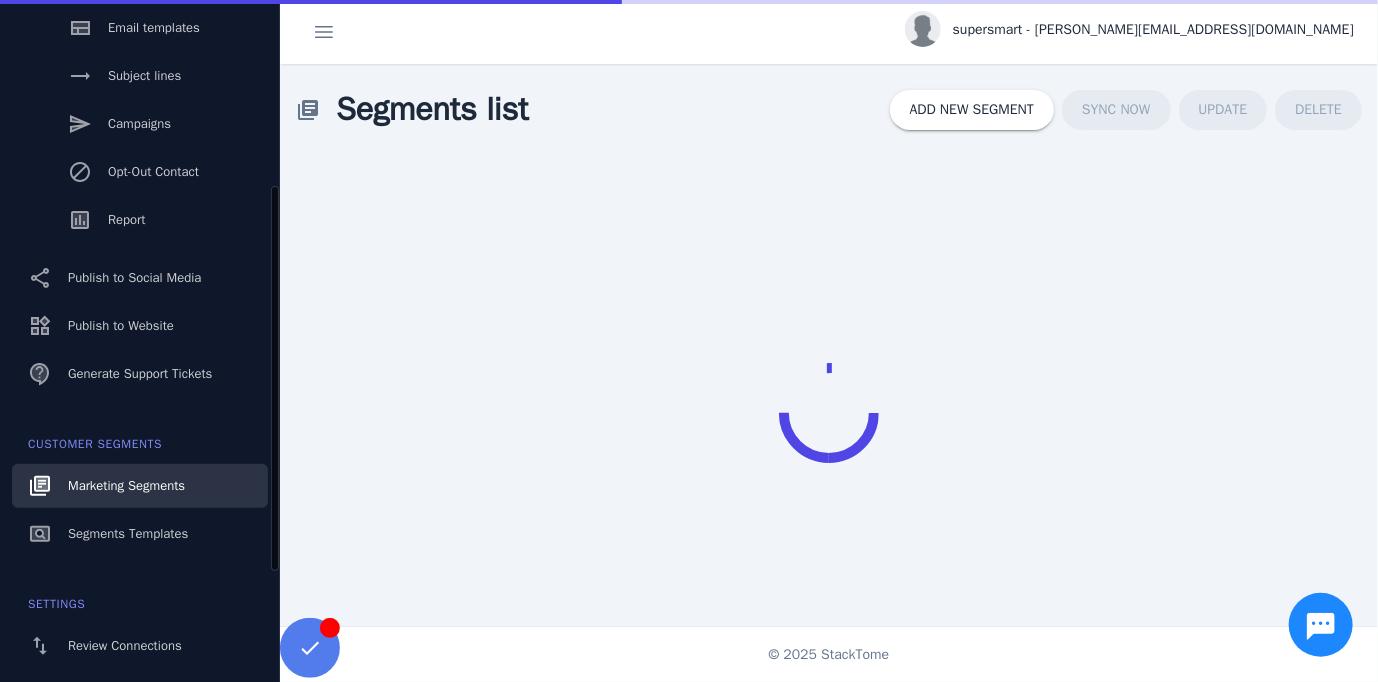 scroll, scrollTop: 232, scrollLeft: 0, axis: vertical 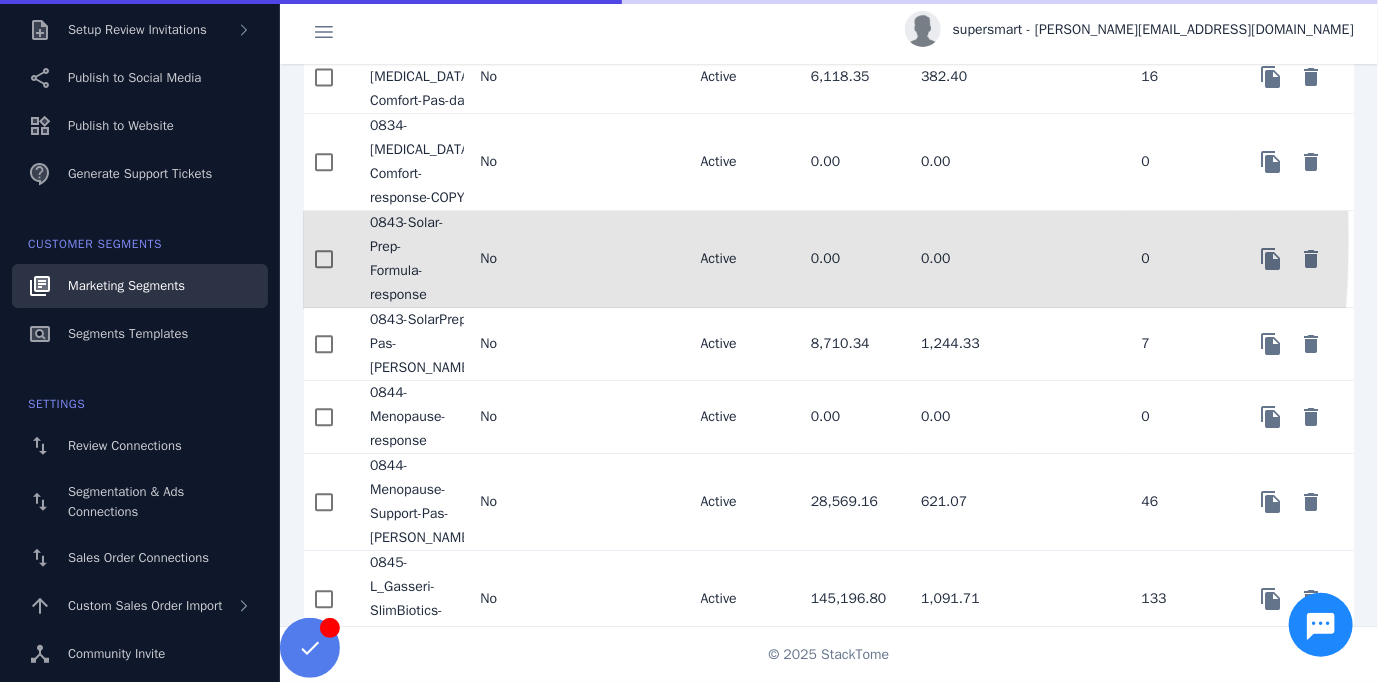 click on "0843-Solar-Prep-Formula-response" 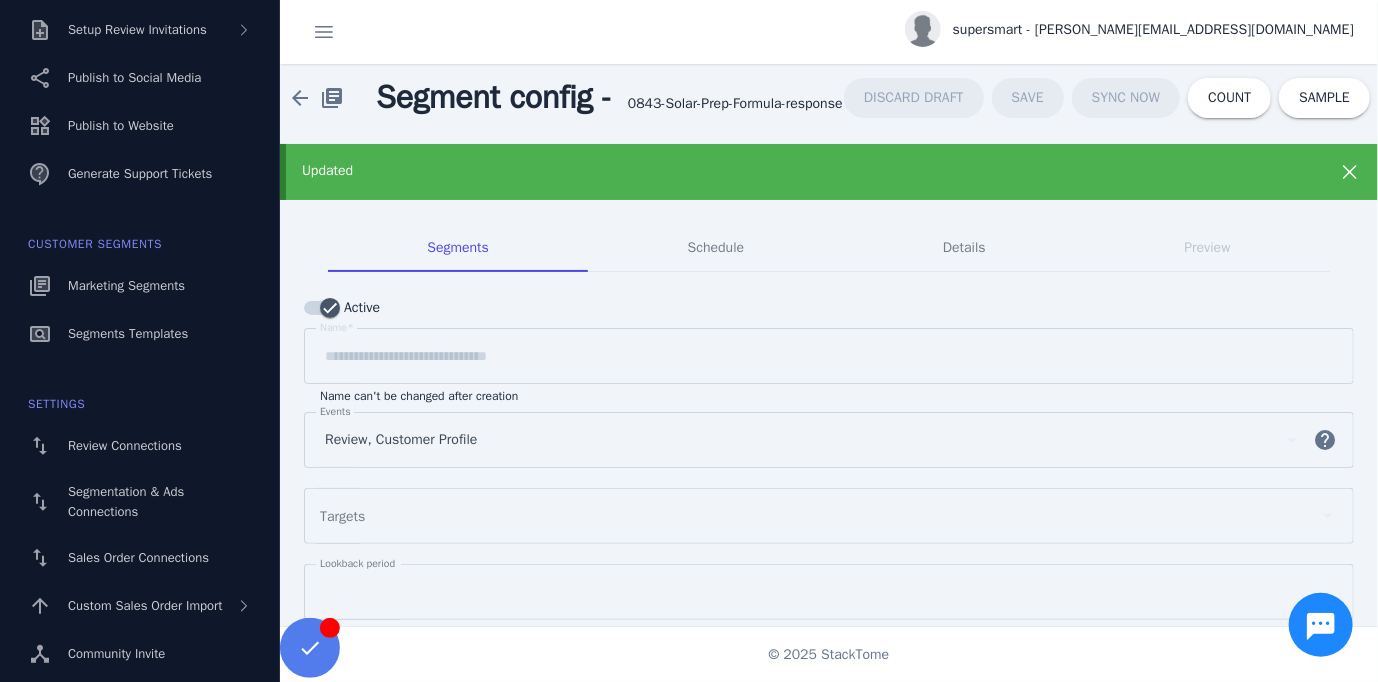 scroll, scrollTop: 0, scrollLeft: 0, axis: both 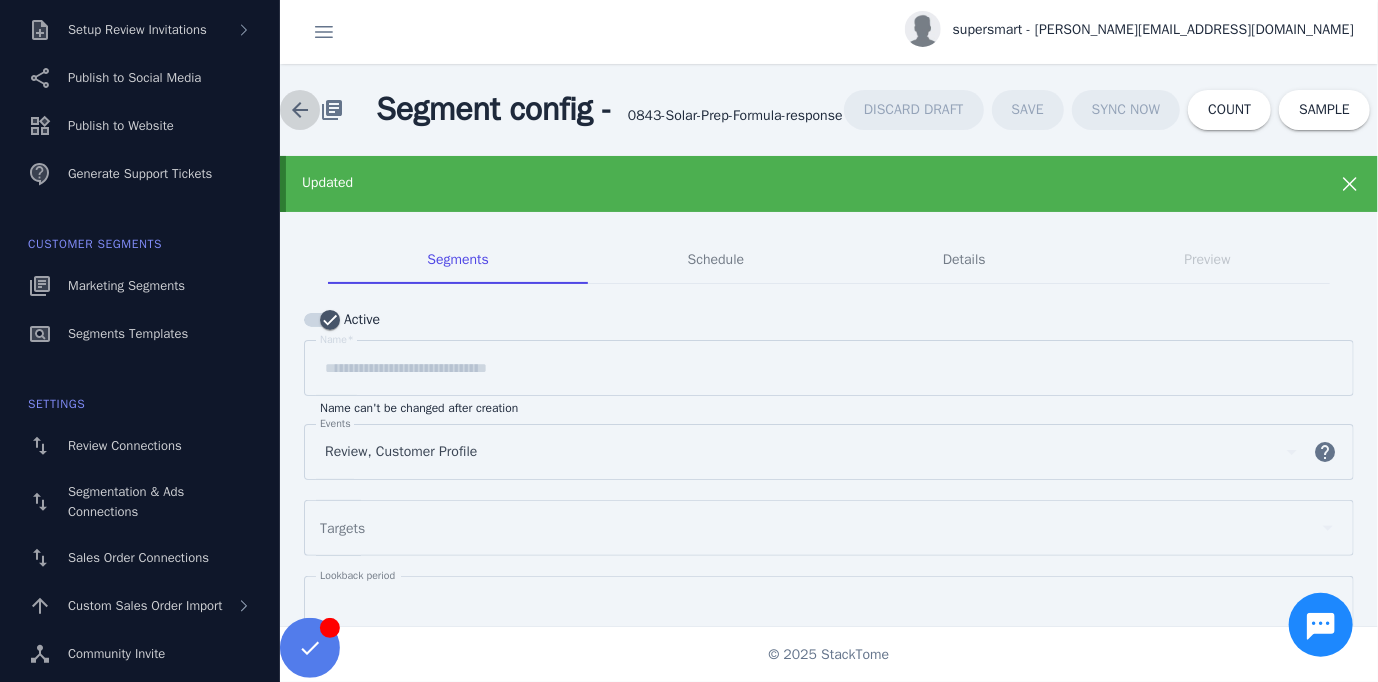 click 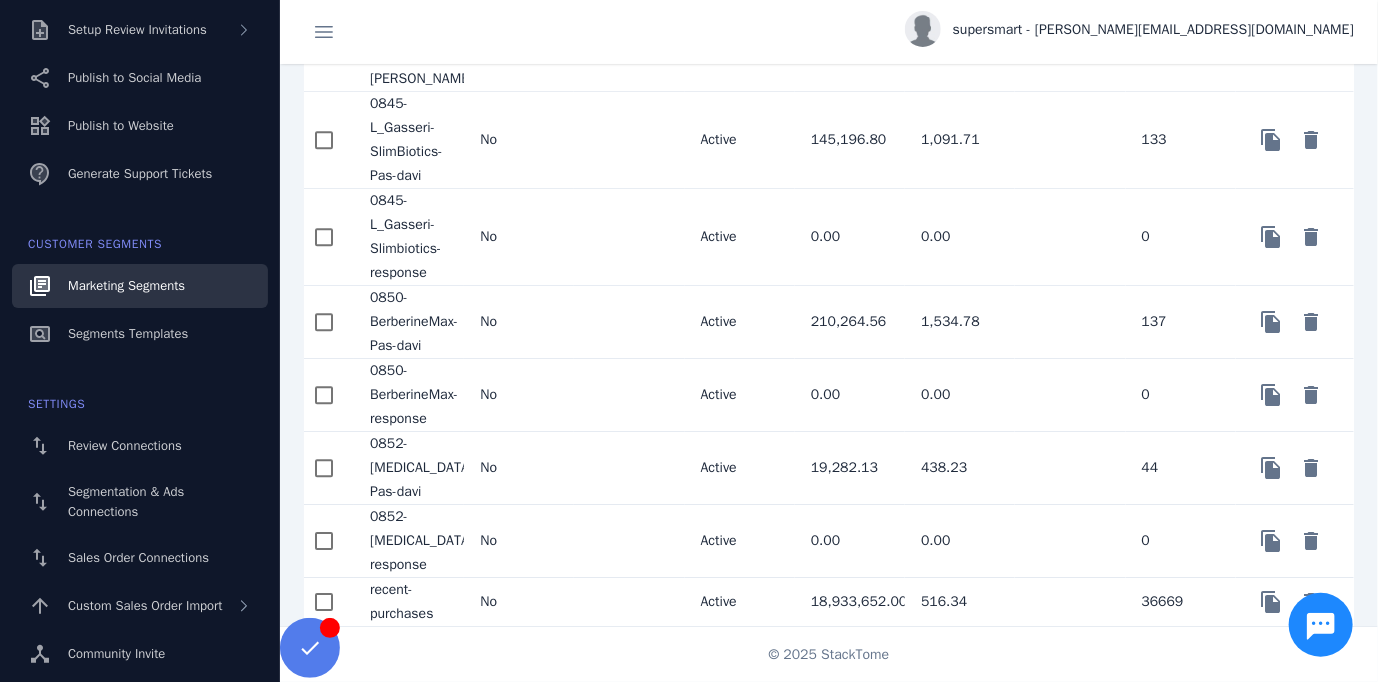 scroll, scrollTop: 2611, scrollLeft: 0, axis: vertical 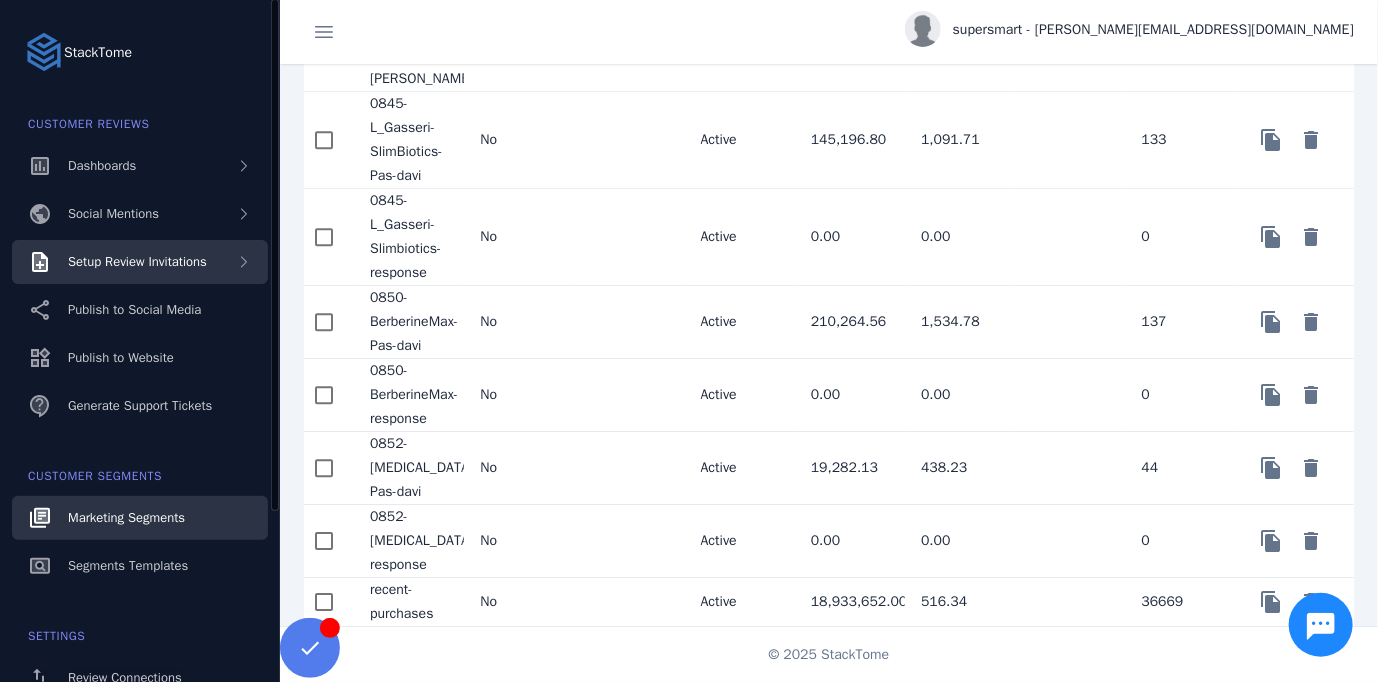 click on "Setup Review Invitations" 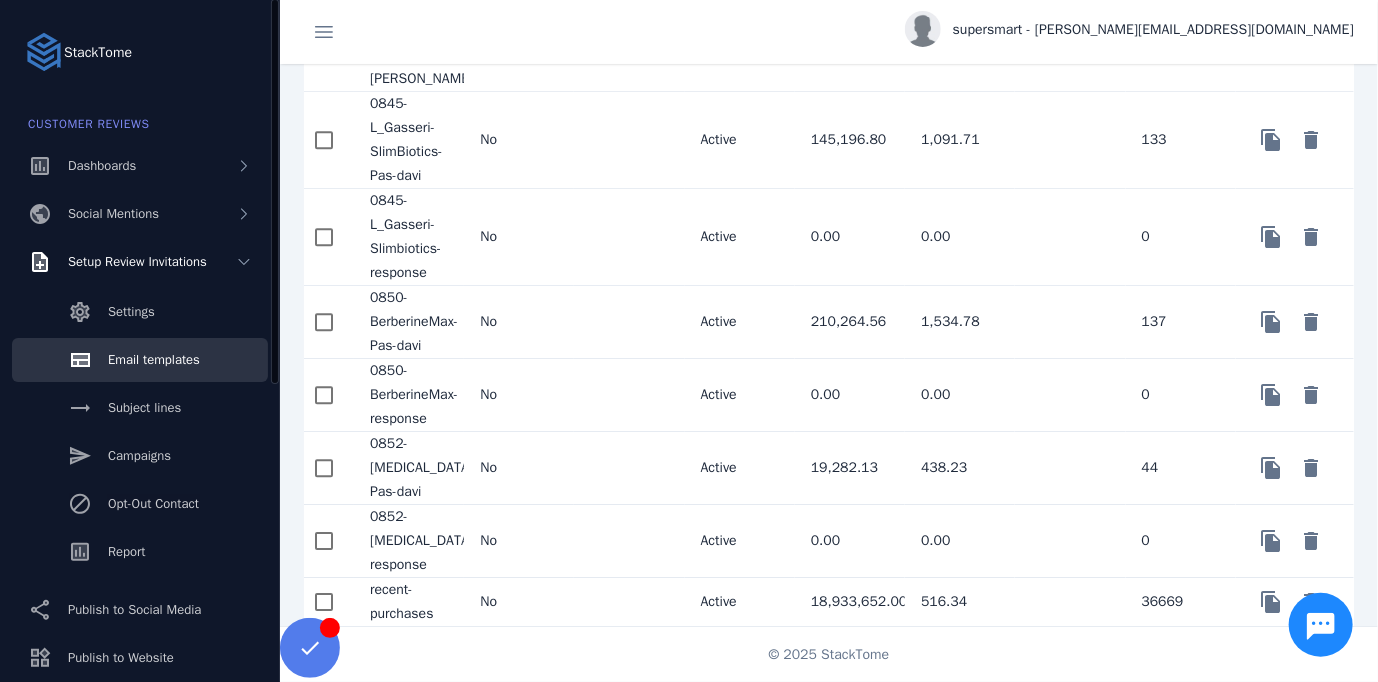 click on "Email templates" 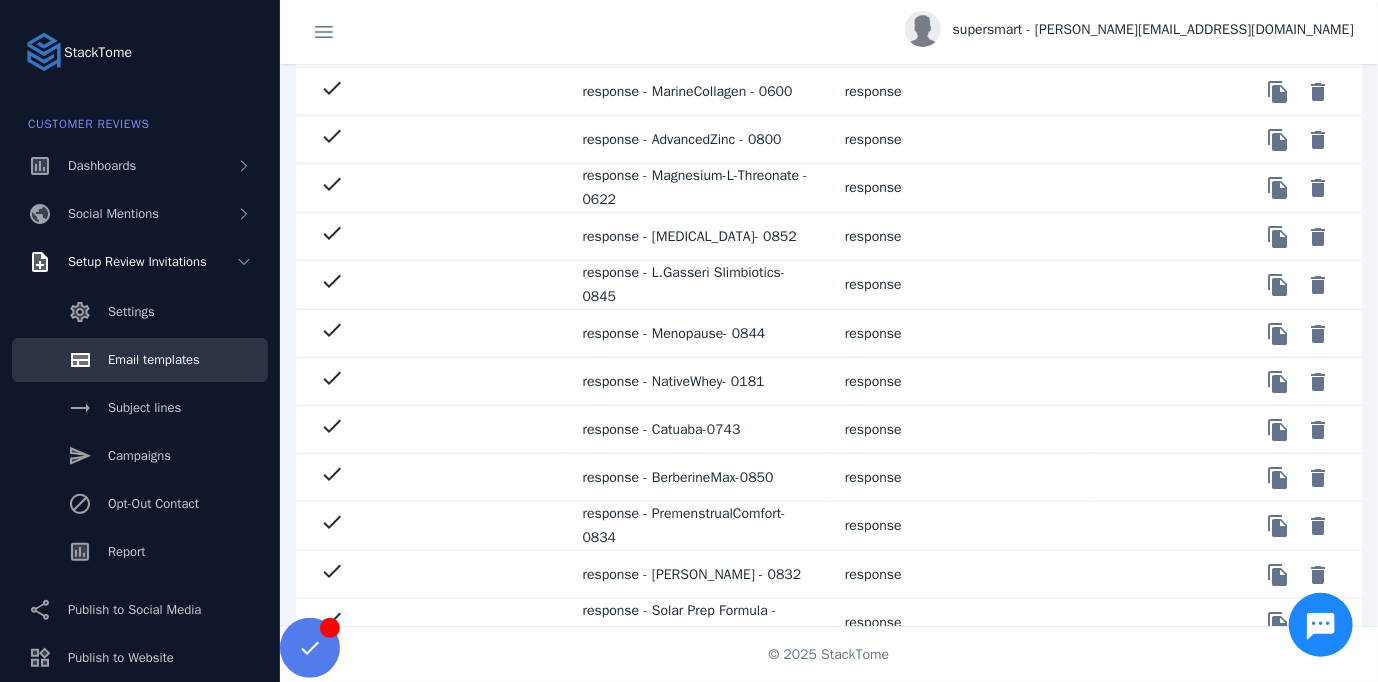 scroll, scrollTop: 469, scrollLeft: 0, axis: vertical 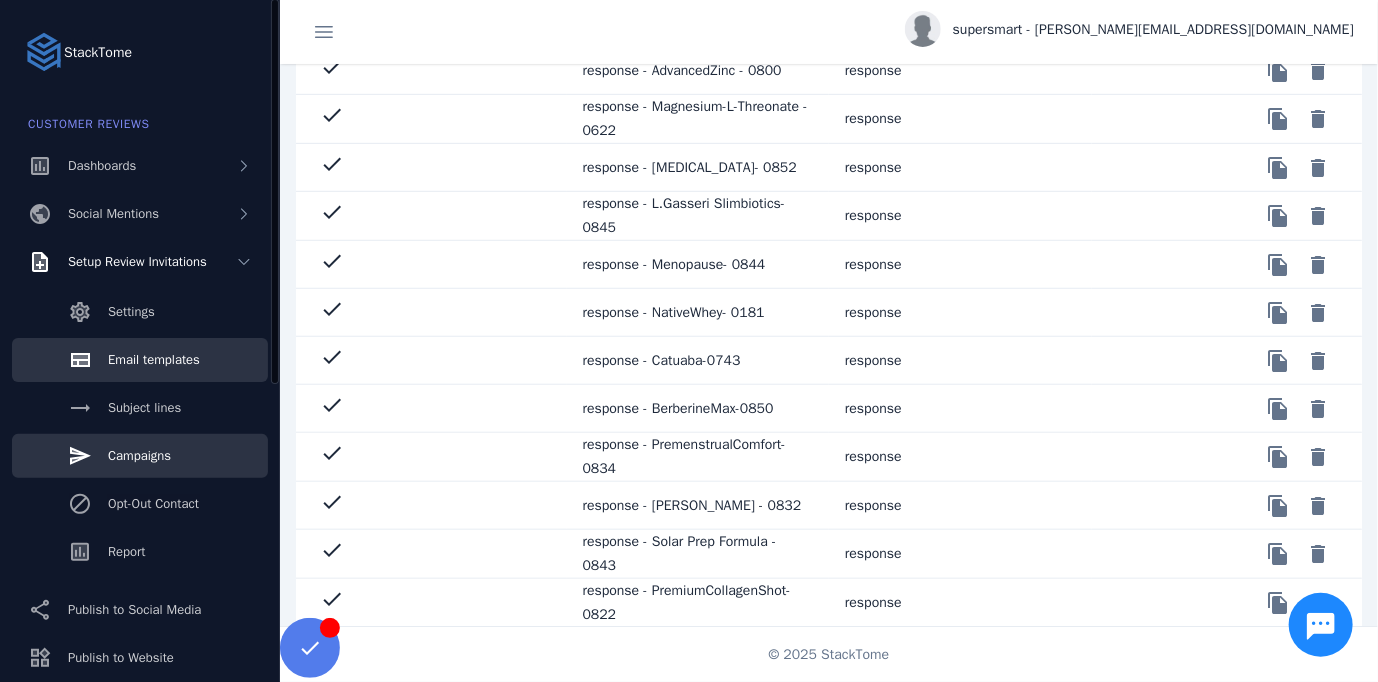 click on "Campaigns" 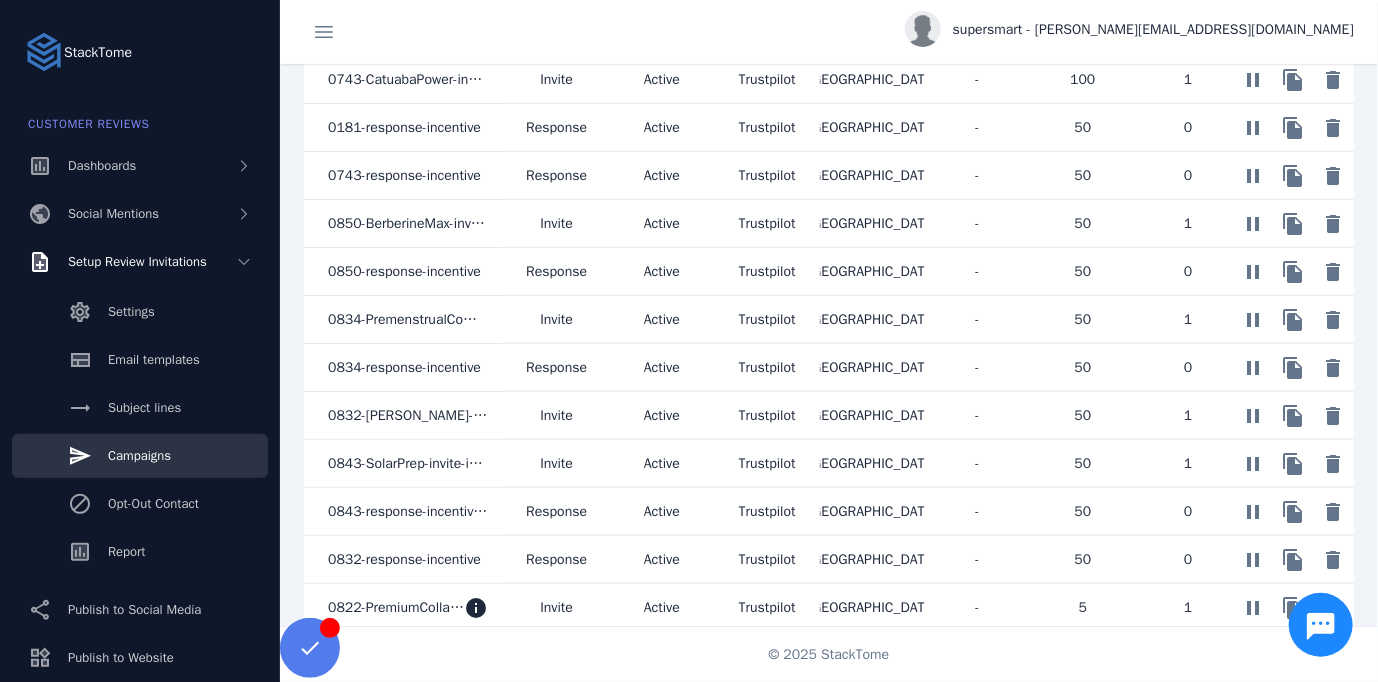 scroll, scrollTop: 930, scrollLeft: 0, axis: vertical 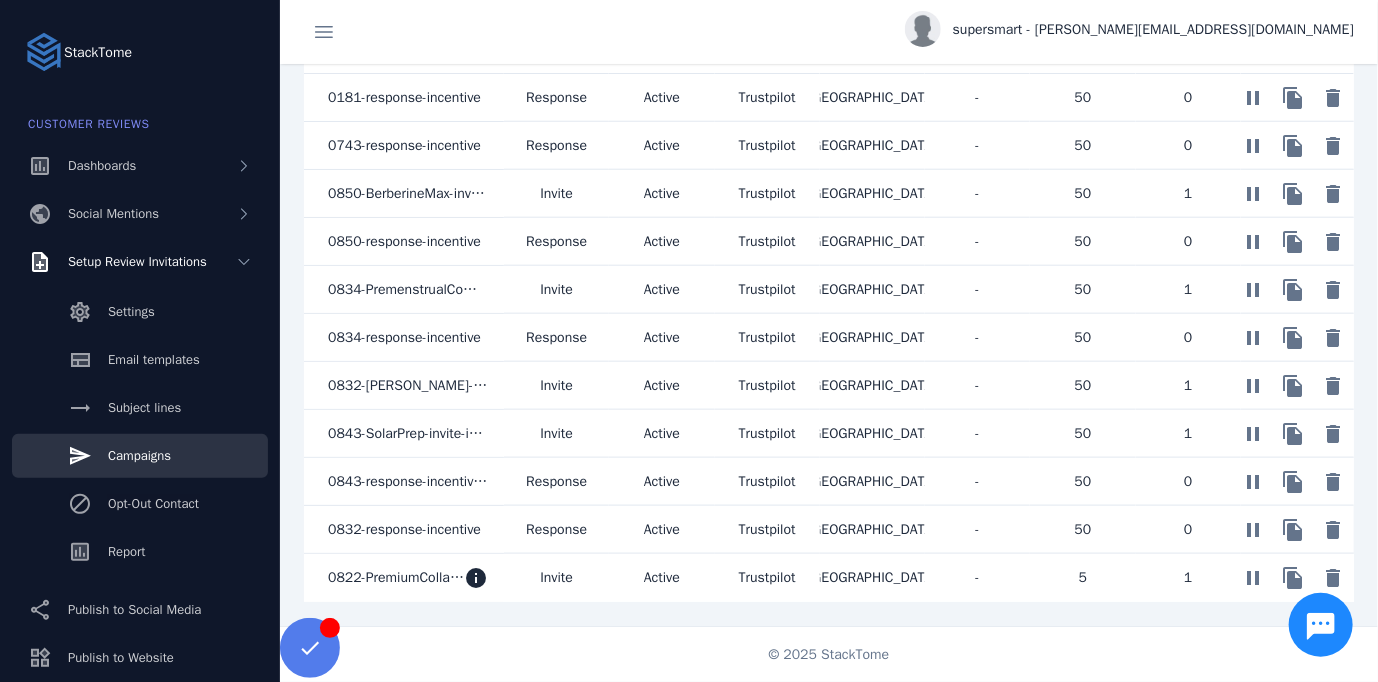 click on "0832-response-incentive" 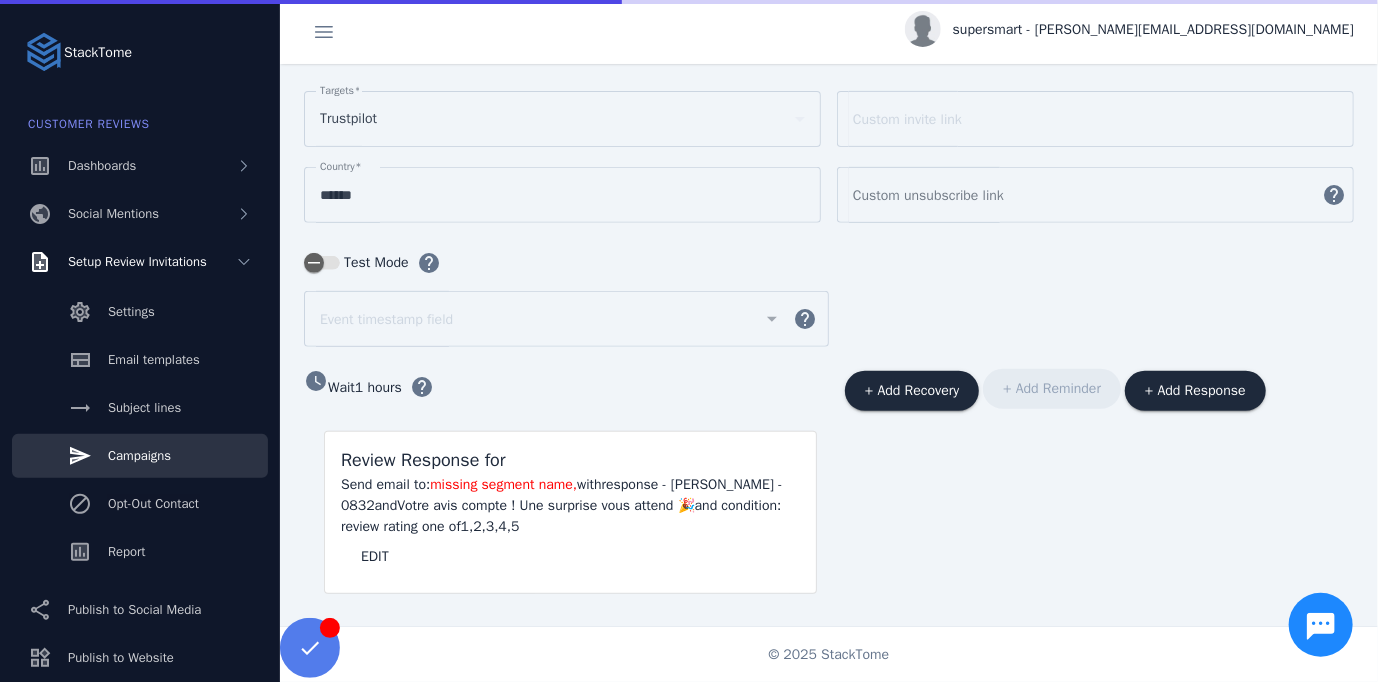 scroll, scrollTop: 285, scrollLeft: 0, axis: vertical 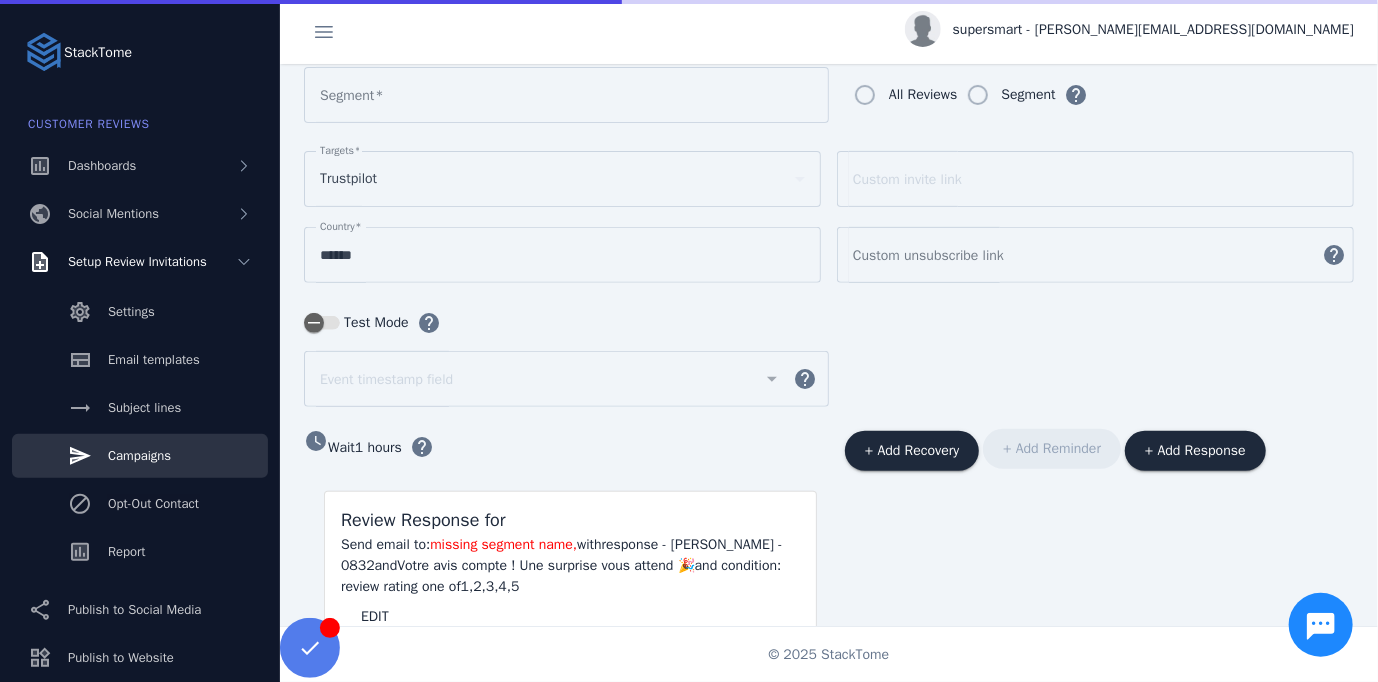 type on "**********" 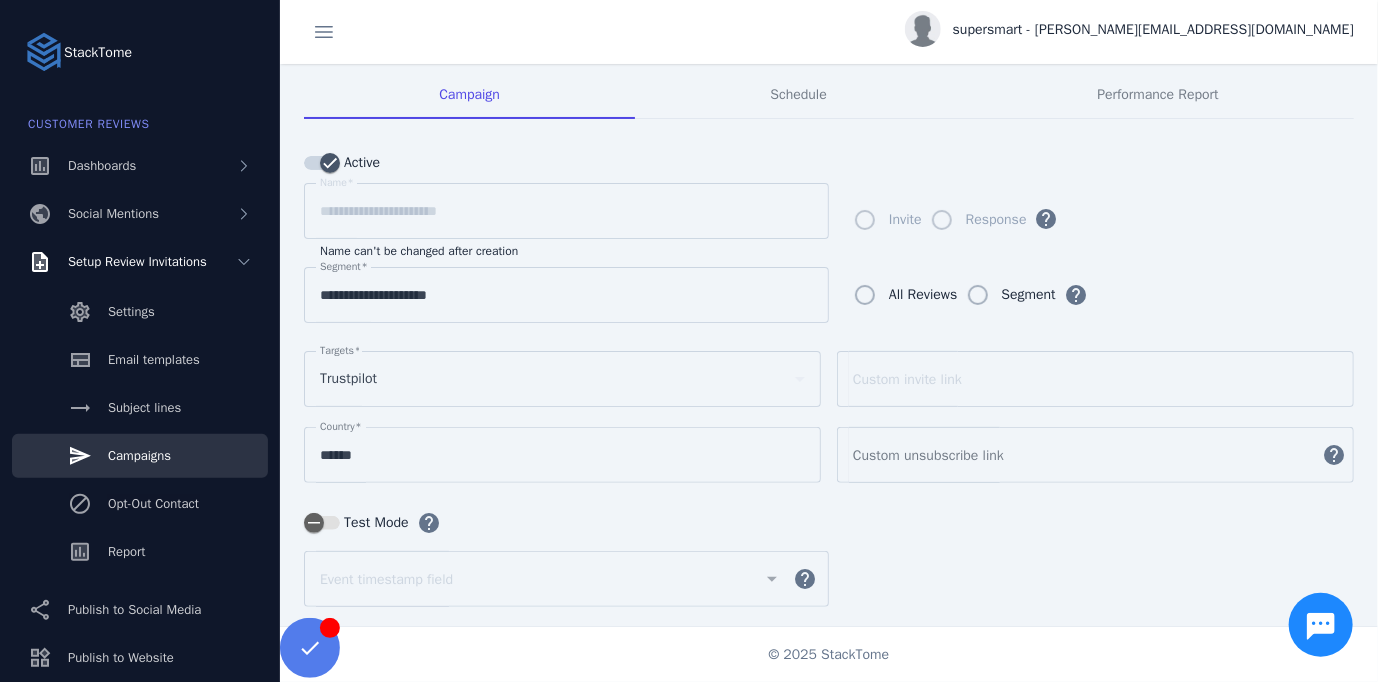 scroll, scrollTop: 0, scrollLeft: 0, axis: both 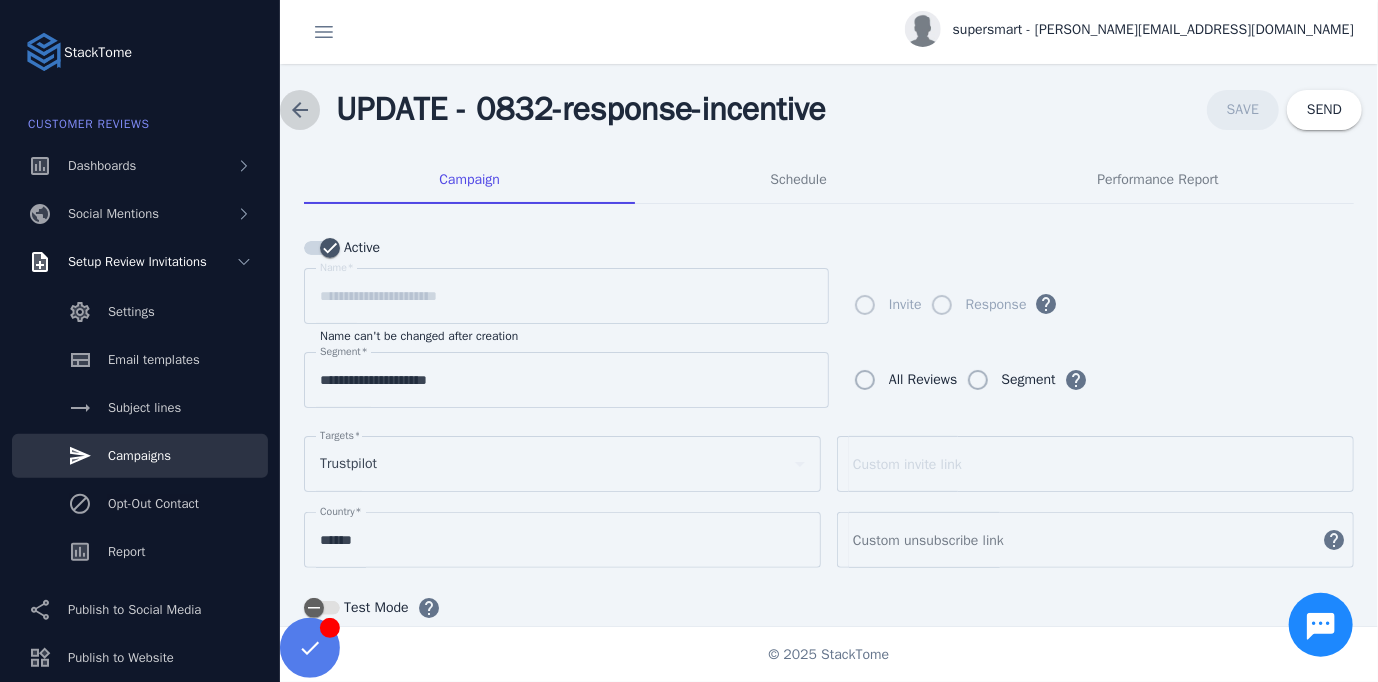 click 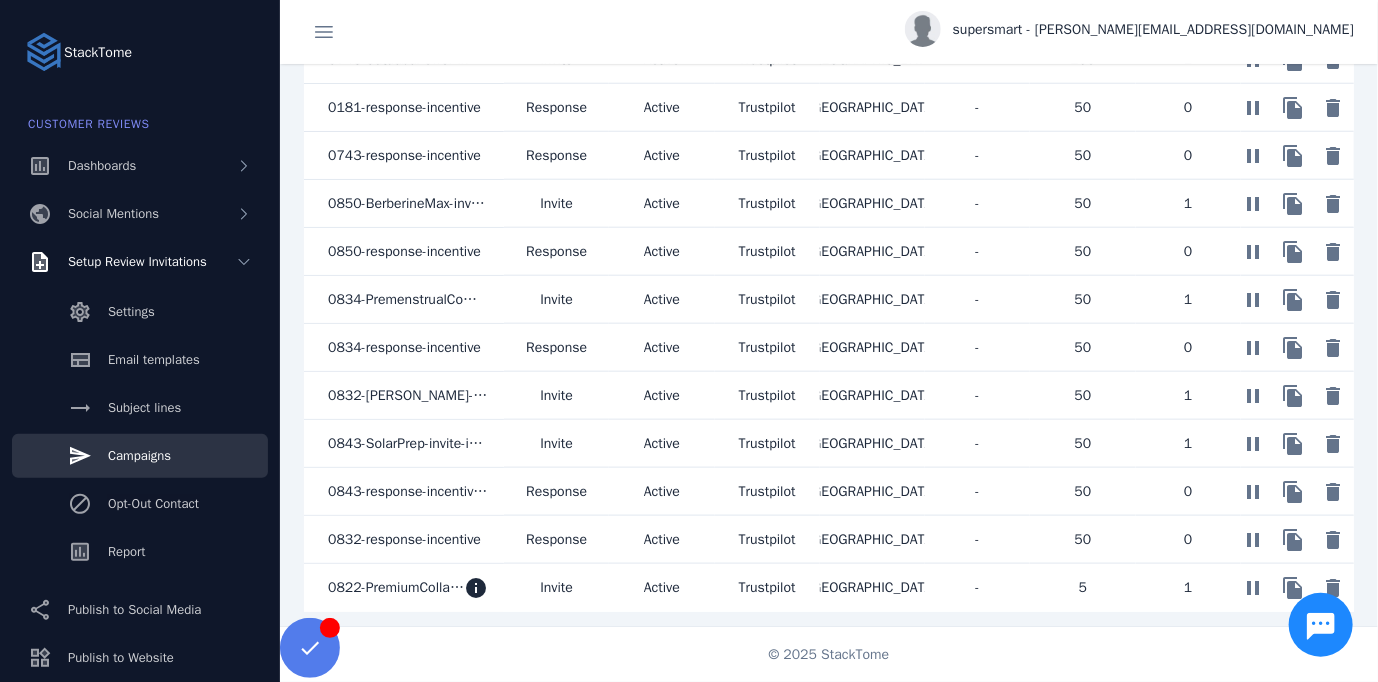 scroll, scrollTop: 930, scrollLeft: 0, axis: vertical 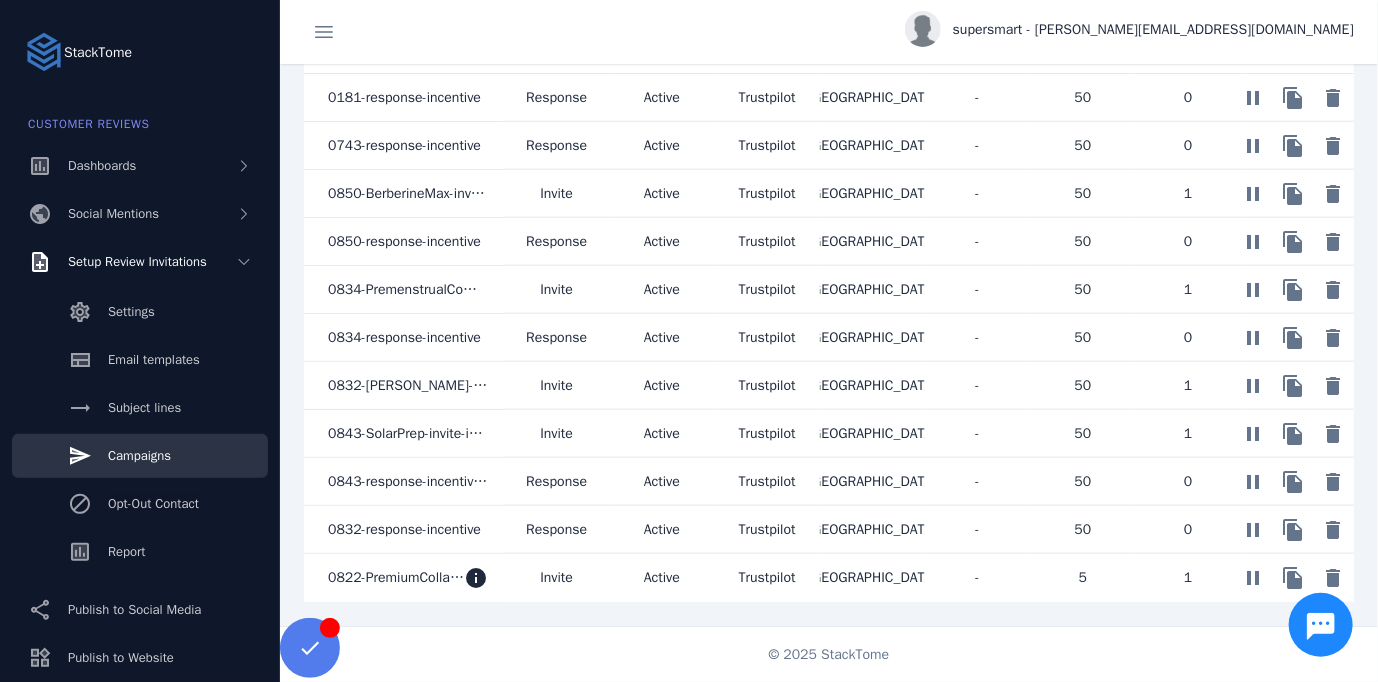 click on "0843-SolarPrep-invite-incentive" 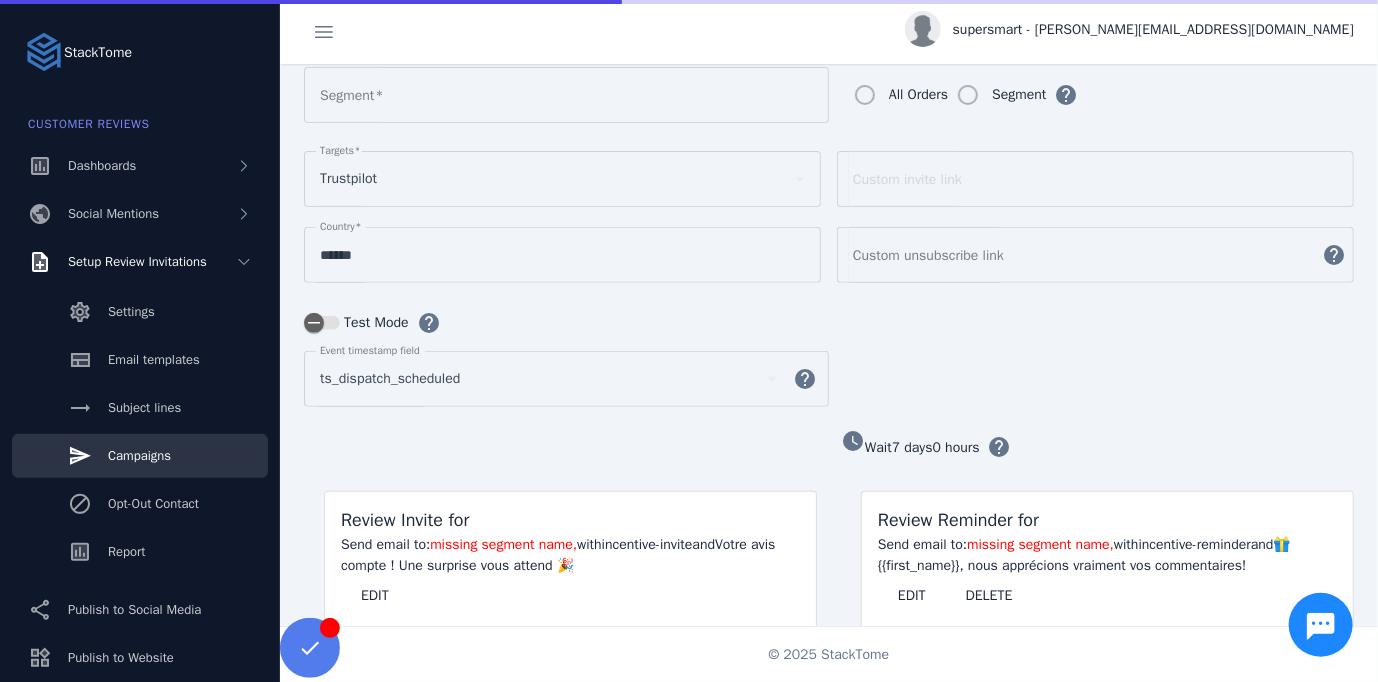 scroll, scrollTop: 85, scrollLeft: 0, axis: vertical 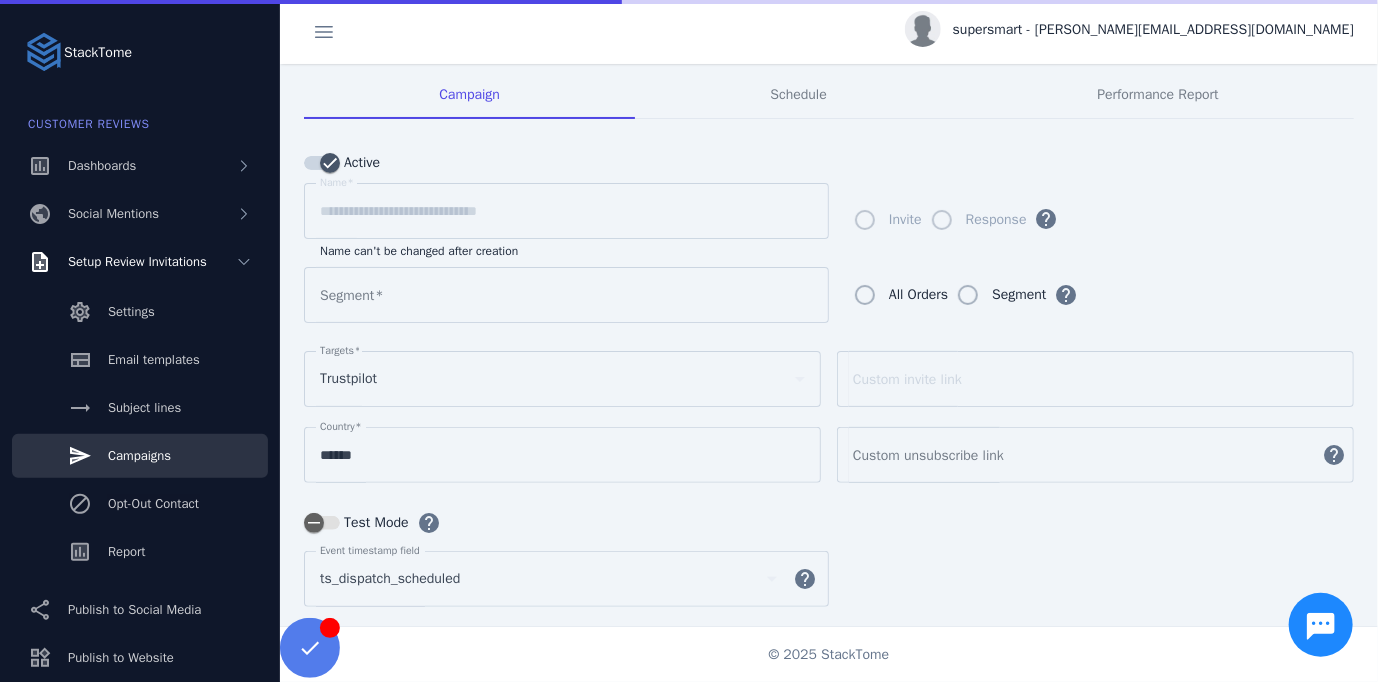 type on "**********" 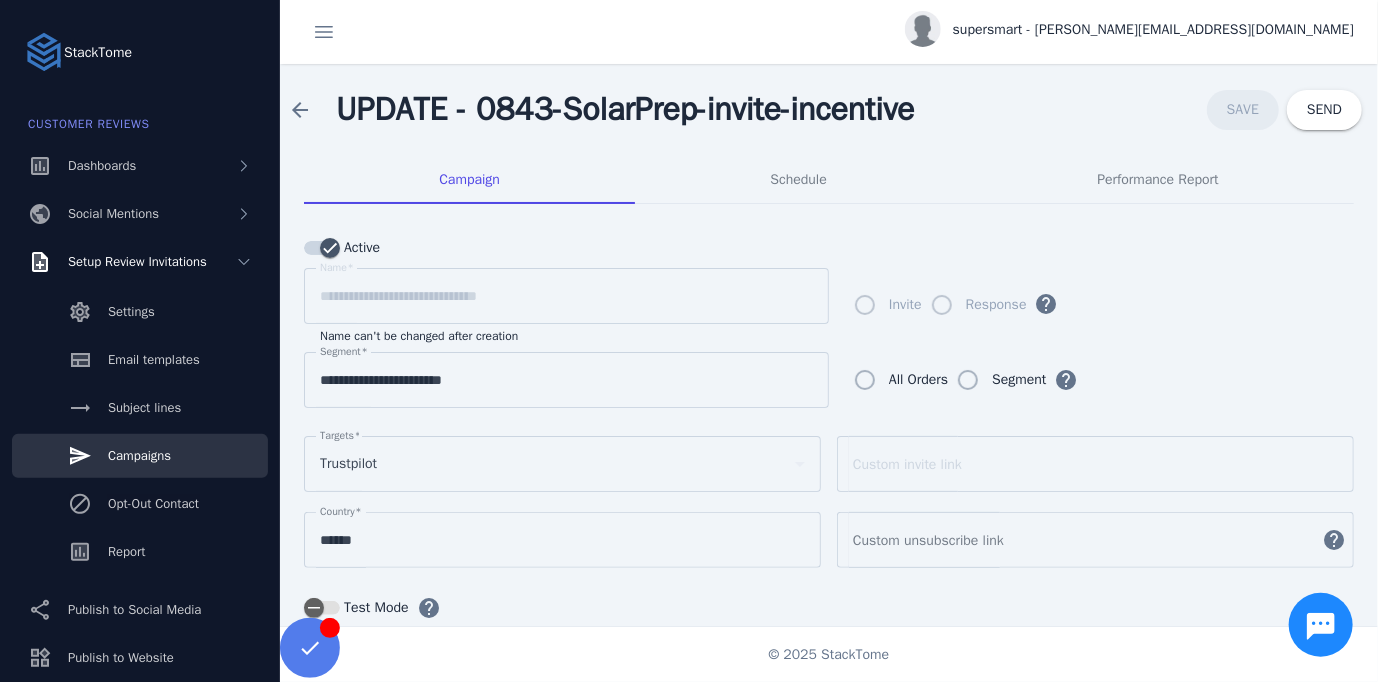 scroll, scrollTop: 300, scrollLeft: 0, axis: vertical 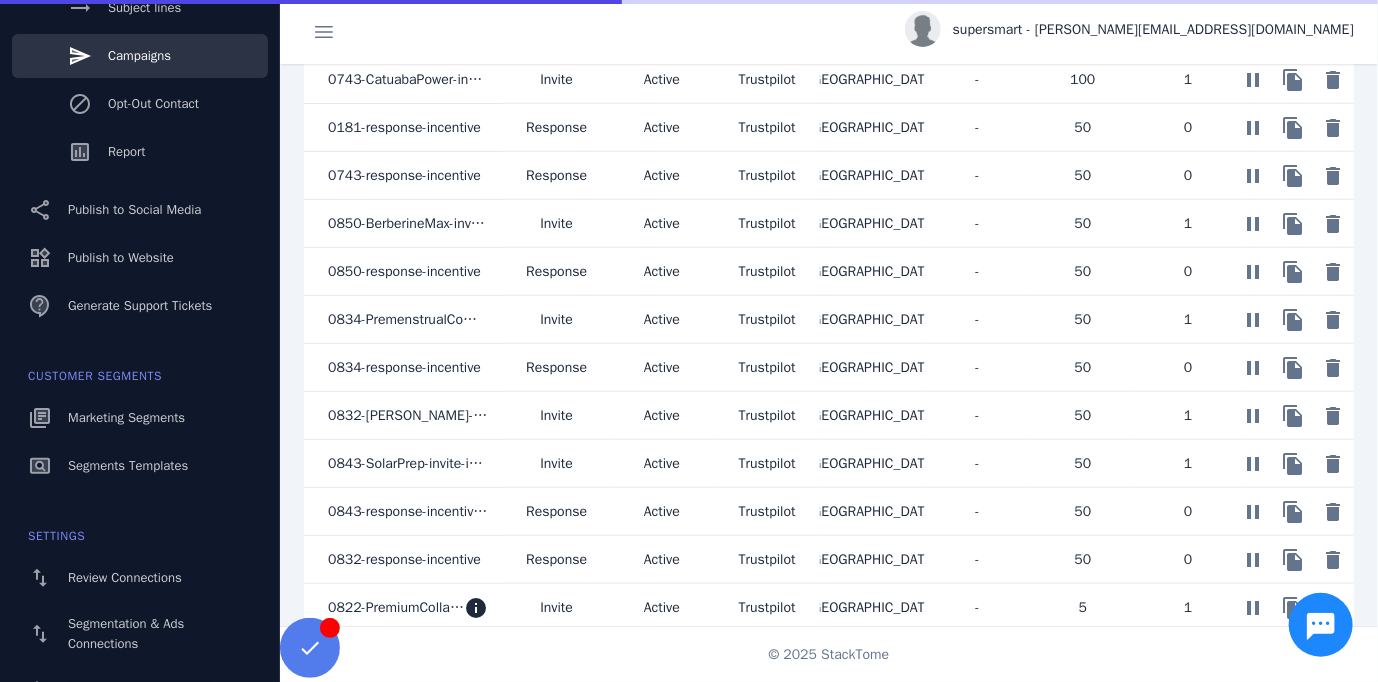 click on "0843-response-incentive-COPY" 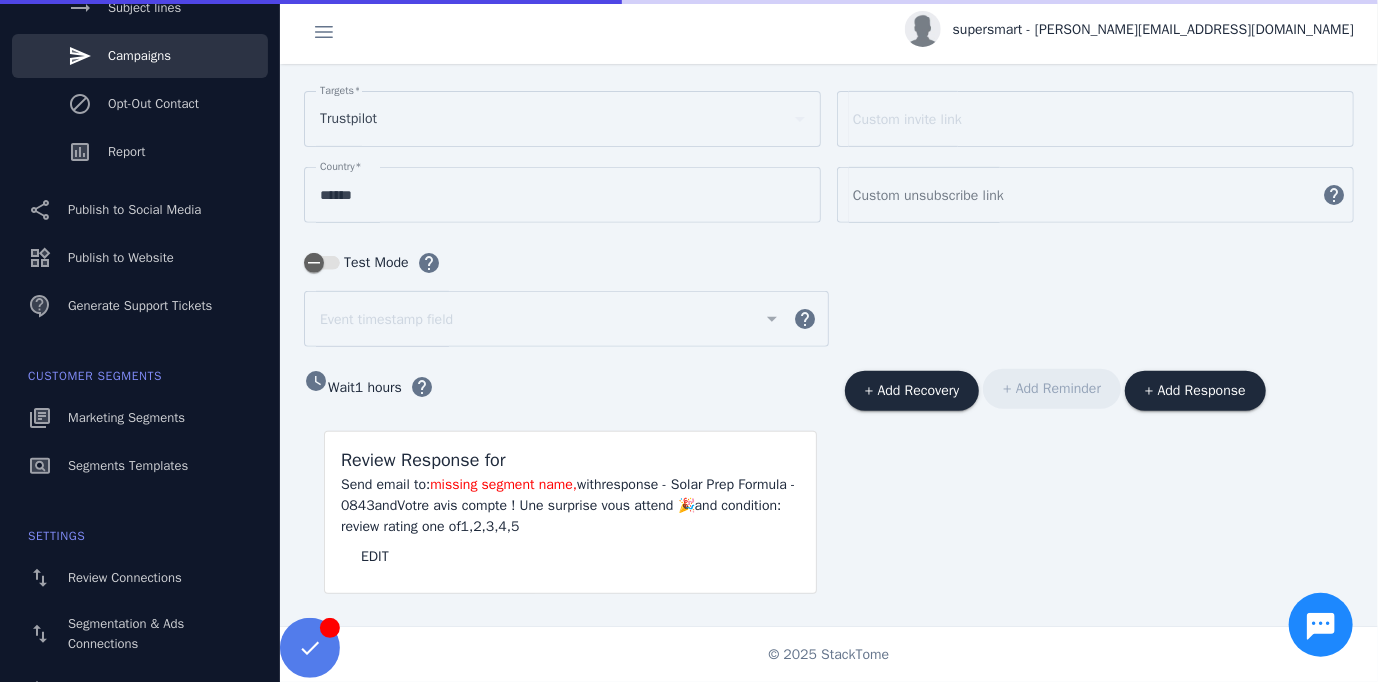 scroll, scrollTop: 285, scrollLeft: 0, axis: vertical 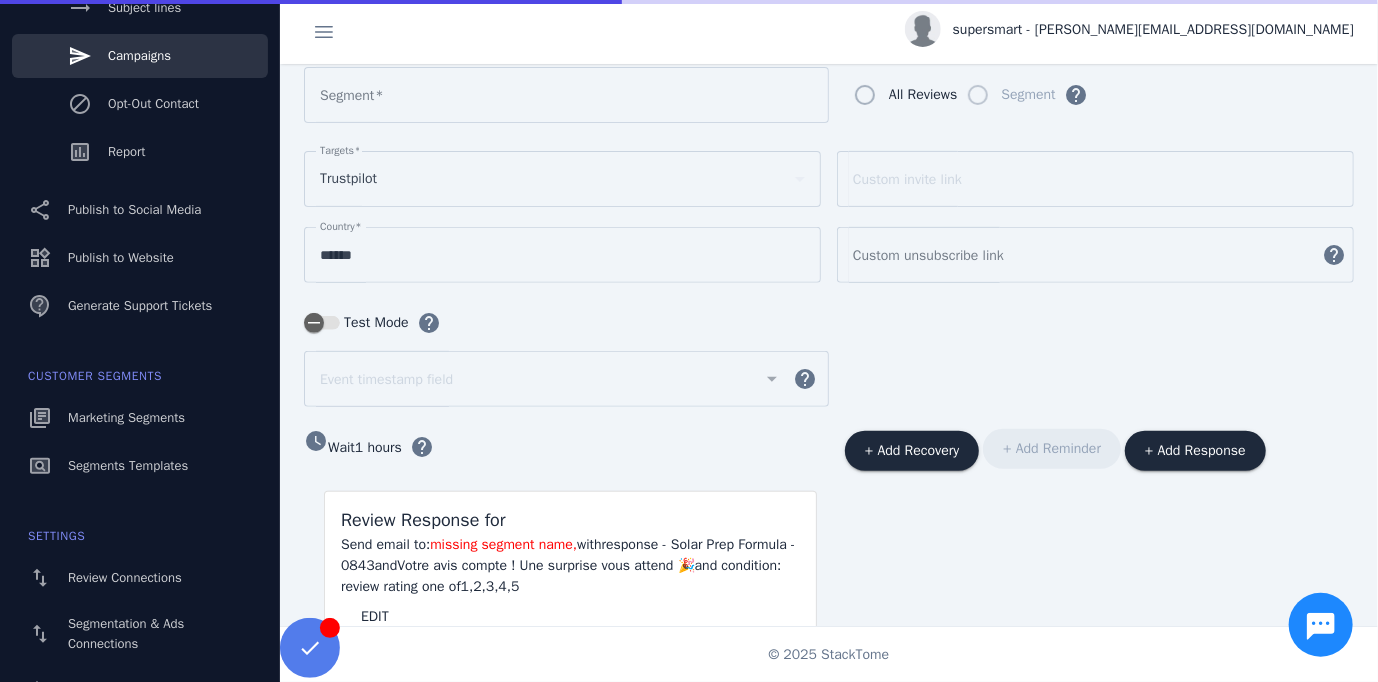 type on "**********" 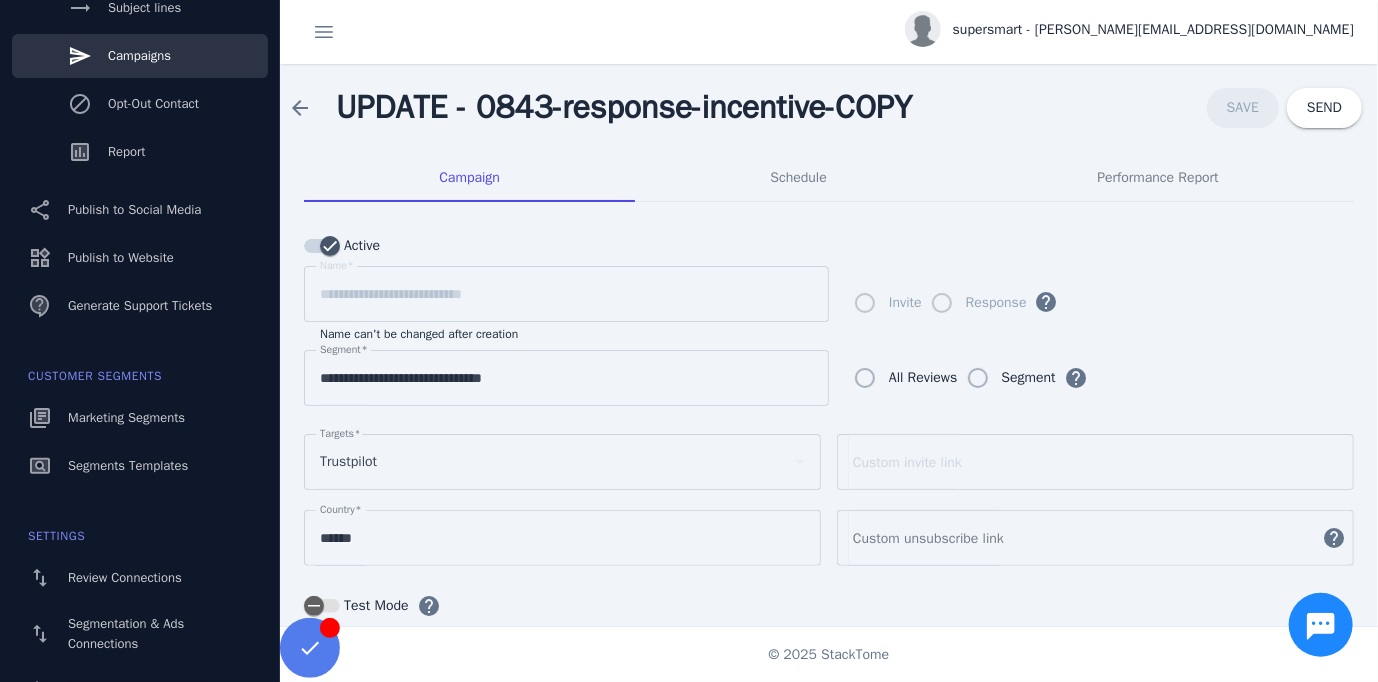 scroll, scrollTop: 0, scrollLeft: 0, axis: both 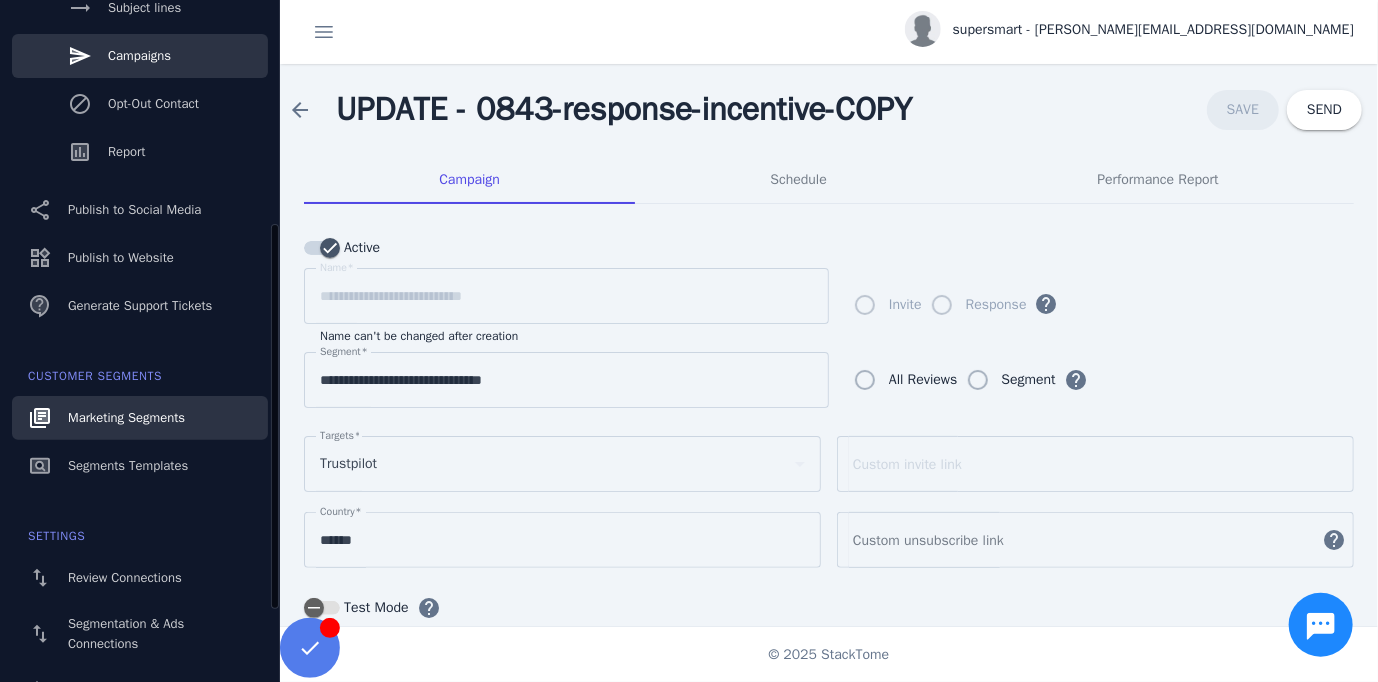 click on "Marketing Segments" 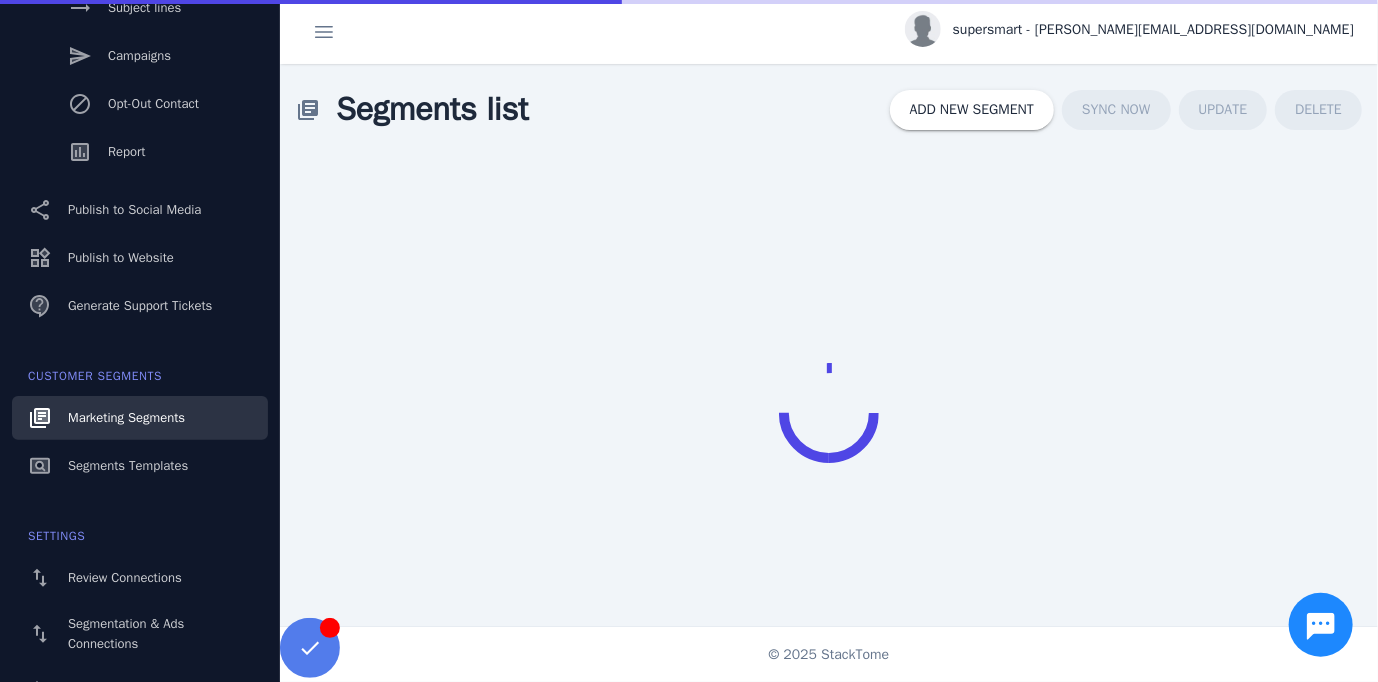 scroll, scrollTop: 232, scrollLeft: 0, axis: vertical 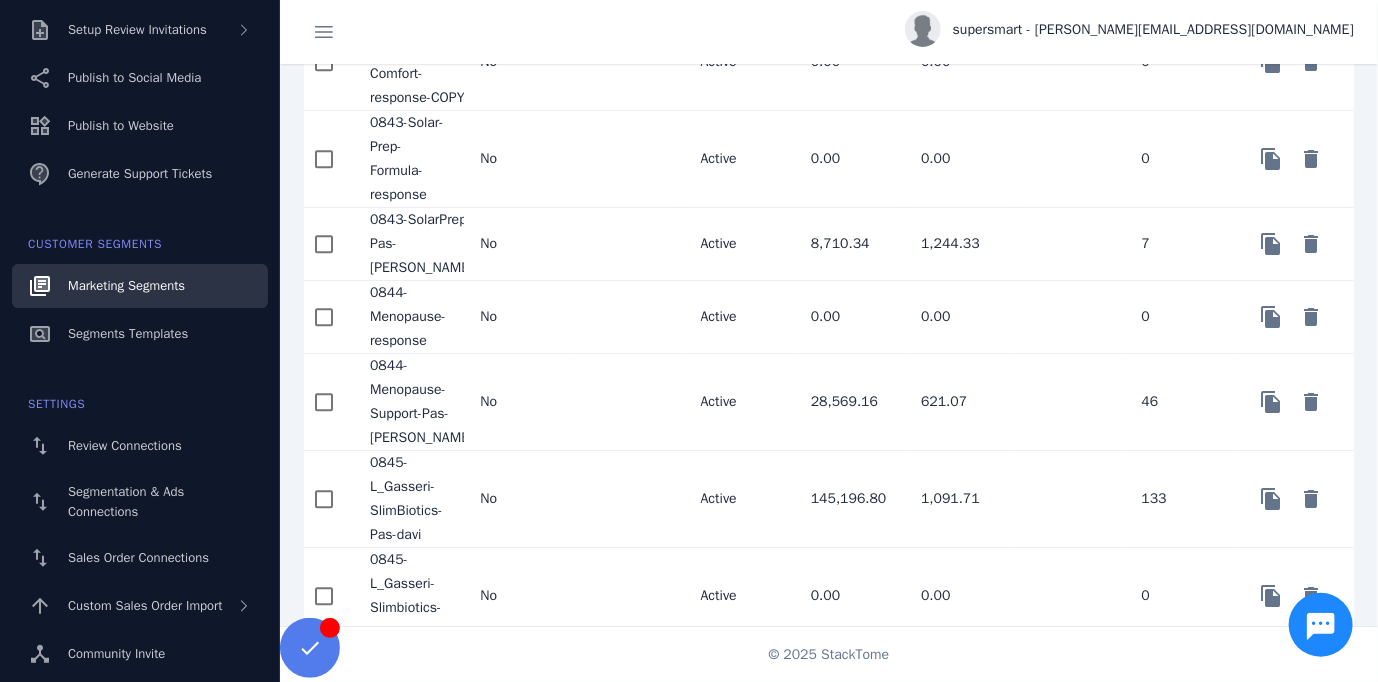 click on "0843-Solar-Prep-Formula-response" 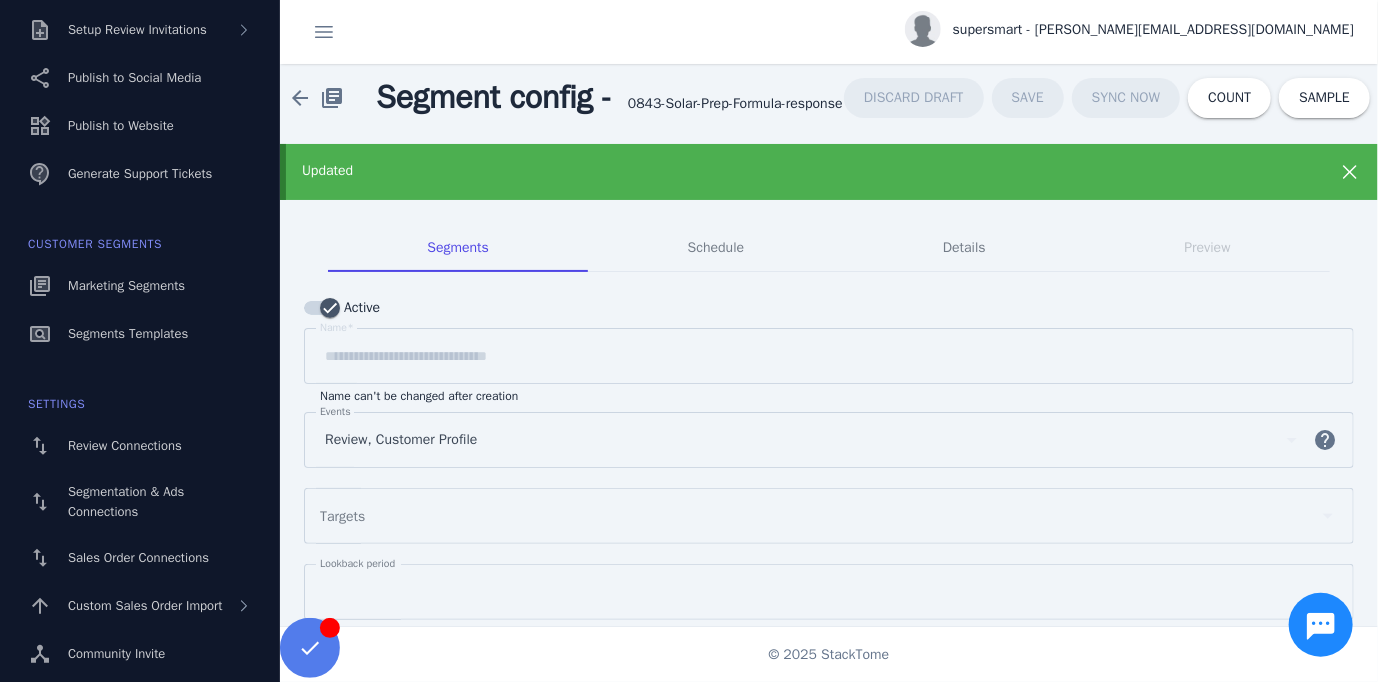 scroll, scrollTop: 0, scrollLeft: 0, axis: both 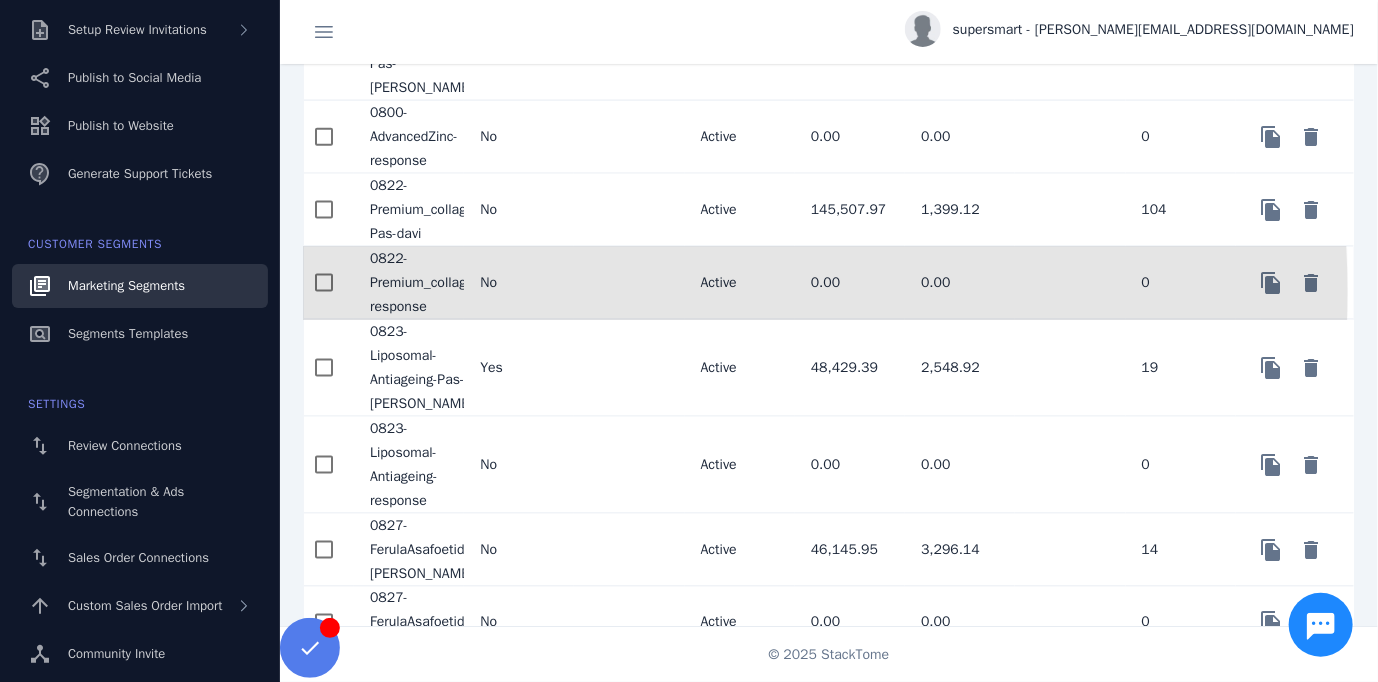 click on "No" 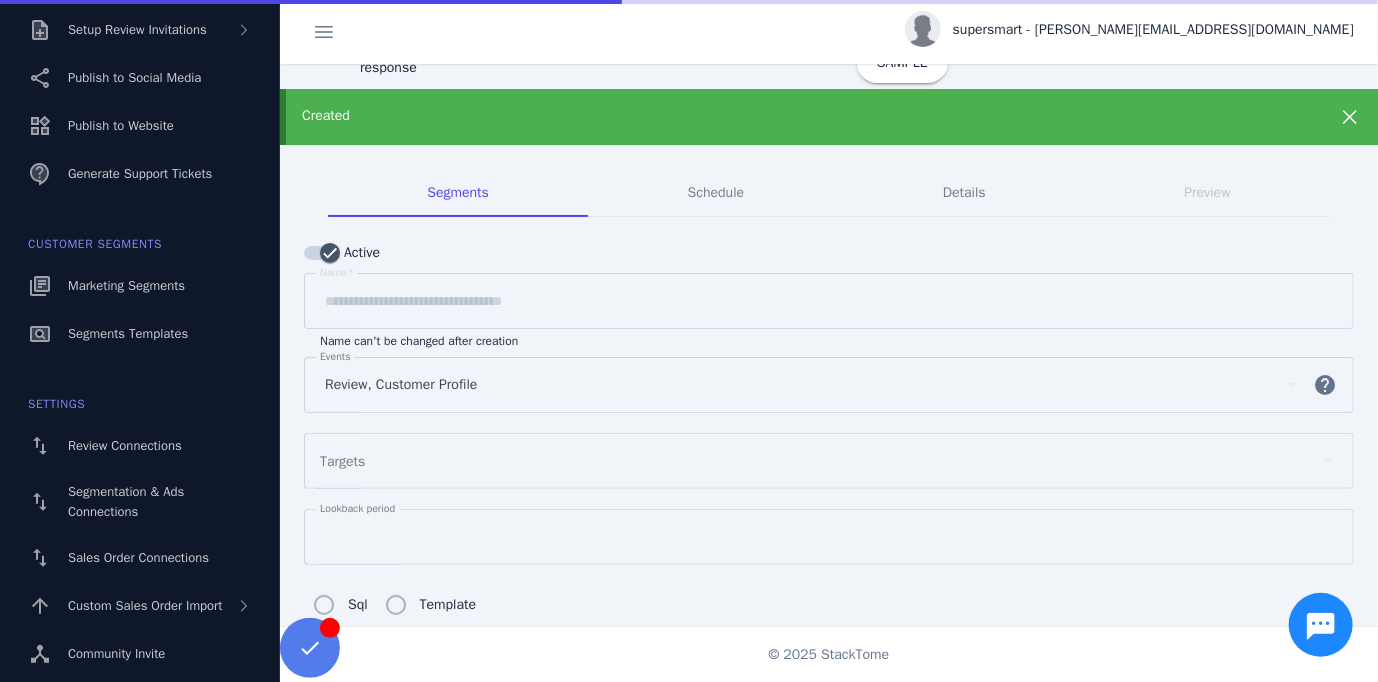 scroll, scrollTop: 0, scrollLeft: 0, axis: both 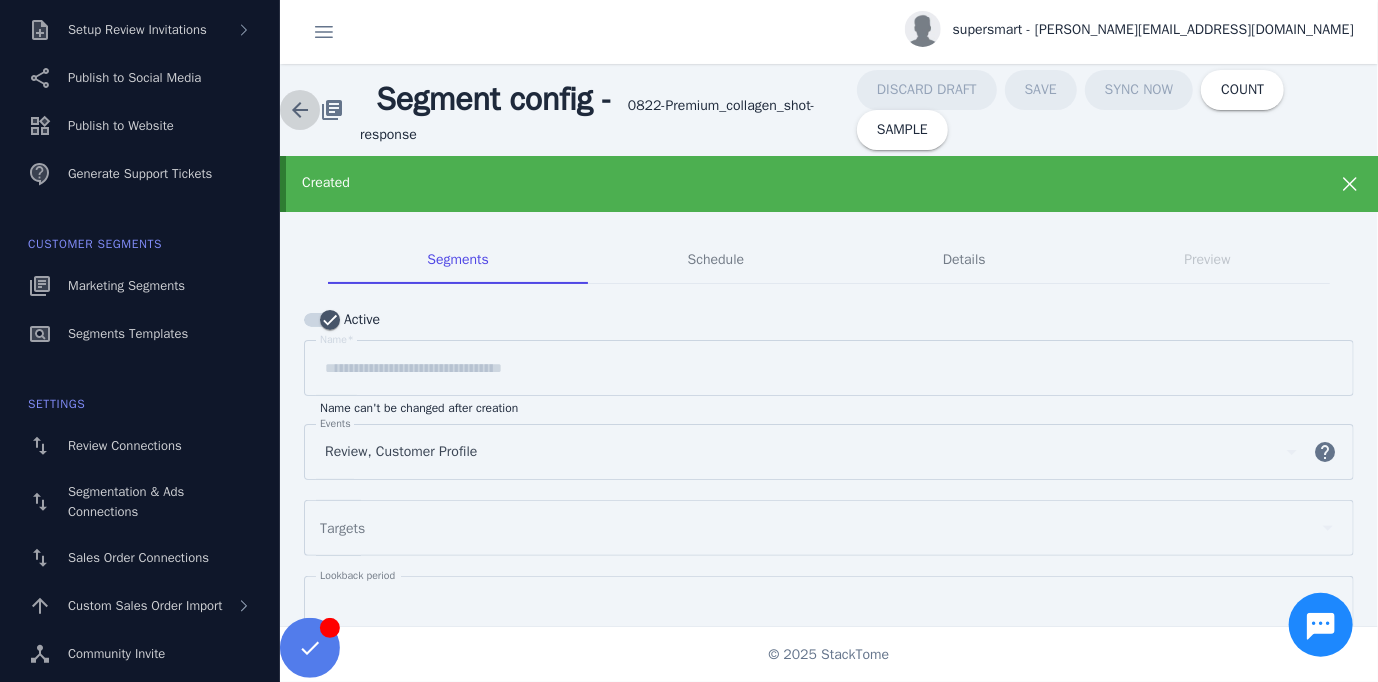 click 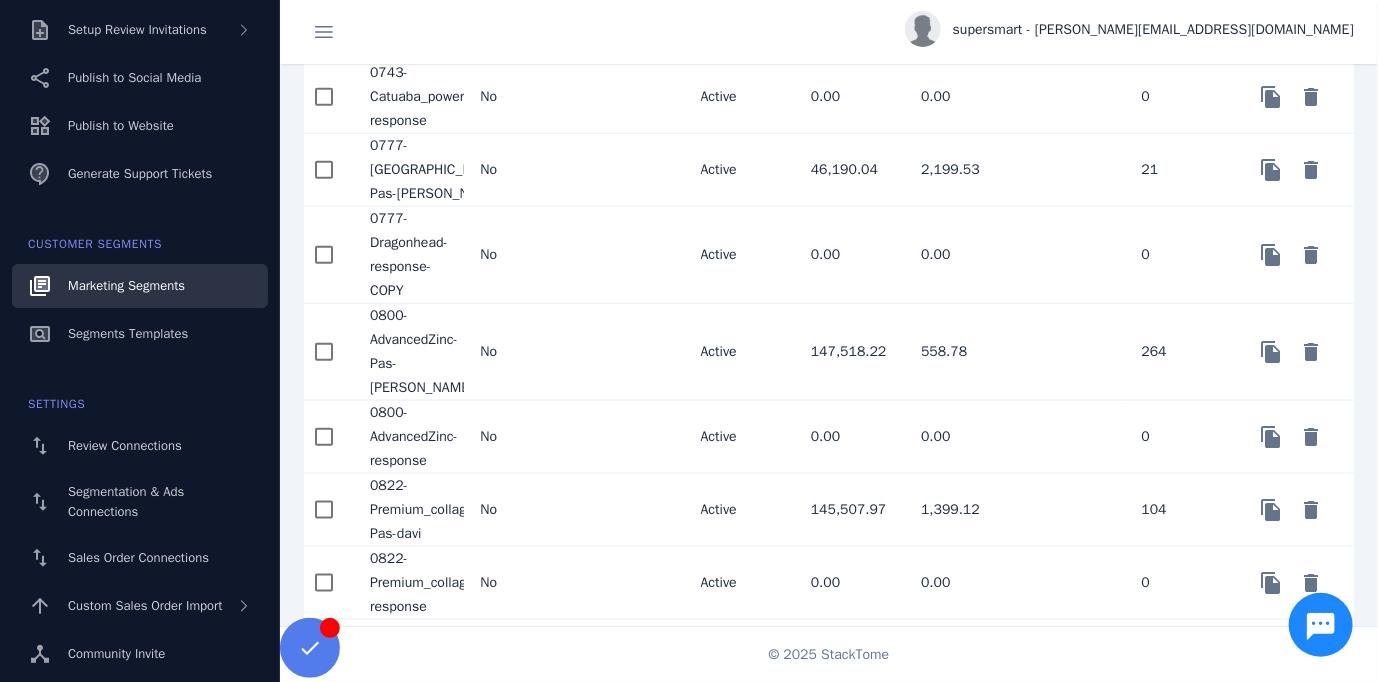 scroll, scrollTop: 1100, scrollLeft: 0, axis: vertical 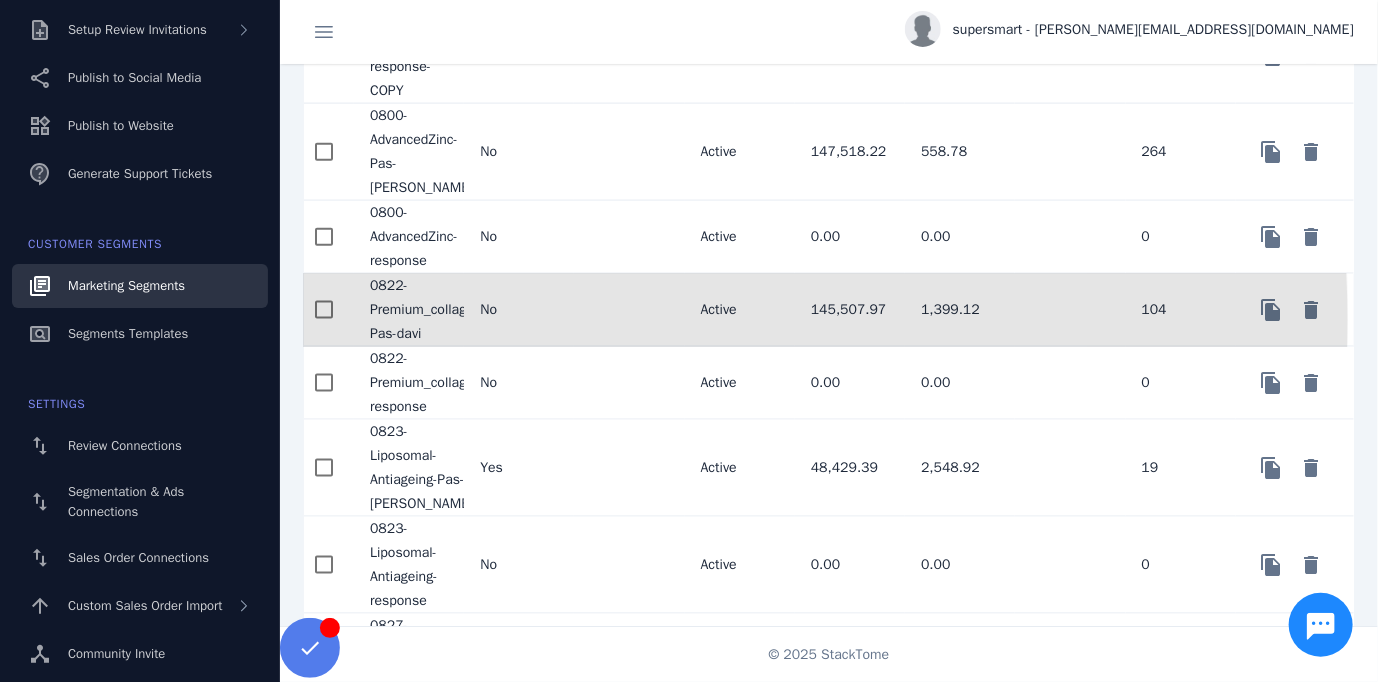 click on "0822-Premium_collagen_shot-Pas-davi" 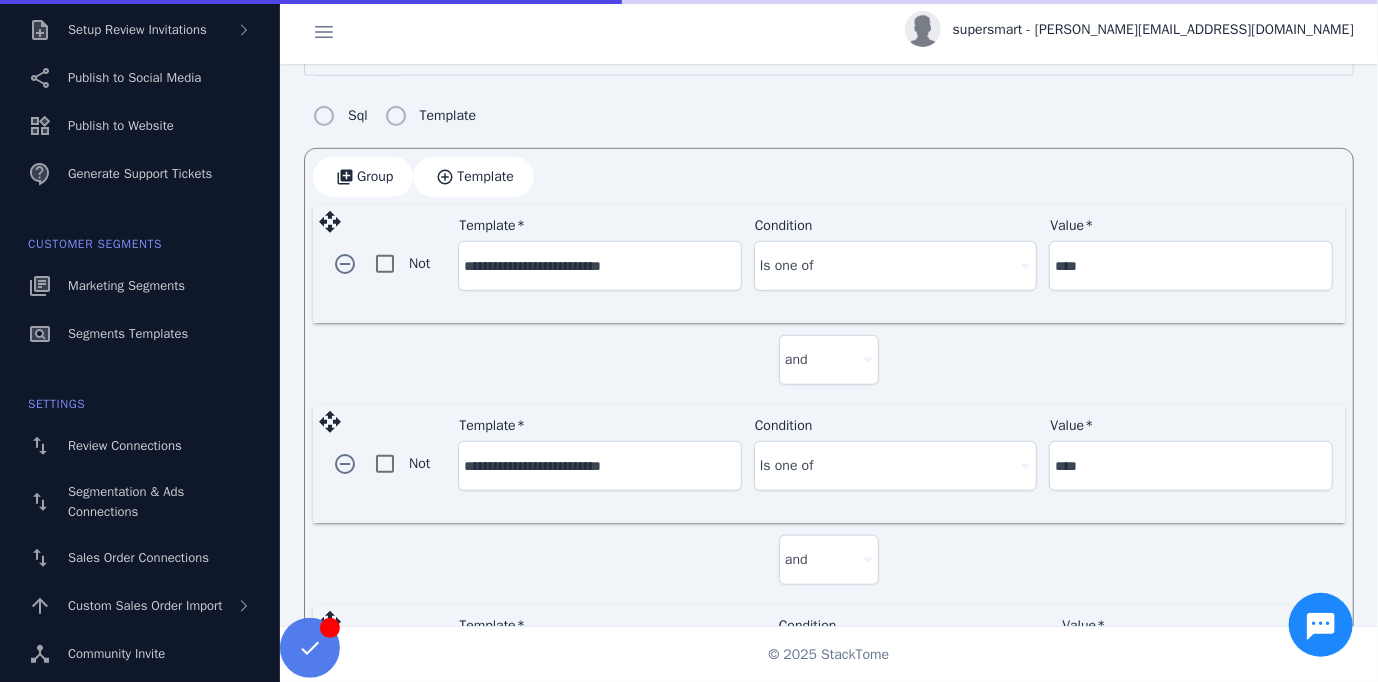 scroll, scrollTop: 700, scrollLeft: 0, axis: vertical 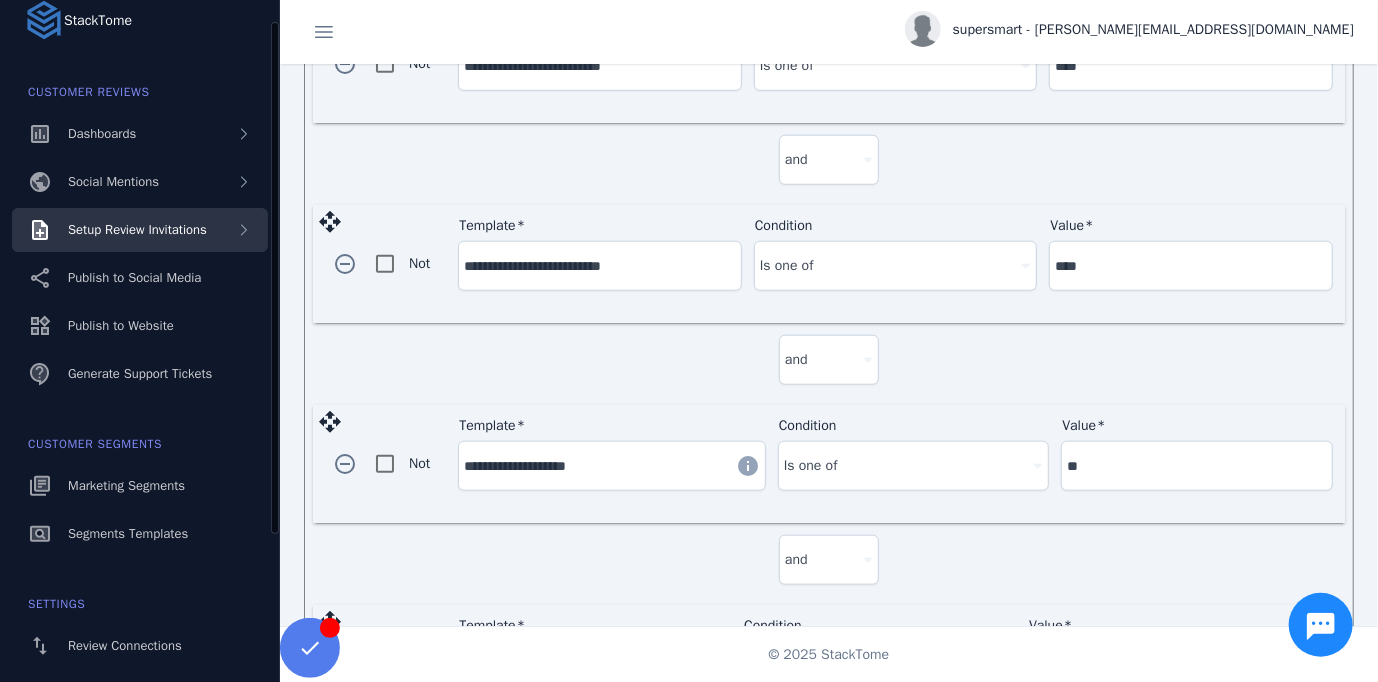 click on "Setup Review Invitations" 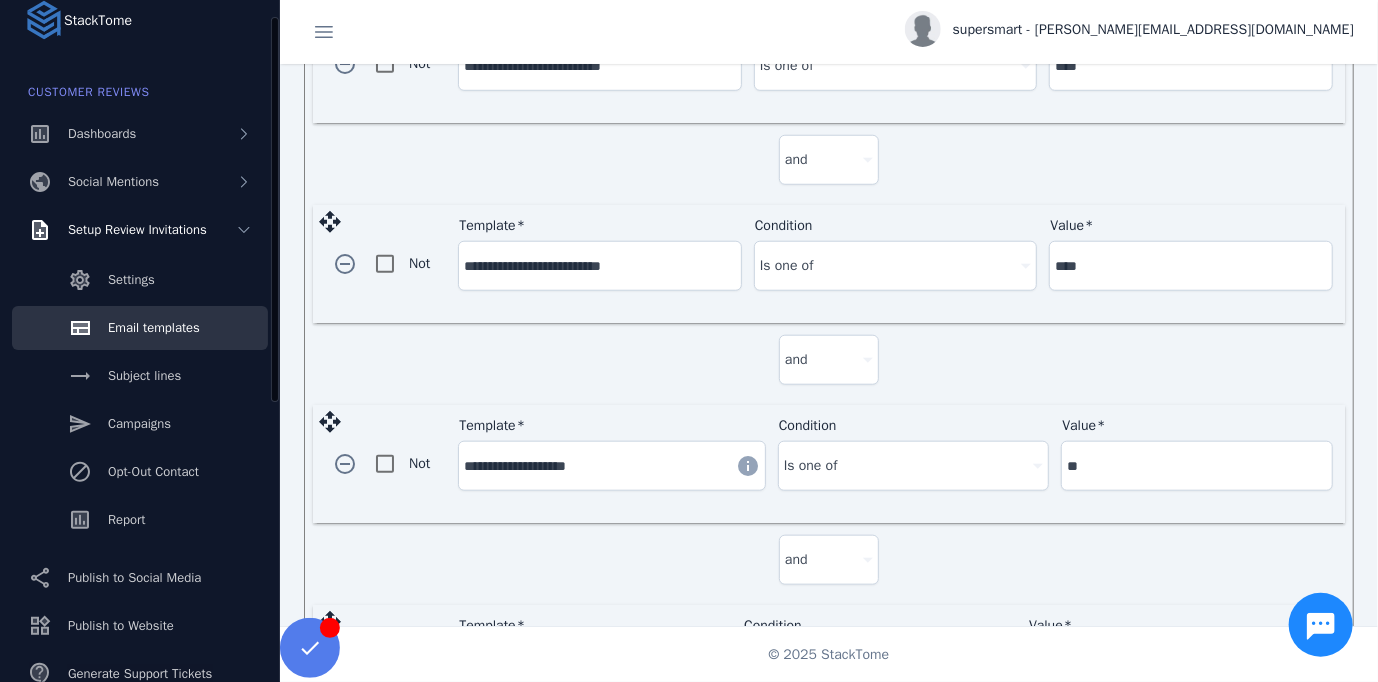 click on "Email templates" 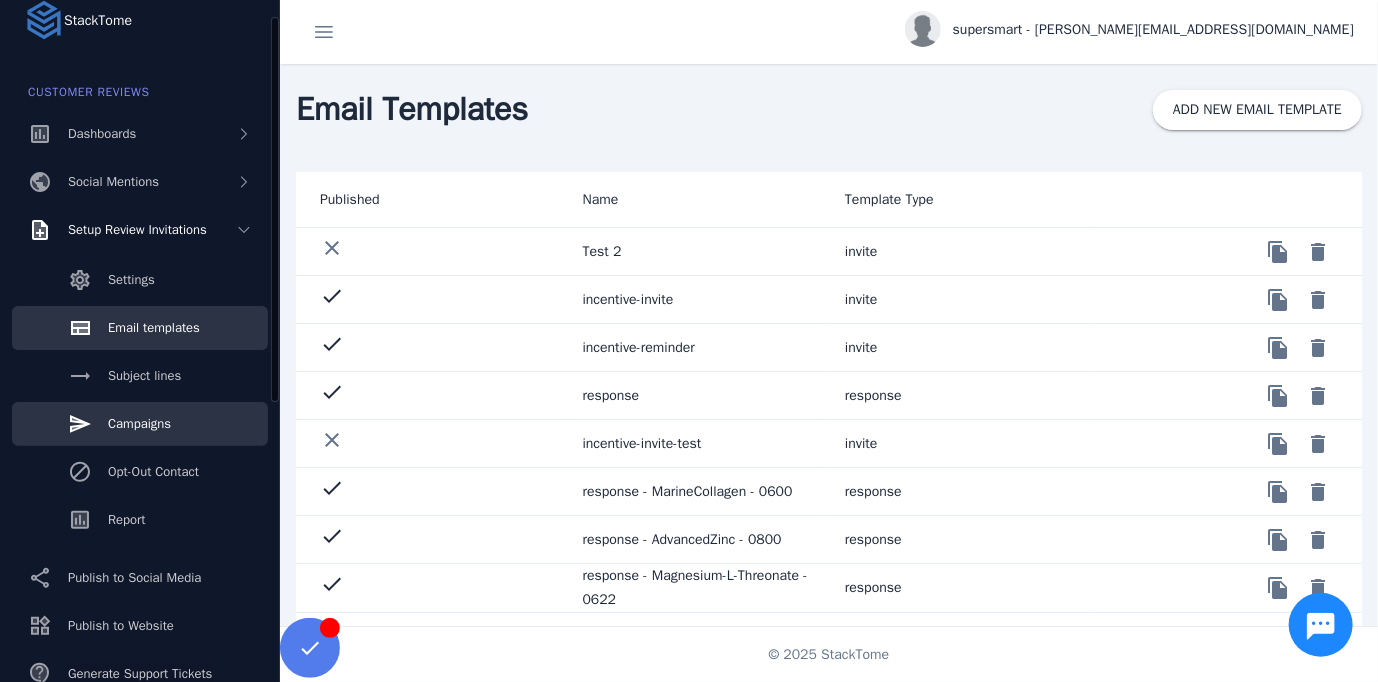 click on "Campaigns" 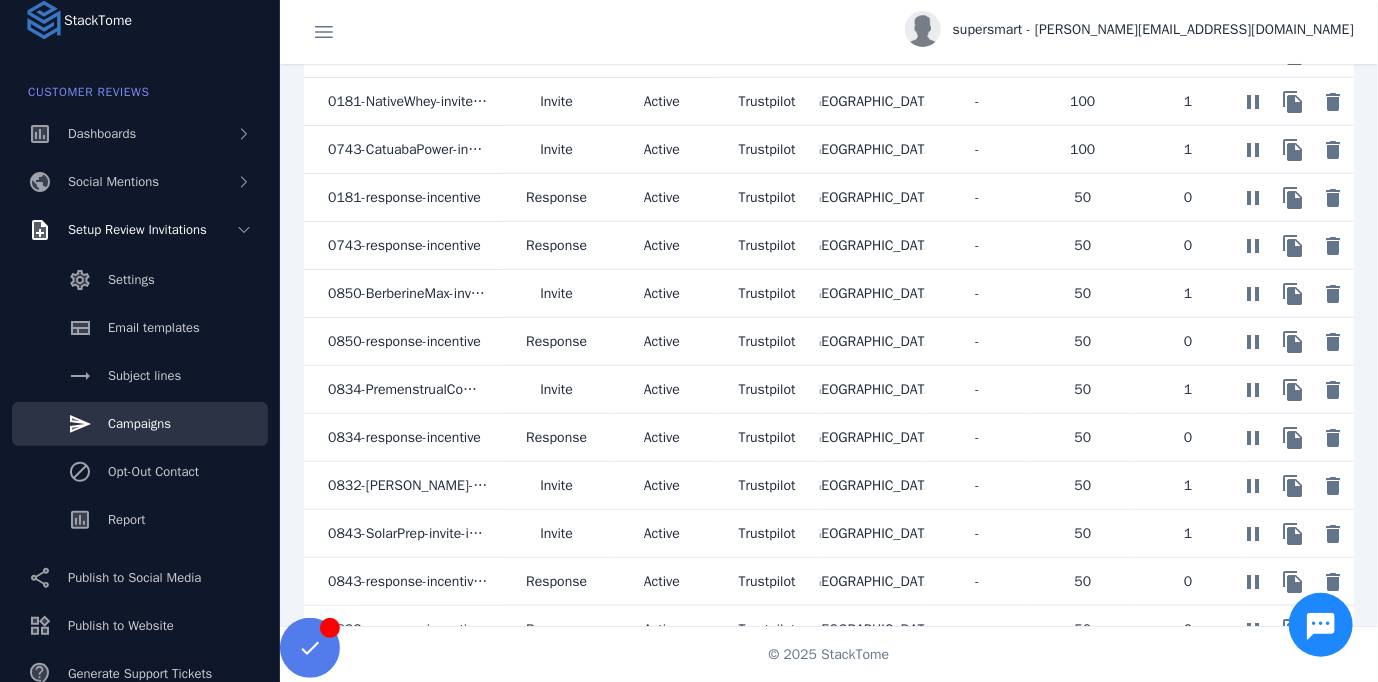 scroll, scrollTop: 930, scrollLeft: 0, axis: vertical 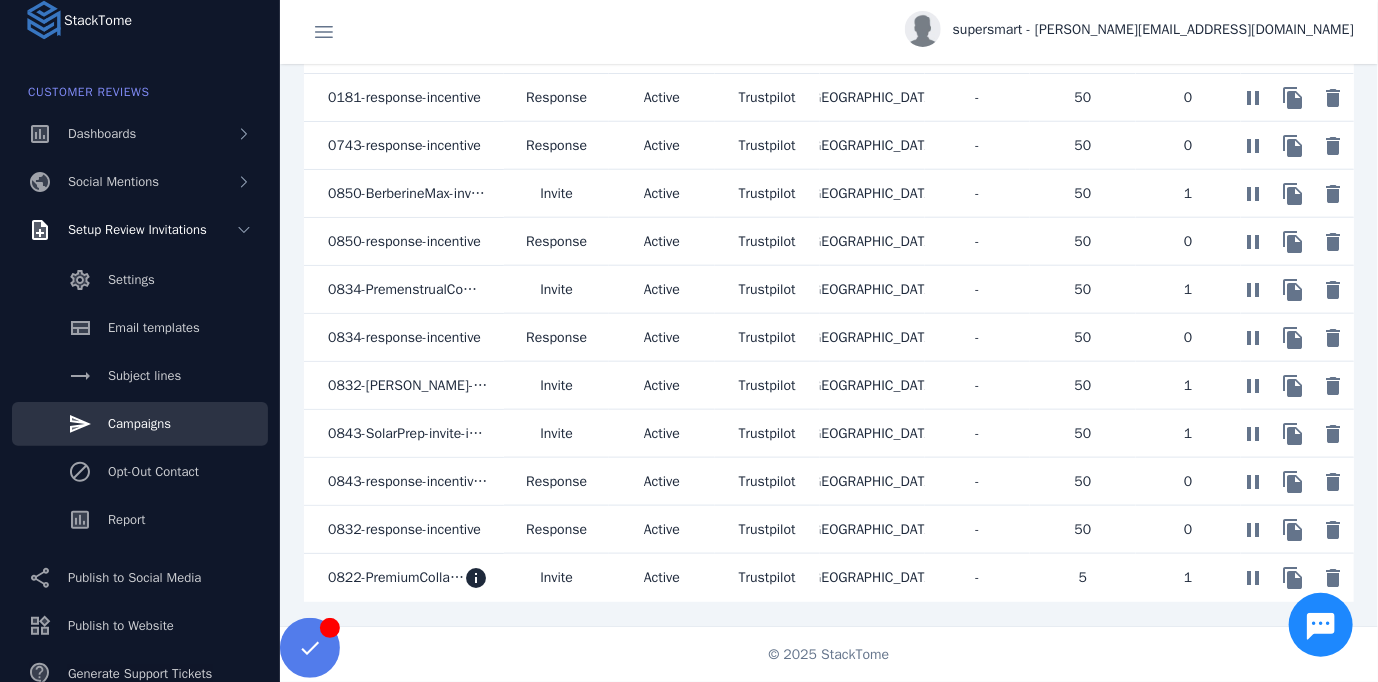 click on "0822-PremiumCollagenShot-invite-incentive" 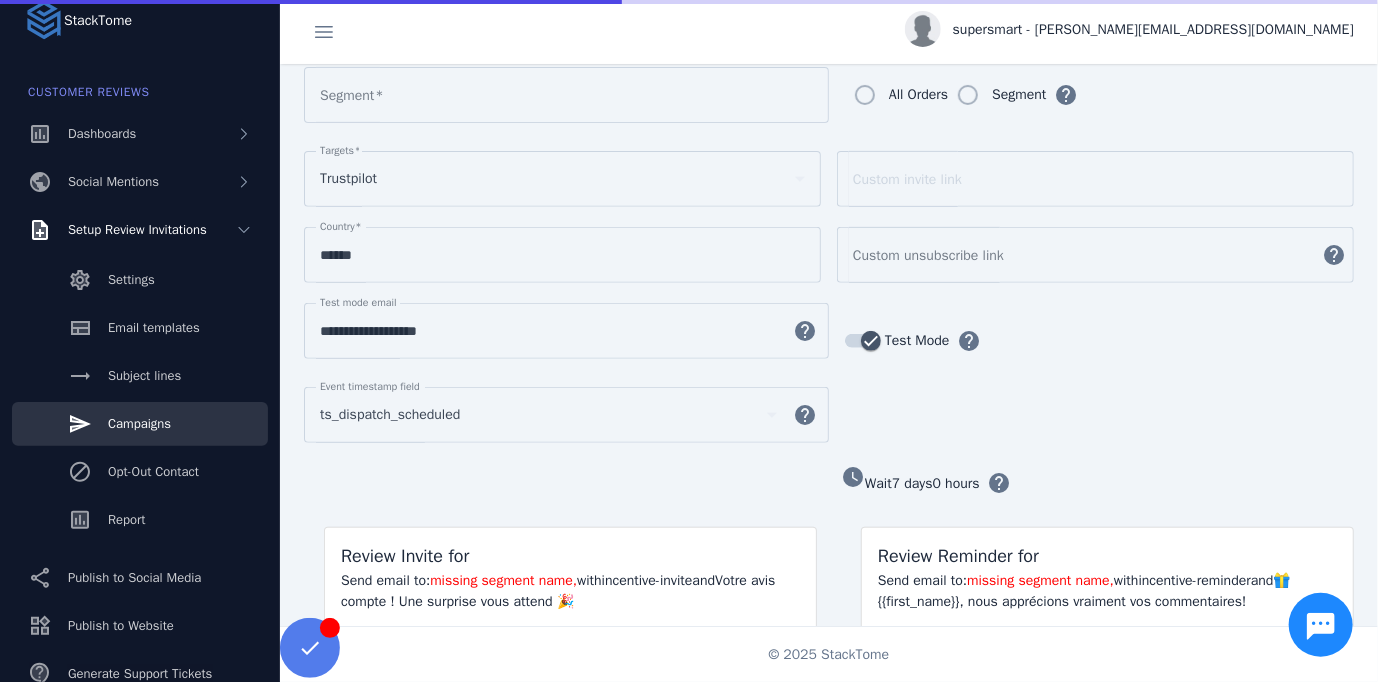 type on "**********" 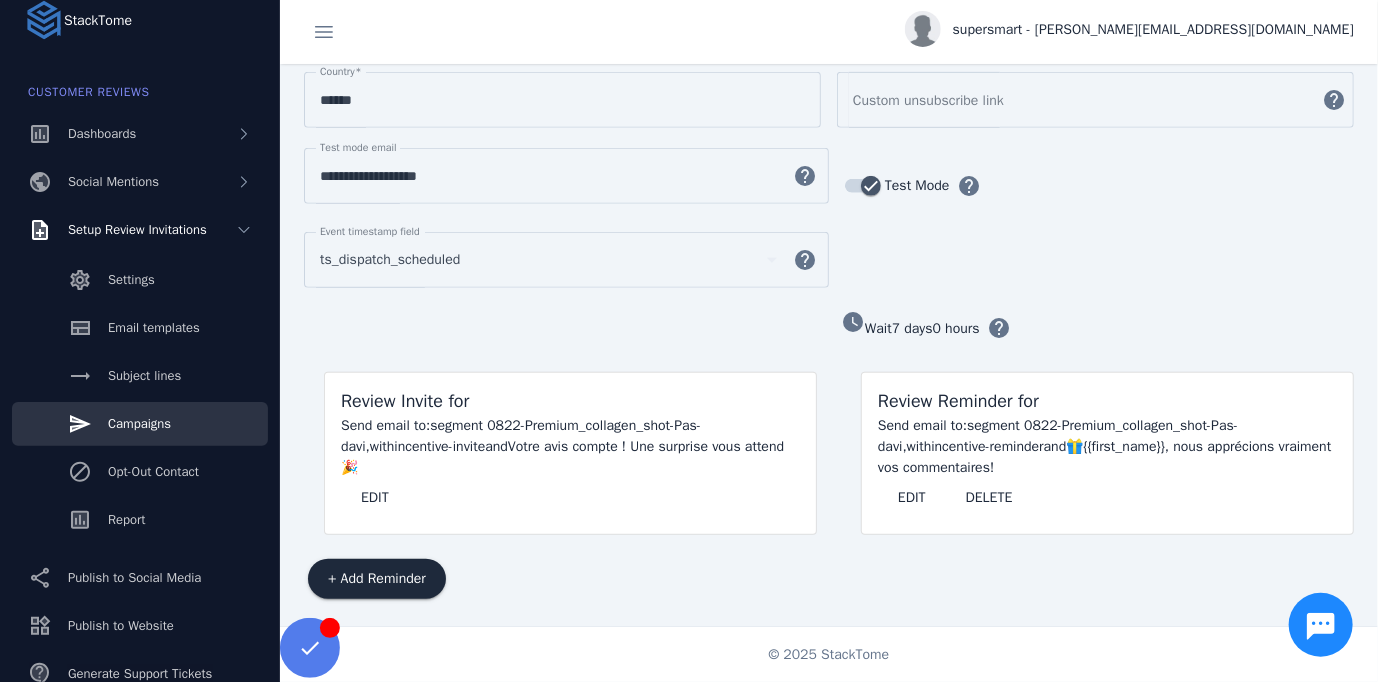 scroll, scrollTop: 396, scrollLeft: 0, axis: vertical 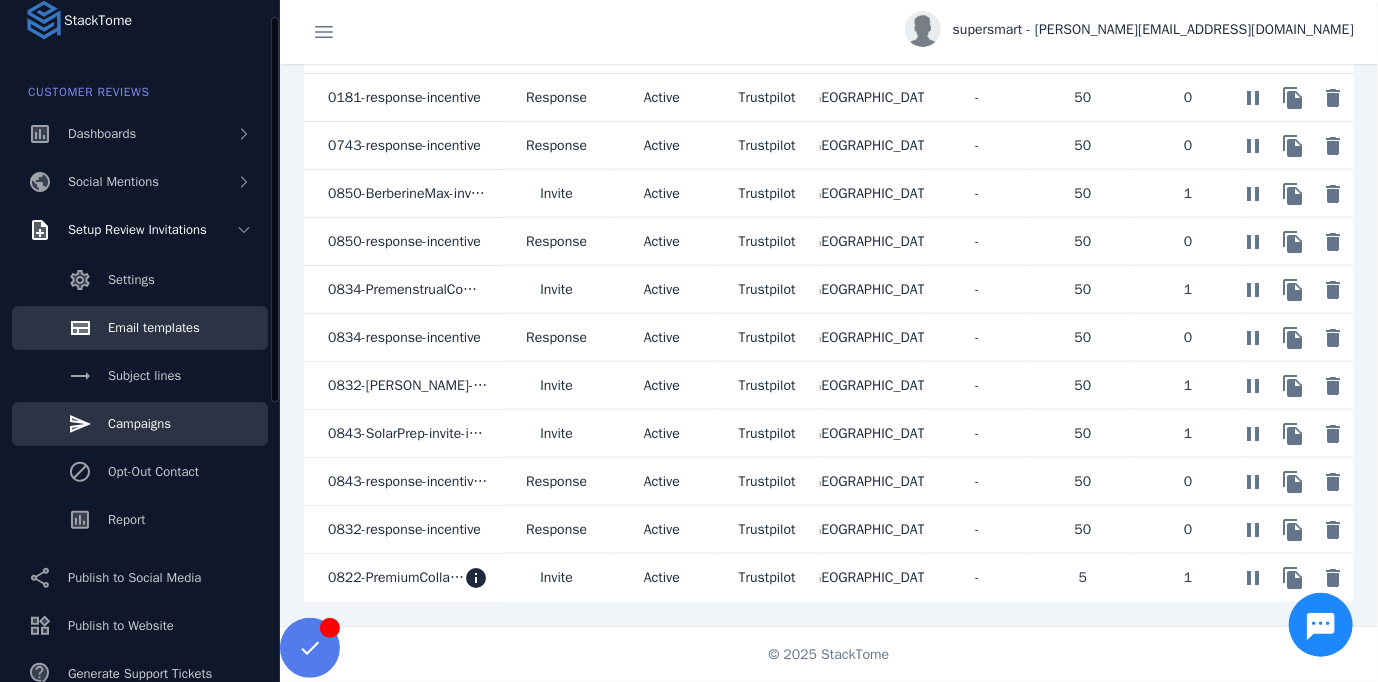 click on "Email templates" 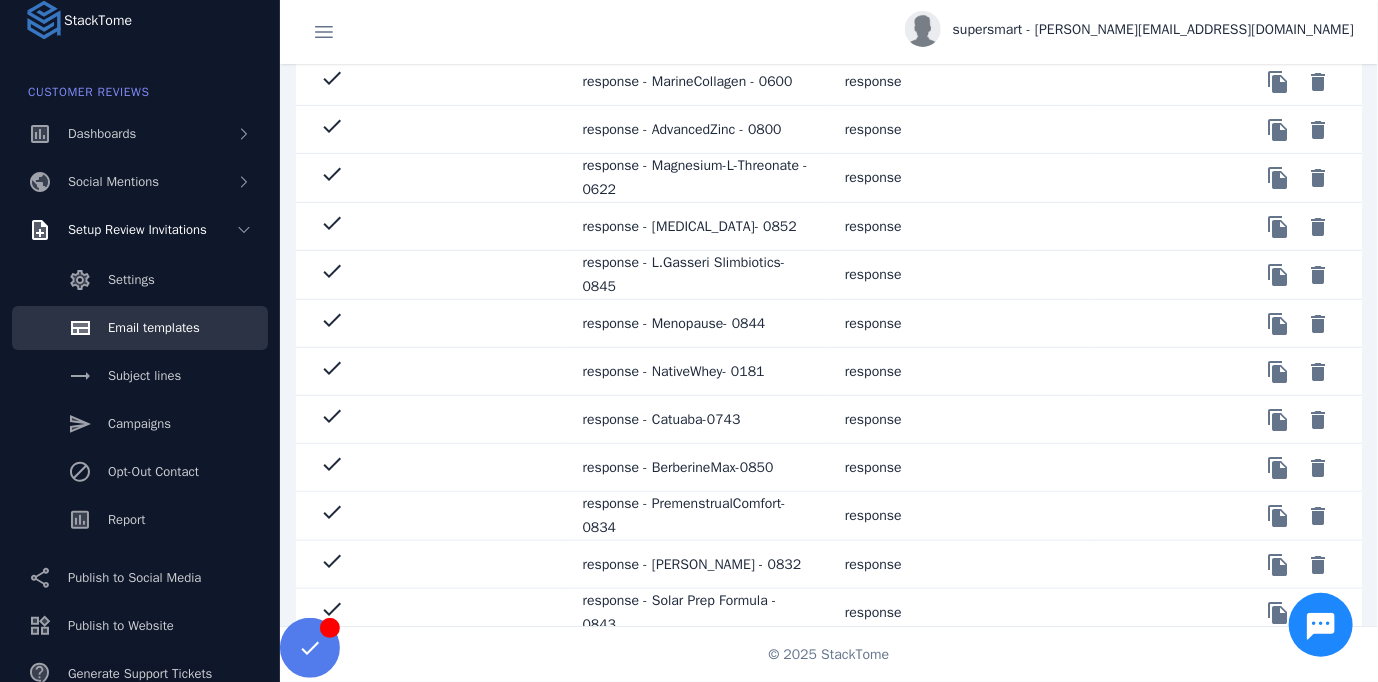 scroll, scrollTop: 469, scrollLeft: 0, axis: vertical 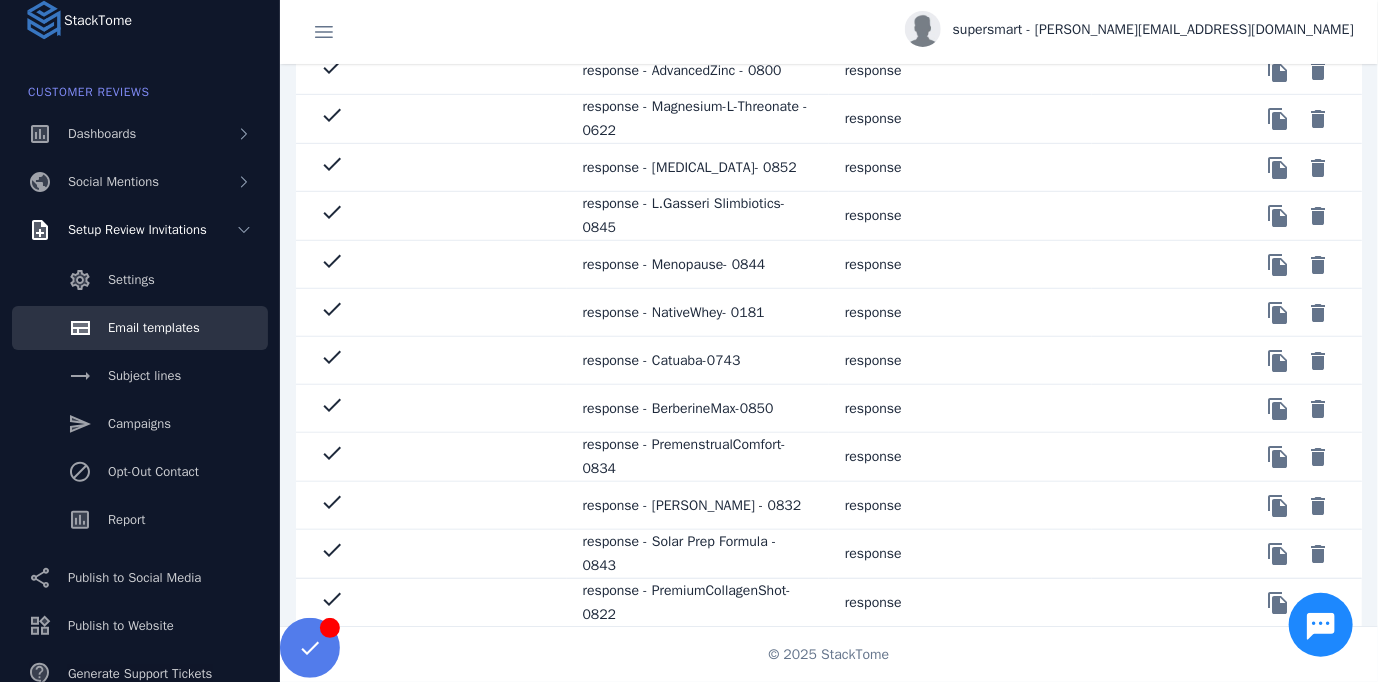 click on "response - PremiumCollagenShot-0822" 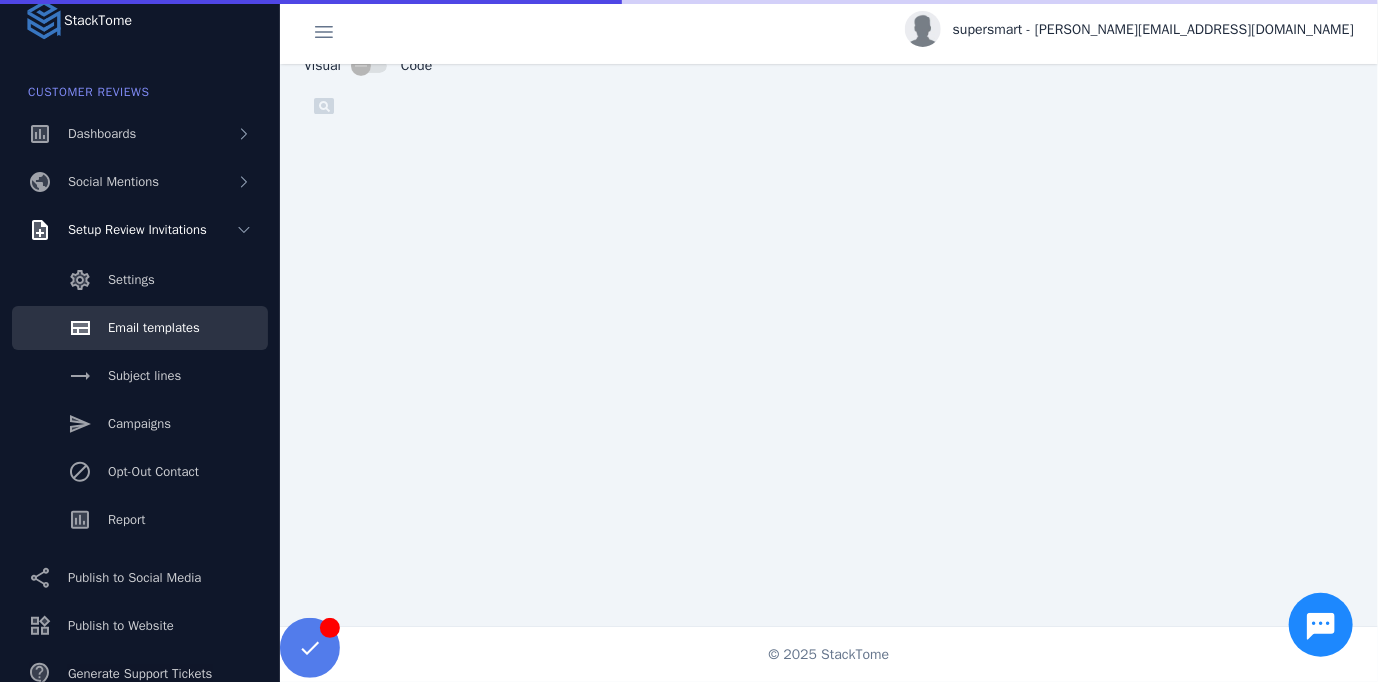 scroll, scrollTop: 52, scrollLeft: 0, axis: vertical 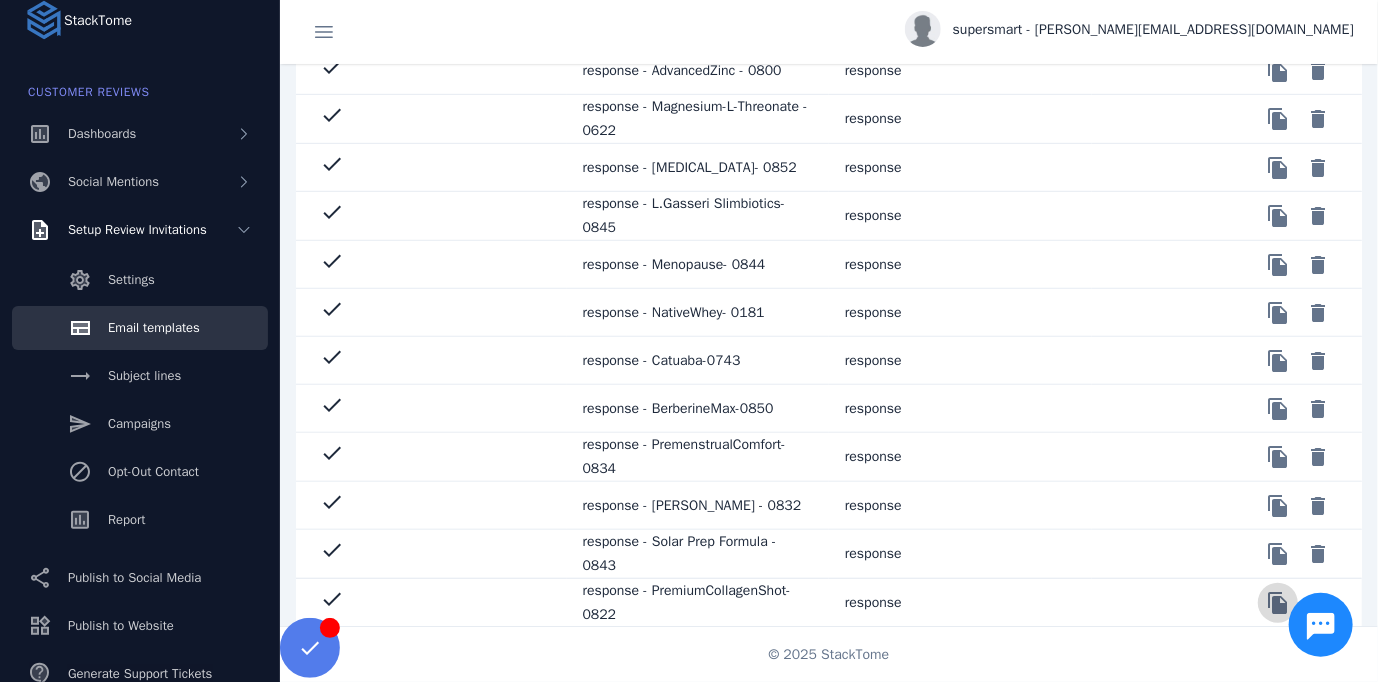 click 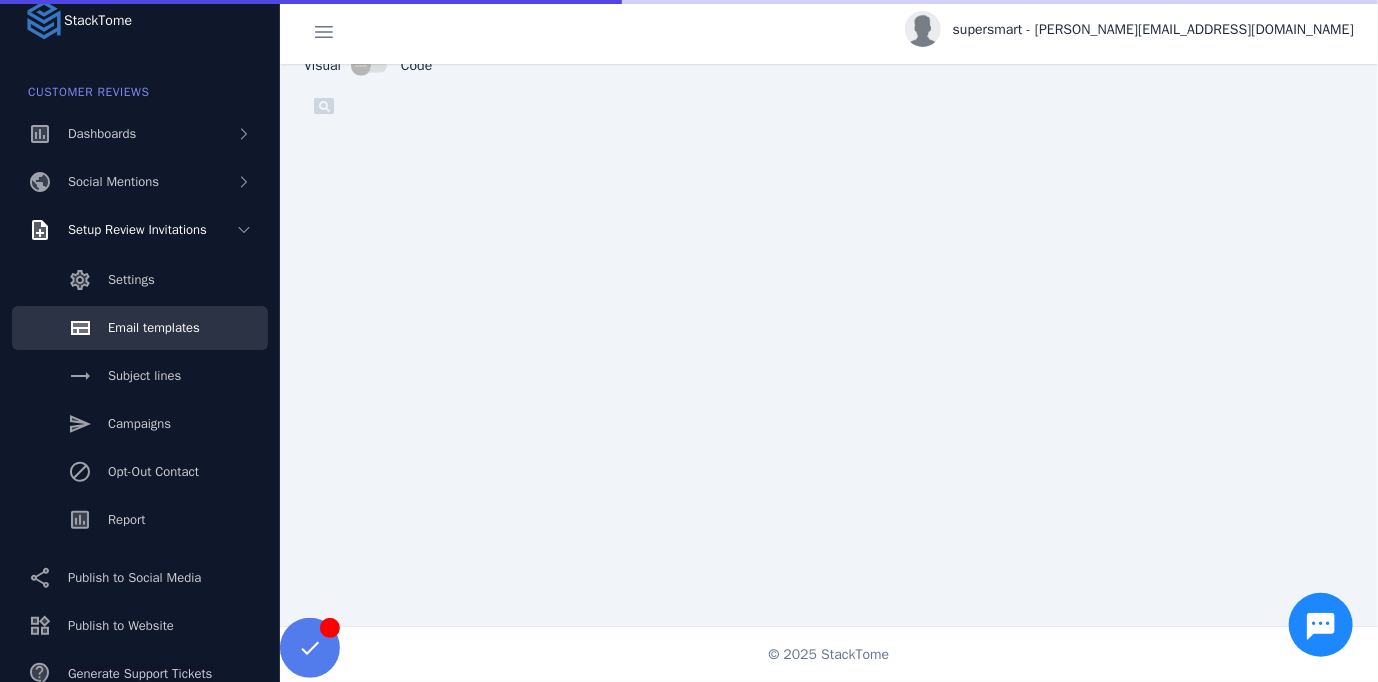 scroll, scrollTop: 52, scrollLeft: 0, axis: vertical 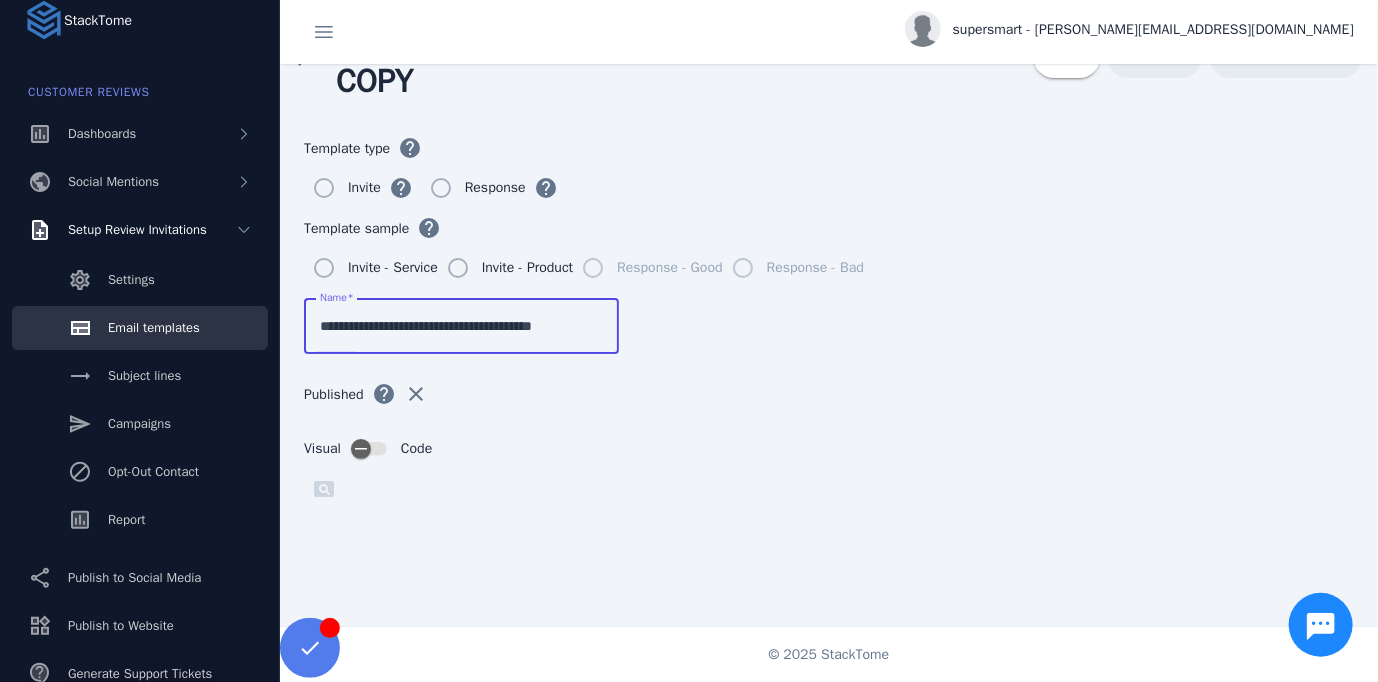 drag, startPoint x: 391, startPoint y: 329, endPoint x: 608, endPoint y: 325, distance: 217.03687 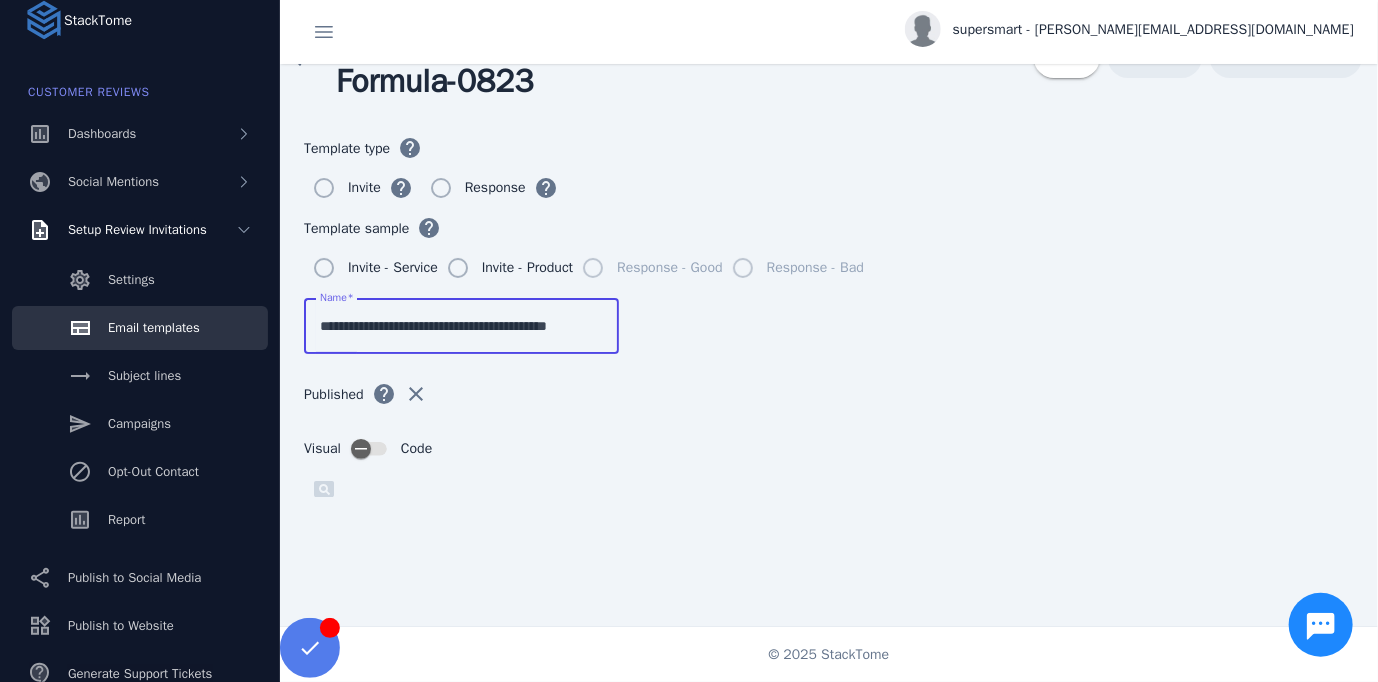 scroll, scrollTop: 0, scrollLeft: 20, axis: horizontal 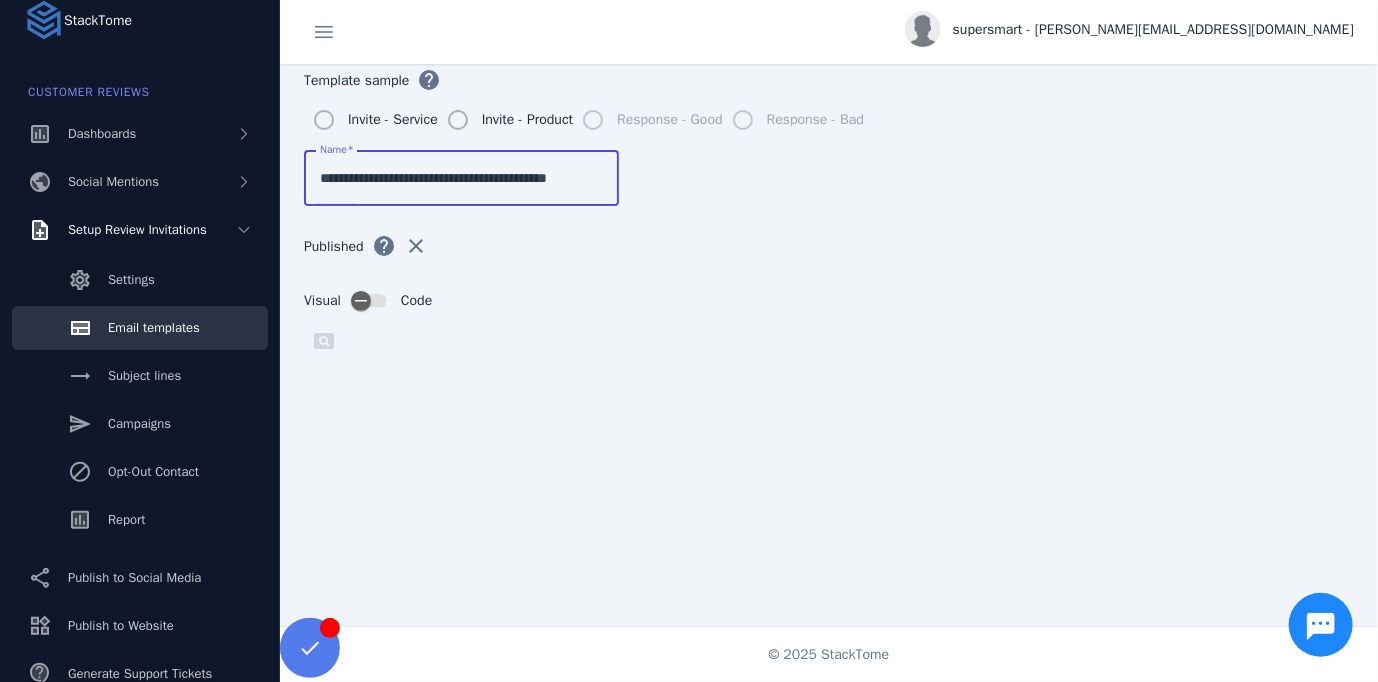 drag, startPoint x: 356, startPoint y: 171, endPoint x: 300, endPoint y: 185, distance: 57.72348 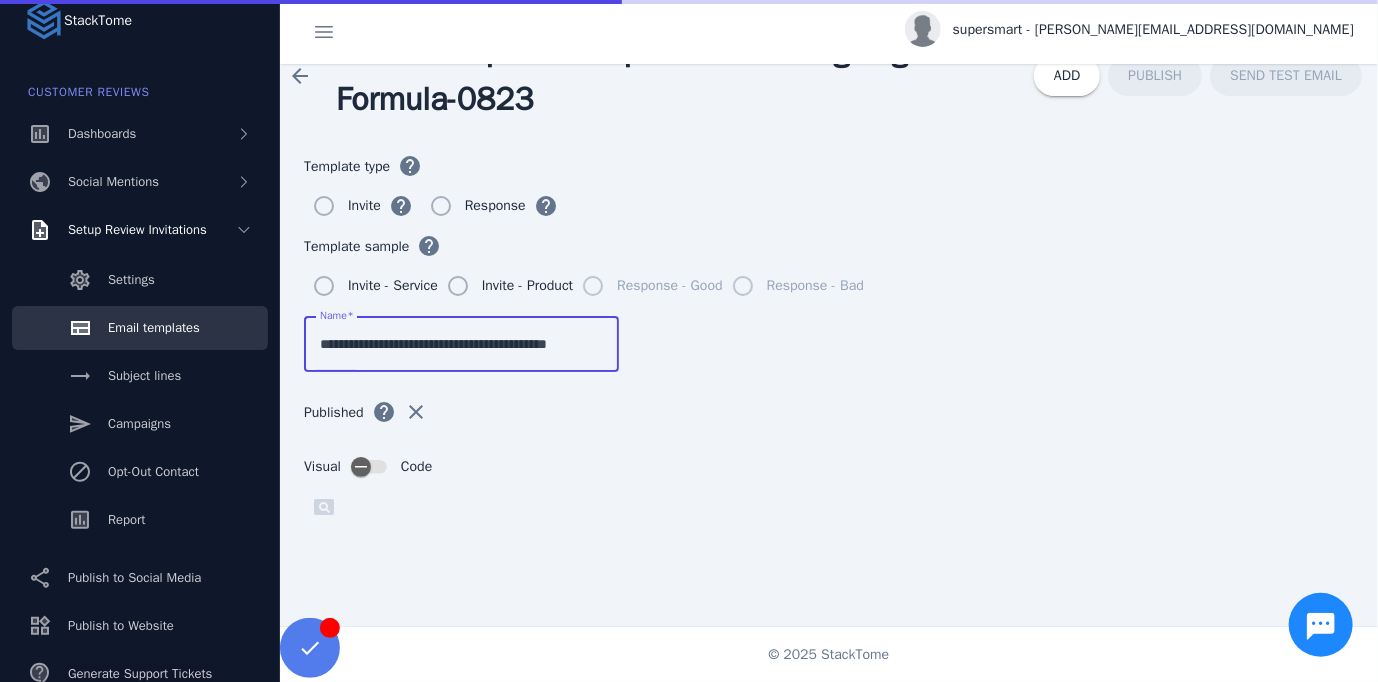 scroll, scrollTop: 0, scrollLeft: 0, axis: both 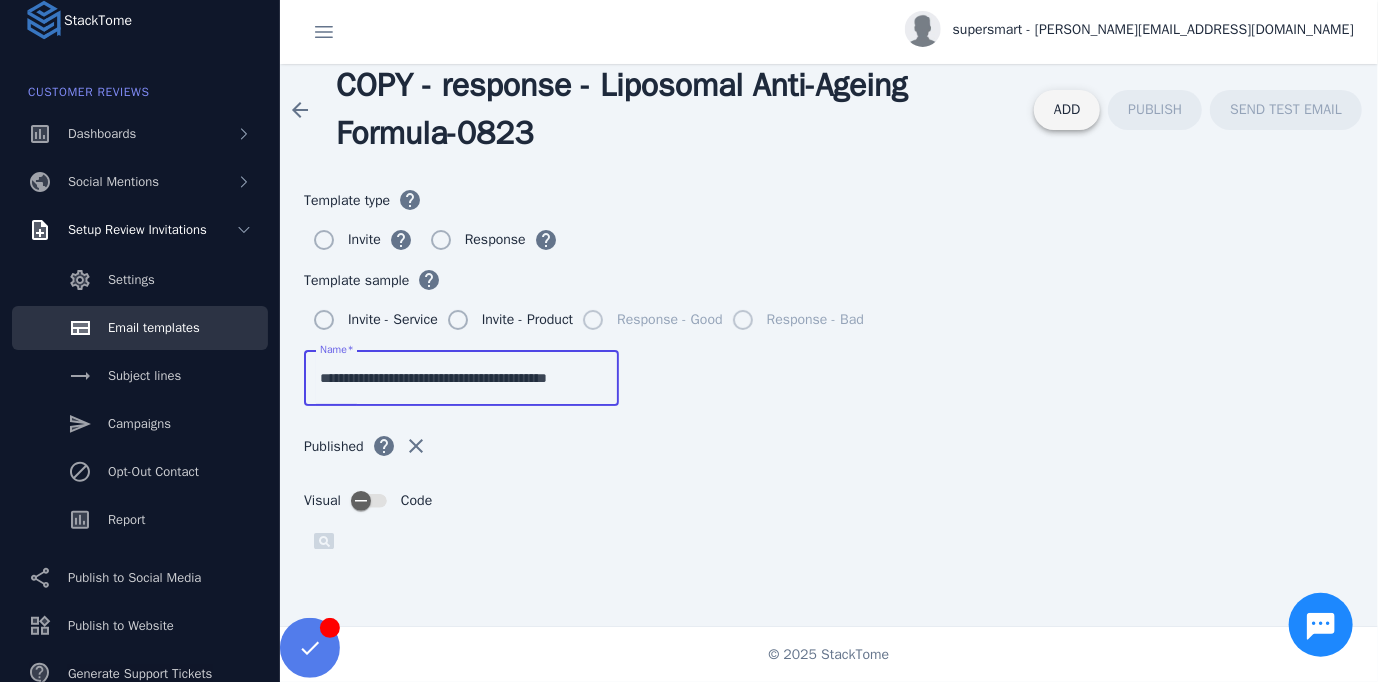type on "**********" 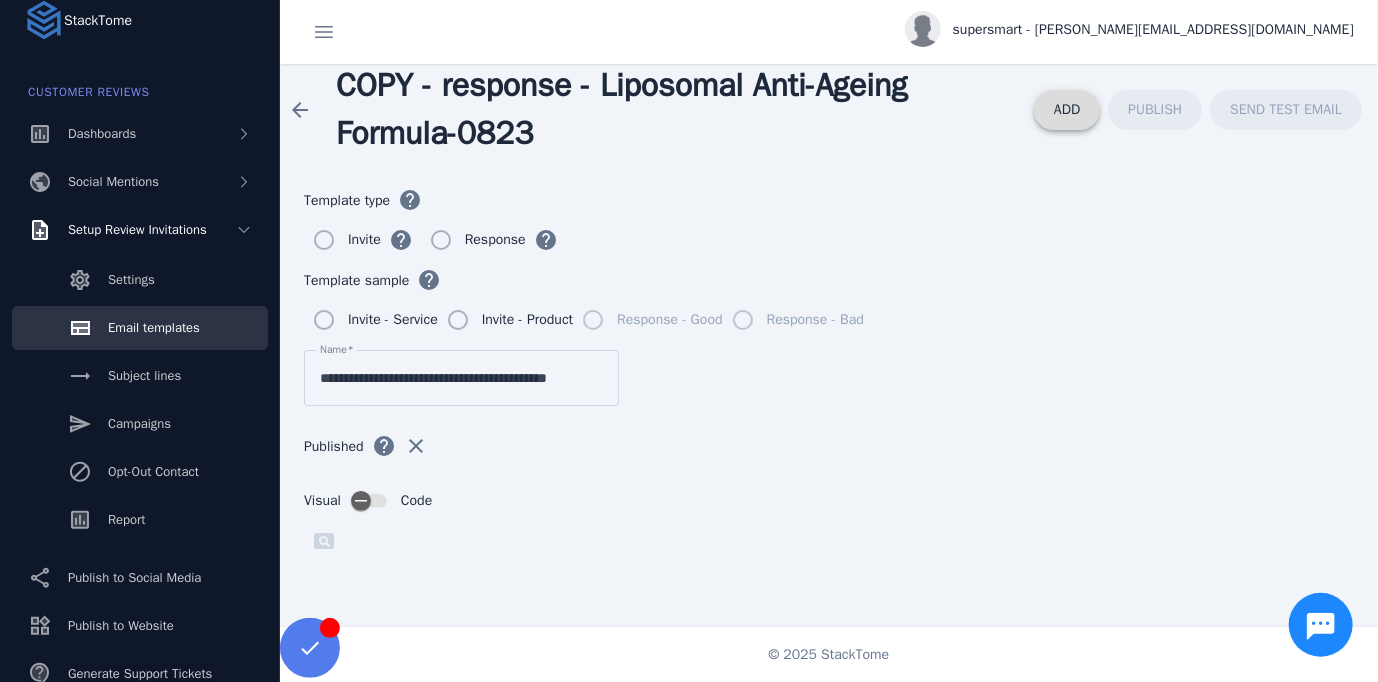 click 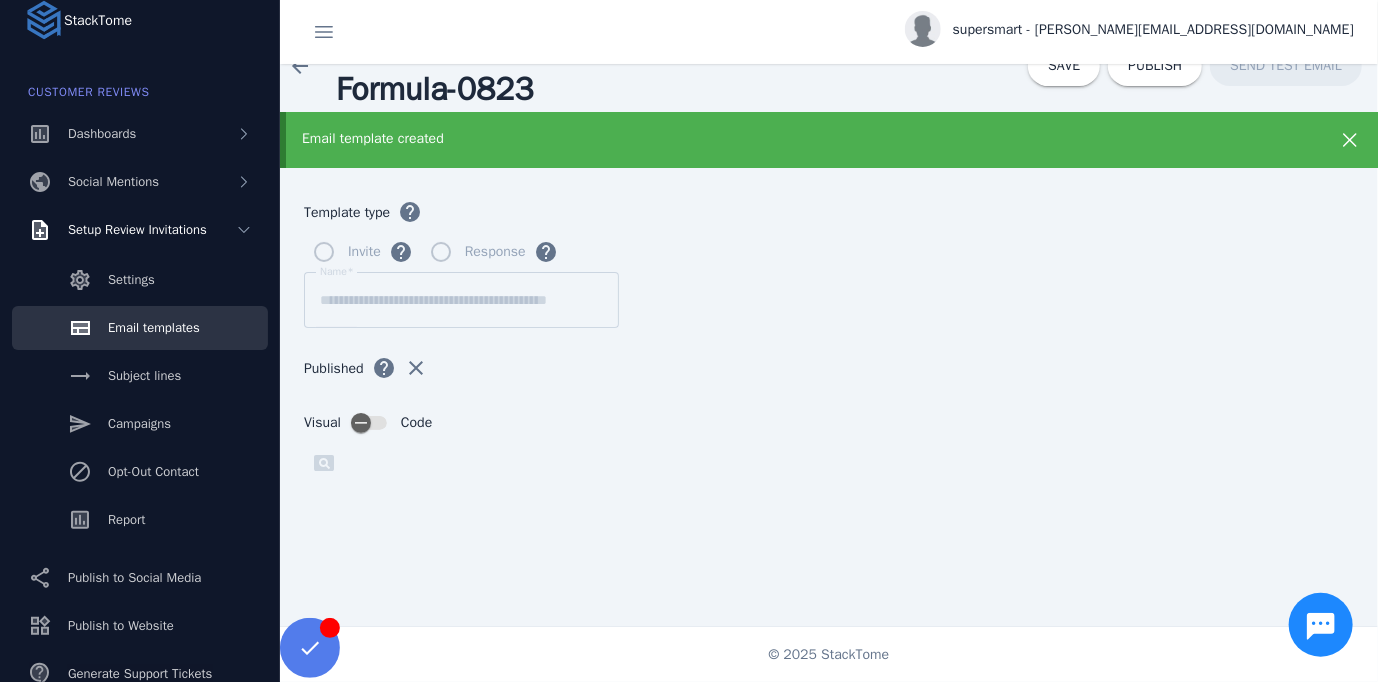 scroll, scrollTop: 8, scrollLeft: 0, axis: vertical 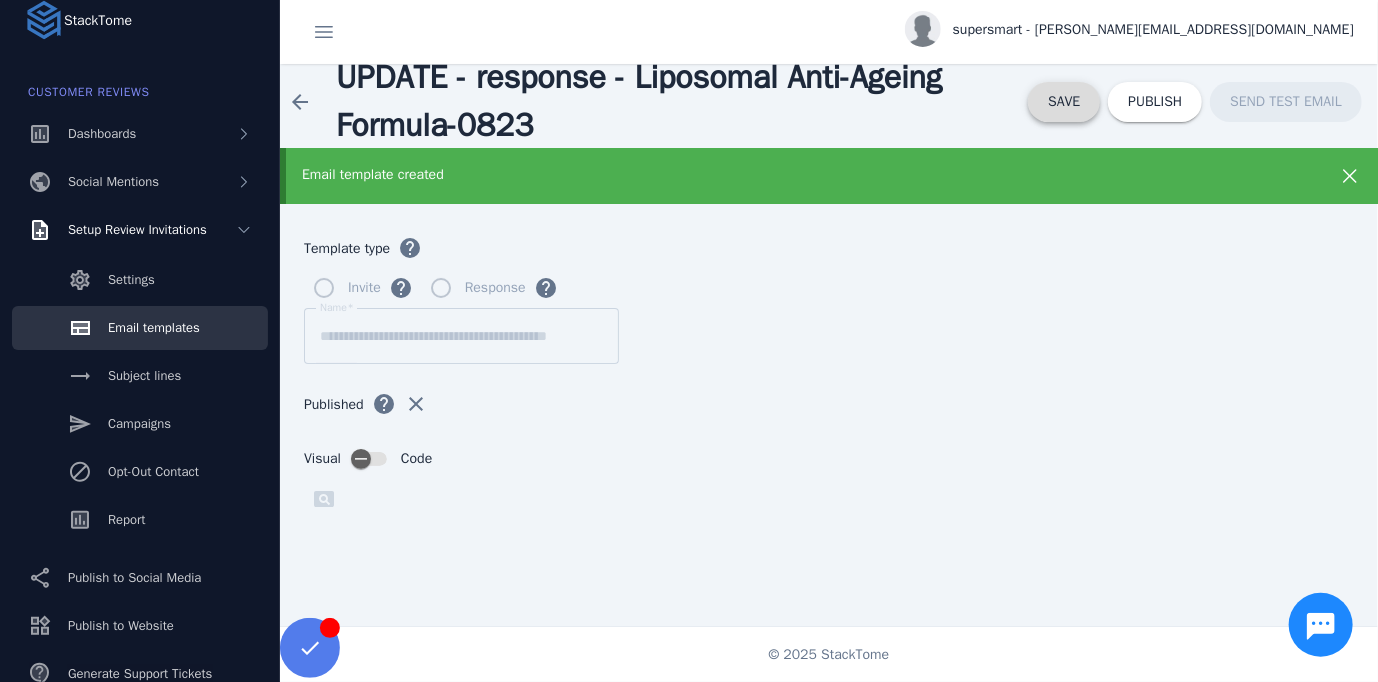 click 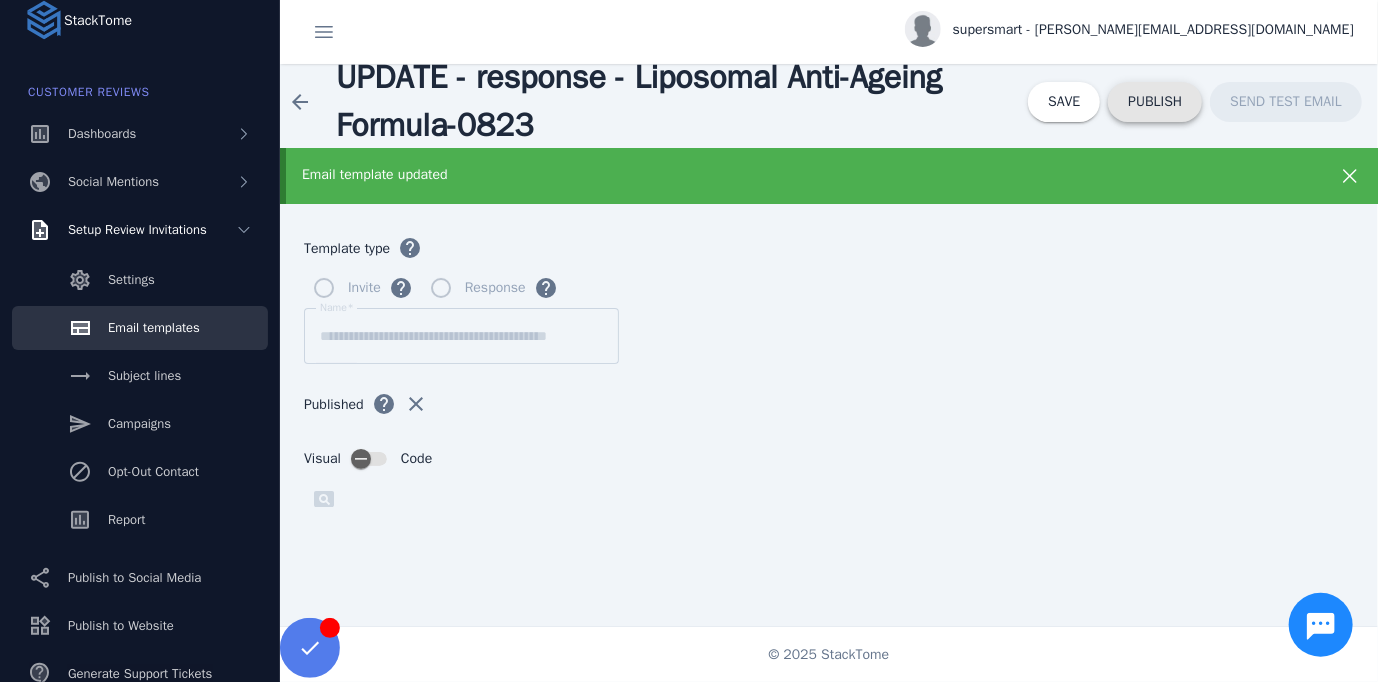 click on "PUBLISH" 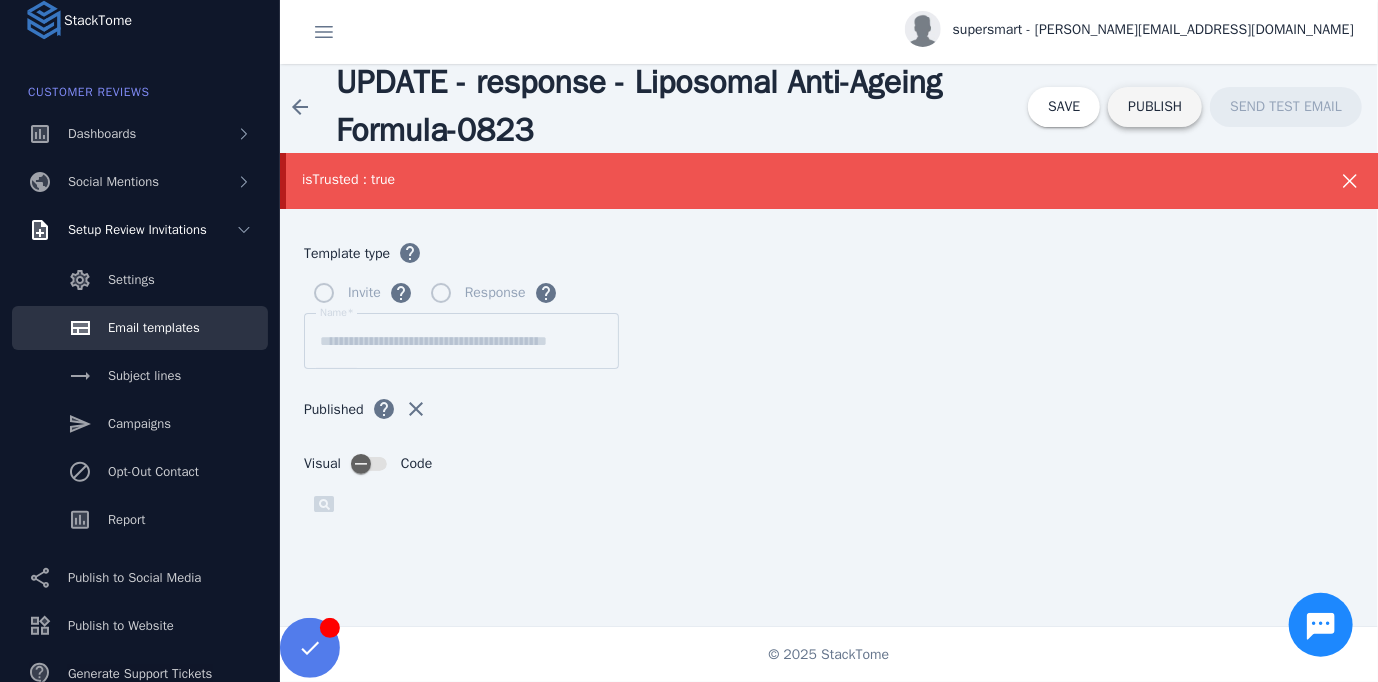 scroll, scrollTop: 0, scrollLeft: 0, axis: both 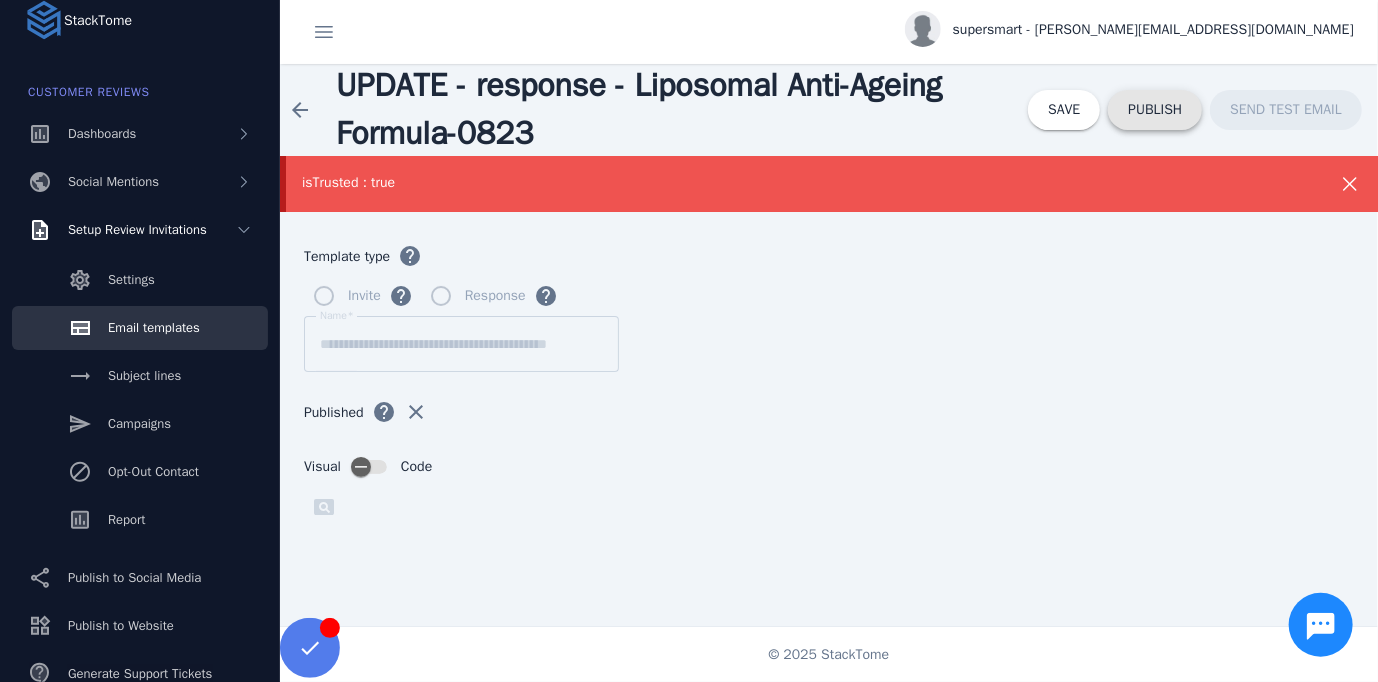 click on "PUBLISH" 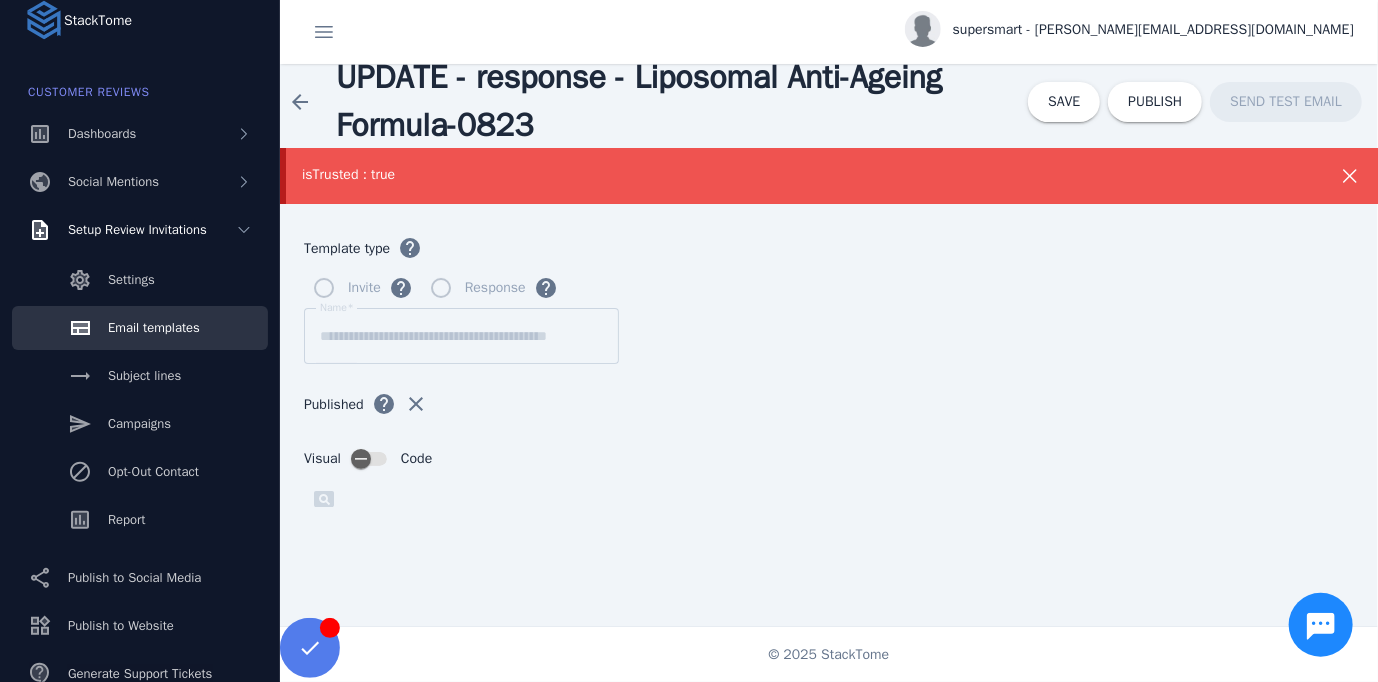 scroll, scrollTop: 0, scrollLeft: 0, axis: both 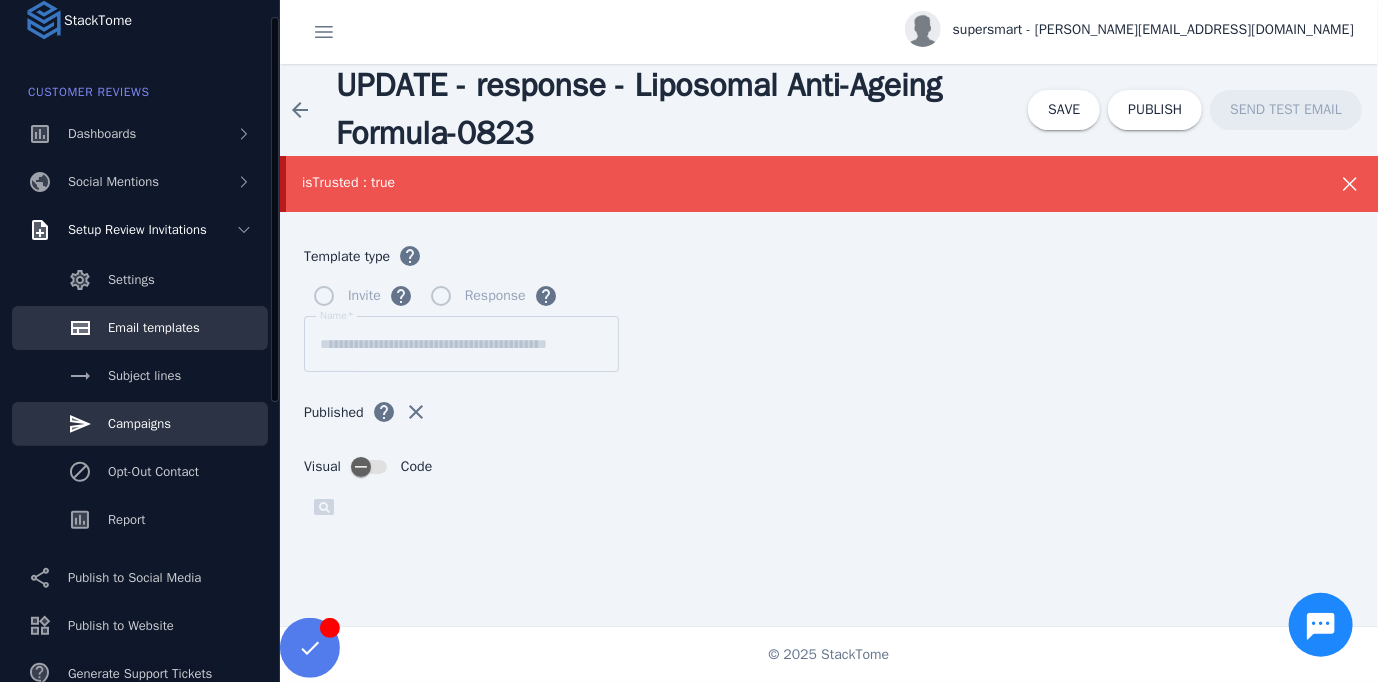 click on "Campaigns" 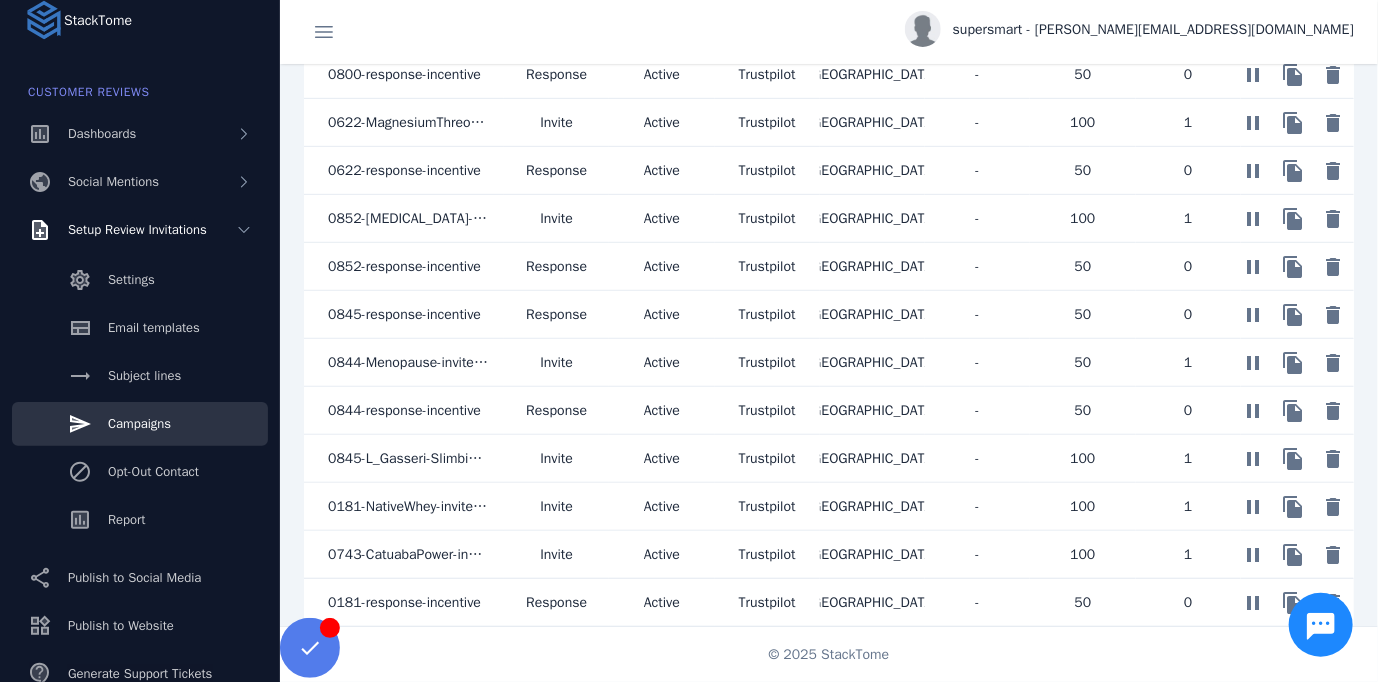 scroll, scrollTop: 430, scrollLeft: 0, axis: vertical 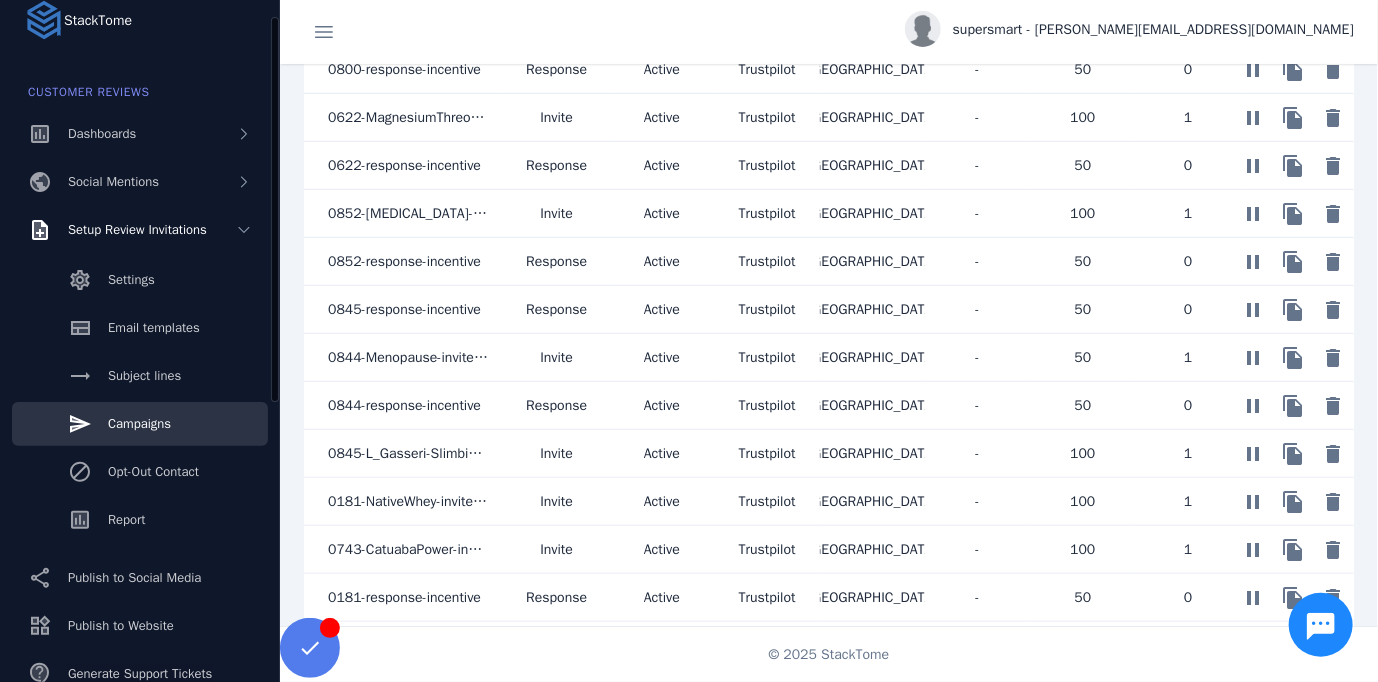 click on "Campaigns" 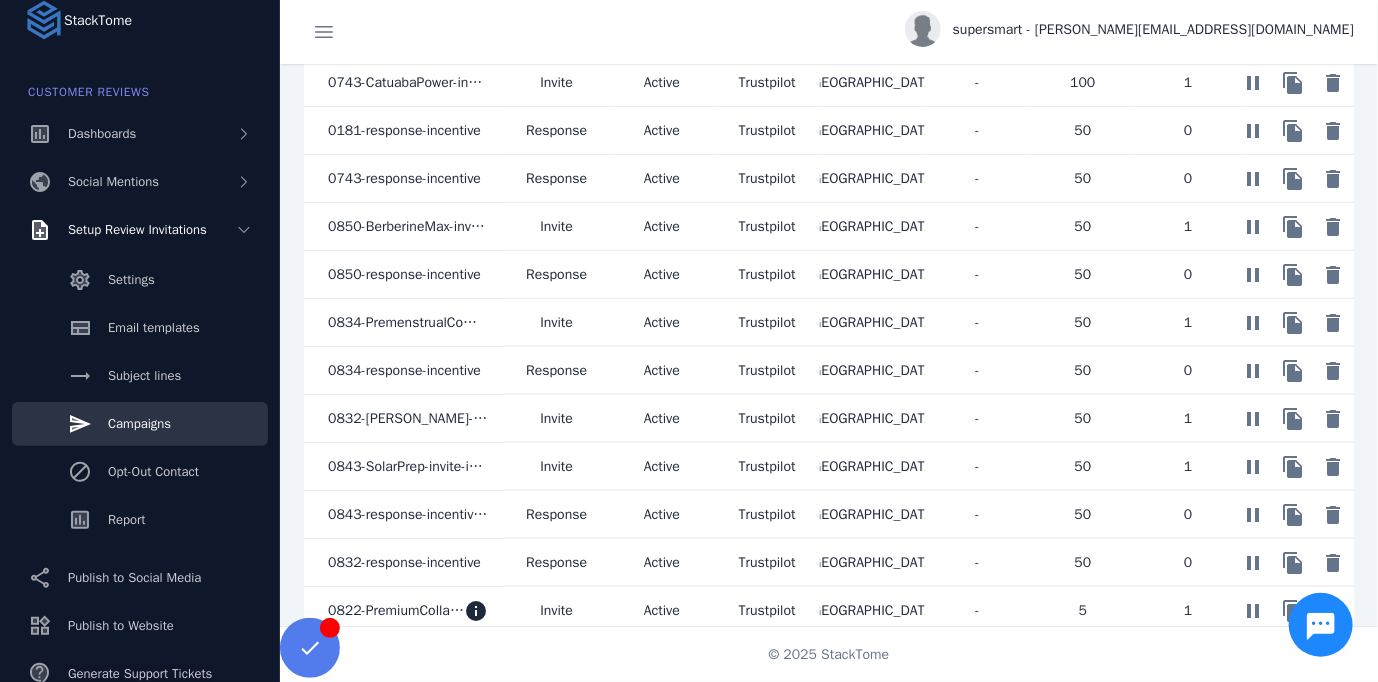 scroll, scrollTop: 930, scrollLeft: 0, axis: vertical 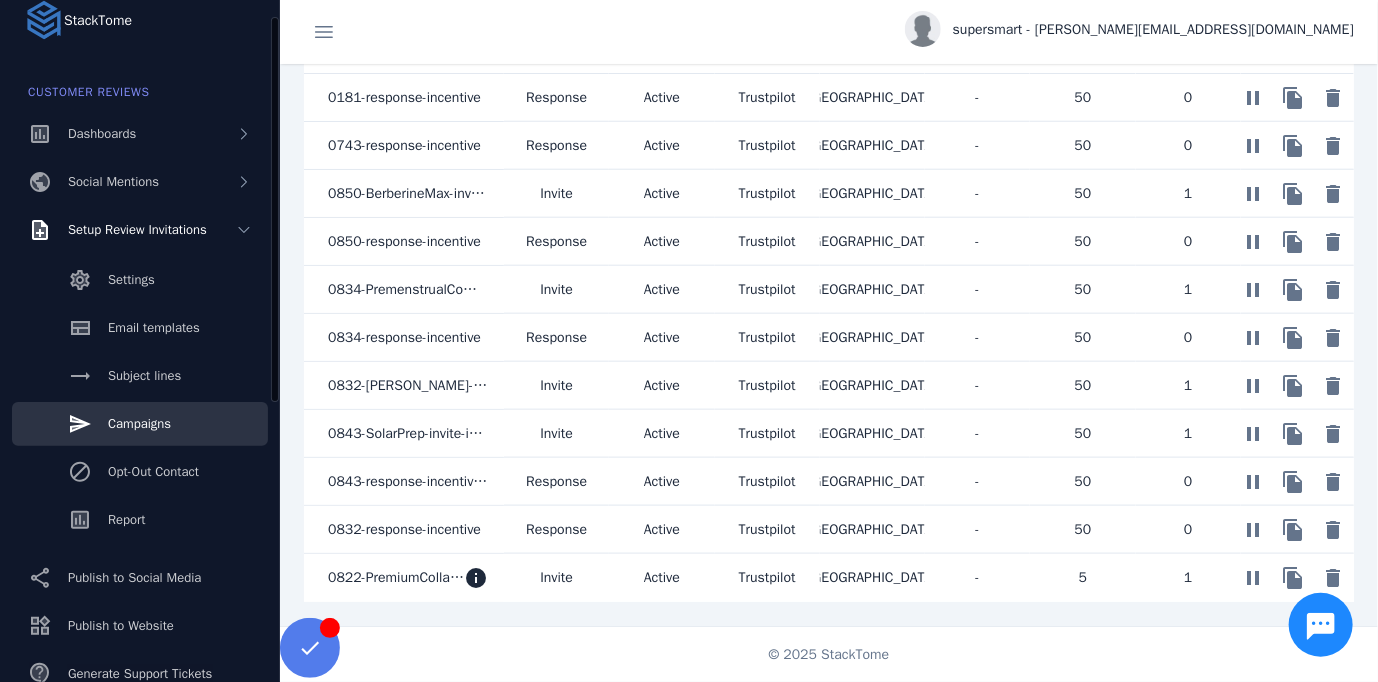 click on "Campaigns" 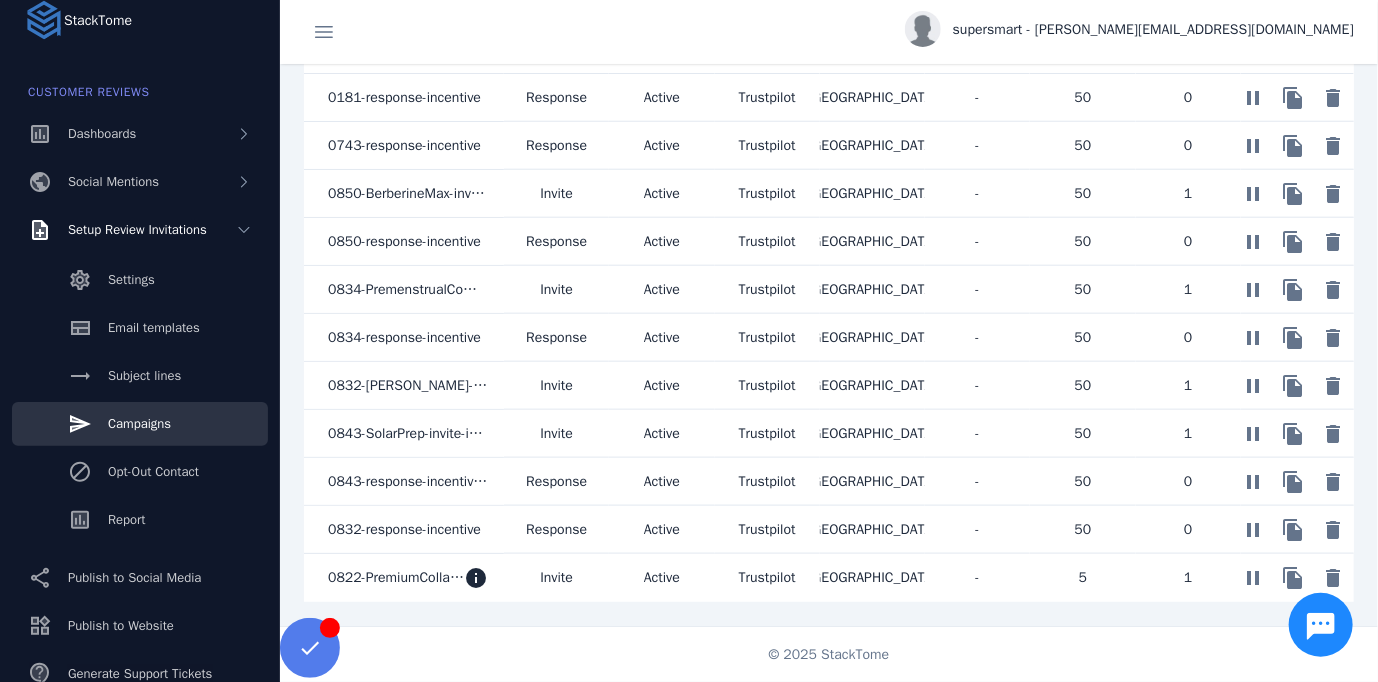 click on "0822-PremiumCollagenShot-invite-incentive" 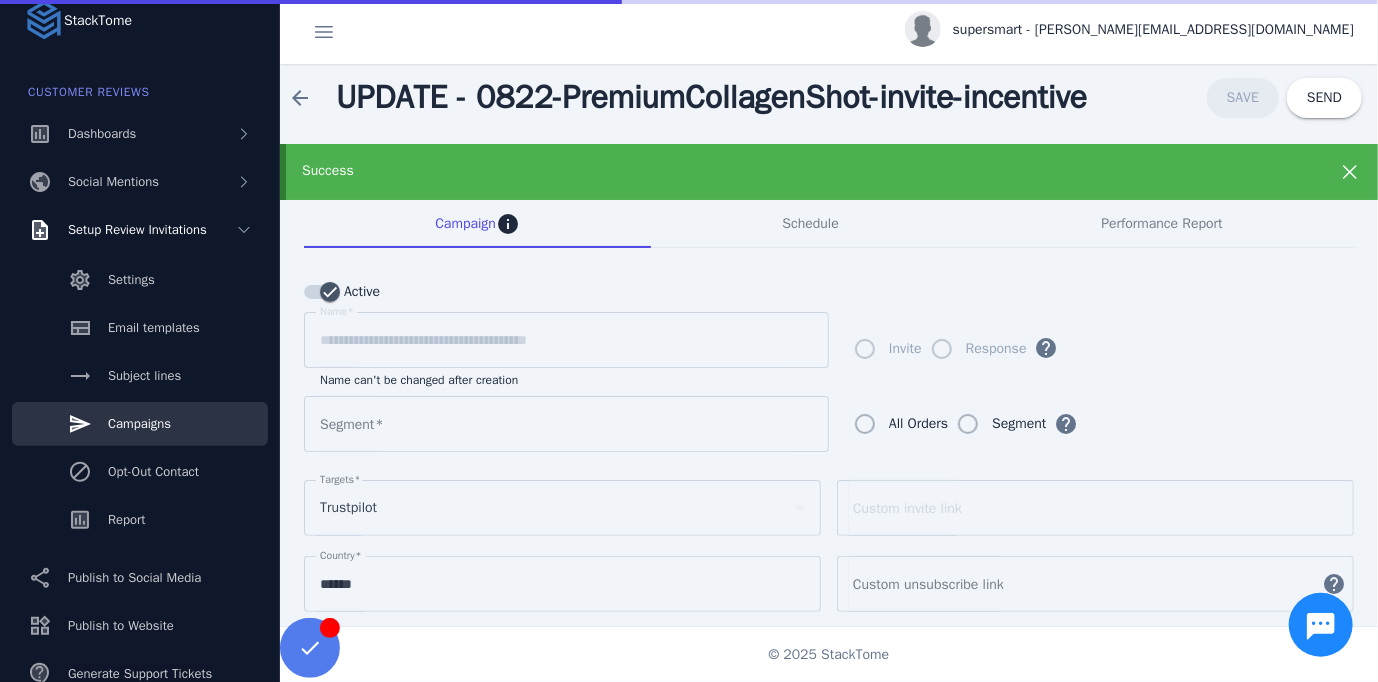 scroll, scrollTop: 0, scrollLeft: 0, axis: both 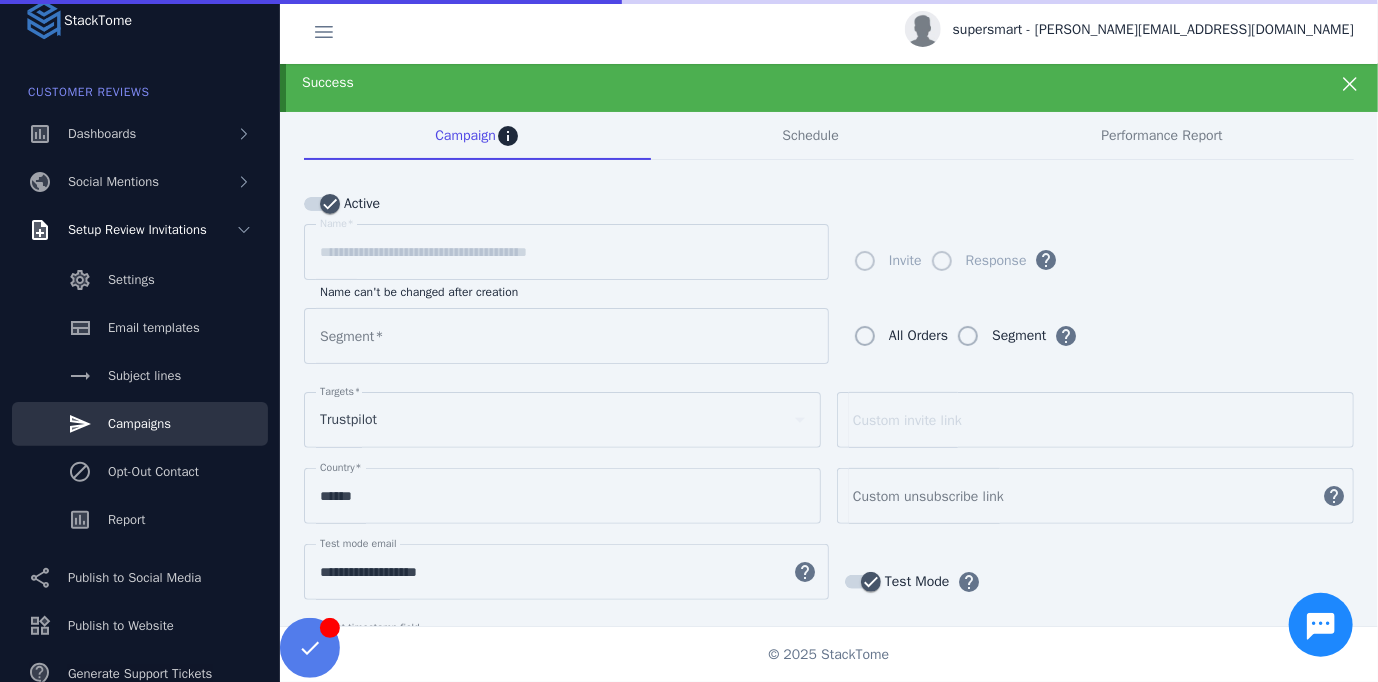 type on "**********" 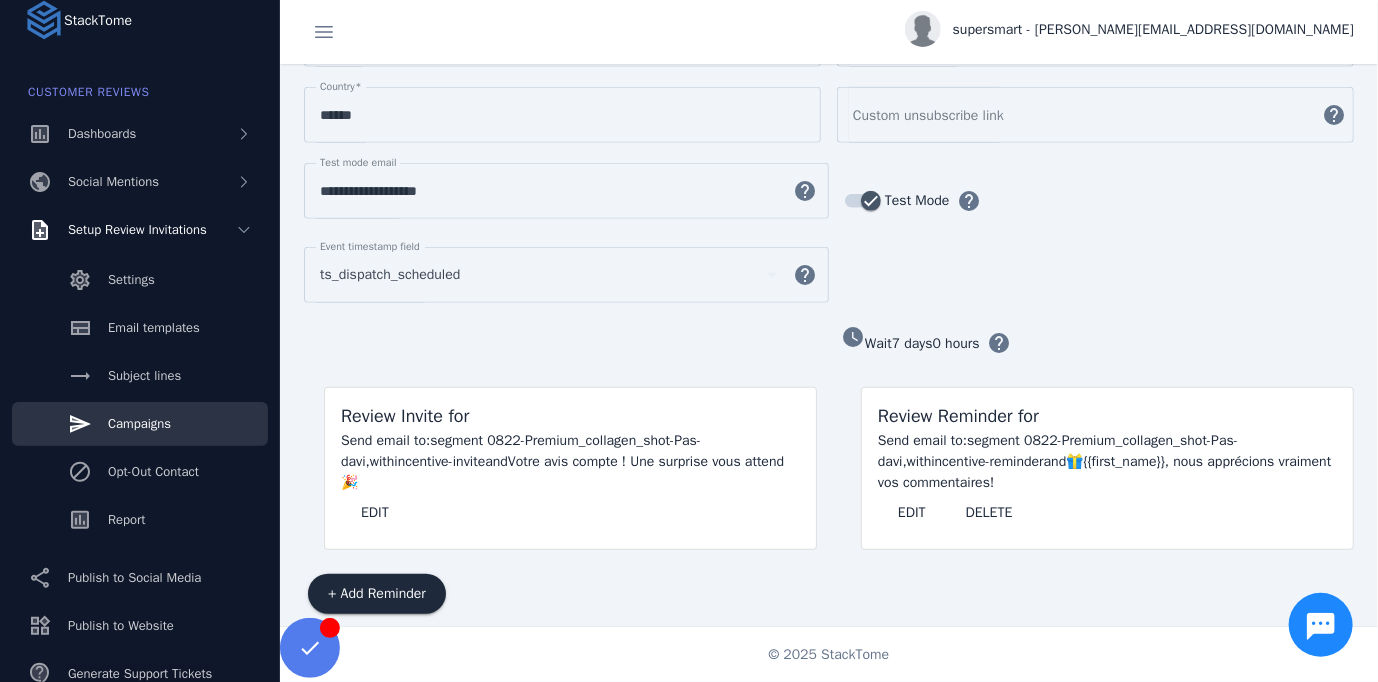scroll, scrollTop: 496, scrollLeft: 0, axis: vertical 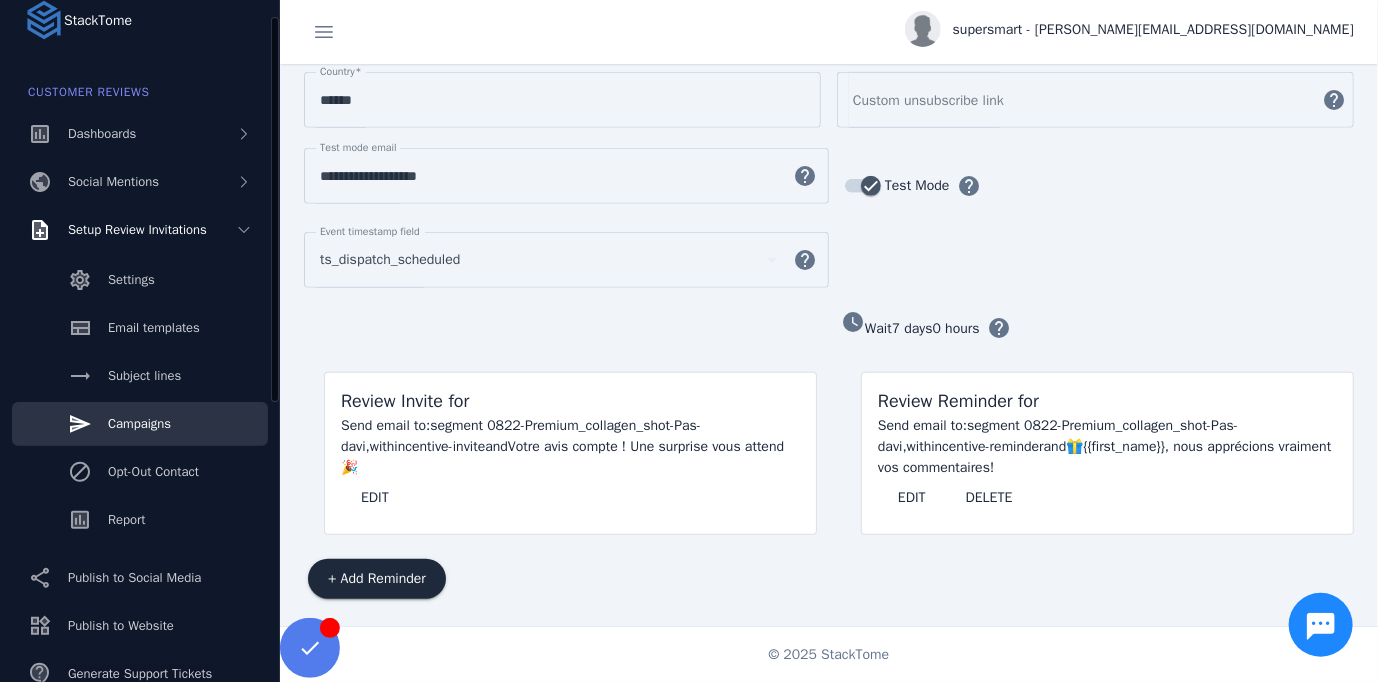 click on "Campaigns" 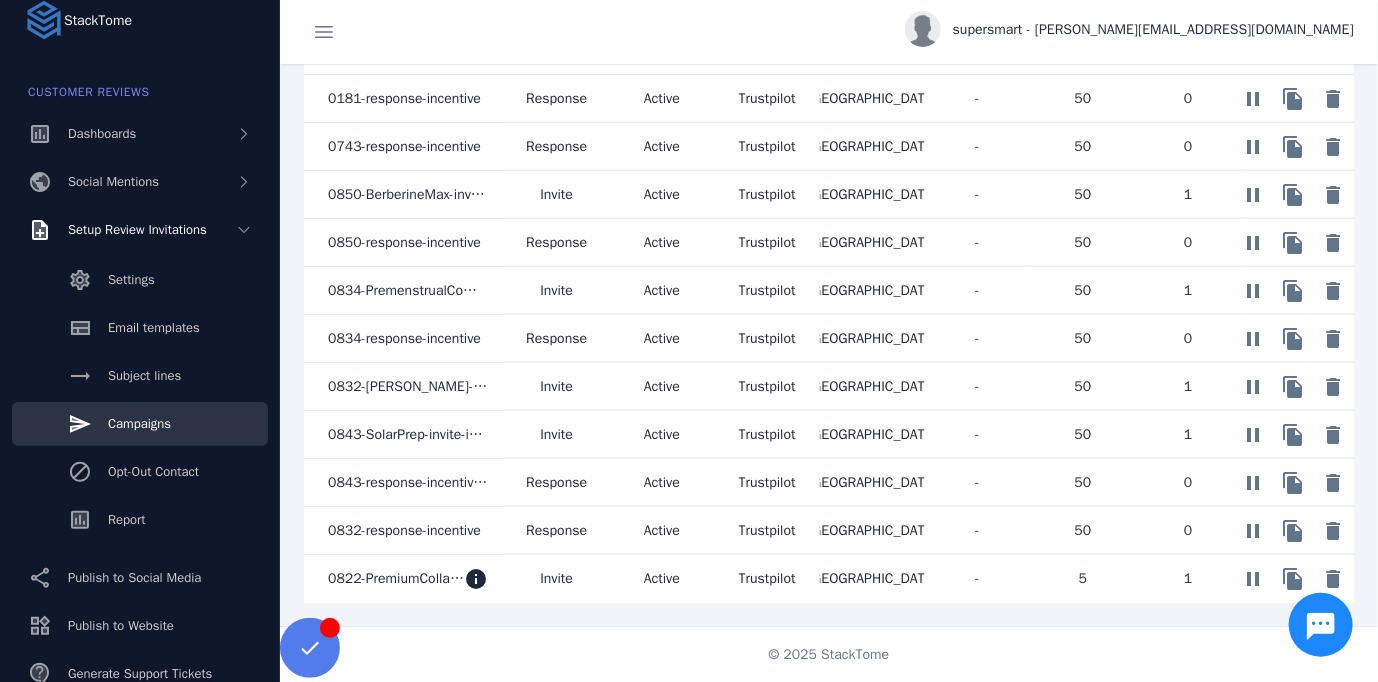 scroll, scrollTop: 930, scrollLeft: 0, axis: vertical 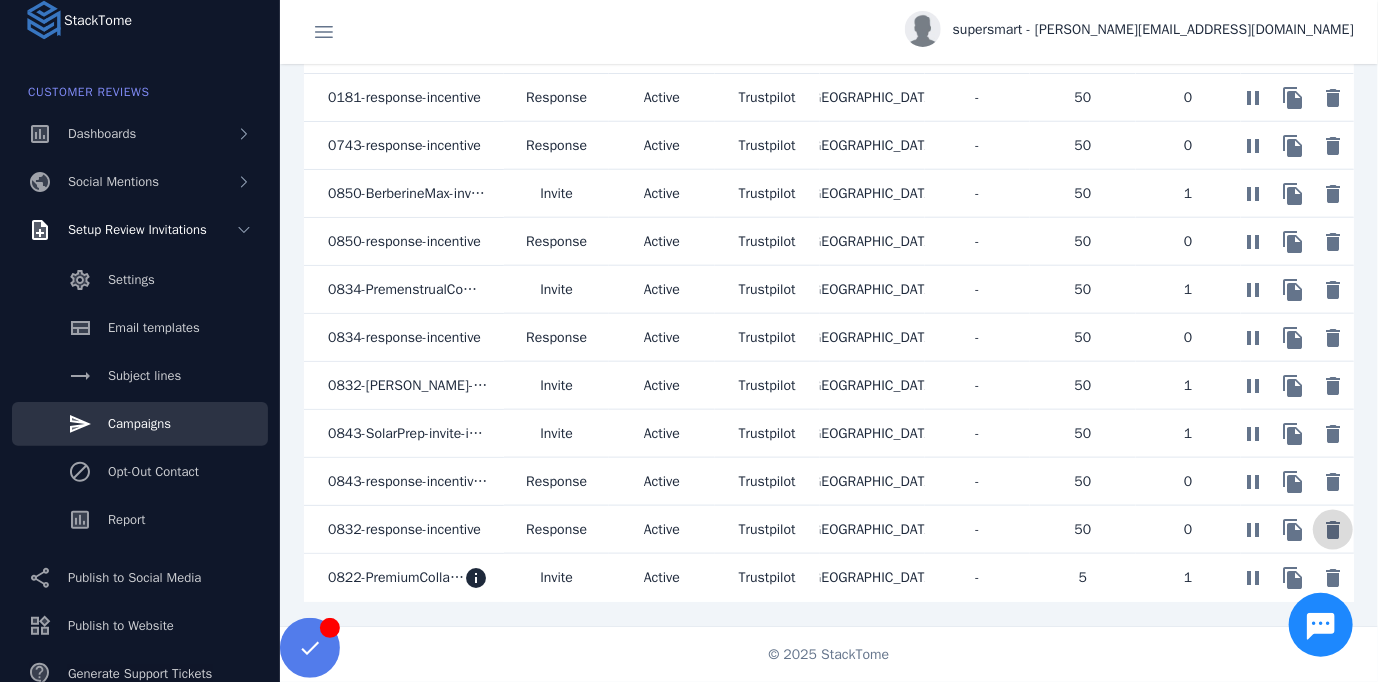 click 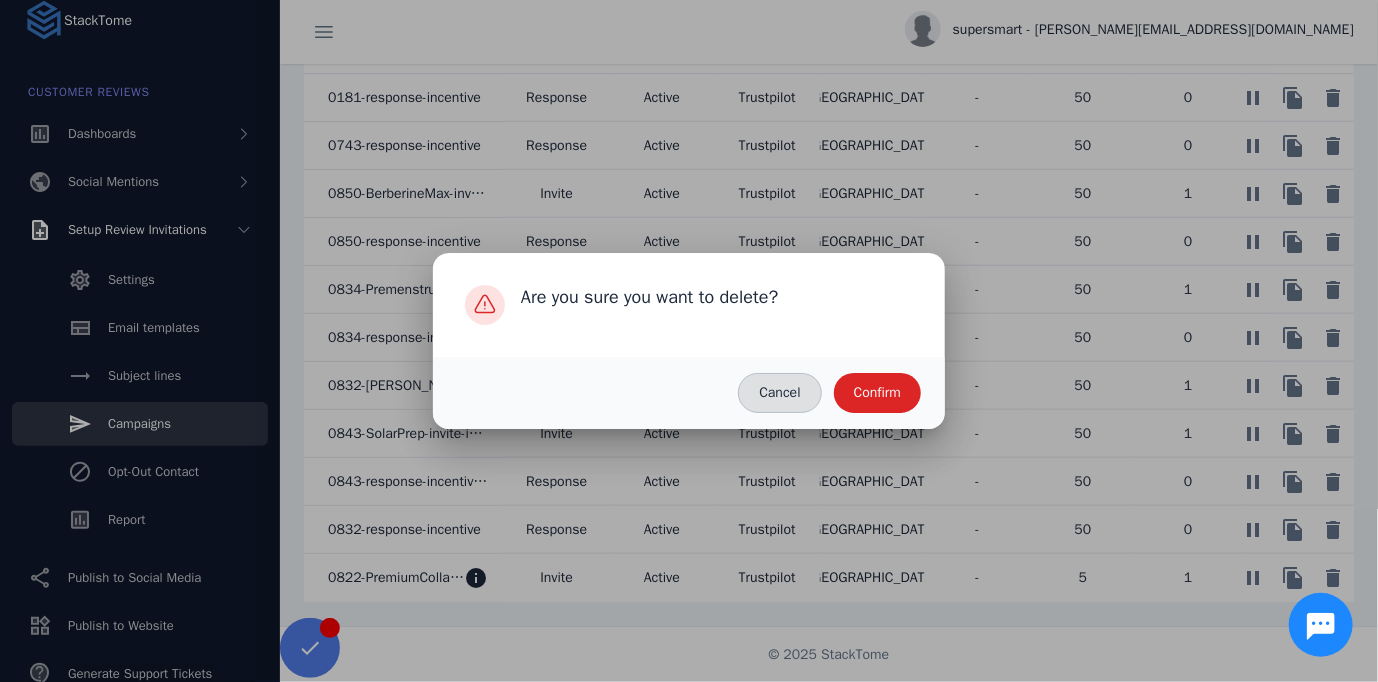 drag, startPoint x: 768, startPoint y: 385, endPoint x: 768, endPoint y: 398, distance: 13 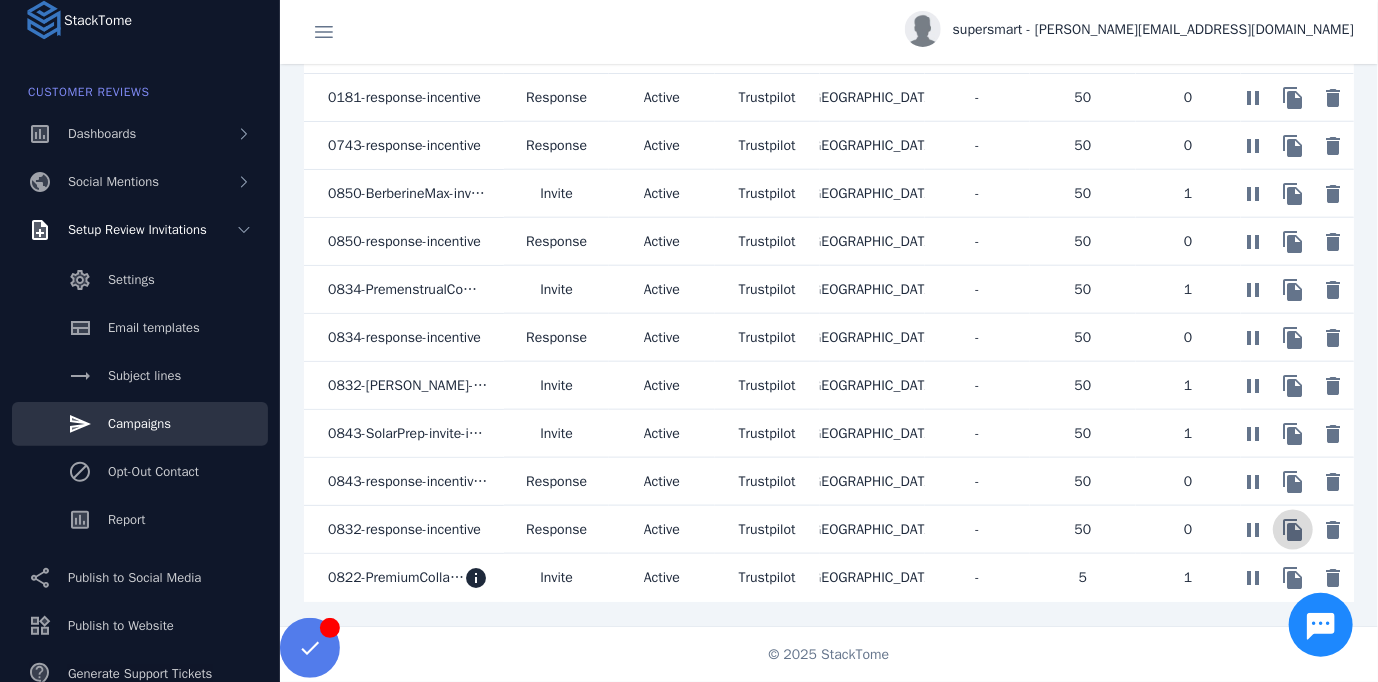 click 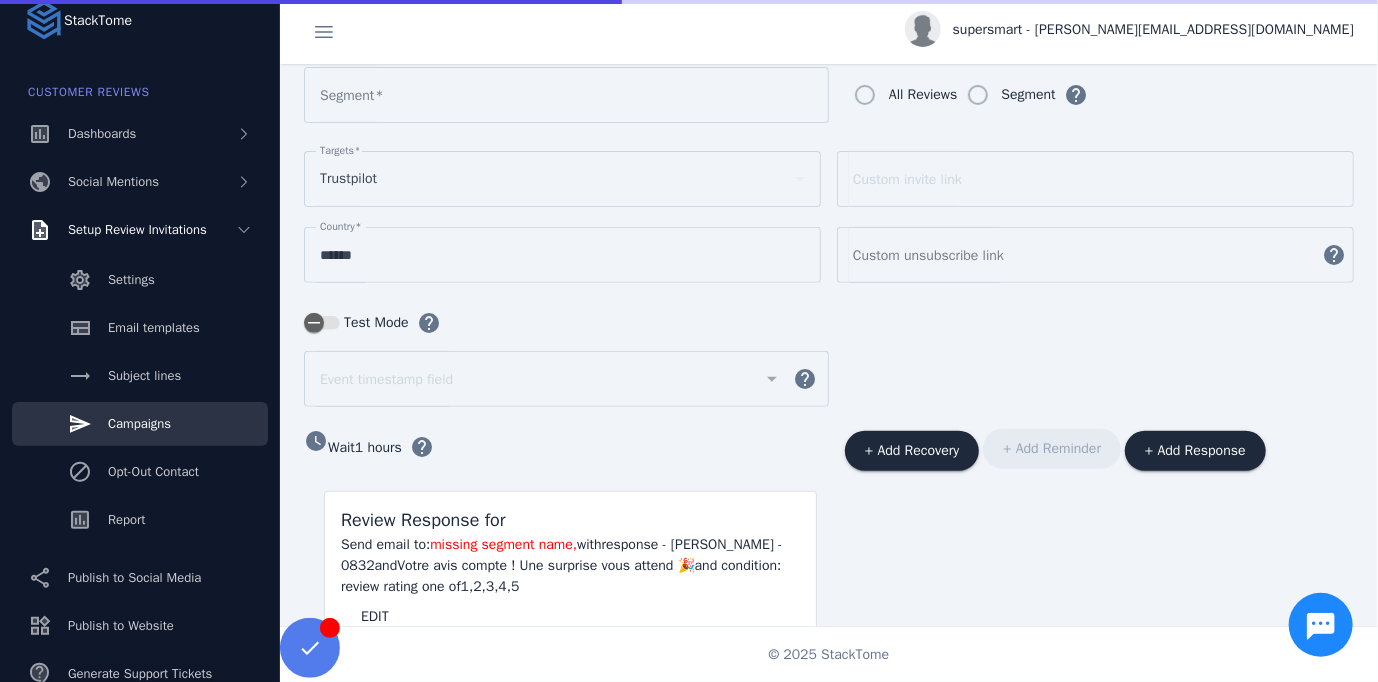 scroll, scrollTop: 0, scrollLeft: 0, axis: both 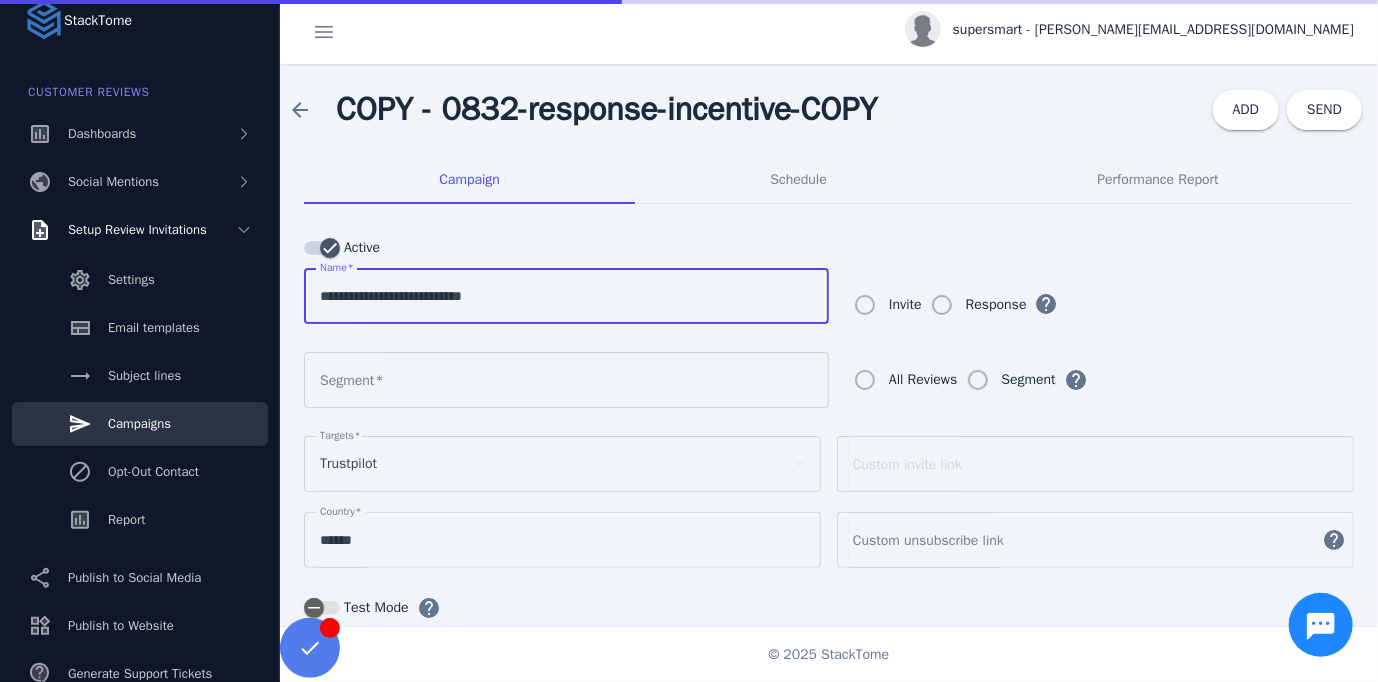 drag, startPoint x: 348, startPoint y: 301, endPoint x: 338, endPoint y: 302, distance: 10.049875 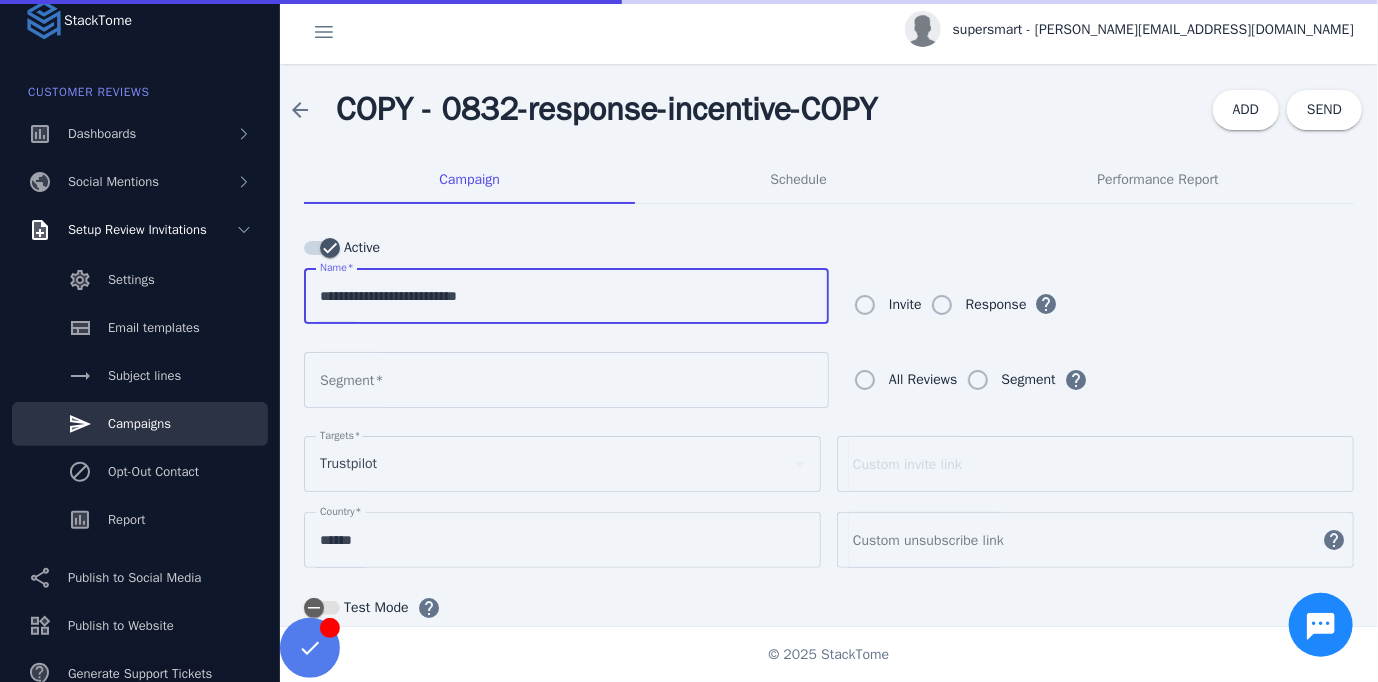 type on "**********" 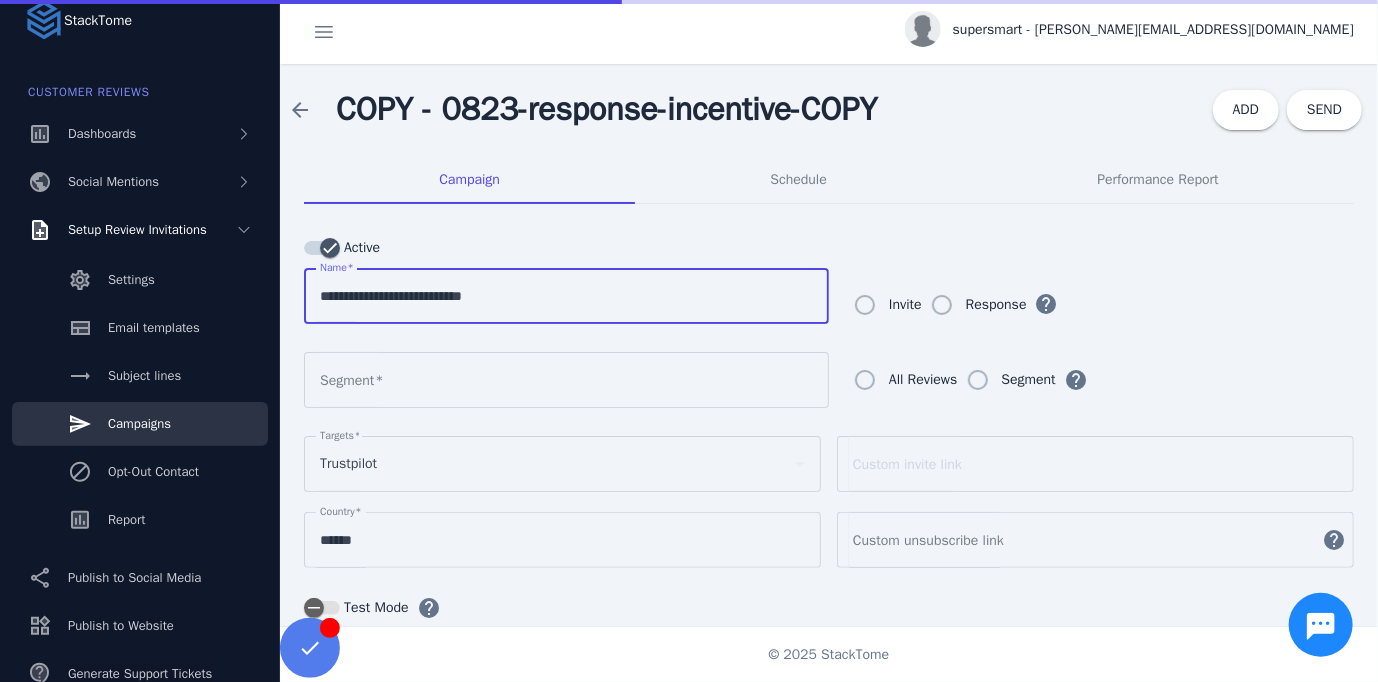 type on "**********" 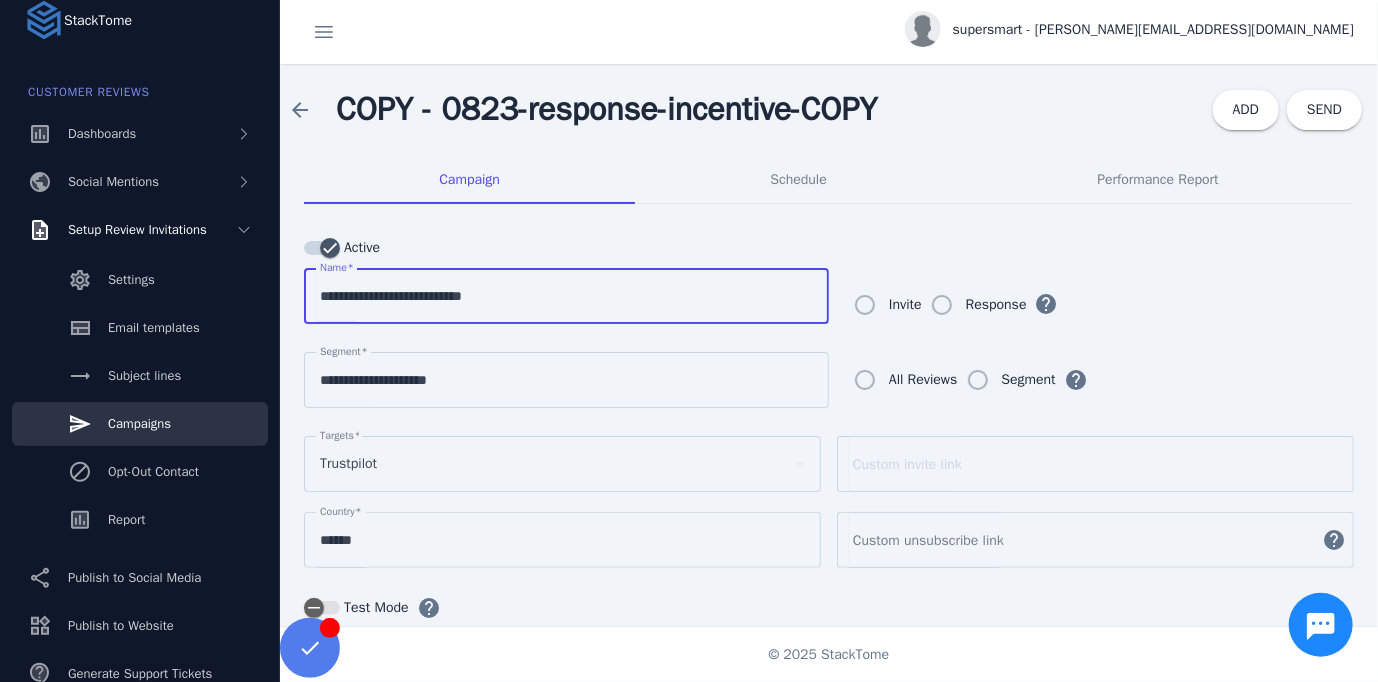 drag, startPoint x: 472, startPoint y: 293, endPoint x: 518, endPoint y: 299, distance: 46.389652 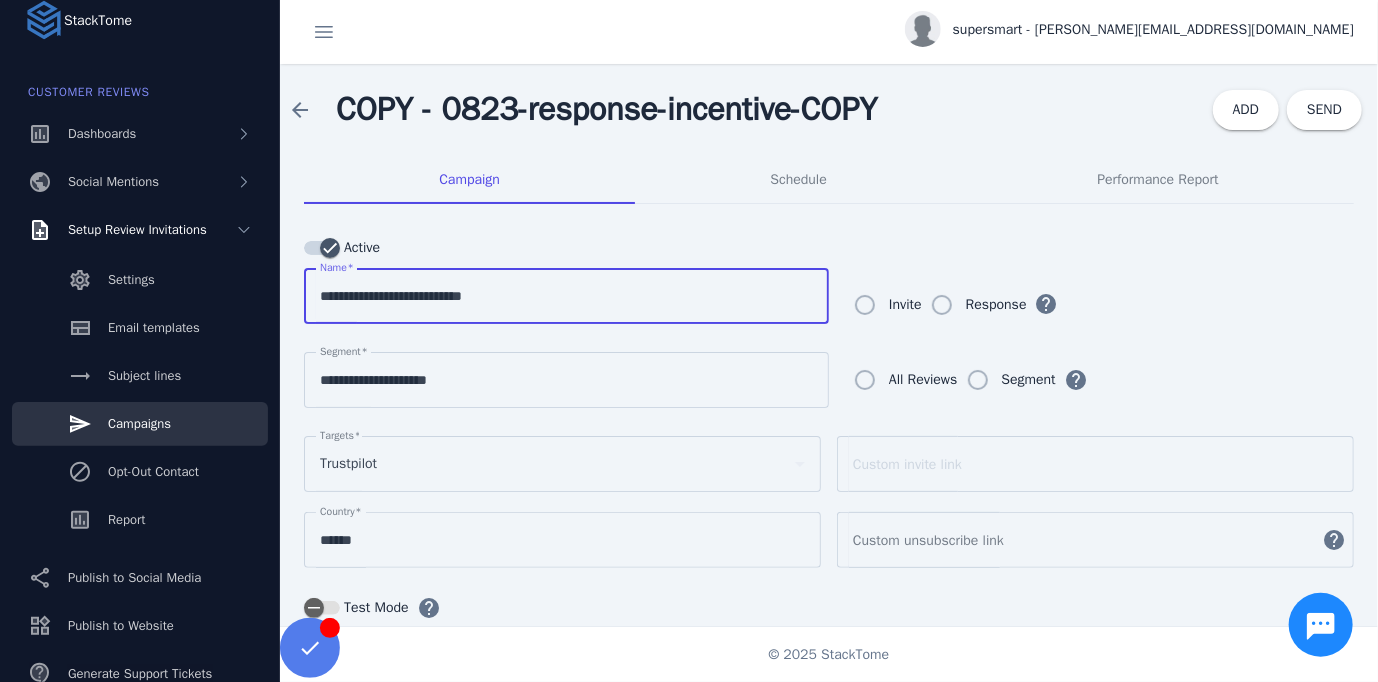 click on "**********" at bounding box center (566, 296) 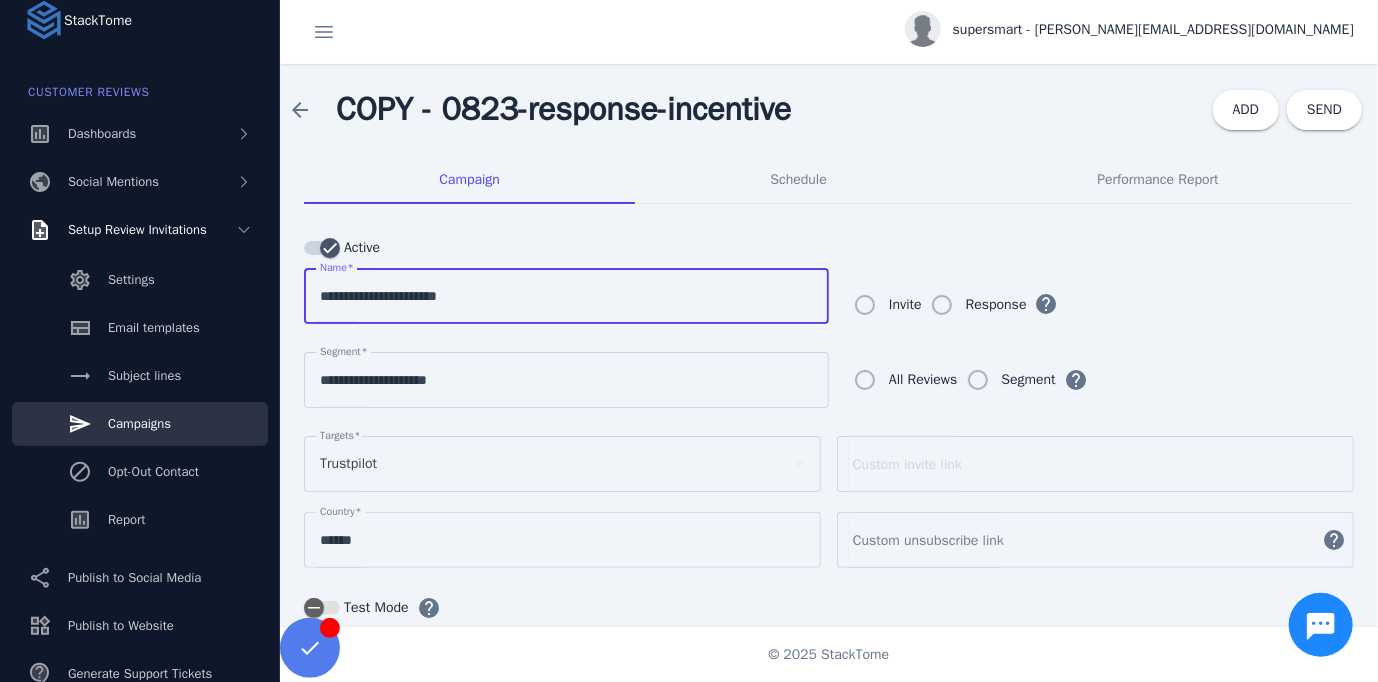 type on "**********" 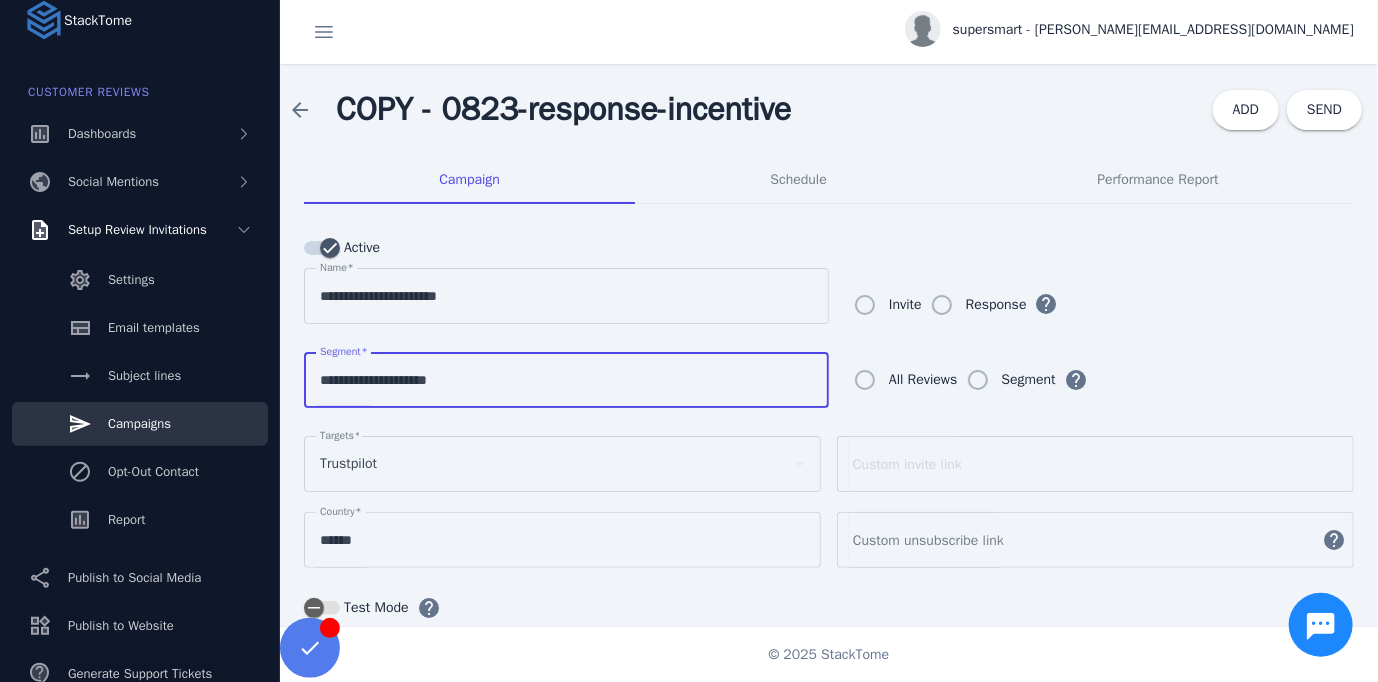 drag, startPoint x: 336, startPoint y: 382, endPoint x: 348, endPoint y: 380, distance: 12.165525 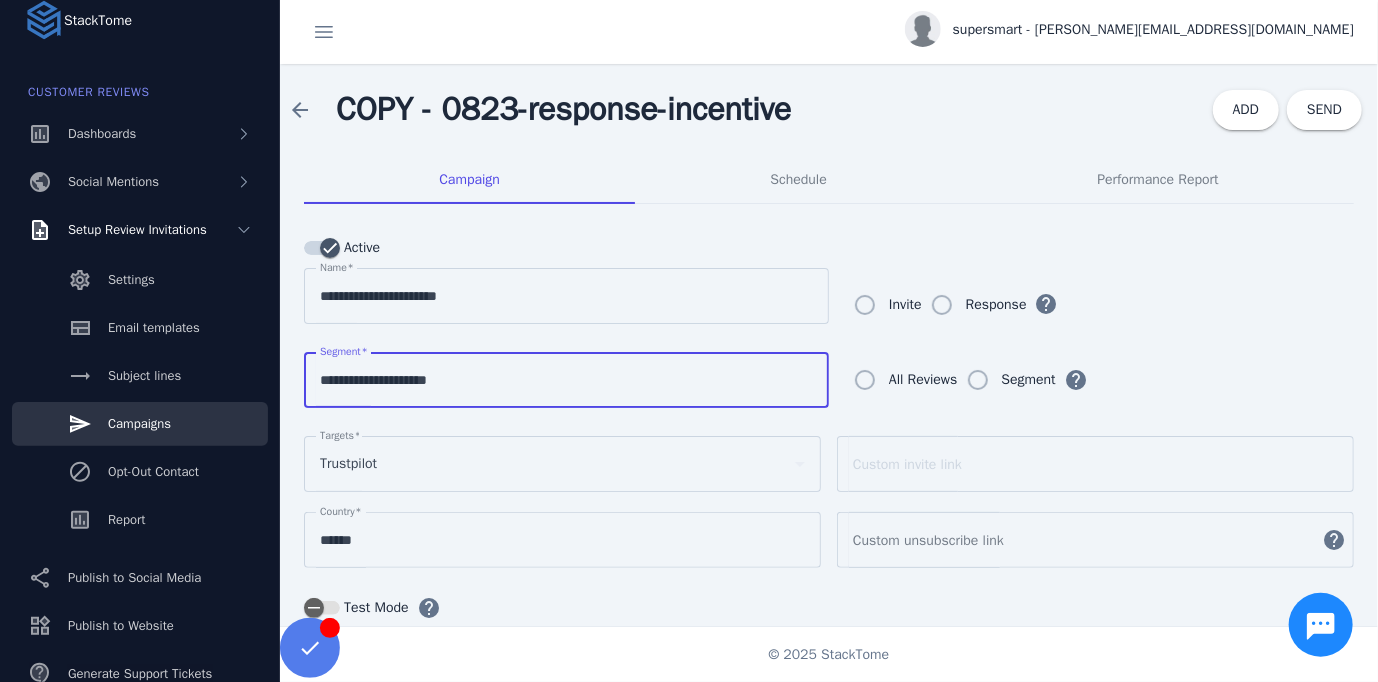 type on "**********" 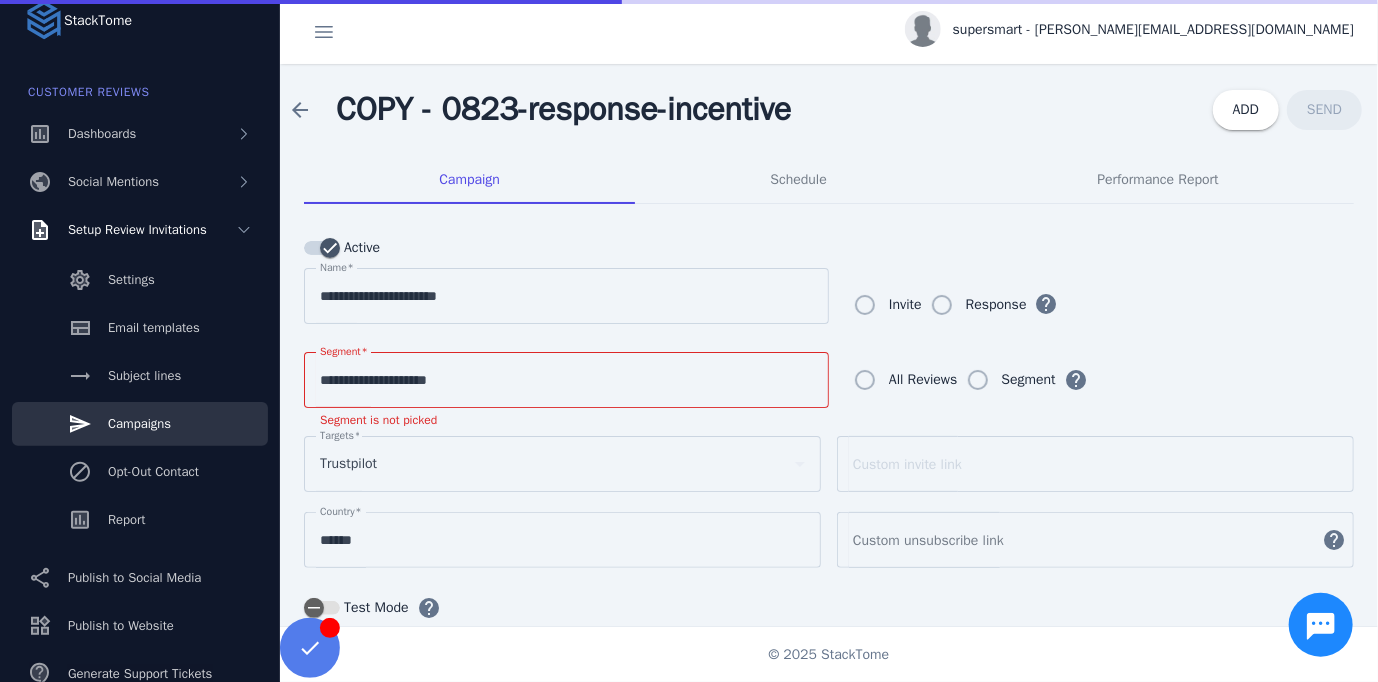 click on "**********" at bounding box center (566, 380) 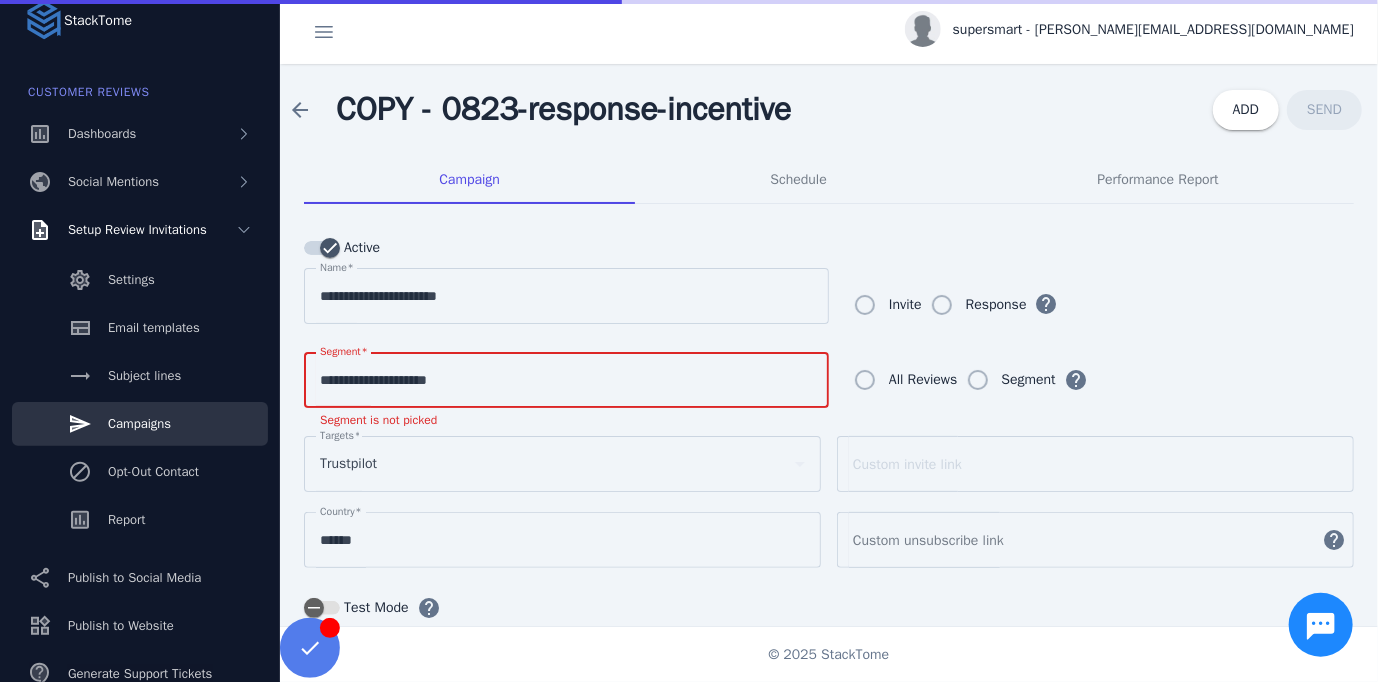click on "**********" at bounding box center [566, 380] 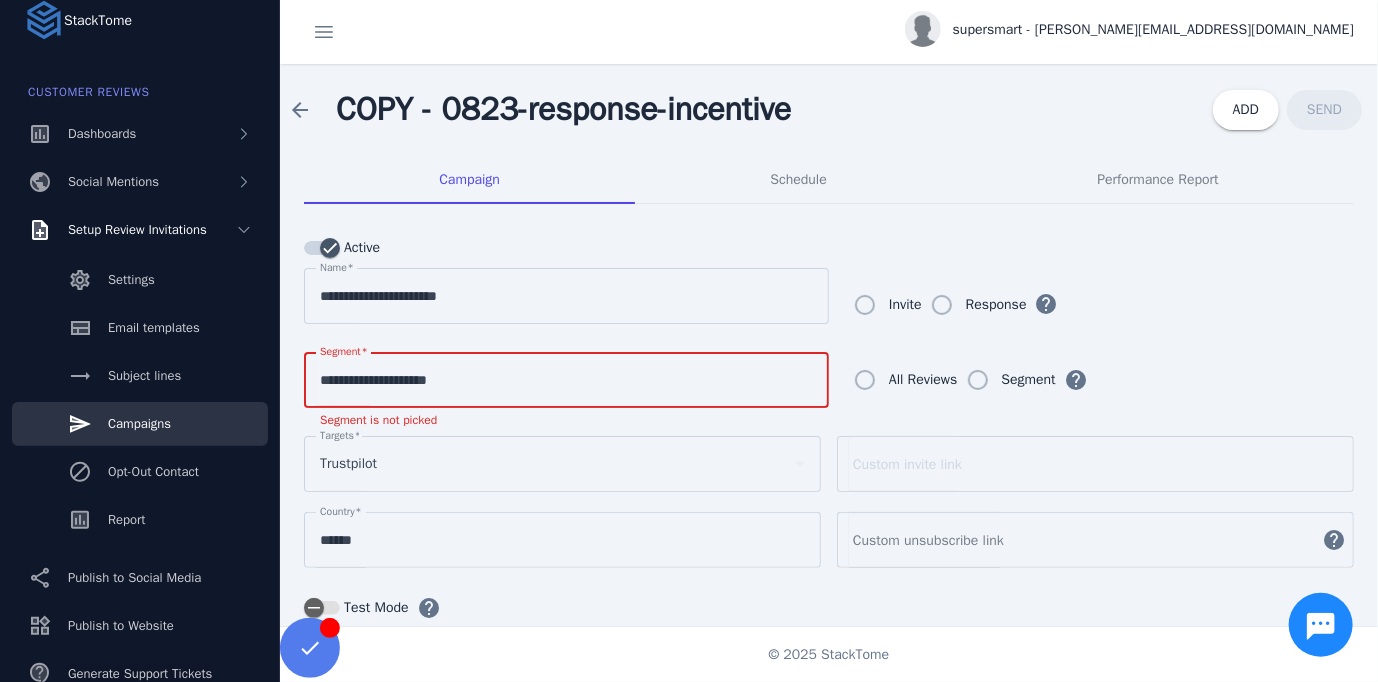 click on "**********" at bounding box center [566, 380] 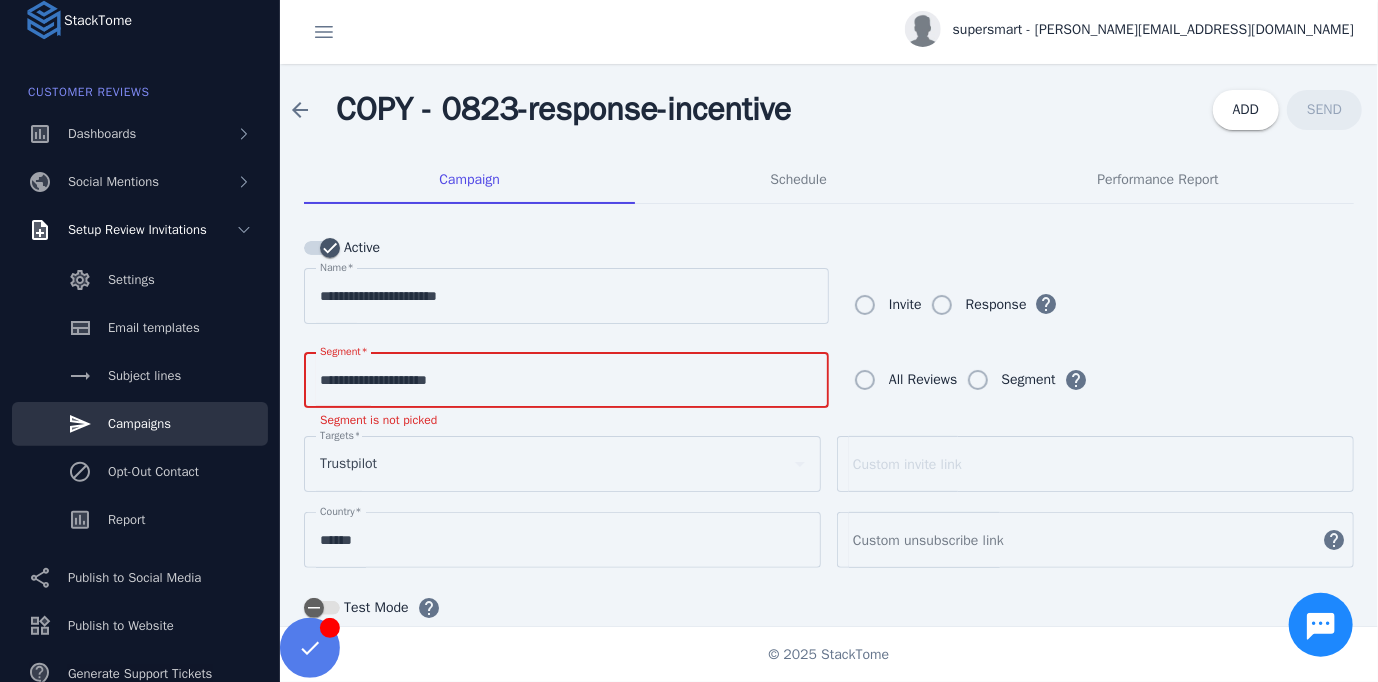 click on "**********" at bounding box center (566, 380) 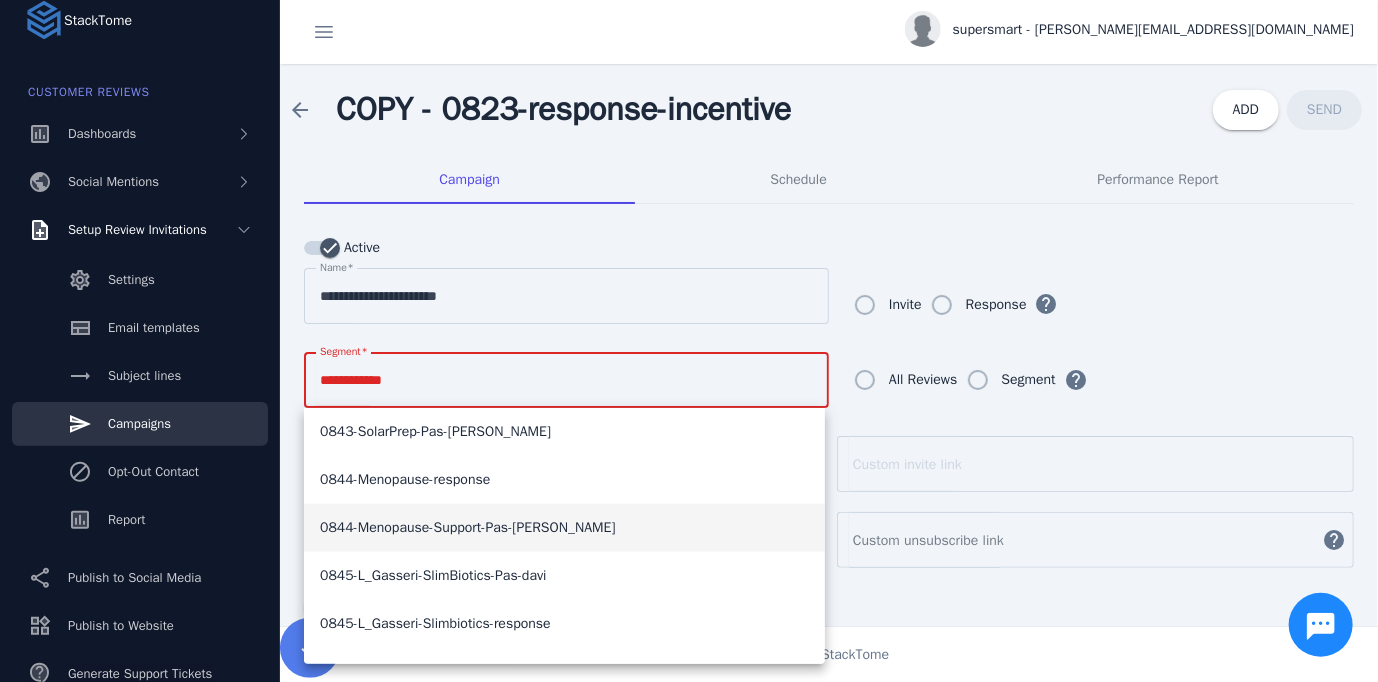 scroll, scrollTop: 968, scrollLeft: 0, axis: vertical 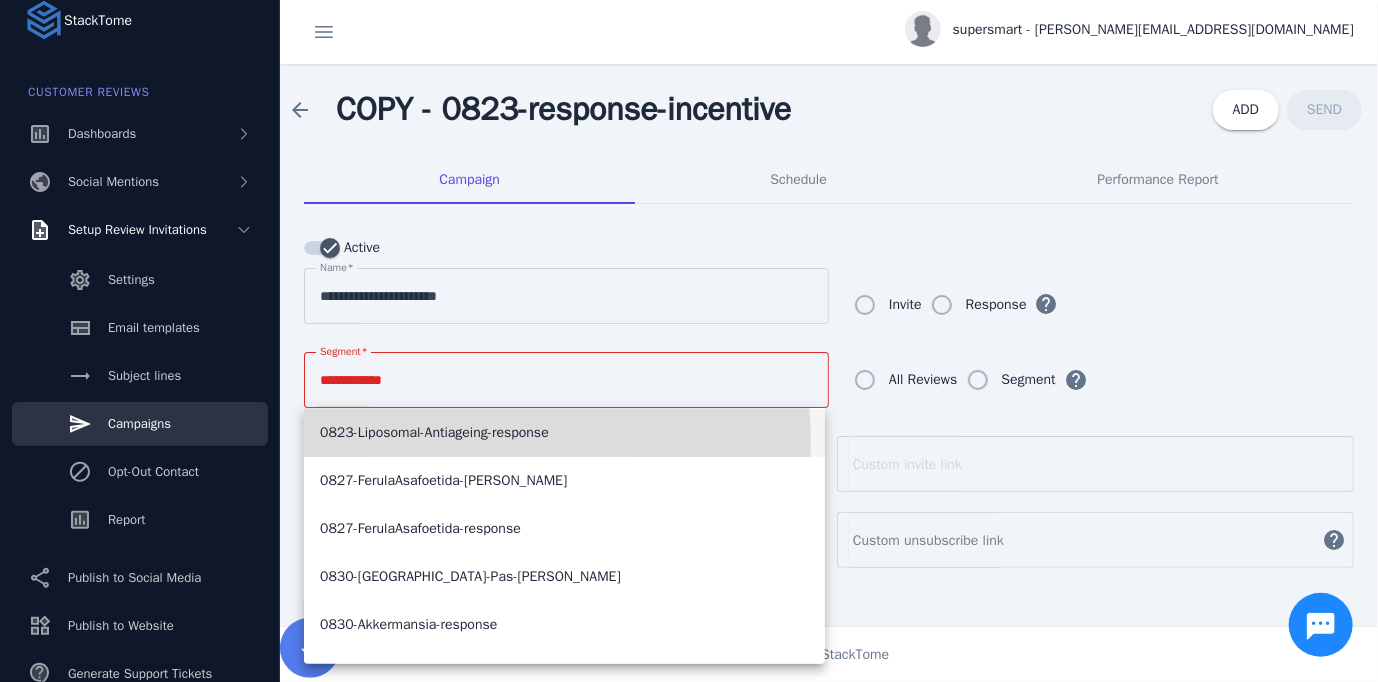 click on "0823-Liposomal-Antiageing-response" at bounding box center (434, 433) 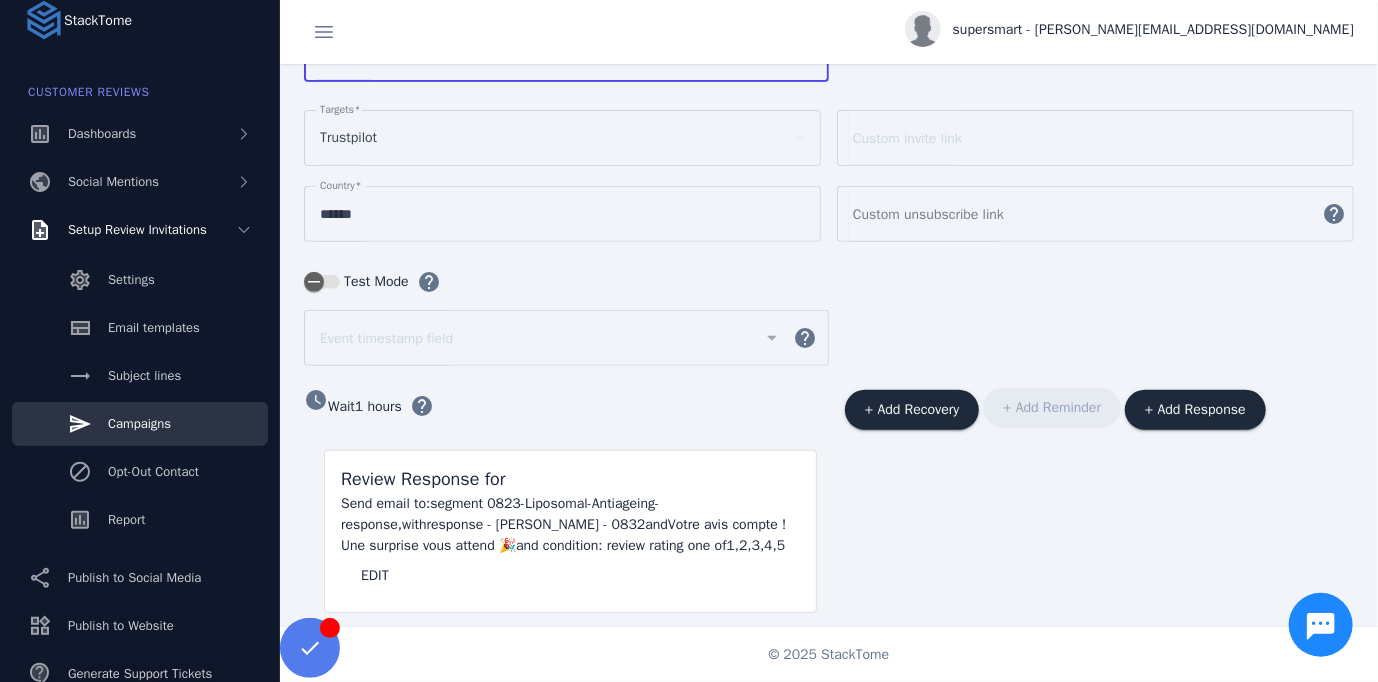 scroll, scrollTop: 340, scrollLeft: 0, axis: vertical 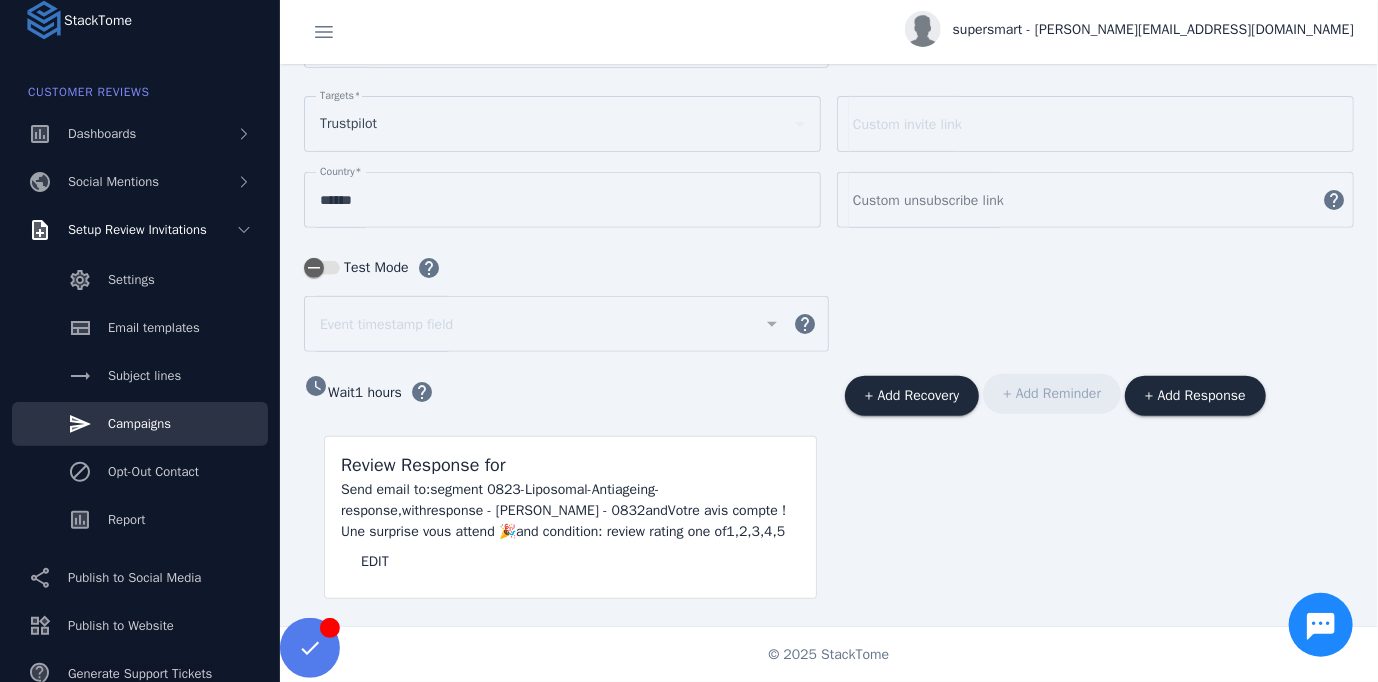 click on "and condition: review rating one of" 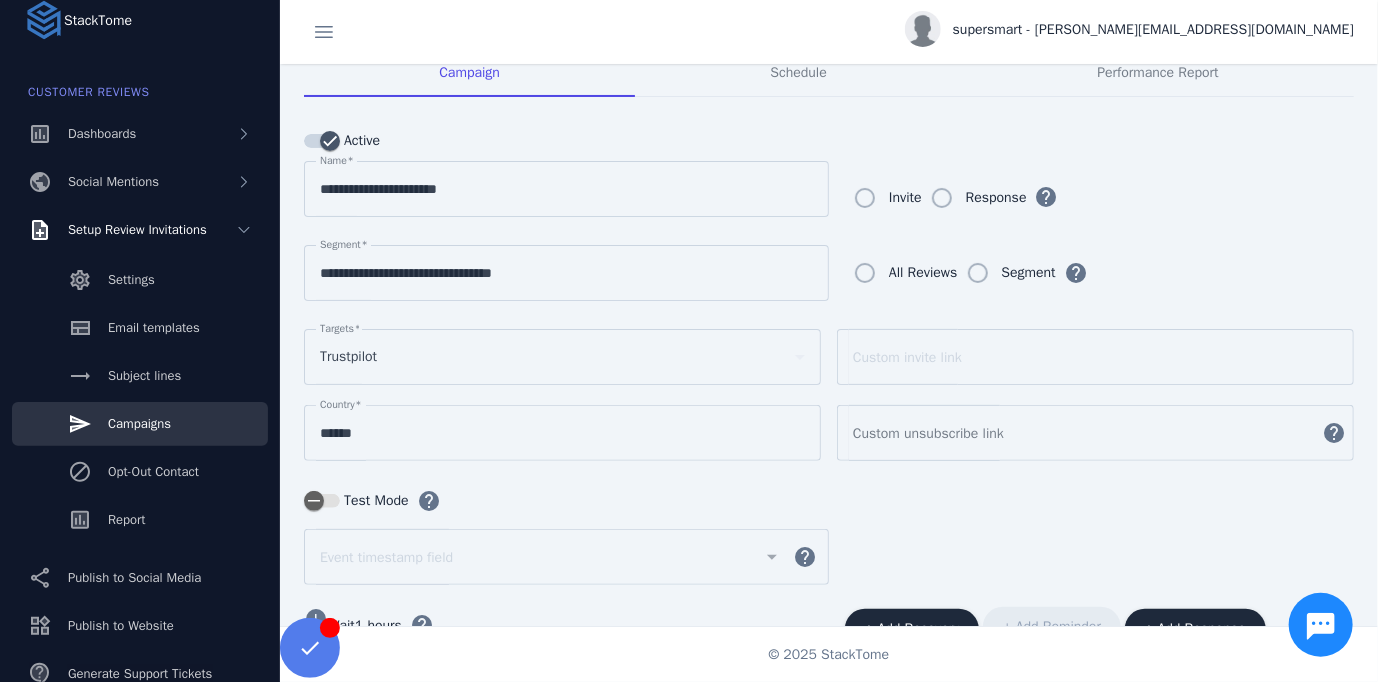 scroll, scrollTop: 140, scrollLeft: 0, axis: vertical 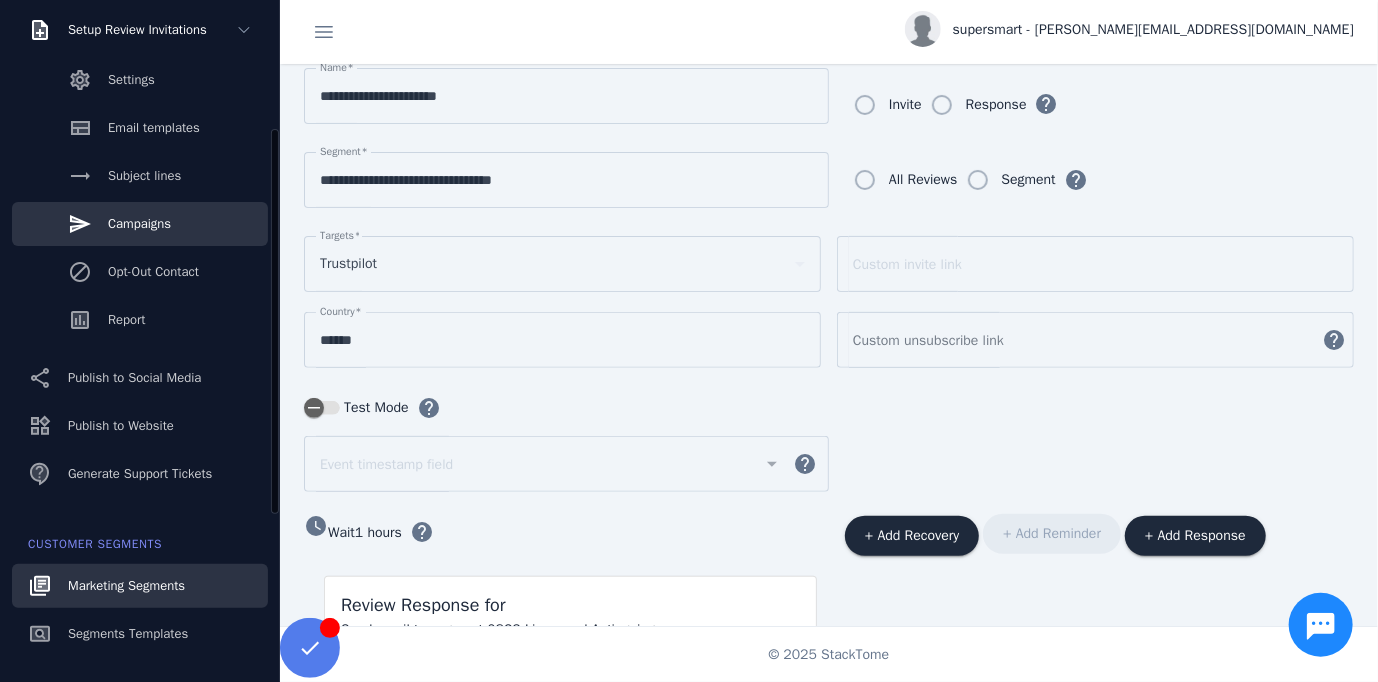 click on "Marketing Segments" 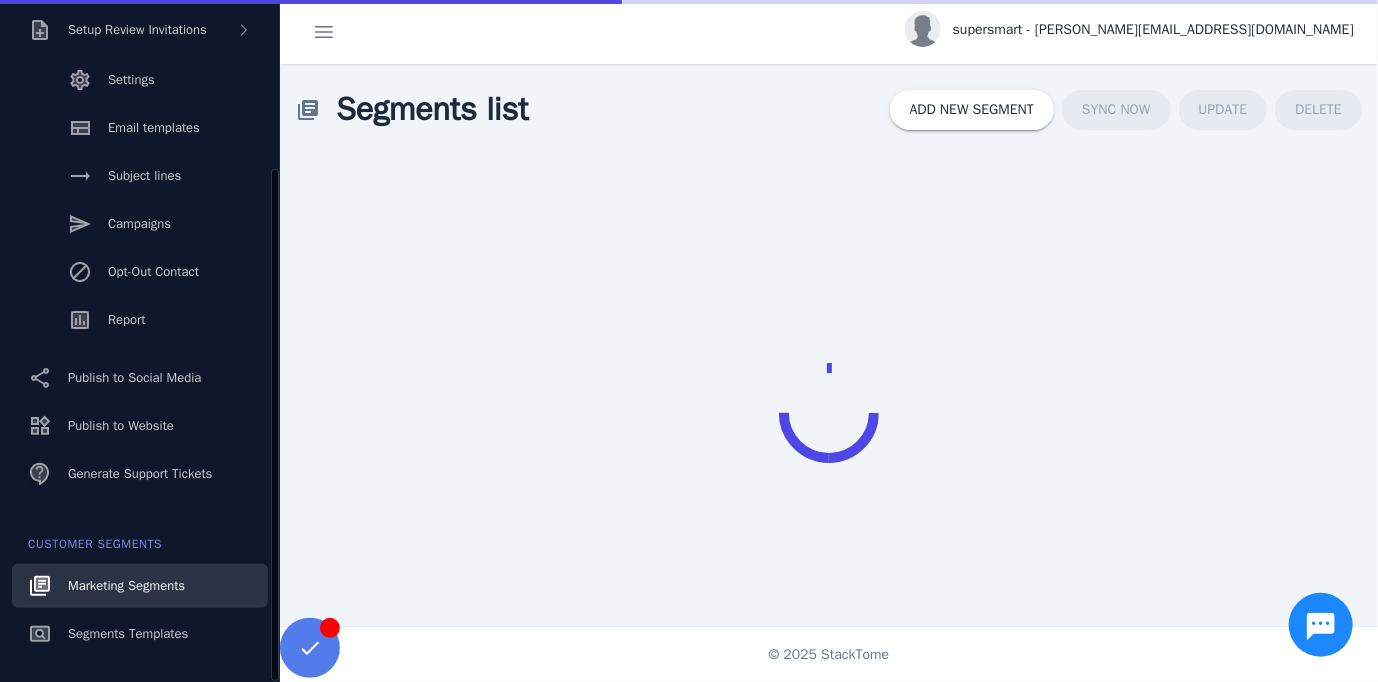 scroll, scrollTop: 230, scrollLeft: 0, axis: vertical 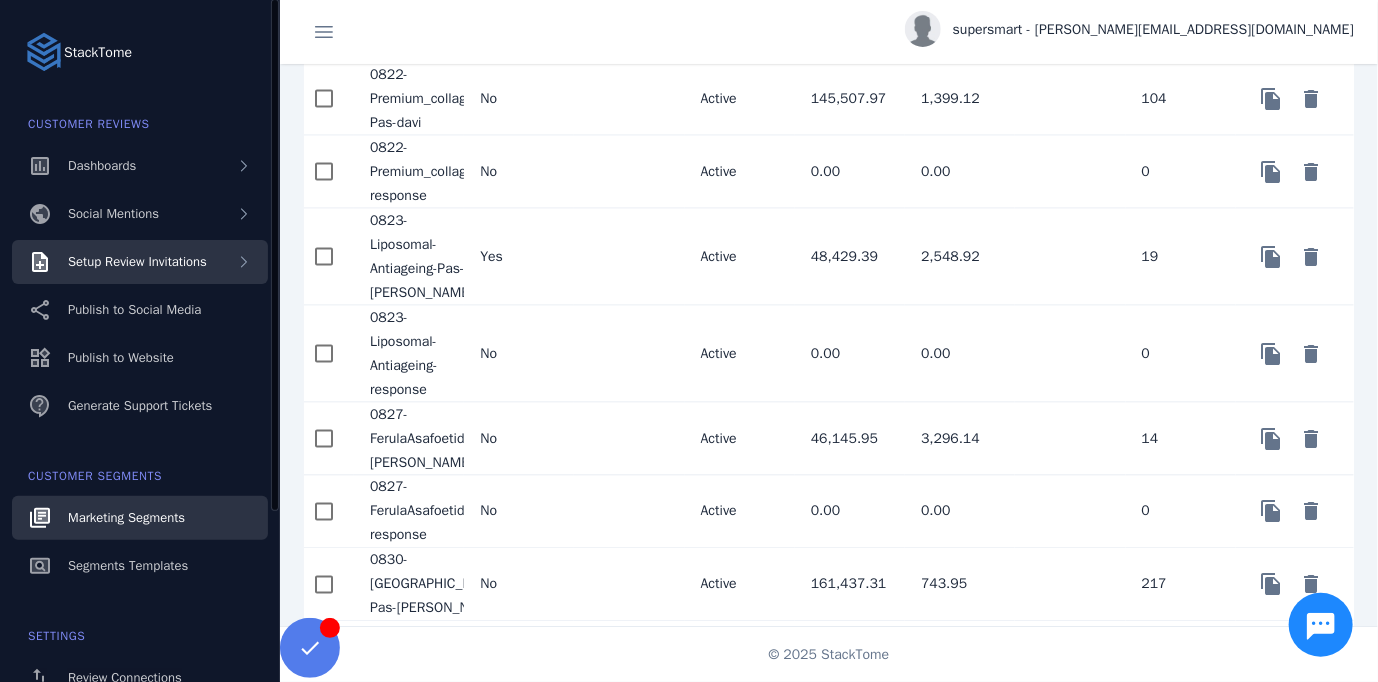 click on "Setup Review Invitations" 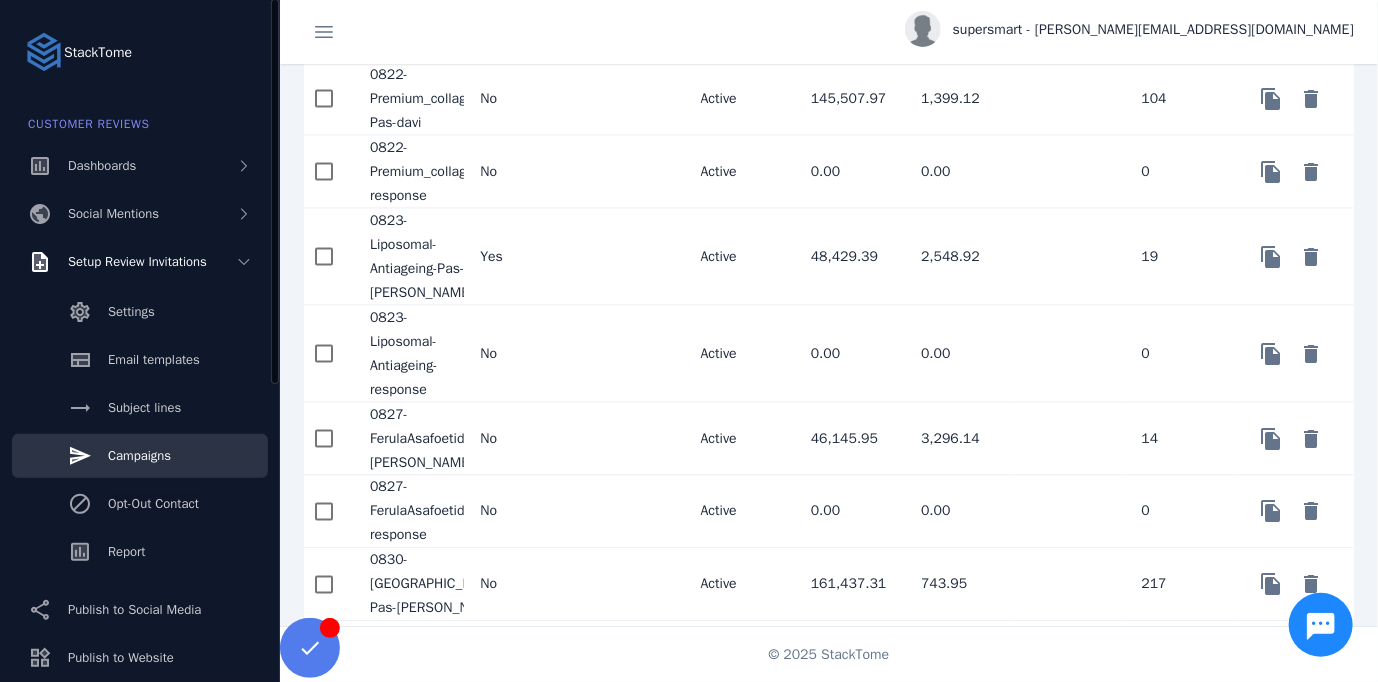 click on "Campaigns" 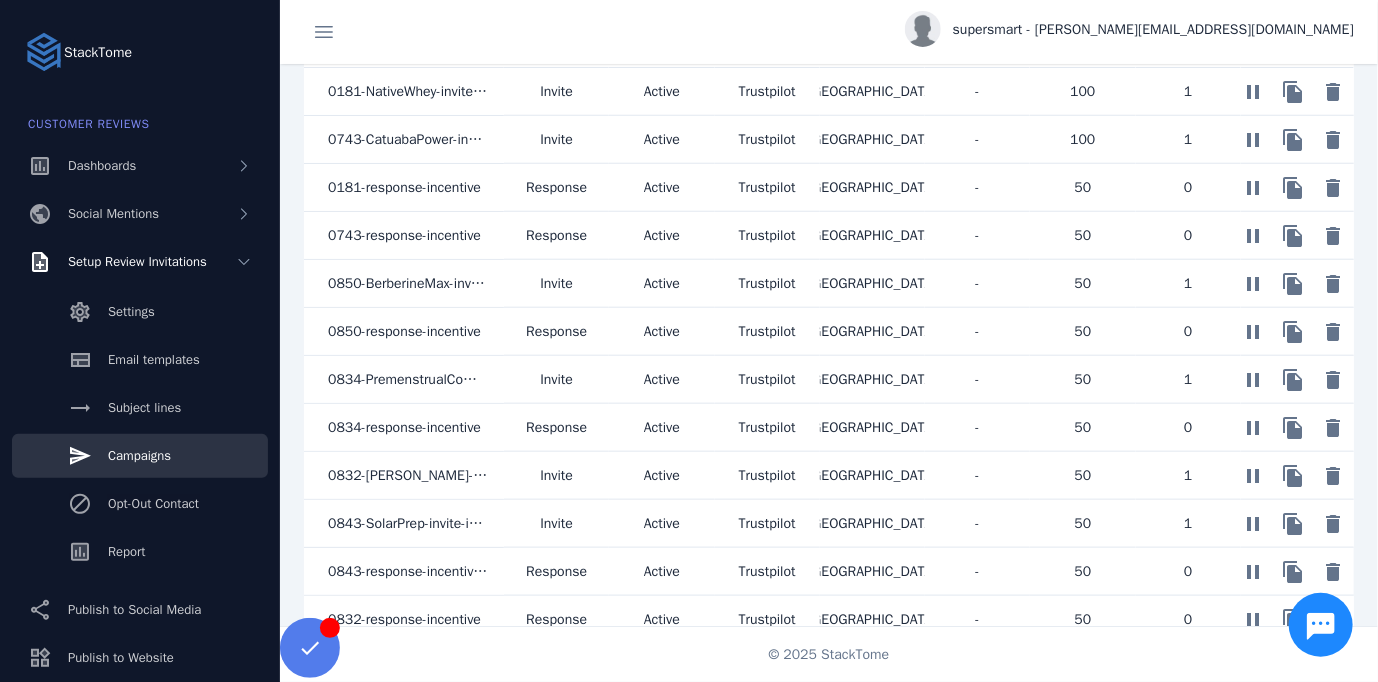 scroll, scrollTop: 930, scrollLeft: 0, axis: vertical 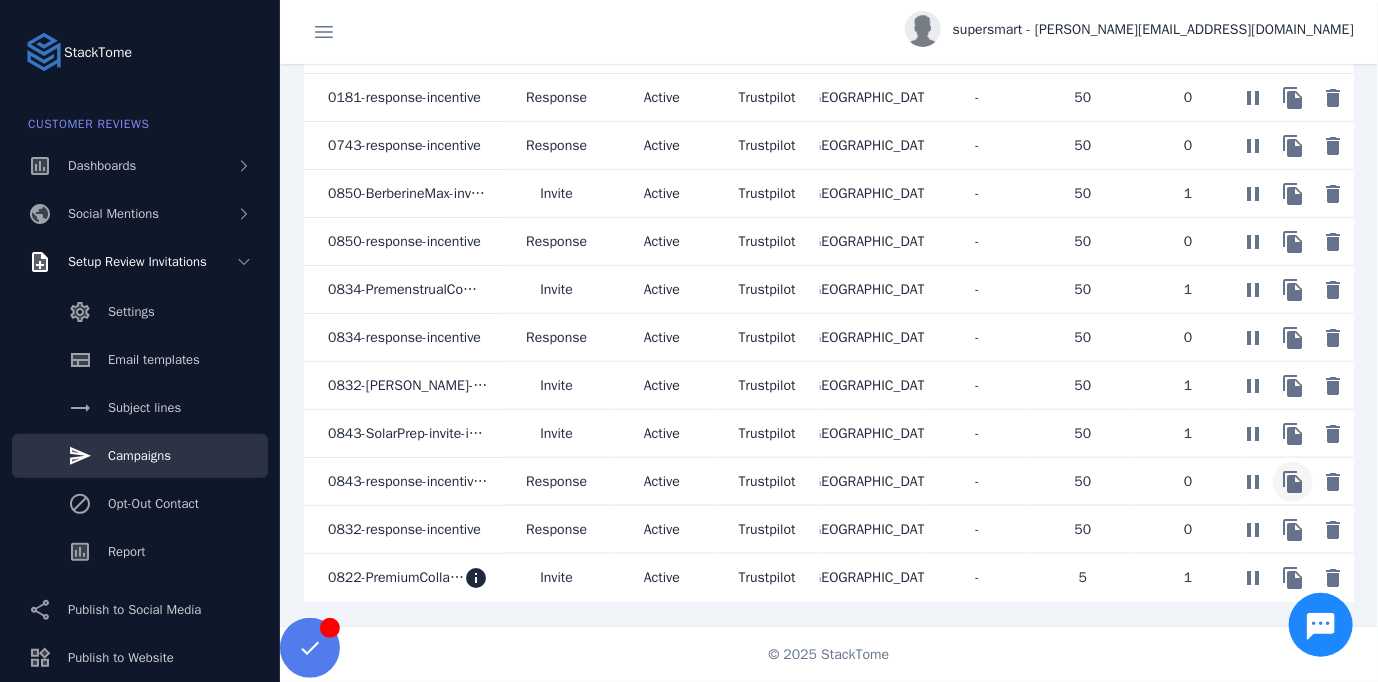 click 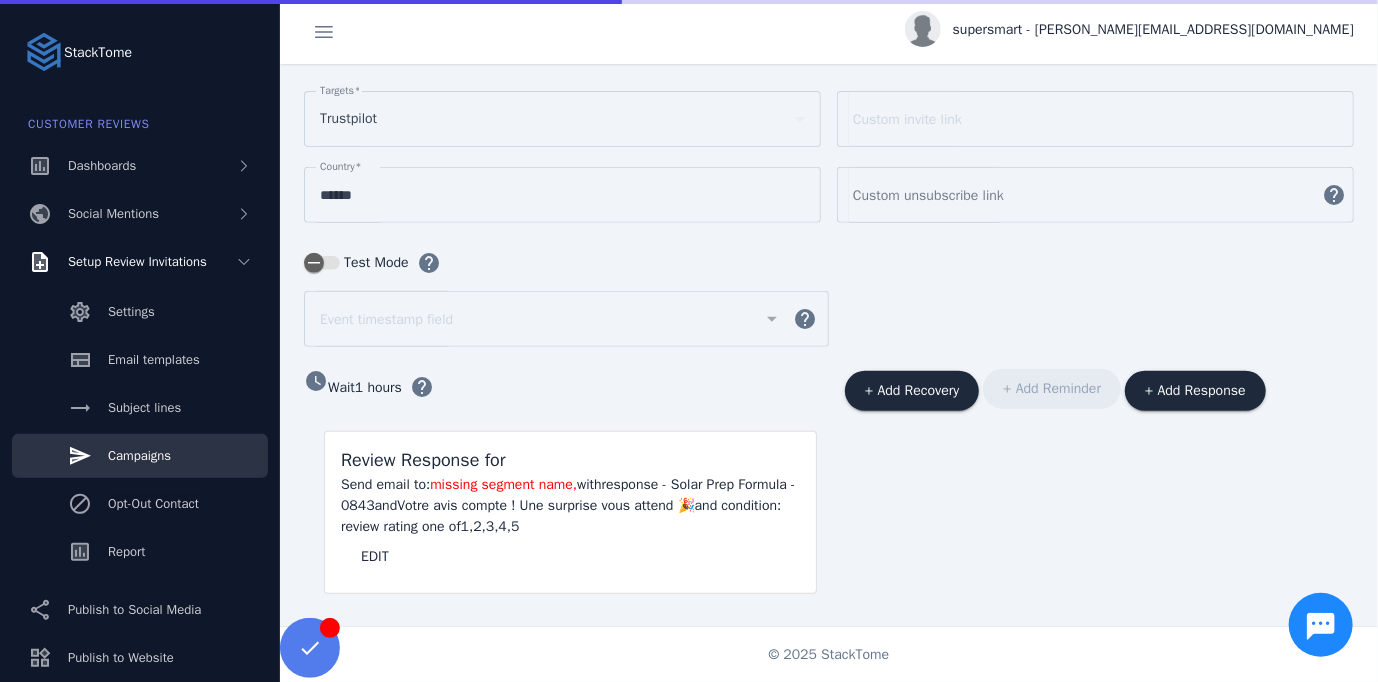 scroll, scrollTop: 285, scrollLeft: 0, axis: vertical 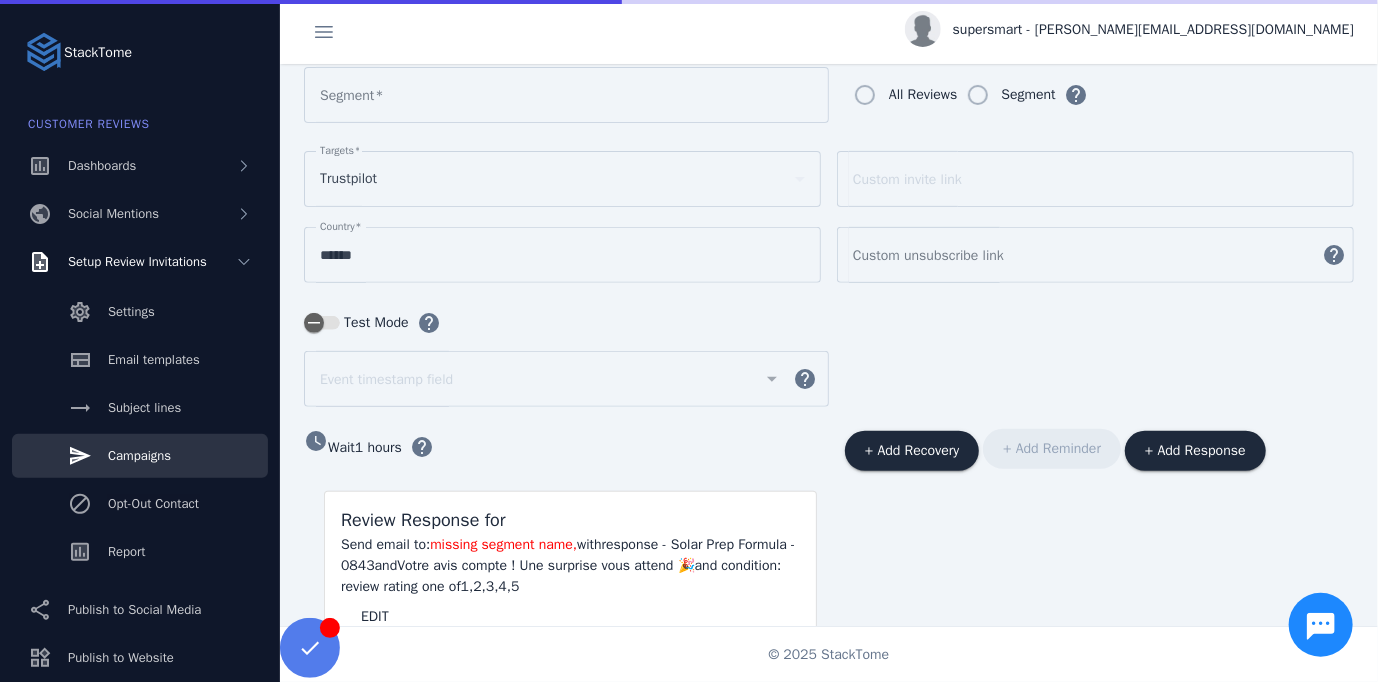 type on "**********" 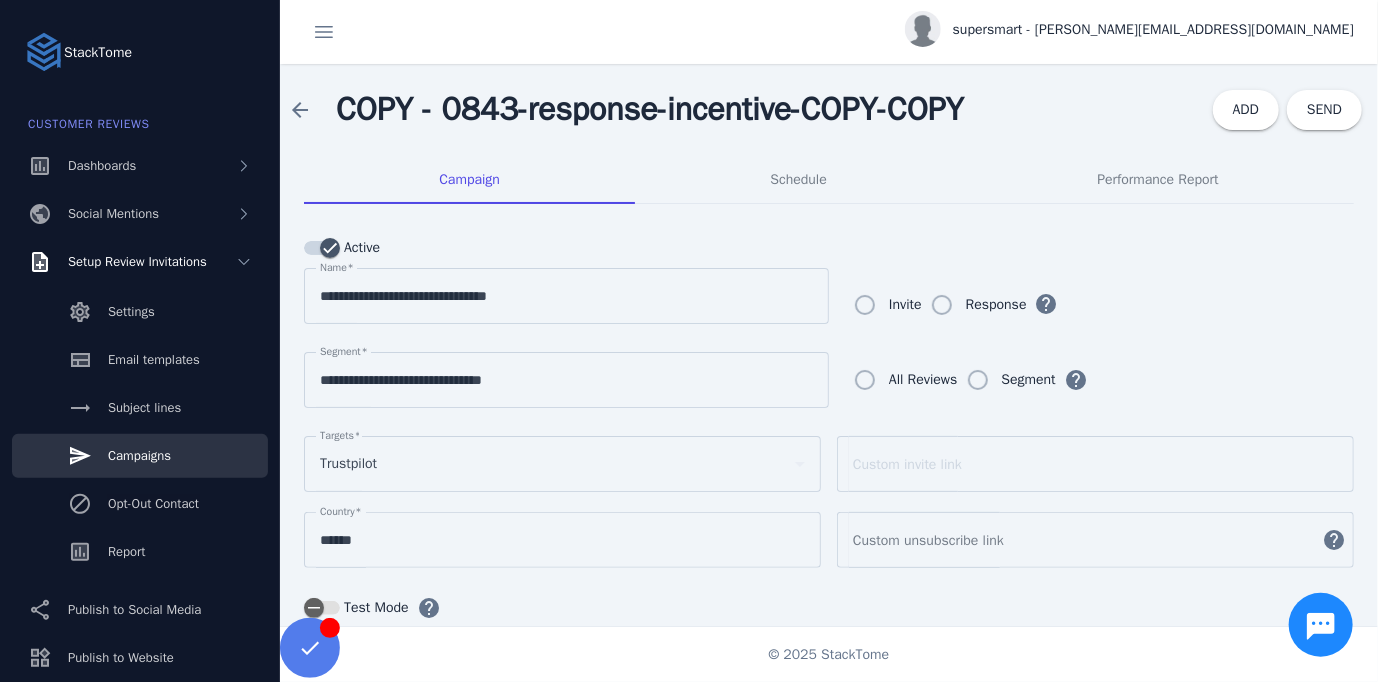 scroll, scrollTop: 0, scrollLeft: 0, axis: both 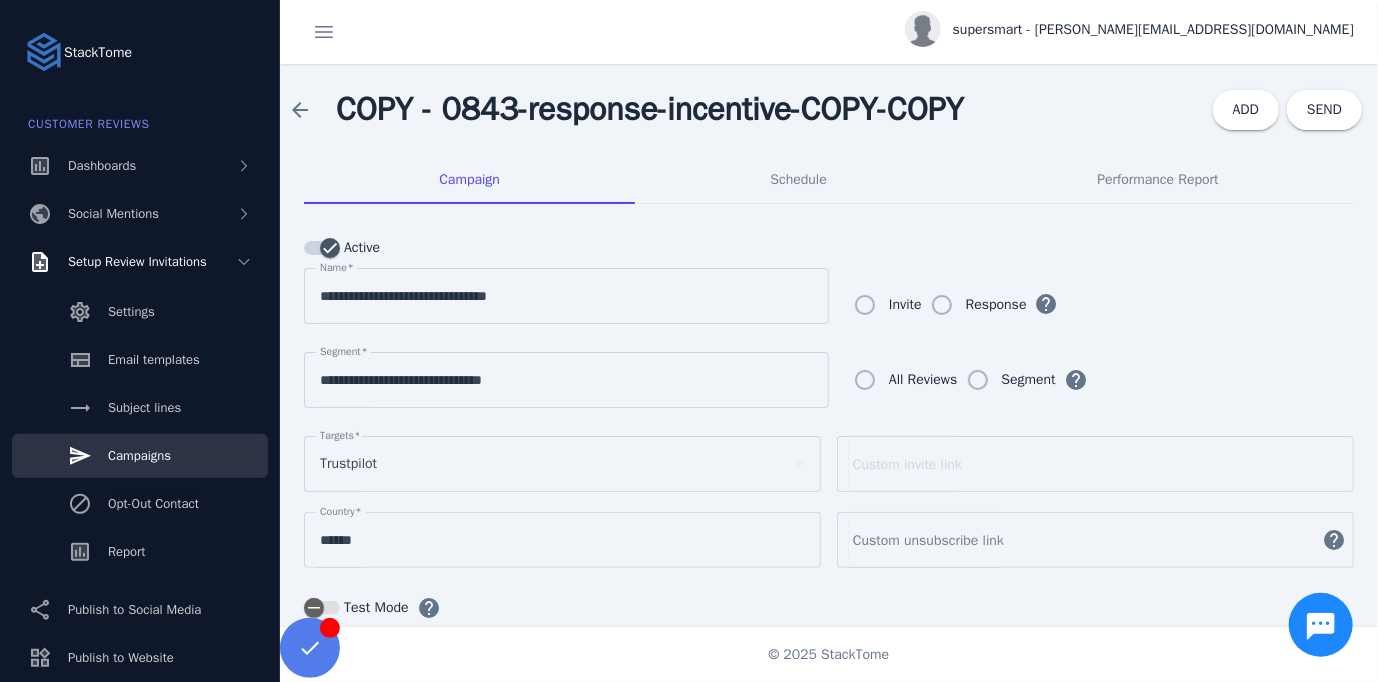 click on "**********" at bounding box center (566, 296) 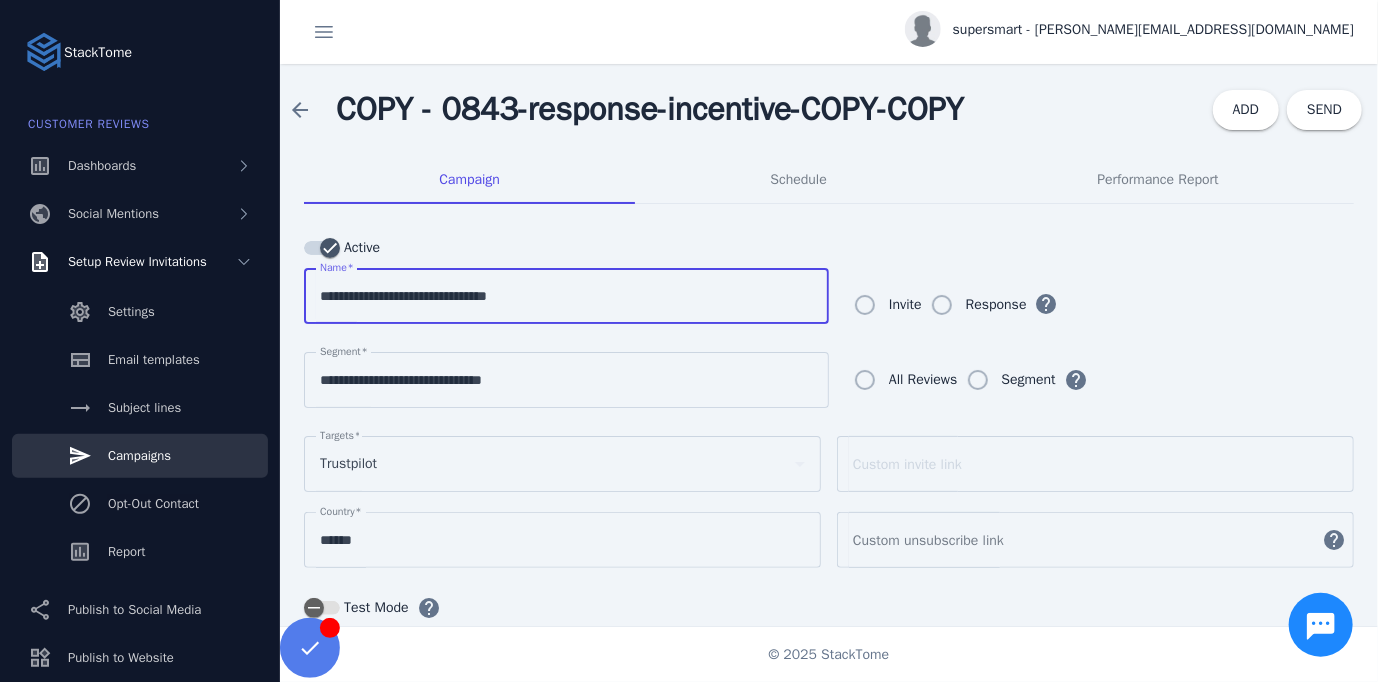 drag, startPoint x: 357, startPoint y: 297, endPoint x: 581, endPoint y: 307, distance: 224.2231 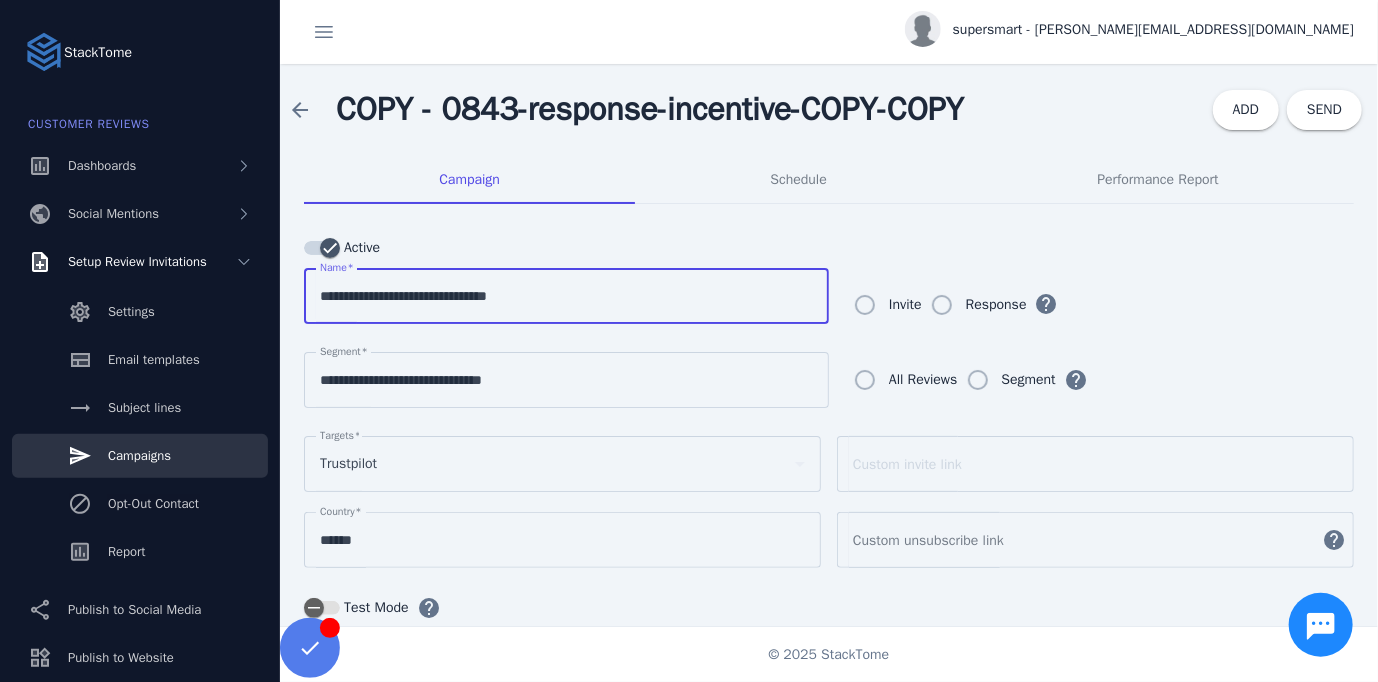 paste on "*" 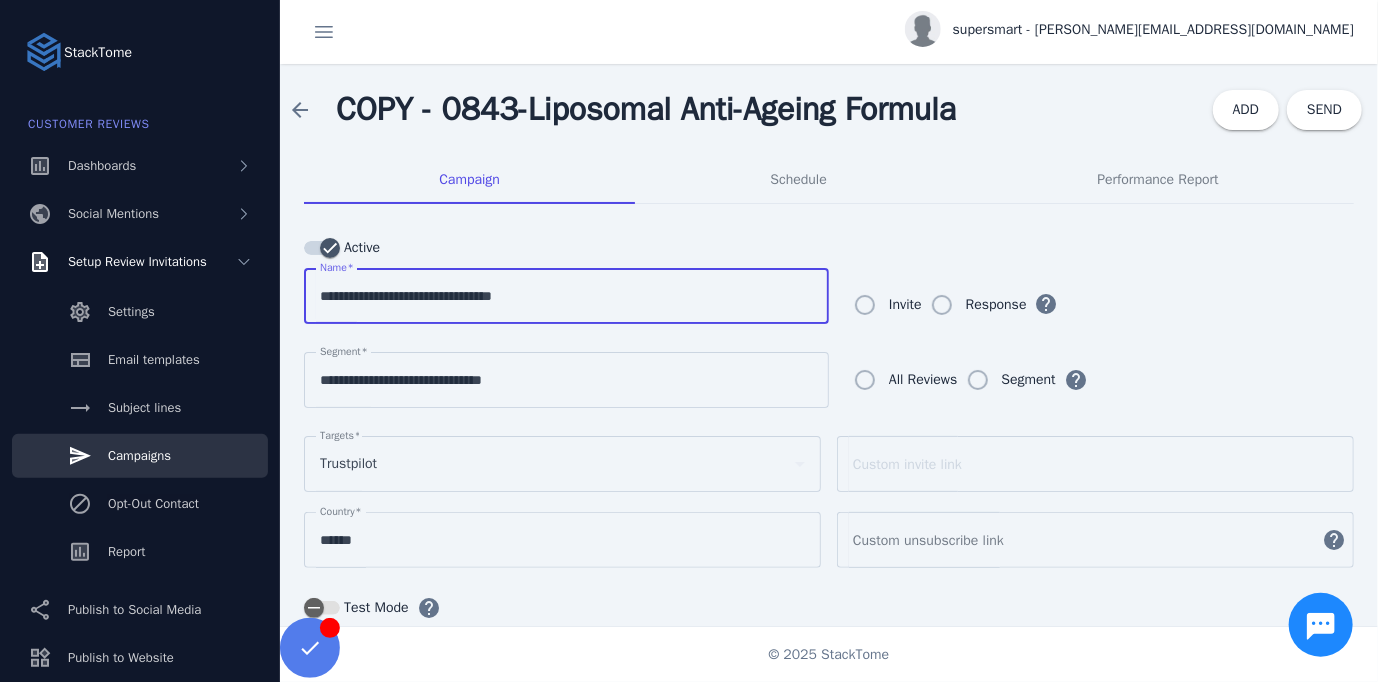 type on "**********" 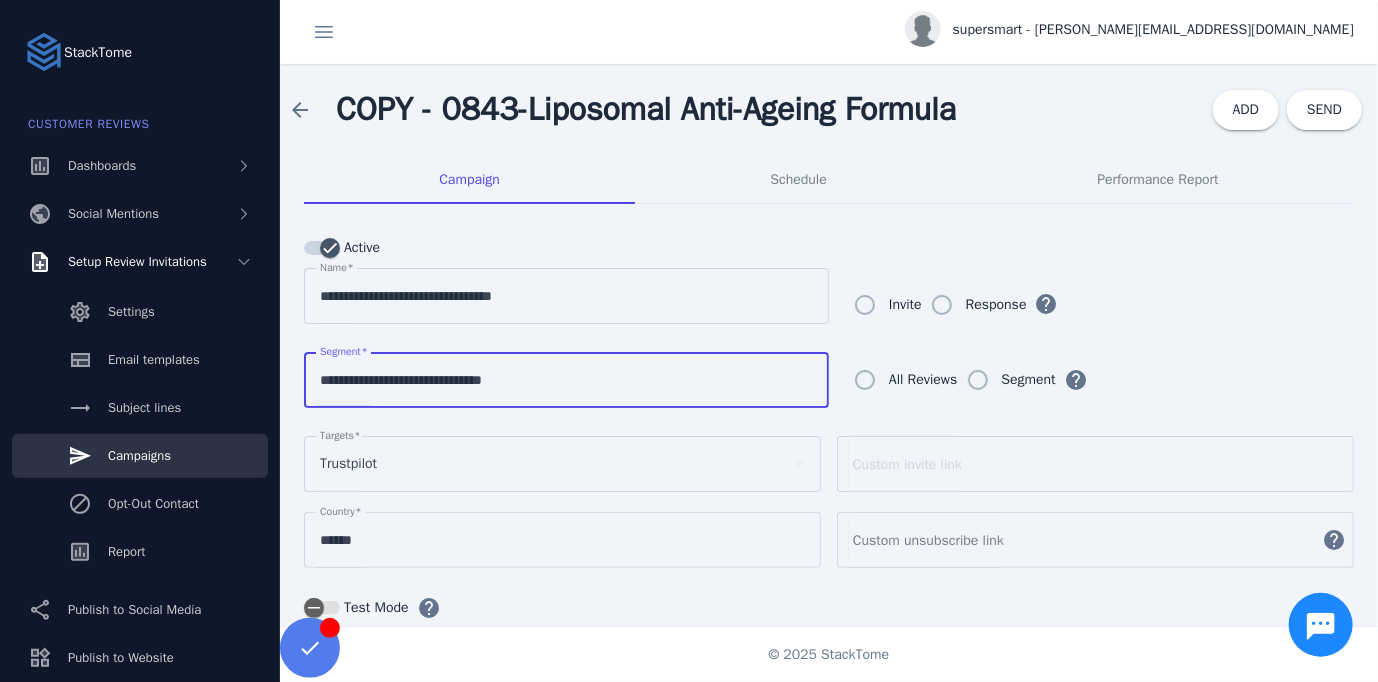 click on "**********" at bounding box center [566, 380] 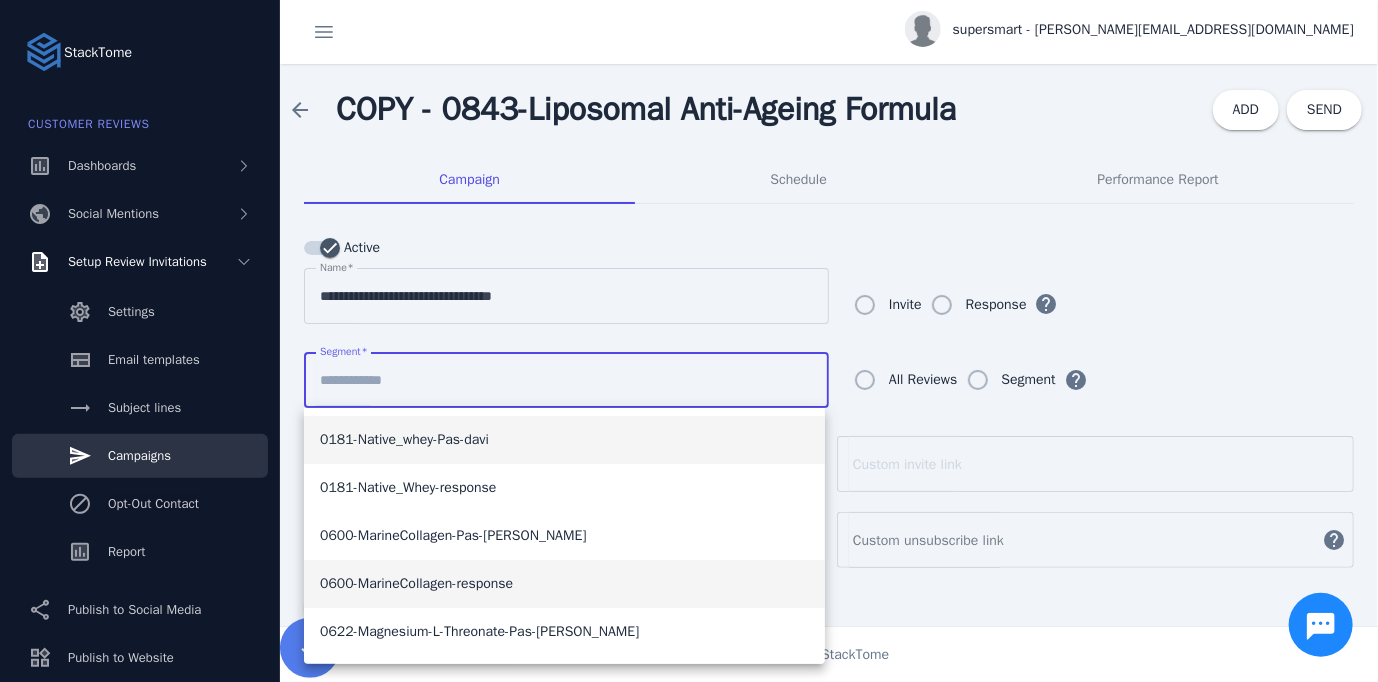 scroll, scrollTop: 100, scrollLeft: 0, axis: vertical 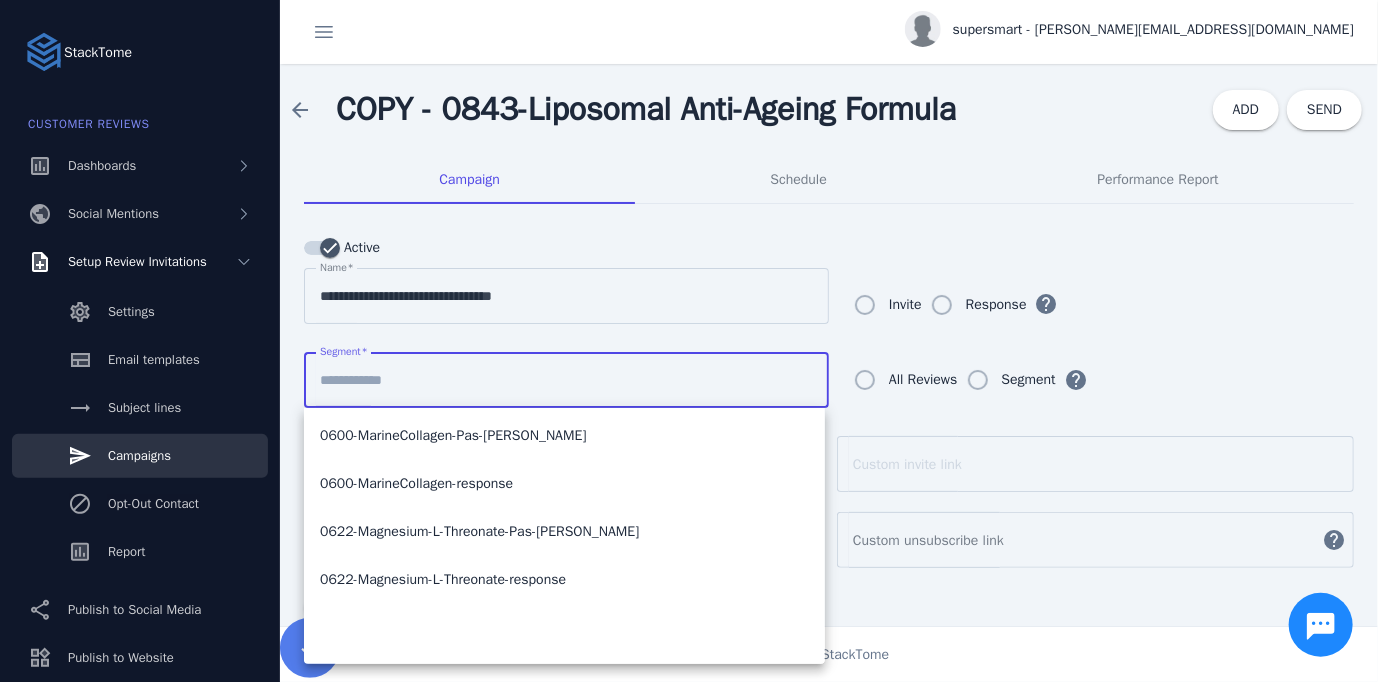type 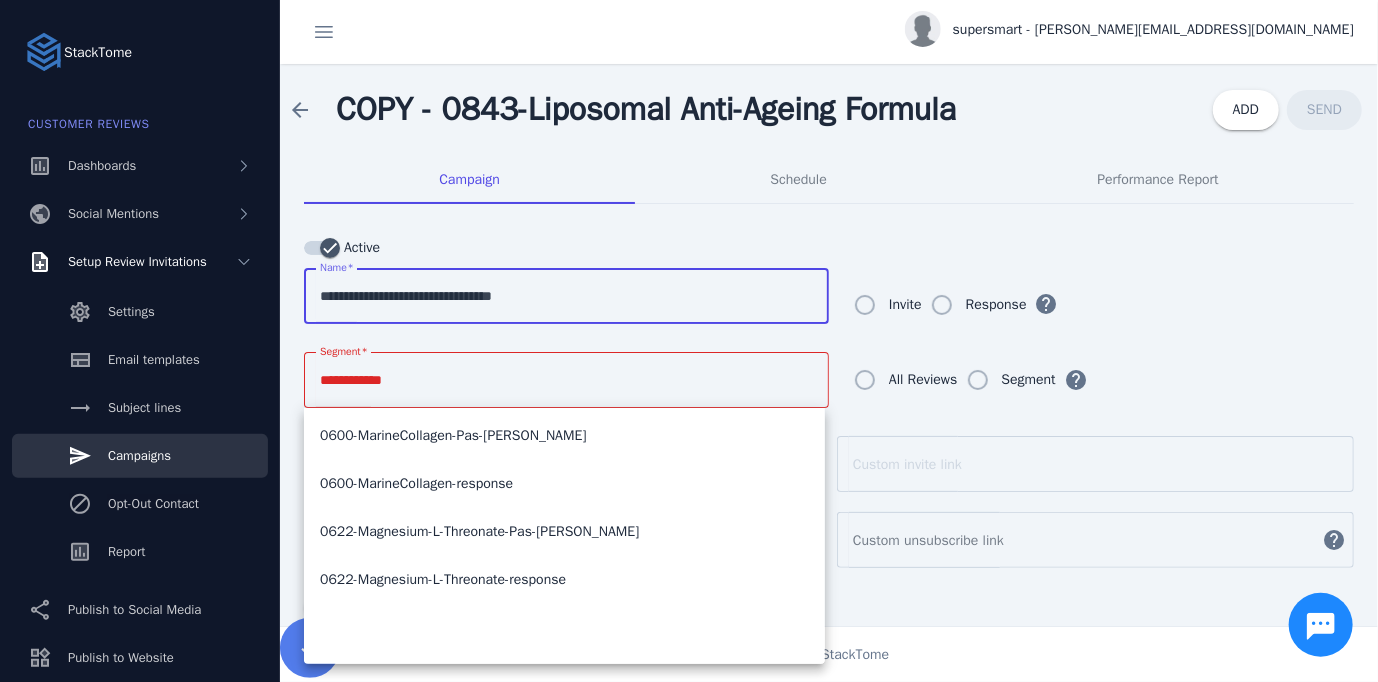 drag, startPoint x: 336, startPoint y: 289, endPoint x: 340, endPoint y: 301, distance: 12.649111 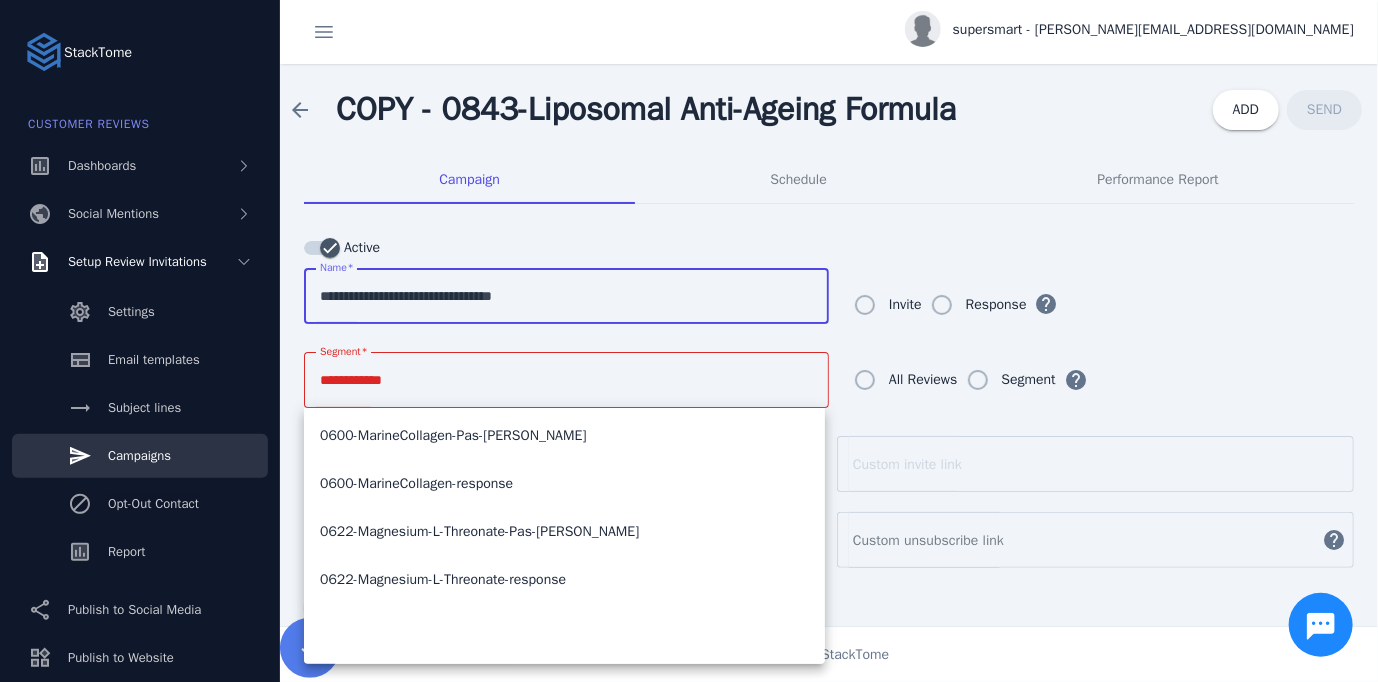 click on "**********" at bounding box center [566, 296] 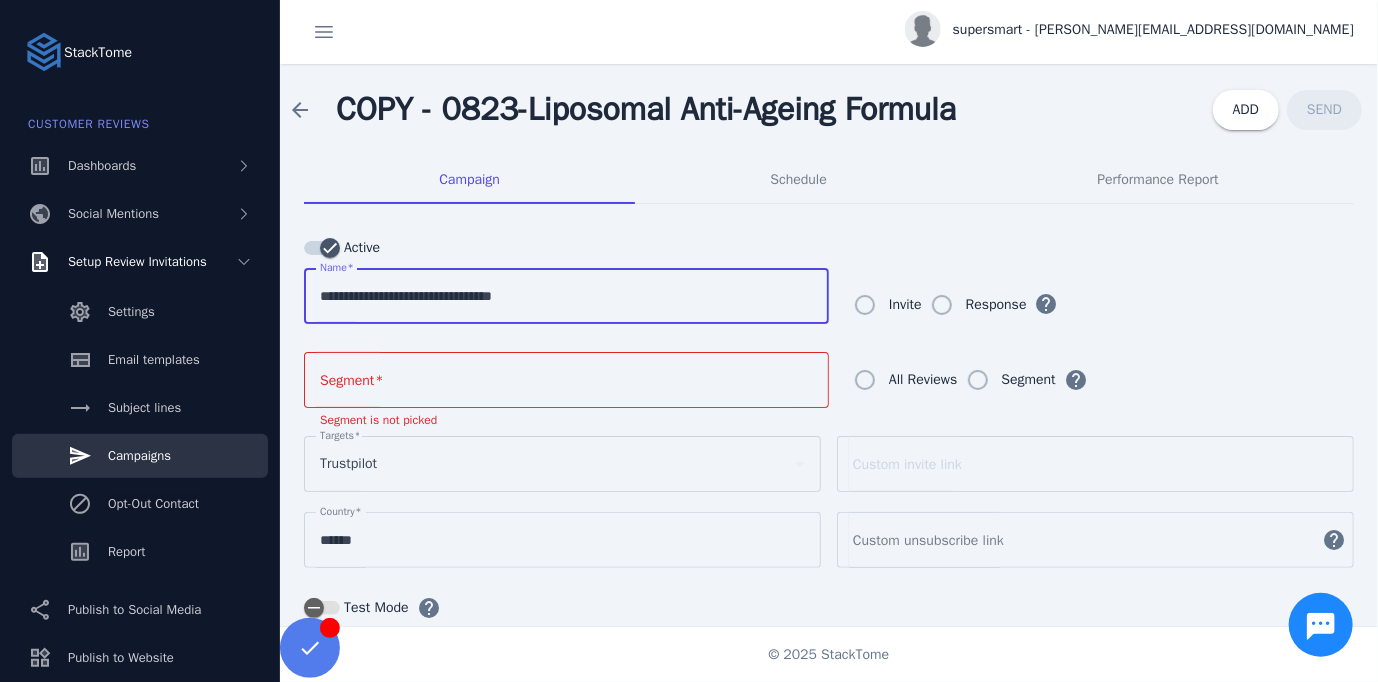 type on "**********" 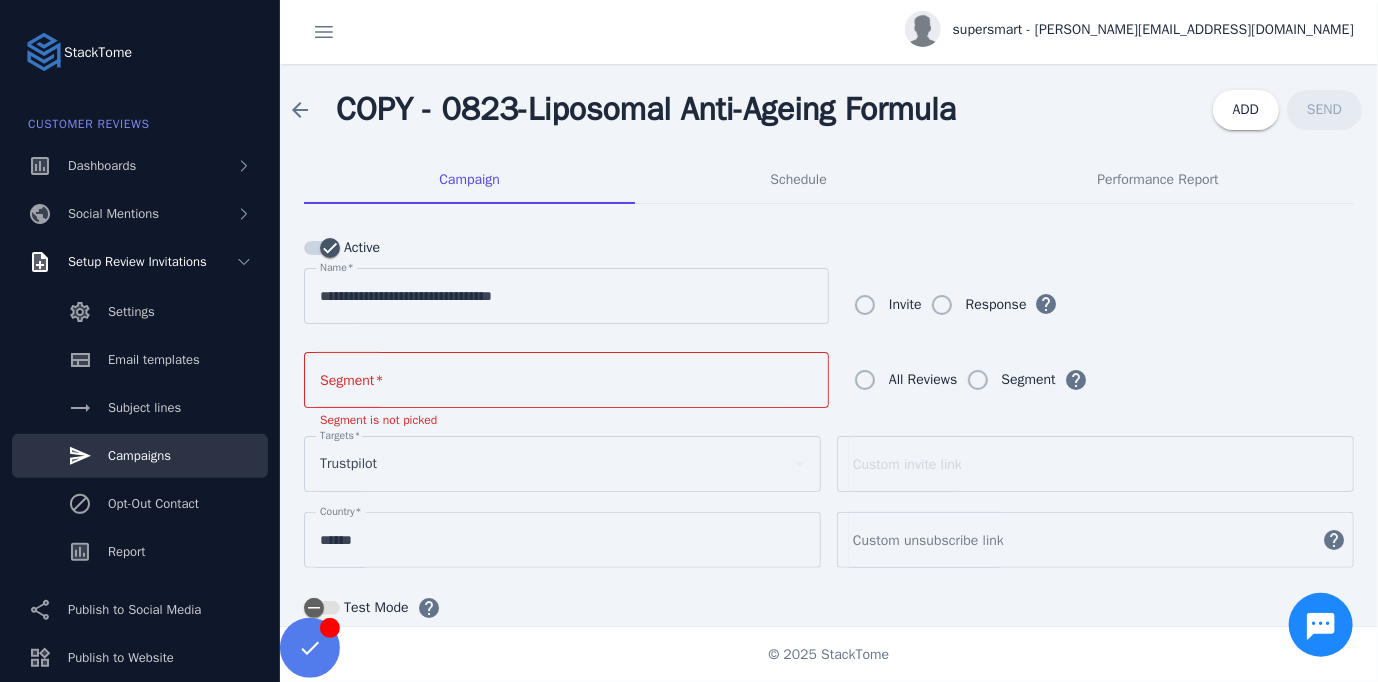 click on "**********" at bounding box center [566, 296] 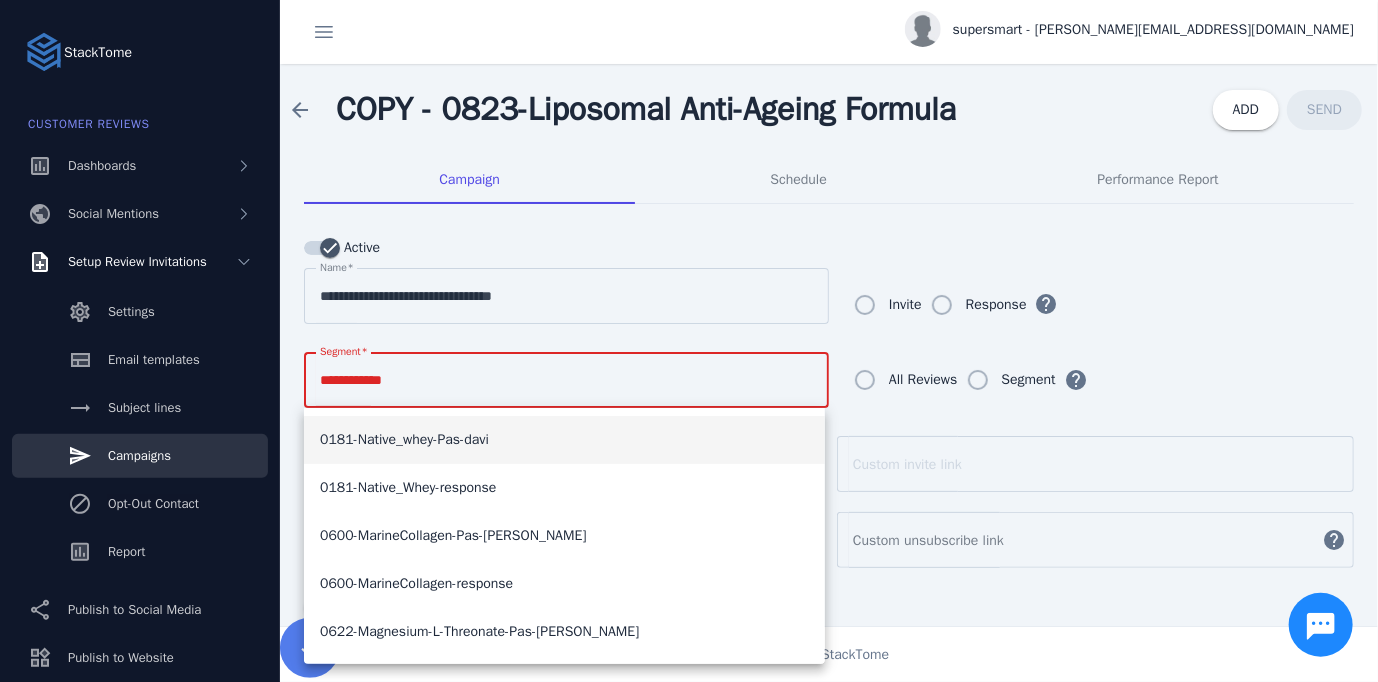 click on "Segment" at bounding box center (566, 380) 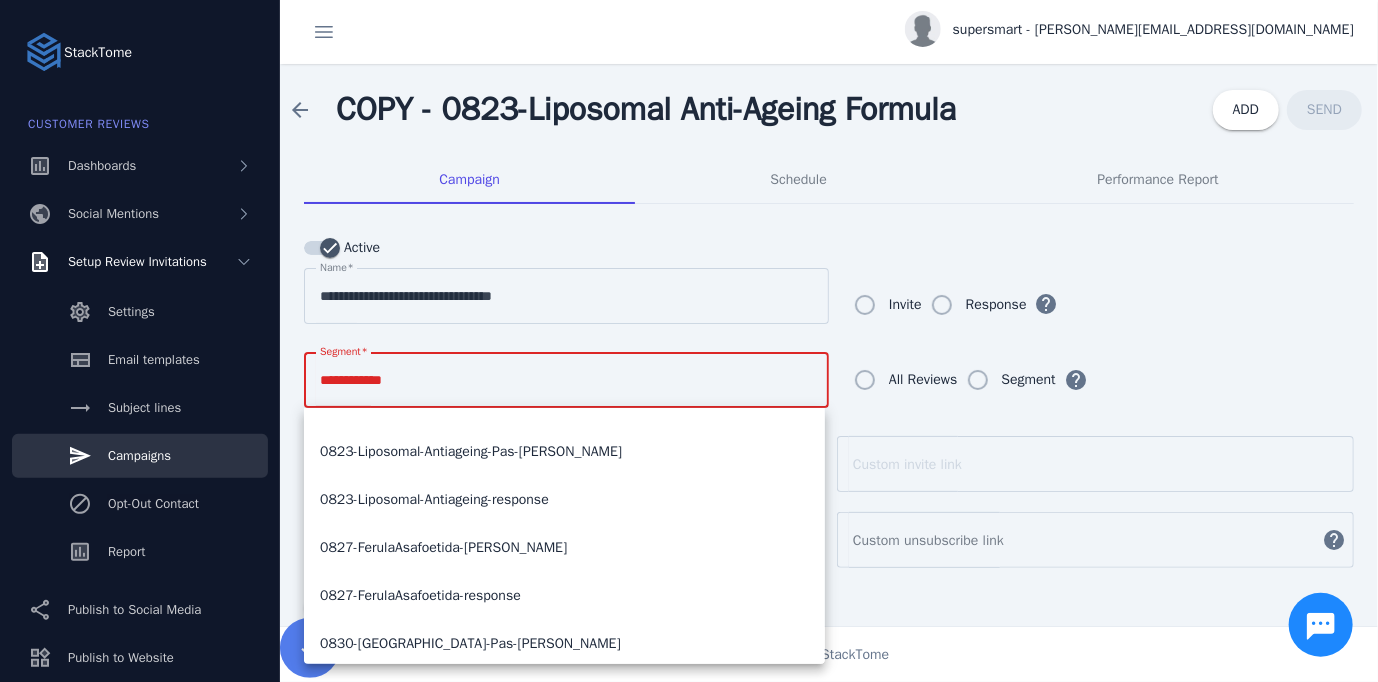scroll, scrollTop: 552, scrollLeft: 0, axis: vertical 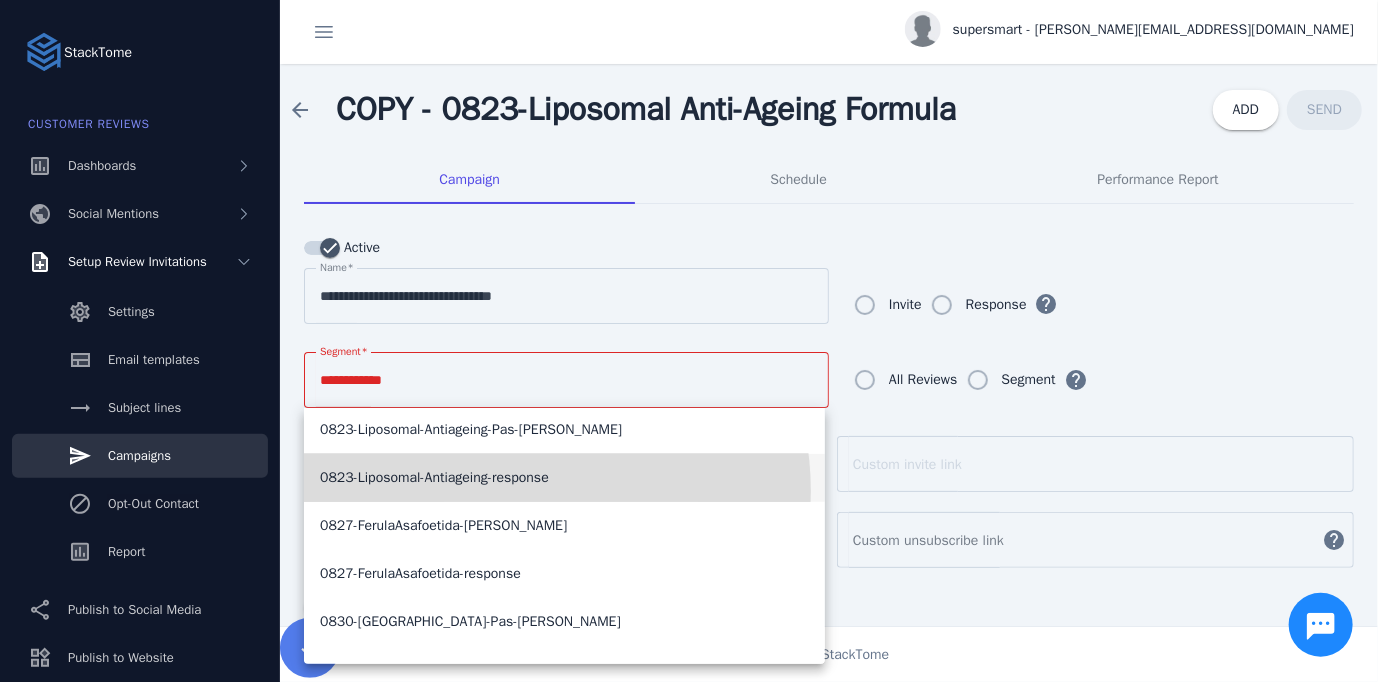 click on "0823-Liposomal-Antiageing-response" at bounding box center (564, 478) 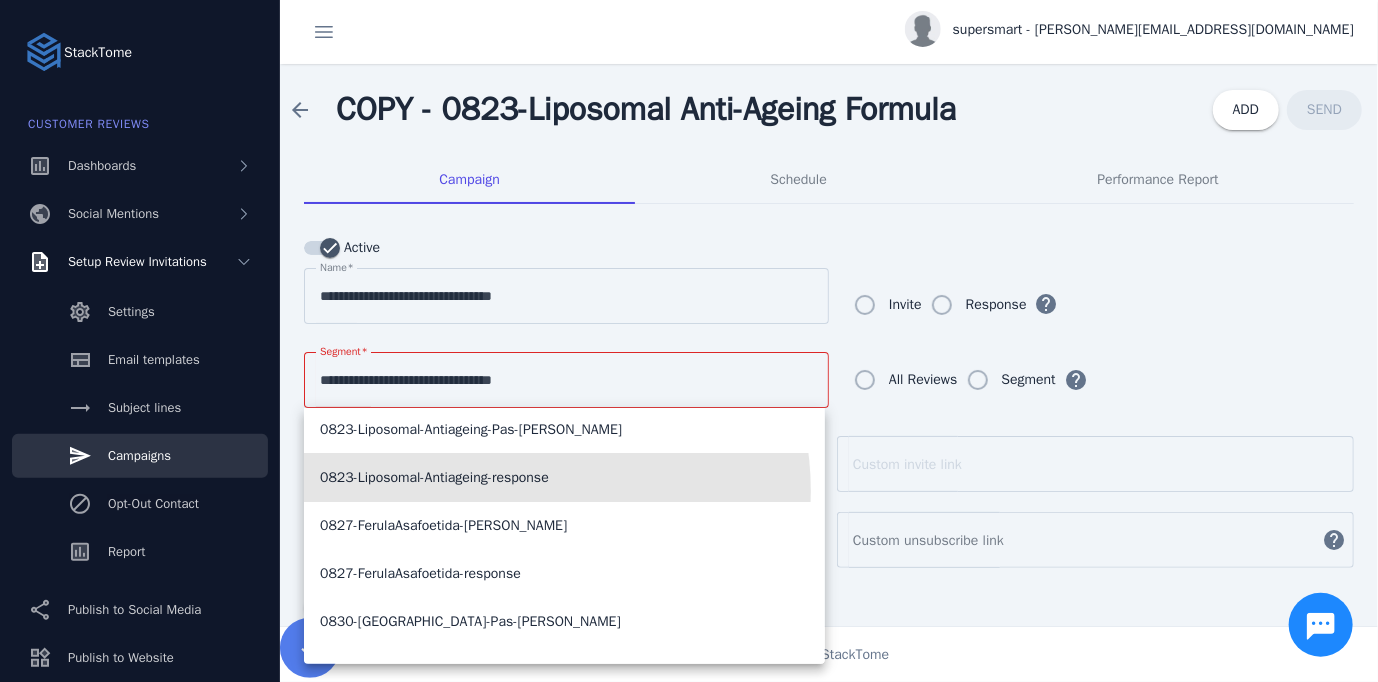 scroll, scrollTop: 0, scrollLeft: 0, axis: both 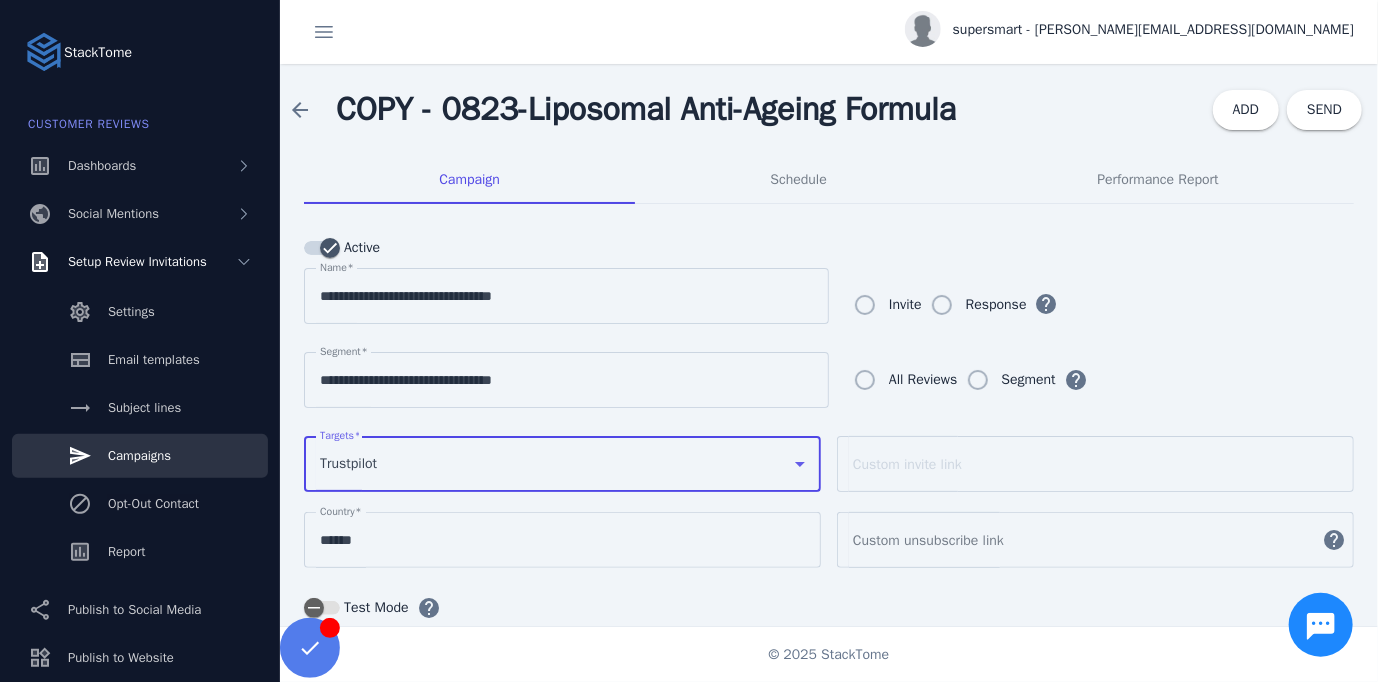 click on "Trustpilot" at bounding box center (553, 464) 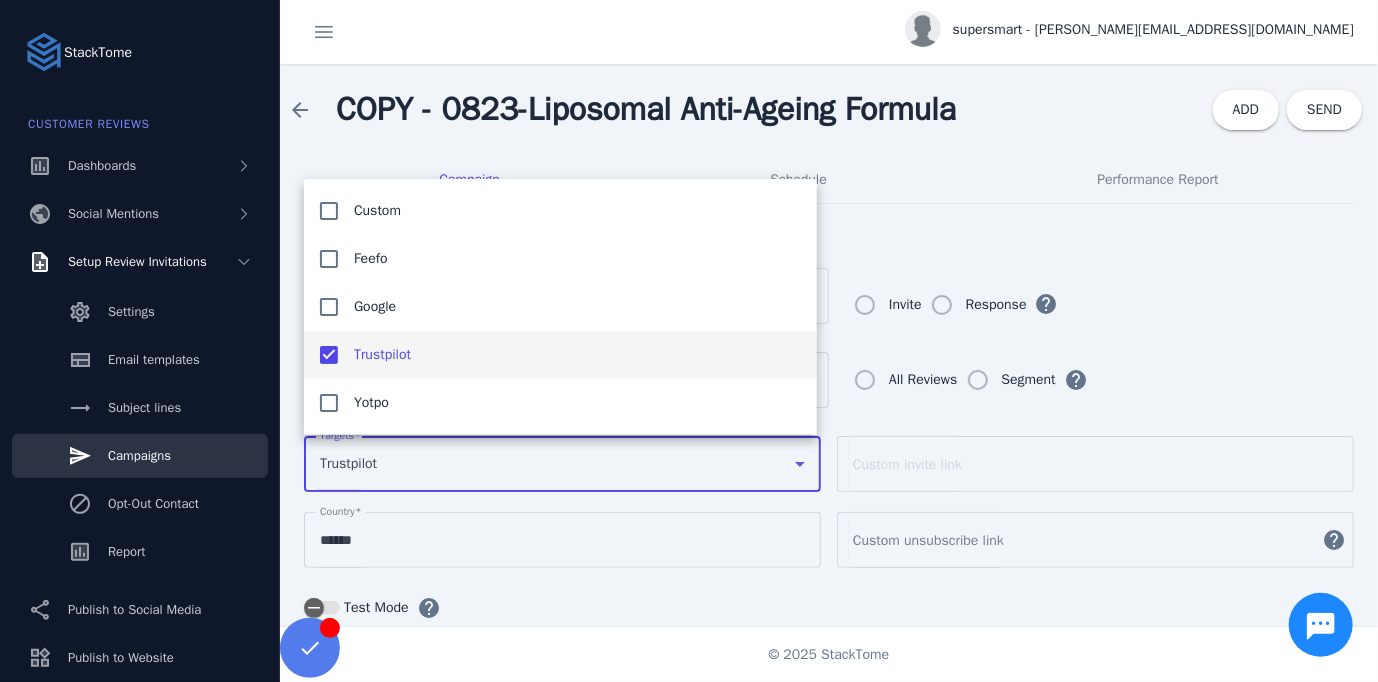 click at bounding box center (689, 341) 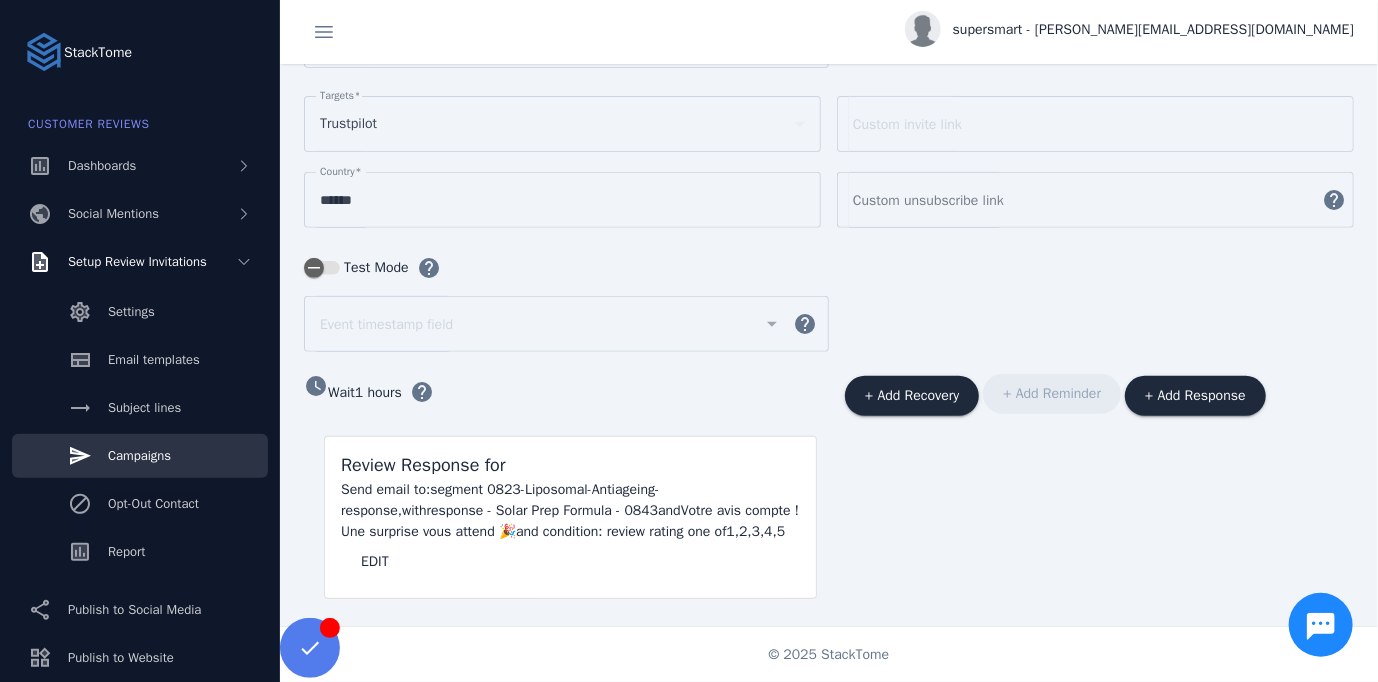 scroll, scrollTop: 240, scrollLeft: 0, axis: vertical 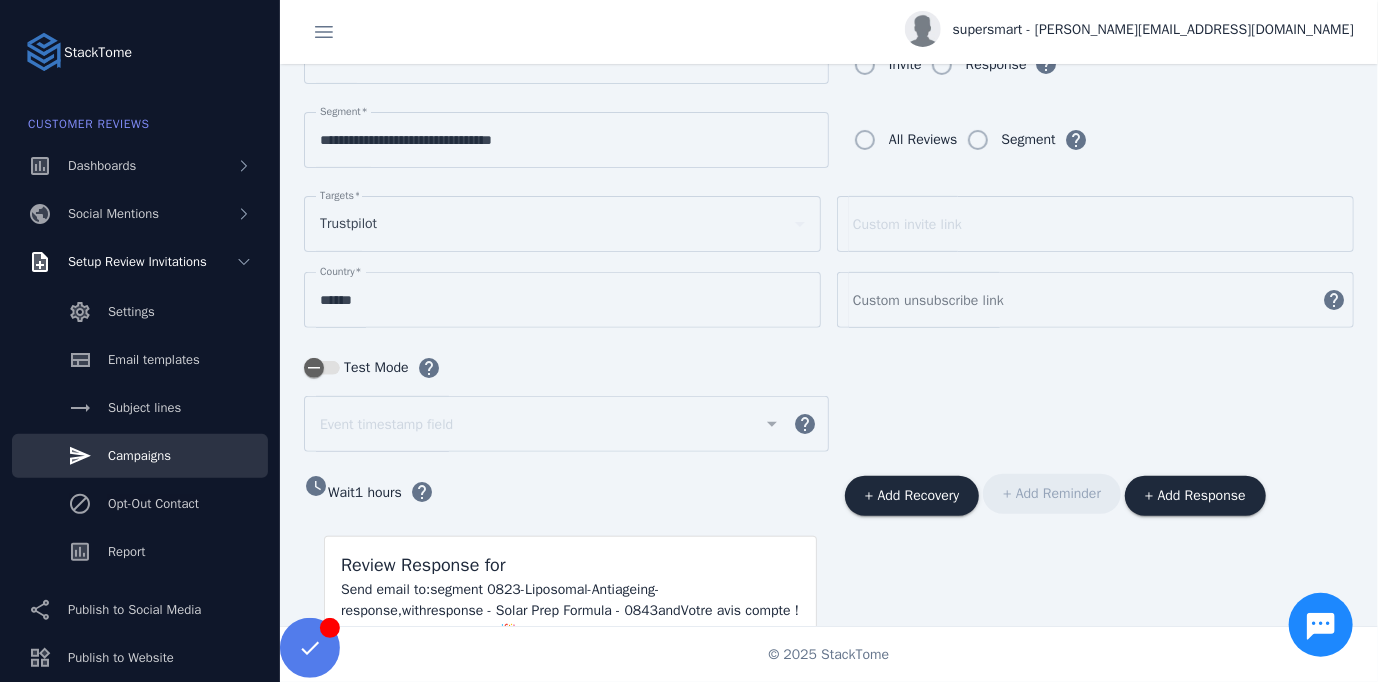 click on "Test Mode" at bounding box center [374, 368] 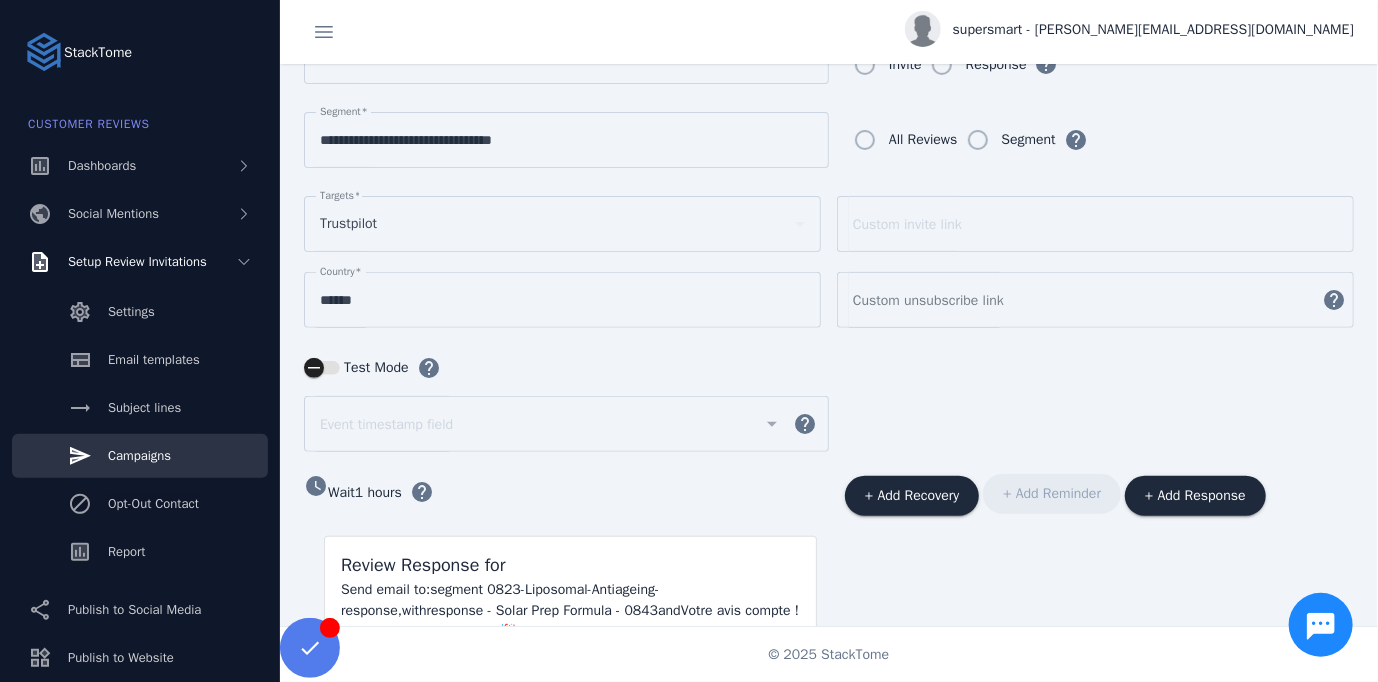 click on "Test Mode" at bounding box center (322, 368) 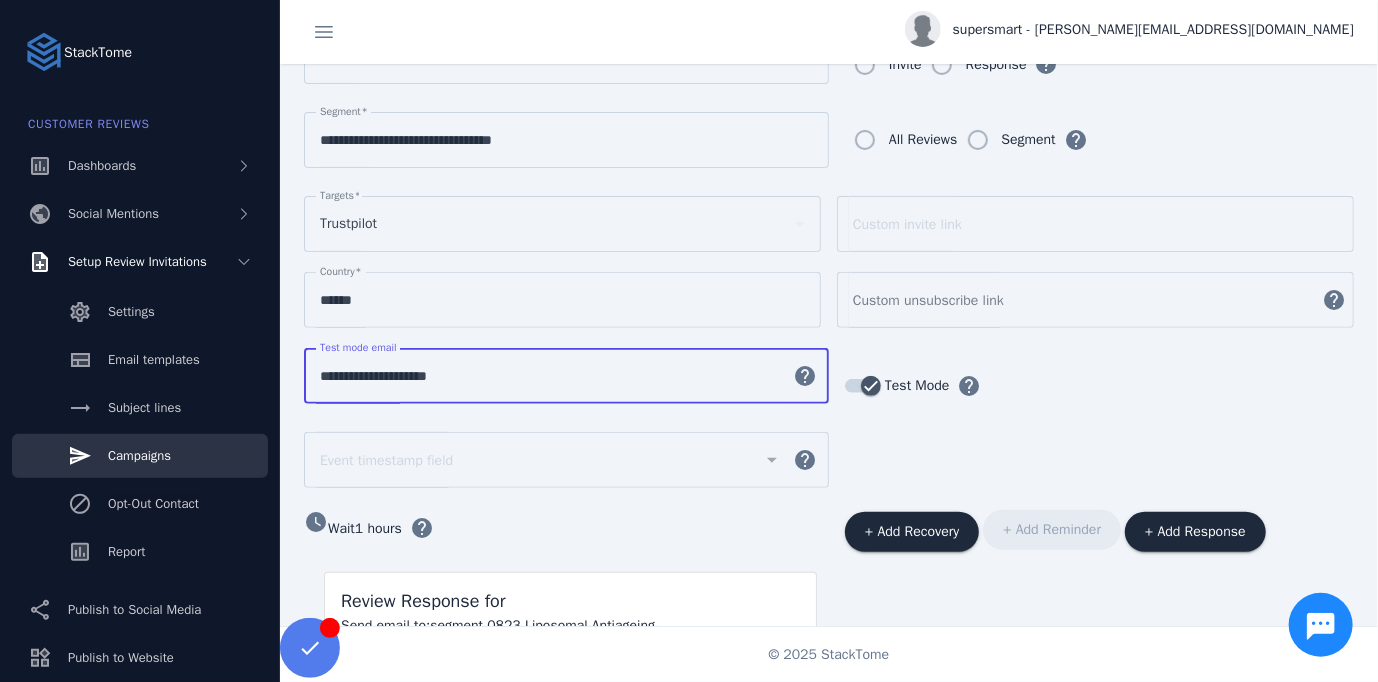 drag, startPoint x: 356, startPoint y: 369, endPoint x: 311, endPoint y: 381, distance: 46.572525 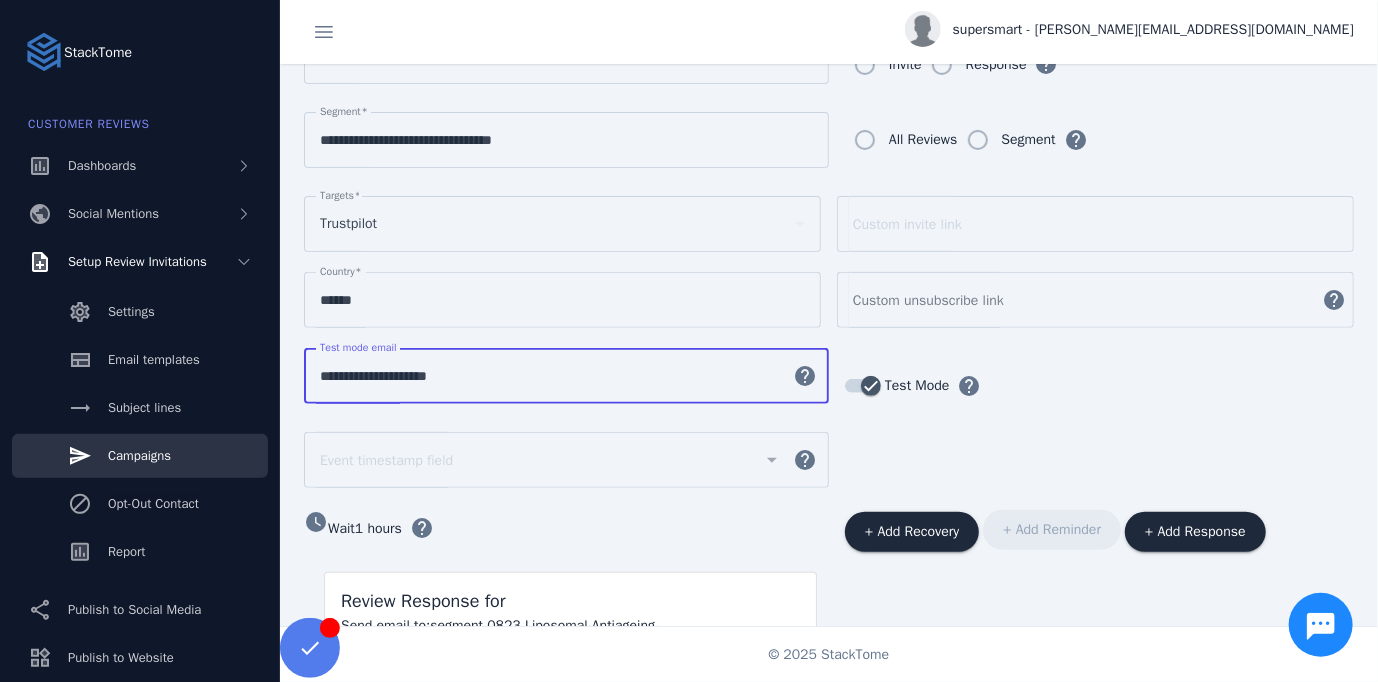 click on "**********" at bounding box center (566, 376) 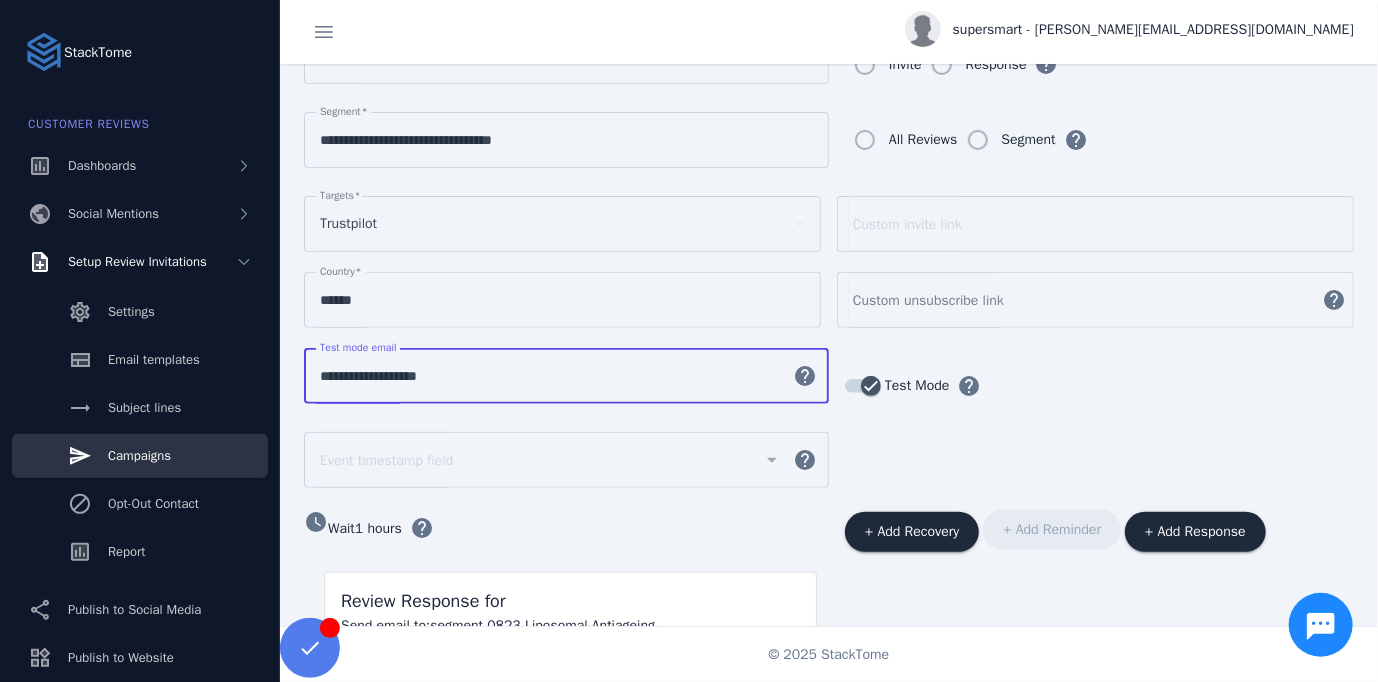 type on "**********" 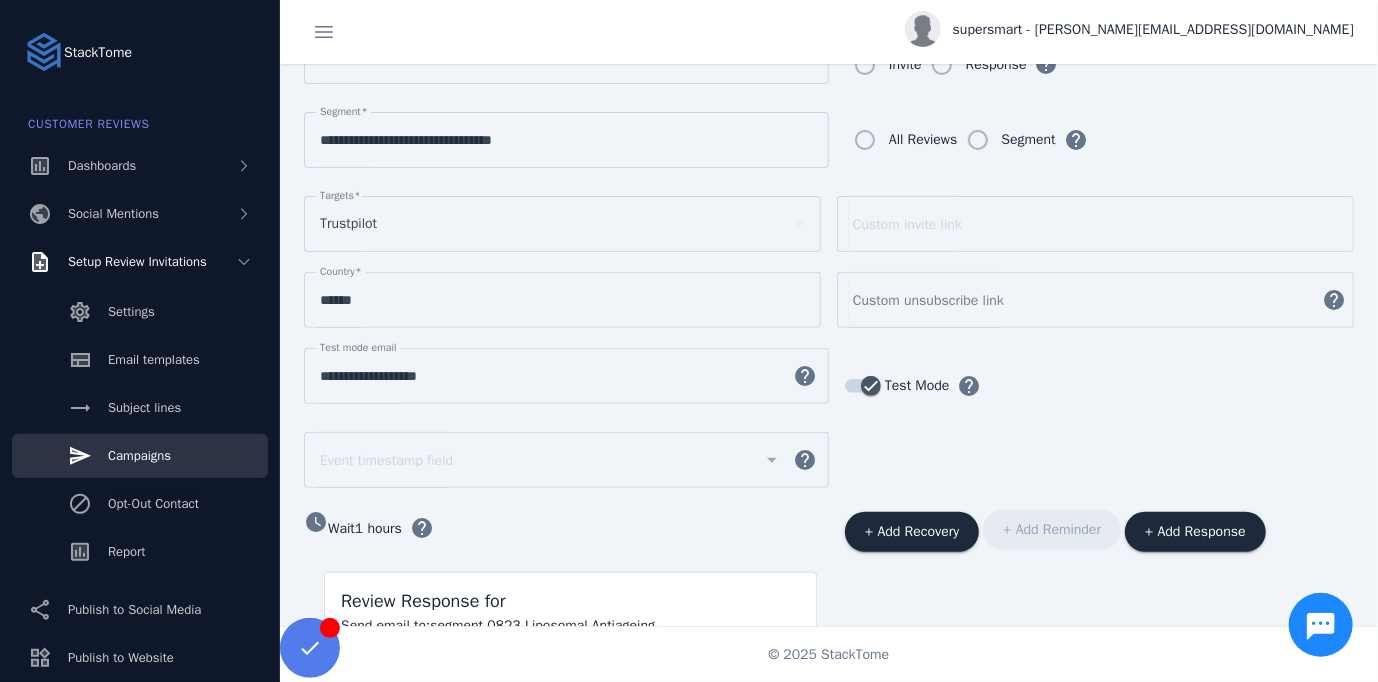 drag, startPoint x: 620, startPoint y: 341, endPoint x: 622, endPoint y: 369, distance: 28.071337 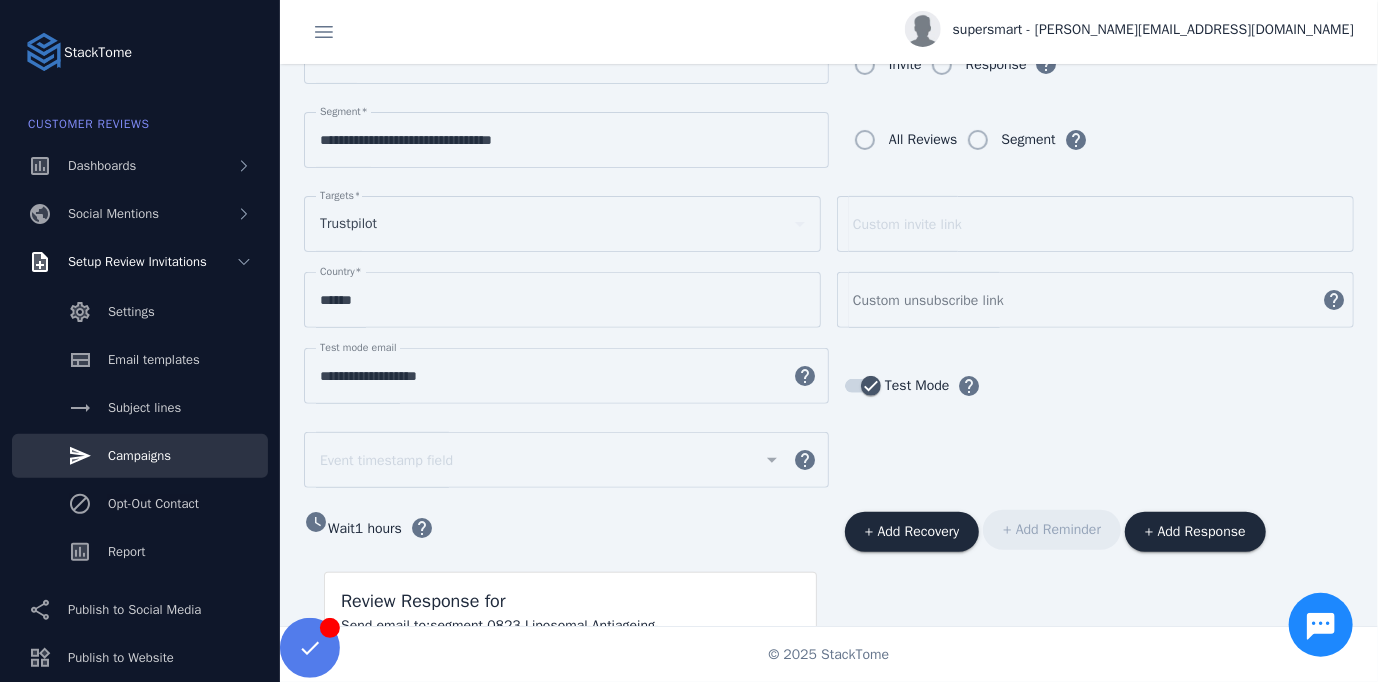 click at bounding box center [562, 338] 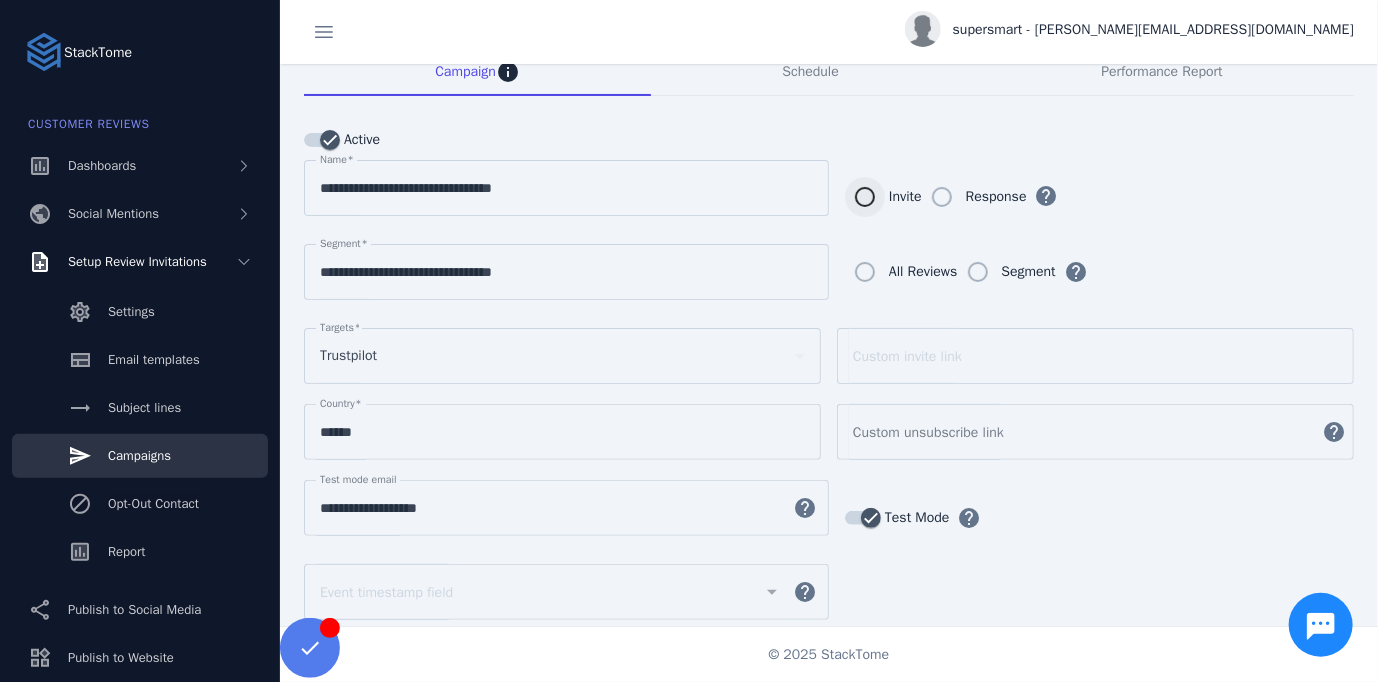 scroll, scrollTop: 0, scrollLeft: 0, axis: both 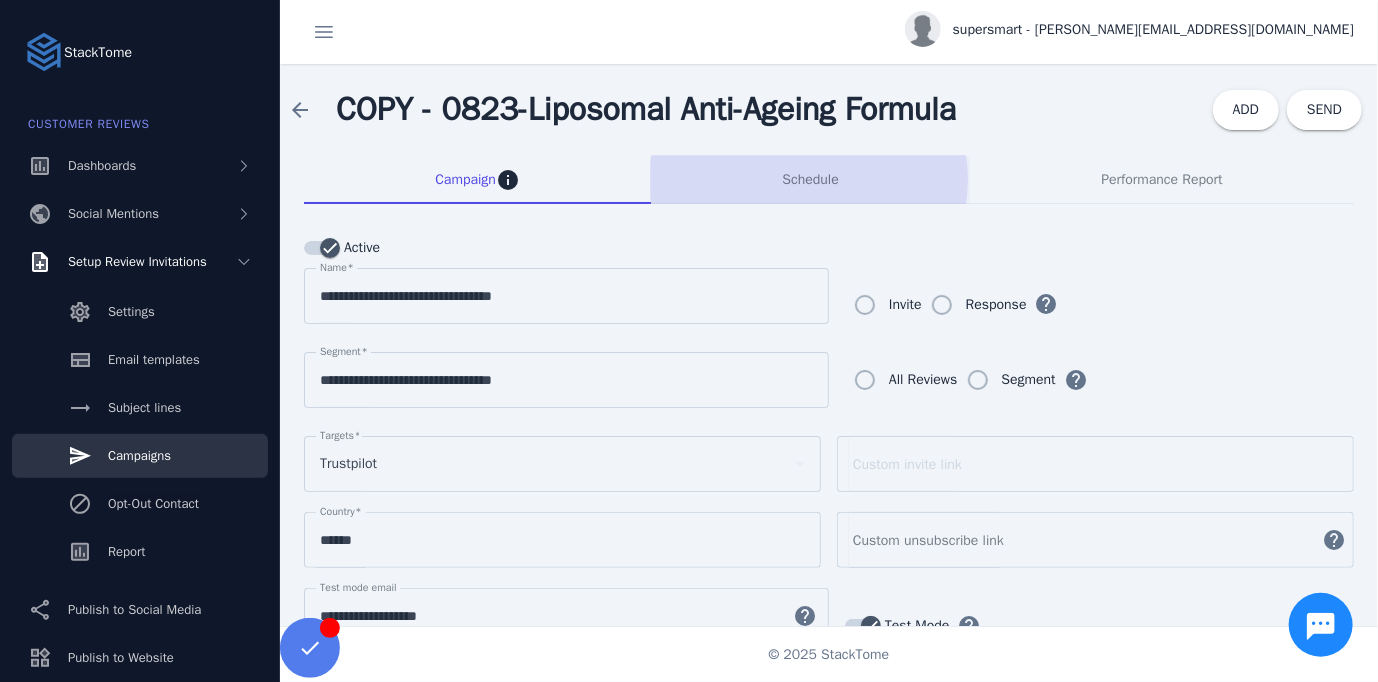 click on "Schedule" at bounding box center (810, 180) 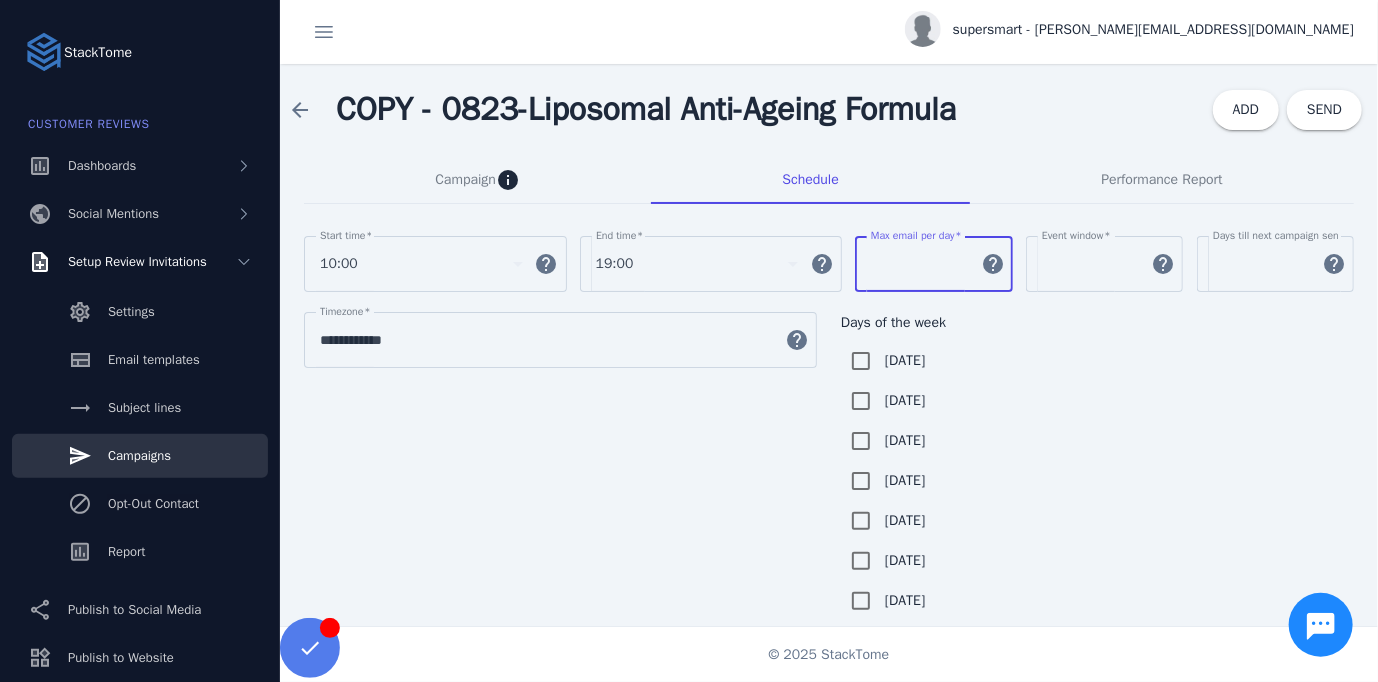 drag, startPoint x: 883, startPoint y: 259, endPoint x: 860, endPoint y: 266, distance: 24.04163 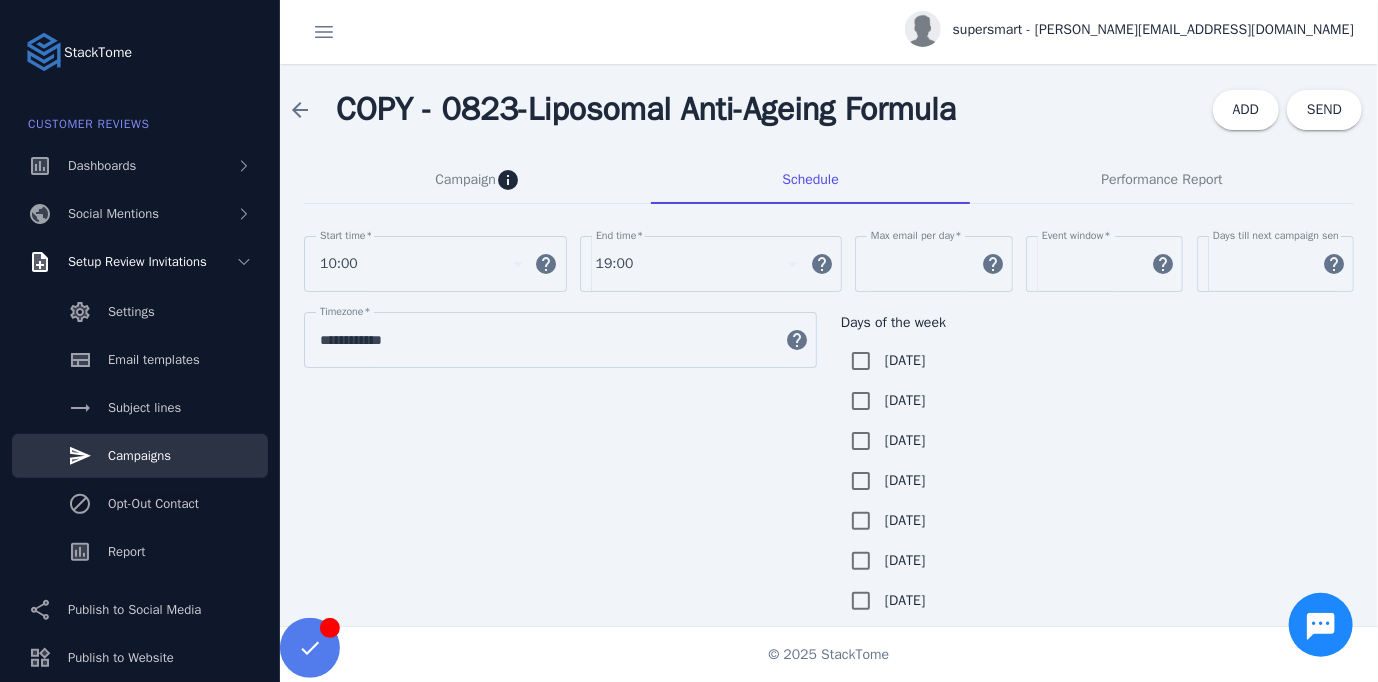 click on "**********" at bounding box center [829, 466] 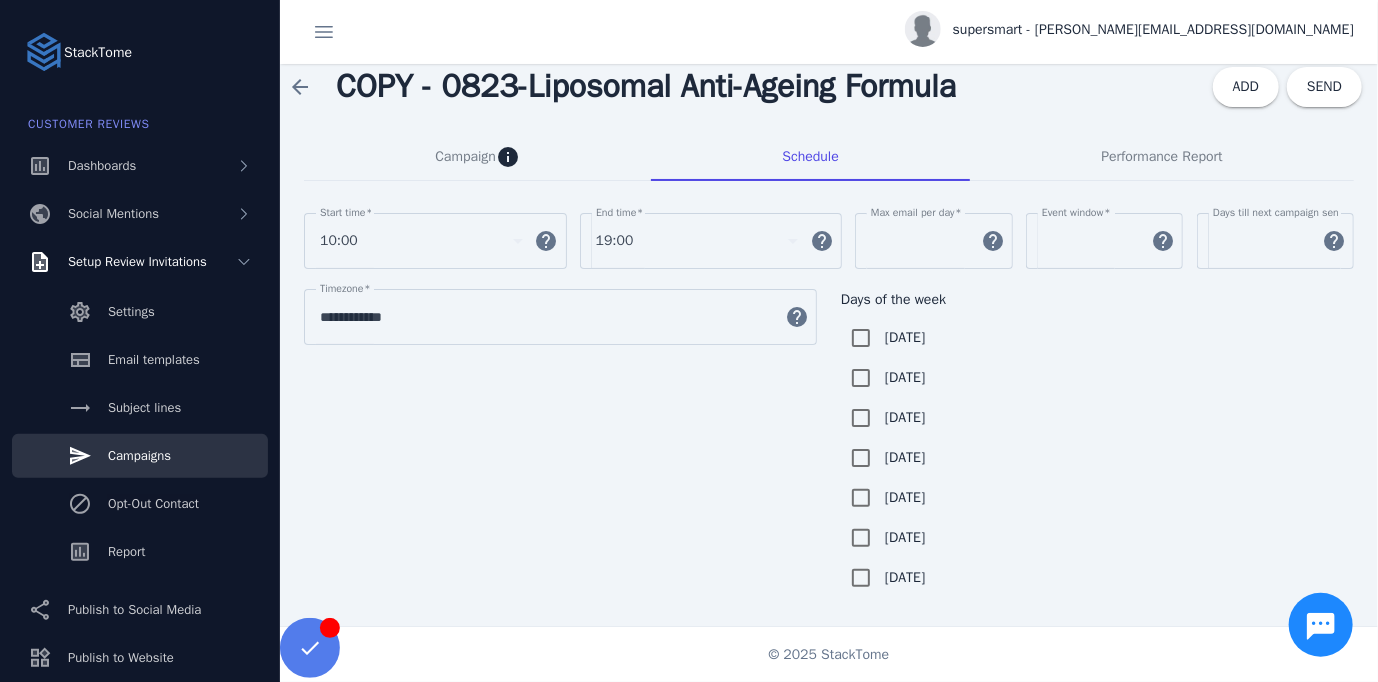 scroll, scrollTop: 36, scrollLeft: 0, axis: vertical 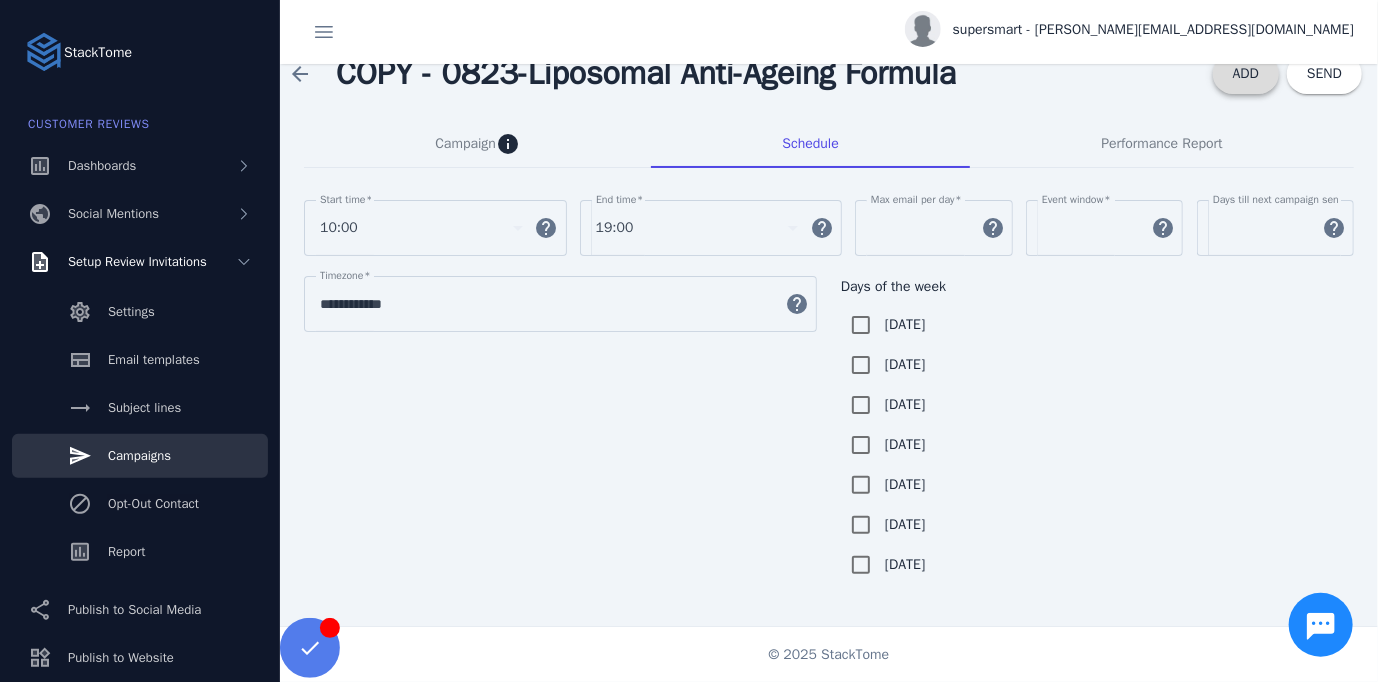 click on "ADD" 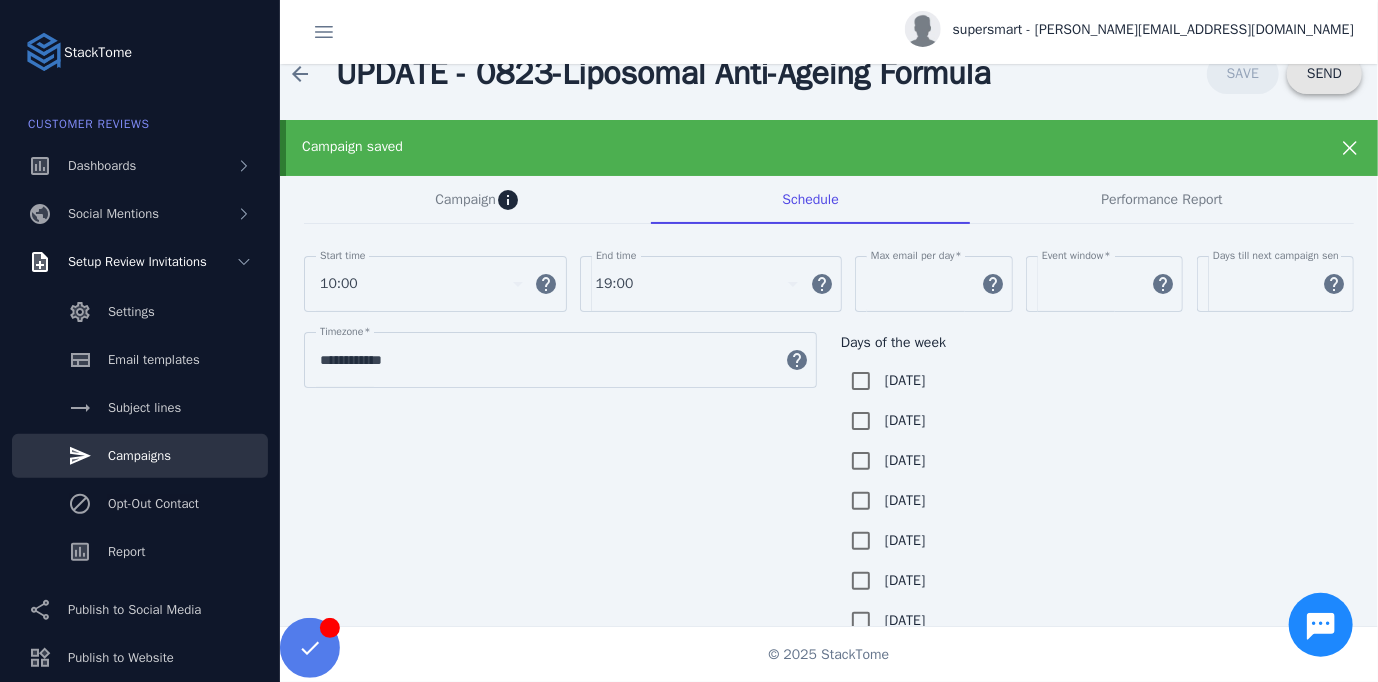 click 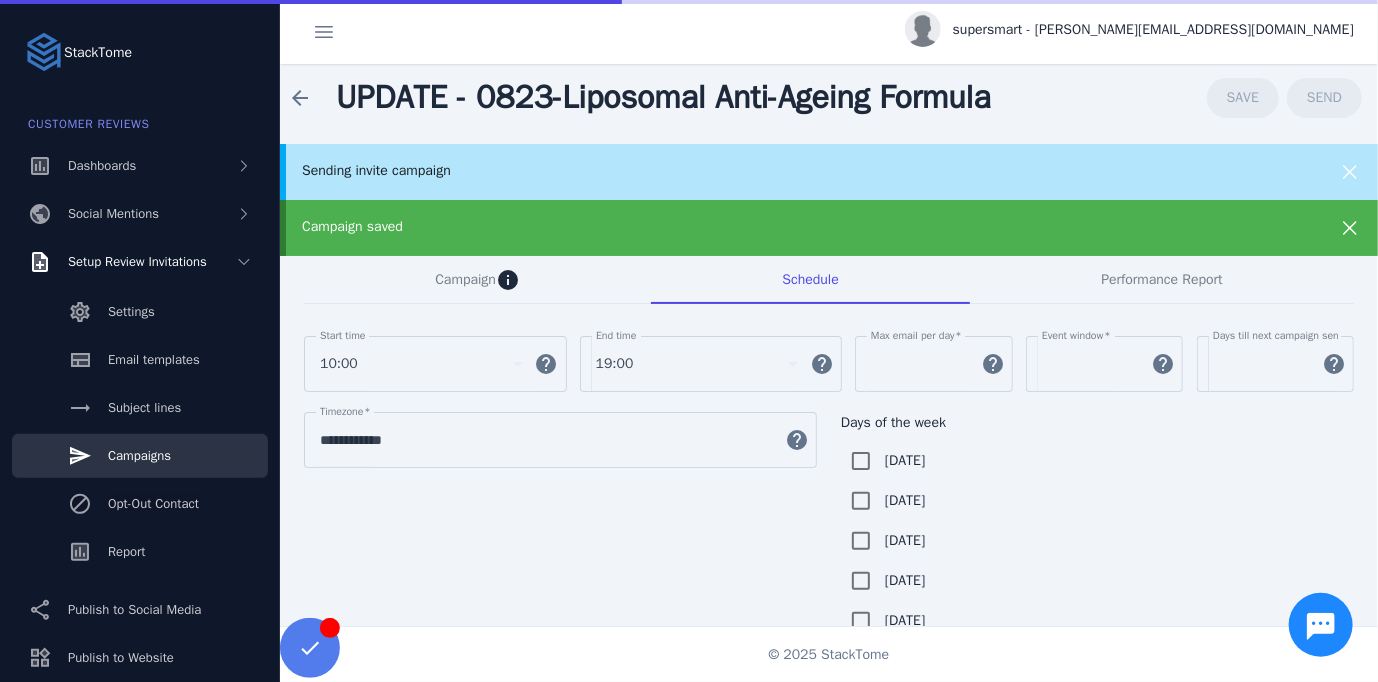 scroll, scrollTop: 0, scrollLeft: 0, axis: both 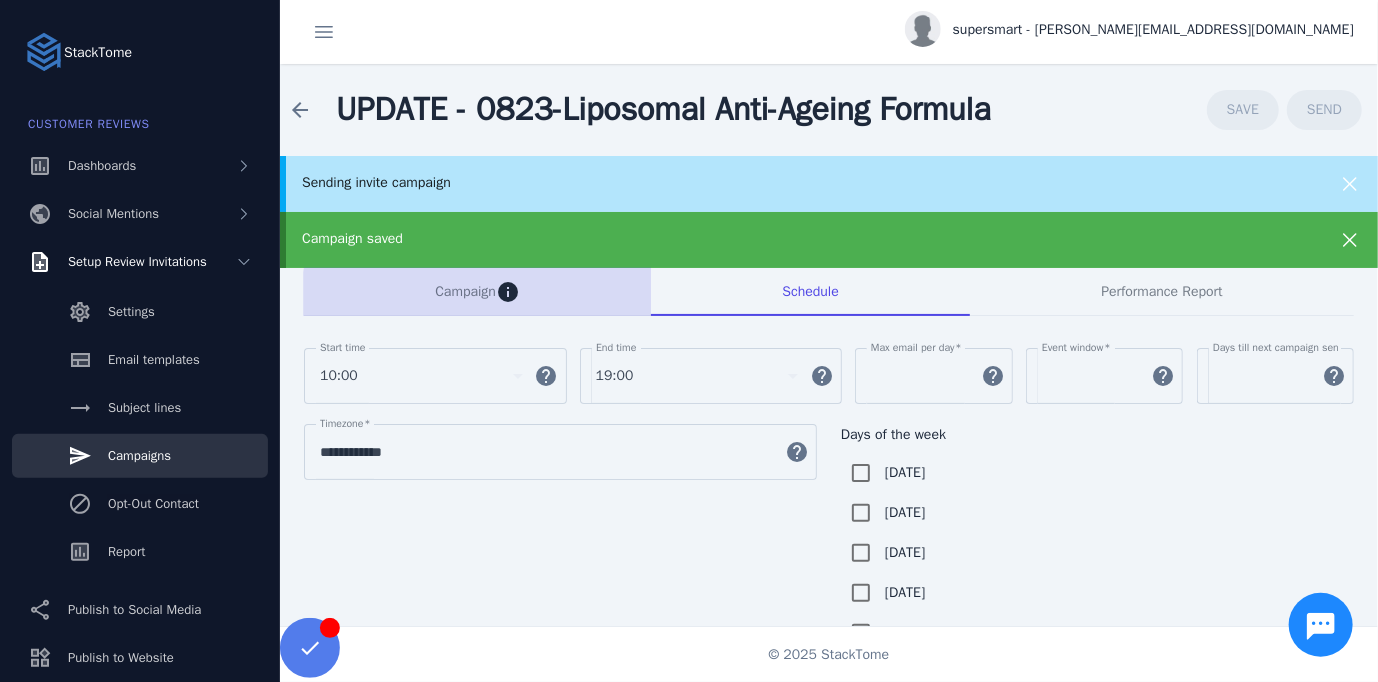 click on "Campaign  info" at bounding box center [477, 292] 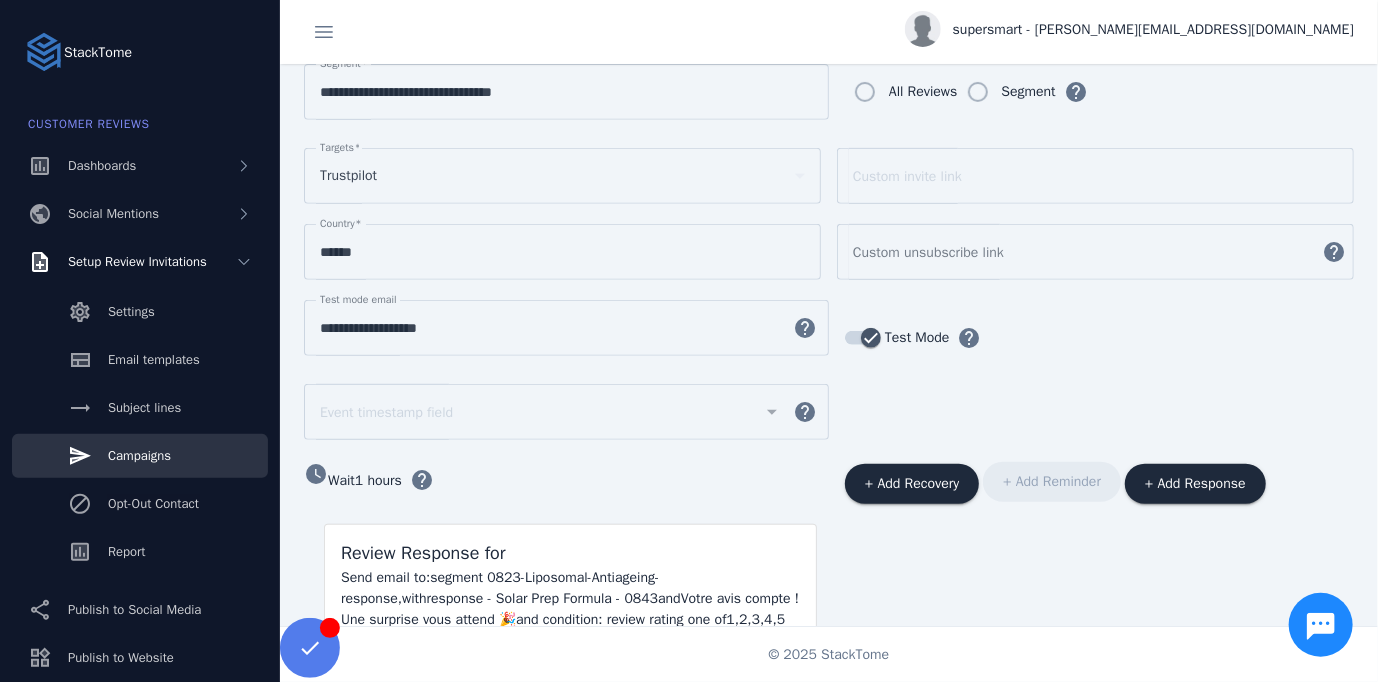 scroll, scrollTop: 488, scrollLeft: 0, axis: vertical 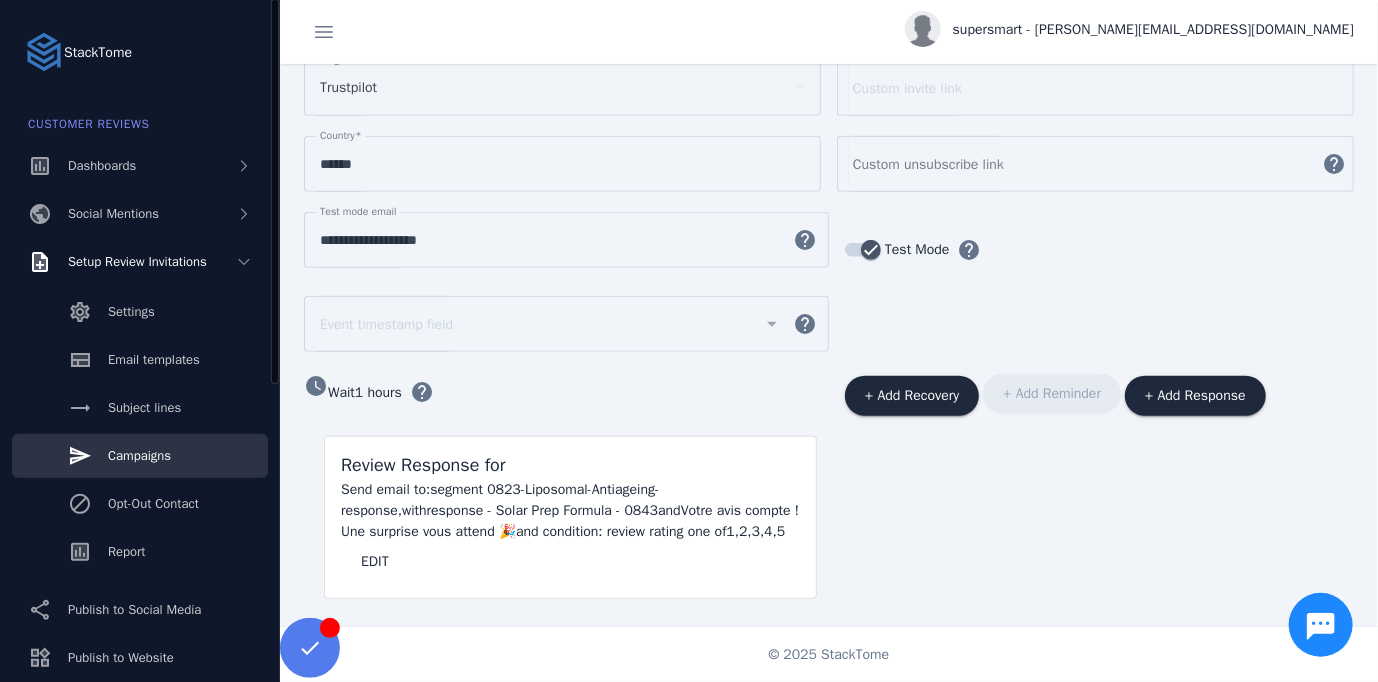 click on "Campaigns" 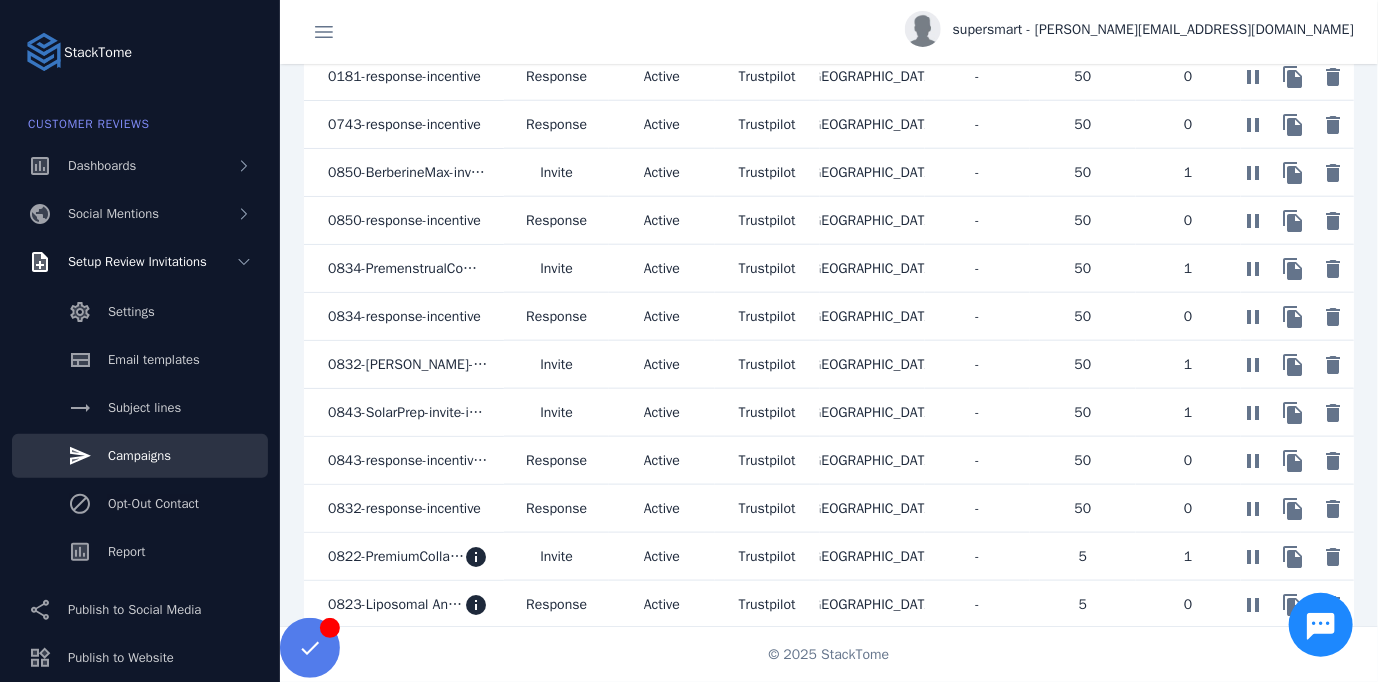 scroll, scrollTop: 978, scrollLeft: 0, axis: vertical 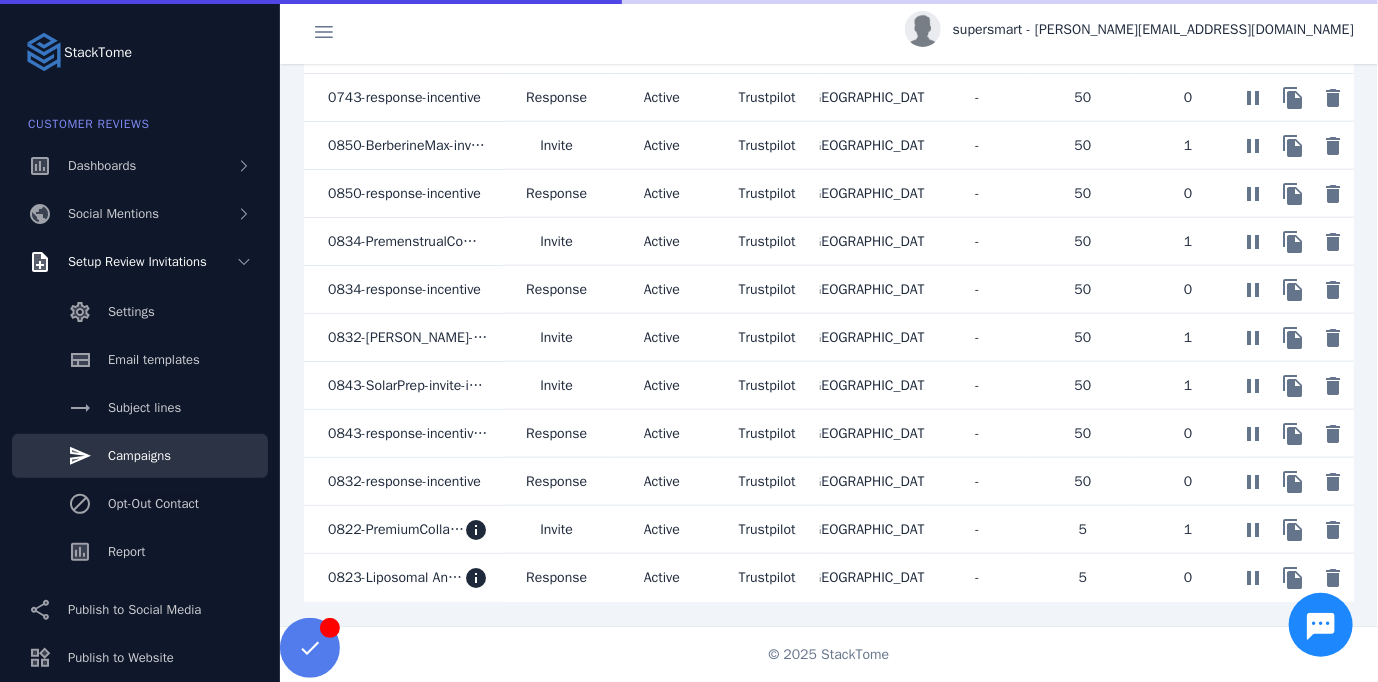 click on "0843-SolarPrep-invite-incentive" 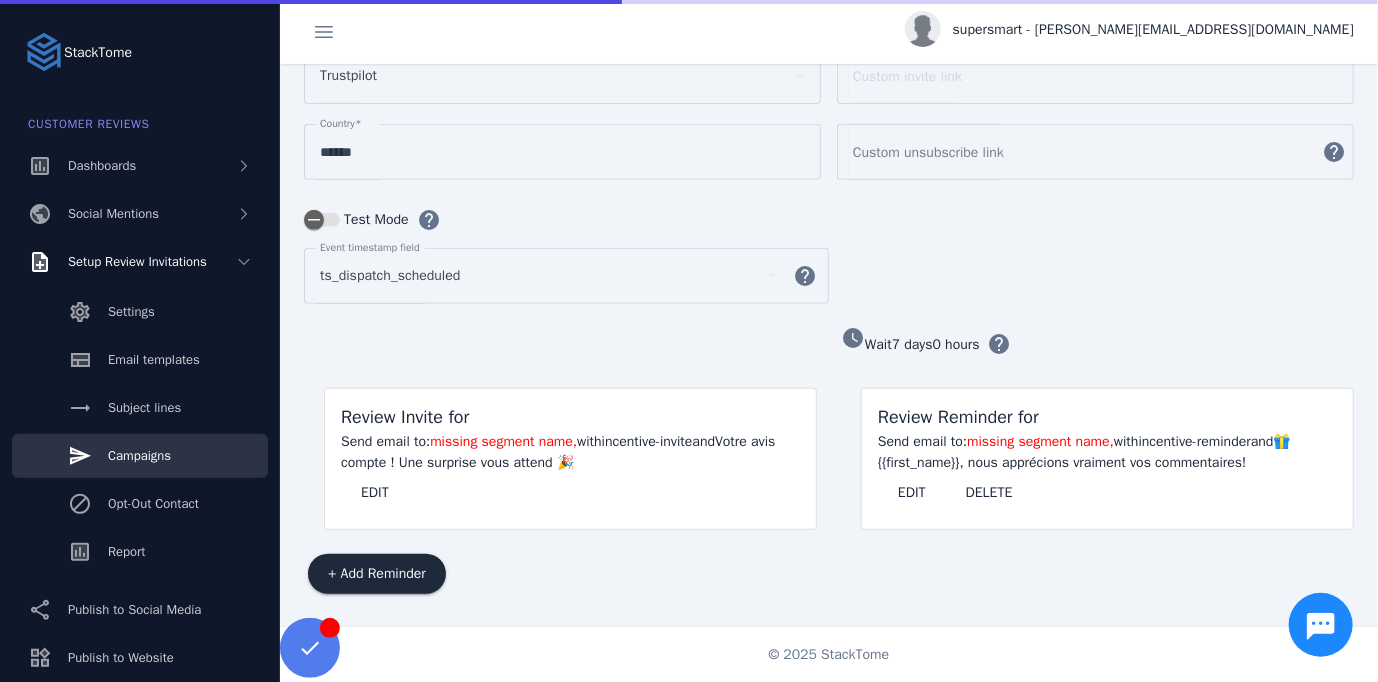 scroll, scrollTop: 285, scrollLeft: 0, axis: vertical 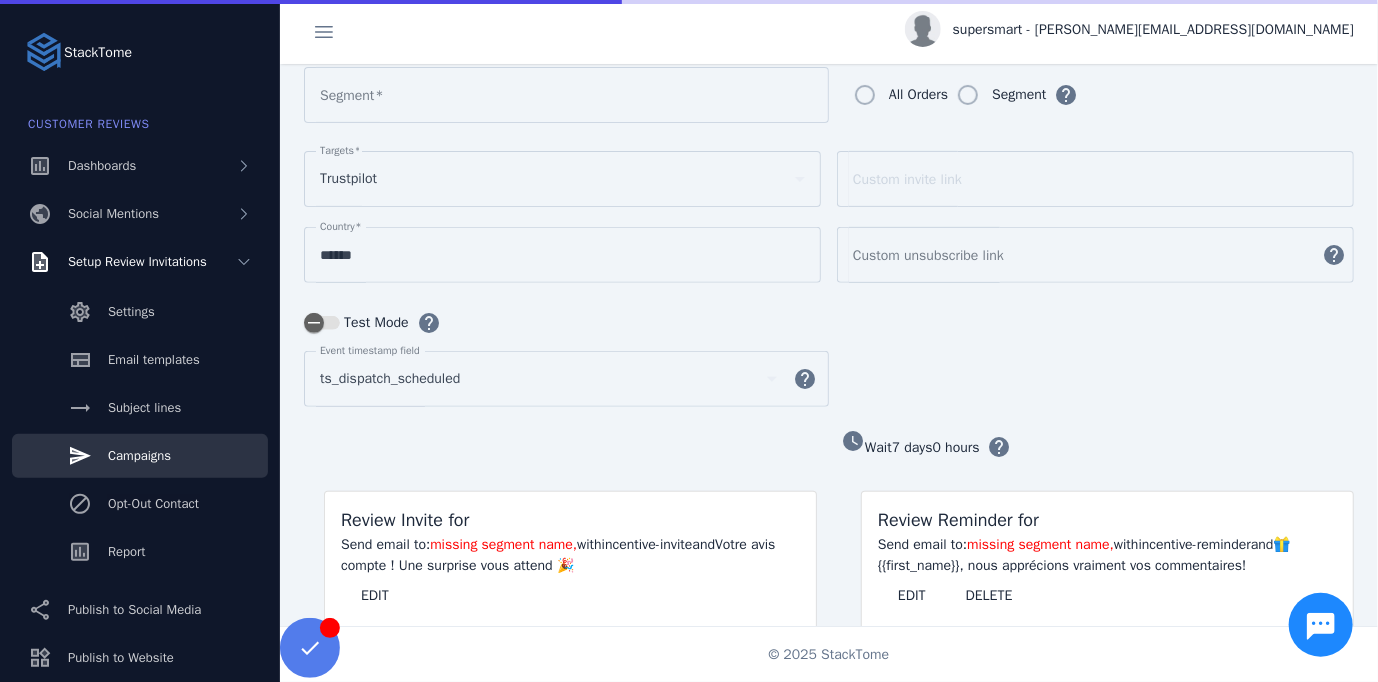 type on "**********" 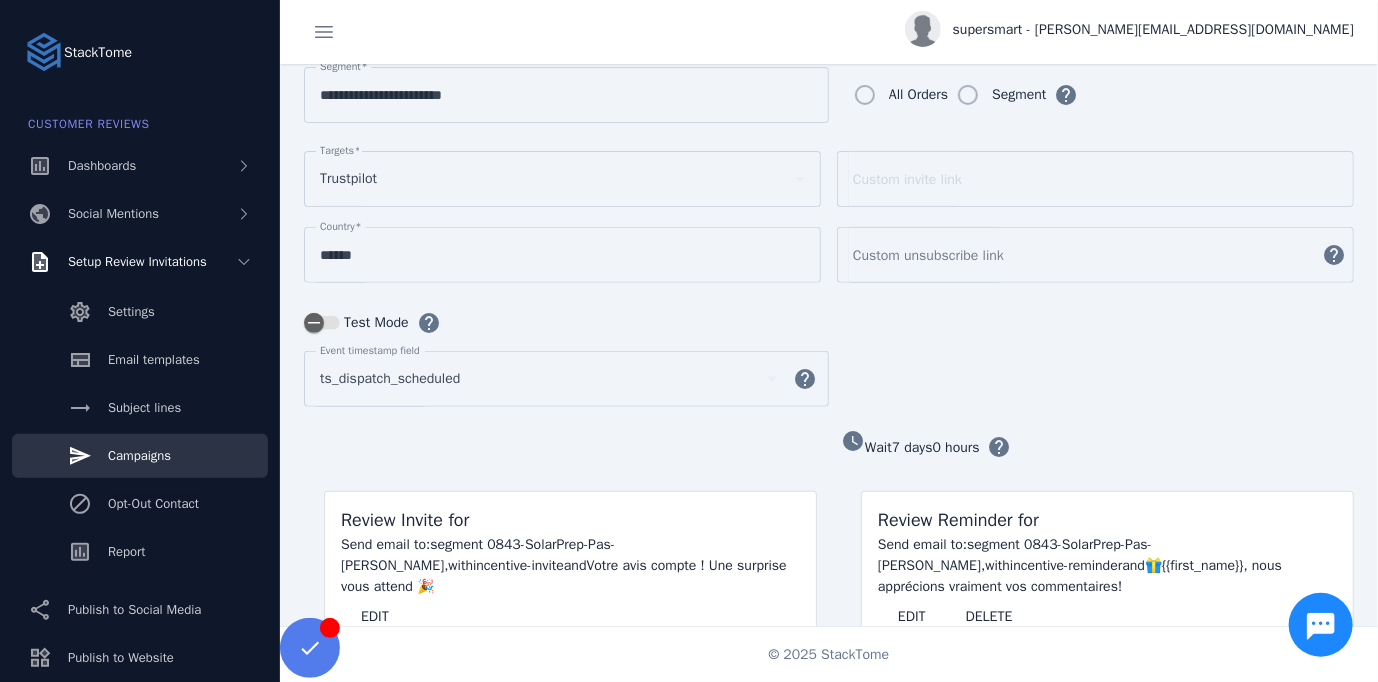 scroll, scrollTop: 0, scrollLeft: 0, axis: both 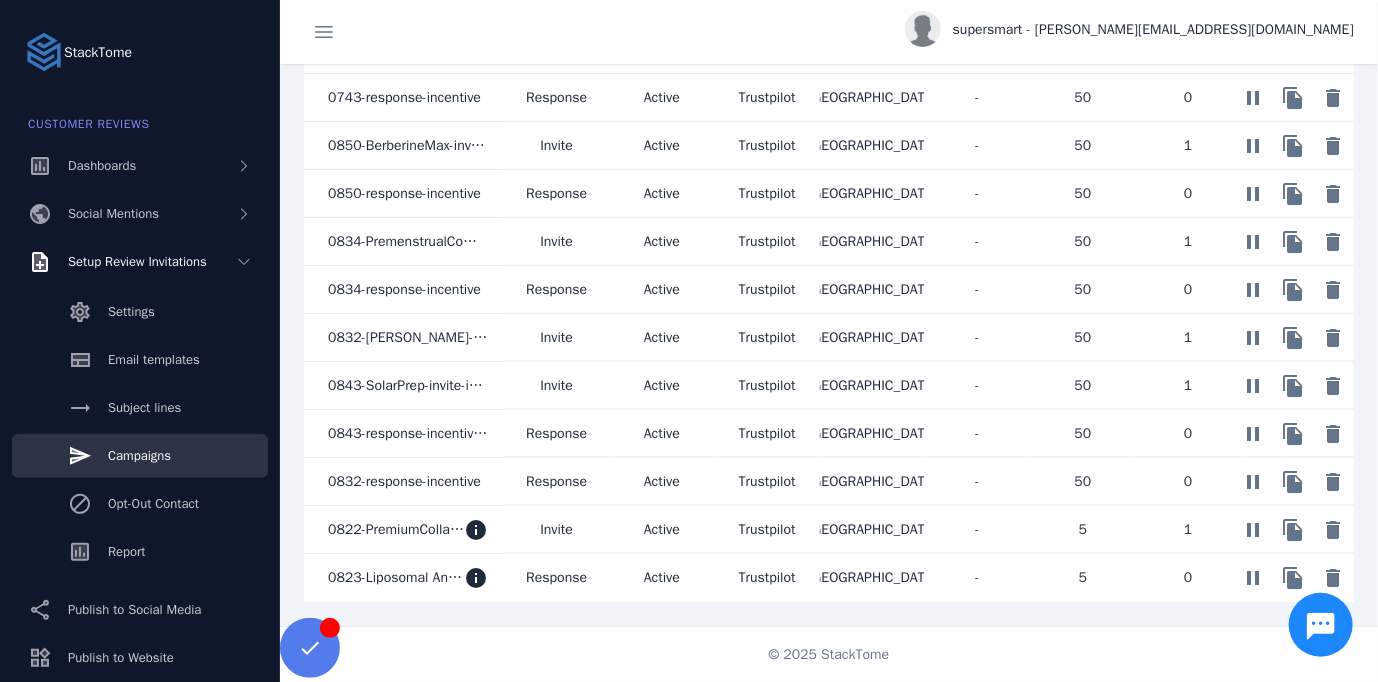click on "0843-SolarPrep-invite-incentive" 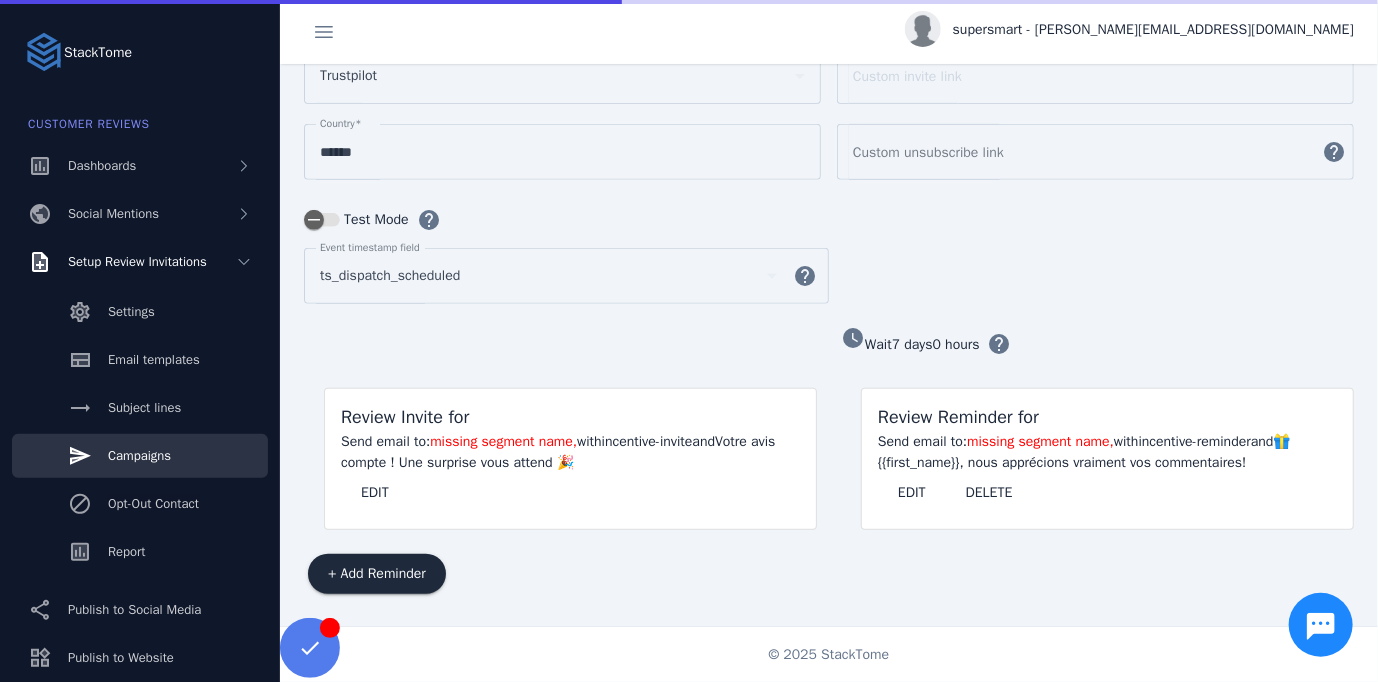 scroll, scrollTop: 285, scrollLeft: 0, axis: vertical 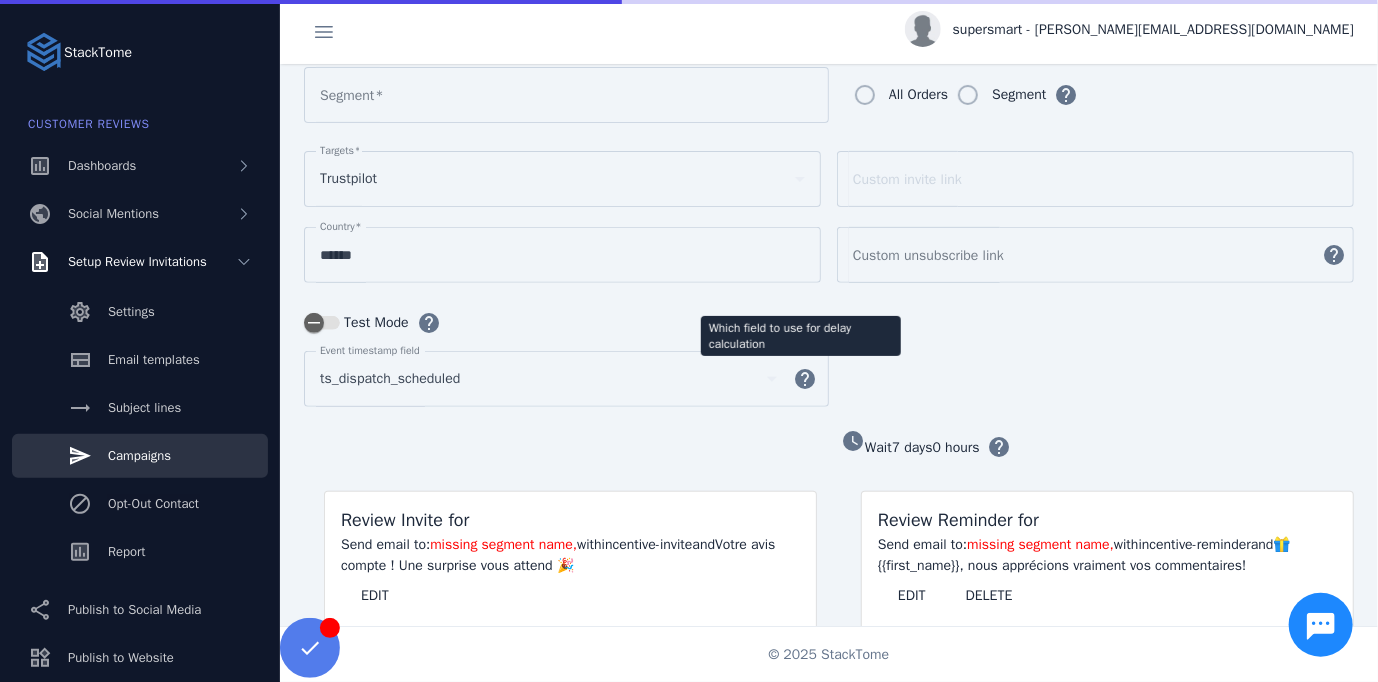 type on "**********" 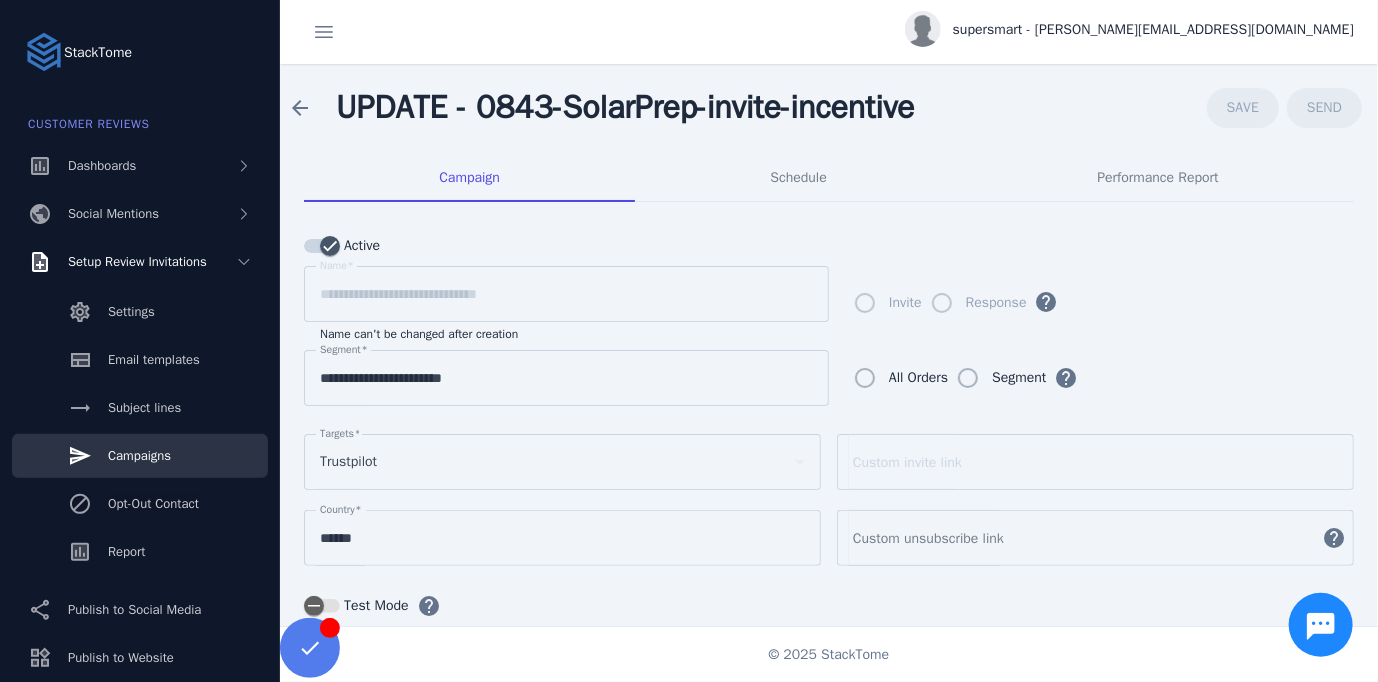 scroll, scrollTop: 0, scrollLeft: 0, axis: both 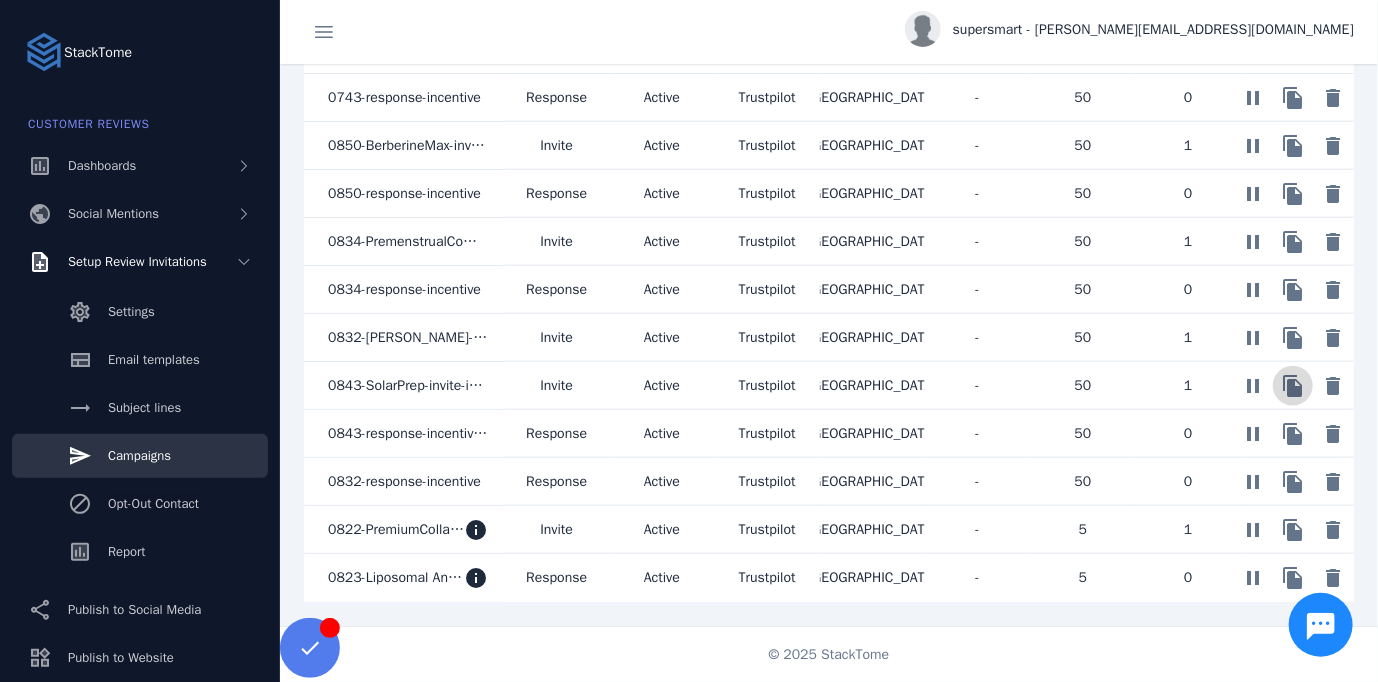 click 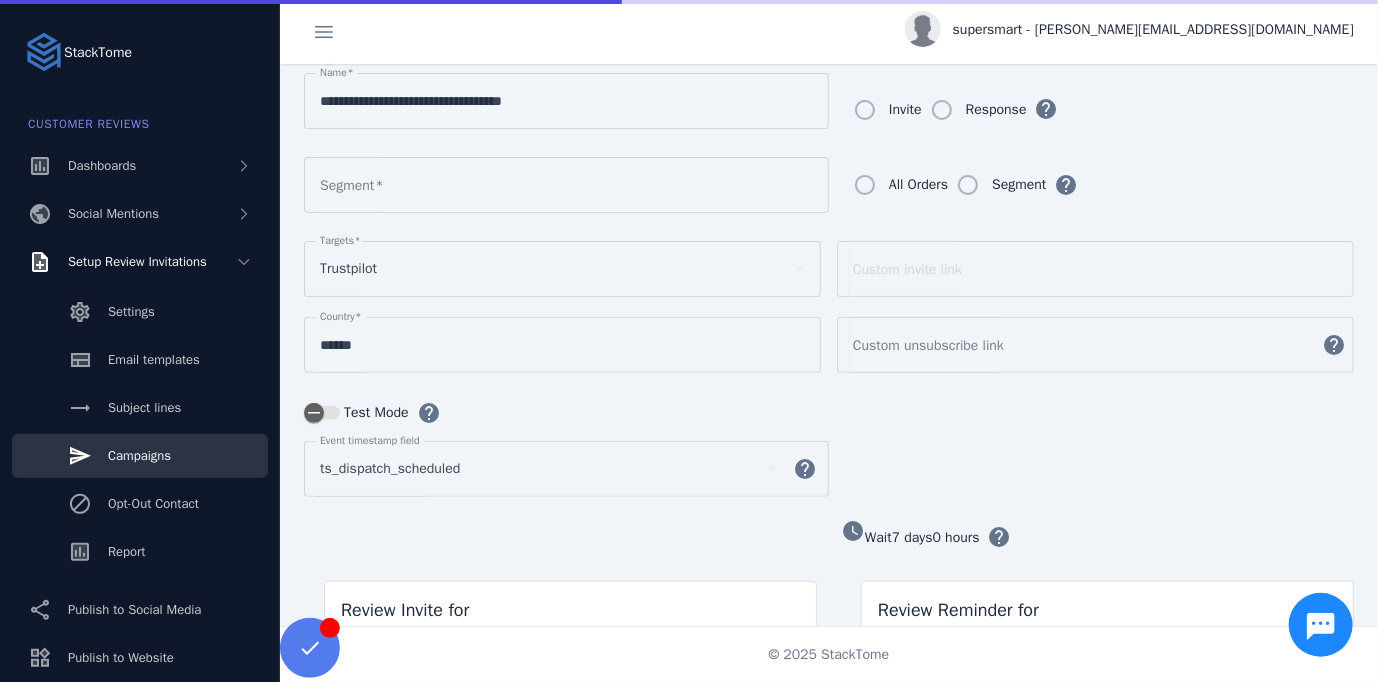 scroll, scrollTop: 0, scrollLeft: 0, axis: both 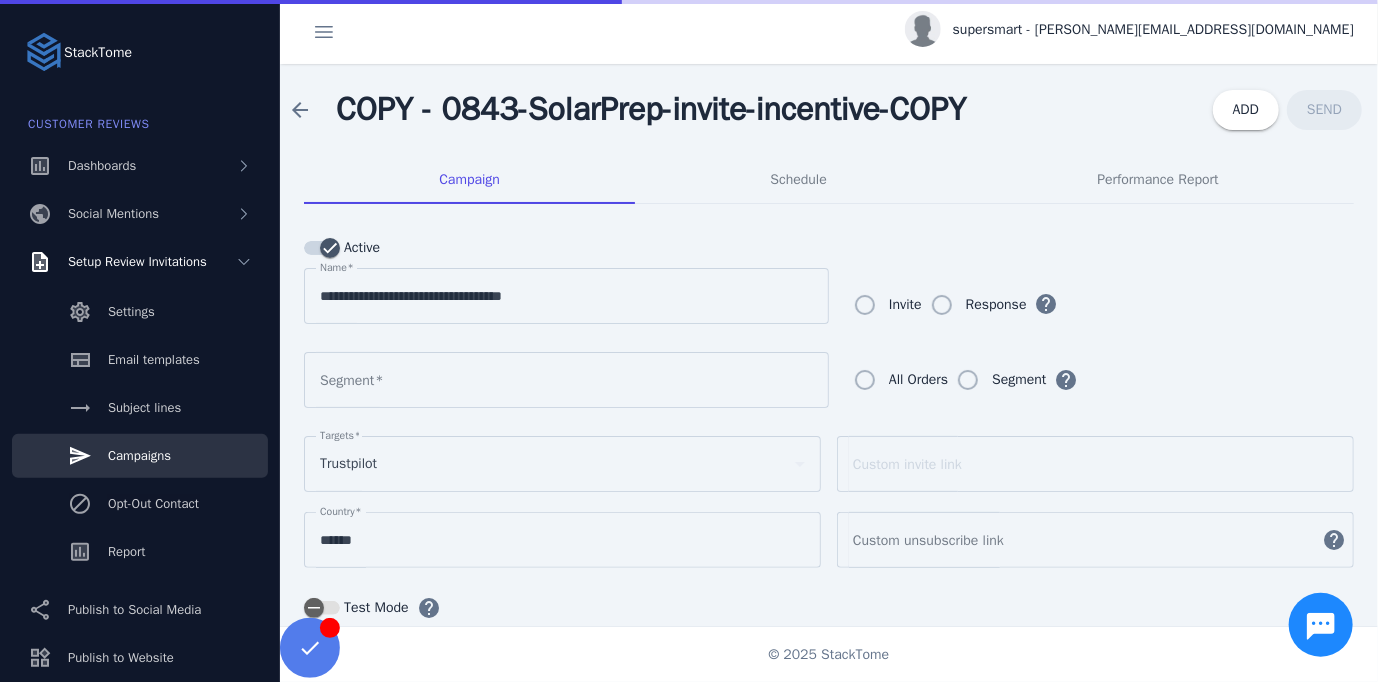 type on "**********" 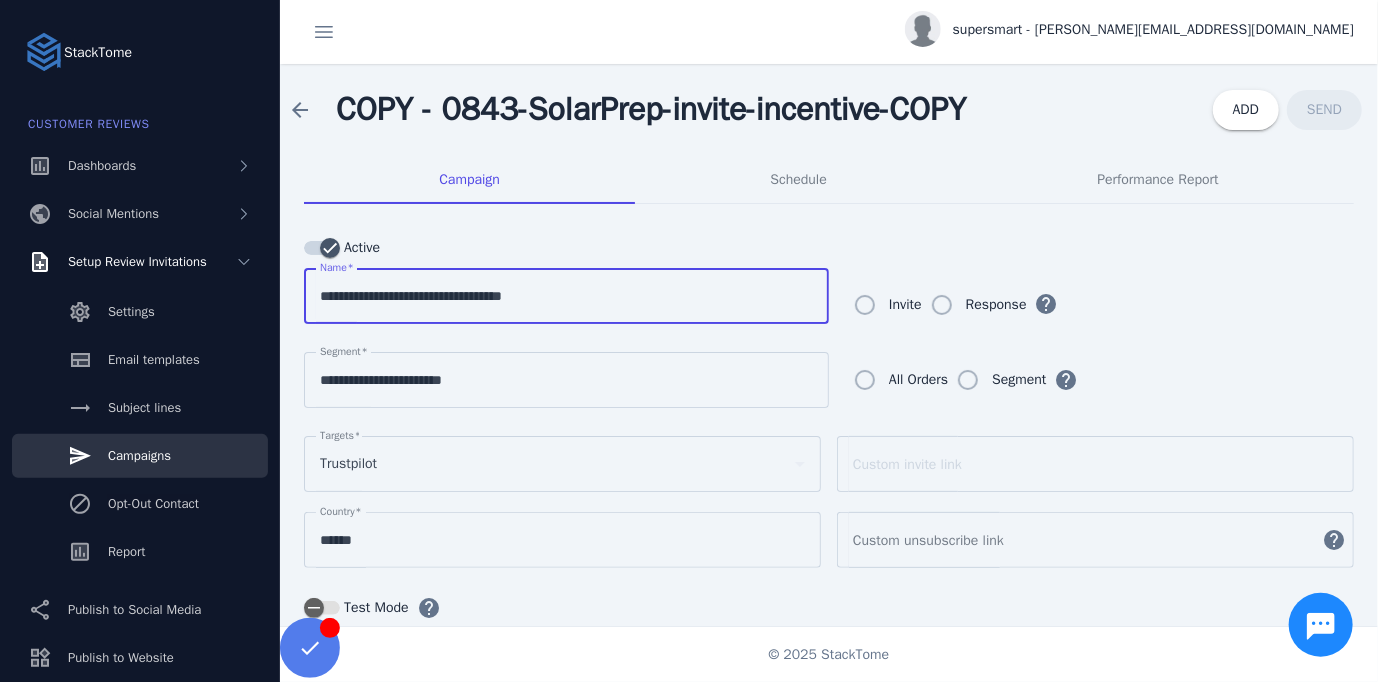 click on "**********" at bounding box center [566, 296] 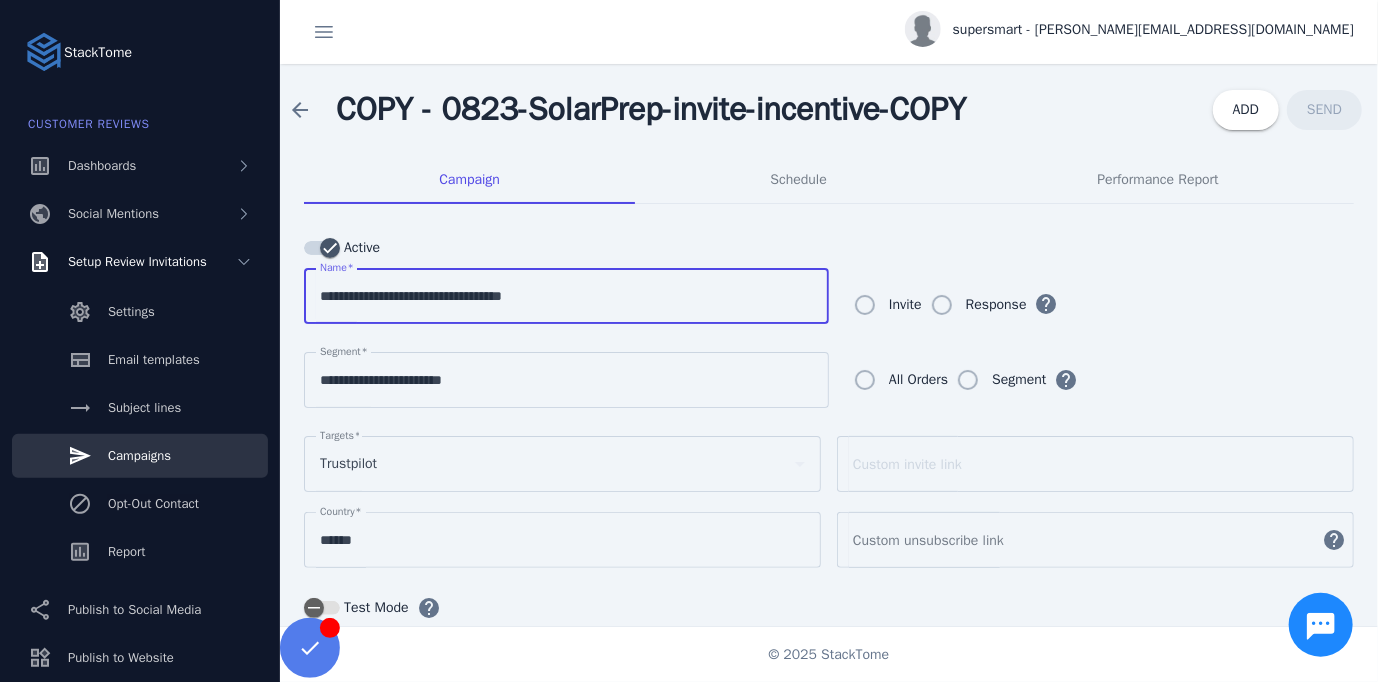click on "**********" at bounding box center (566, 296) 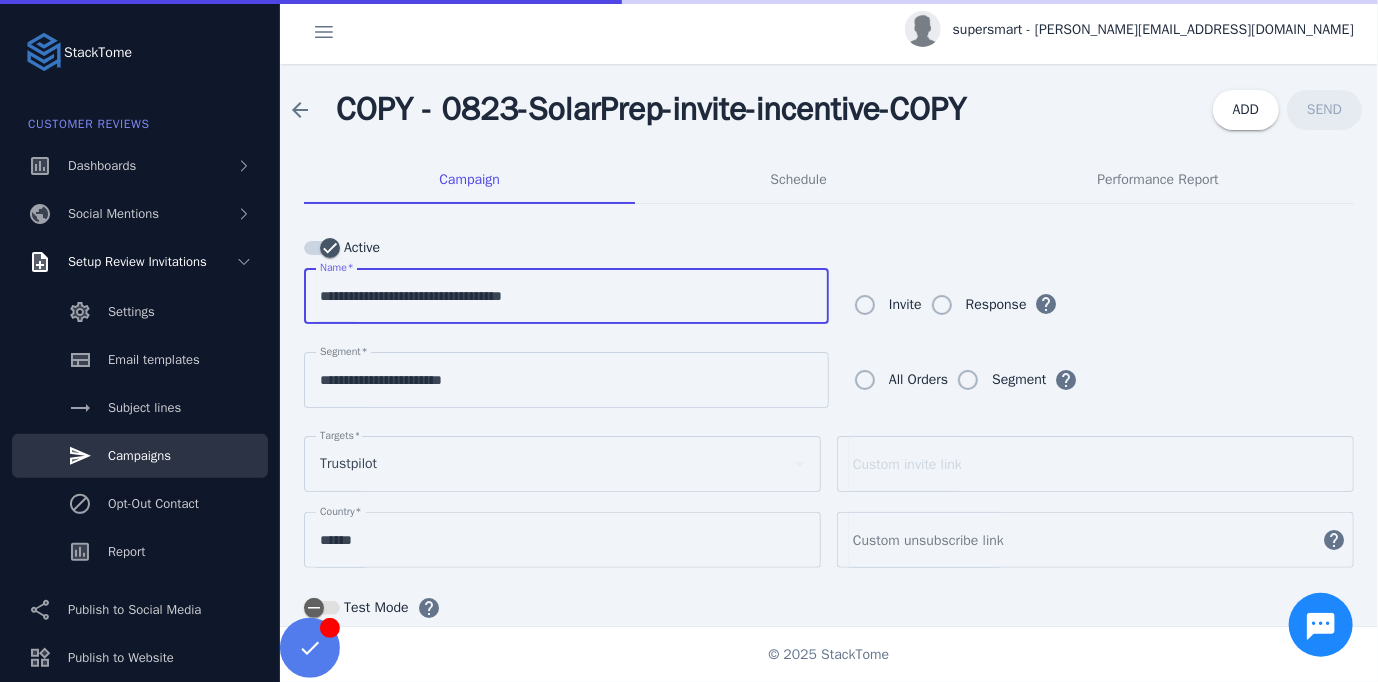 drag, startPoint x: 356, startPoint y: 293, endPoint x: 415, endPoint y: 308, distance: 60.876926 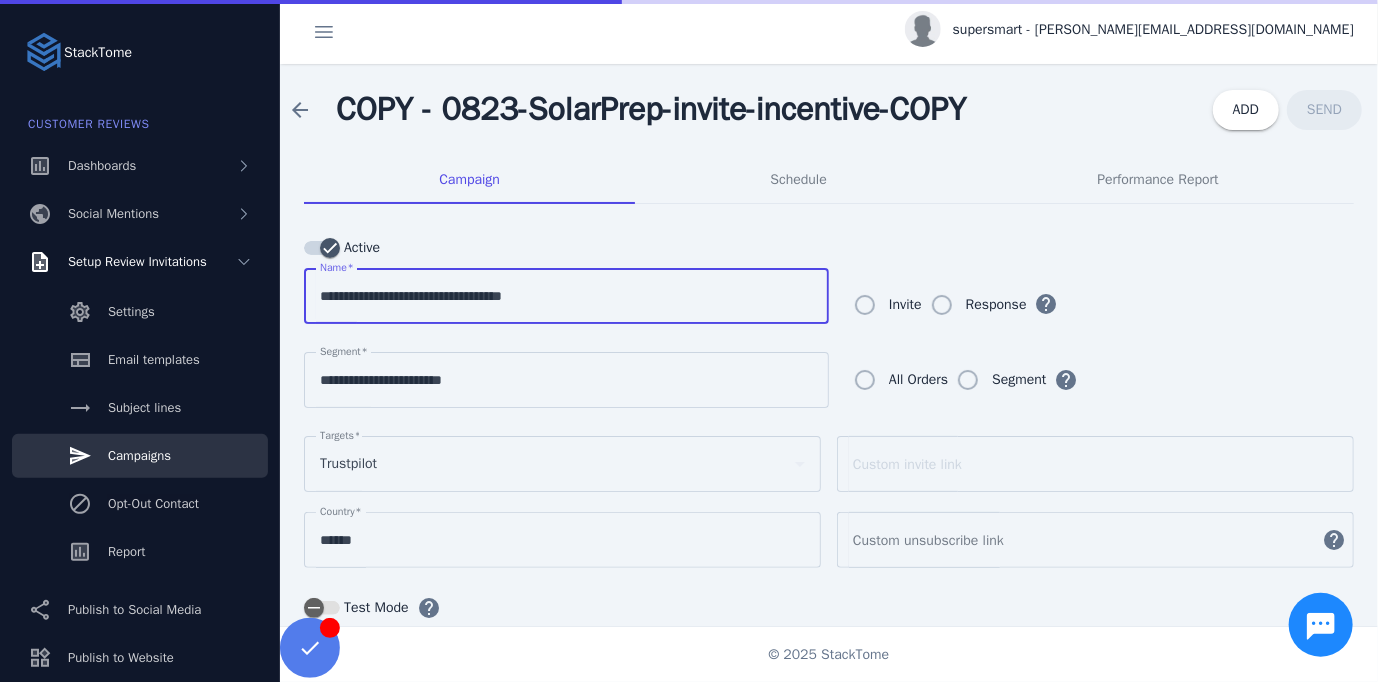 click on "**********" at bounding box center (566, 296) 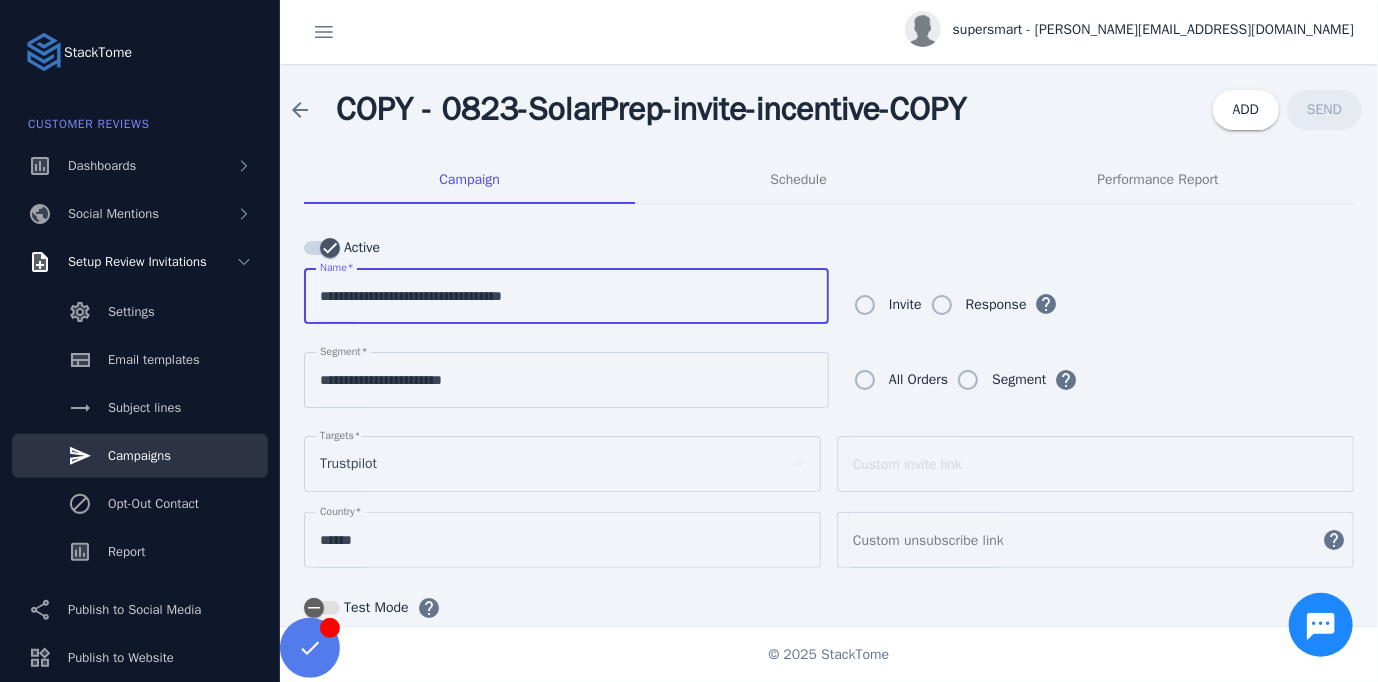 paste on "**********" 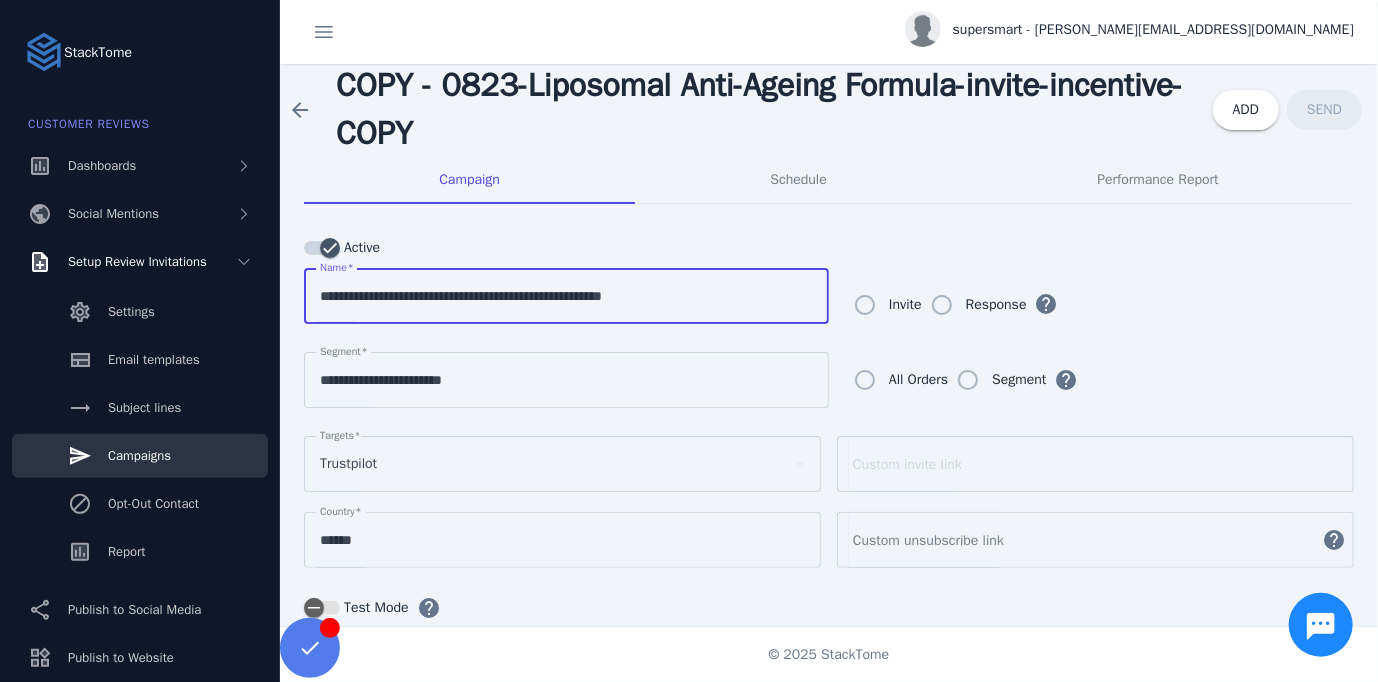 drag, startPoint x: 653, startPoint y: 295, endPoint x: 736, endPoint y: 305, distance: 83.60024 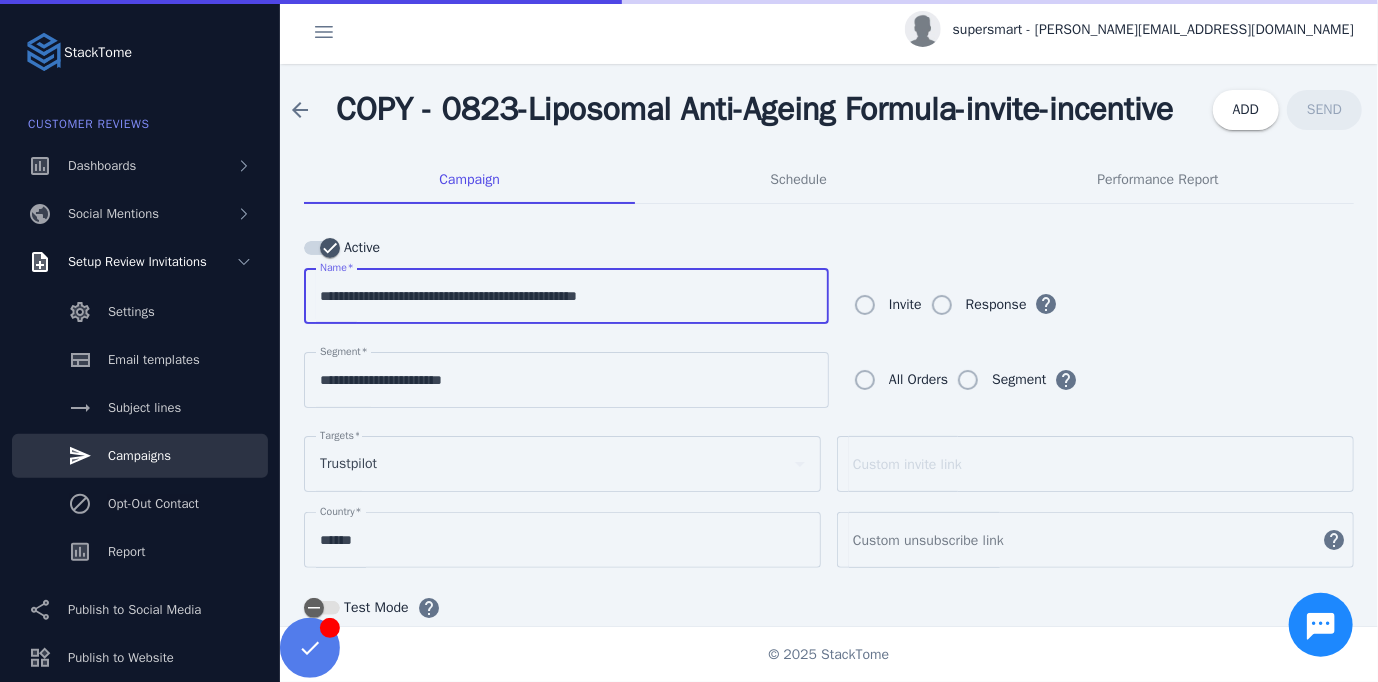 type on "**********" 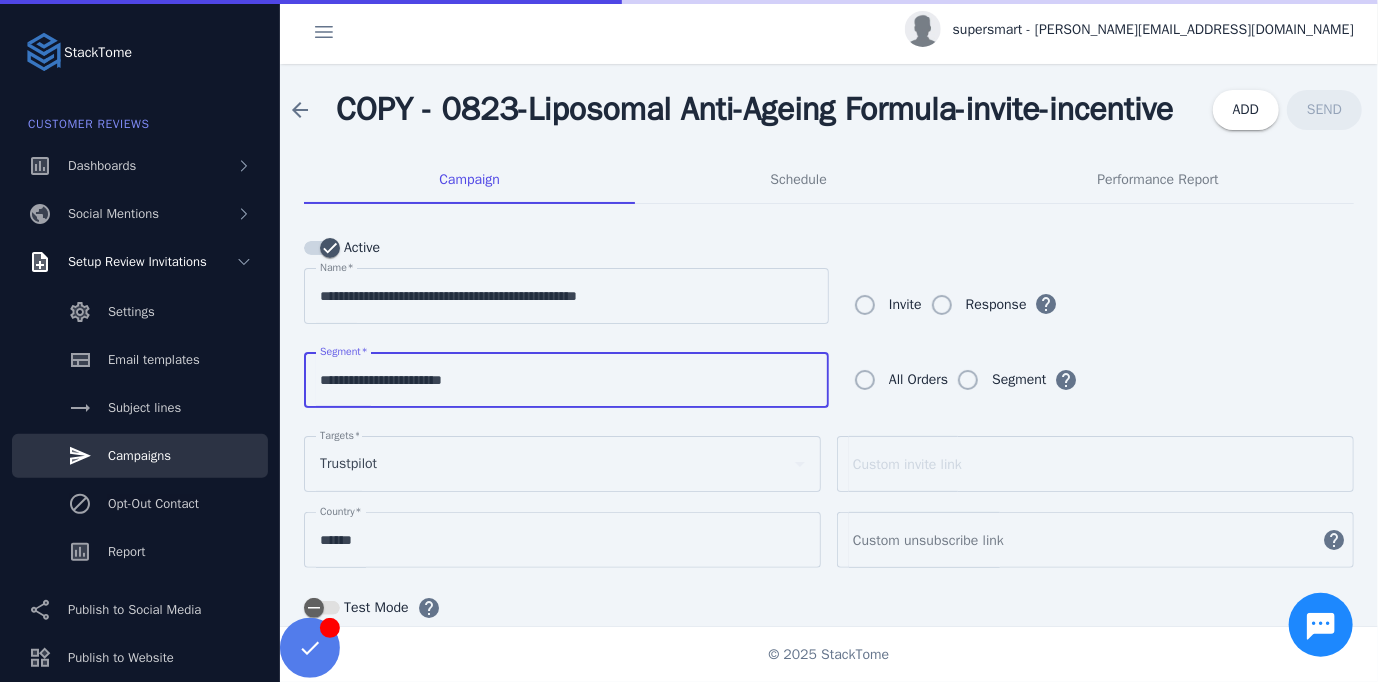 click on "**********" at bounding box center [566, 380] 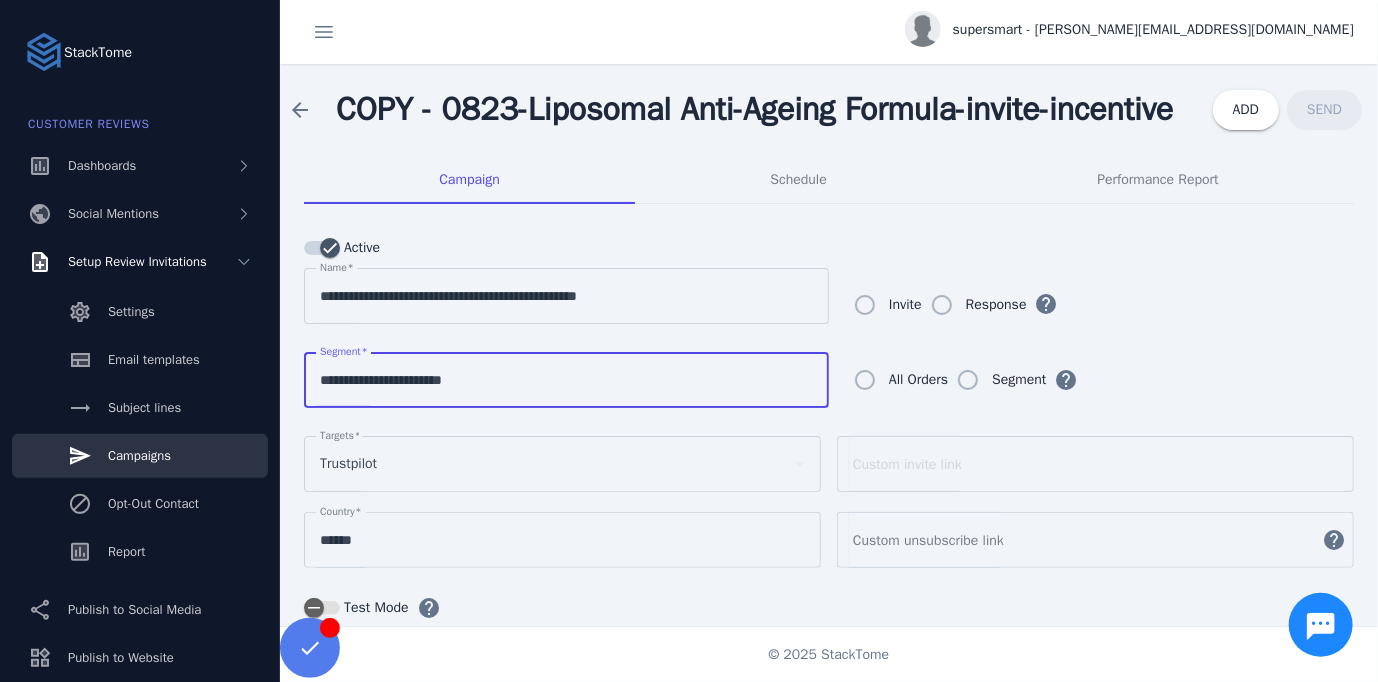 click on "**********" at bounding box center (566, 380) 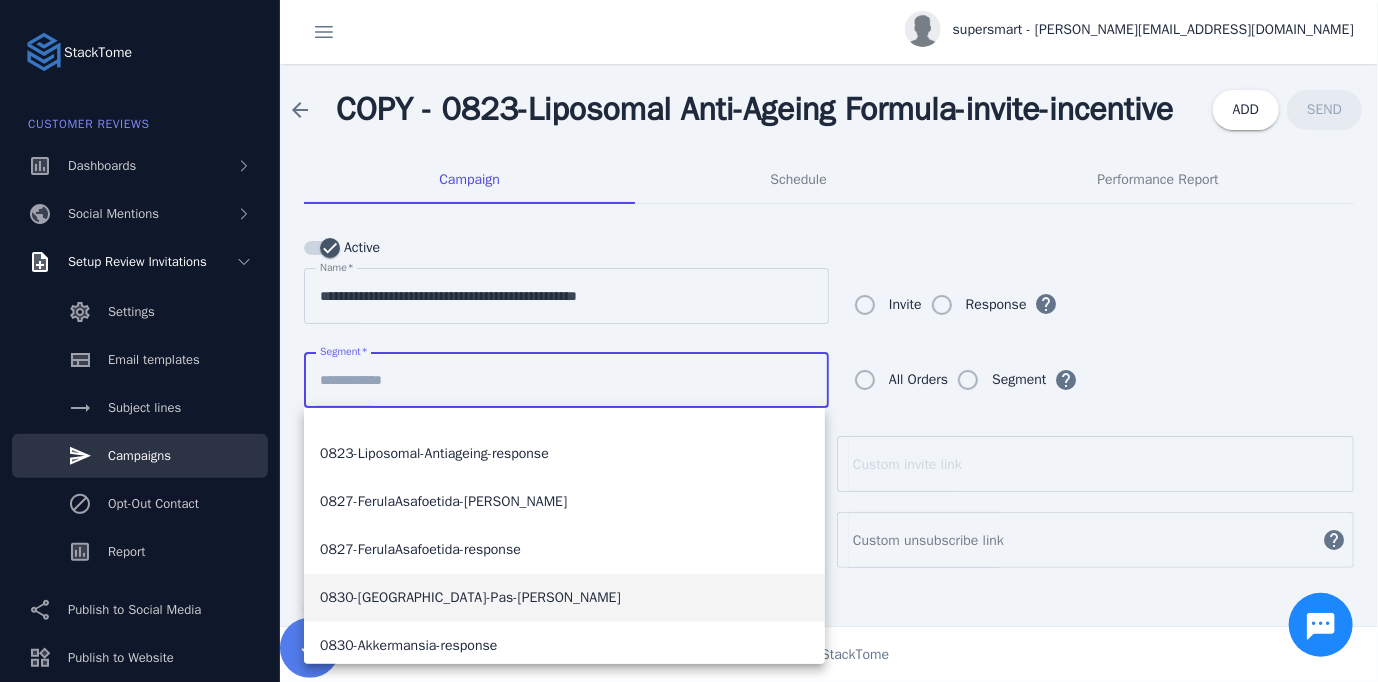 scroll, scrollTop: 504, scrollLeft: 0, axis: vertical 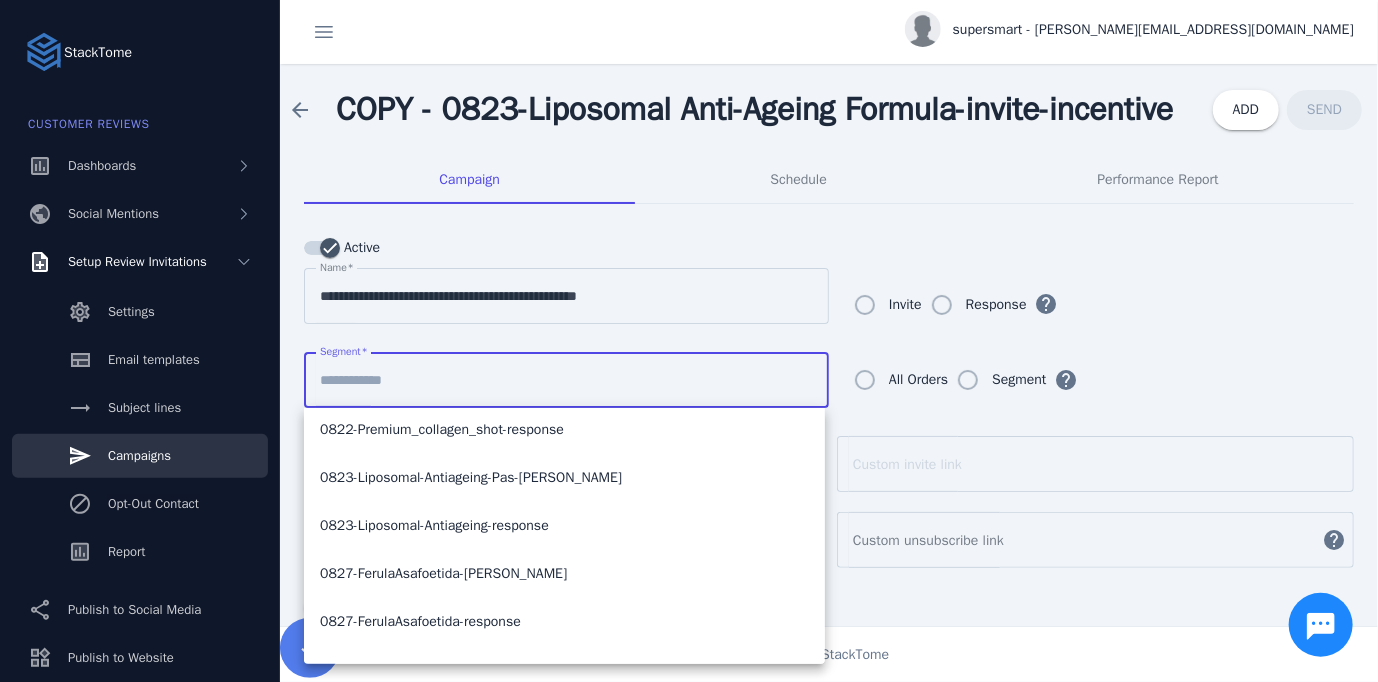 click on "0823-Liposomal-Antiageing-Pas-[PERSON_NAME]" at bounding box center [471, 478] 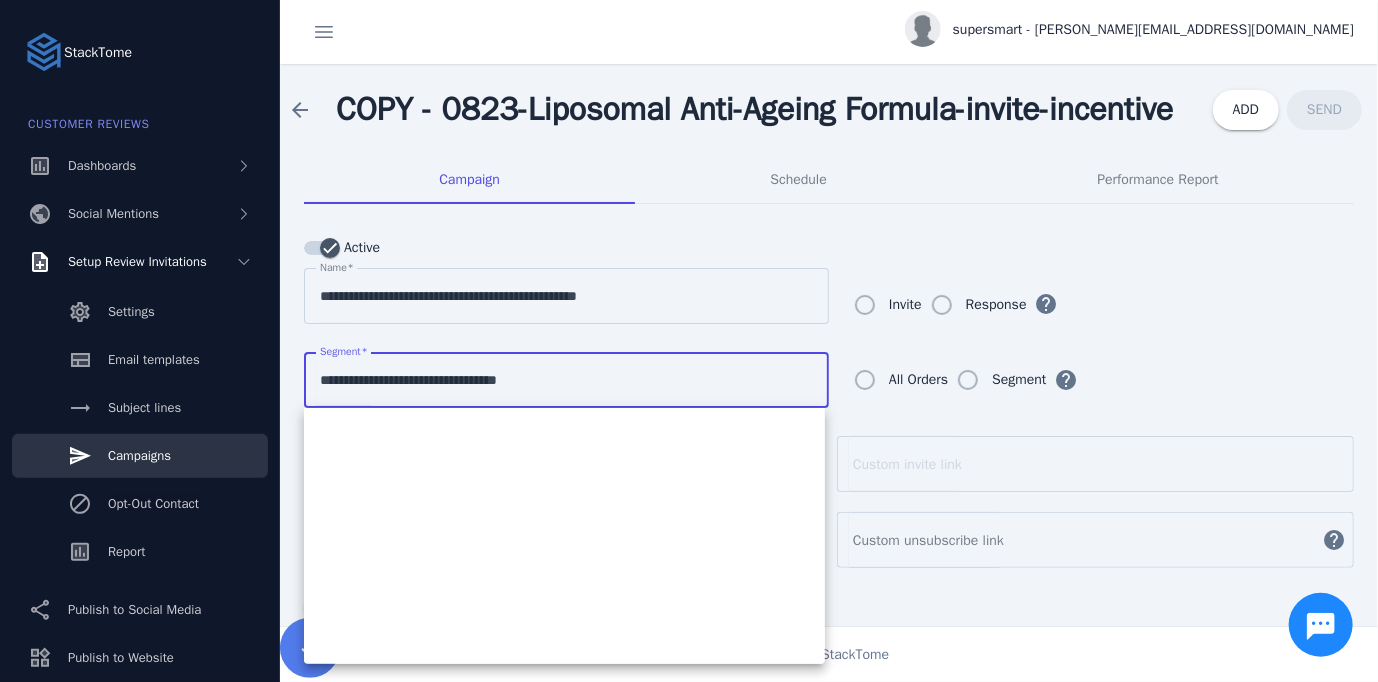 scroll, scrollTop: 0, scrollLeft: 0, axis: both 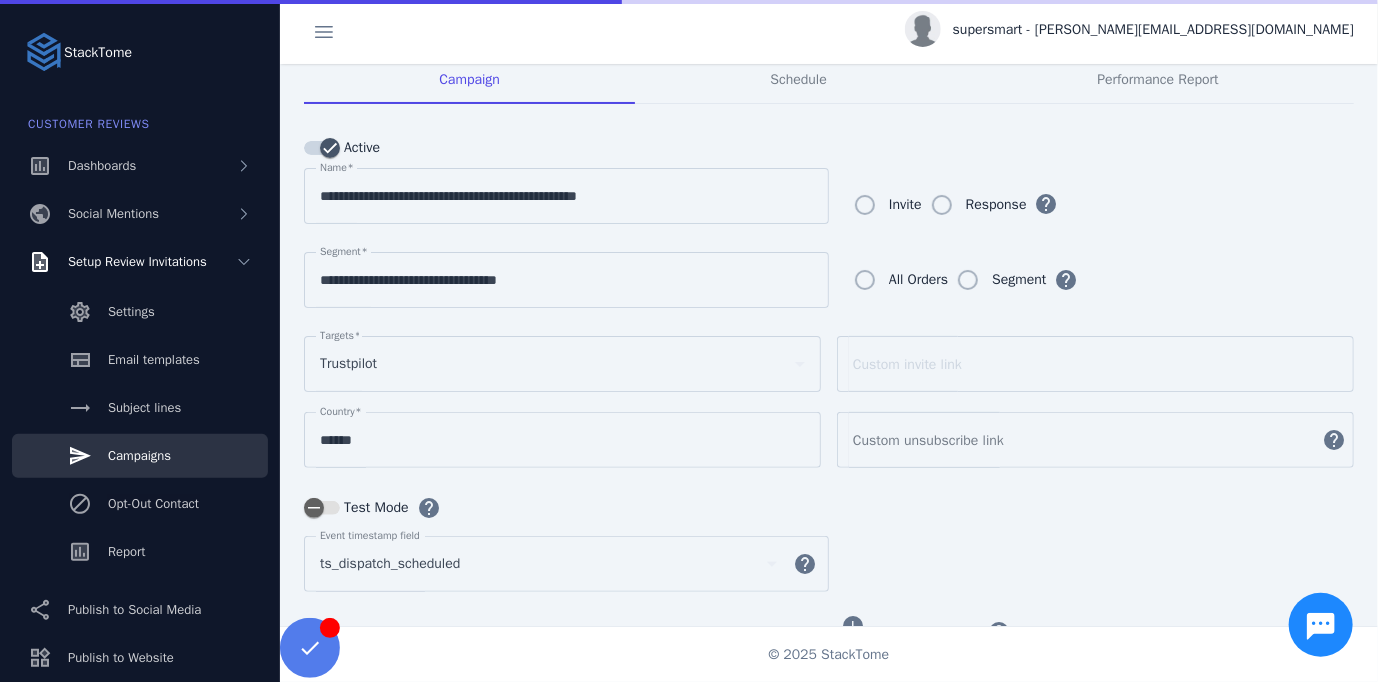 click on "Test Mode" at bounding box center (374, 508) 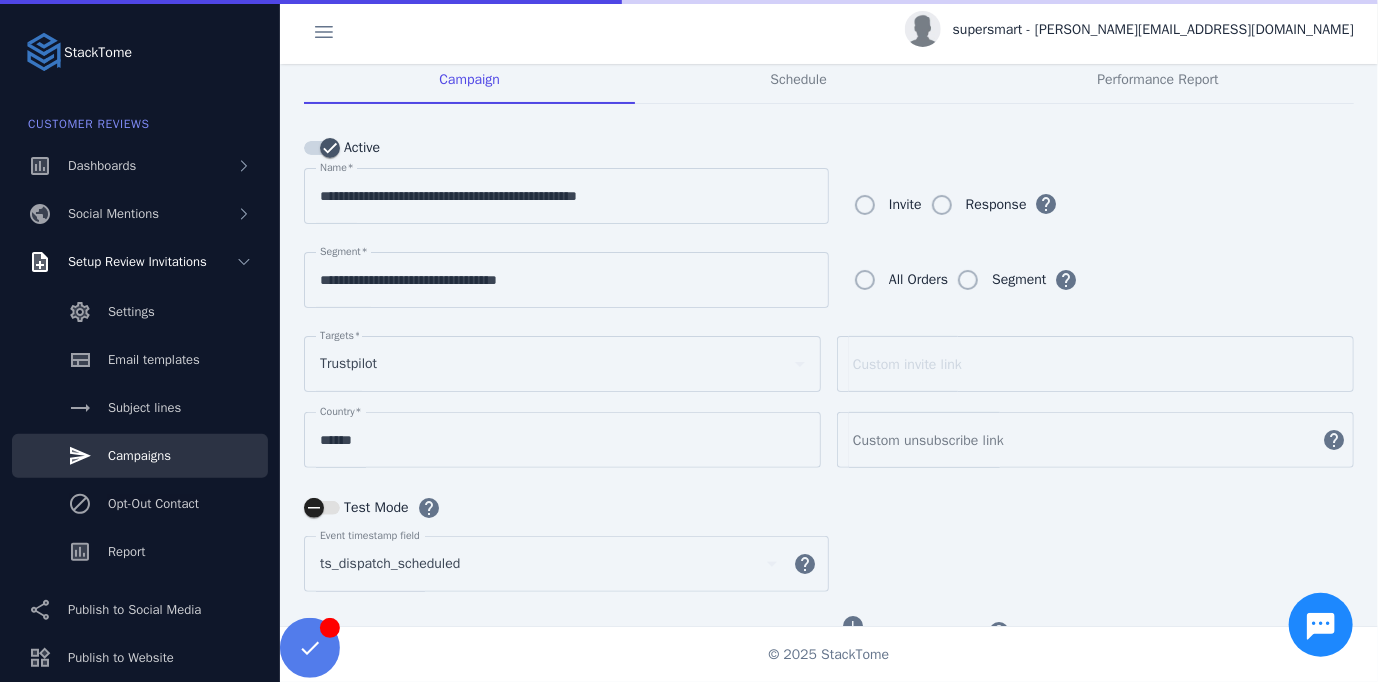 click on "Test Mode" at bounding box center [322, 508] 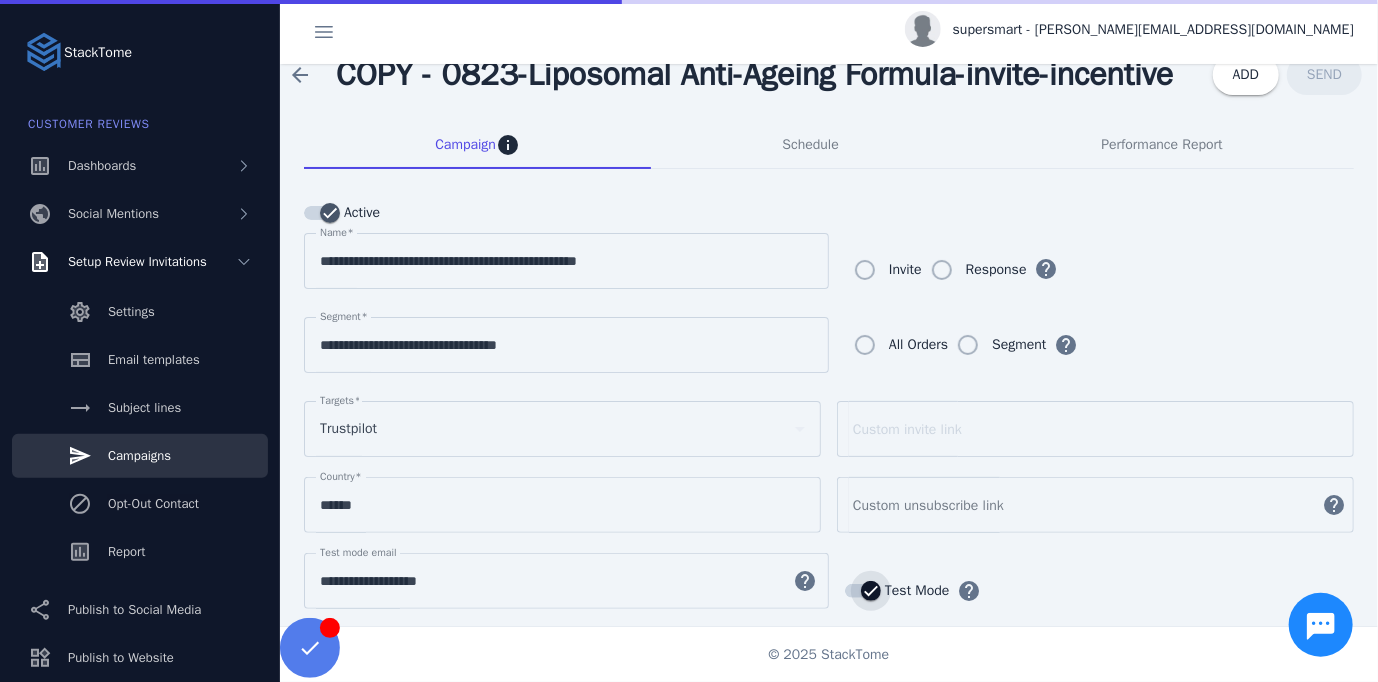 scroll, scrollTop: 0, scrollLeft: 0, axis: both 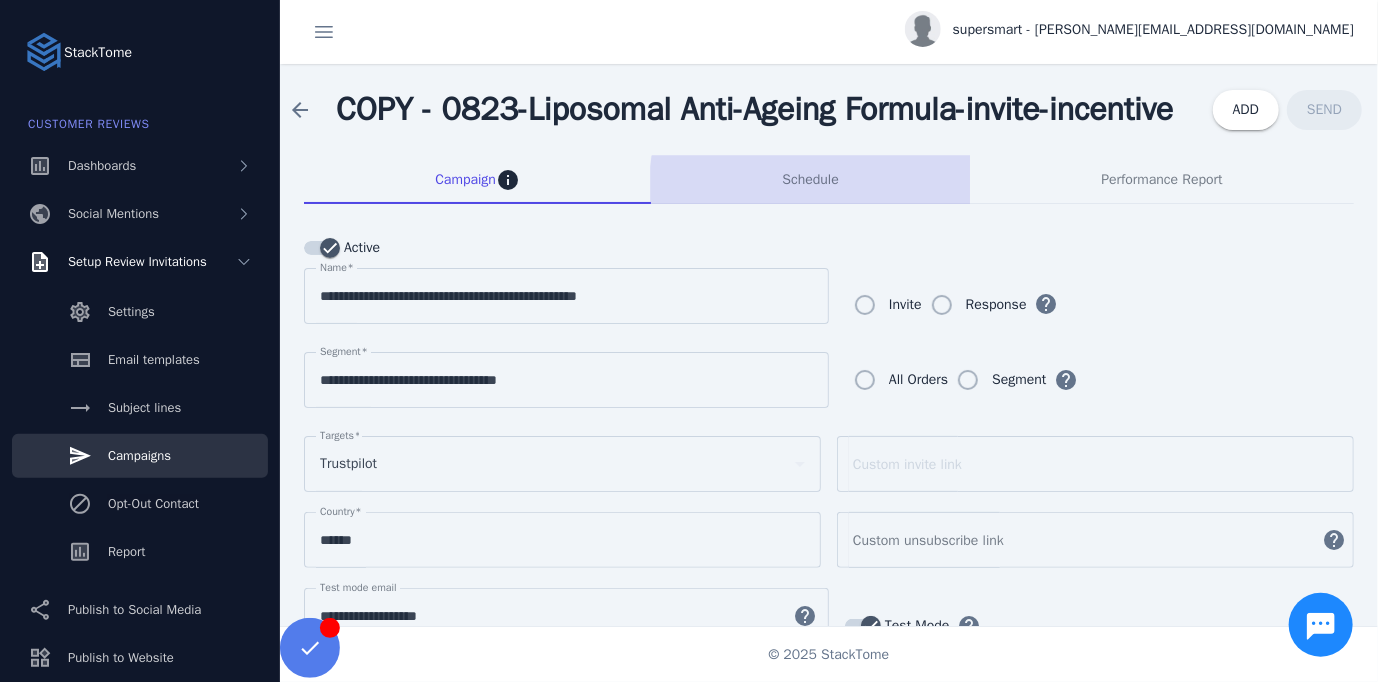 click on "Schedule" at bounding box center (810, 180) 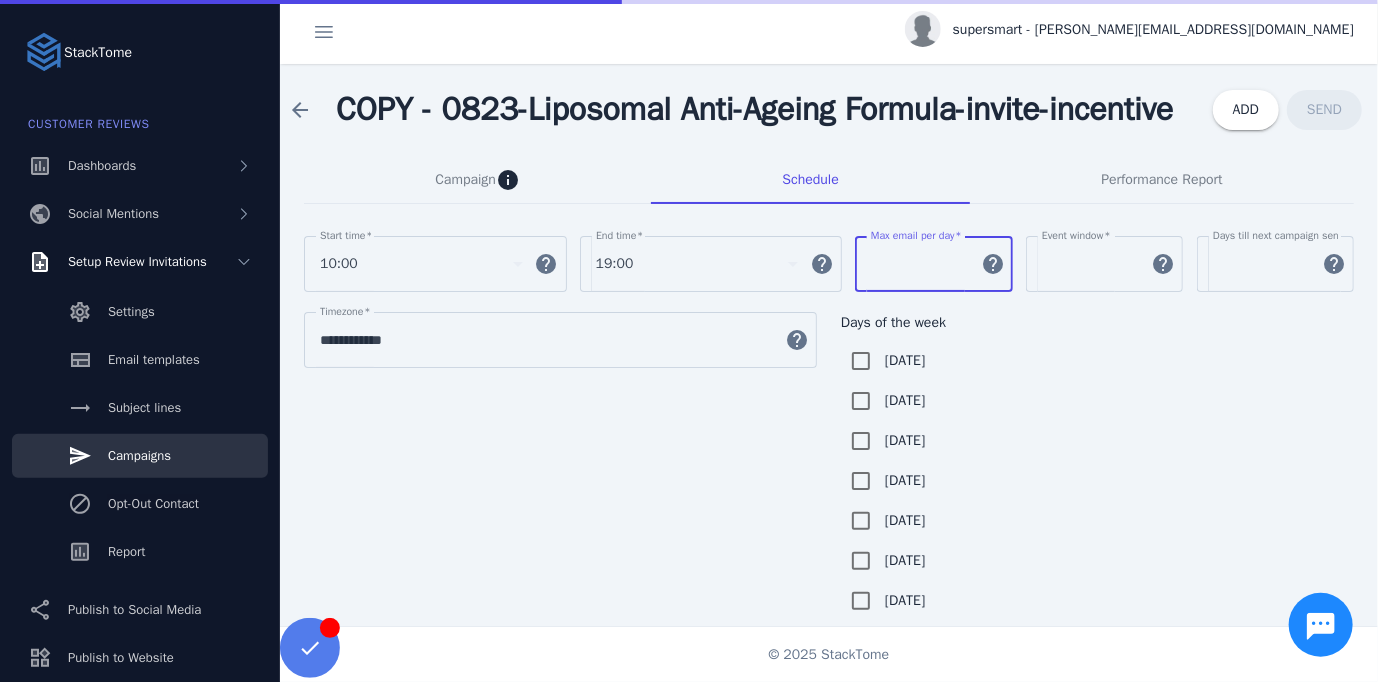 click on "**" at bounding box center (920, 264) 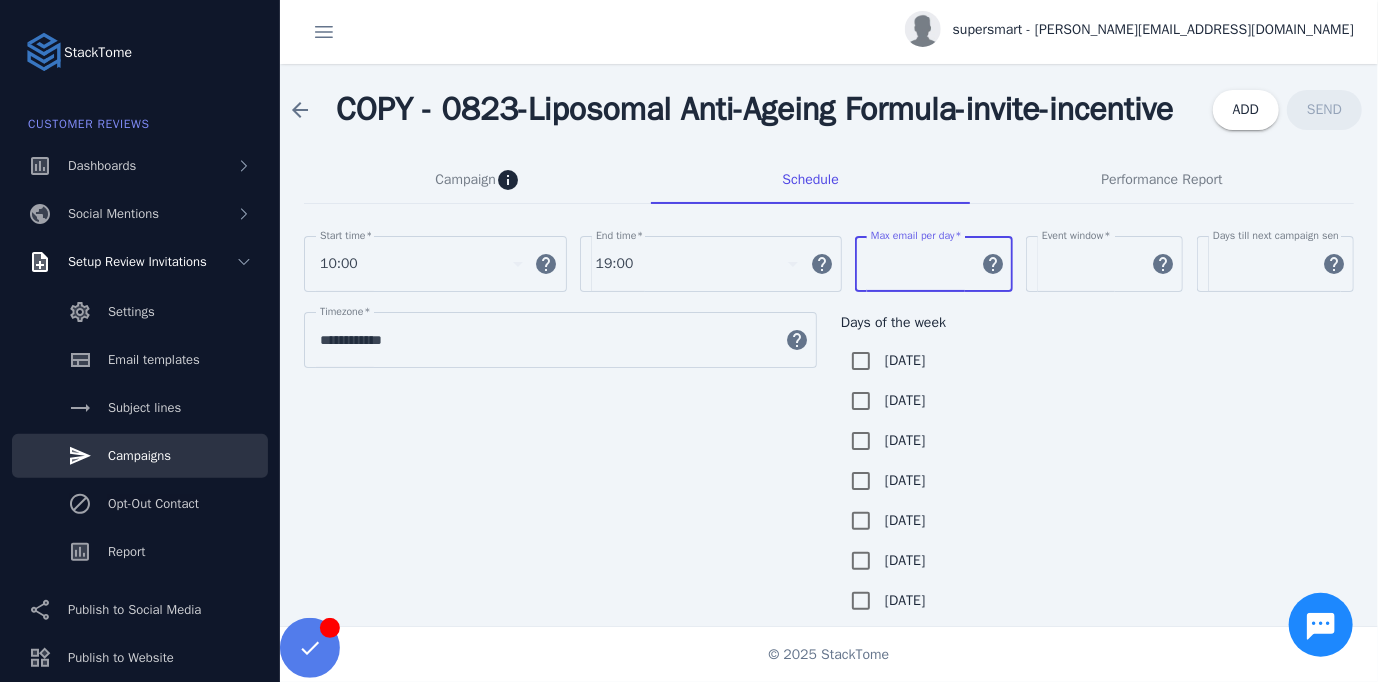 click on "**" at bounding box center (920, 264) 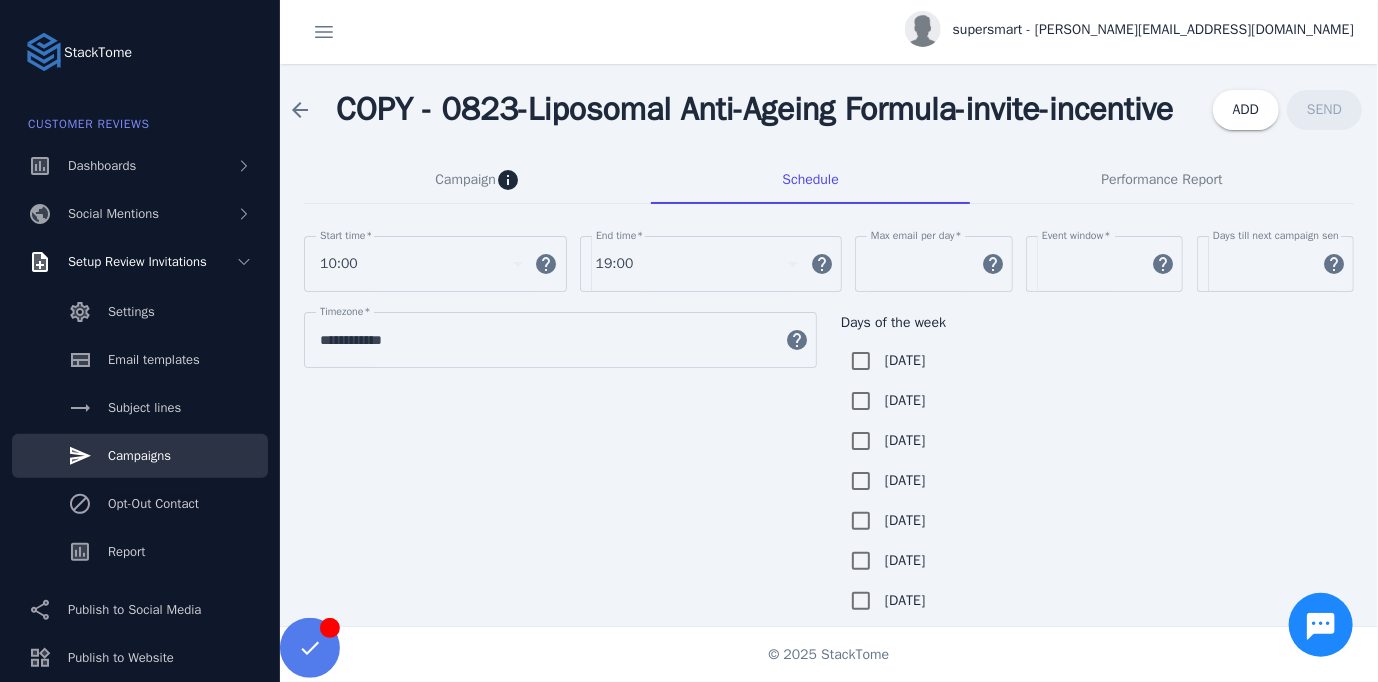 click on "**********" at bounding box center (829, 466) 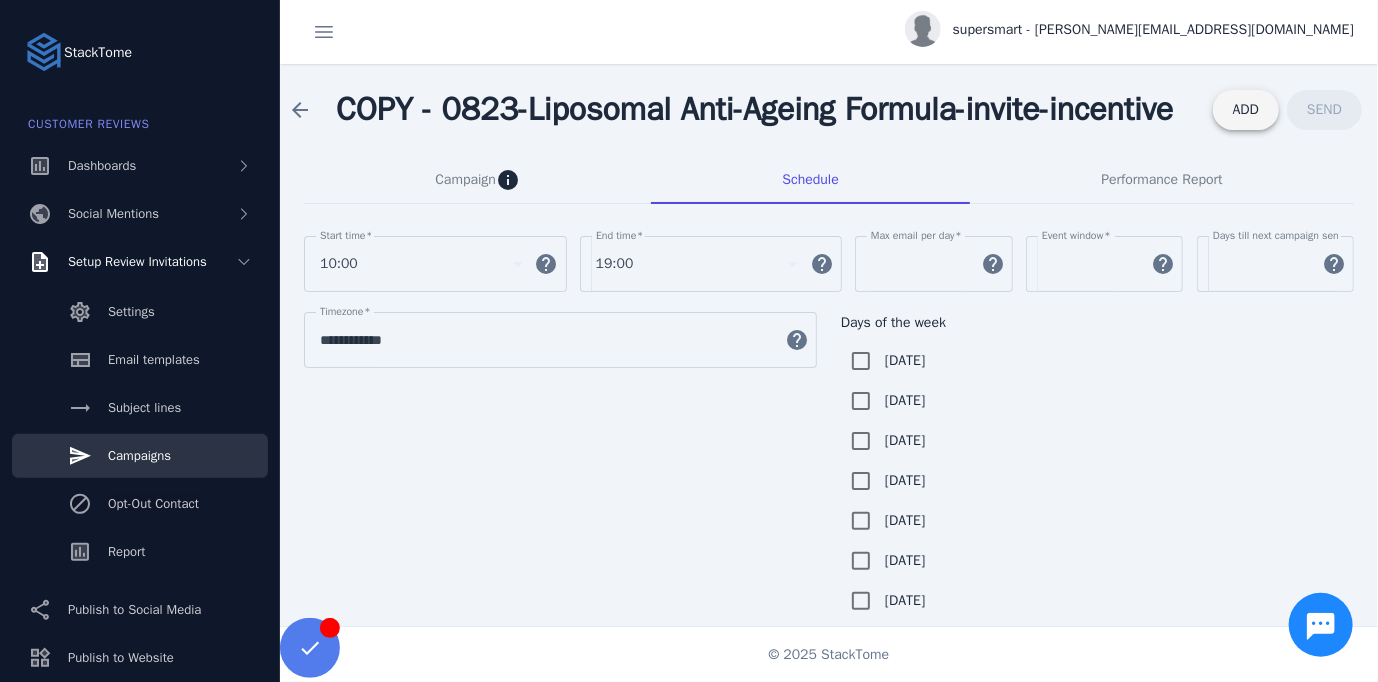 click on "ADD" 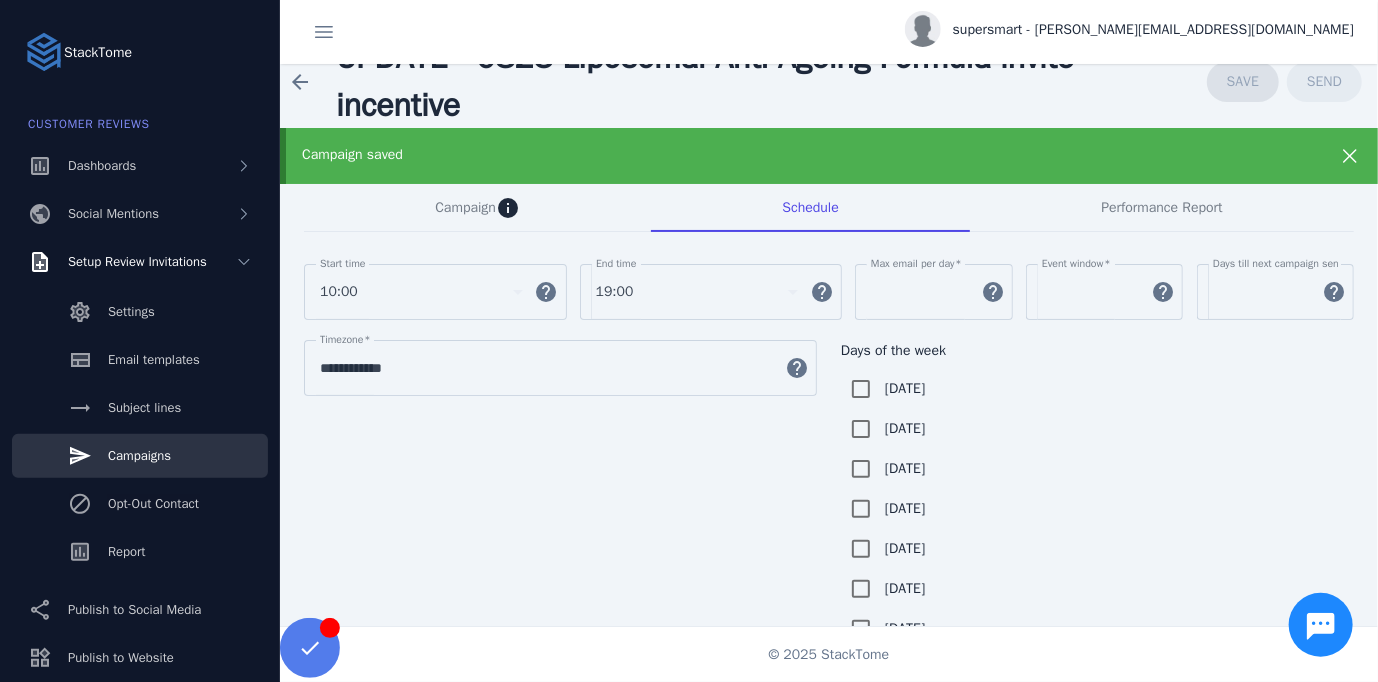 scroll, scrollTop: 0, scrollLeft: 0, axis: both 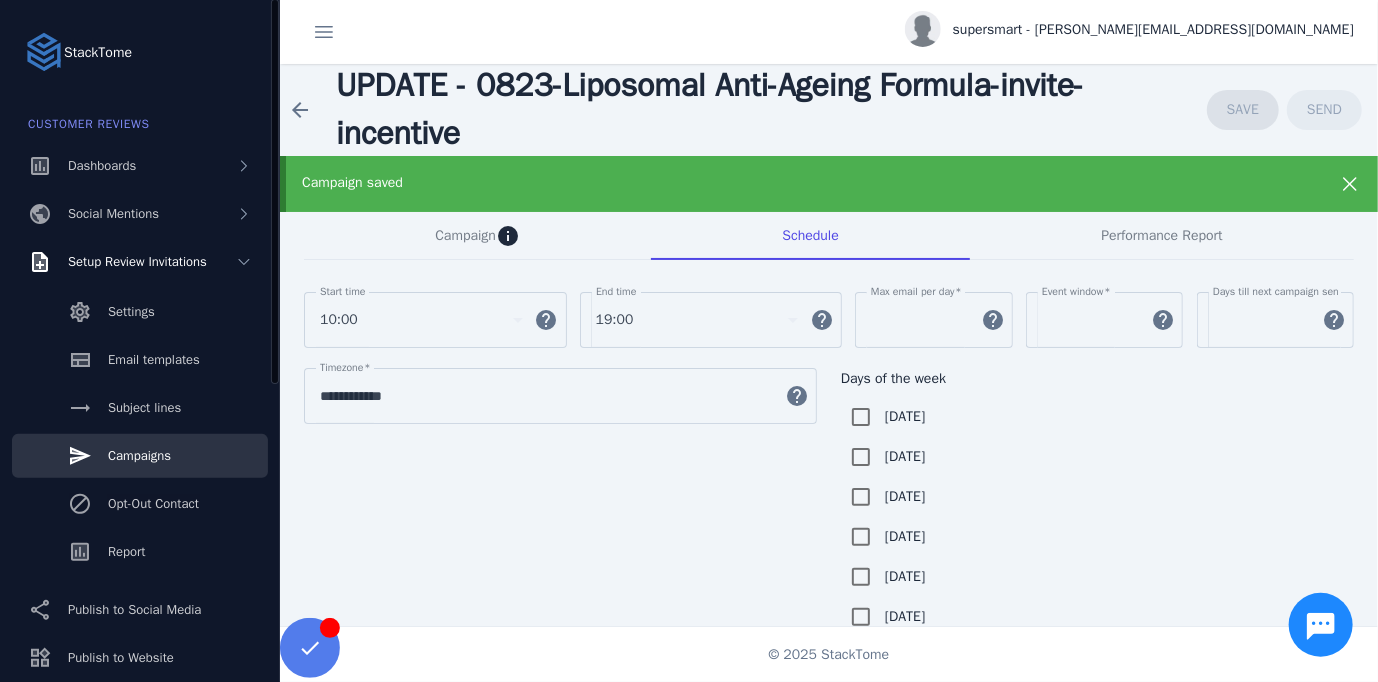 click on "Campaigns" 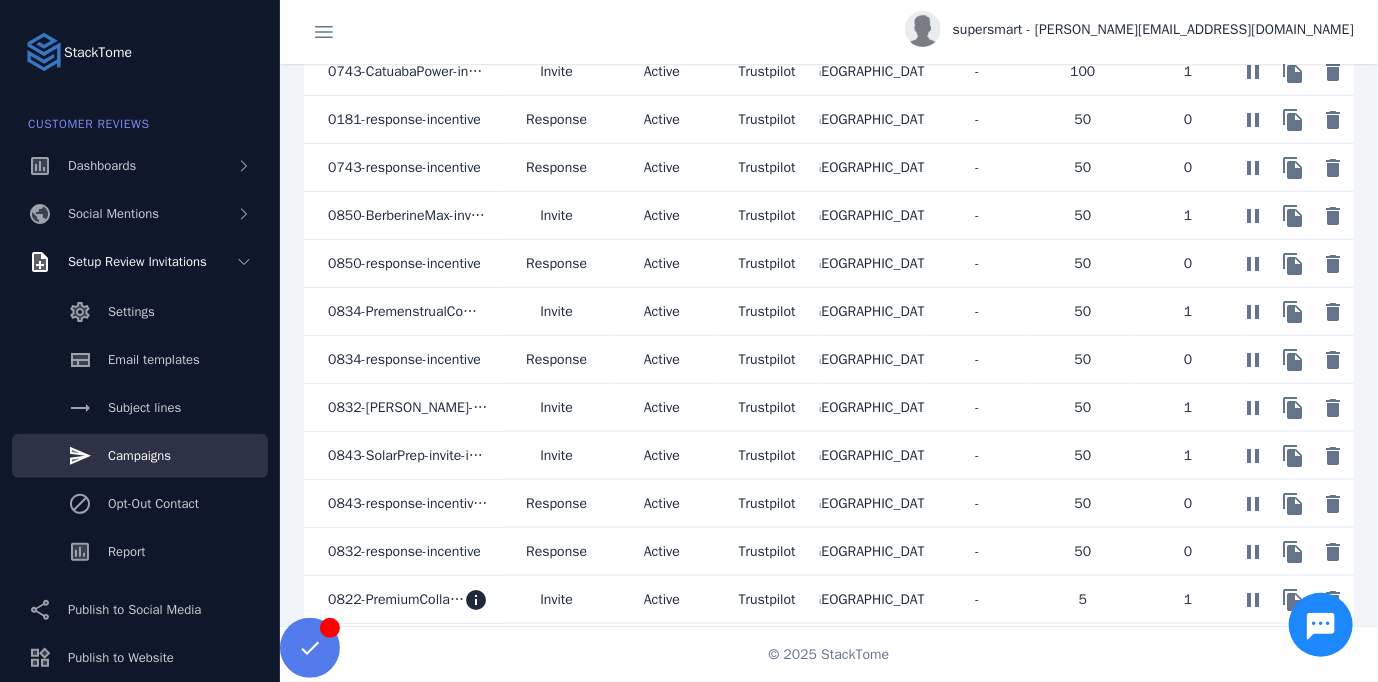 scroll, scrollTop: 1026, scrollLeft: 0, axis: vertical 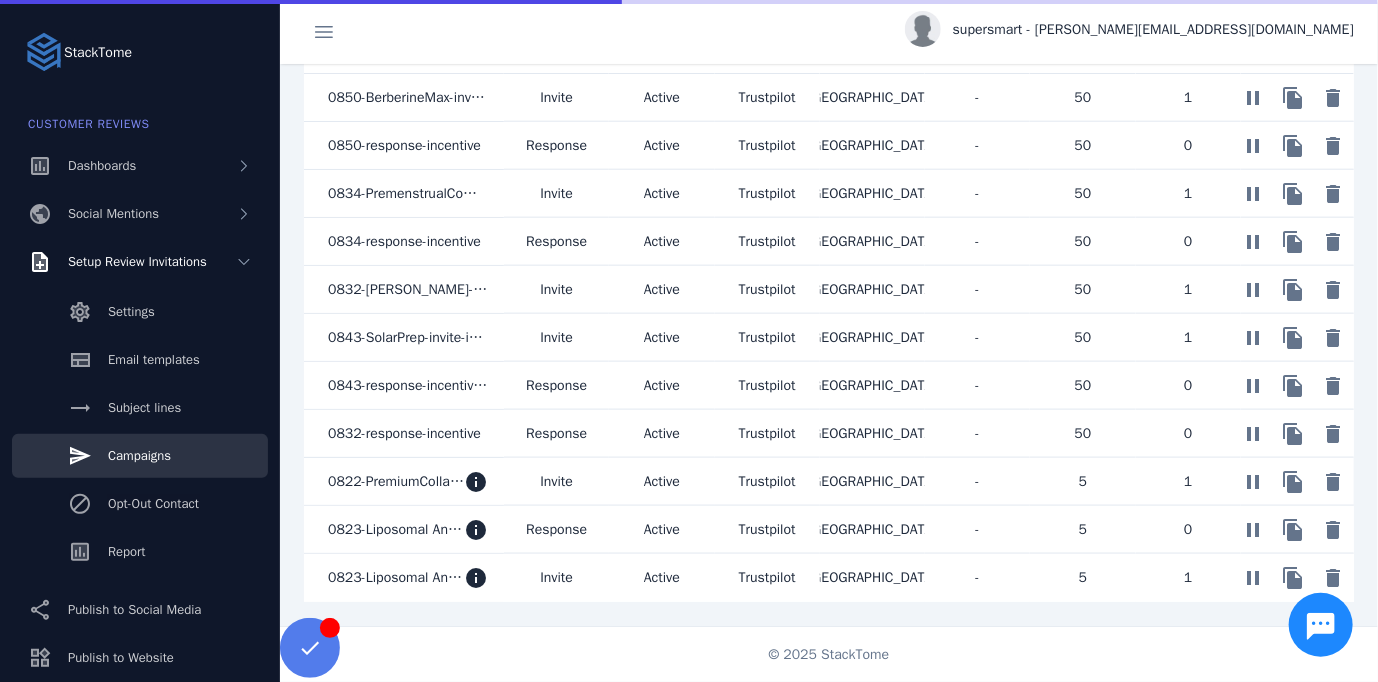 click on "0822-PremiumCollagenShot-invite-incentive" 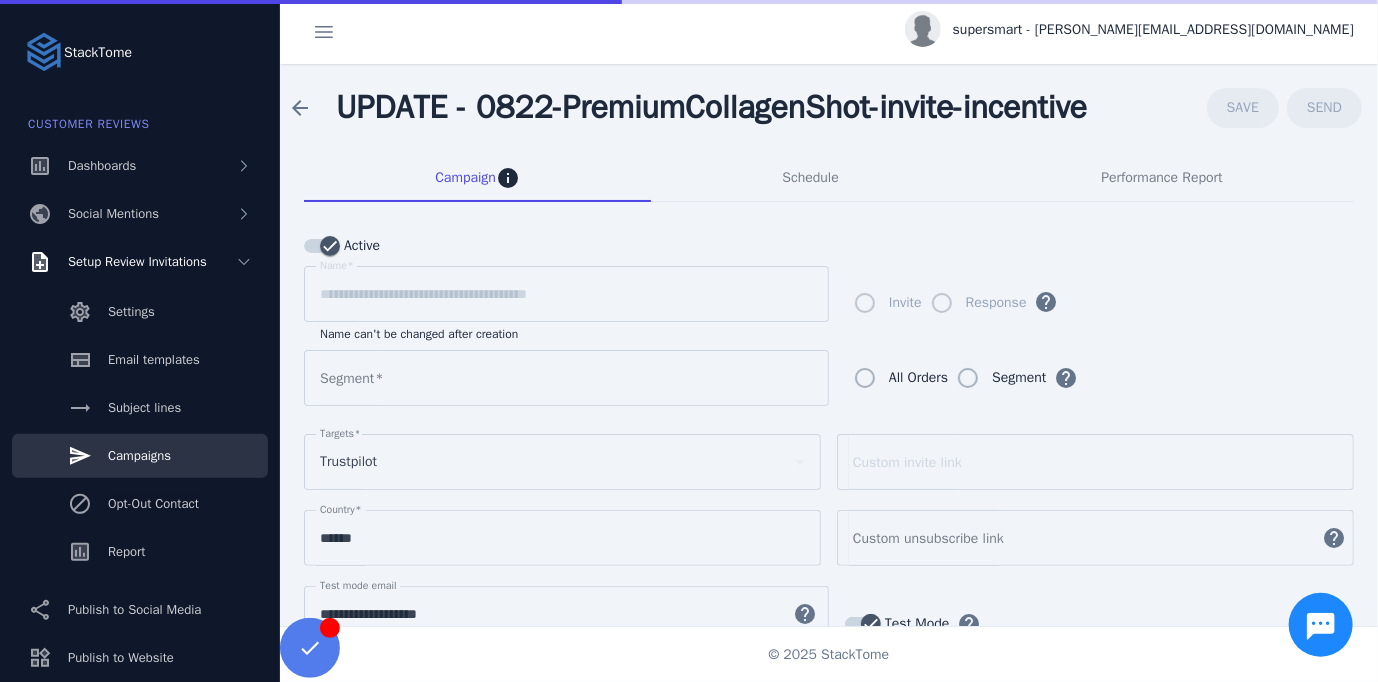 scroll, scrollTop: 0, scrollLeft: 0, axis: both 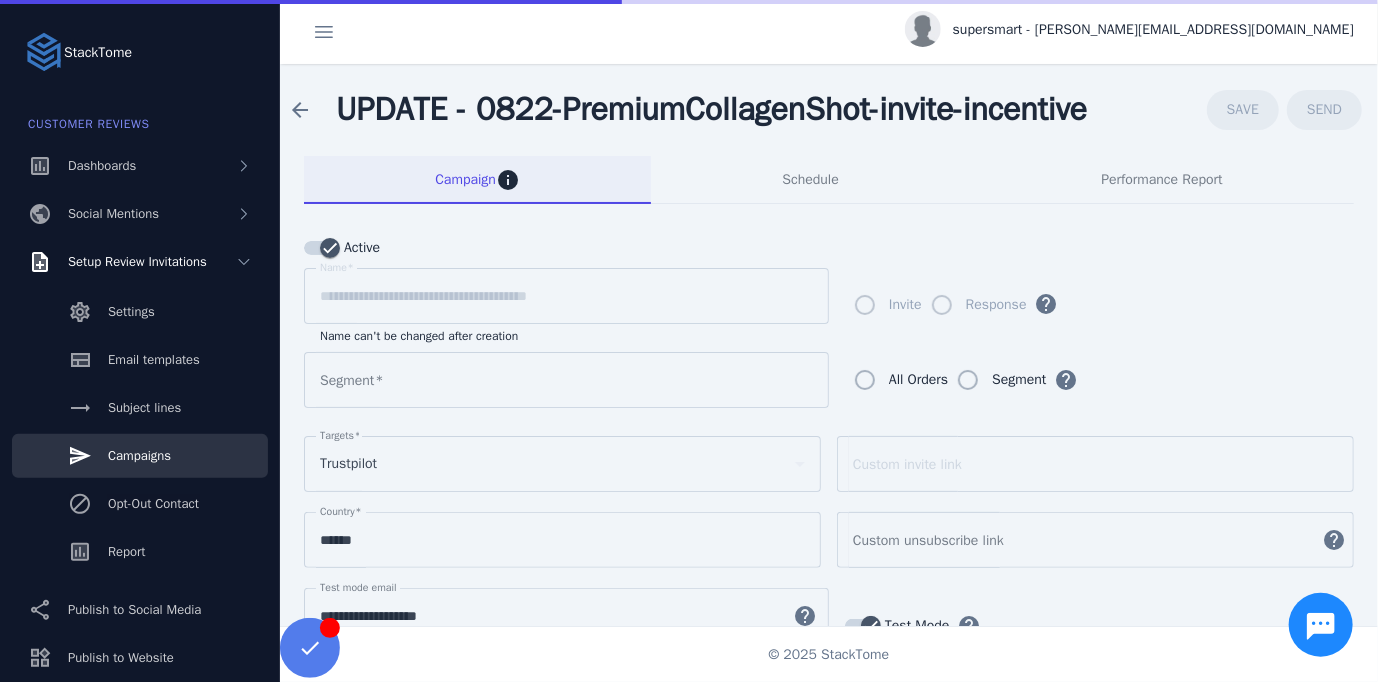 type on "**********" 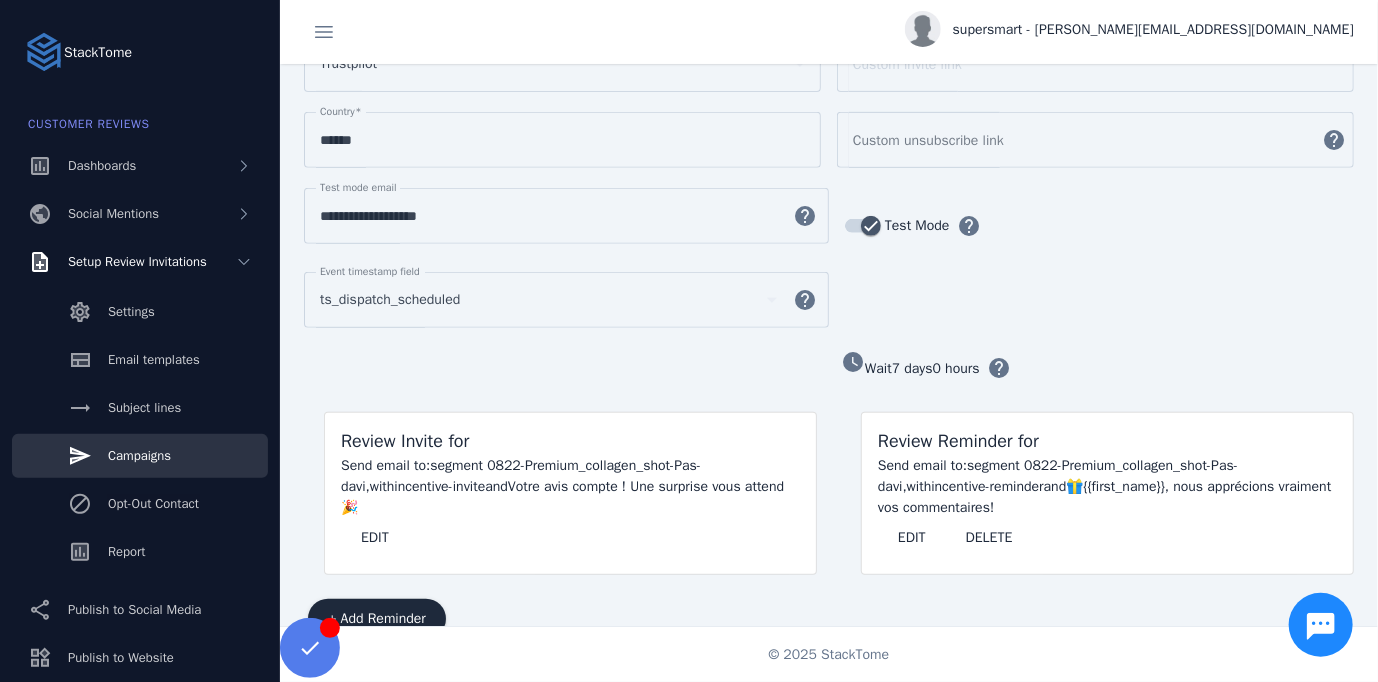 scroll, scrollTop: 100, scrollLeft: 0, axis: vertical 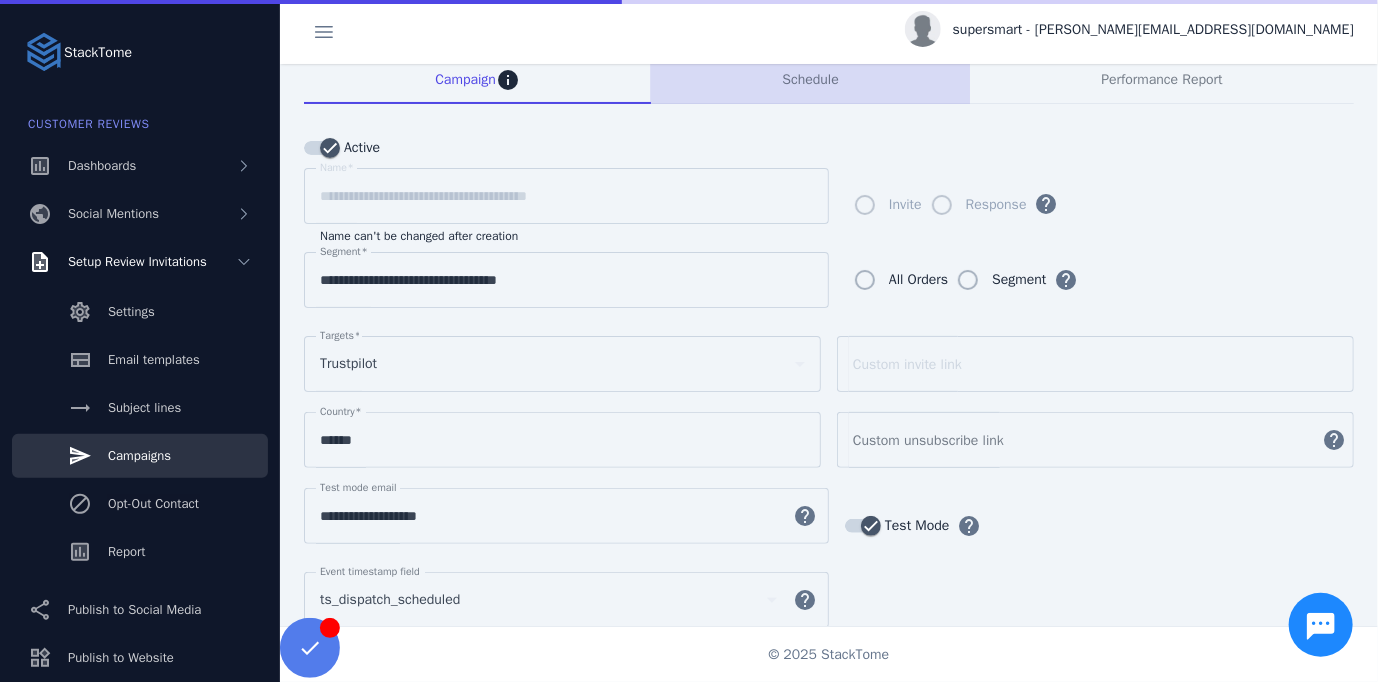 click on "Schedule" at bounding box center [810, 80] 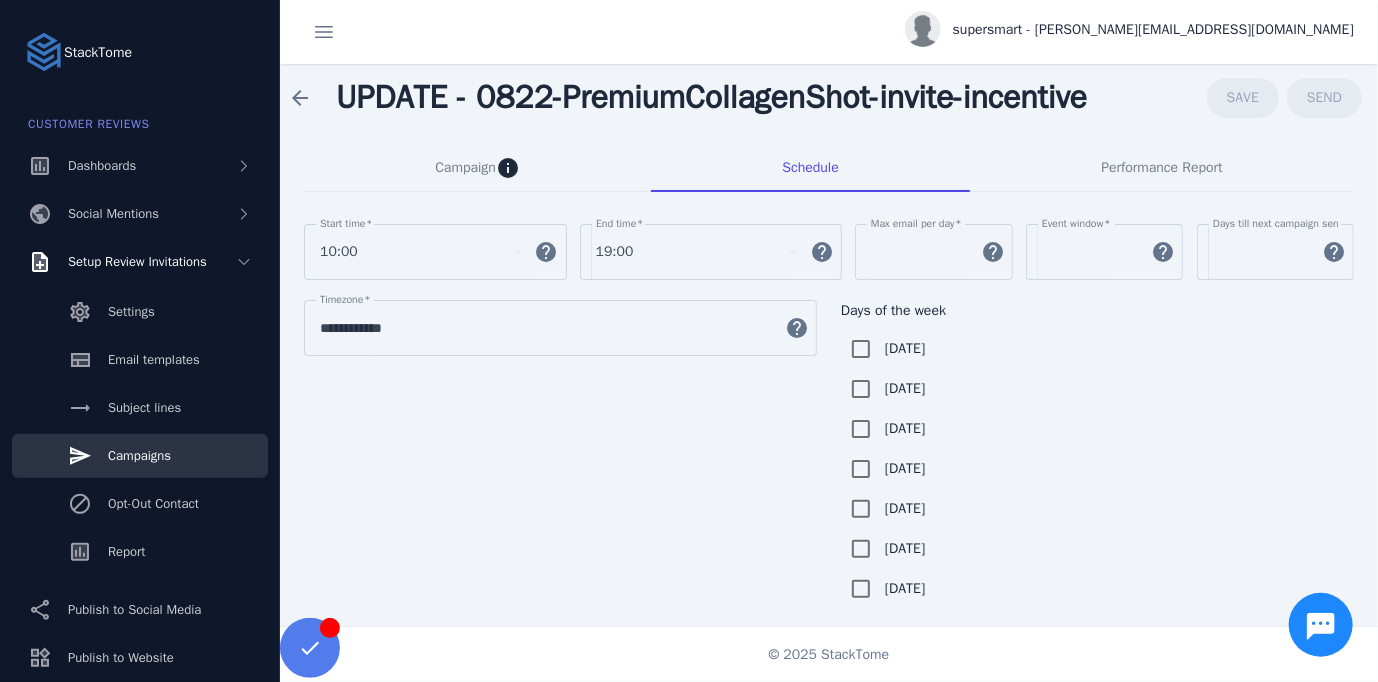scroll, scrollTop: 0, scrollLeft: 0, axis: both 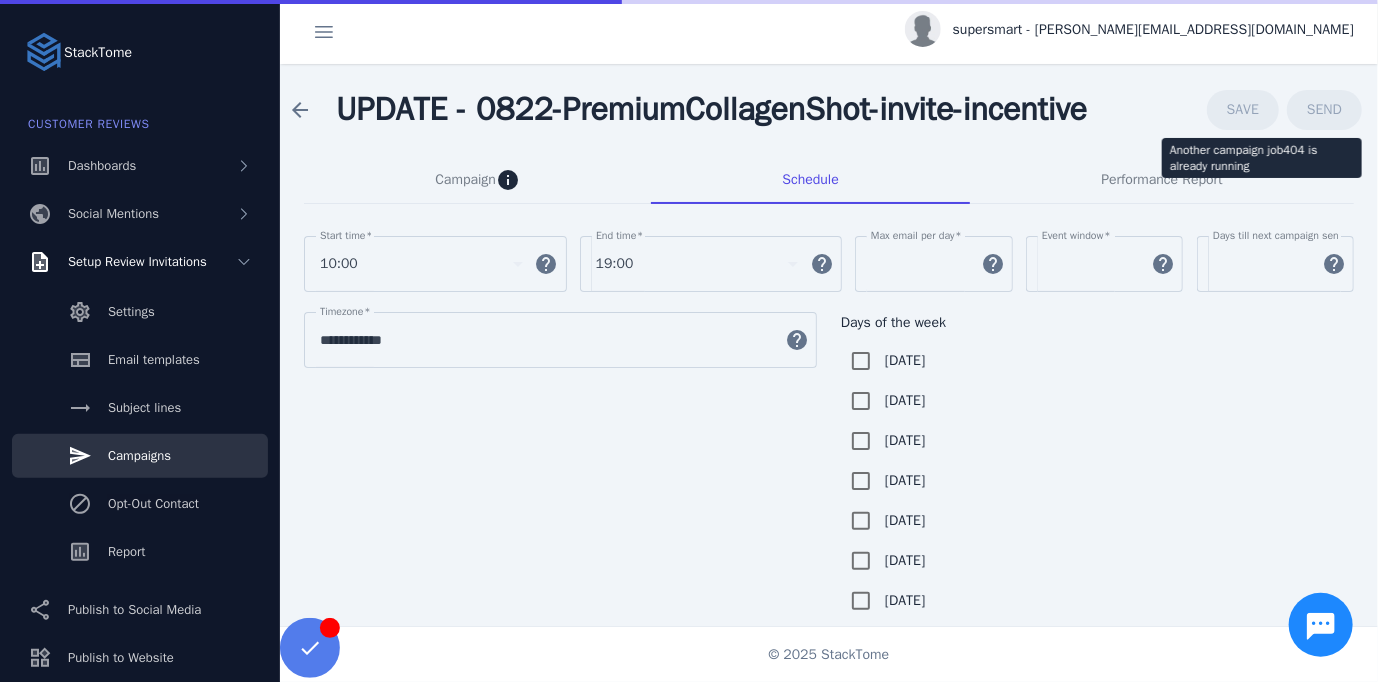 click on "SEND" 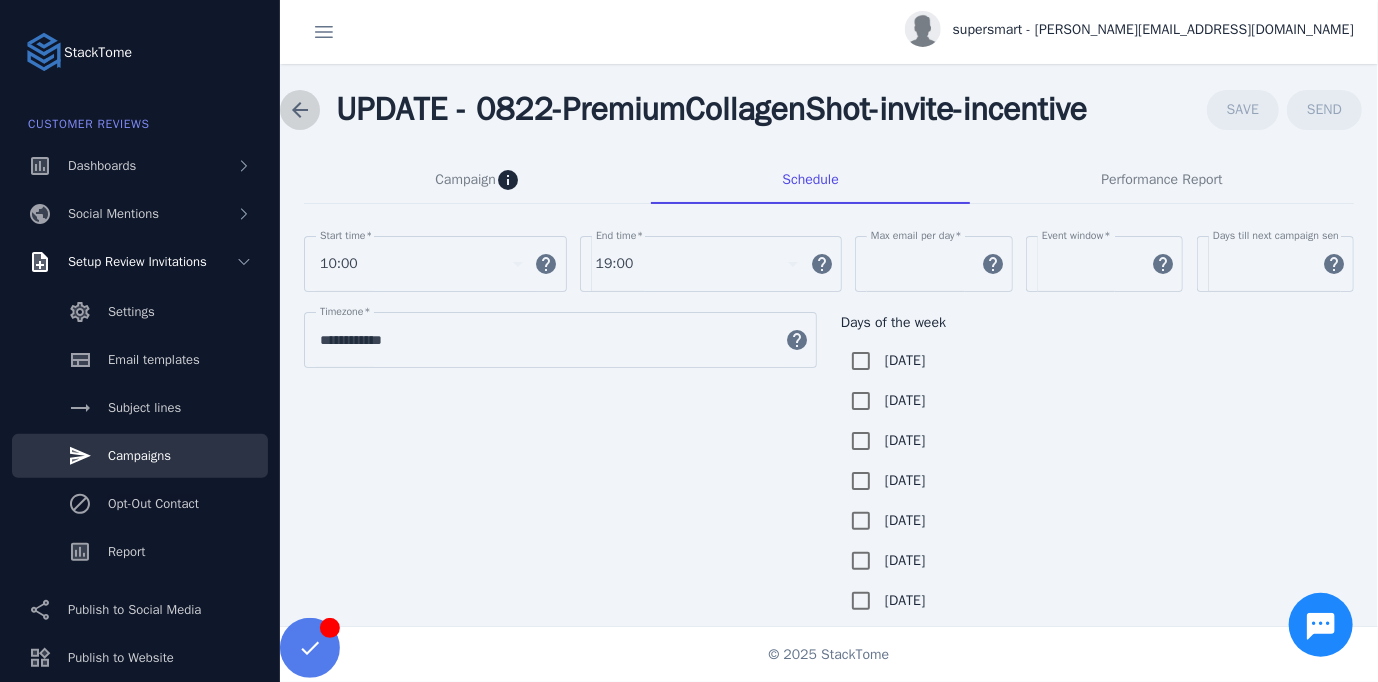 click 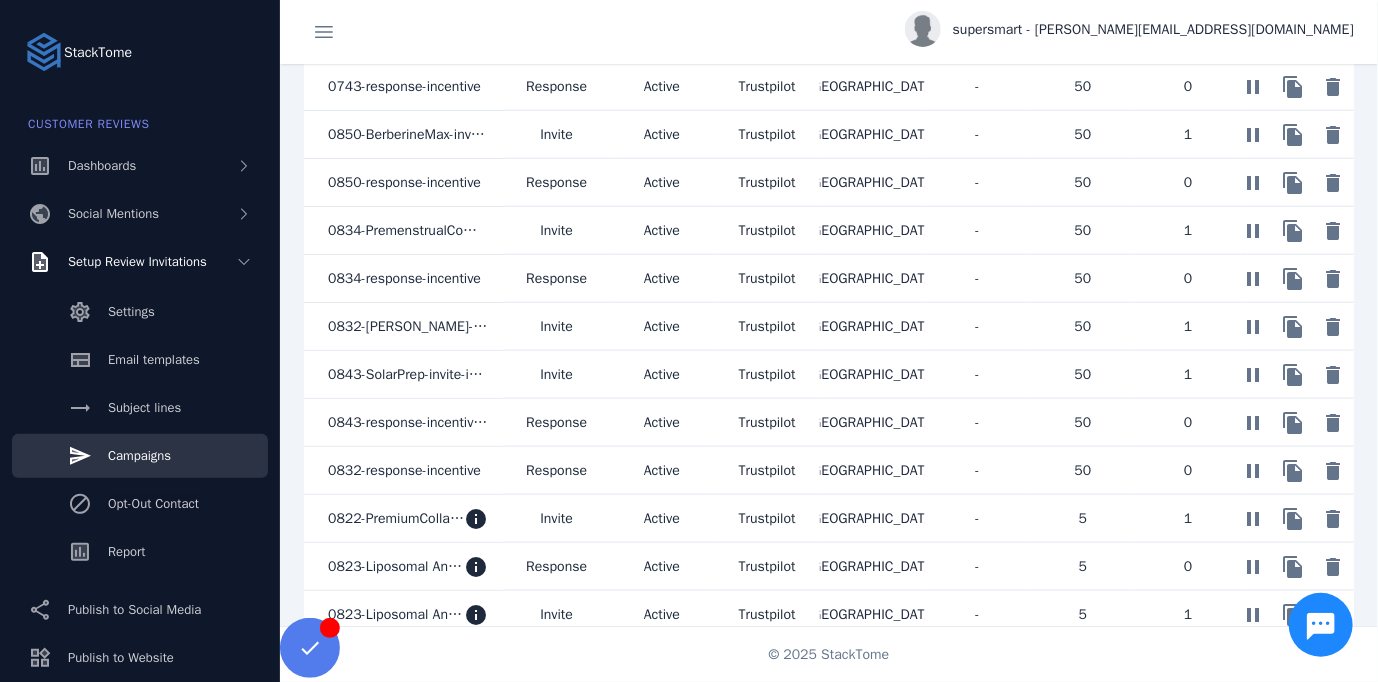 scroll, scrollTop: 1026, scrollLeft: 0, axis: vertical 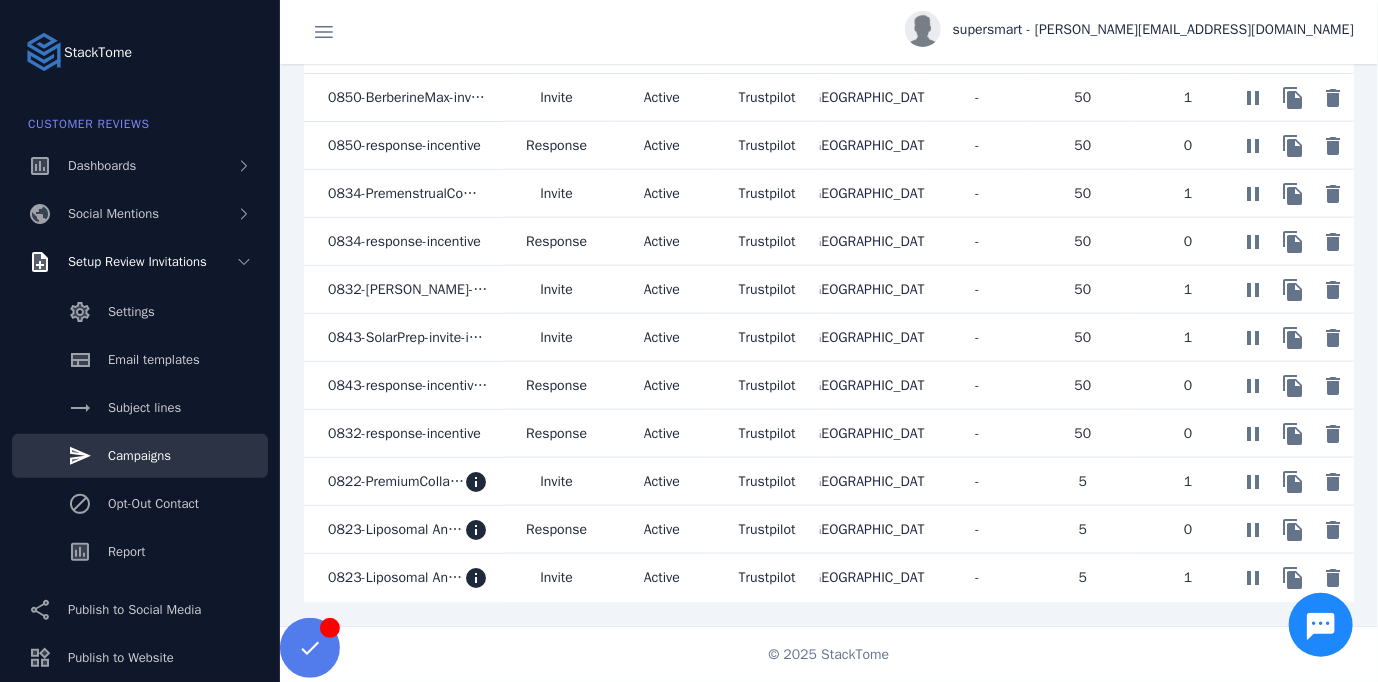 click on "0822-PremiumCollagenShot-invite-incentive" 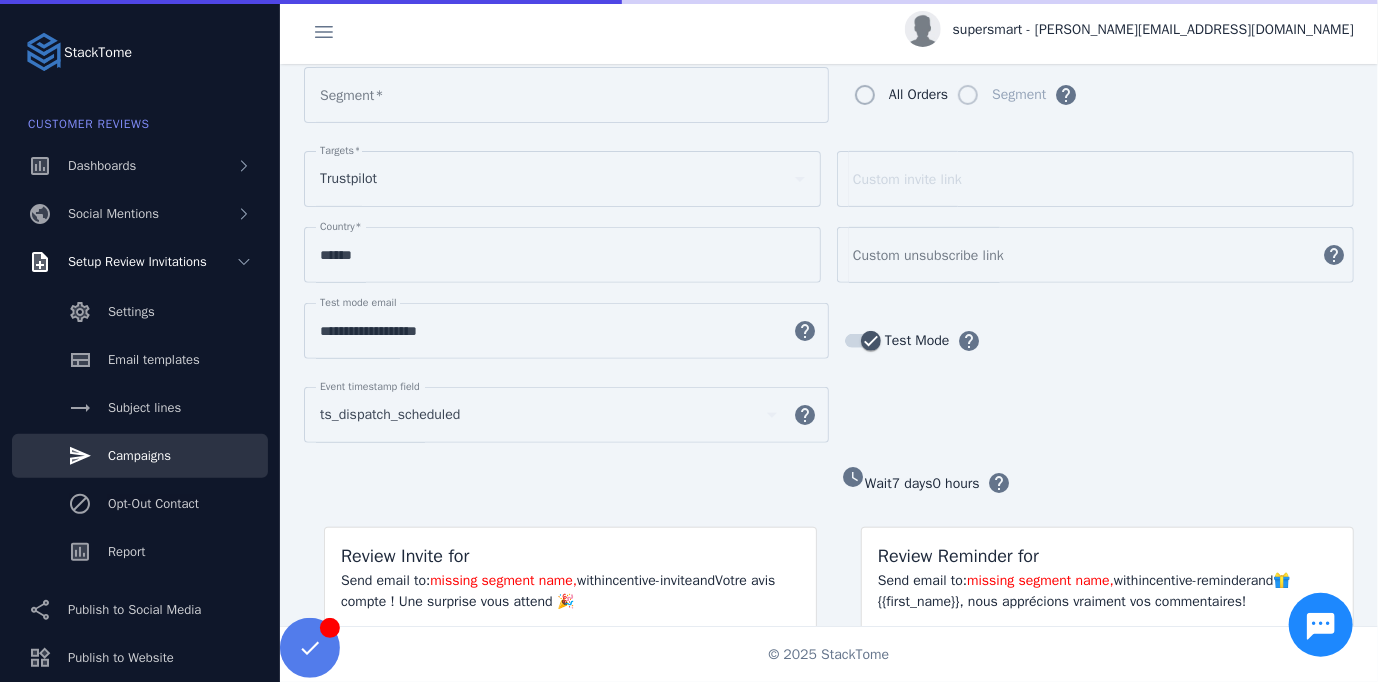 type on "**********" 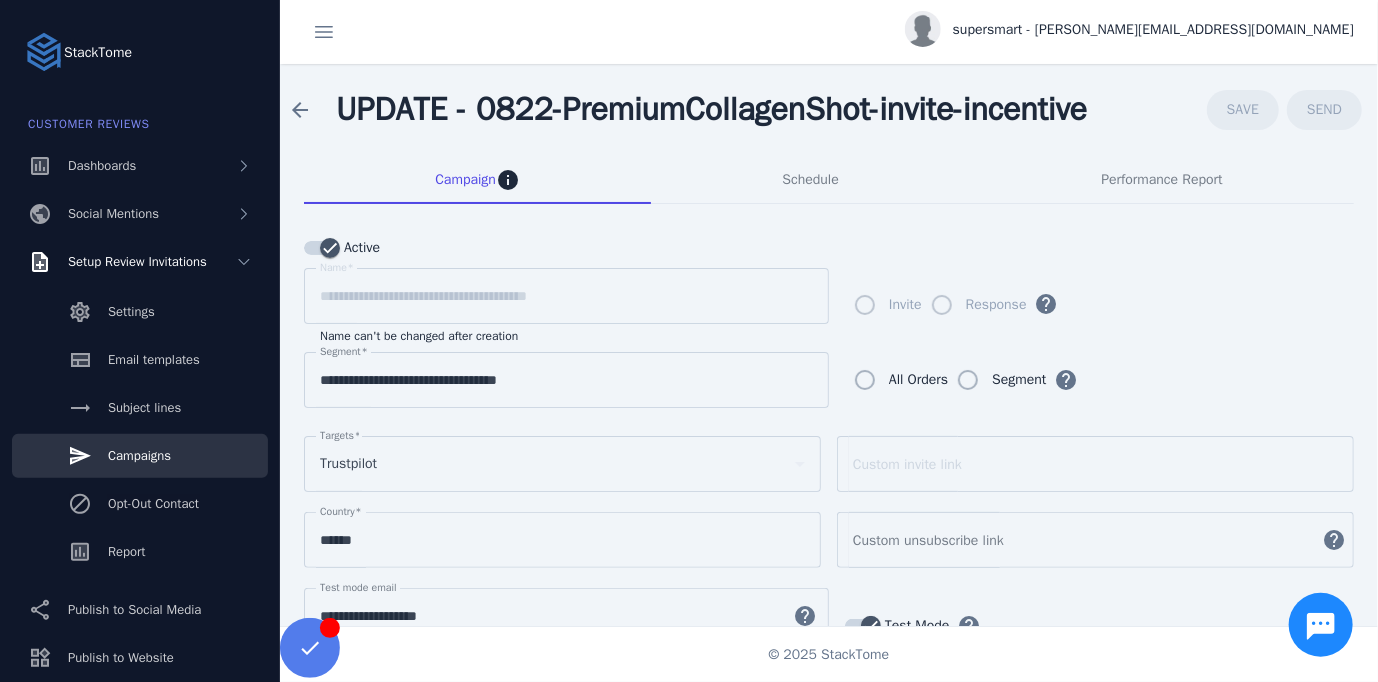 scroll, scrollTop: 300, scrollLeft: 0, axis: vertical 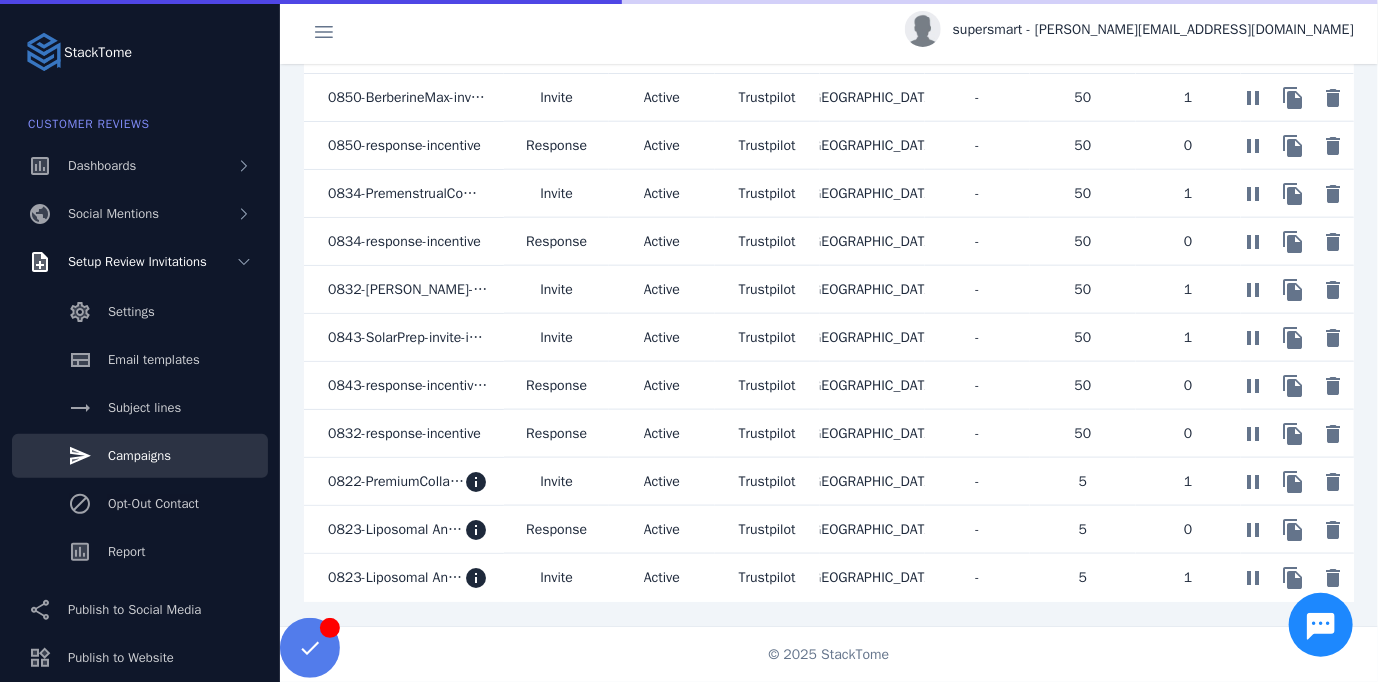 click on "0832-response-incentive" 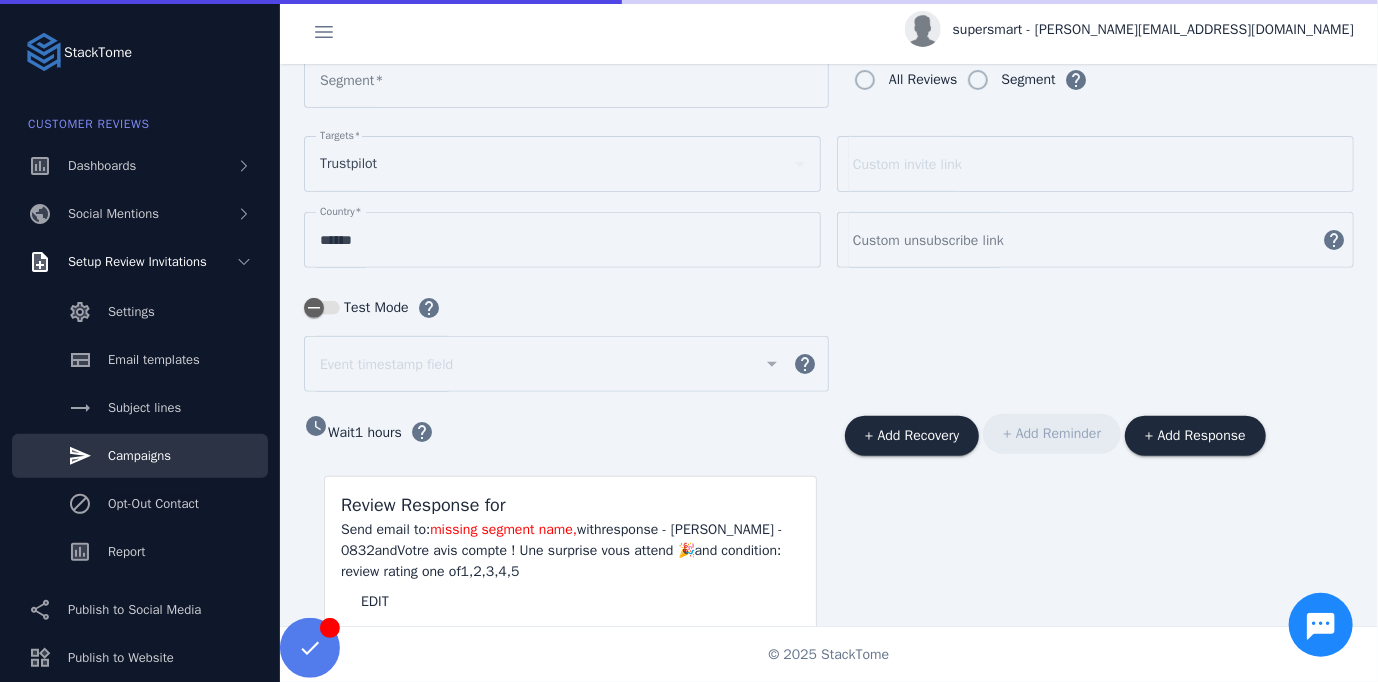 scroll, scrollTop: 340, scrollLeft: 0, axis: vertical 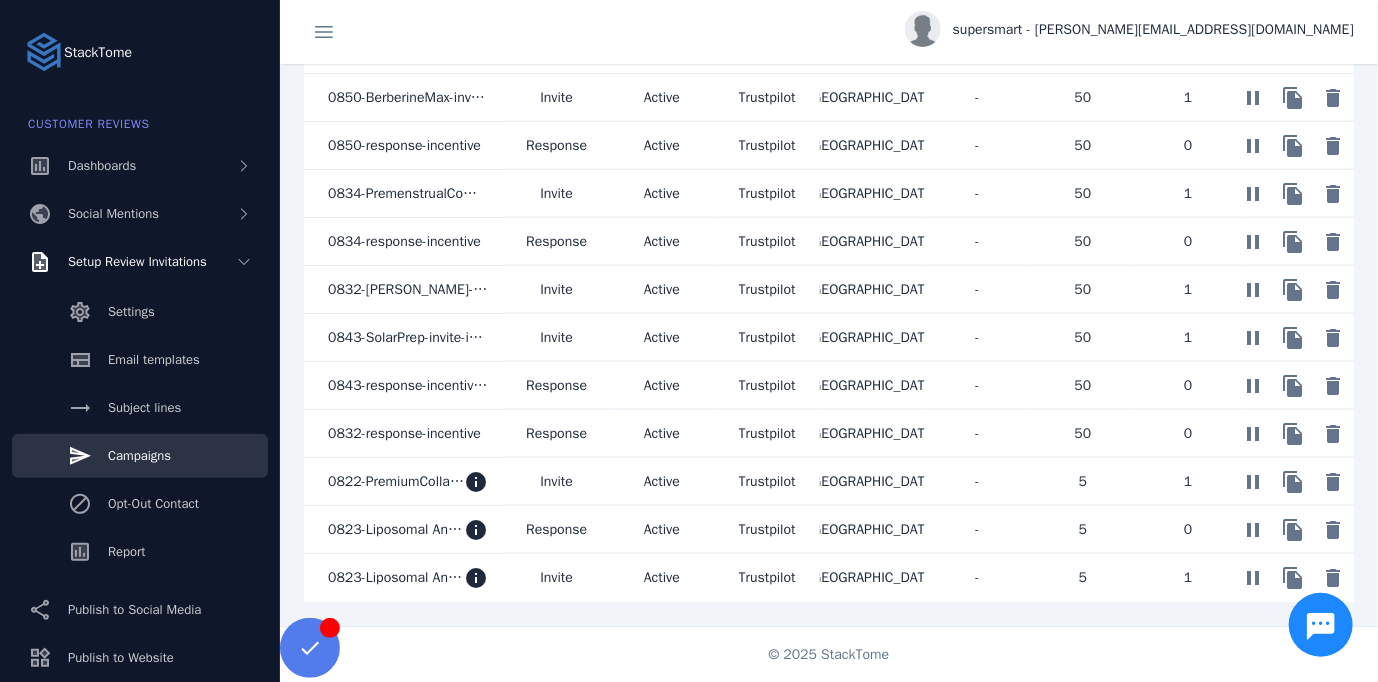 click on "0843-SolarPrep-invite-incentive" 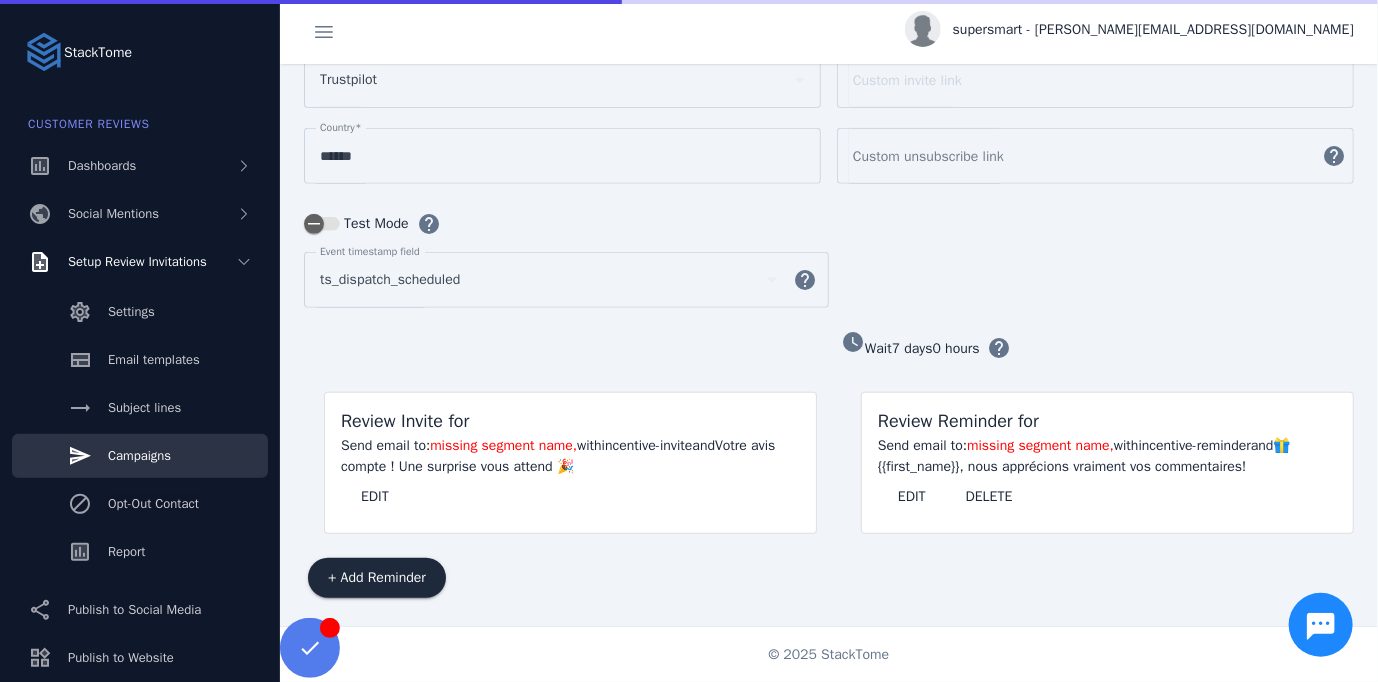 scroll, scrollTop: 0, scrollLeft: 0, axis: both 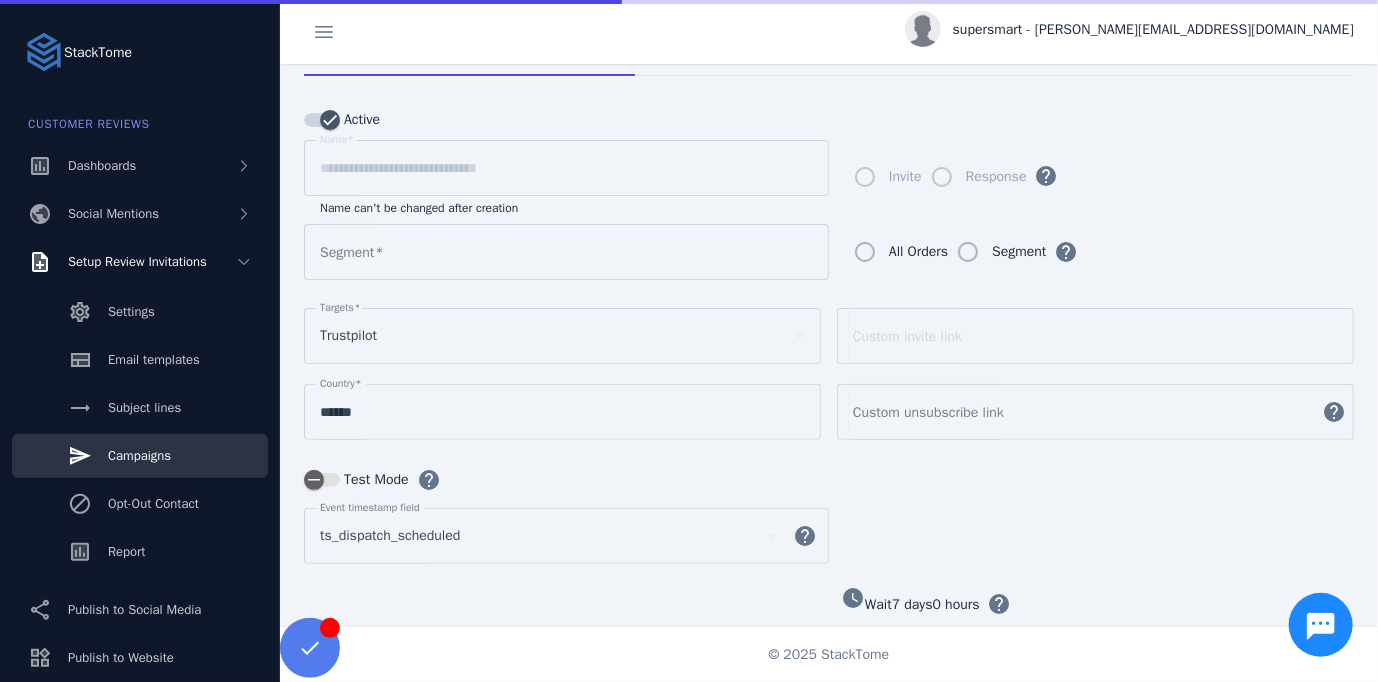 type on "**********" 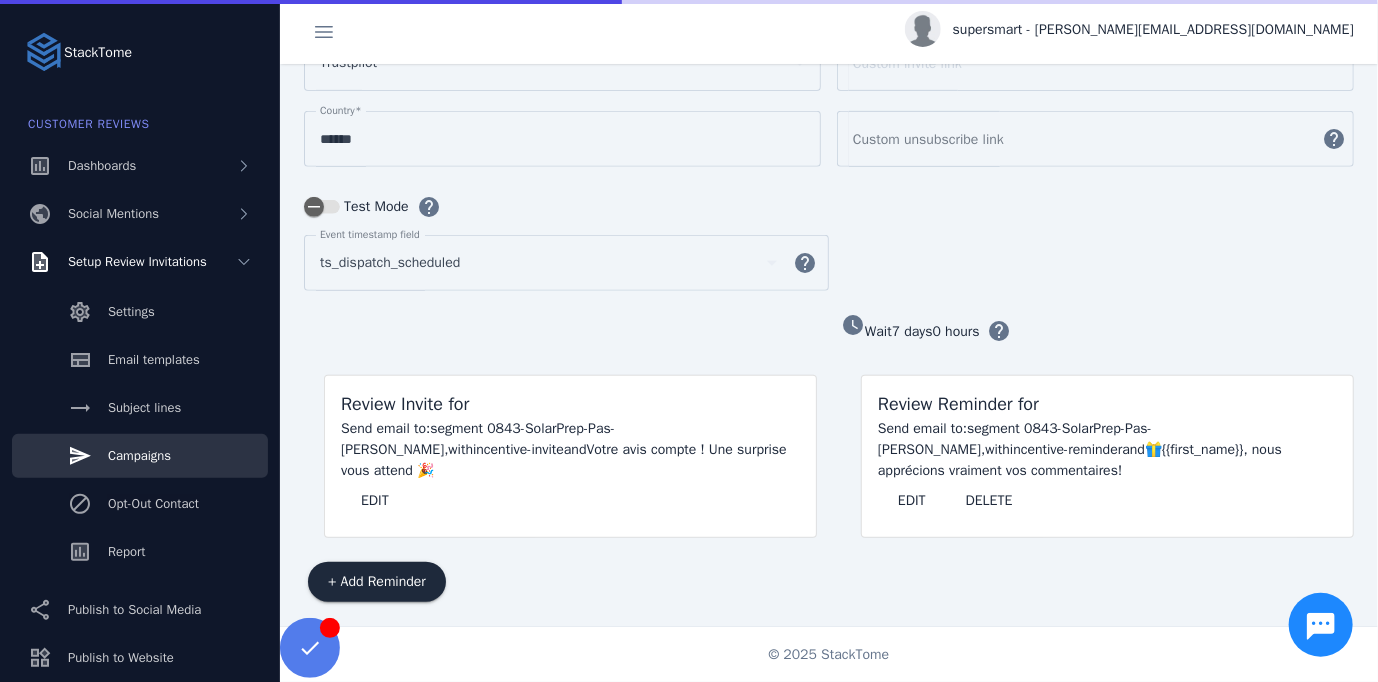 scroll, scrollTop: 404, scrollLeft: 0, axis: vertical 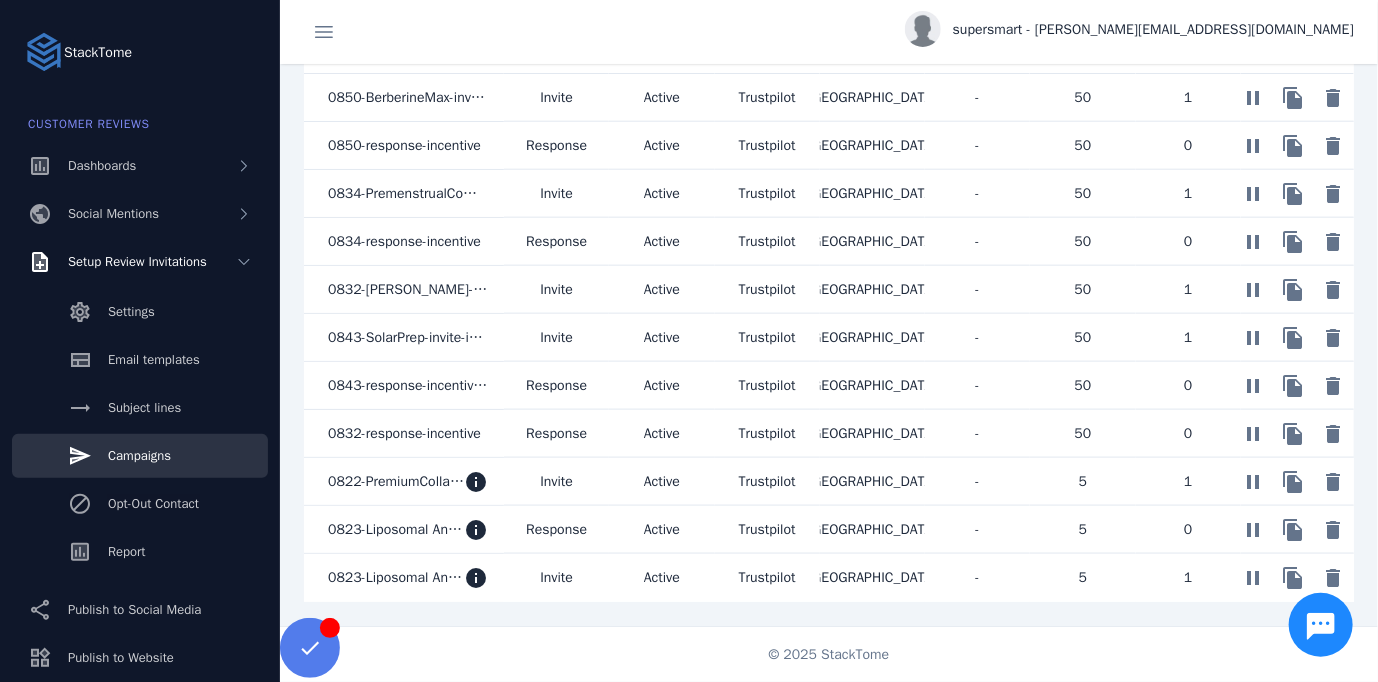 click on "0832-response-incentive" 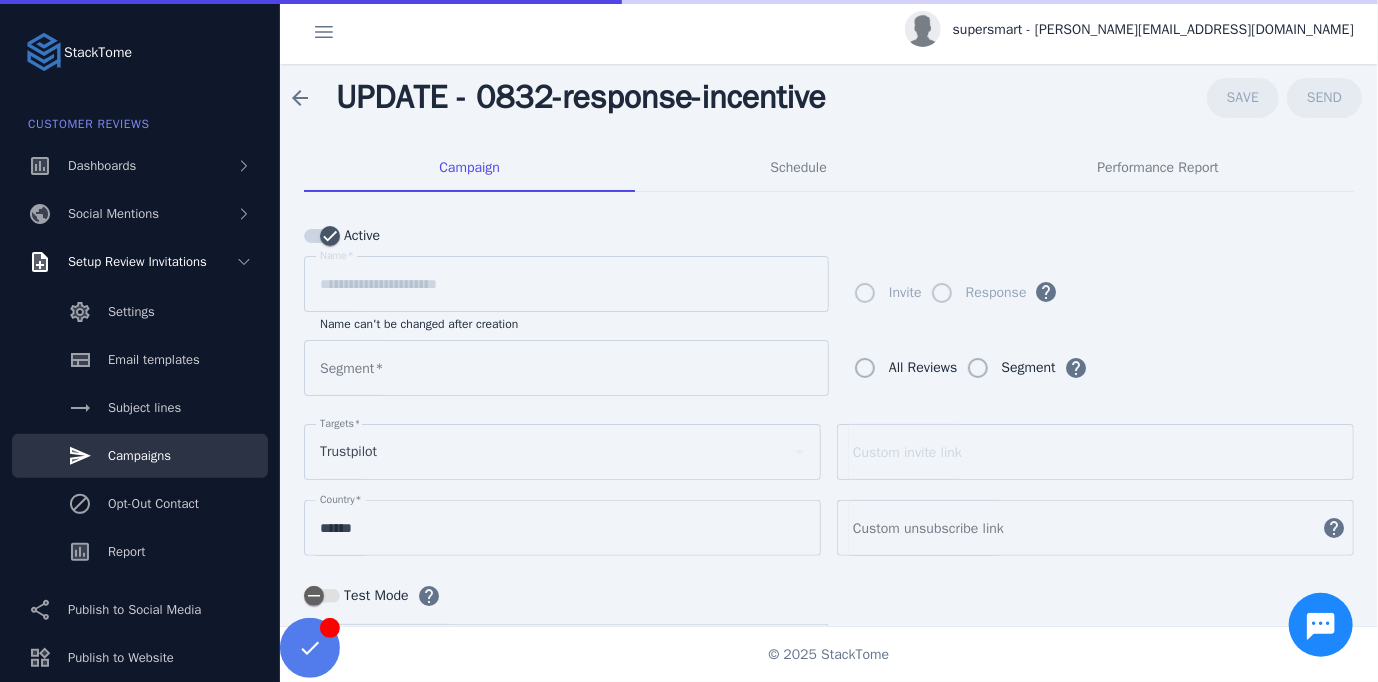 scroll, scrollTop: 0, scrollLeft: 0, axis: both 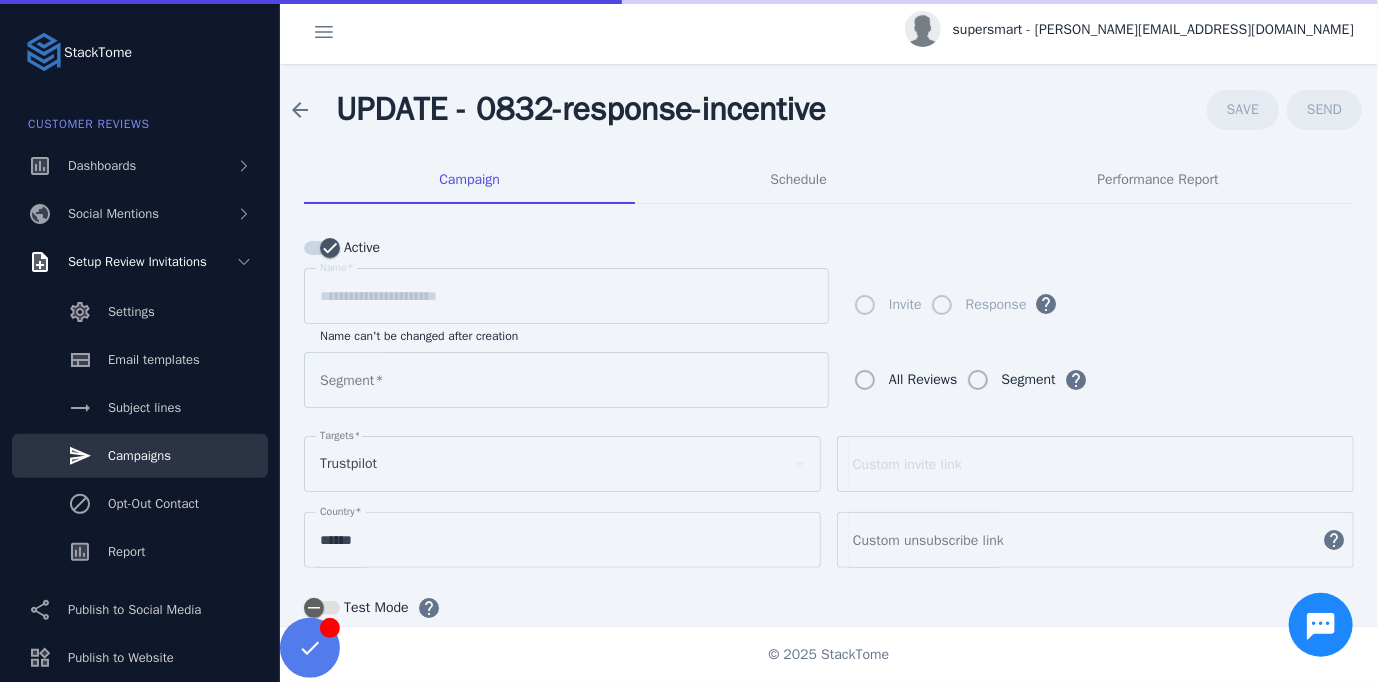 type on "**********" 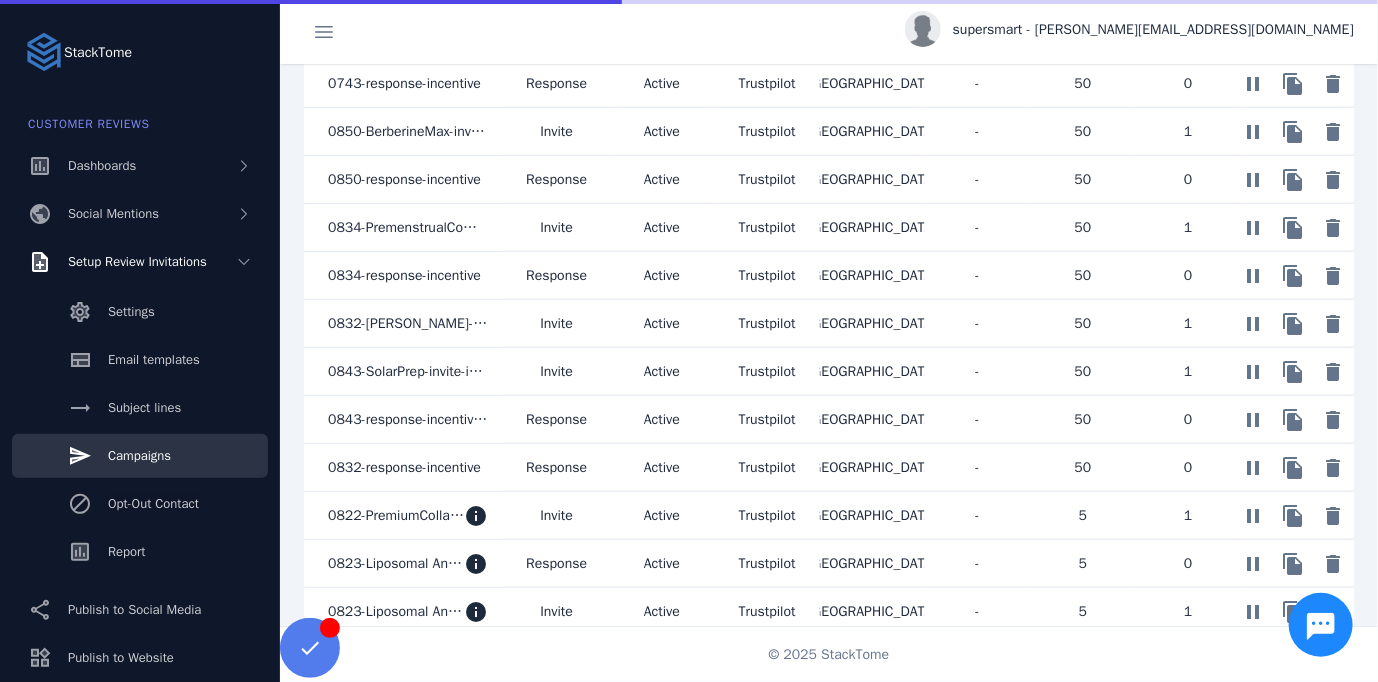 scroll, scrollTop: 1026, scrollLeft: 0, axis: vertical 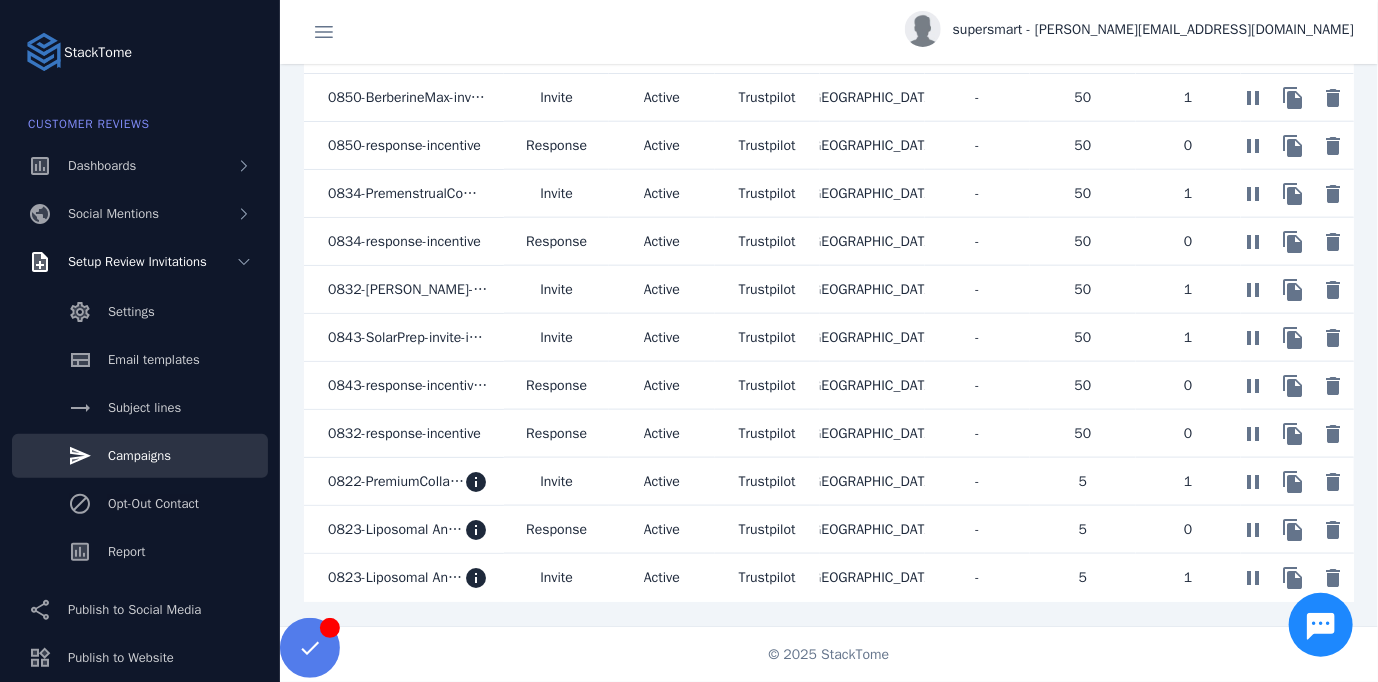 click on "0822-PremiumCollagenShot-invite-incentive" 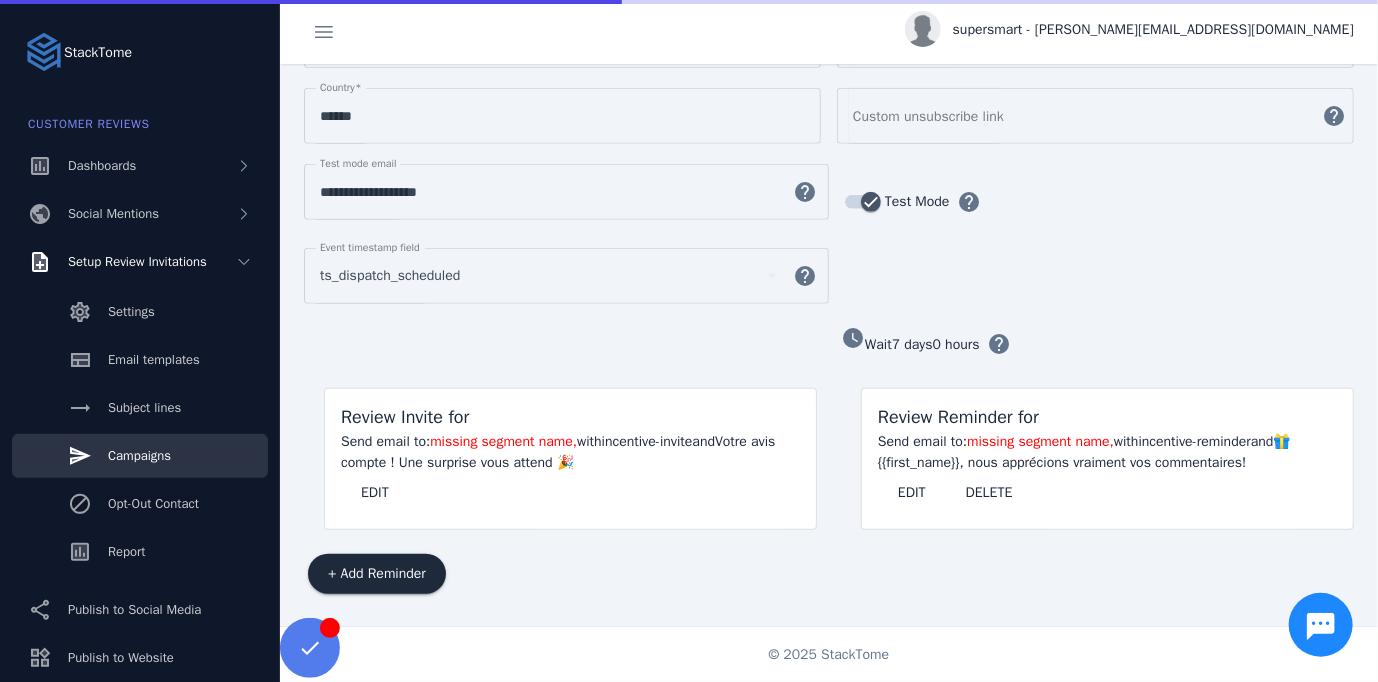 scroll, scrollTop: 285, scrollLeft: 0, axis: vertical 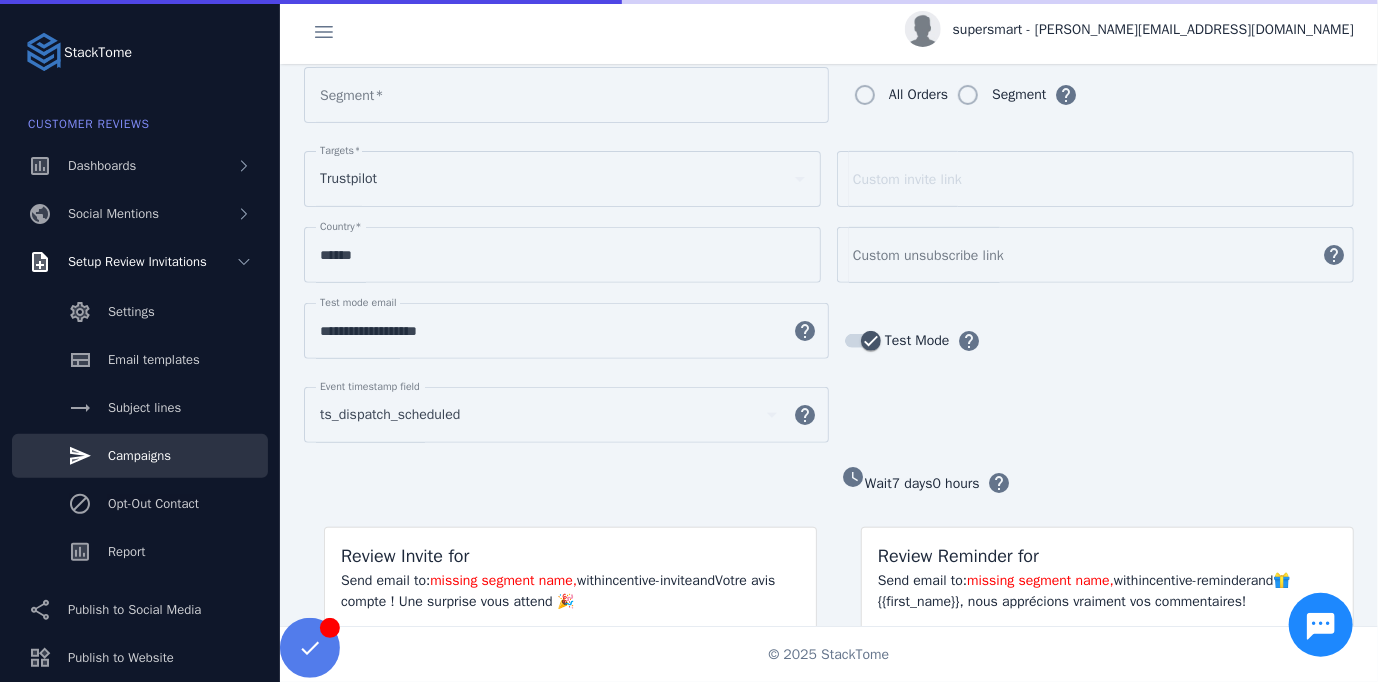 type on "**********" 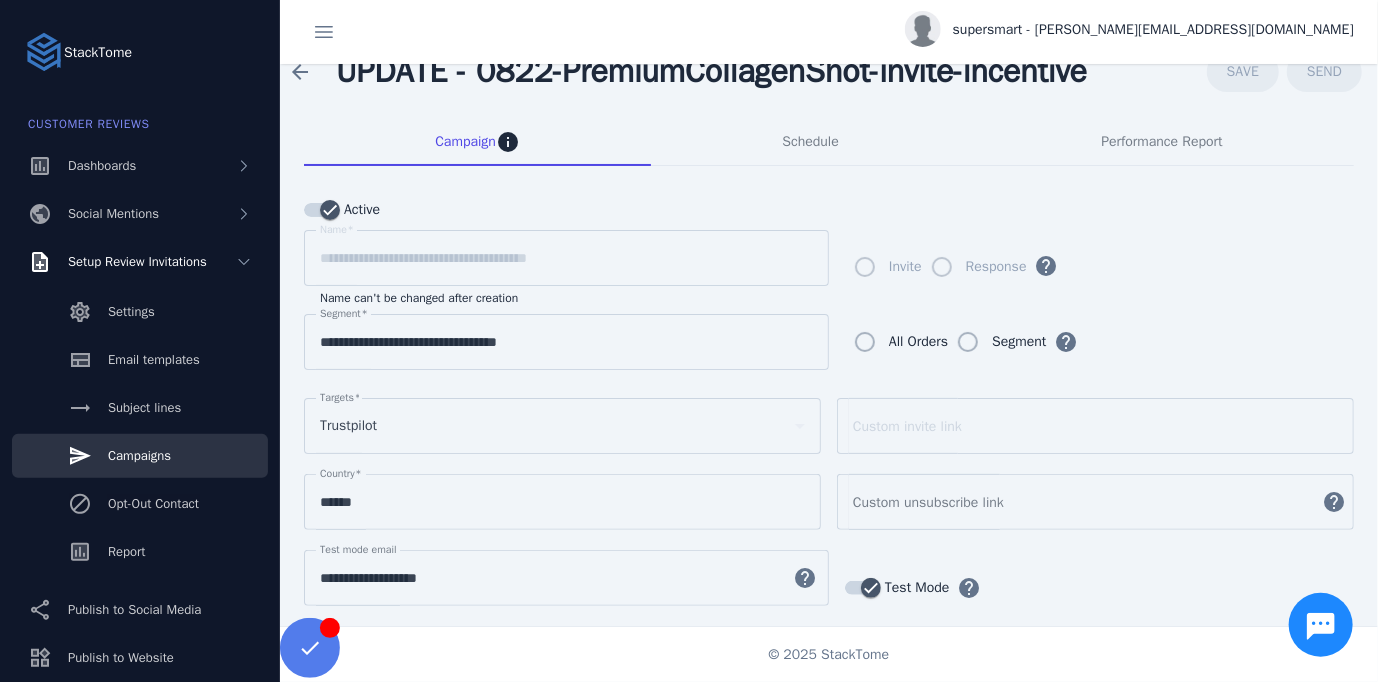 scroll, scrollTop: 0, scrollLeft: 0, axis: both 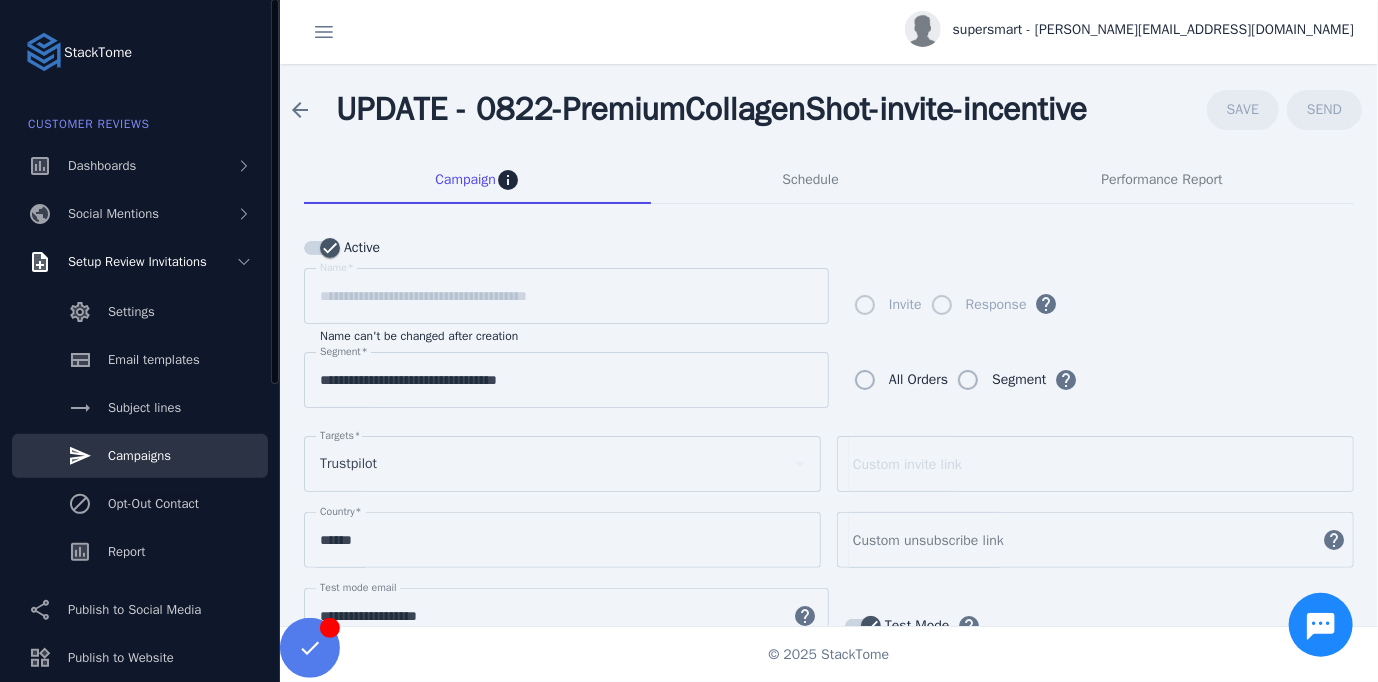 click on "Campaigns" 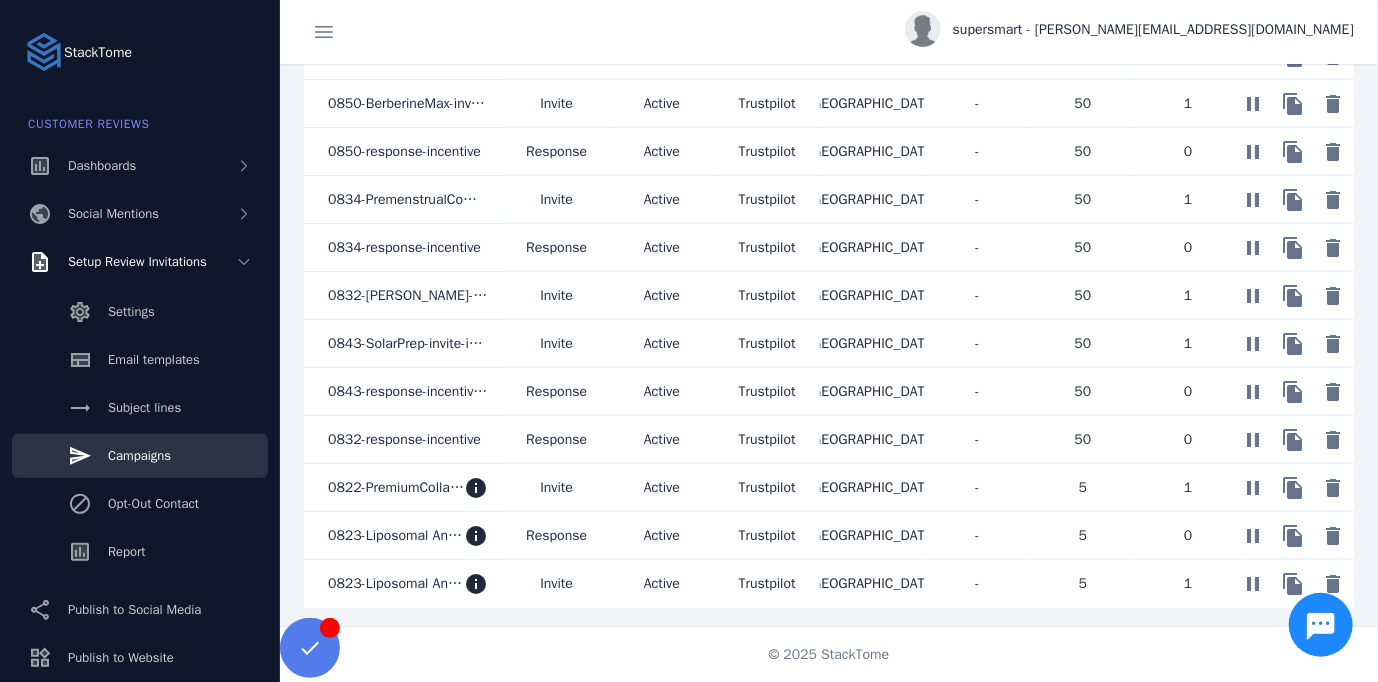 scroll, scrollTop: 1026, scrollLeft: 0, axis: vertical 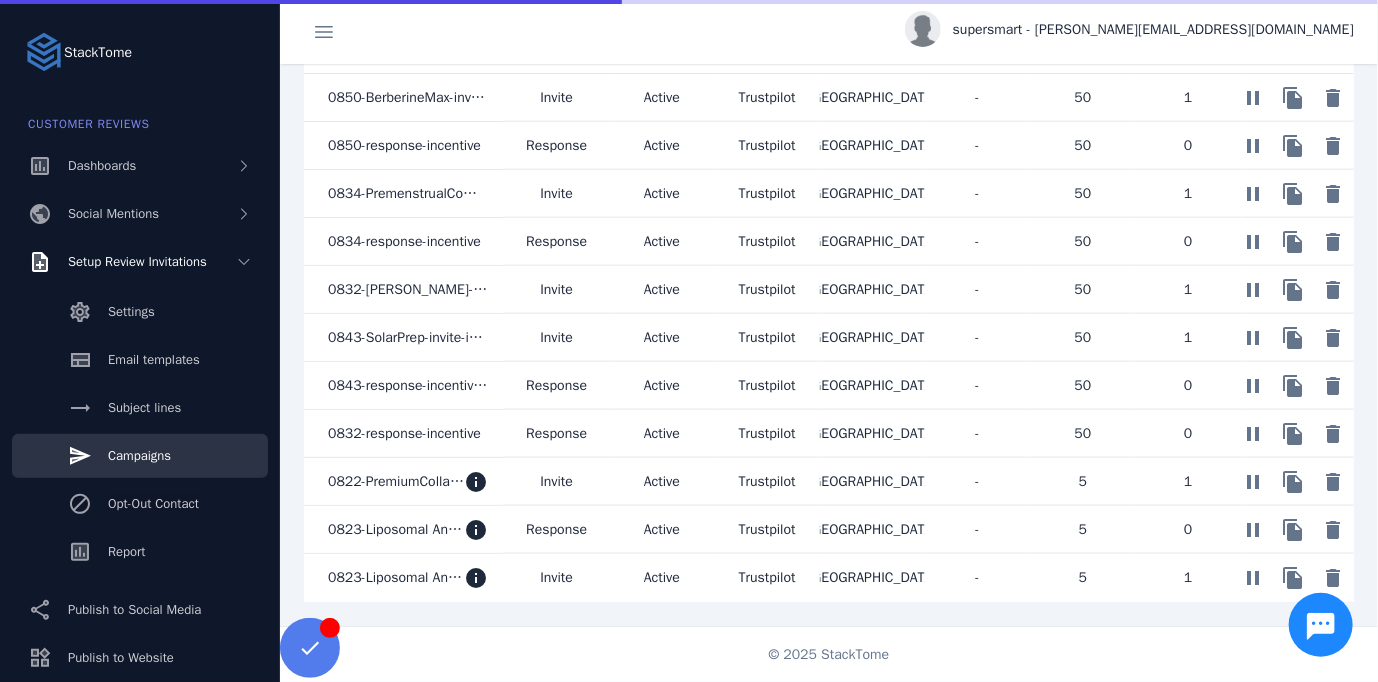 click on "0822-PremiumCollagenShot-invite-incentive" 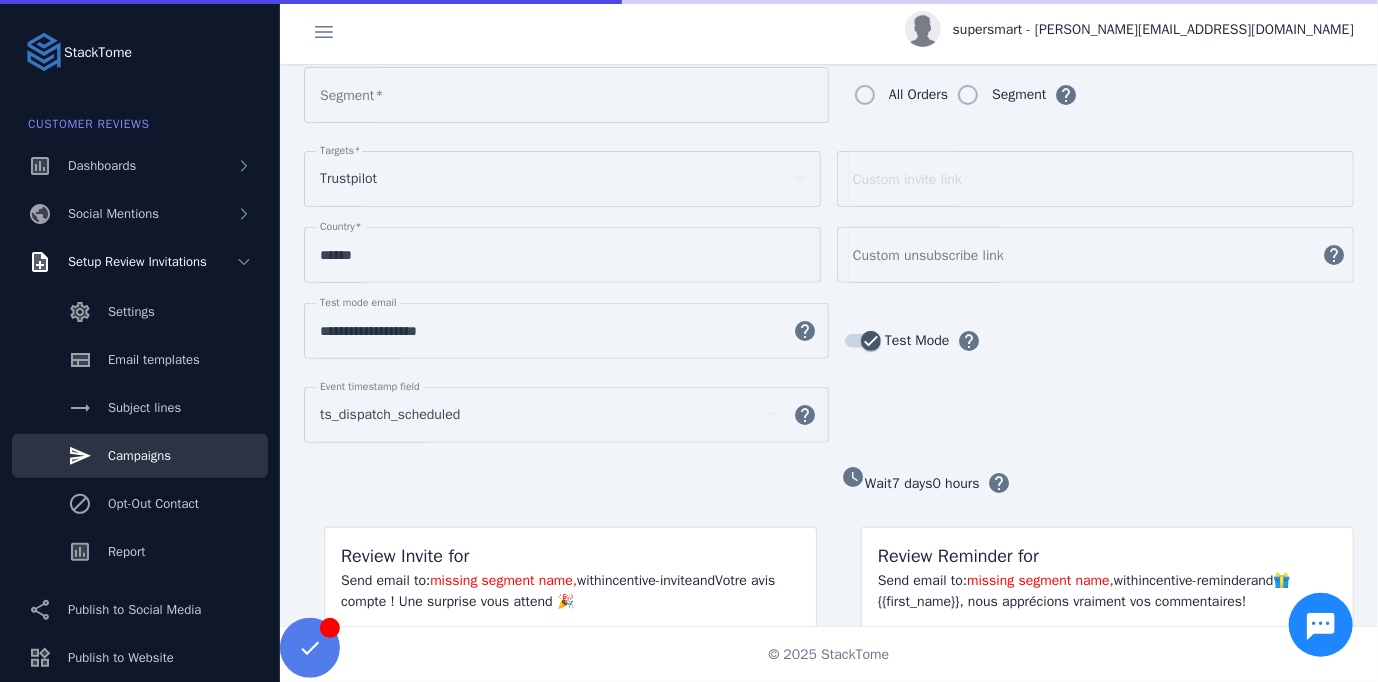 scroll, scrollTop: 0, scrollLeft: 0, axis: both 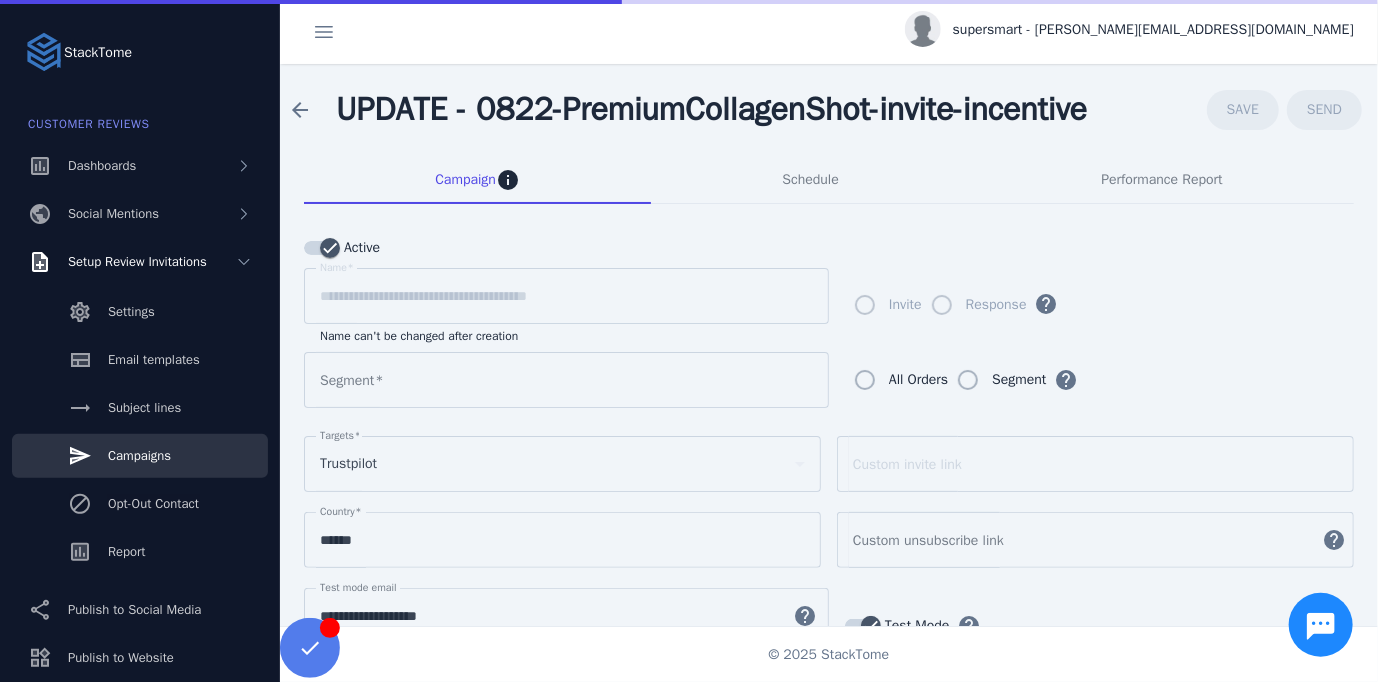 type on "**********" 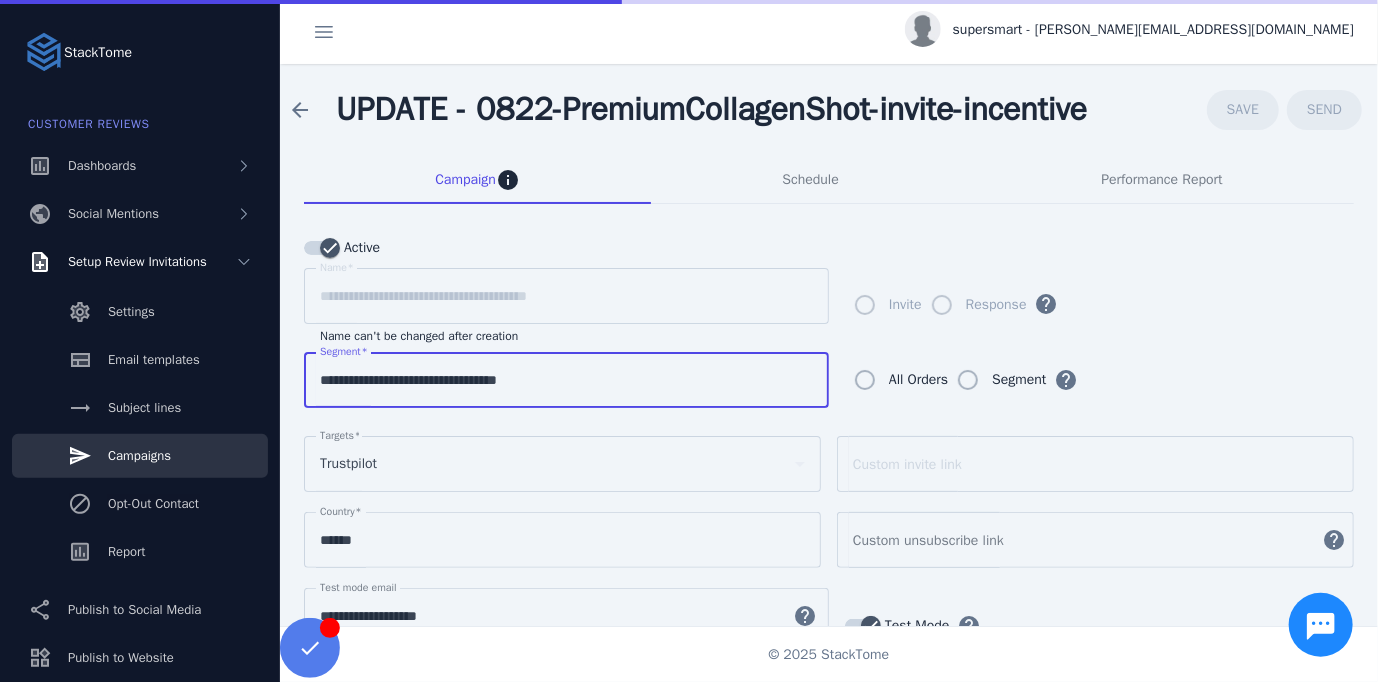 drag, startPoint x: 359, startPoint y: 376, endPoint x: 472, endPoint y: 377, distance: 113.004425 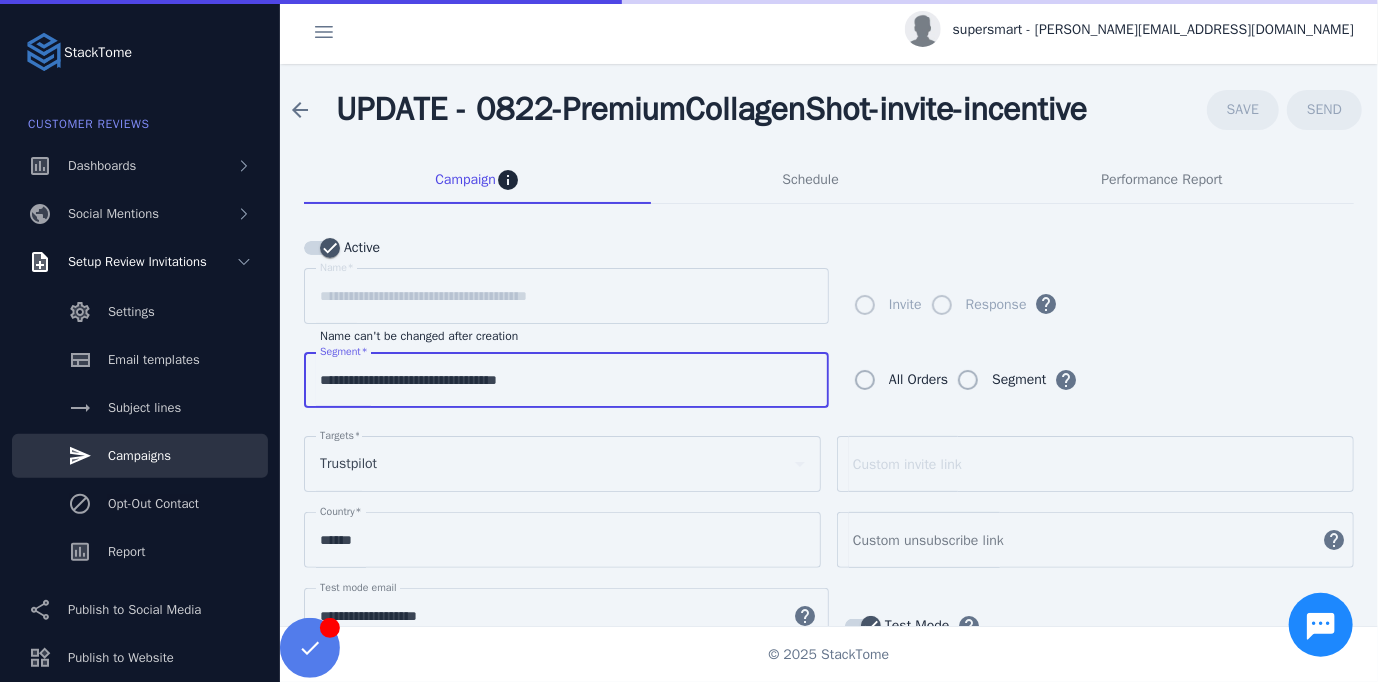 click on "**********" at bounding box center [566, 380] 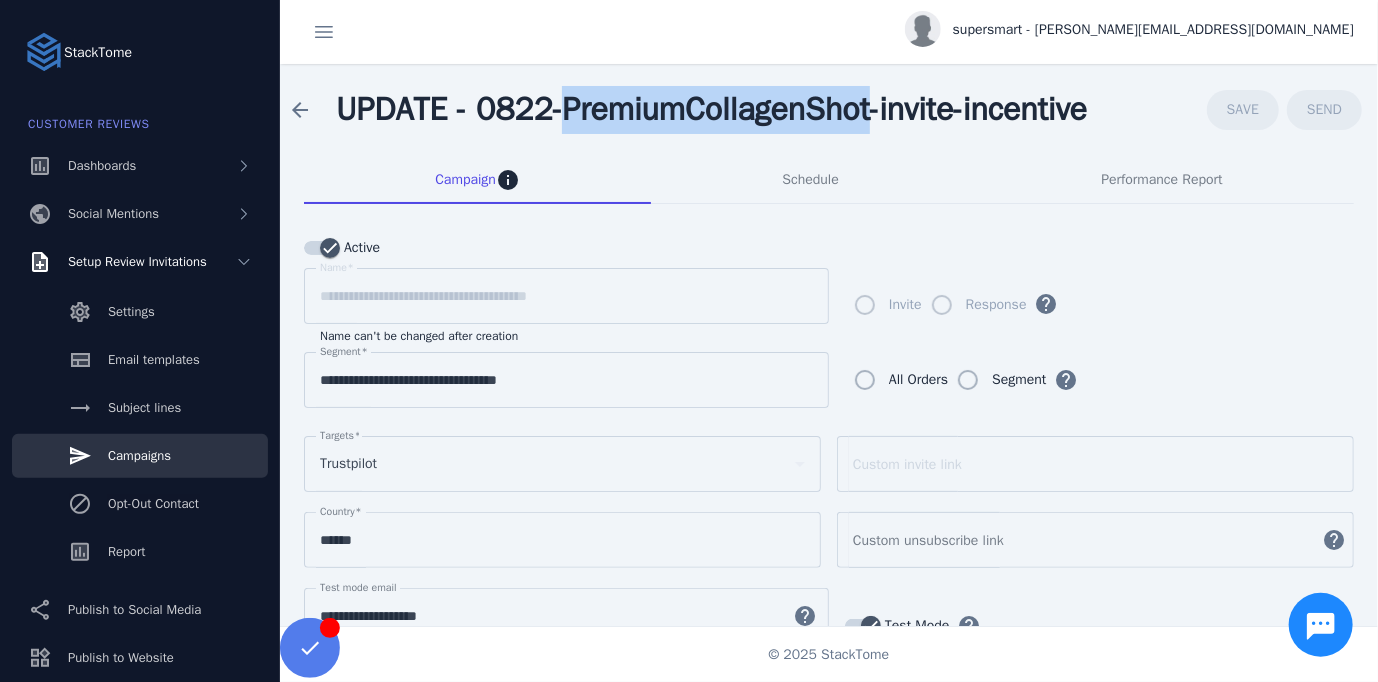 drag, startPoint x: 593, startPoint y: 83, endPoint x: 935, endPoint y: 93, distance: 342.14618 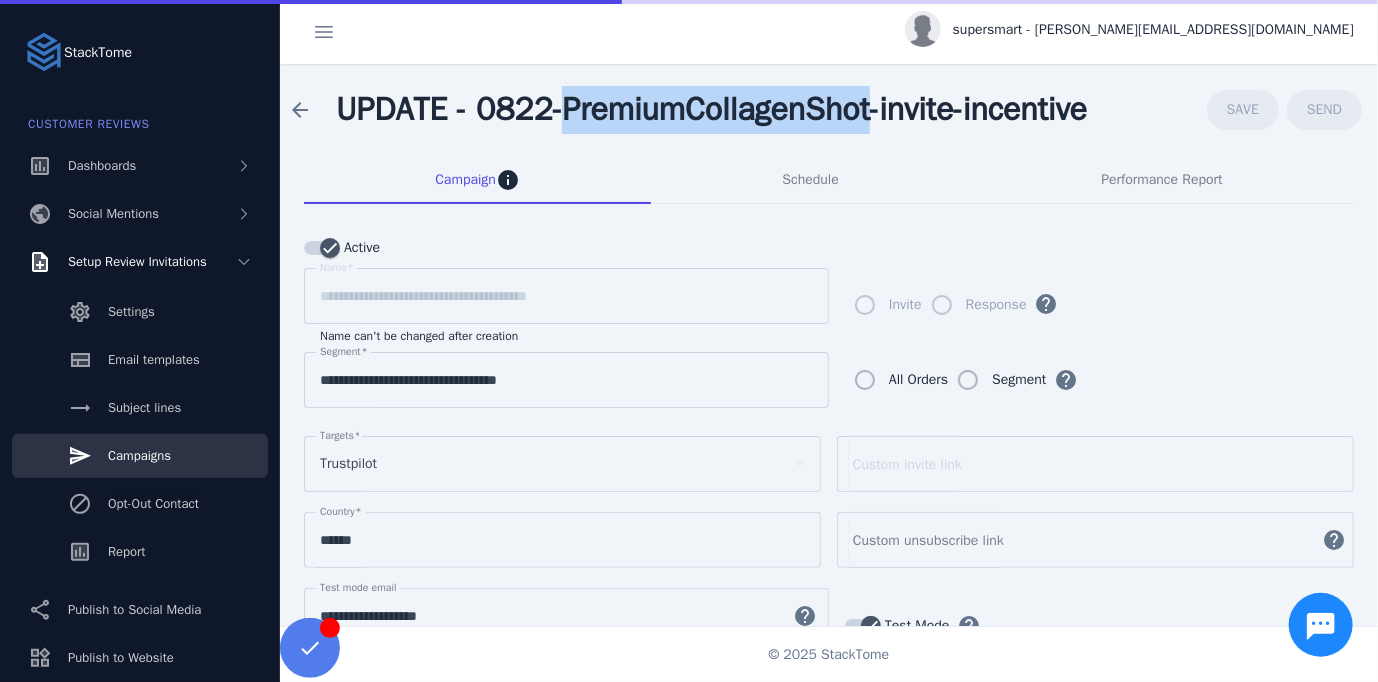 copy on "PremiumCollagenShot" 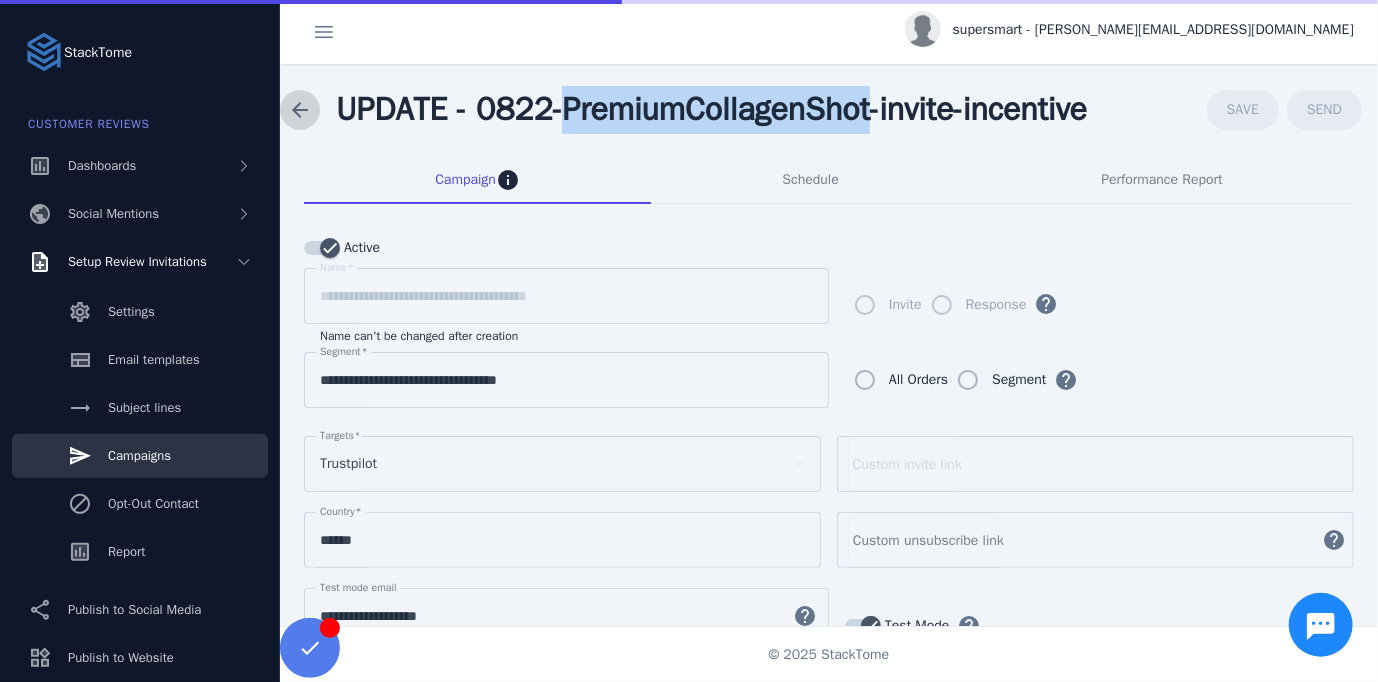 click 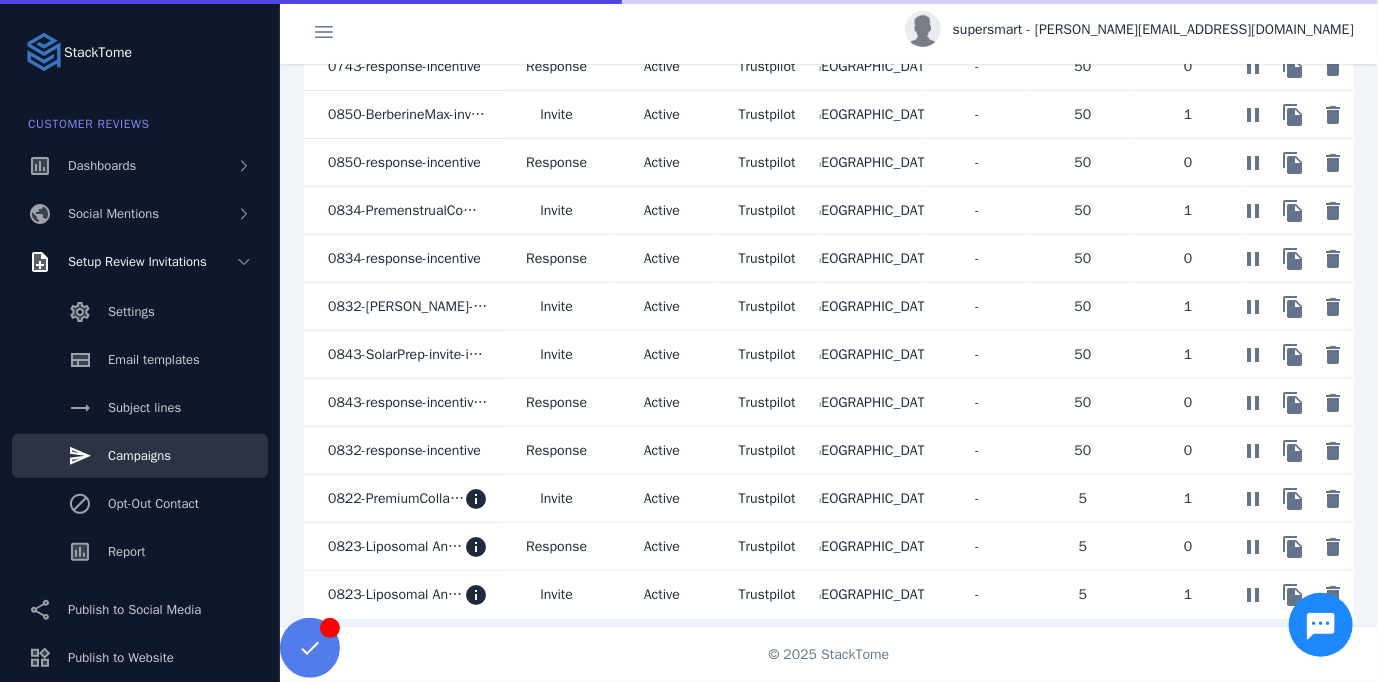 scroll, scrollTop: 1026, scrollLeft: 0, axis: vertical 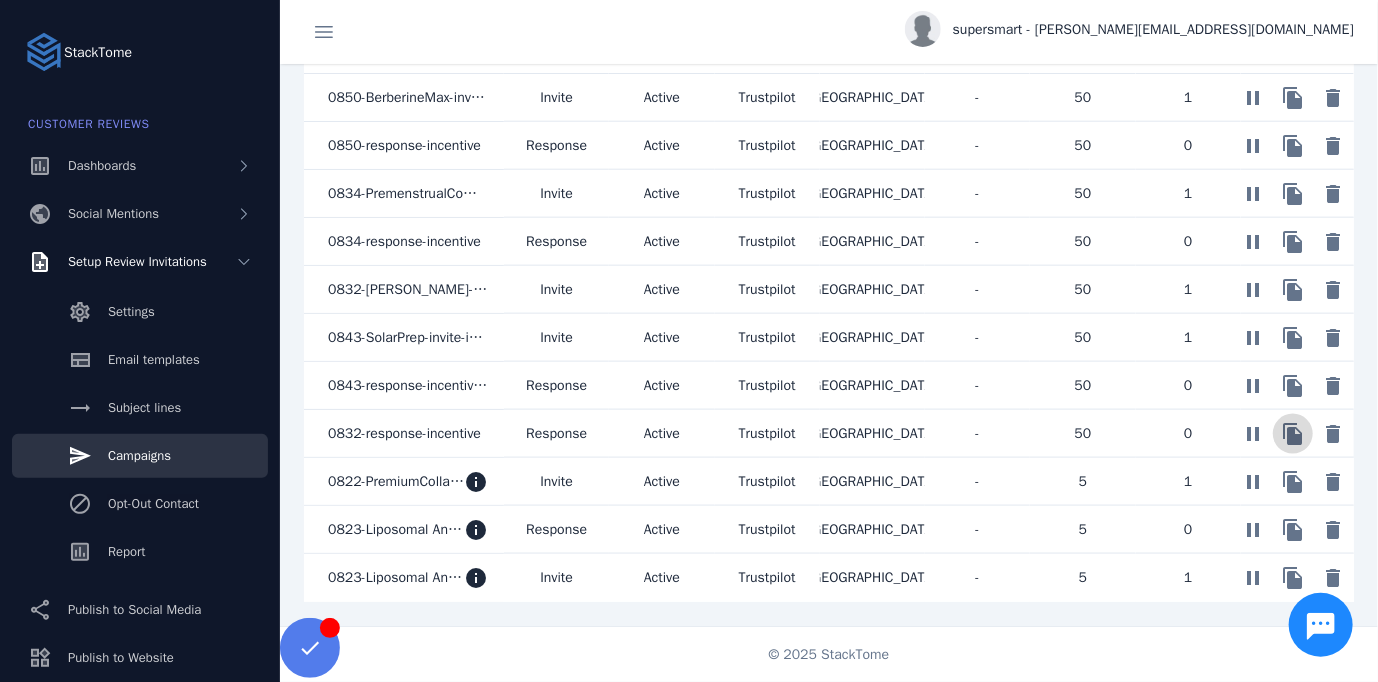 click 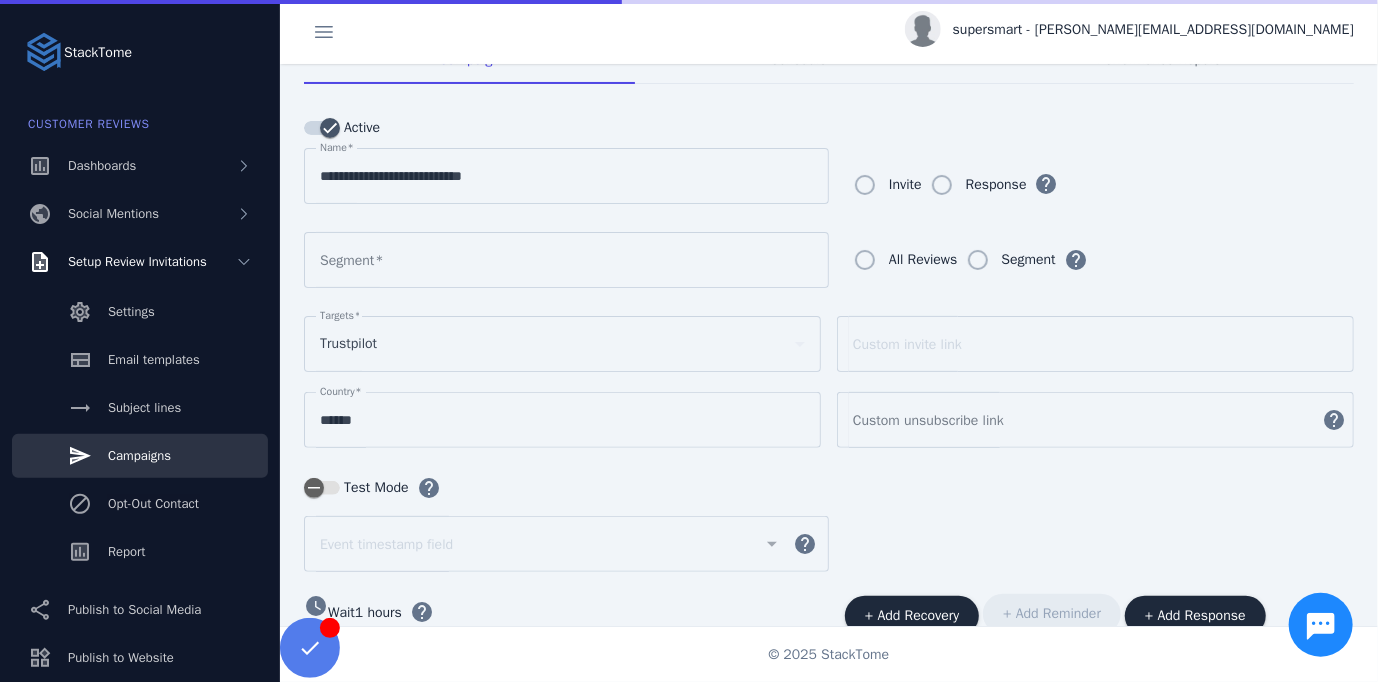 scroll, scrollTop: 0, scrollLeft: 0, axis: both 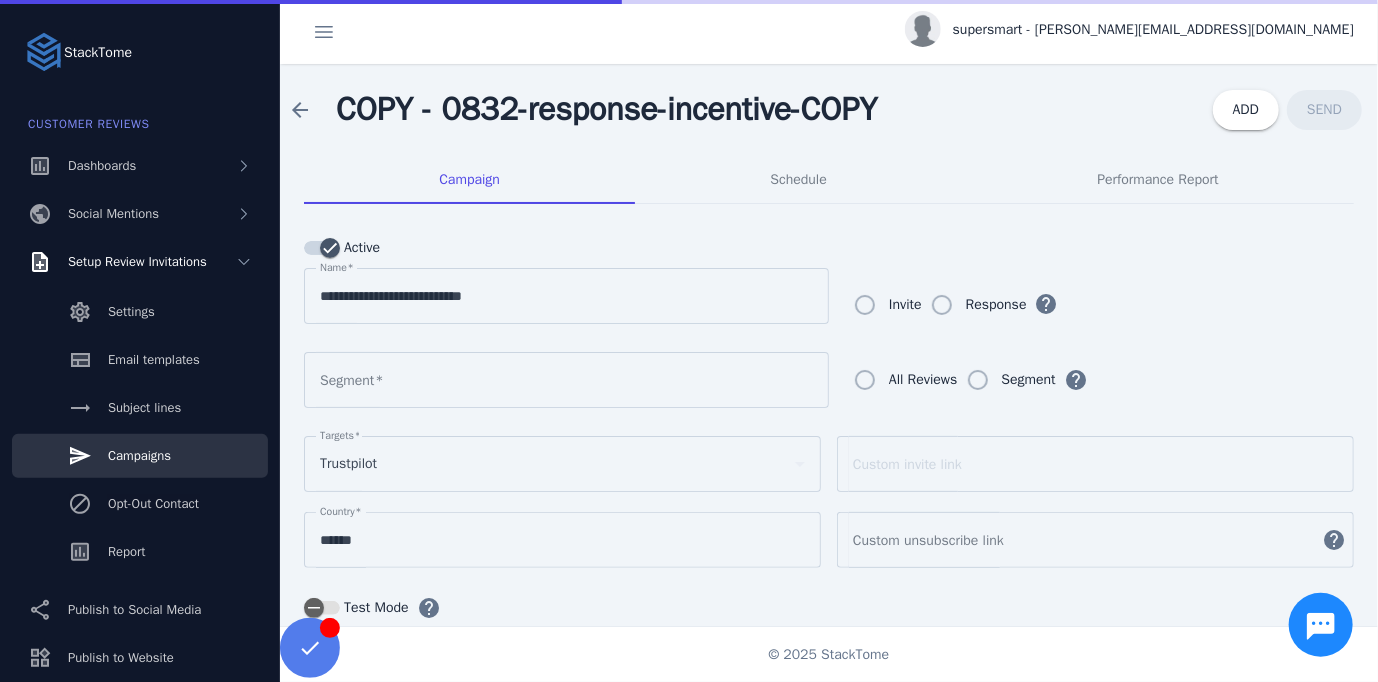 type on "**********" 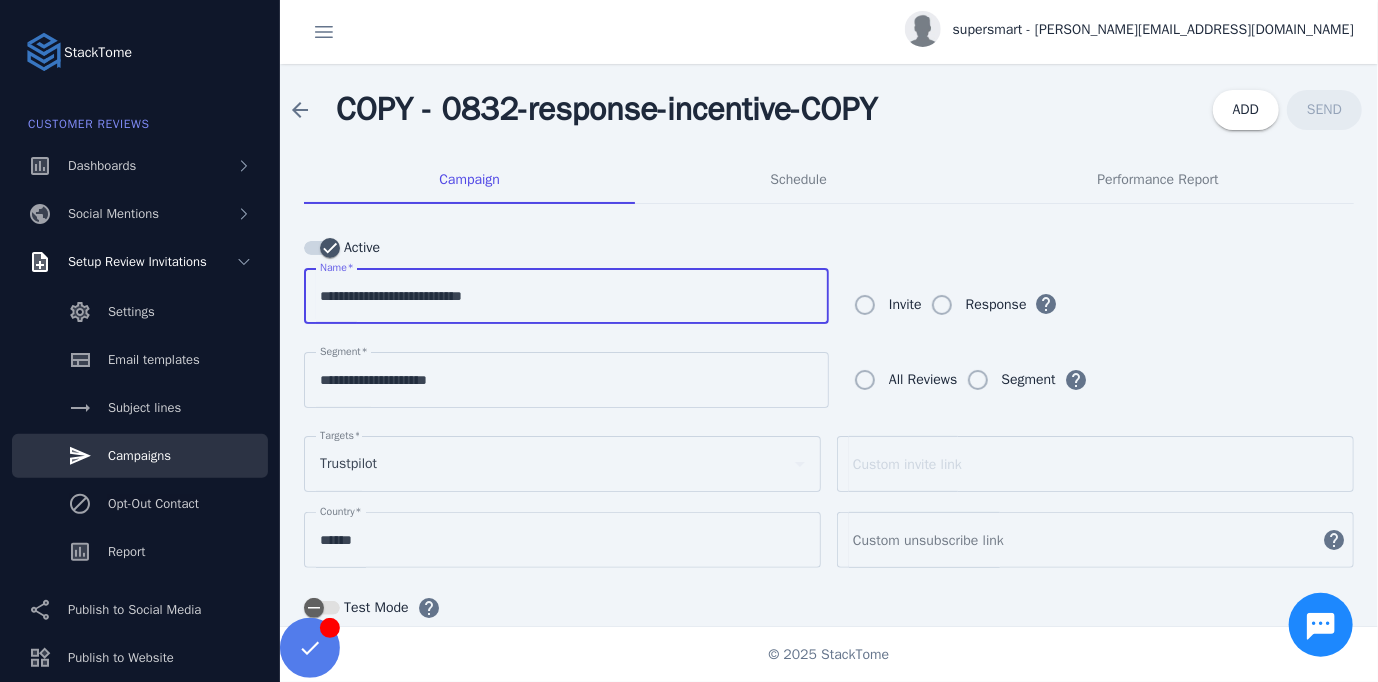 click on "**********" at bounding box center [566, 296] 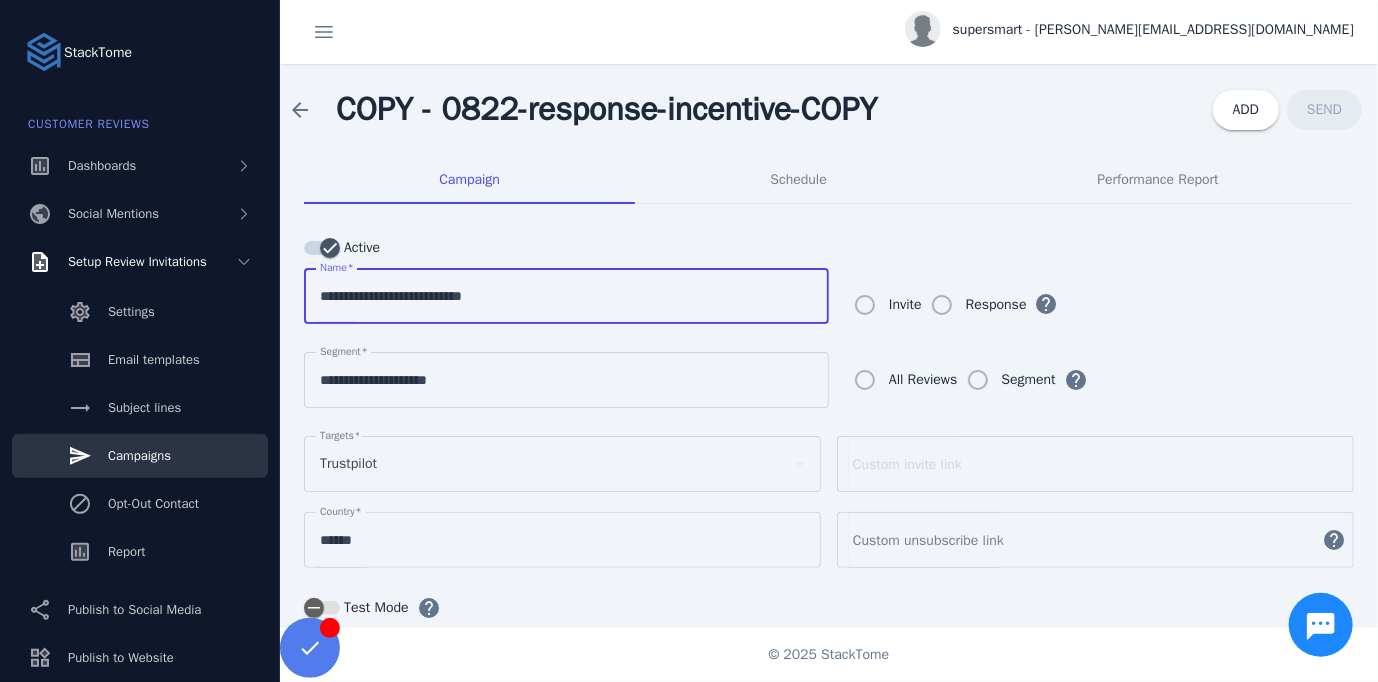 click on "**********" at bounding box center [566, 296] 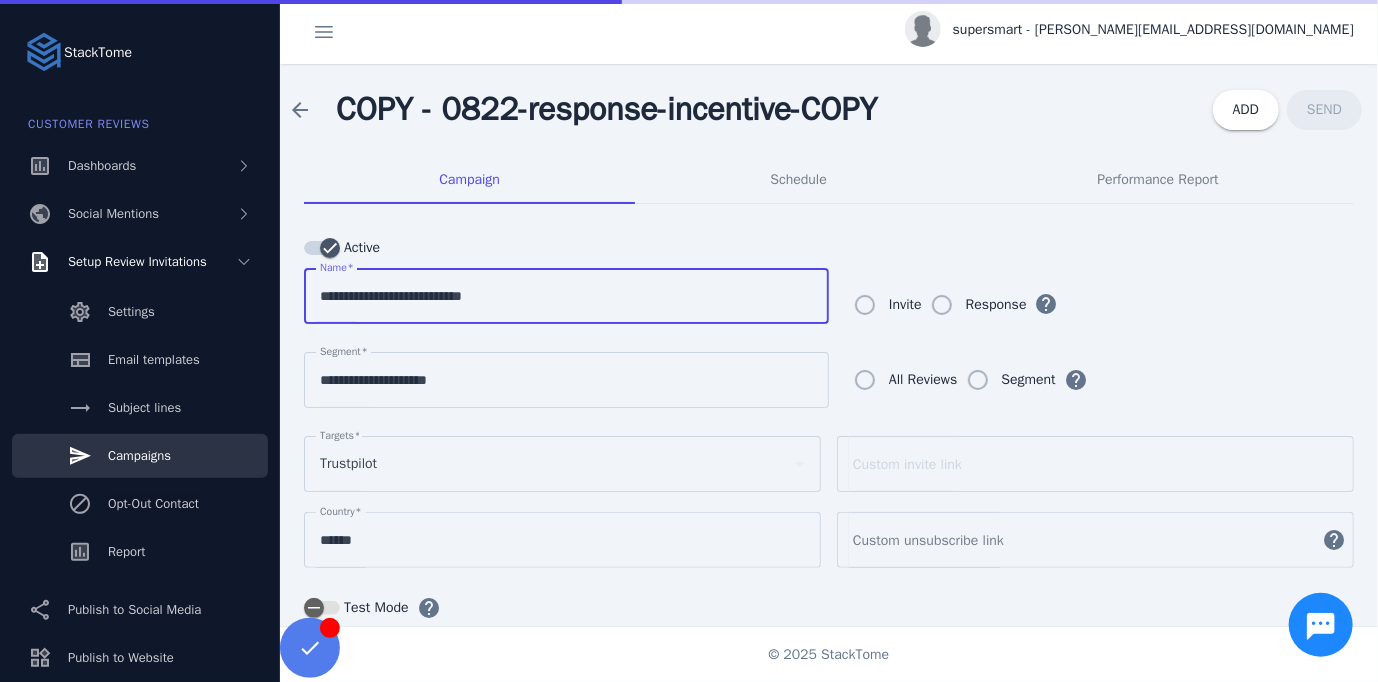 paste on "**********" 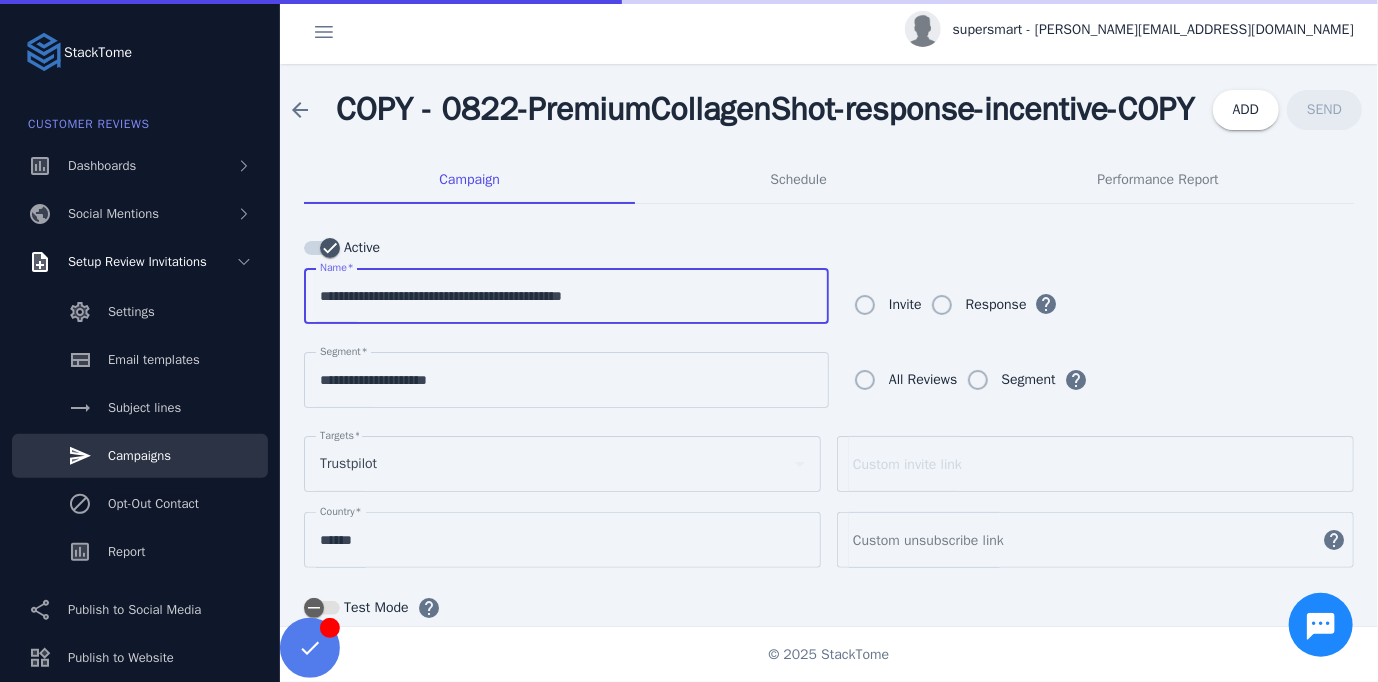 drag, startPoint x: 617, startPoint y: 302, endPoint x: 695, endPoint y: 311, distance: 78.51752 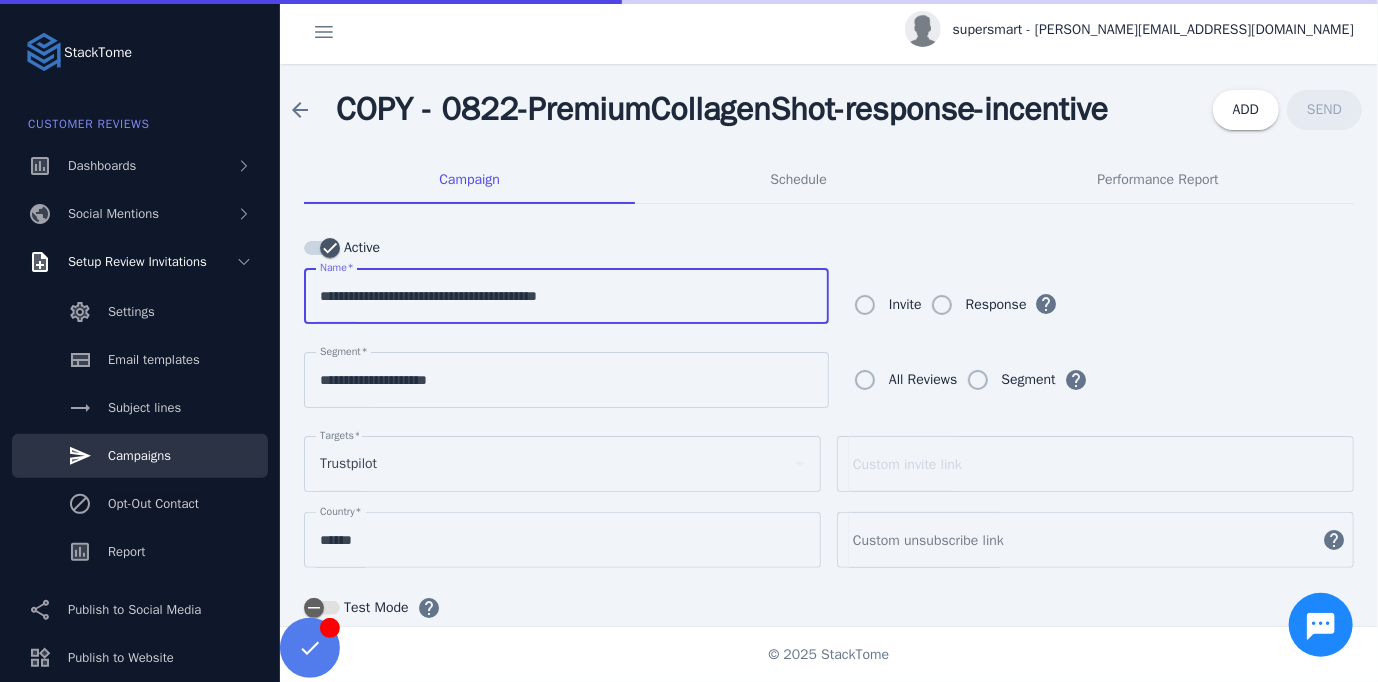 type on "**********" 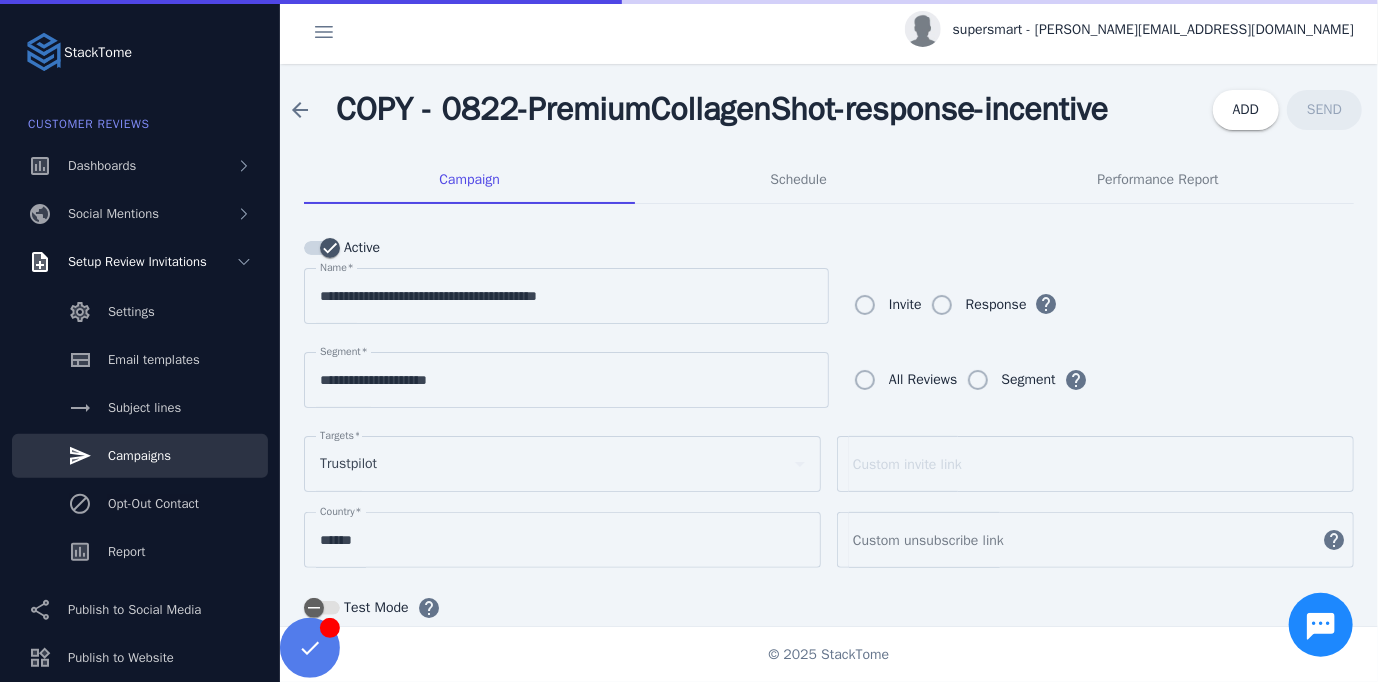 click on "**********" at bounding box center (566, 380) 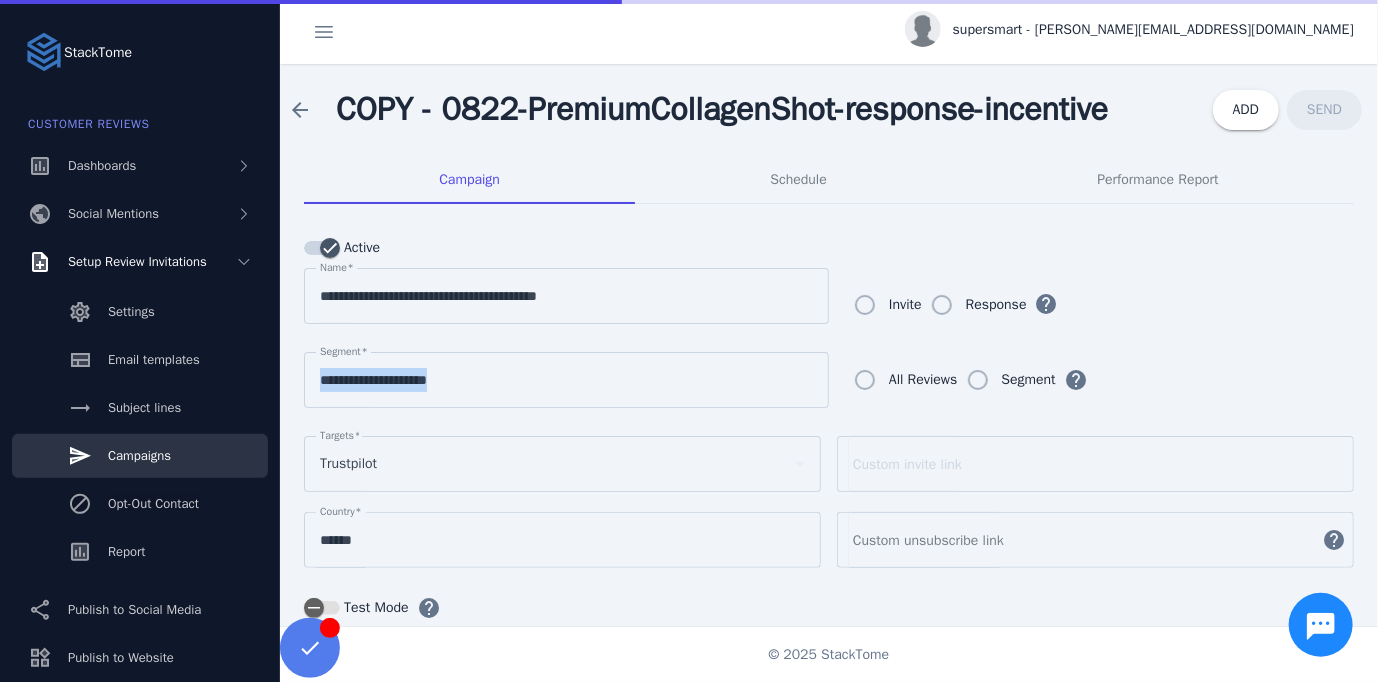 click on "**********" at bounding box center (566, 380) 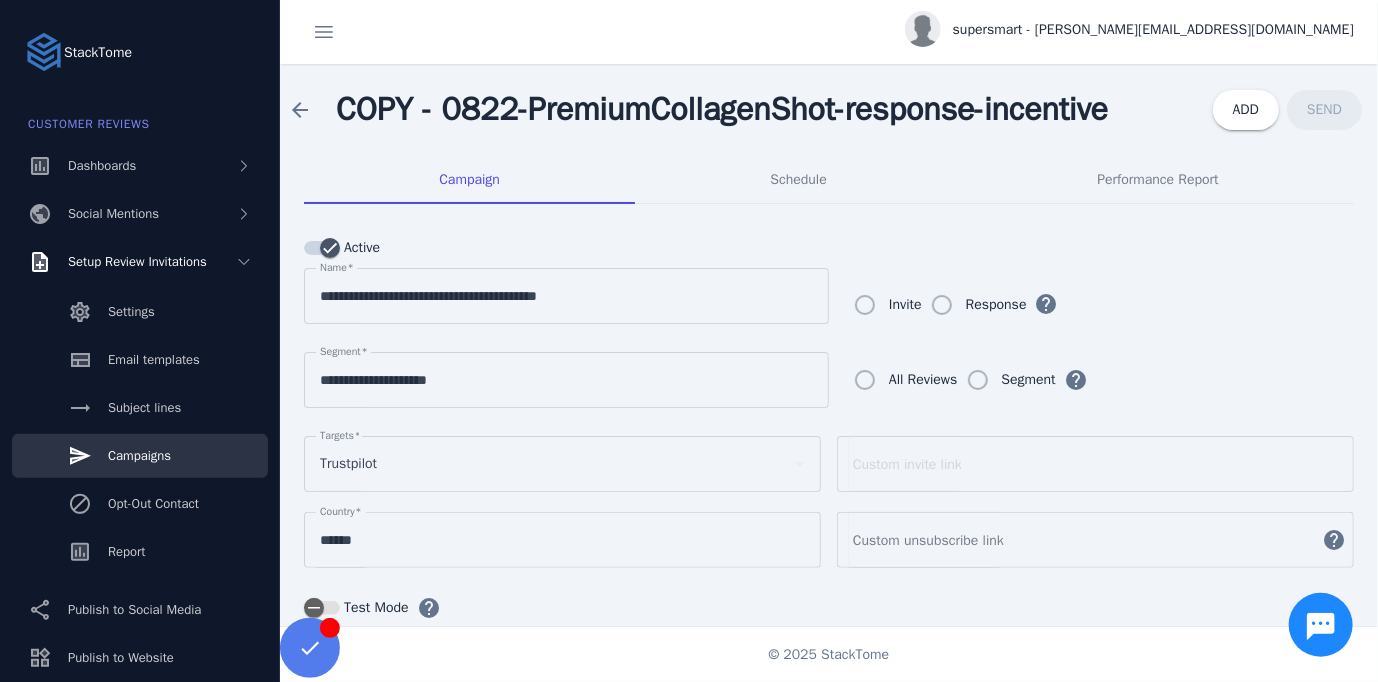 click on "**********" at bounding box center (566, 380) 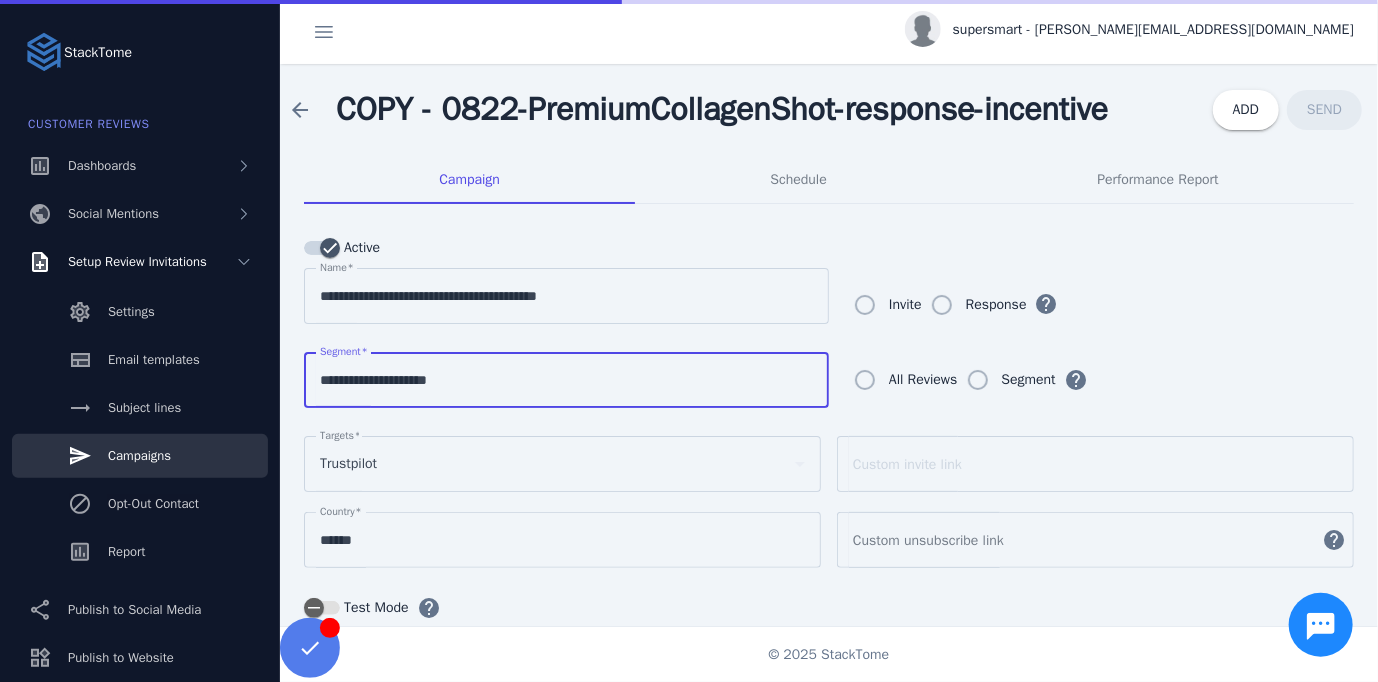 drag, startPoint x: 510, startPoint y: 388, endPoint x: 296, endPoint y: 359, distance: 215.95601 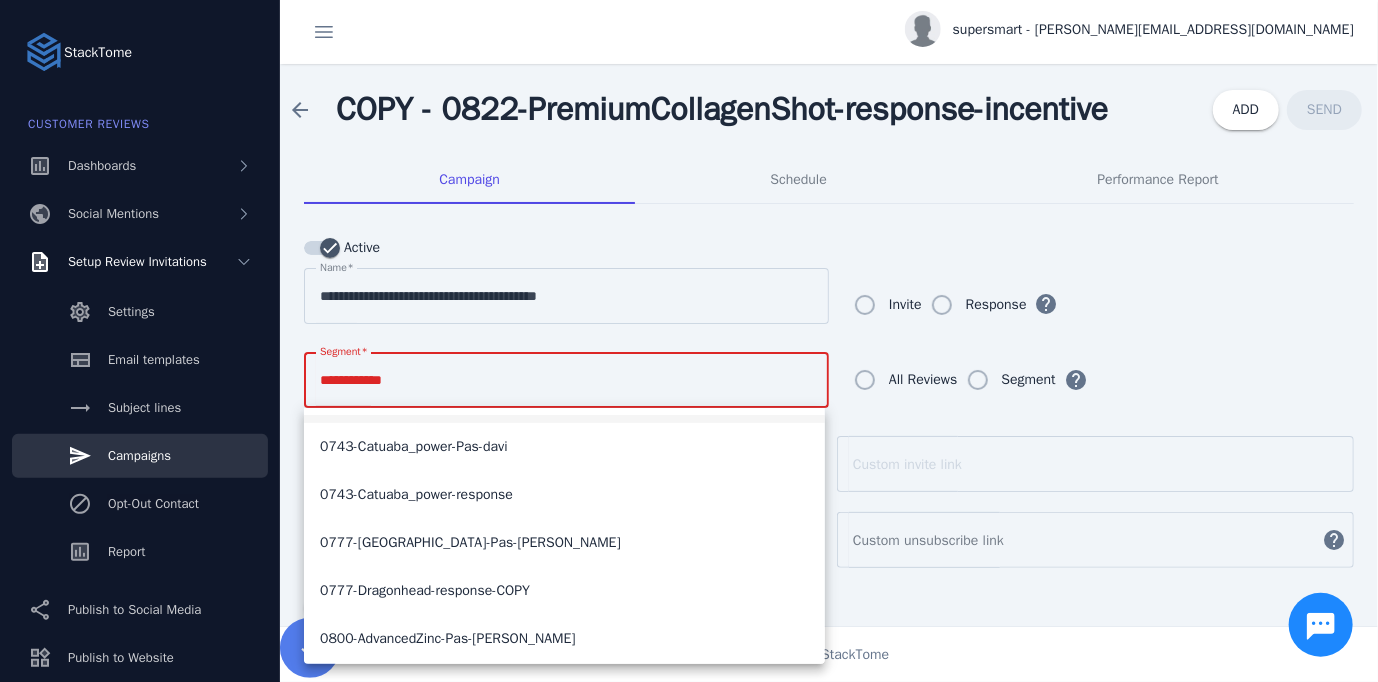 scroll, scrollTop: 400, scrollLeft: 0, axis: vertical 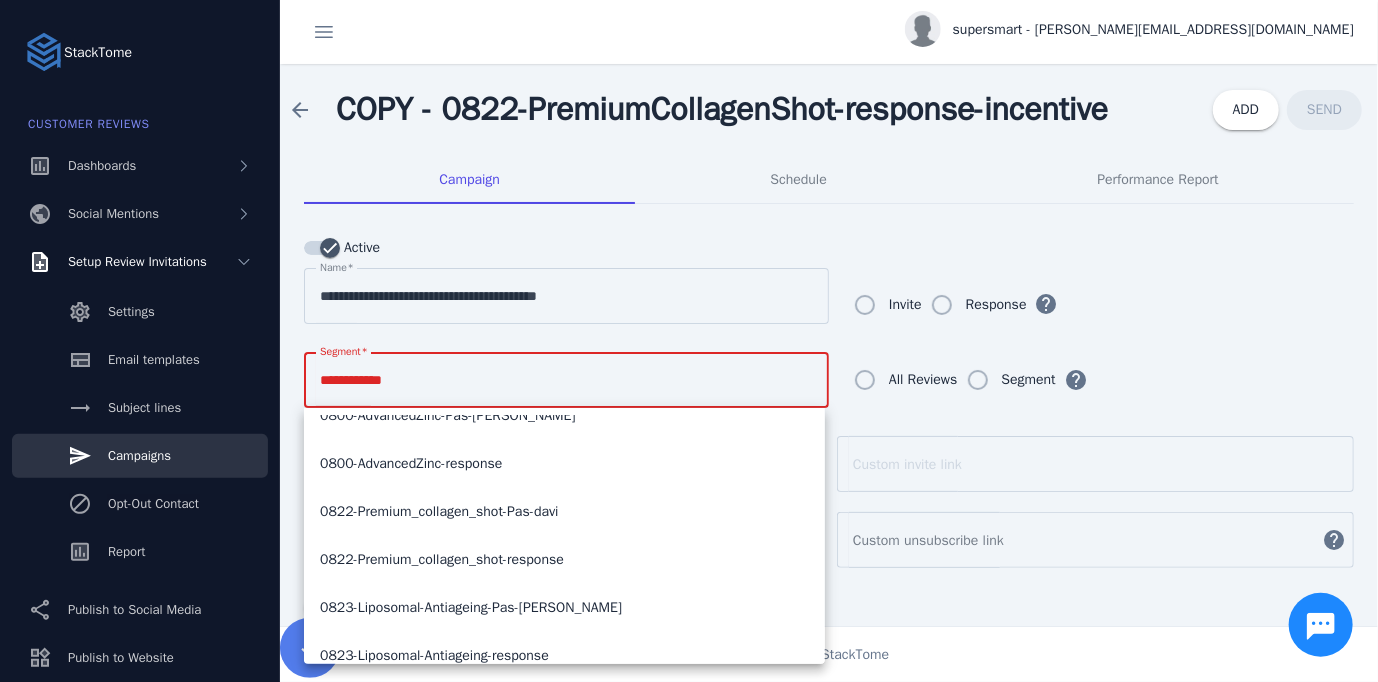 click on "0822-Premium_collagen_shot-response" at bounding box center [442, 560] 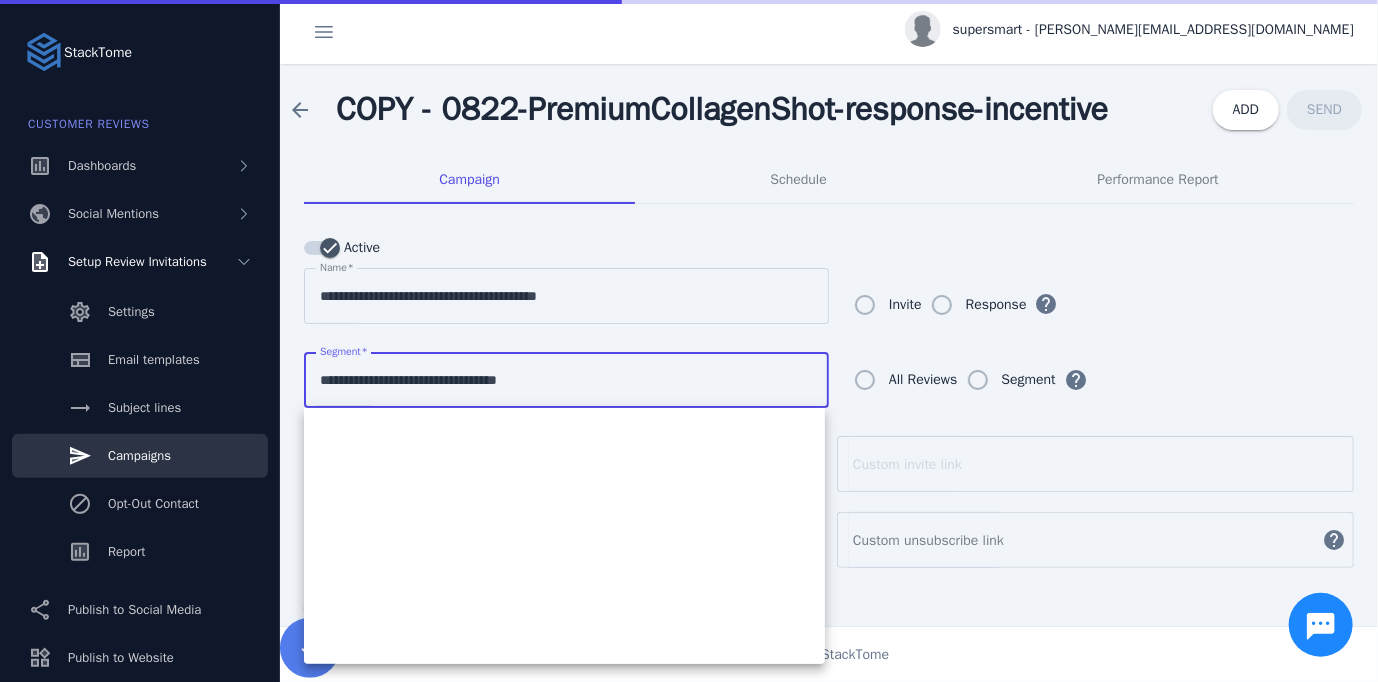 scroll, scrollTop: 0, scrollLeft: 0, axis: both 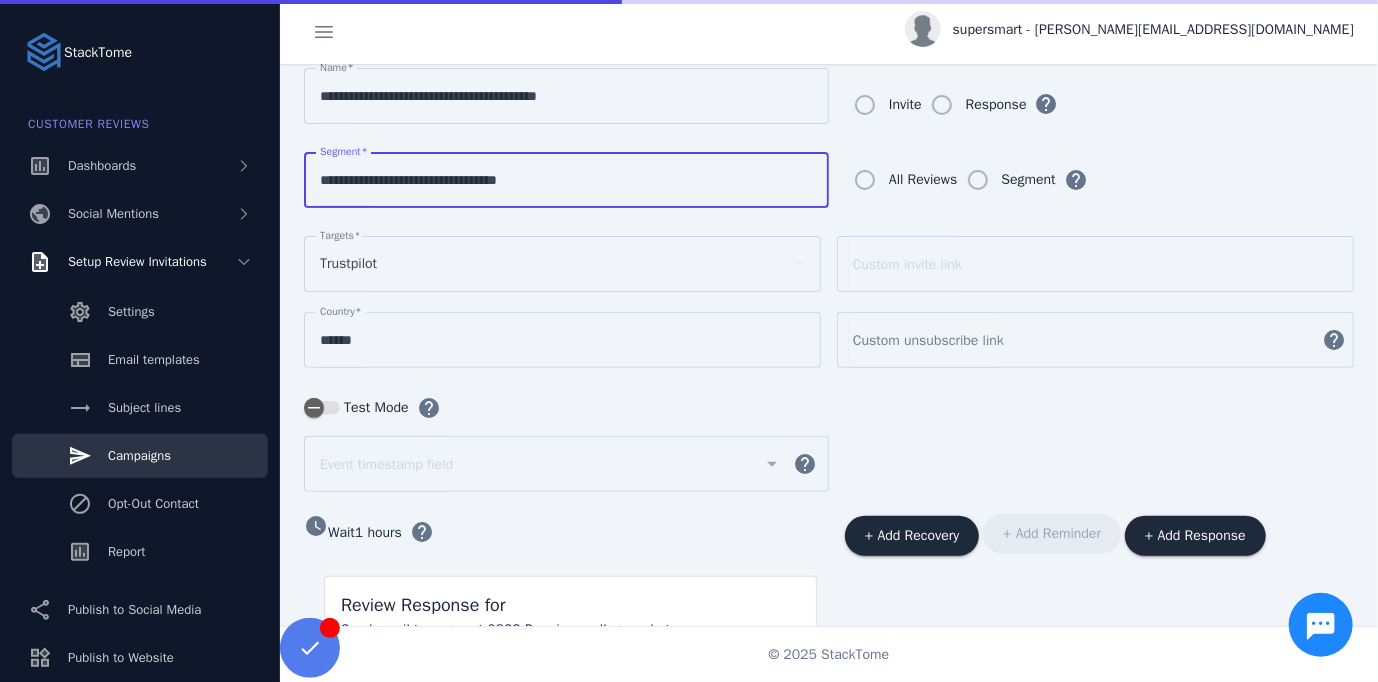 click on "Test Mode" at bounding box center (374, 408) 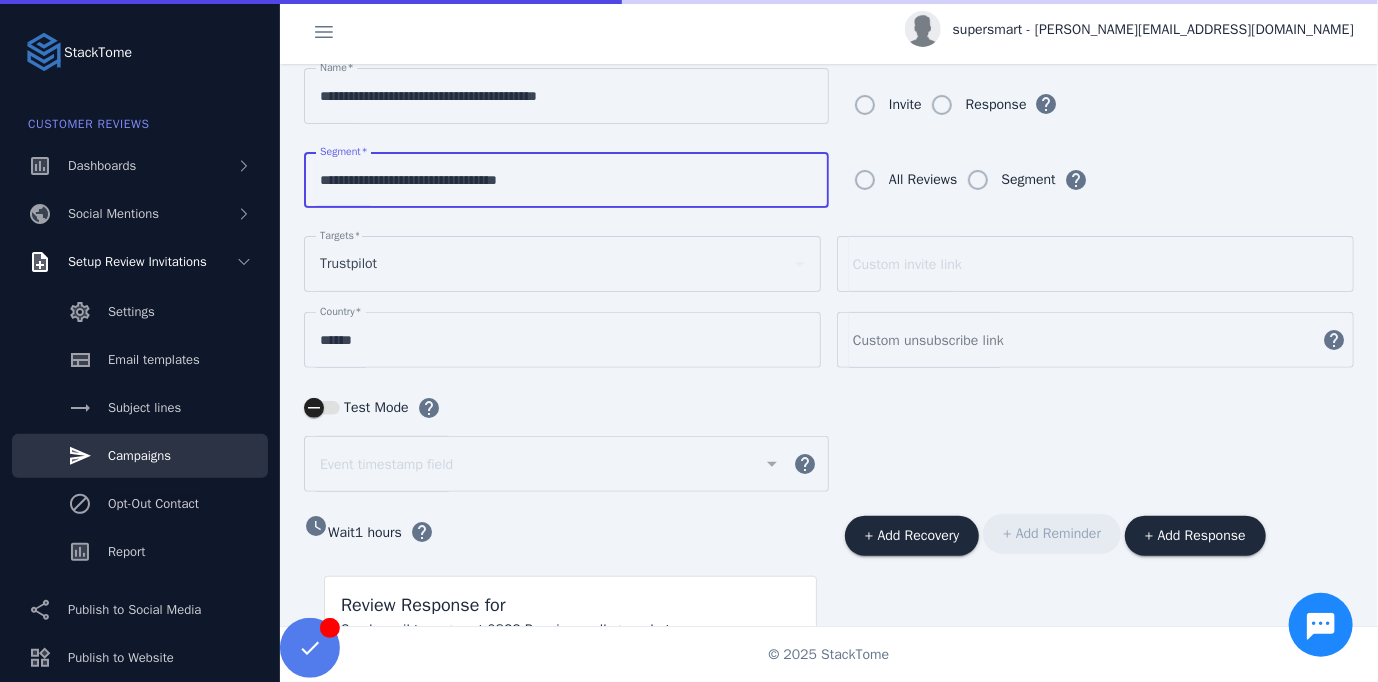 click on "Test Mode" at bounding box center [322, 408] 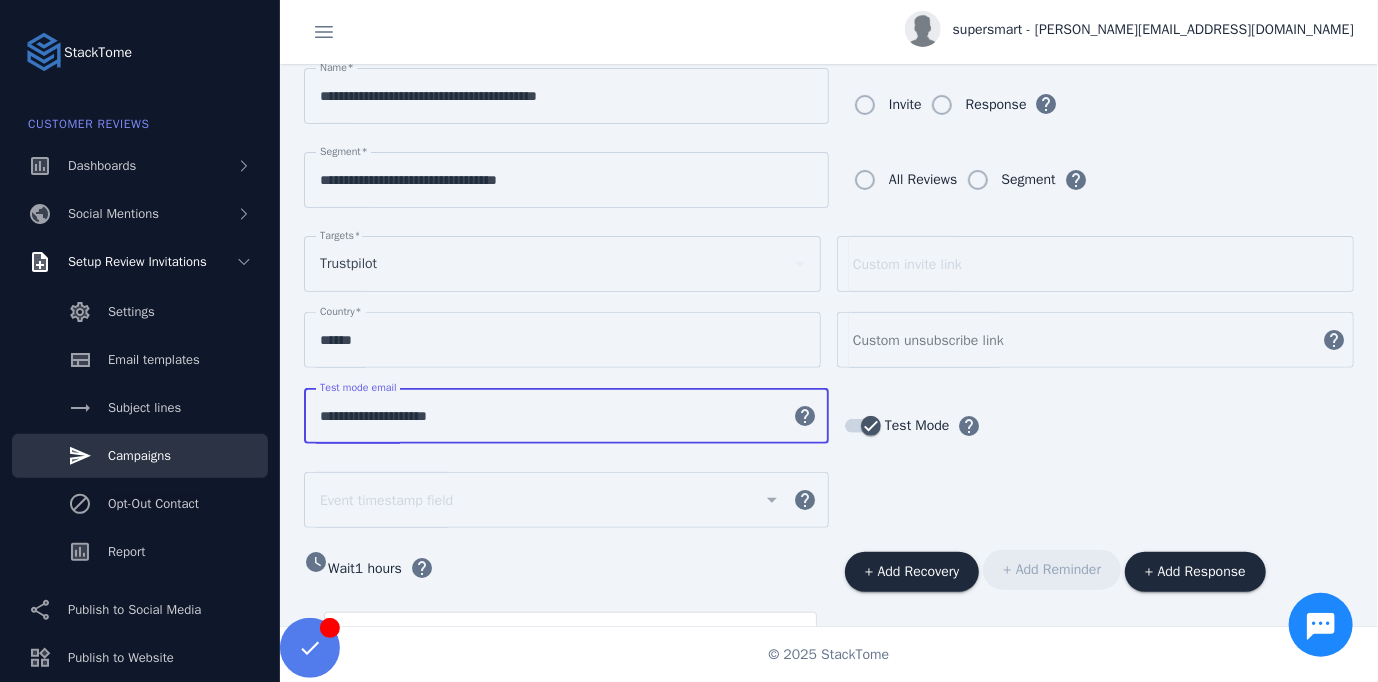 drag, startPoint x: 361, startPoint y: 417, endPoint x: 304, endPoint y: 417, distance: 57 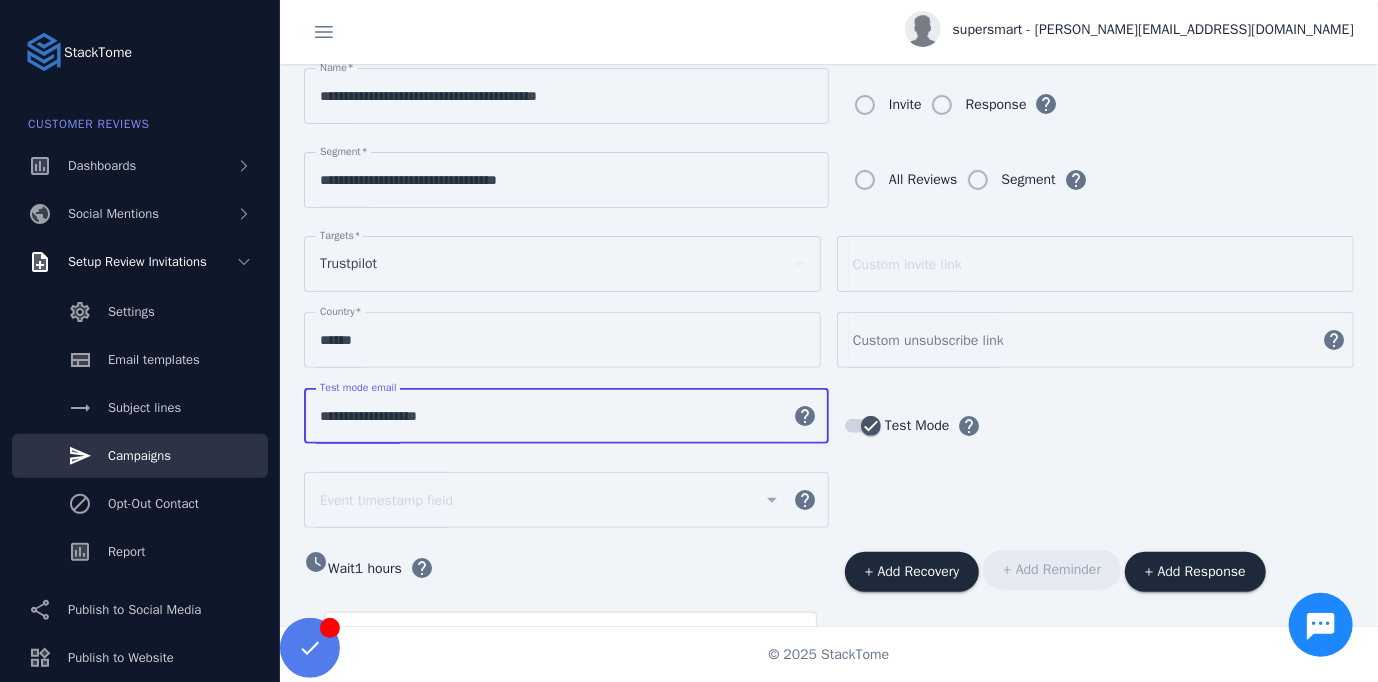 drag, startPoint x: 493, startPoint y: 410, endPoint x: 588, endPoint y: 399, distance: 95.63472 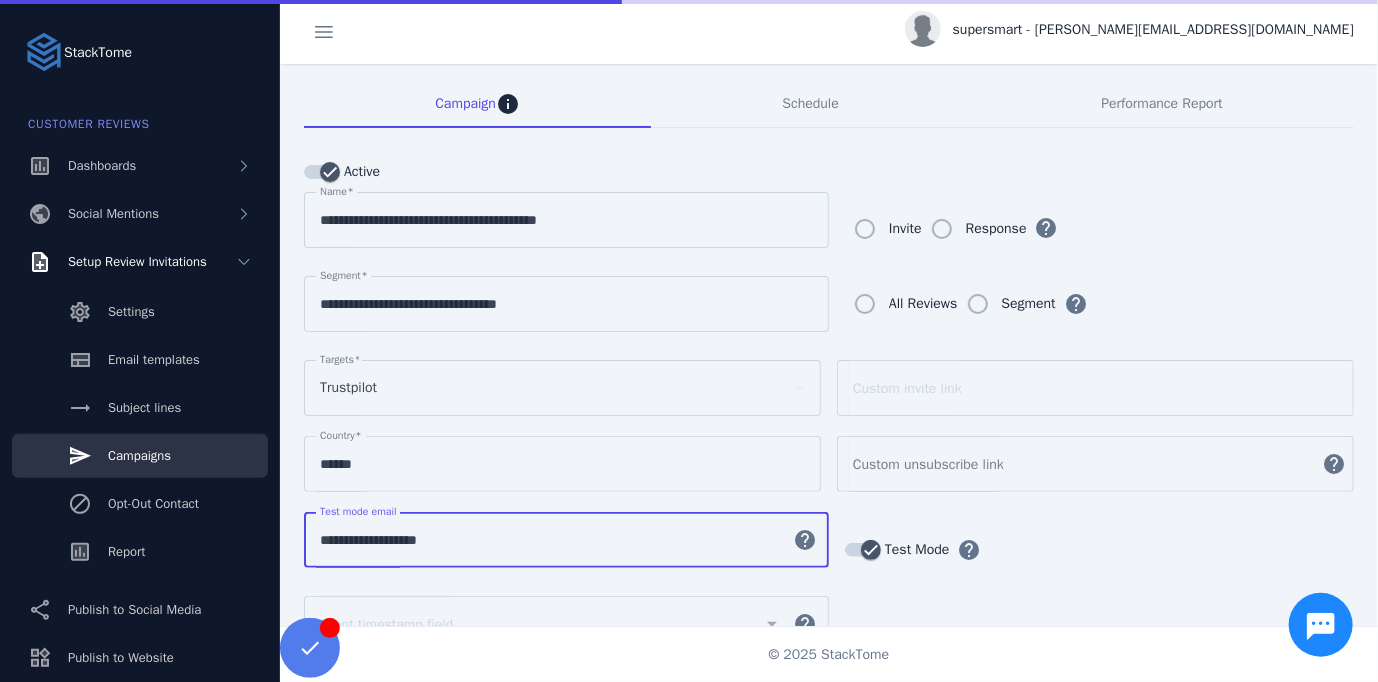 scroll, scrollTop: 0, scrollLeft: 0, axis: both 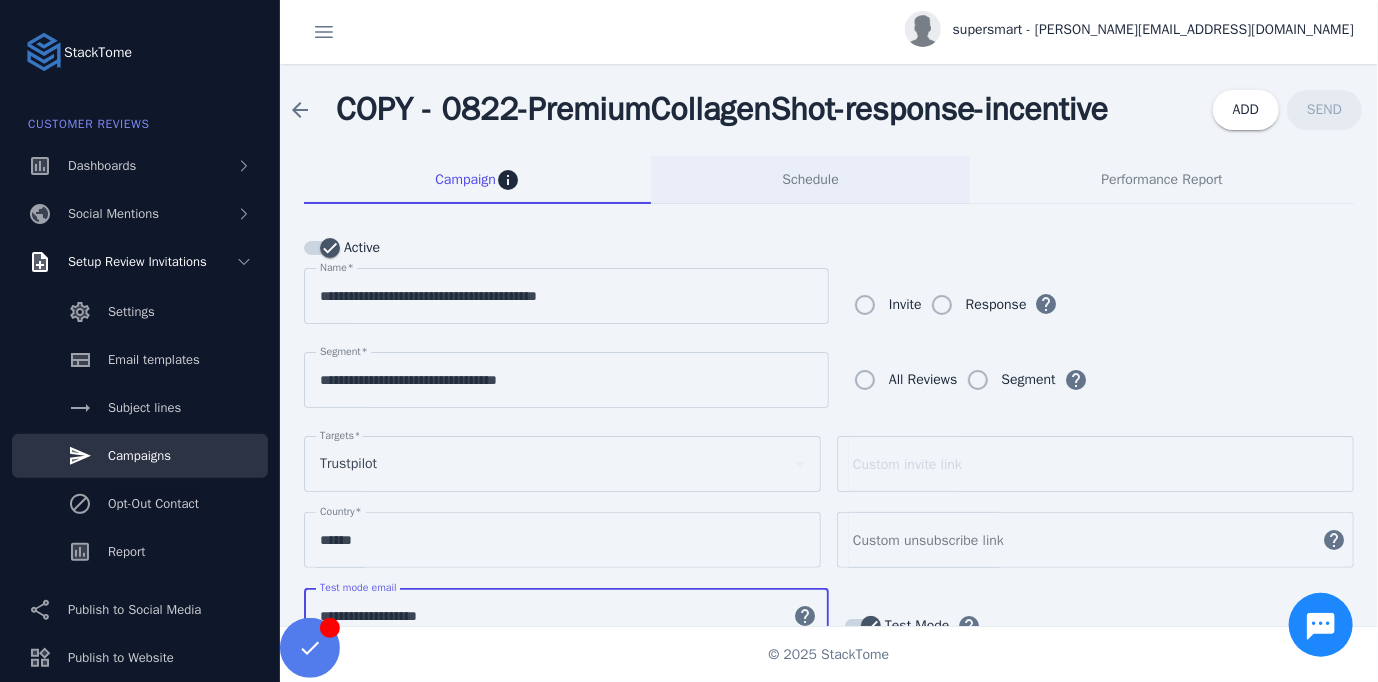 type on "**********" 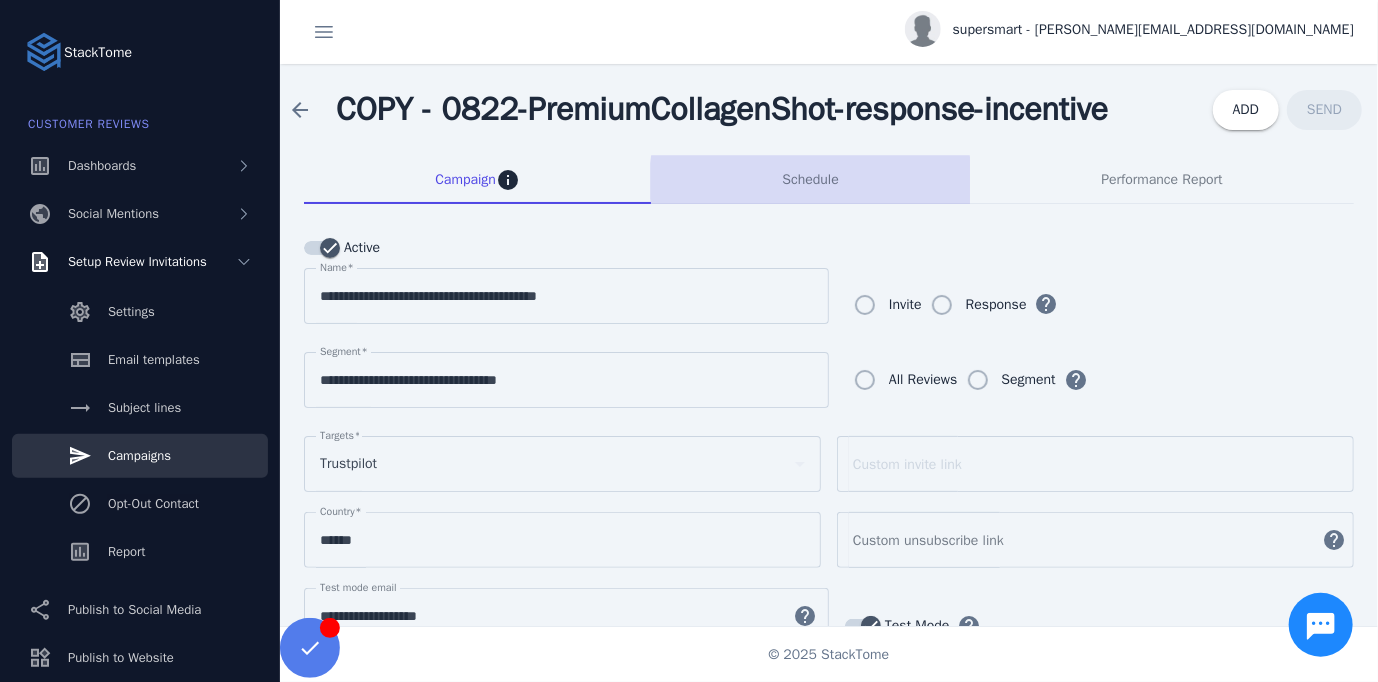 click on "Schedule" at bounding box center [810, 180] 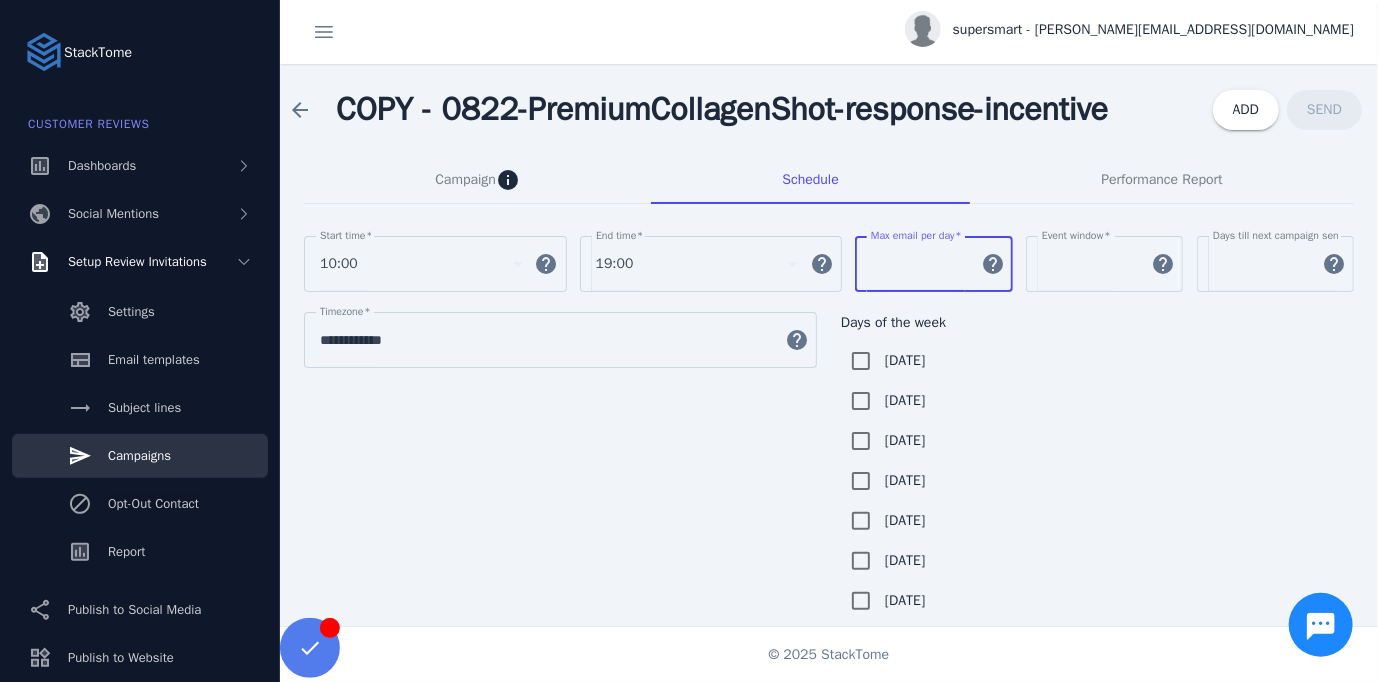 drag, startPoint x: 909, startPoint y: 259, endPoint x: 861, endPoint y: 265, distance: 48.373547 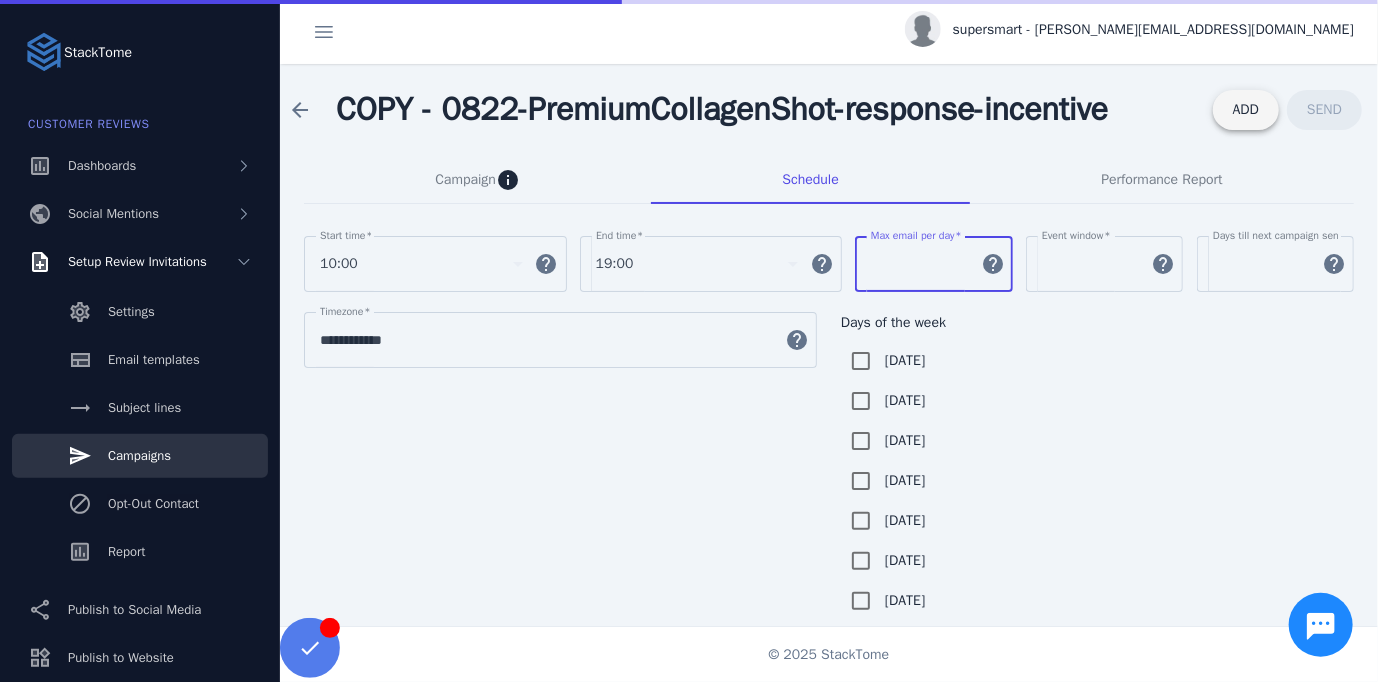 type on "*" 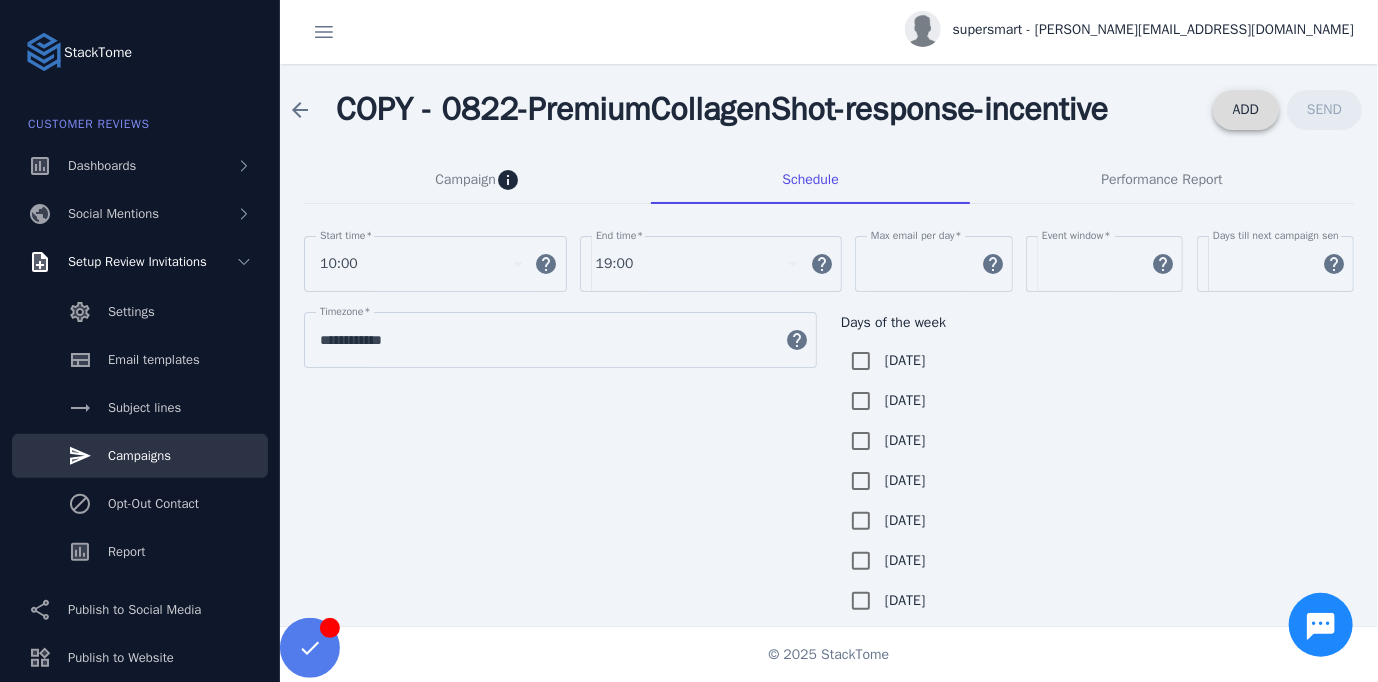 click on "ADD" 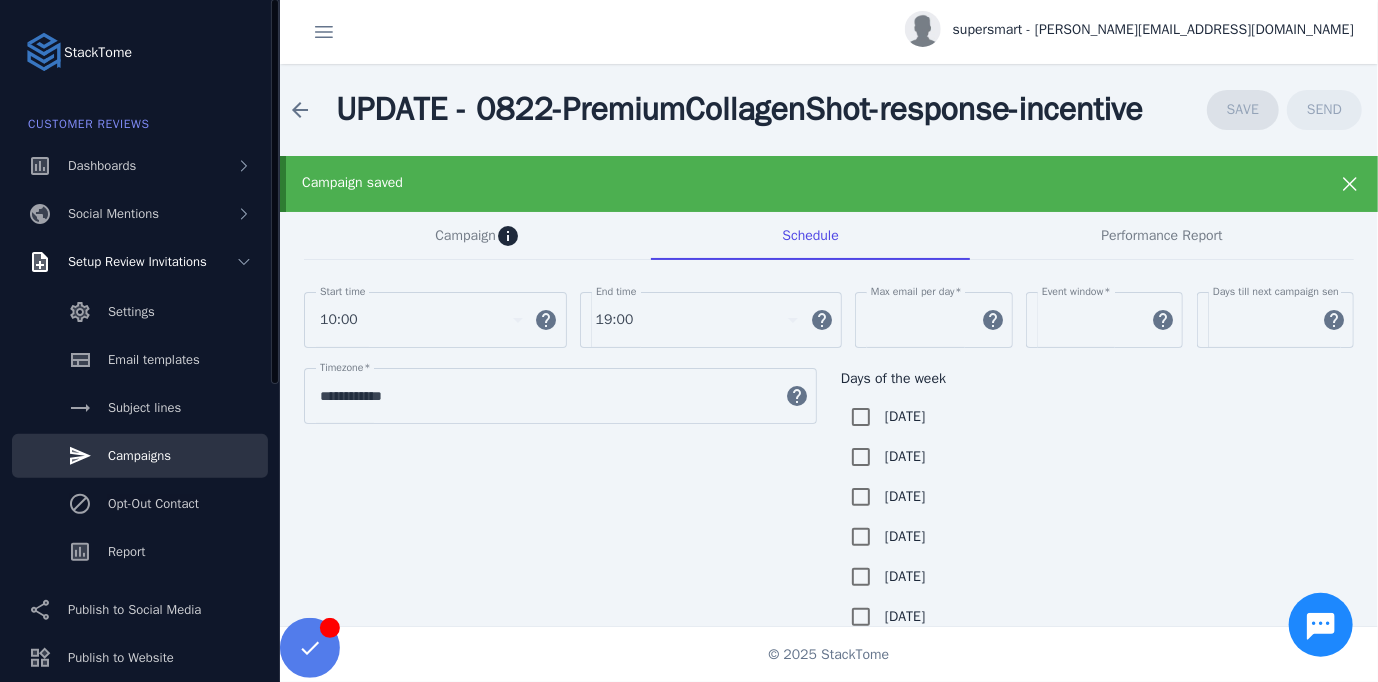 click on "Campaigns" 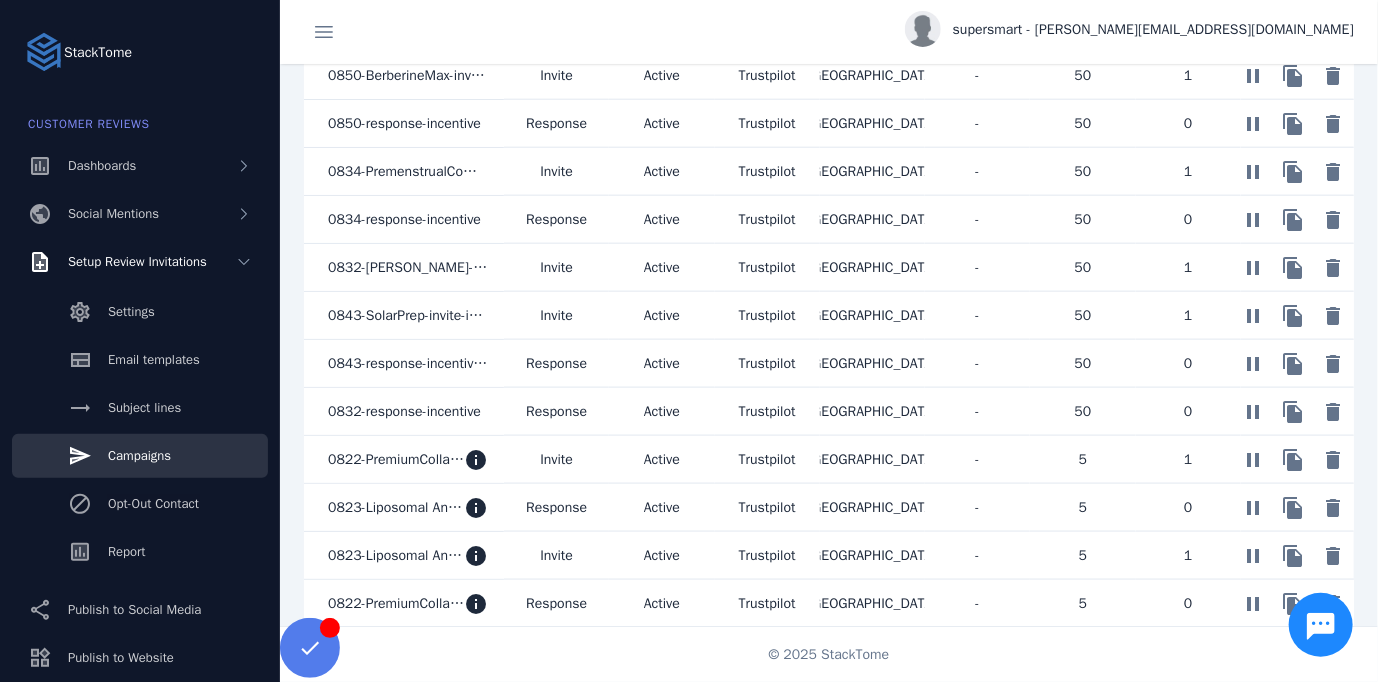 scroll, scrollTop: 1074, scrollLeft: 0, axis: vertical 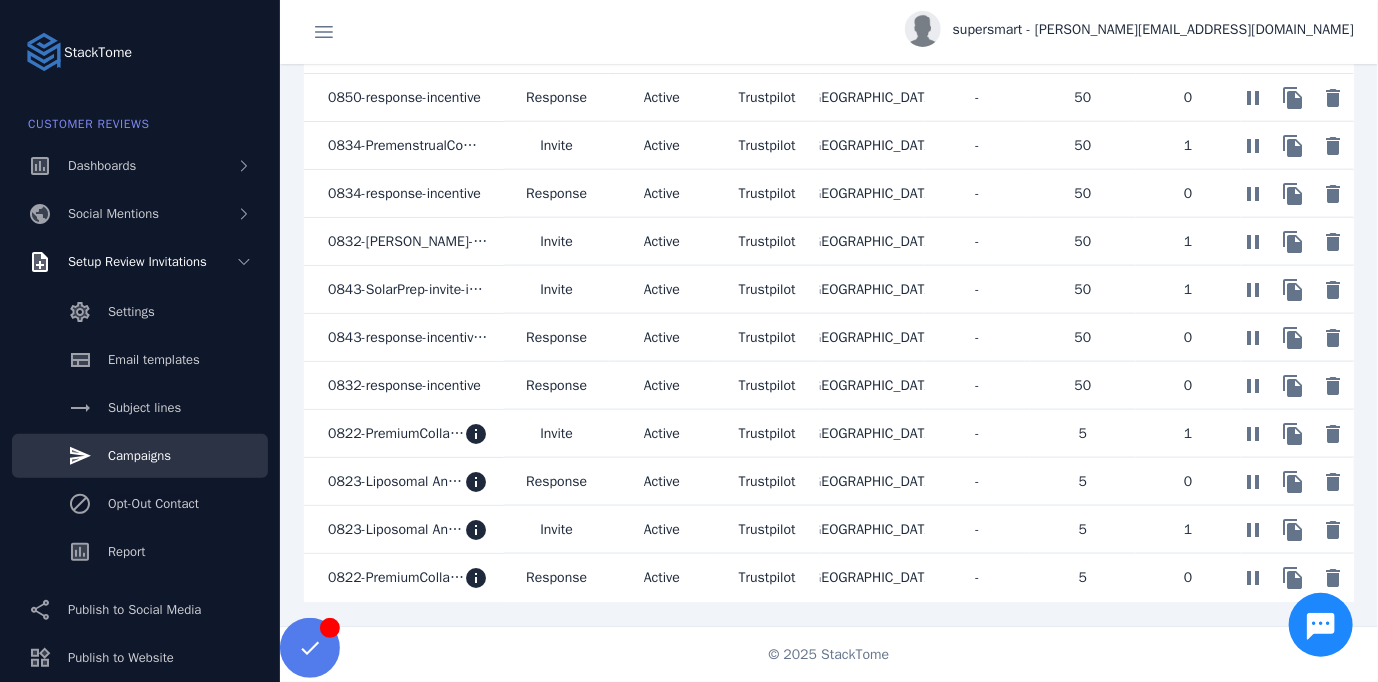 click on "0823-Liposomal Anti-Ageing Formula" 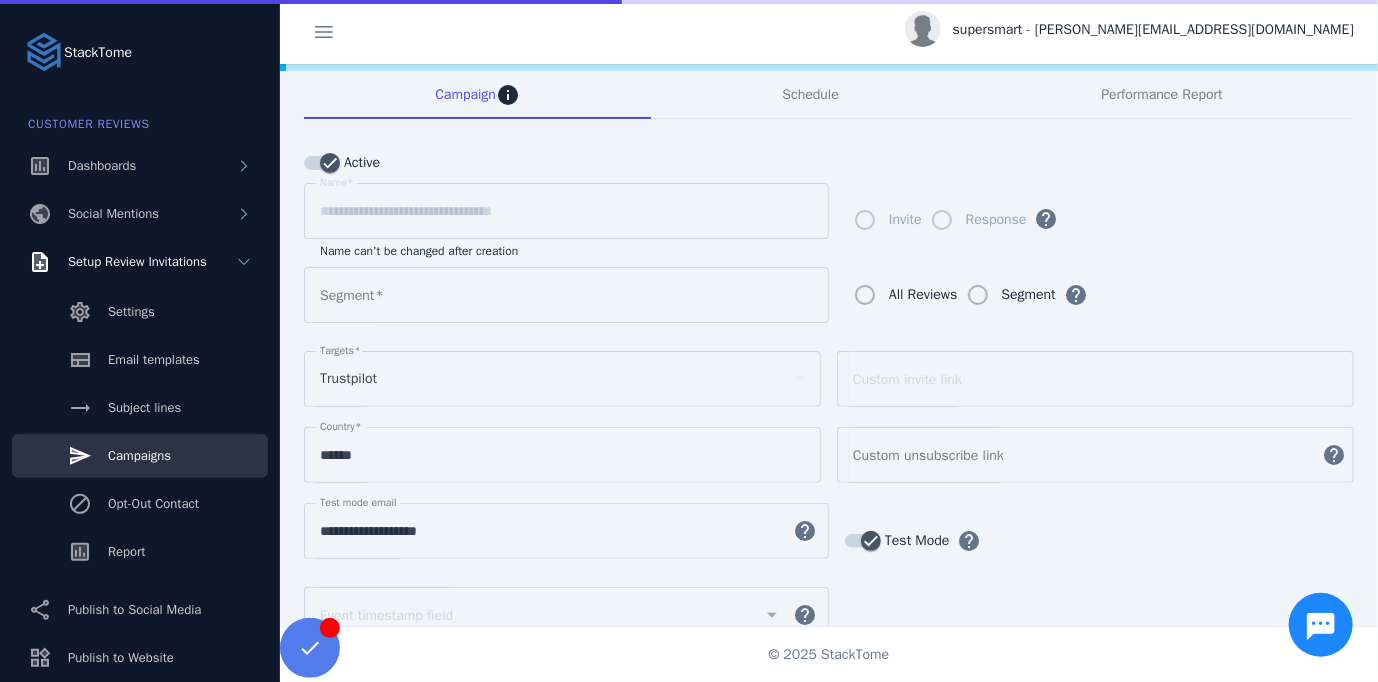 scroll, scrollTop: 41, scrollLeft: 0, axis: vertical 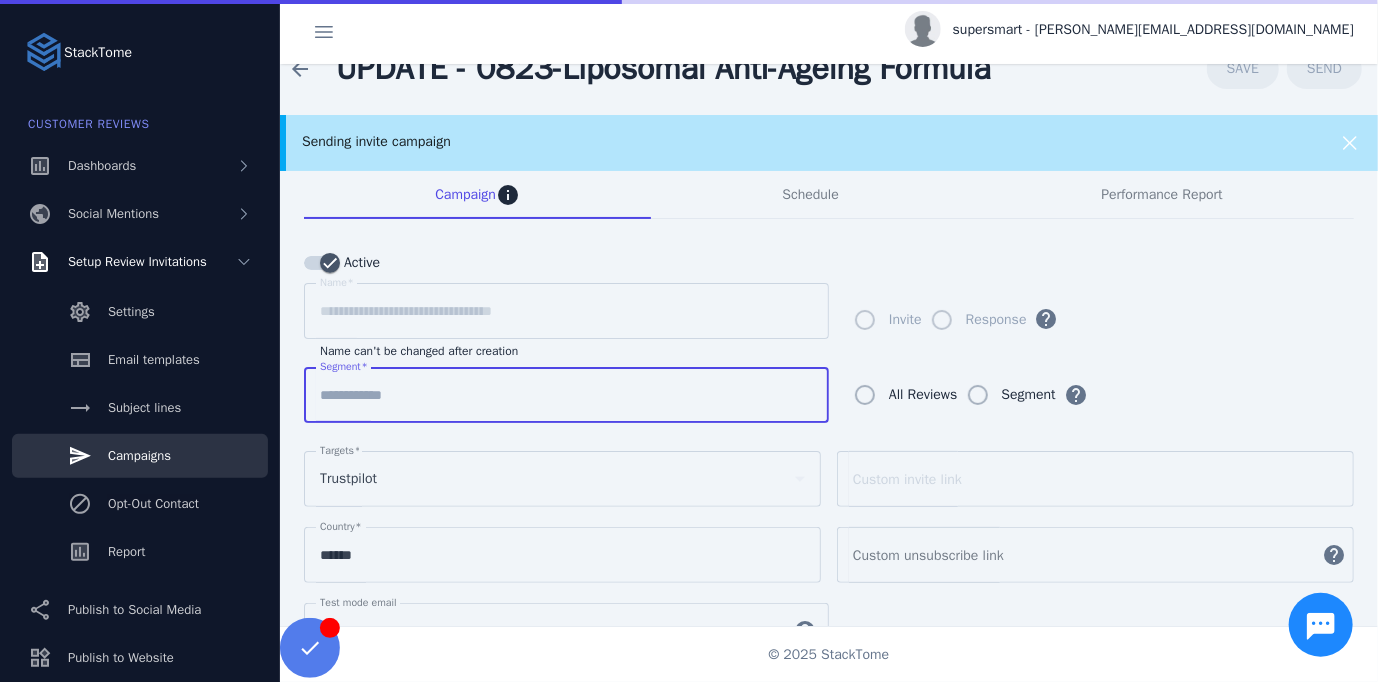 click on "Segment" at bounding box center [566, 395] 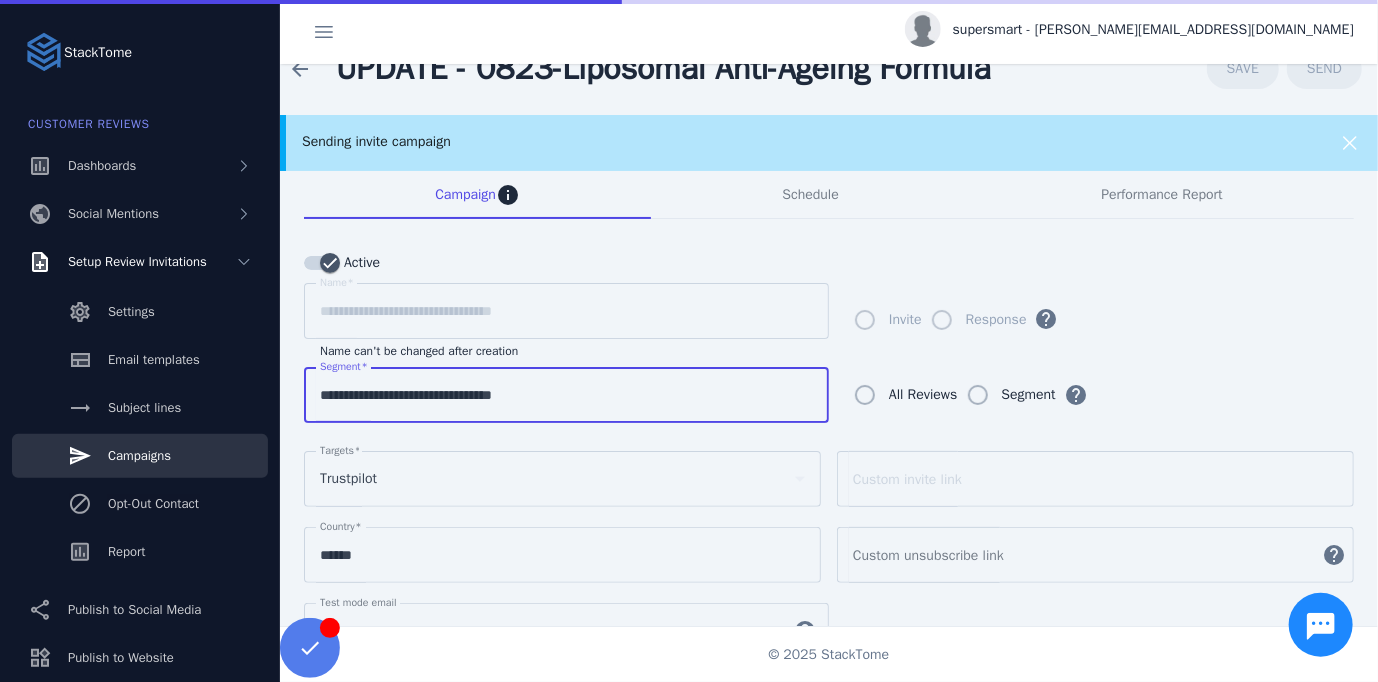click at bounding box center [564, 550] 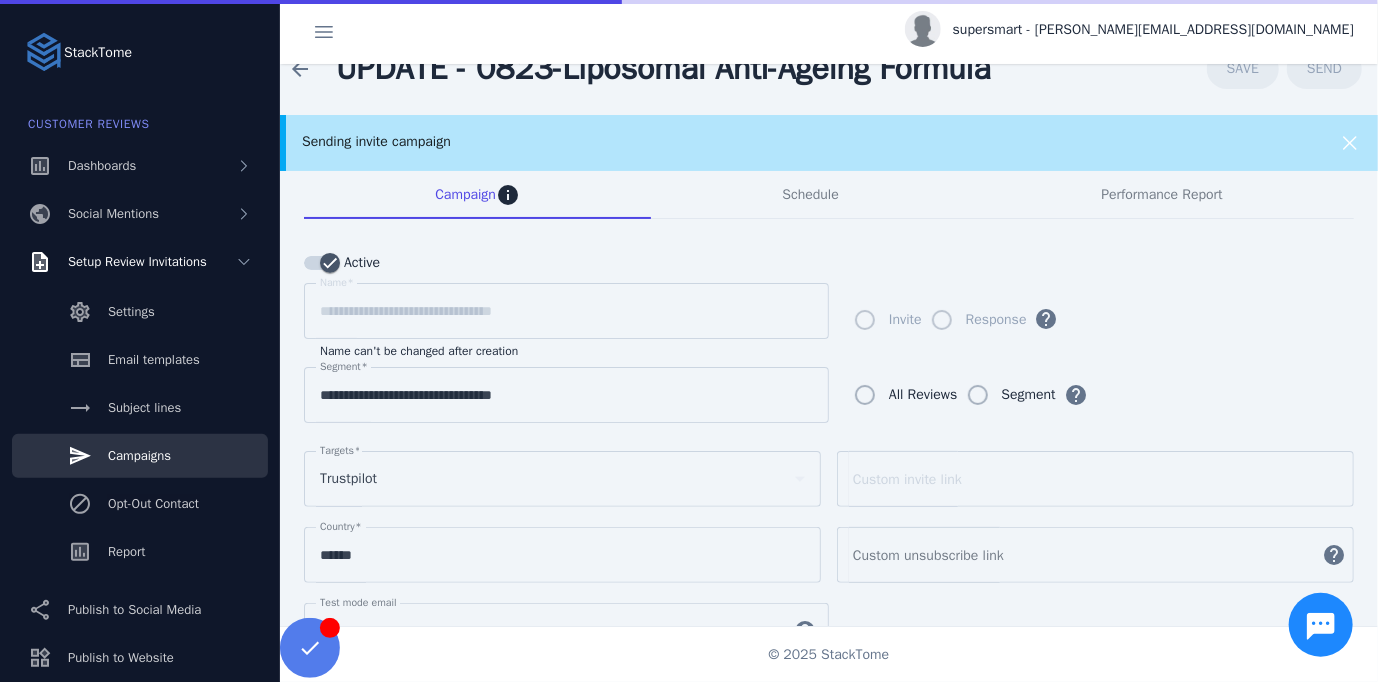 scroll, scrollTop: 0, scrollLeft: 0, axis: both 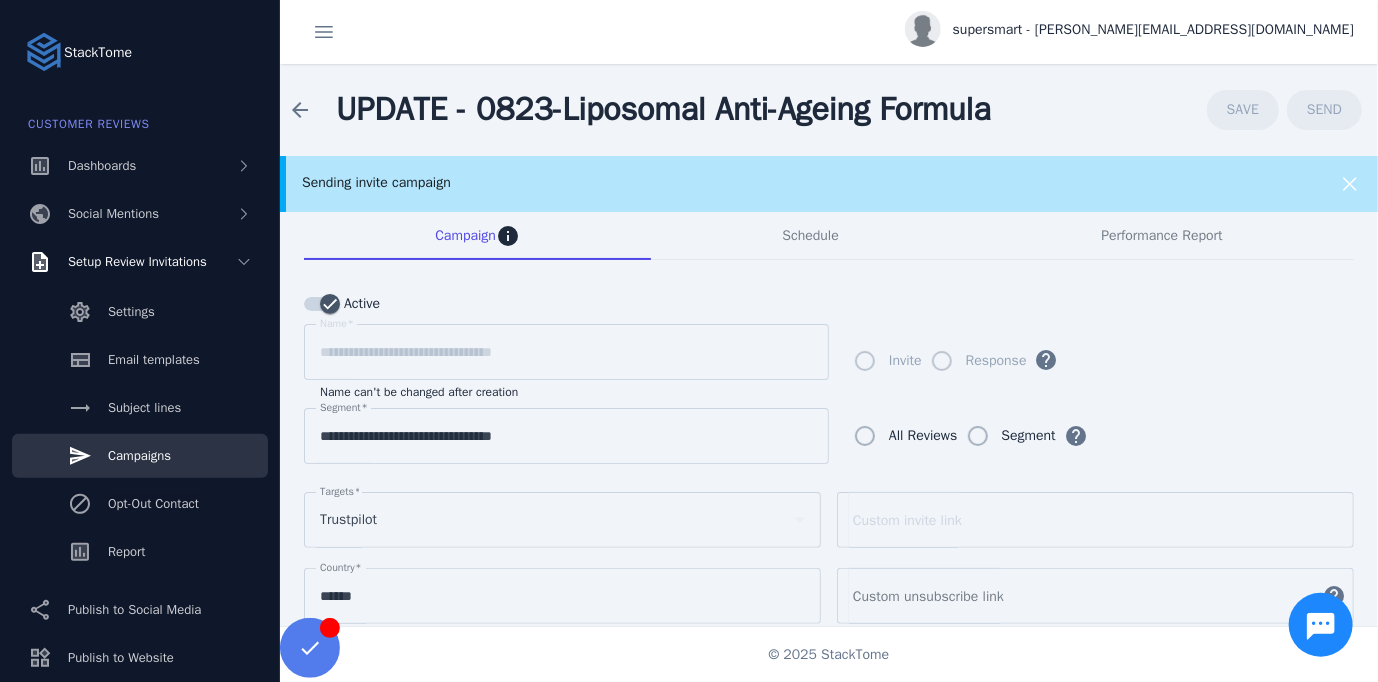 click on "SAVE  SEND" 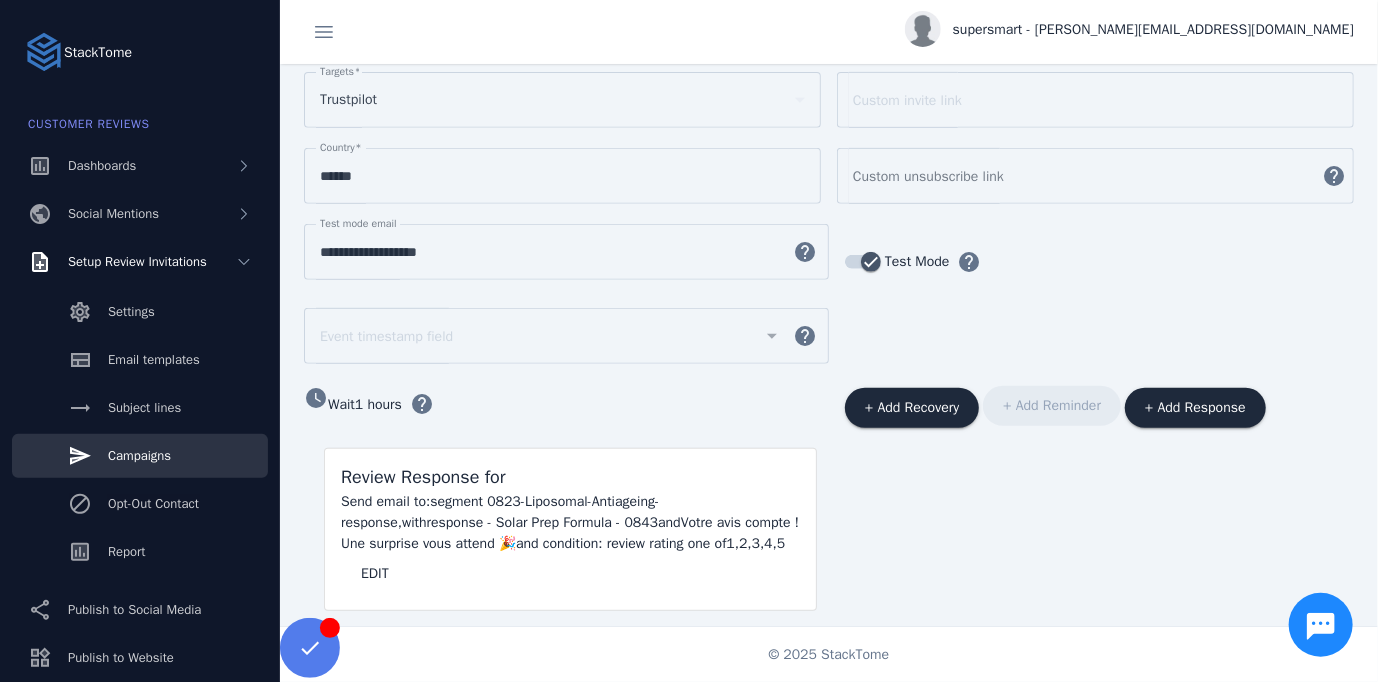 scroll, scrollTop: 432, scrollLeft: 0, axis: vertical 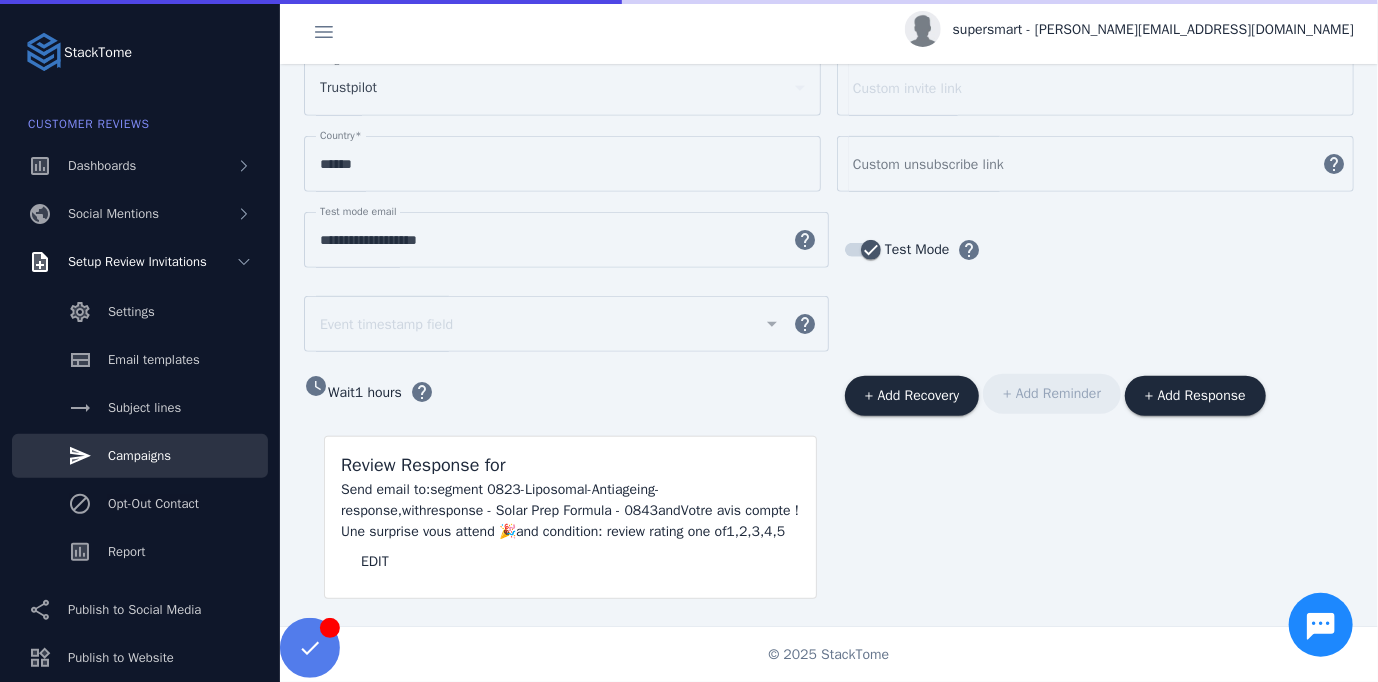 click on "watch_later Wait  1 hours help Review Response for Send email to:   segment 0823-Liposomal-Antiageing-response,  with  response - Solar Prep Formula - 0843  and  Votre avis compte ! Une surprise vous attend 🎉  and condition: review rating one of  1,2,3,4,5  EDIT" 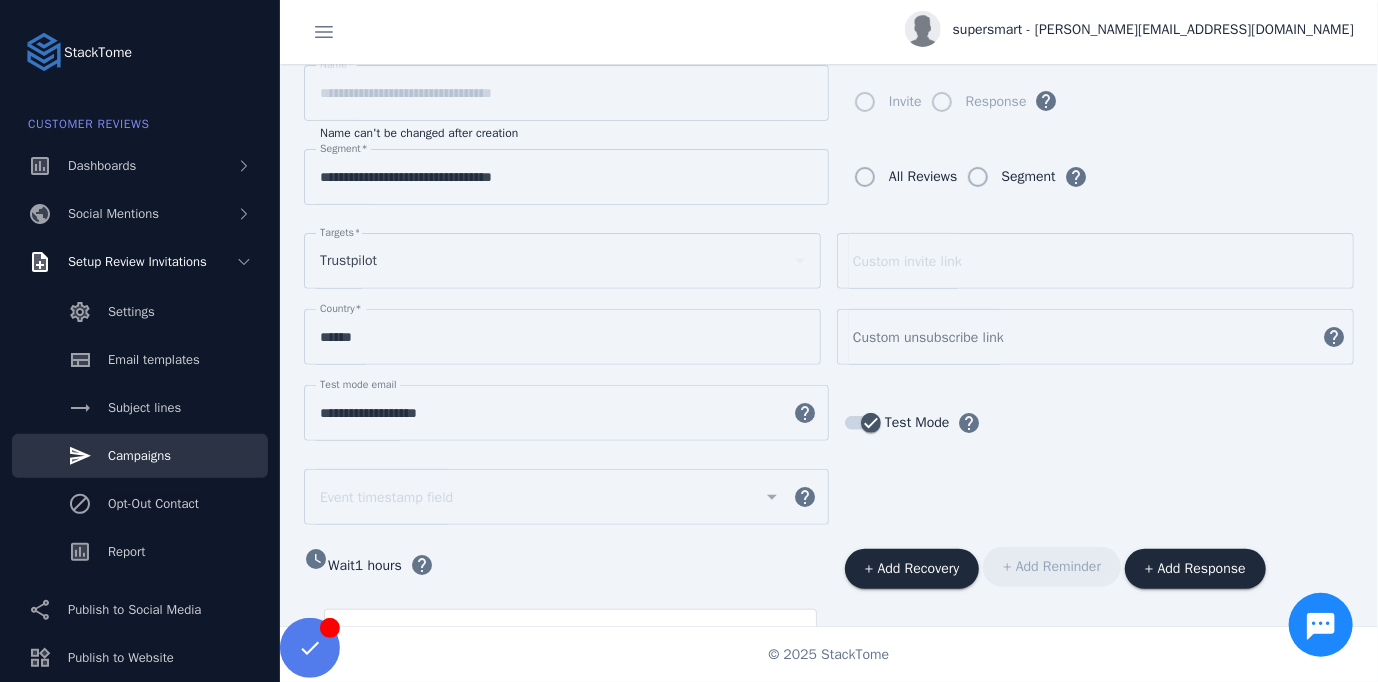 scroll, scrollTop: 0, scrollLeft: 0, axis: both 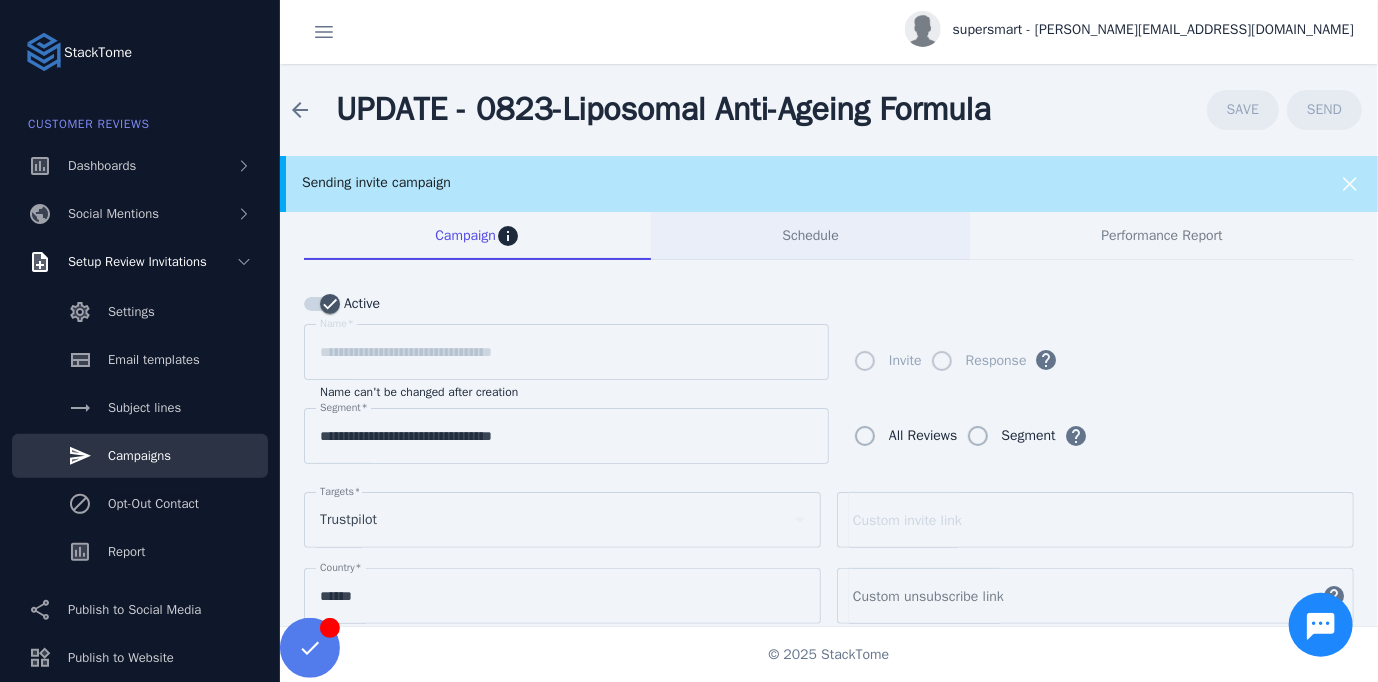click on "Schedule" at bounding box center [810, 236] 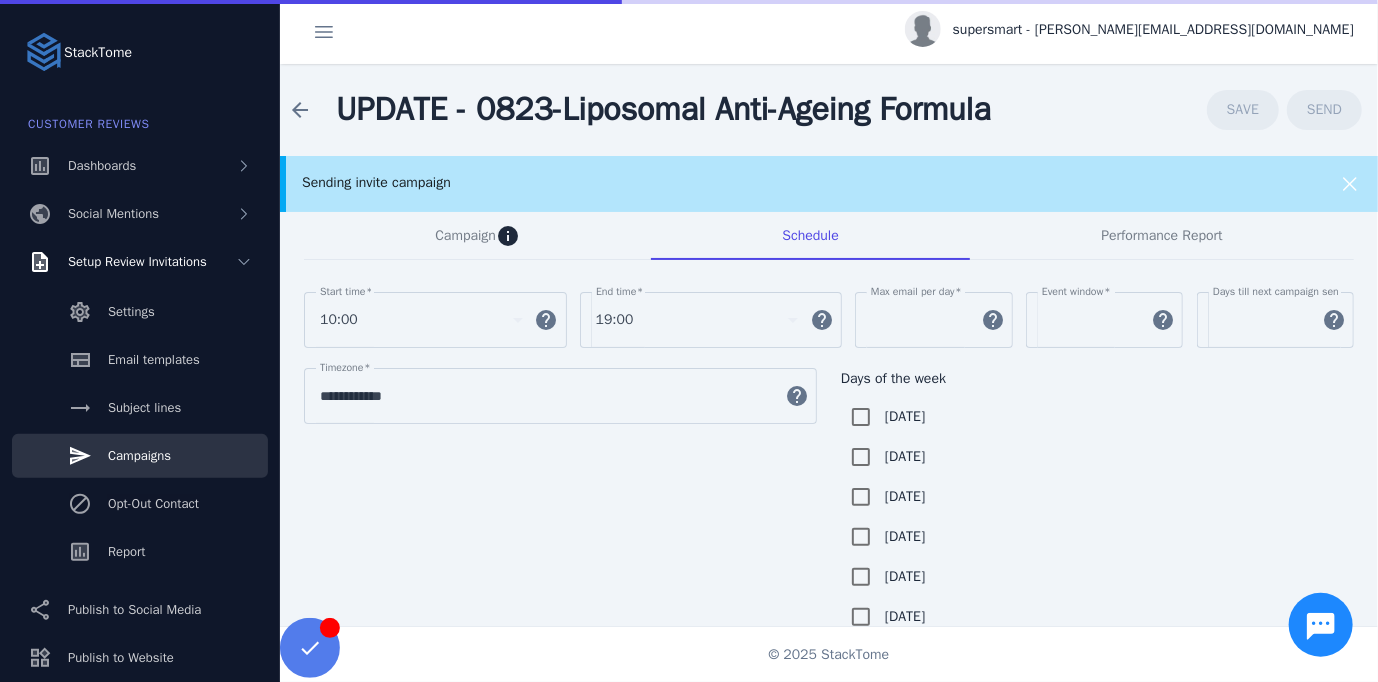 click on "SAVE  SEND" 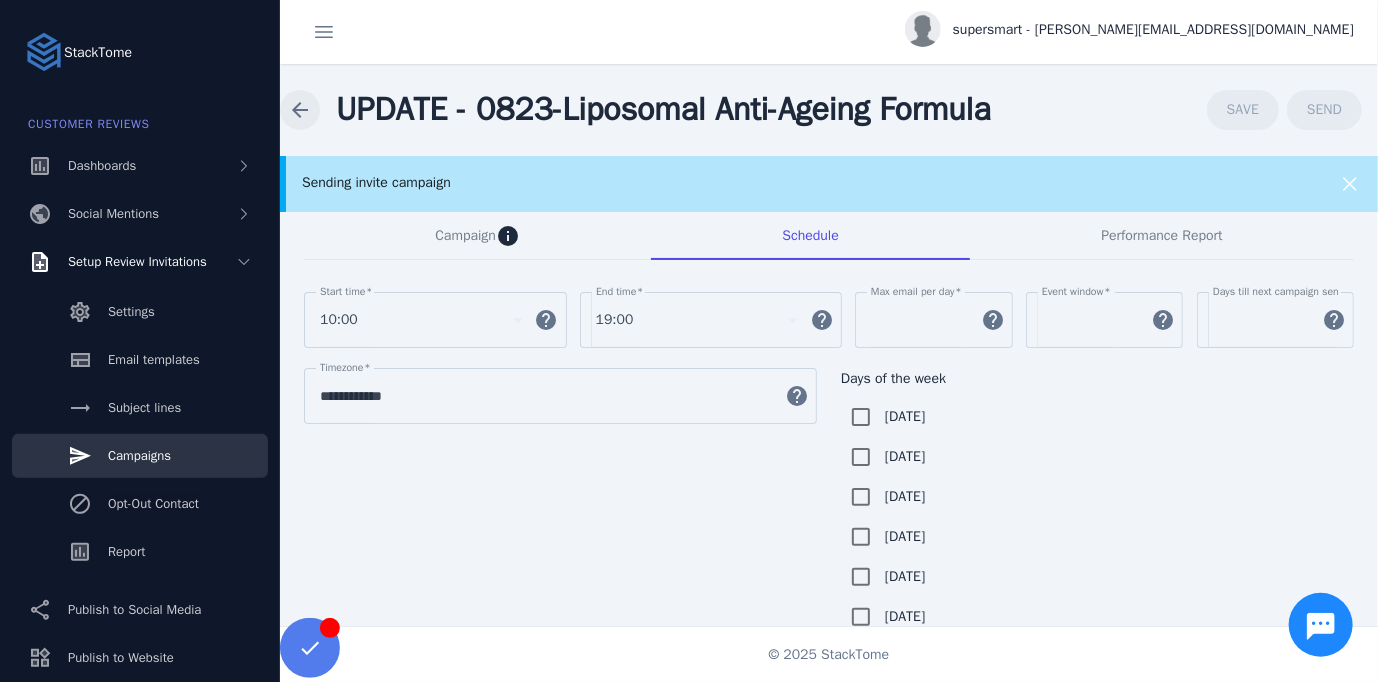 click 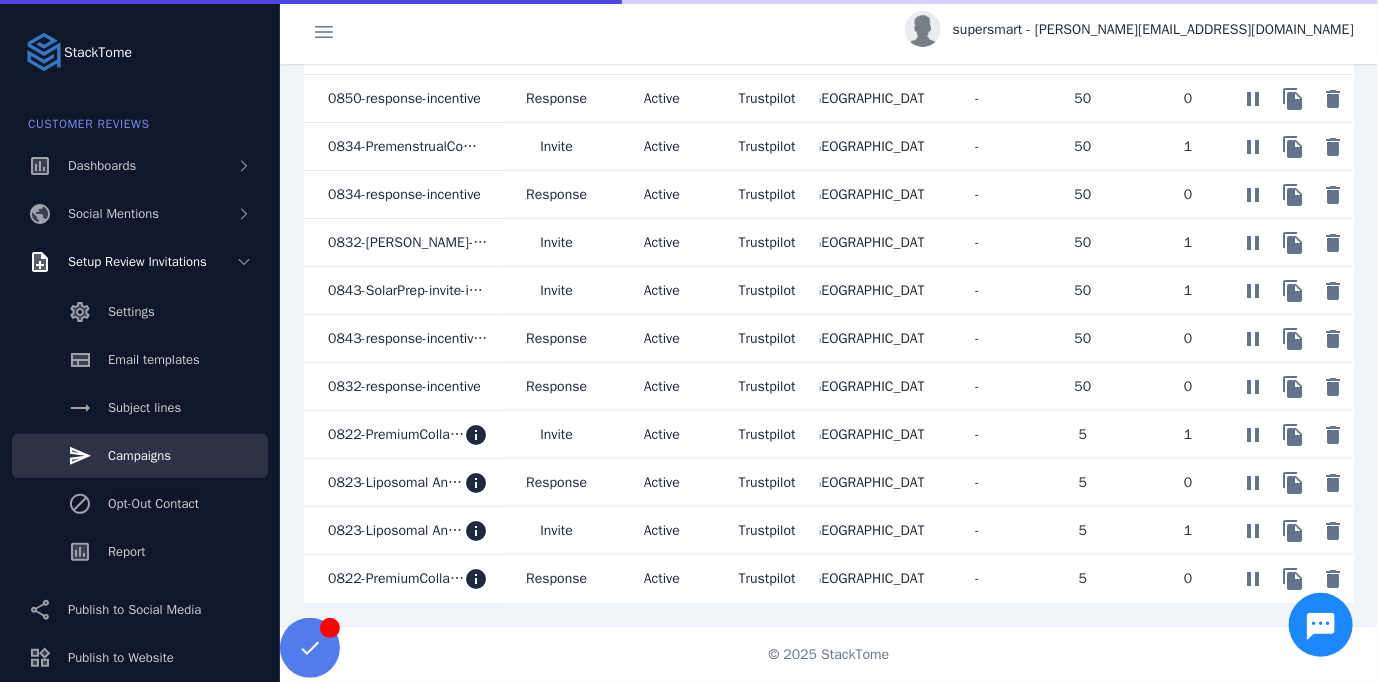 scroll, scrollTop: 1074, scrollLeft: 0, axis: vertical 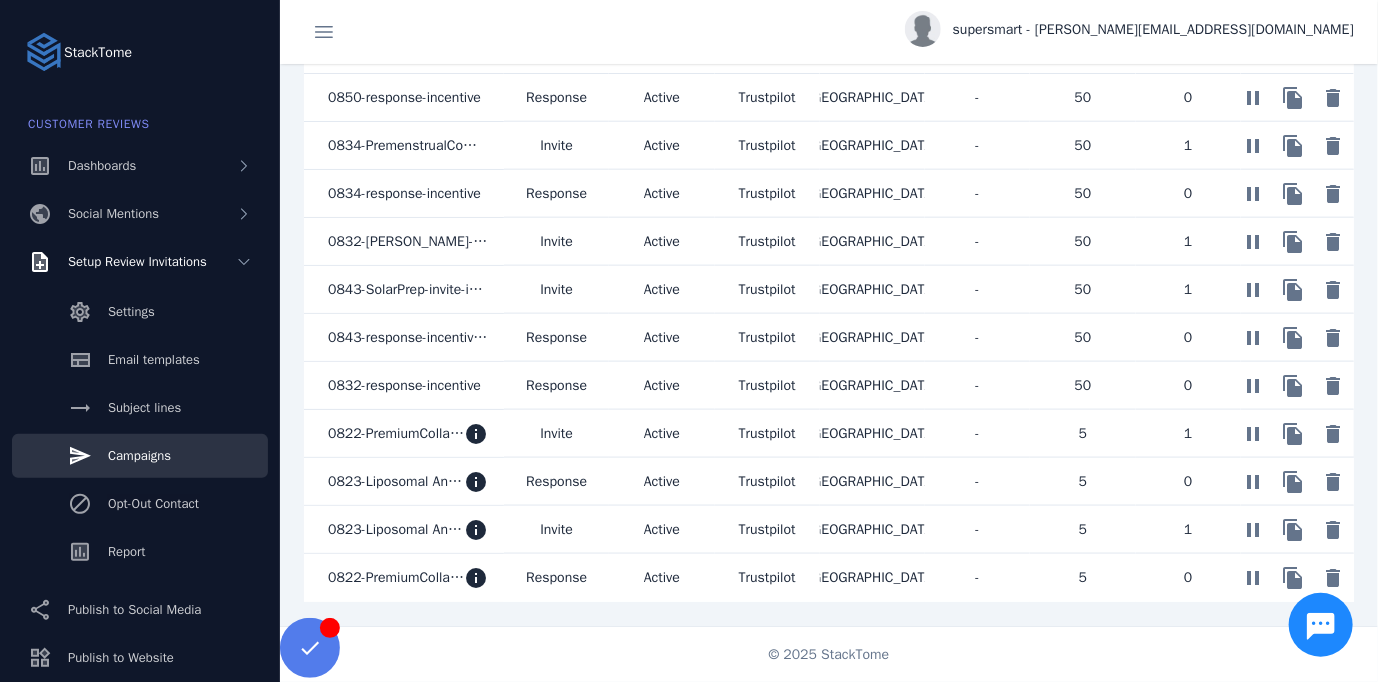 click on "0822-PremiumCollagenShot-invite-incentive" 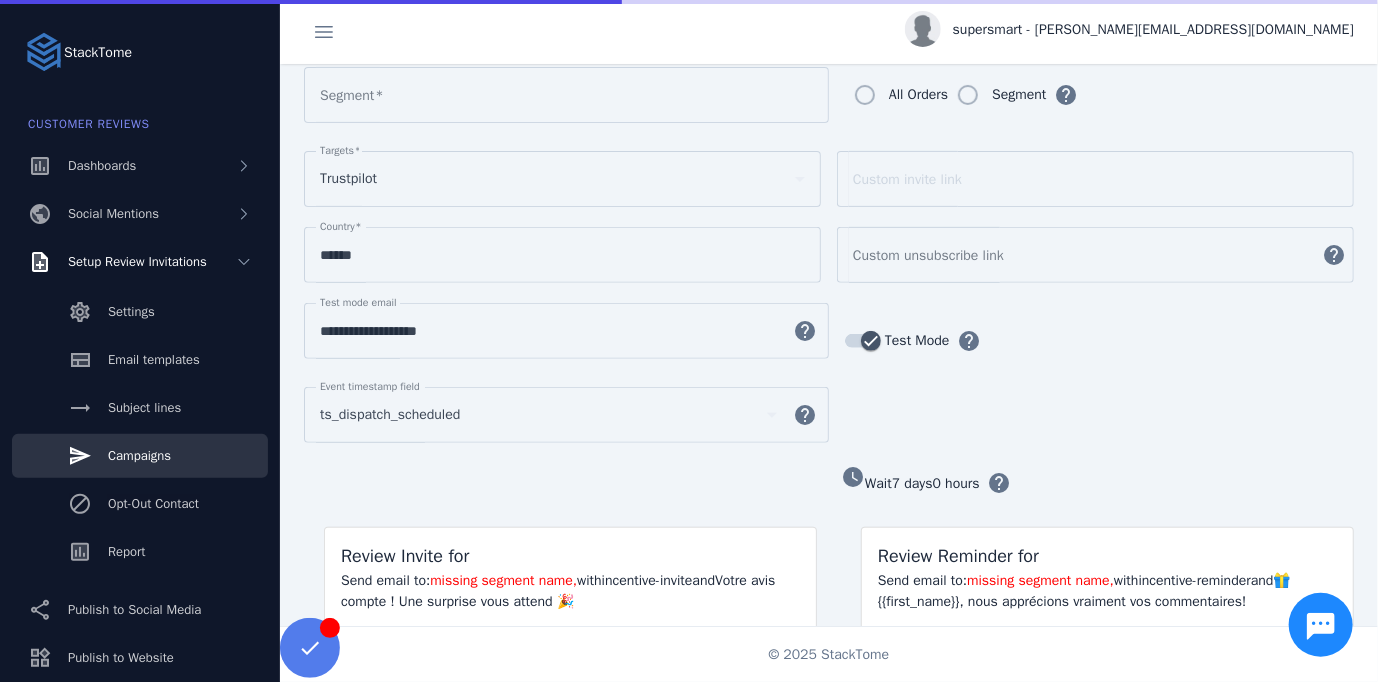 scroll, scrollTop: 76, scrollLeft: 0, axis: vertical 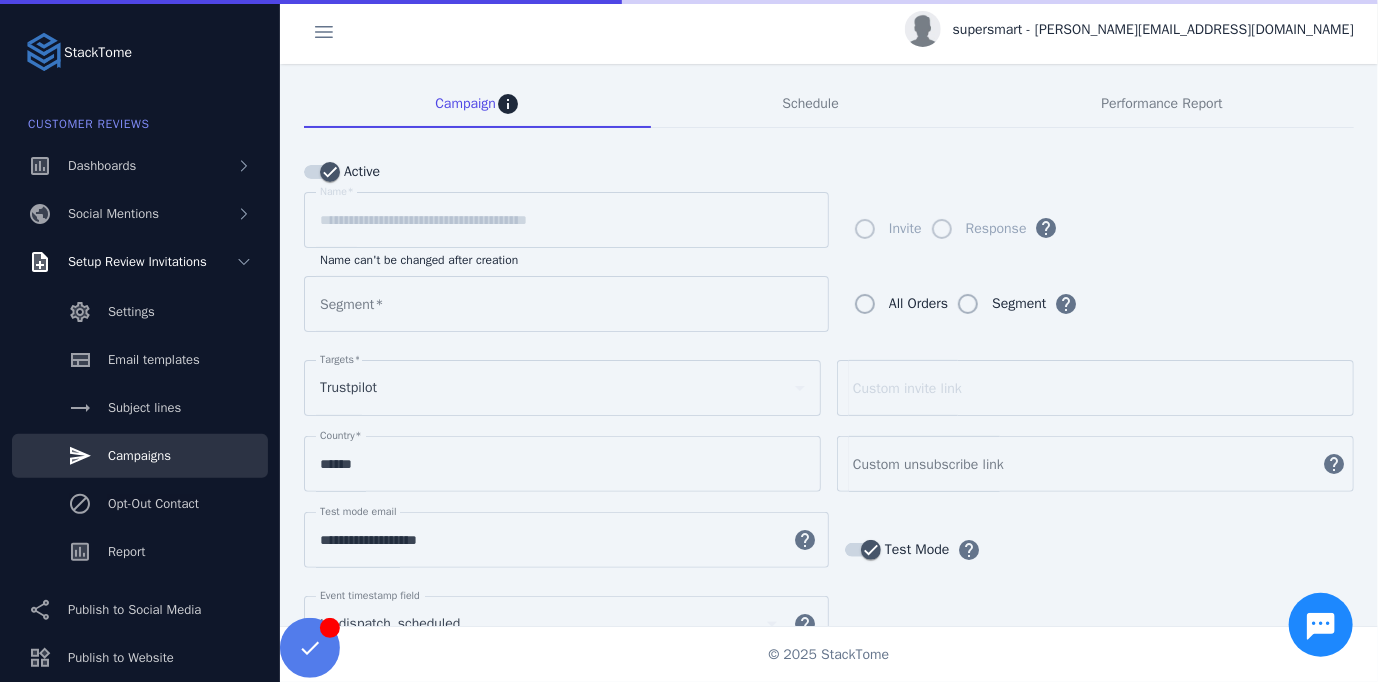 type on "**********" 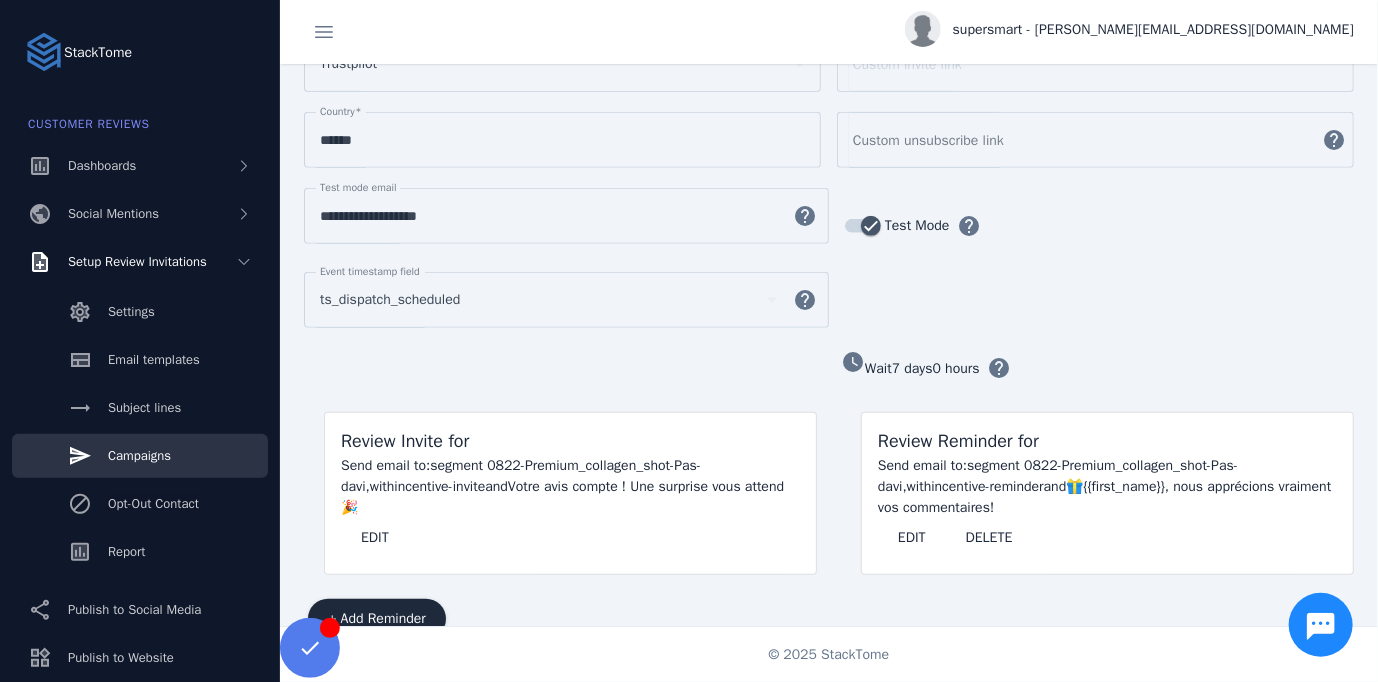 scroll, scrollTop: 0, scrollLeft: 0, axis: both 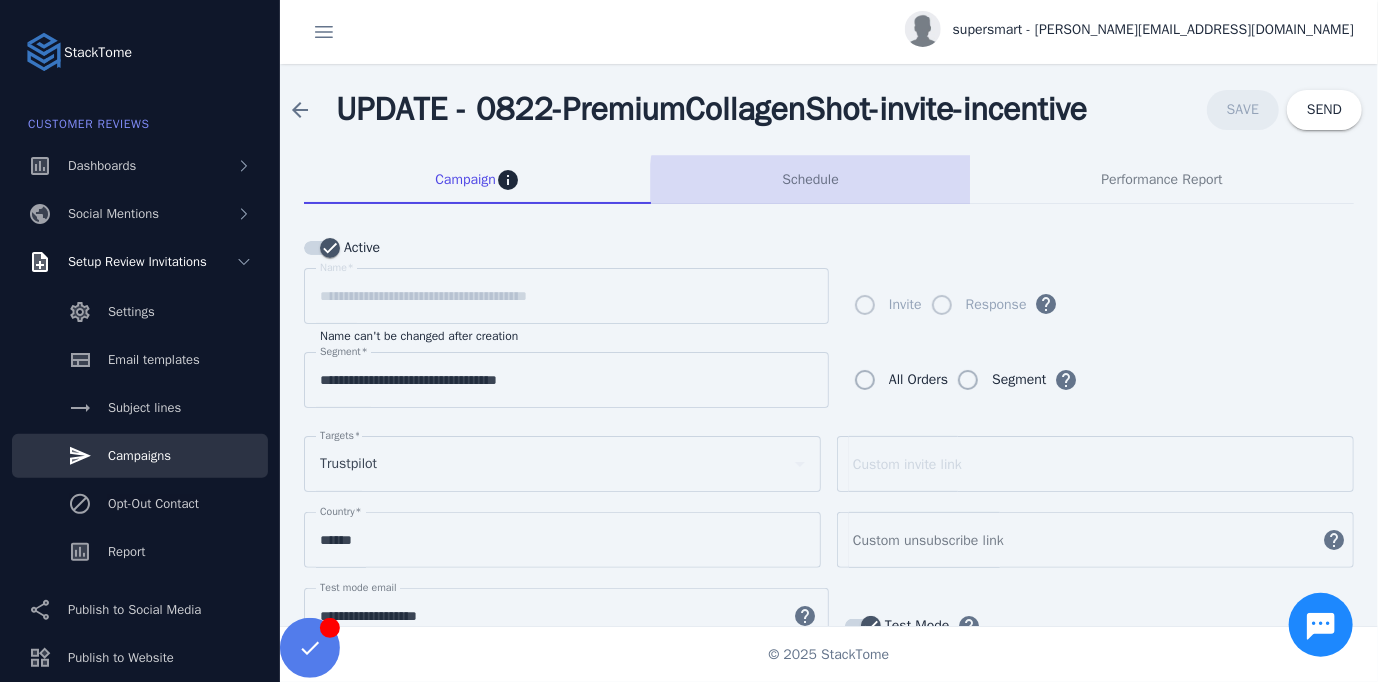 click on "Schedule" at bounding box center (810, 180) 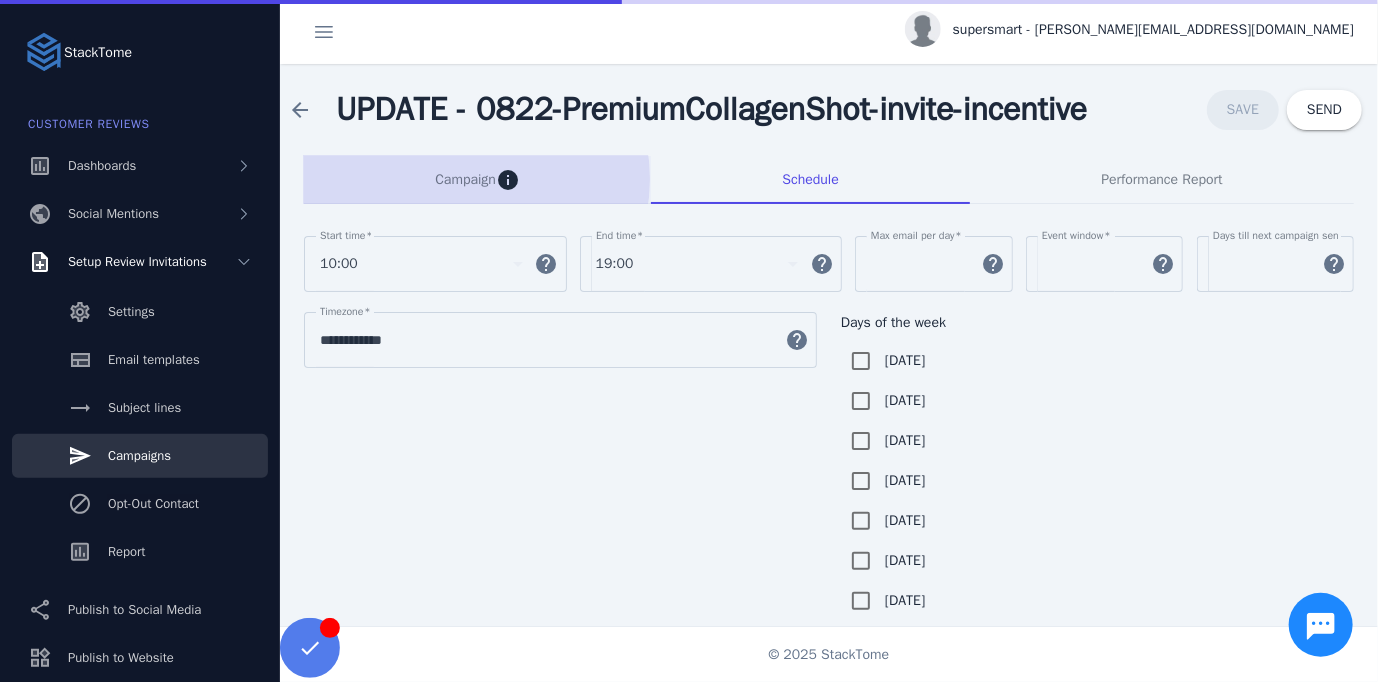 click on "Campaign" at bounding box center [465, 180] 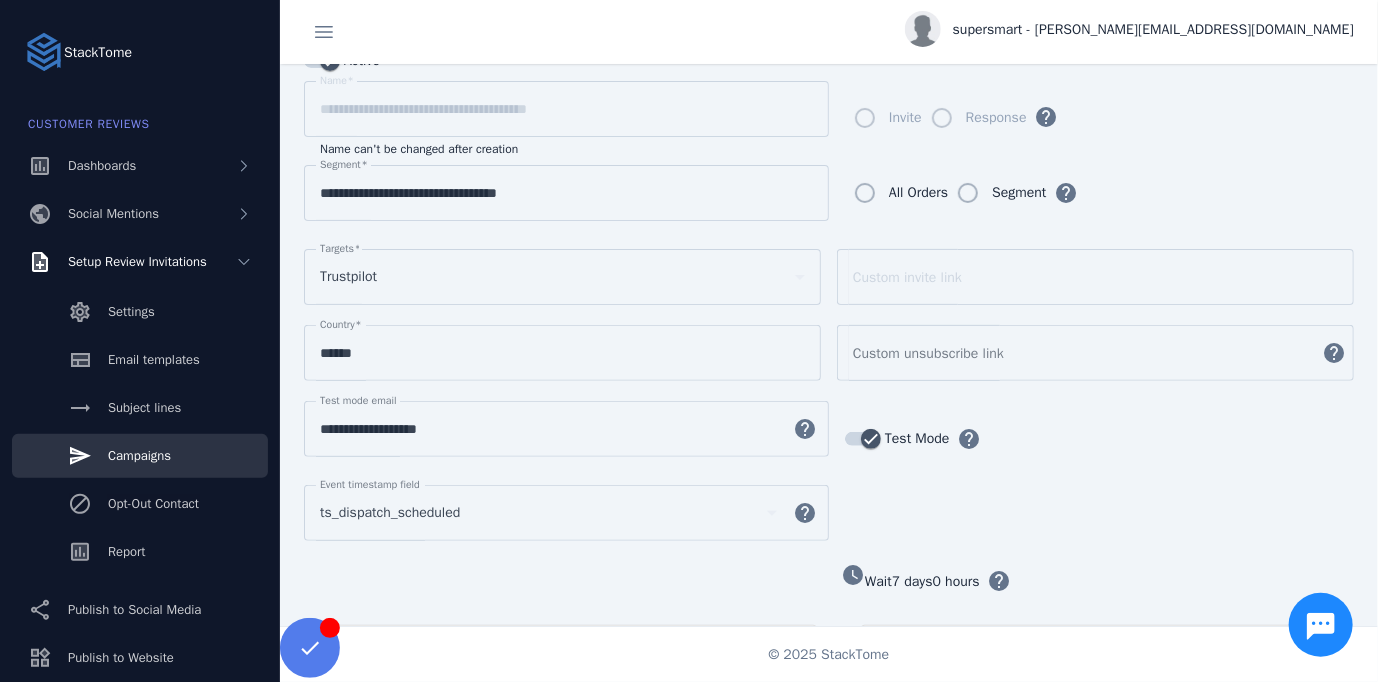 scroll, scrollTop: 200, scrollLeft: 0, axis: vertical 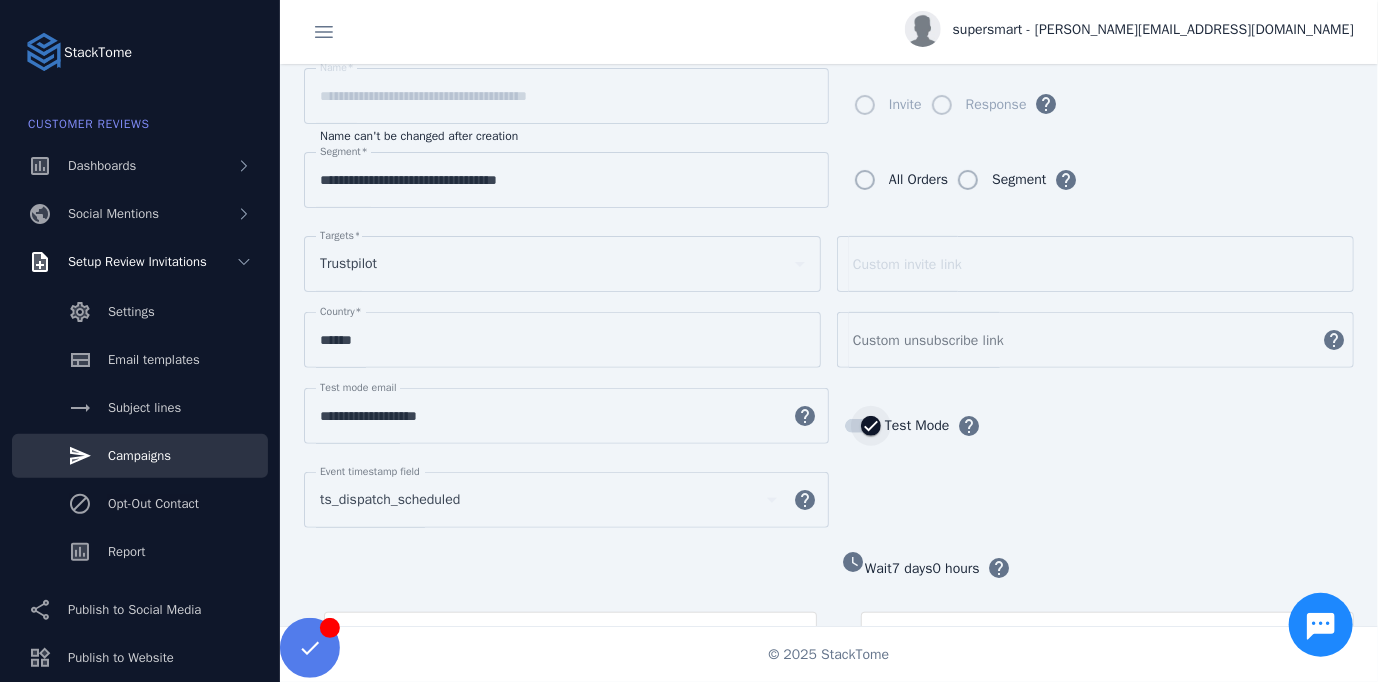 click at bounding box center (863, 426) 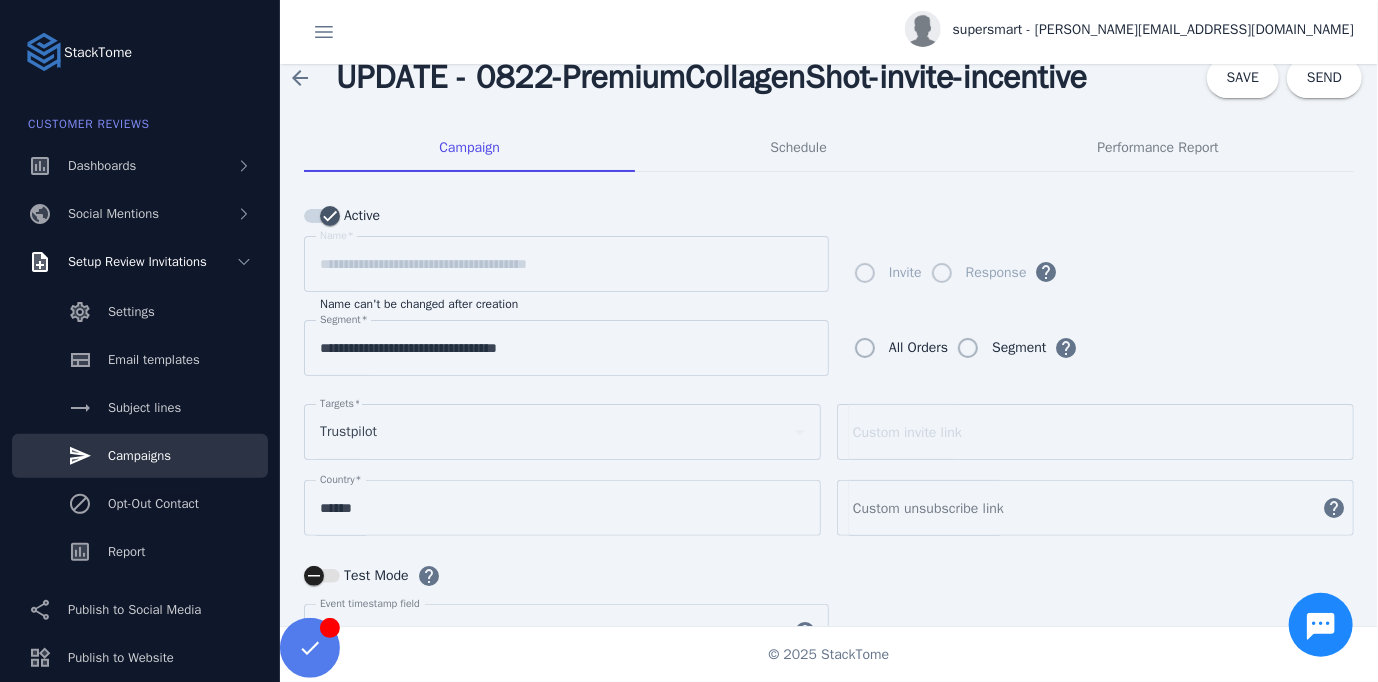 scroll, scrollTop: 0, scrollLeft: 0, axis: both 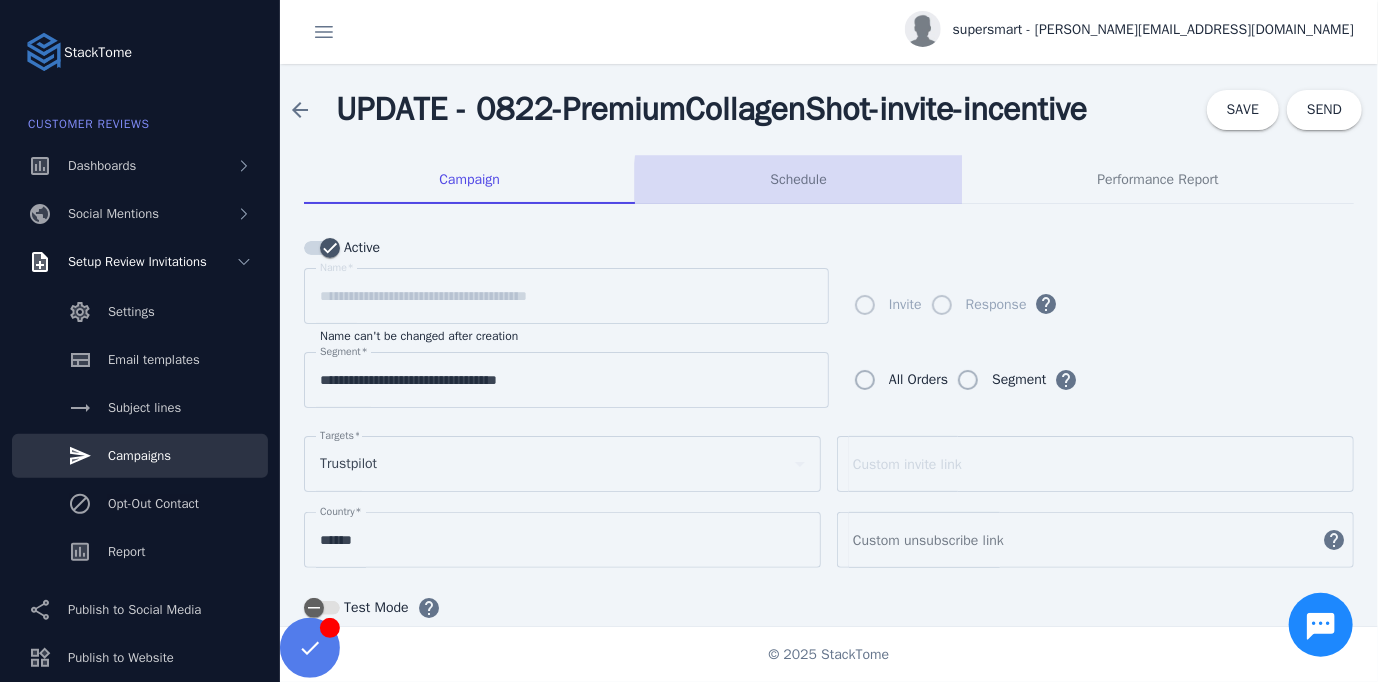 click on "Schedule" at bounding box center (798, 180) 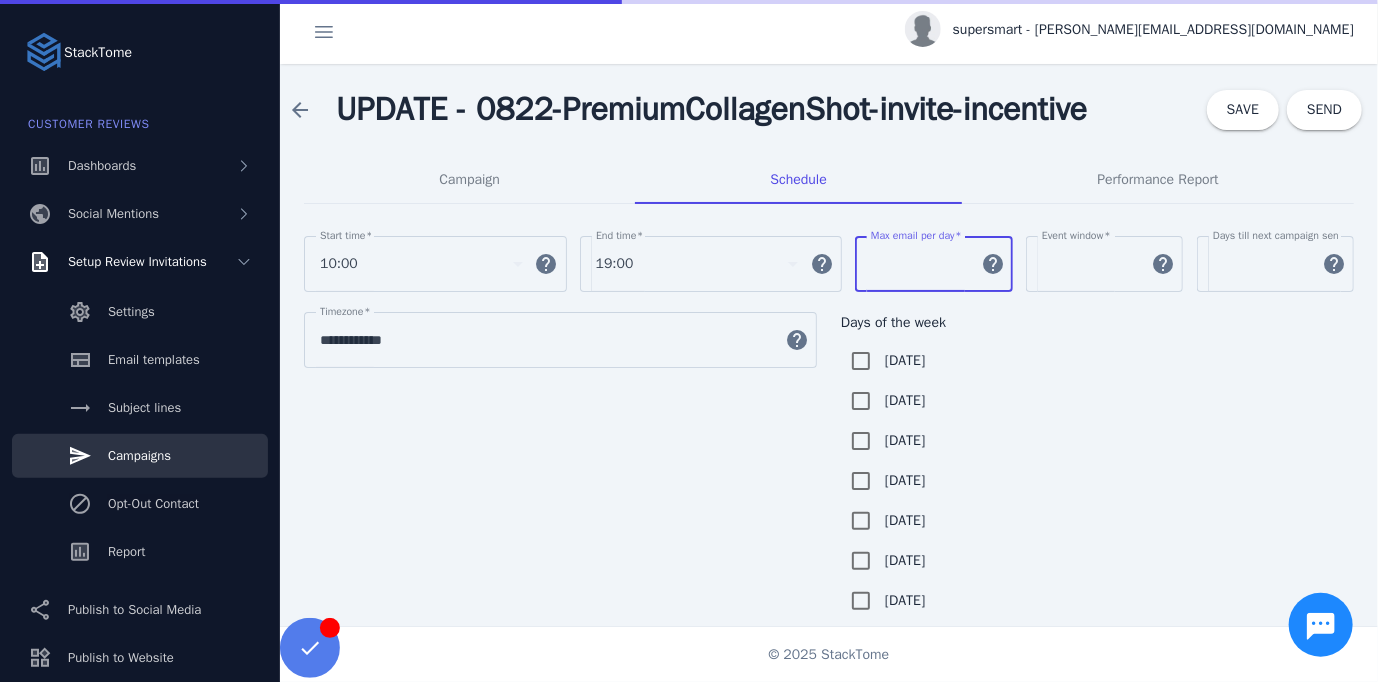 click on "*" at bounding box center (920, 264) 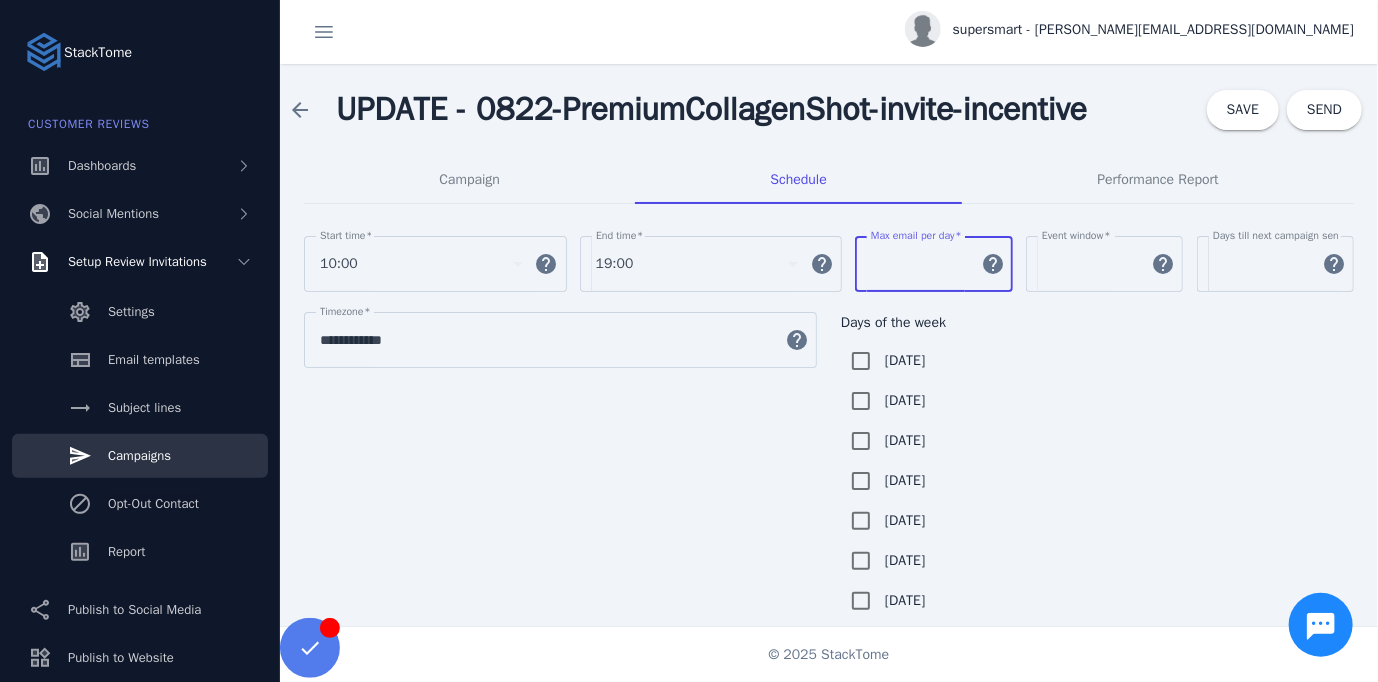 click on "*" at bounding box center [920, 264] 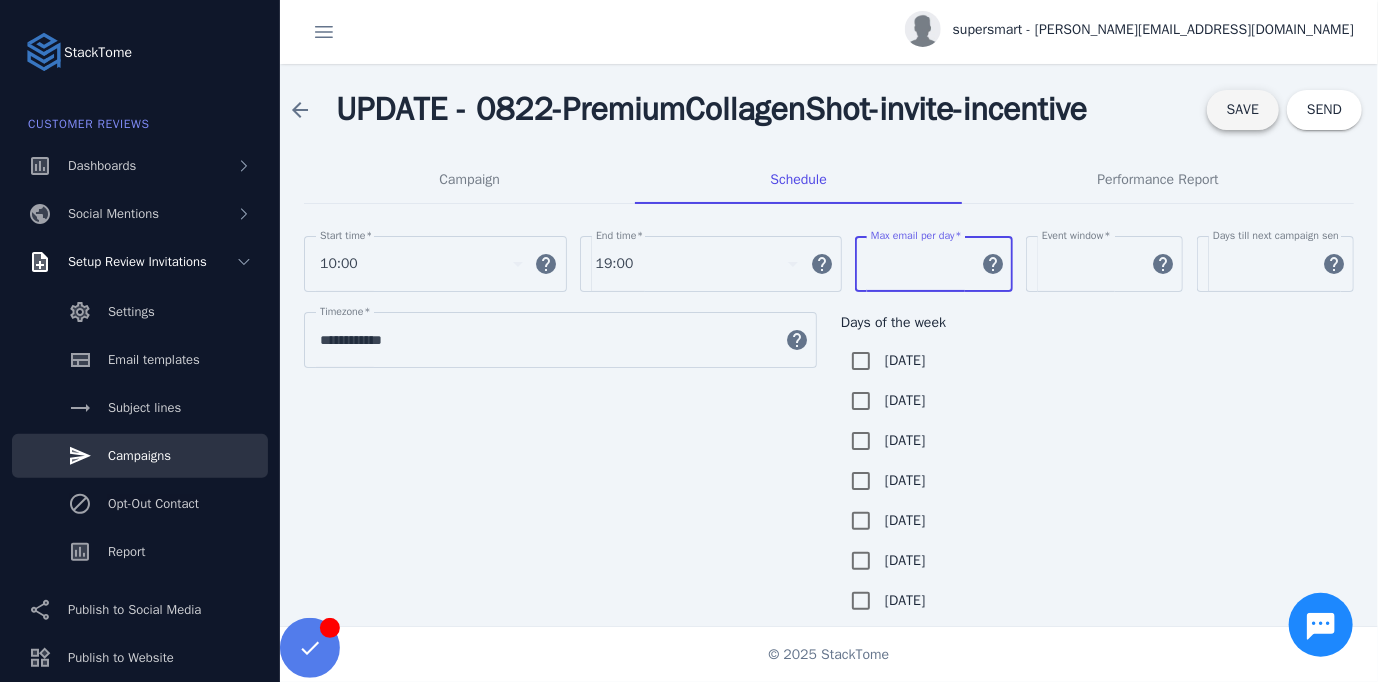 type on "***" 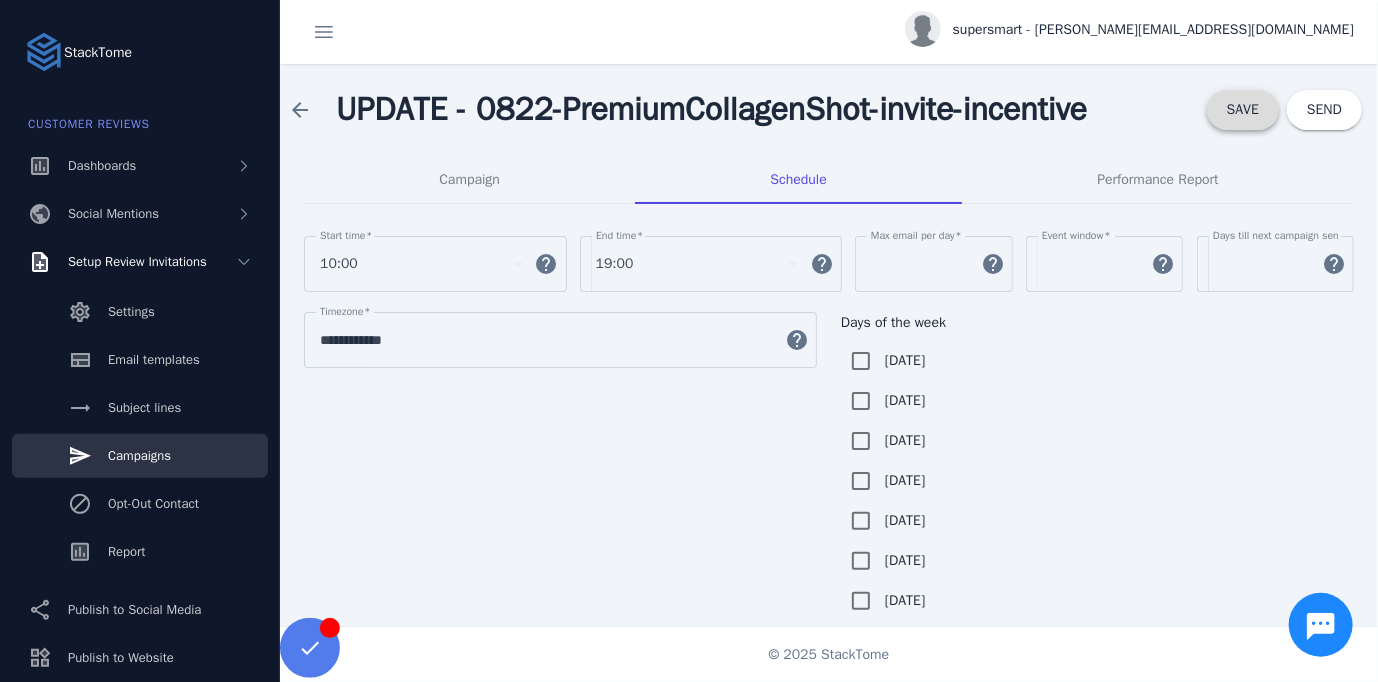 click on "SAVE" 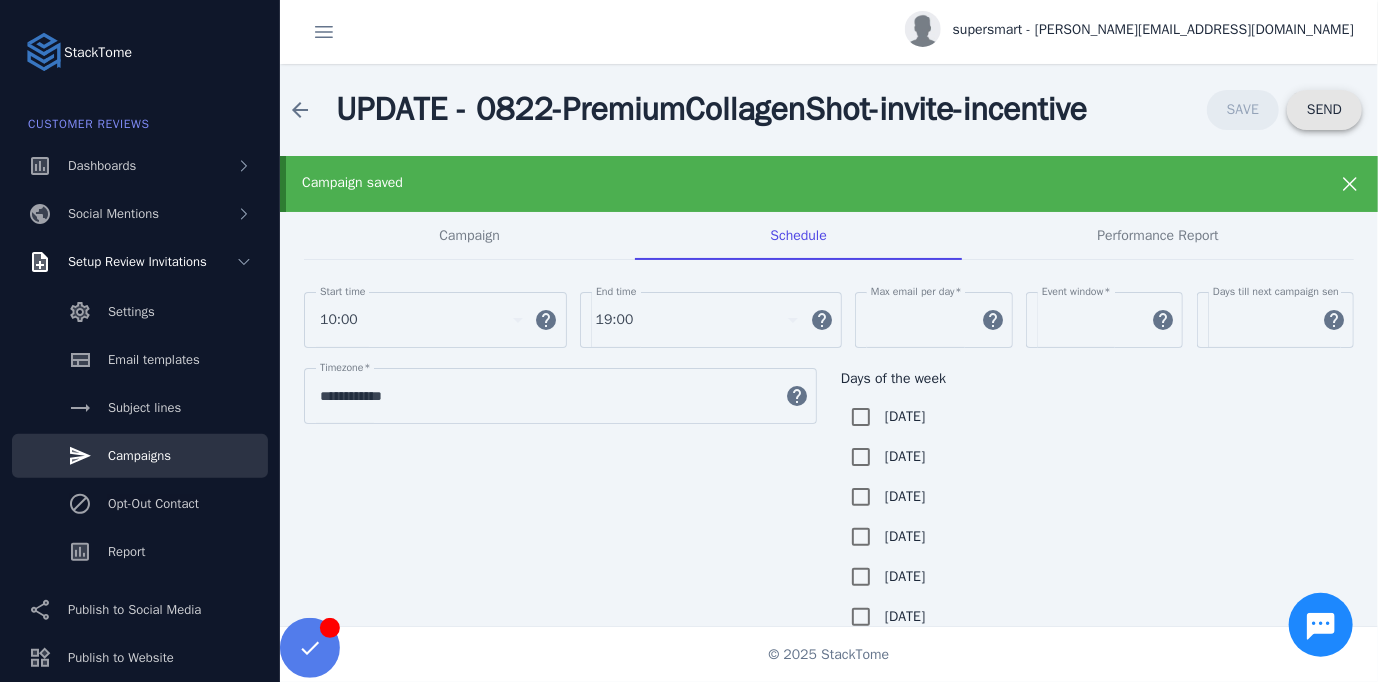 drag, startPoint x: 1308, startPoint y: 111, endPoint x: 1373, endPoint y: 277, distance: 178.27226 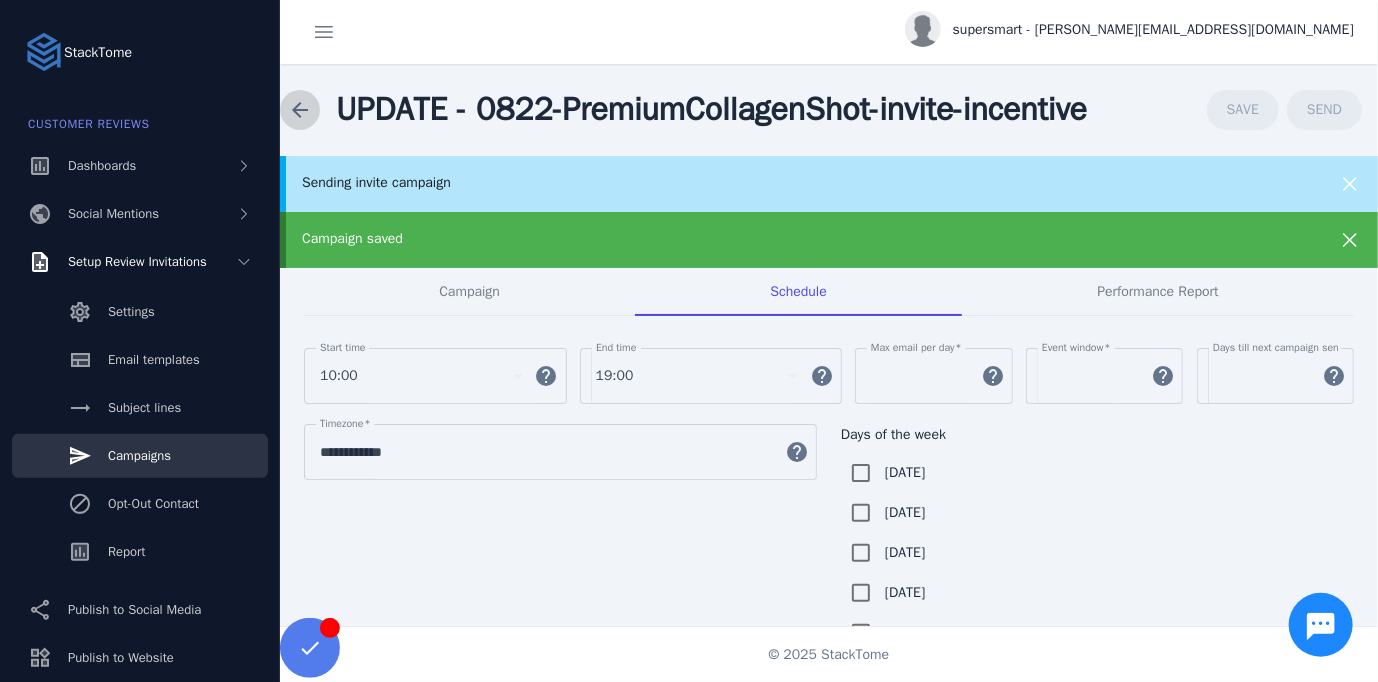 click 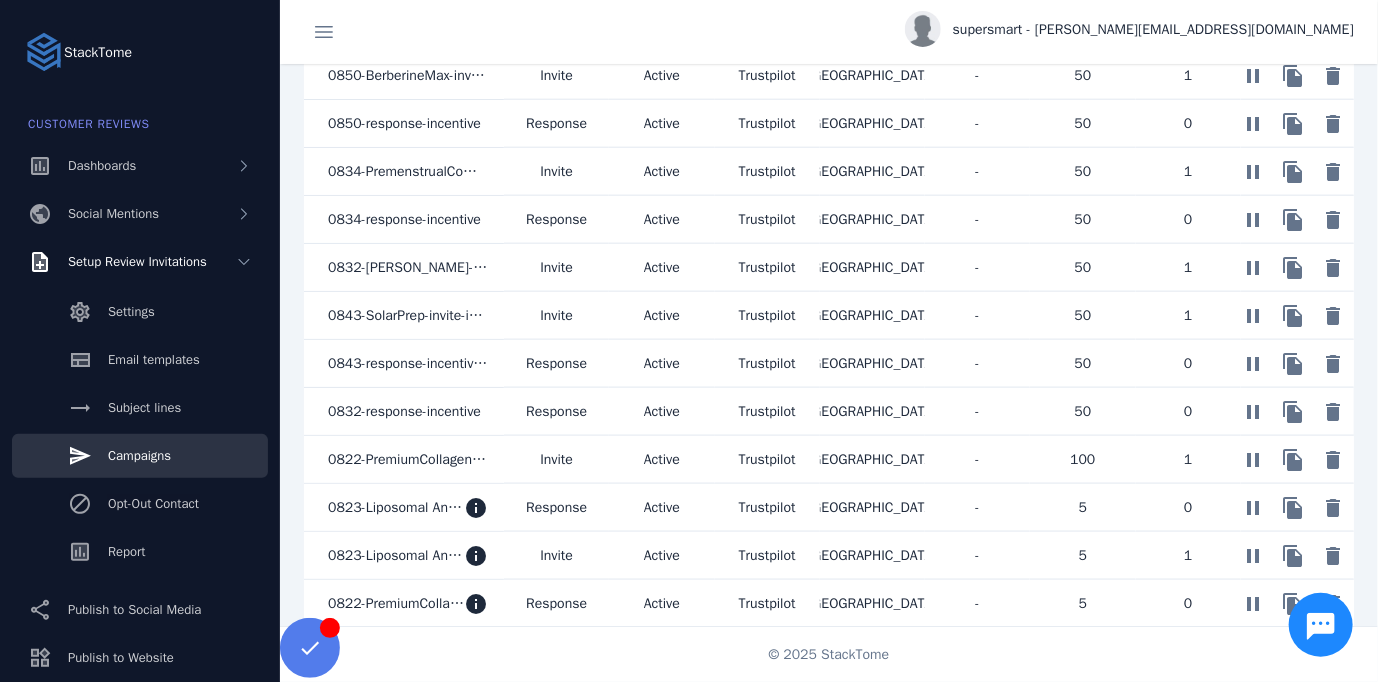 scroll, scrollTop: 1074, scrollLeft: 0, axis: vertical 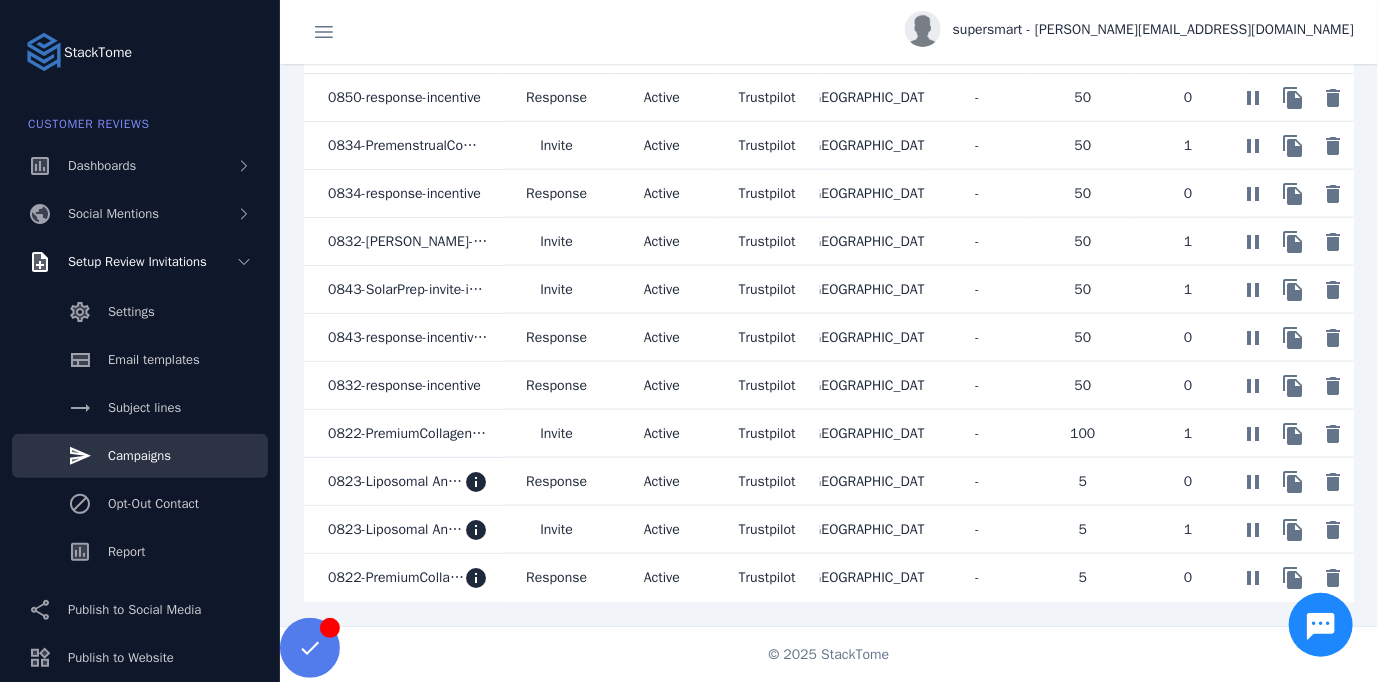 click on "0823-Liposomal Anti-Ageing Formula" 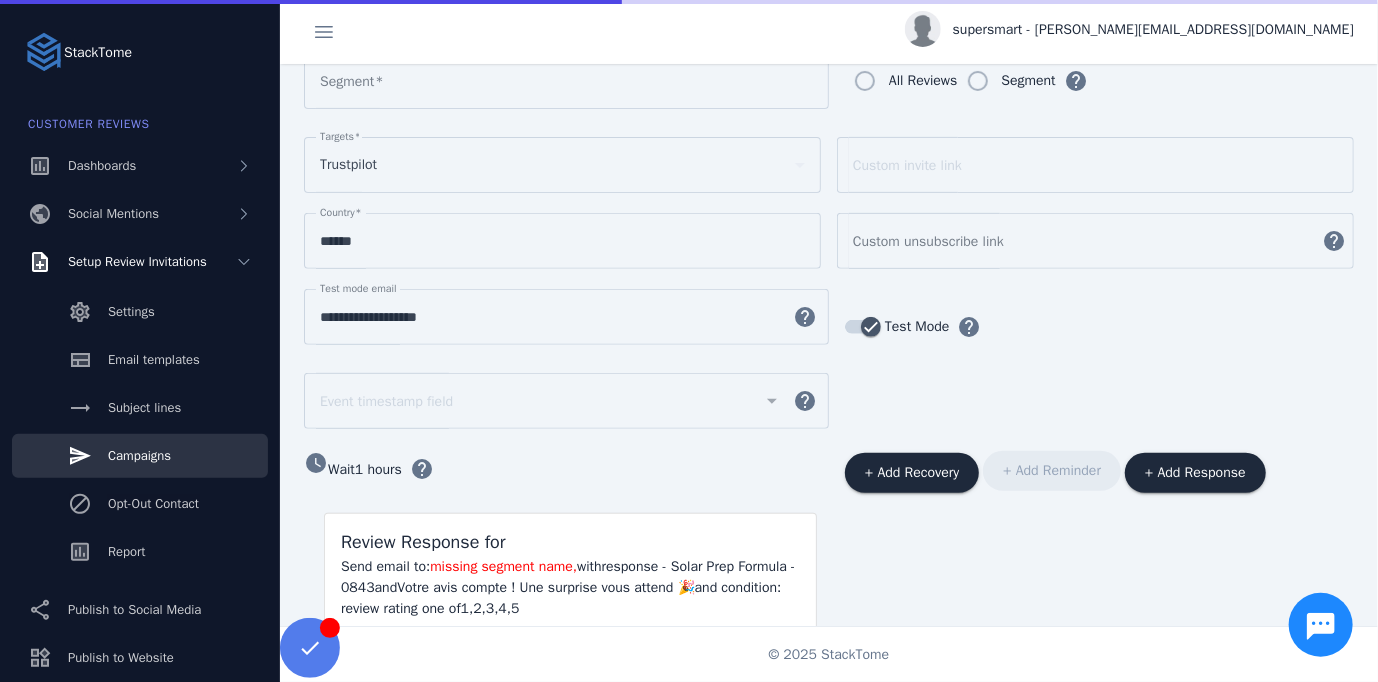scroll, scrollTop: 300, scrollLeft: 0, axis: vertical 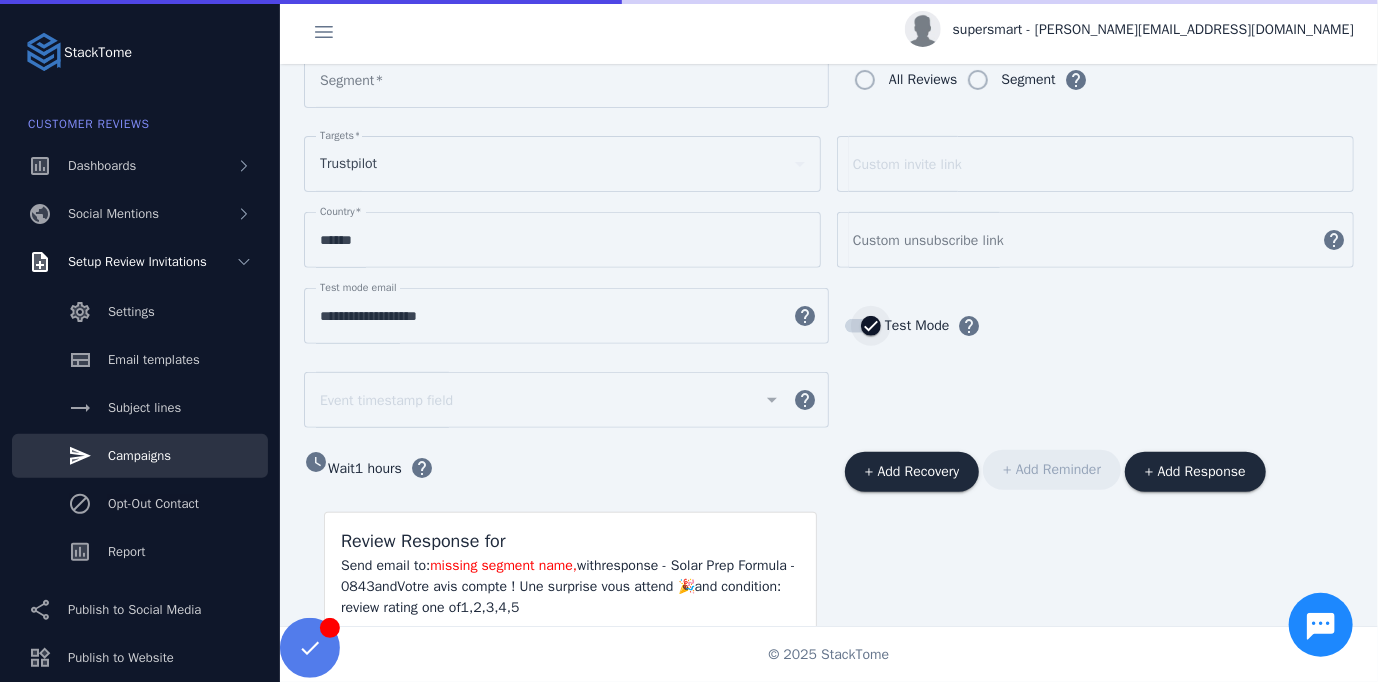 click at bounding box center [871, 326] 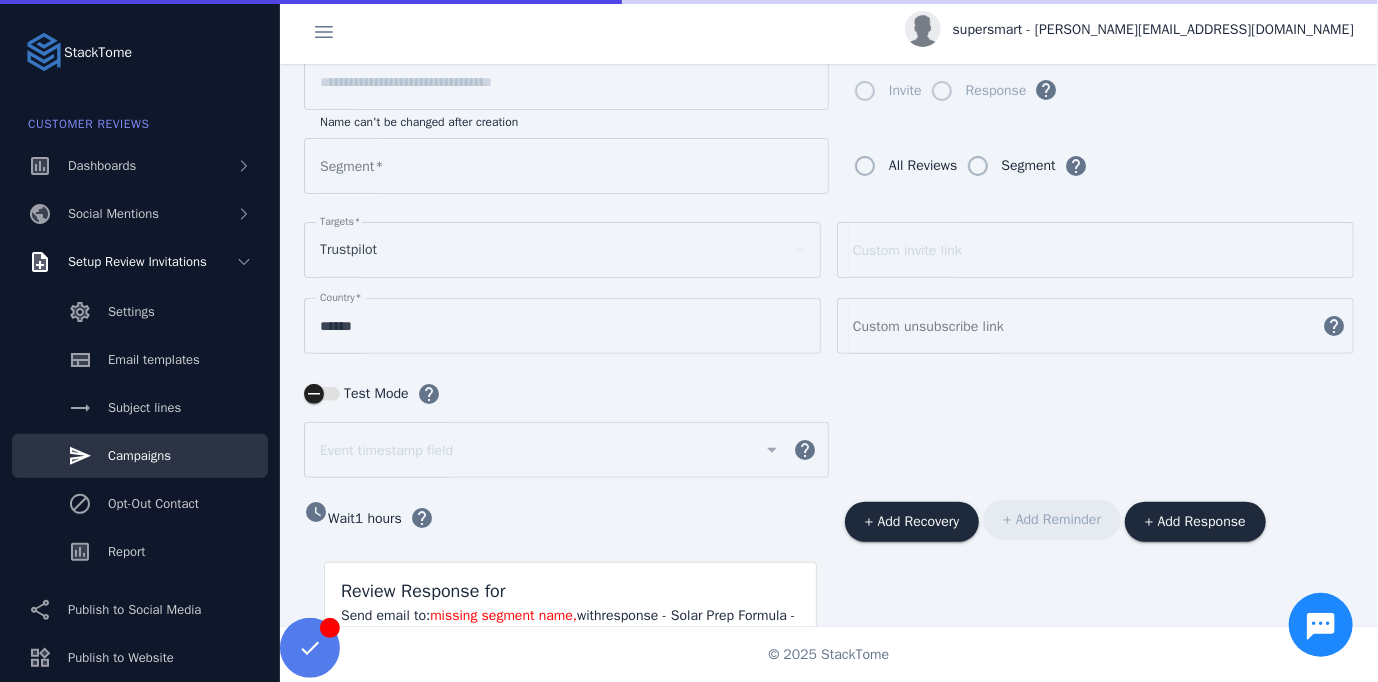 type on "**********" 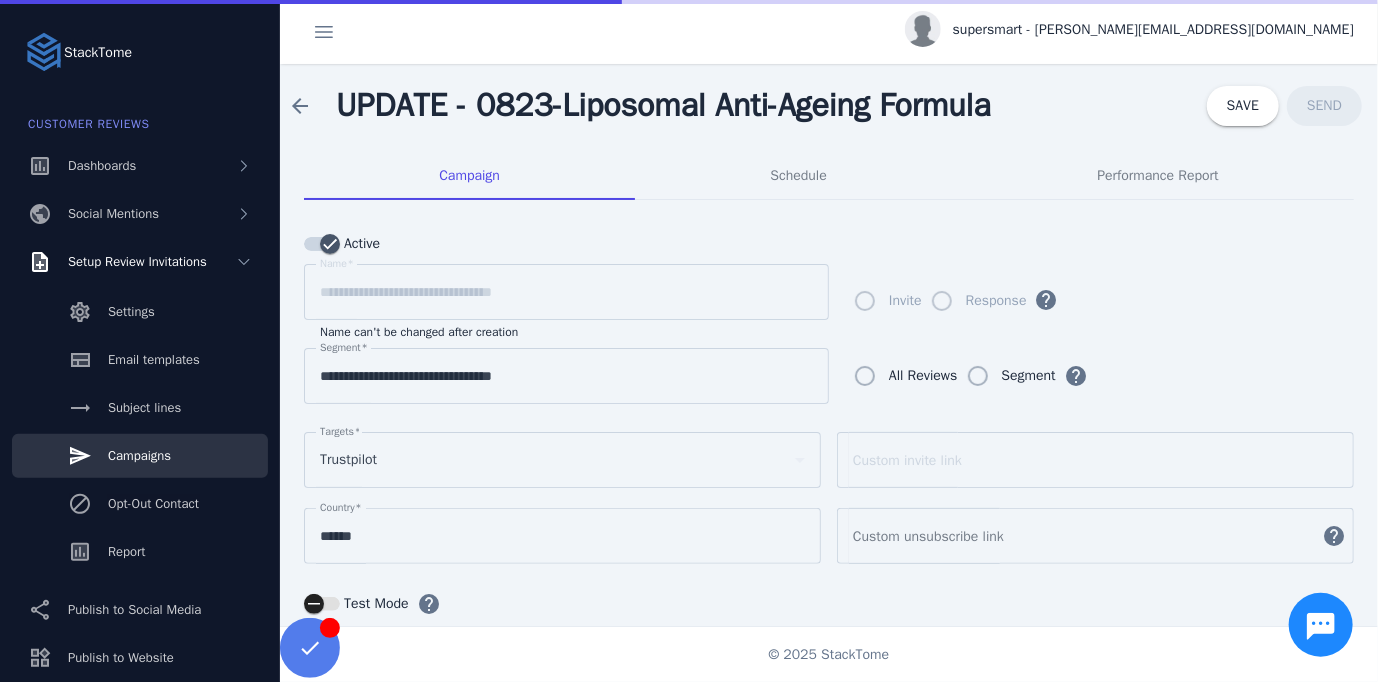 scroll, scrollTop: 0, scrollLeft: 0, axis: both 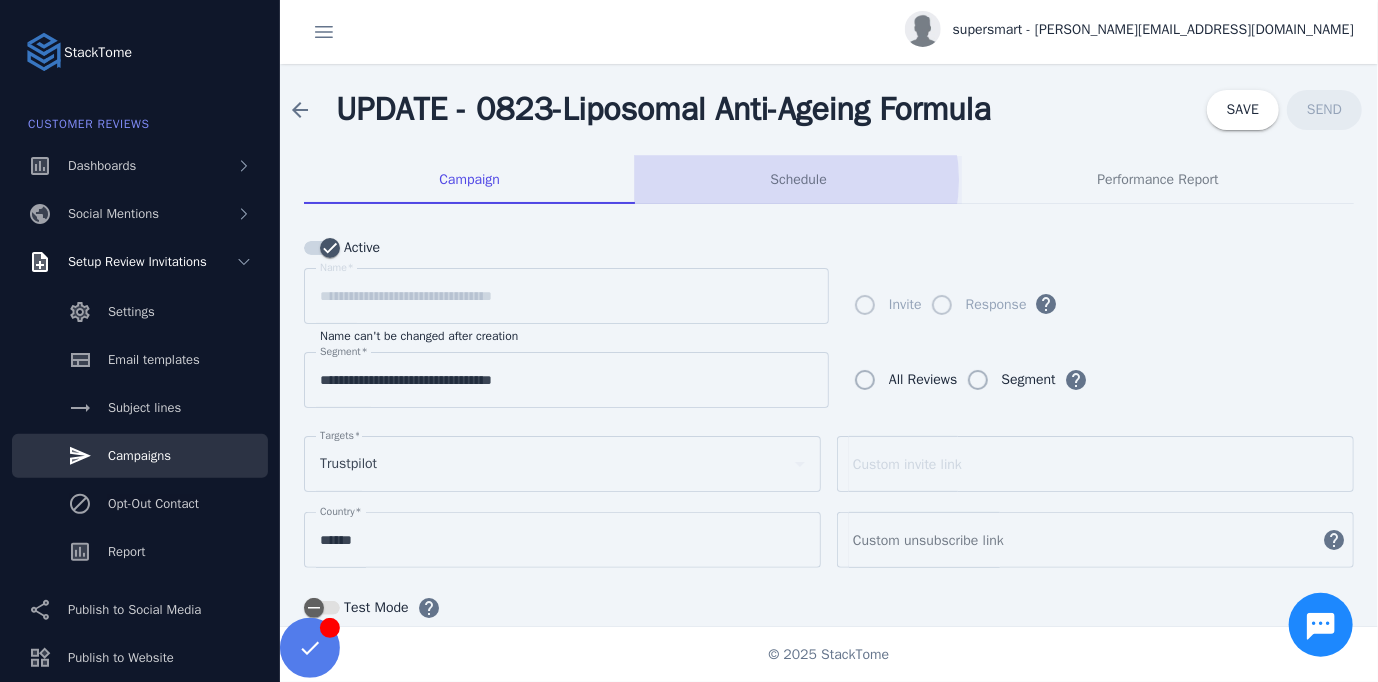 click on "Schedule" at bounding box center (798, 180) 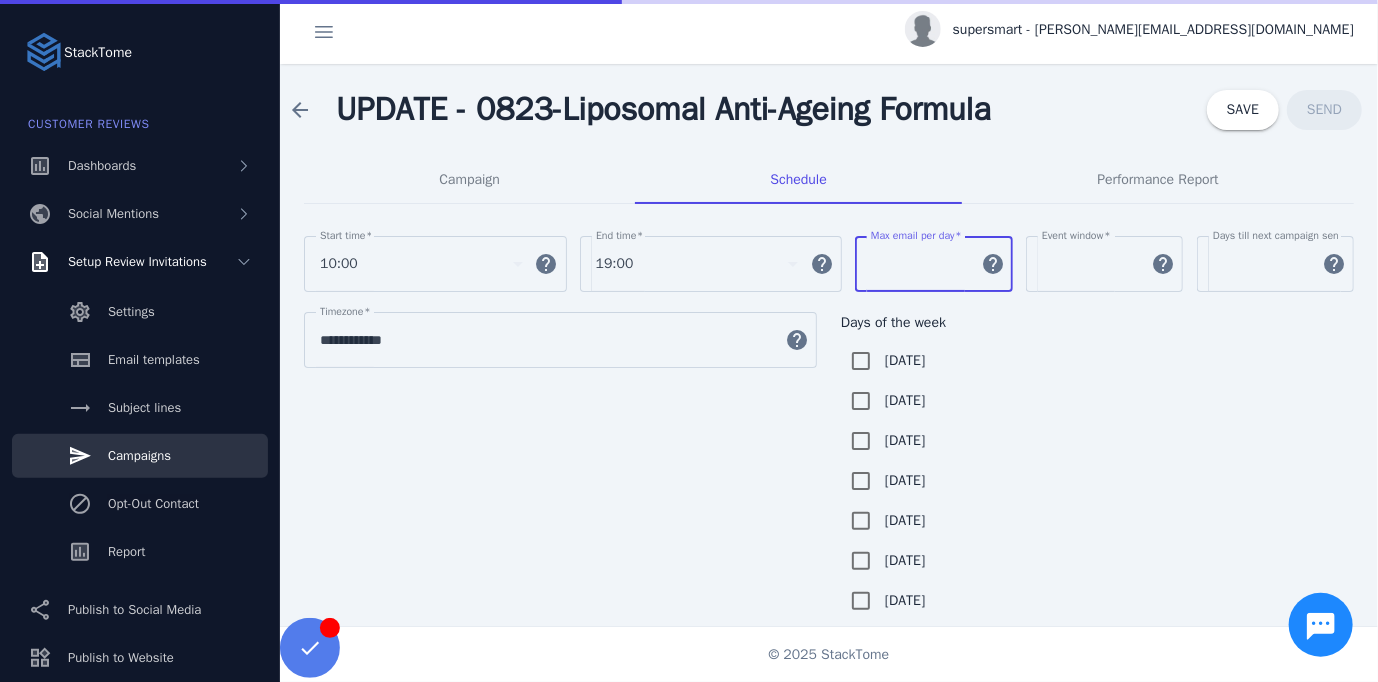 click on "*" at bounding box center [920, 264] 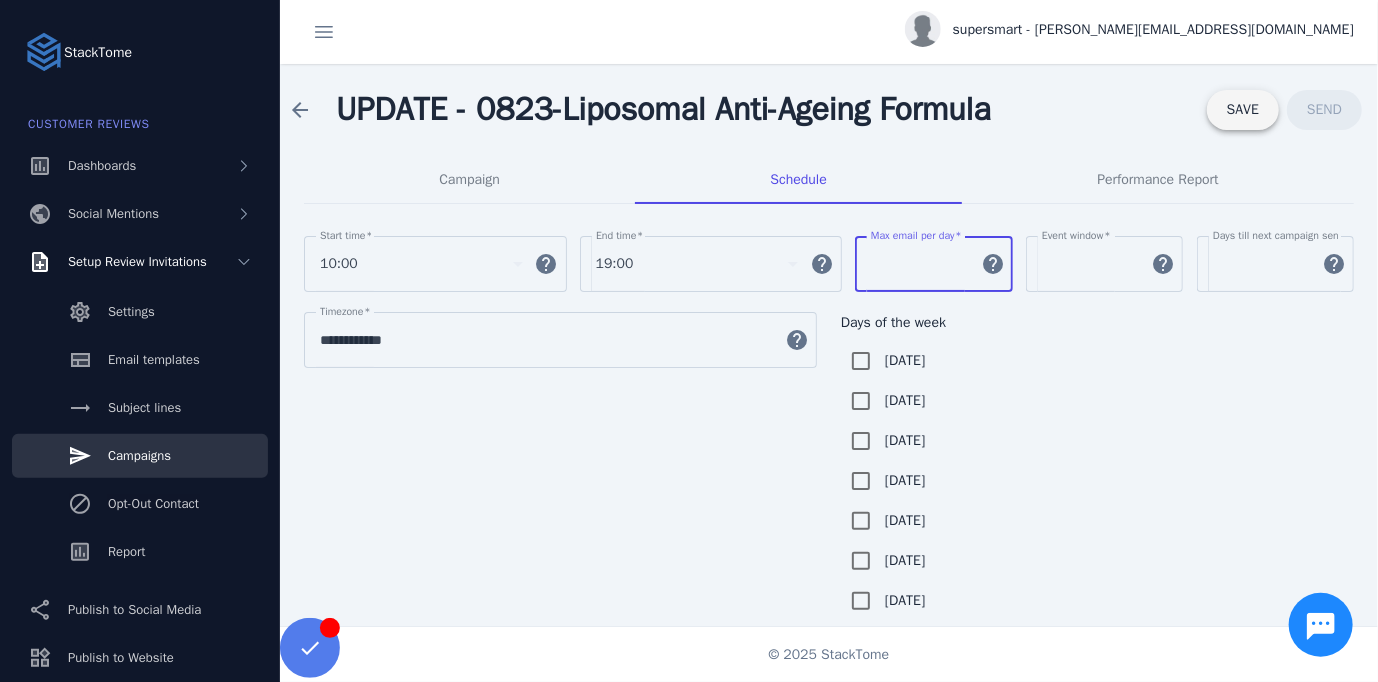 type on "***" 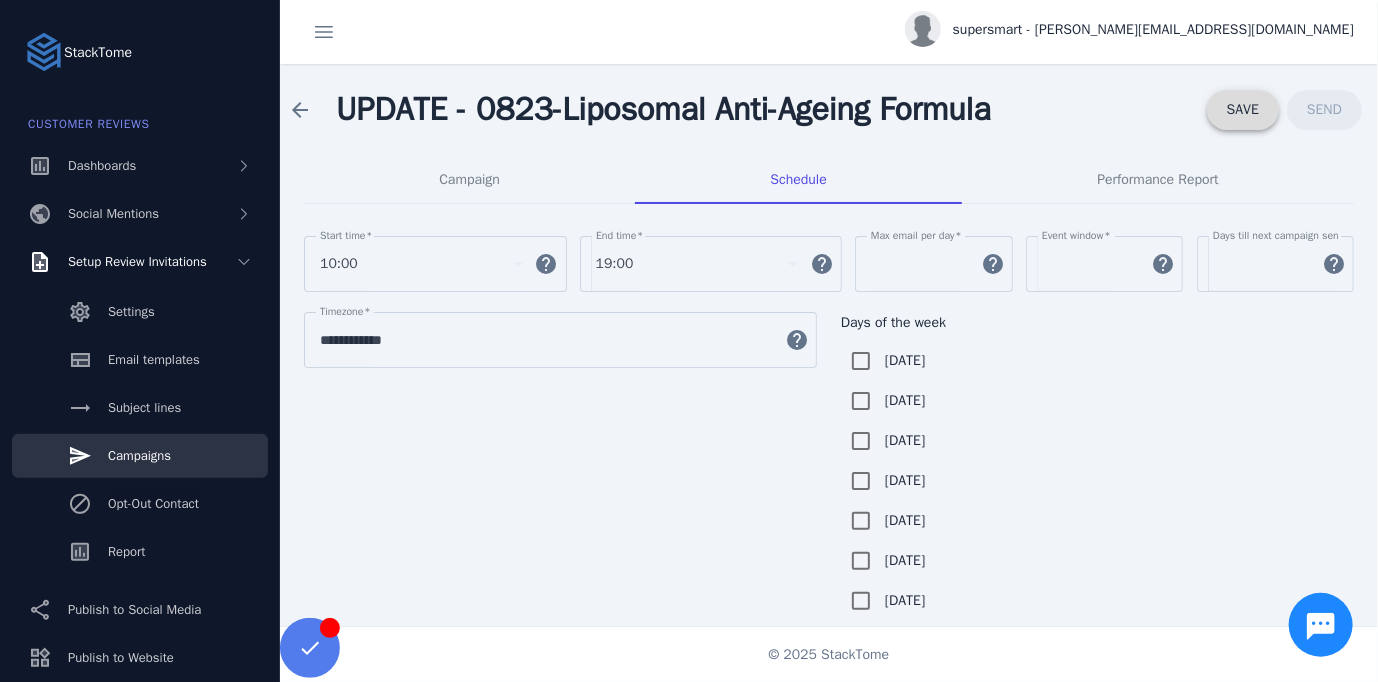 click 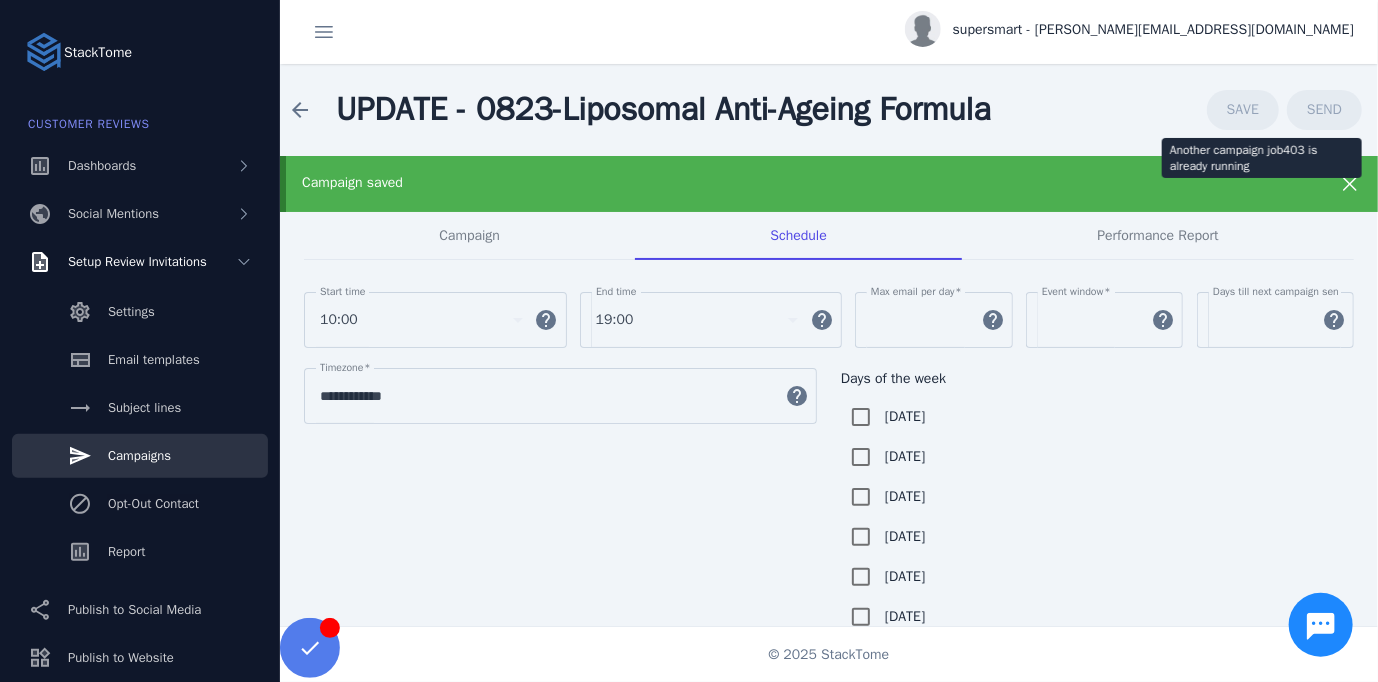 click on "SEND" 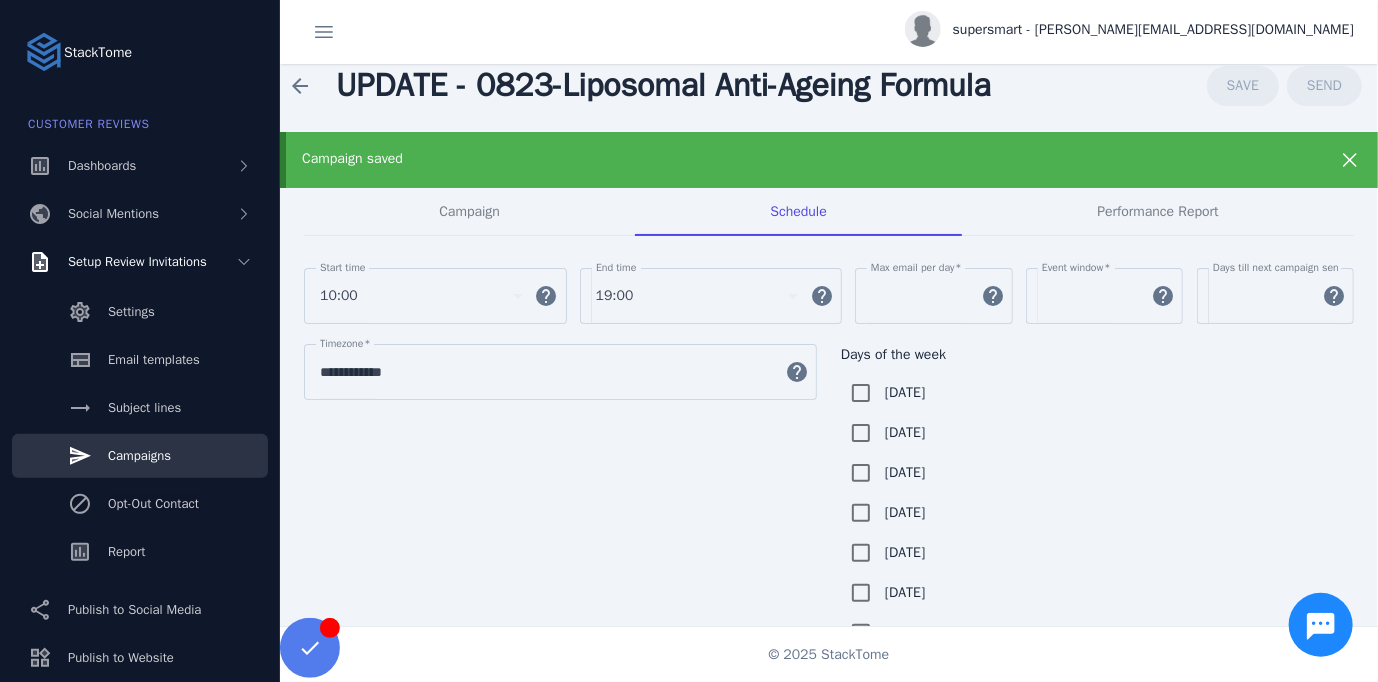 scroll, scrollTop: 0, scrollLeft: 0, axis: both 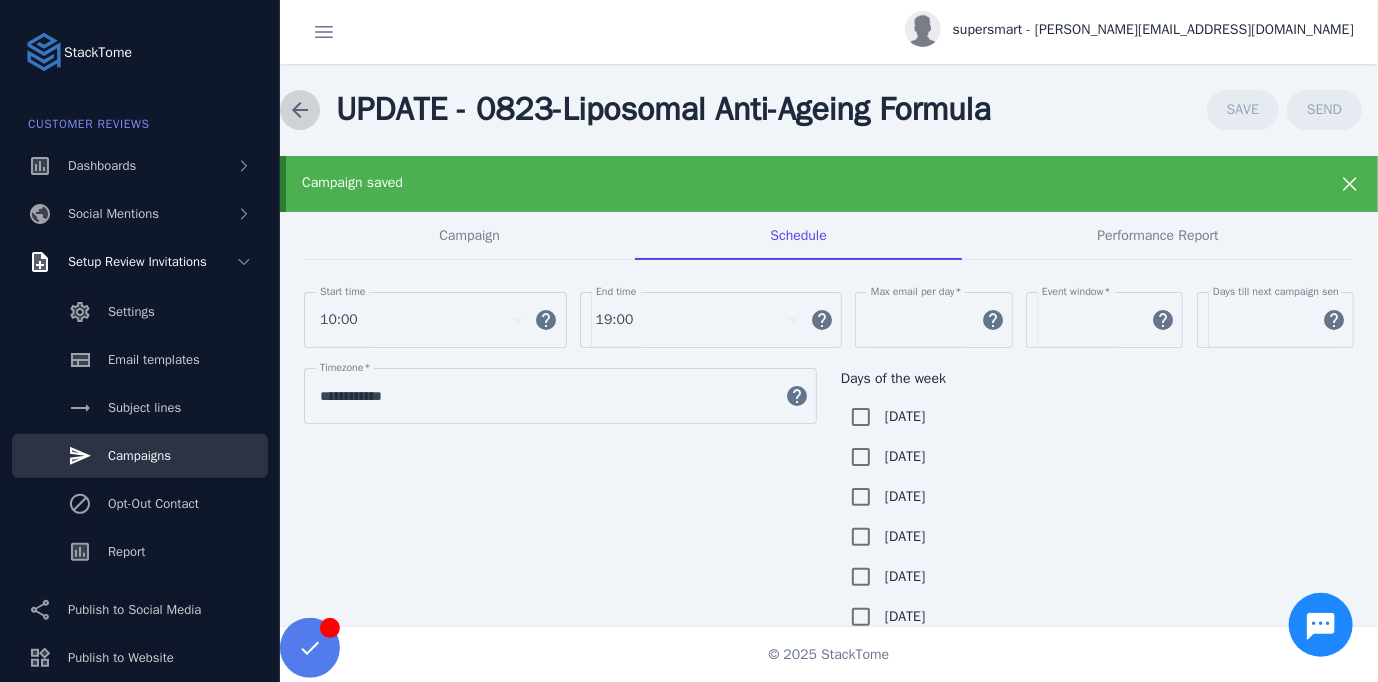 click 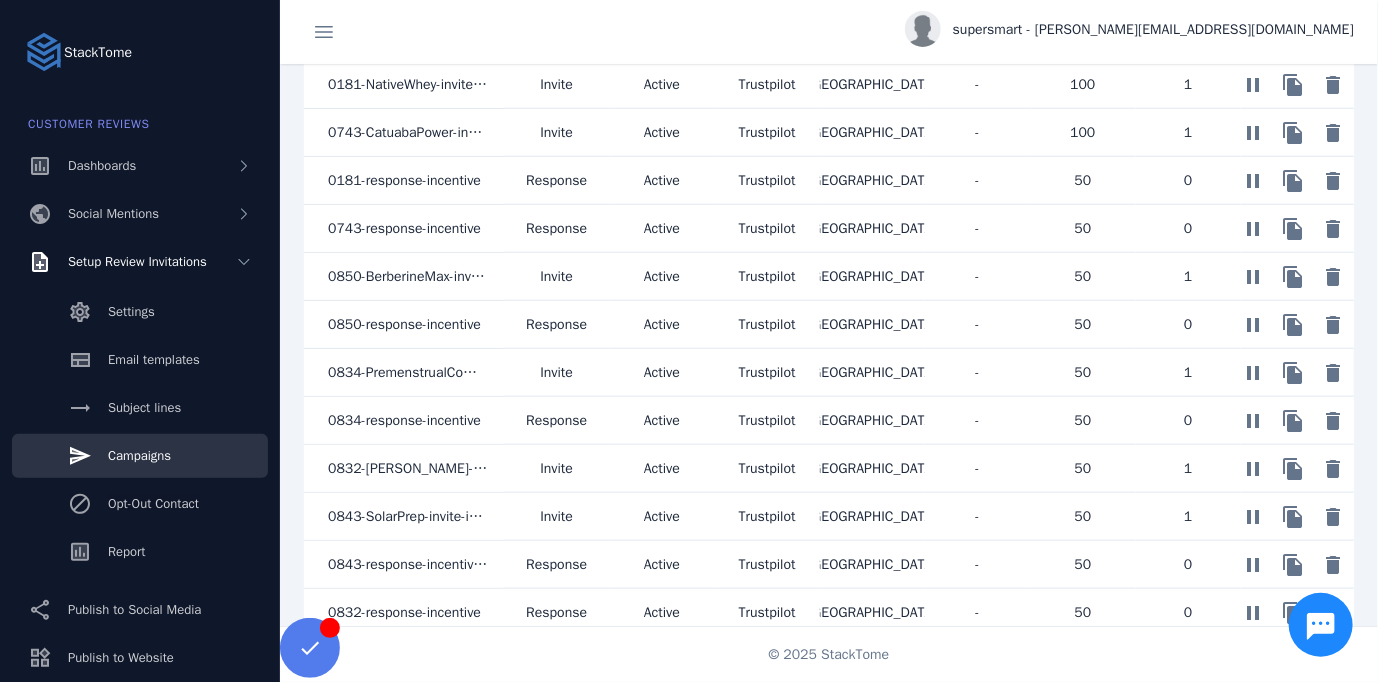 scroll, scrollTop: 1074, scrollLeft: 0, axis: vertical 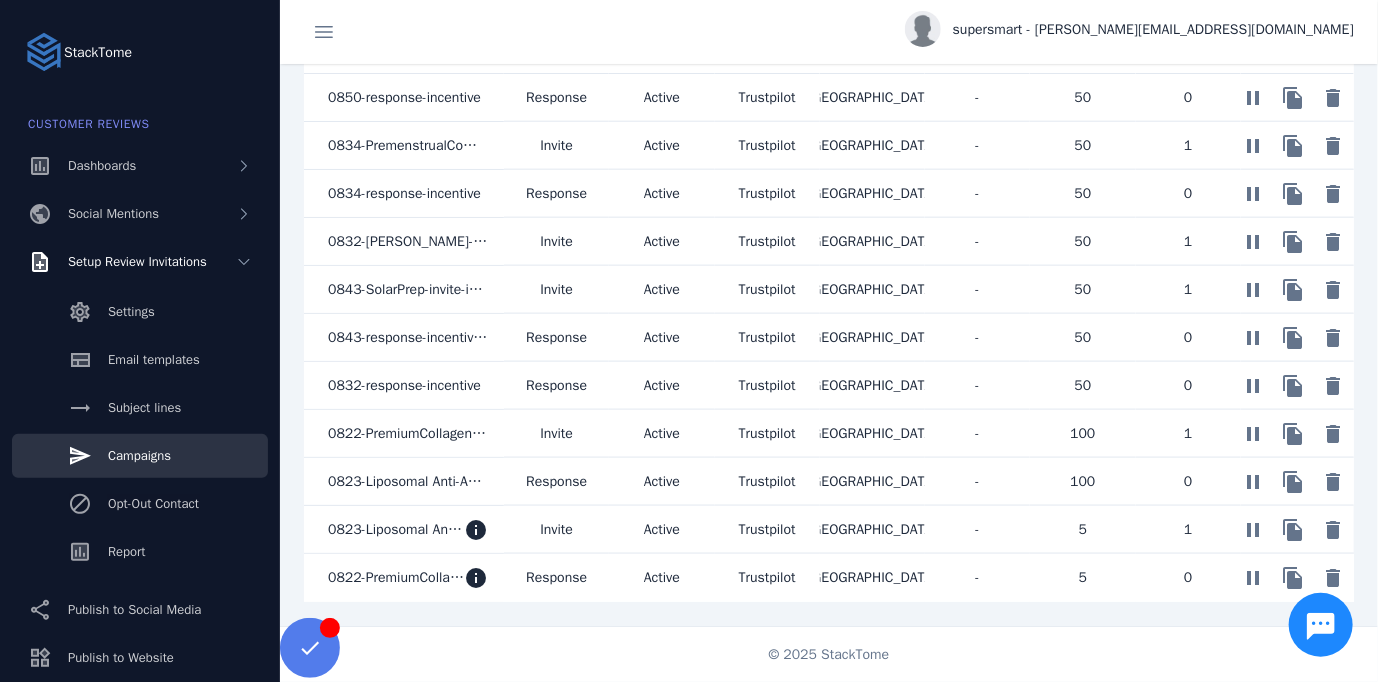 click on "0823-Liposomal Anti-Ageing Formula-invite-incentive" 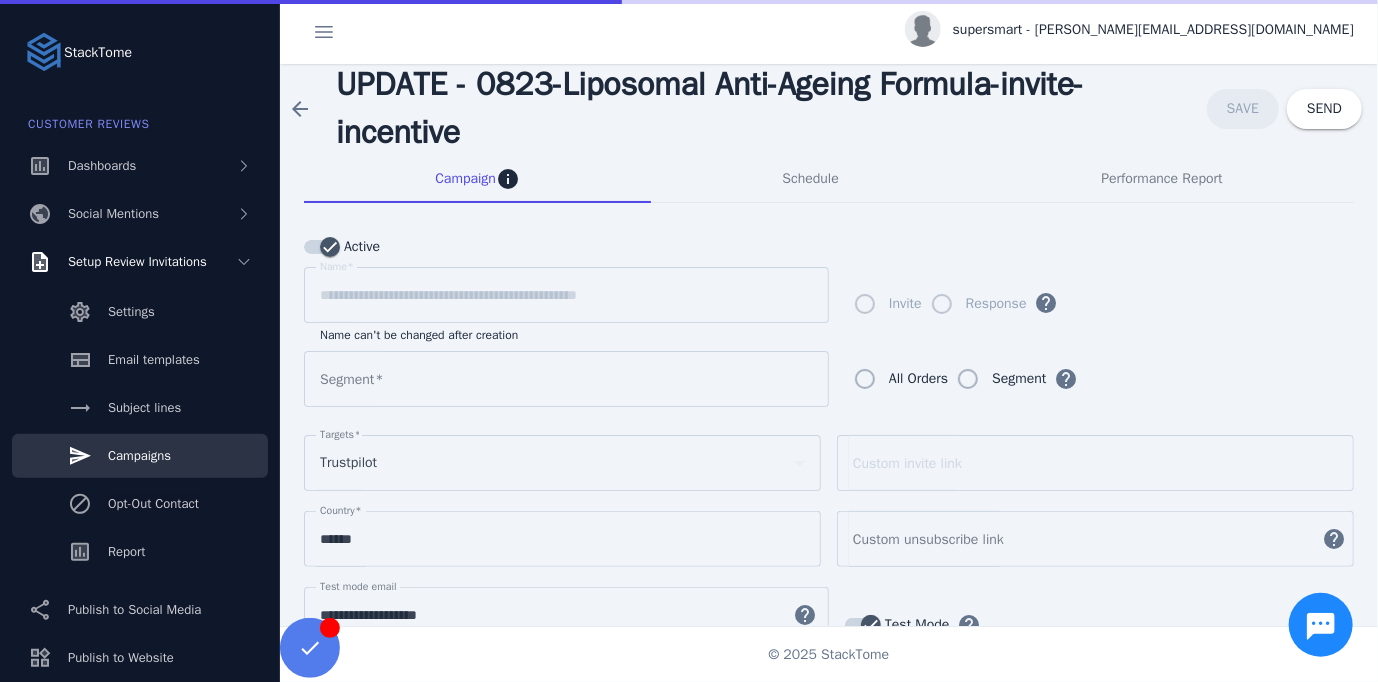scroll, scrollTop: 0, scrollLeft: 0, axis: both 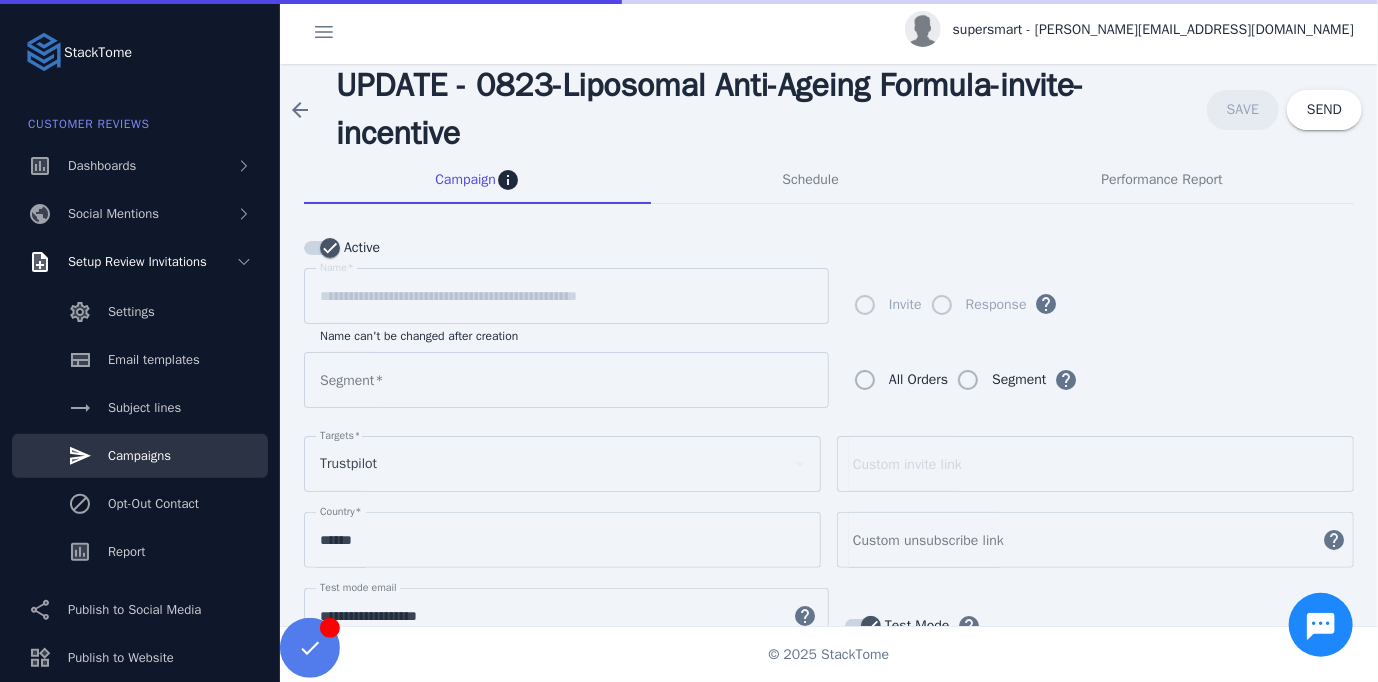 type on "**********" 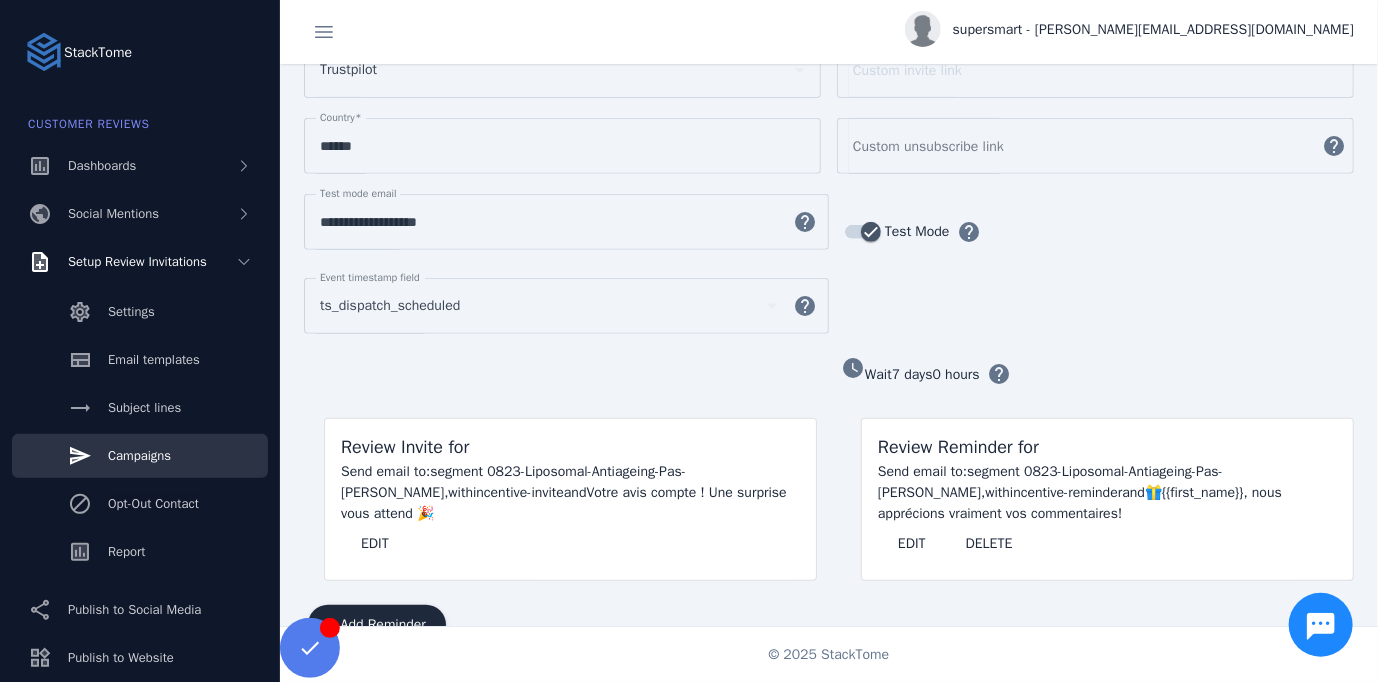 scroll, scrollTop: 400, scrollLeft: 0, axis: vertical 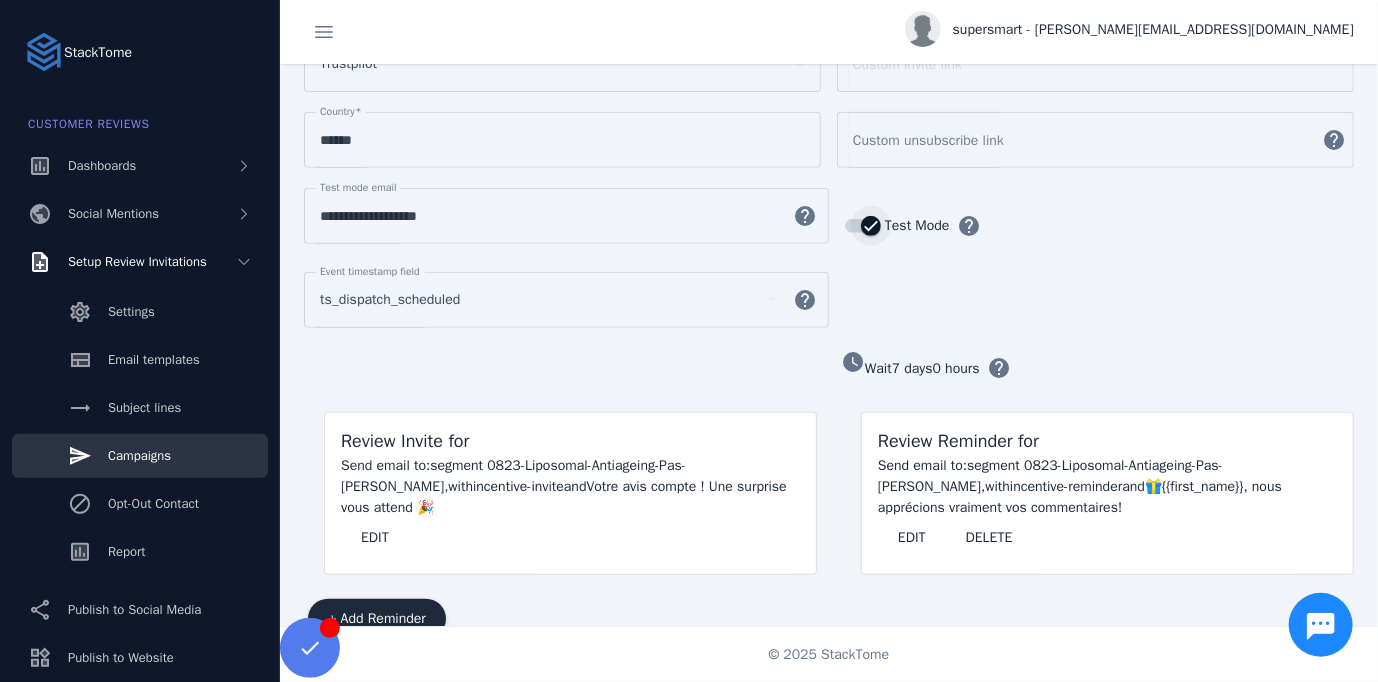 click at bounding box center (871, 226) 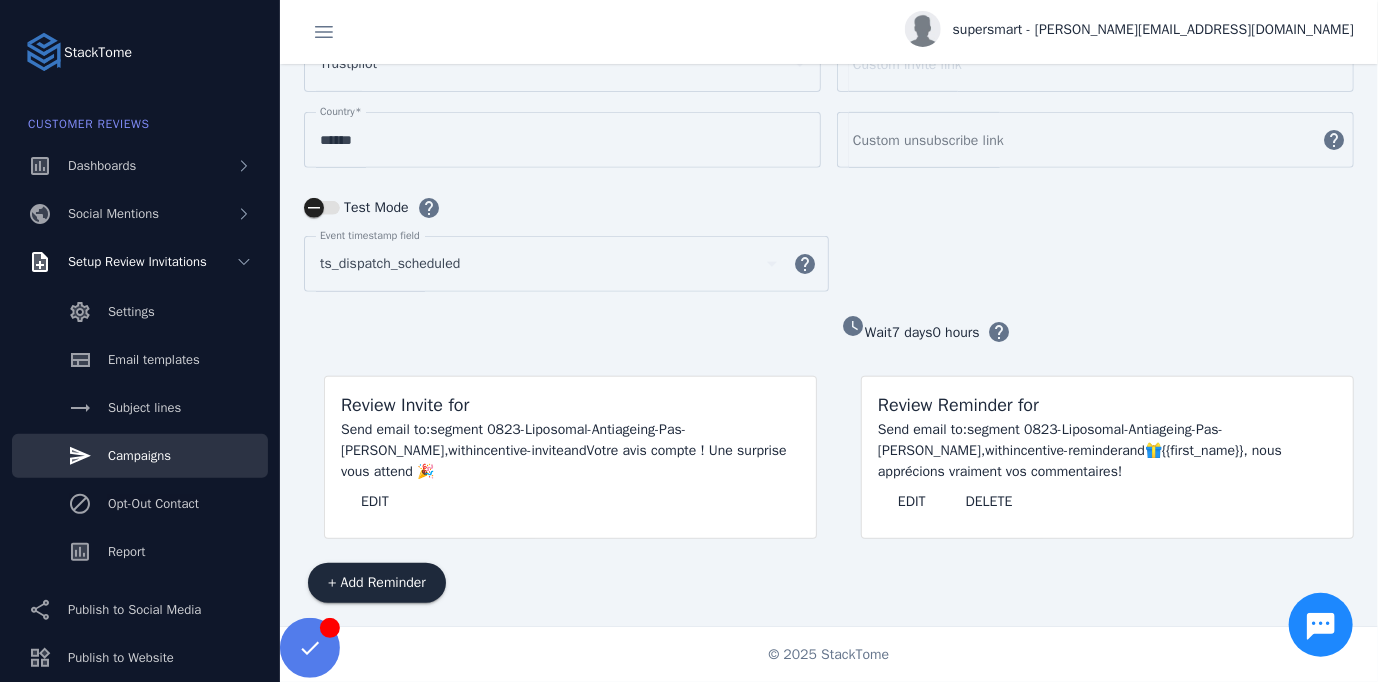 scroll, scrollTop: 0, scrollLeft: 0, axis: both 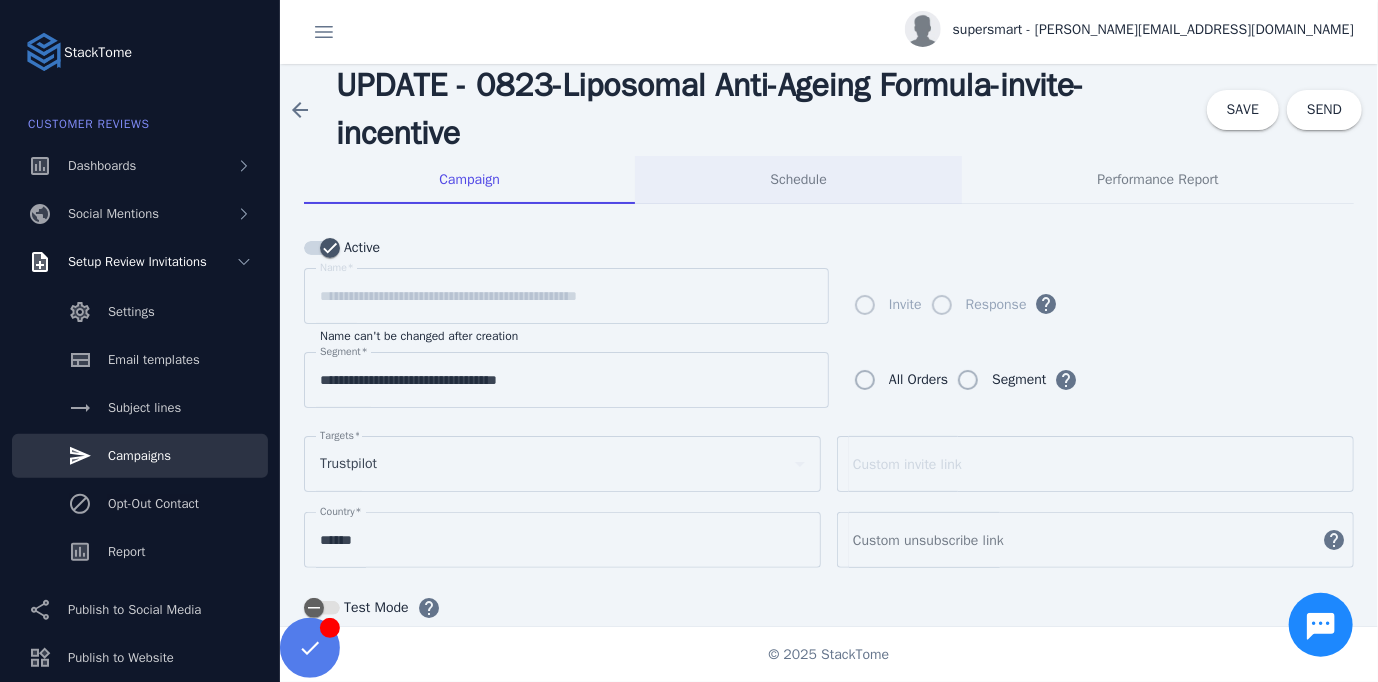 click on "Schedule" at bounding box center (798, 180) 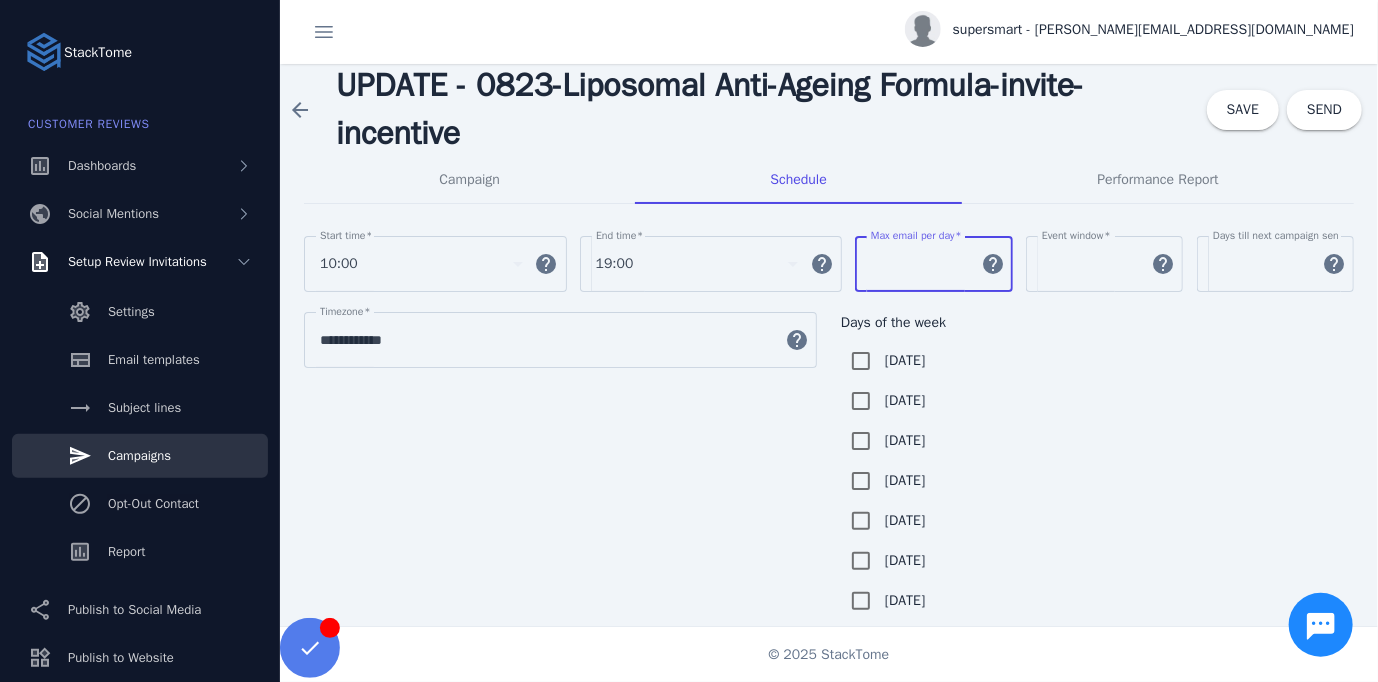click on "*" at bounding box center [920, 264] 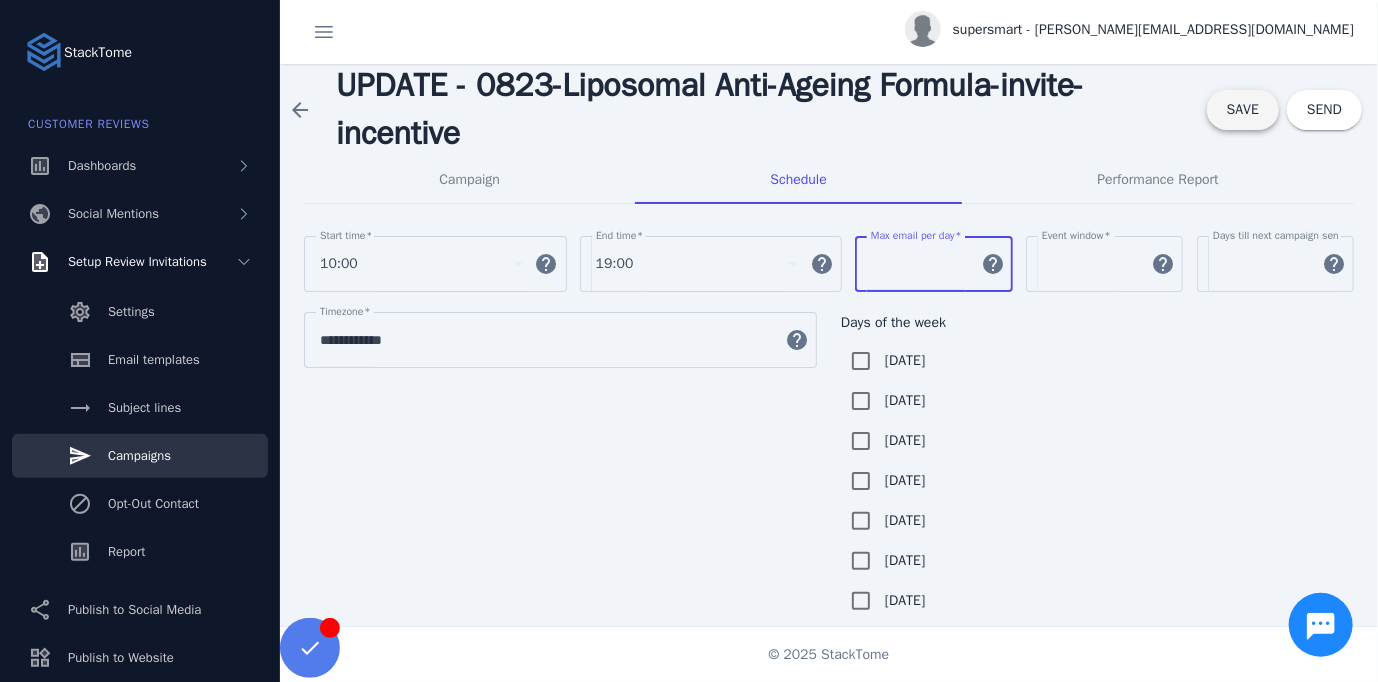 type on "***" 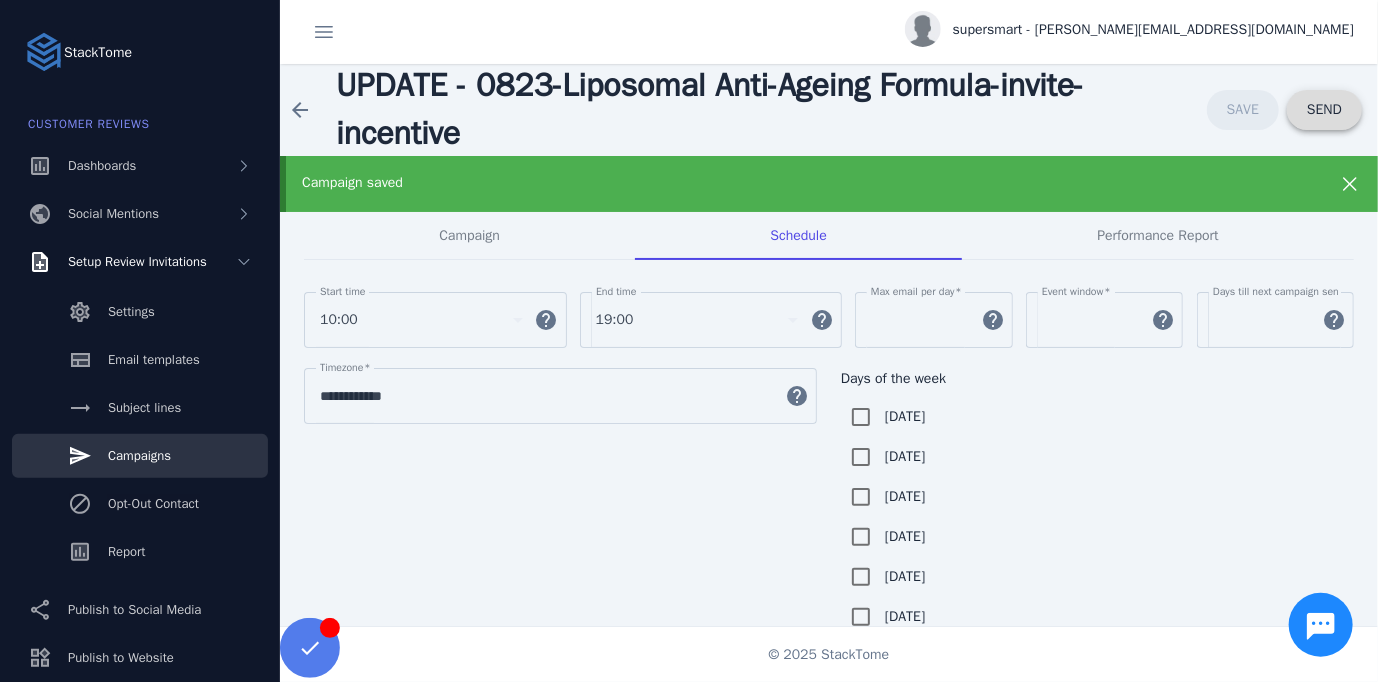 click 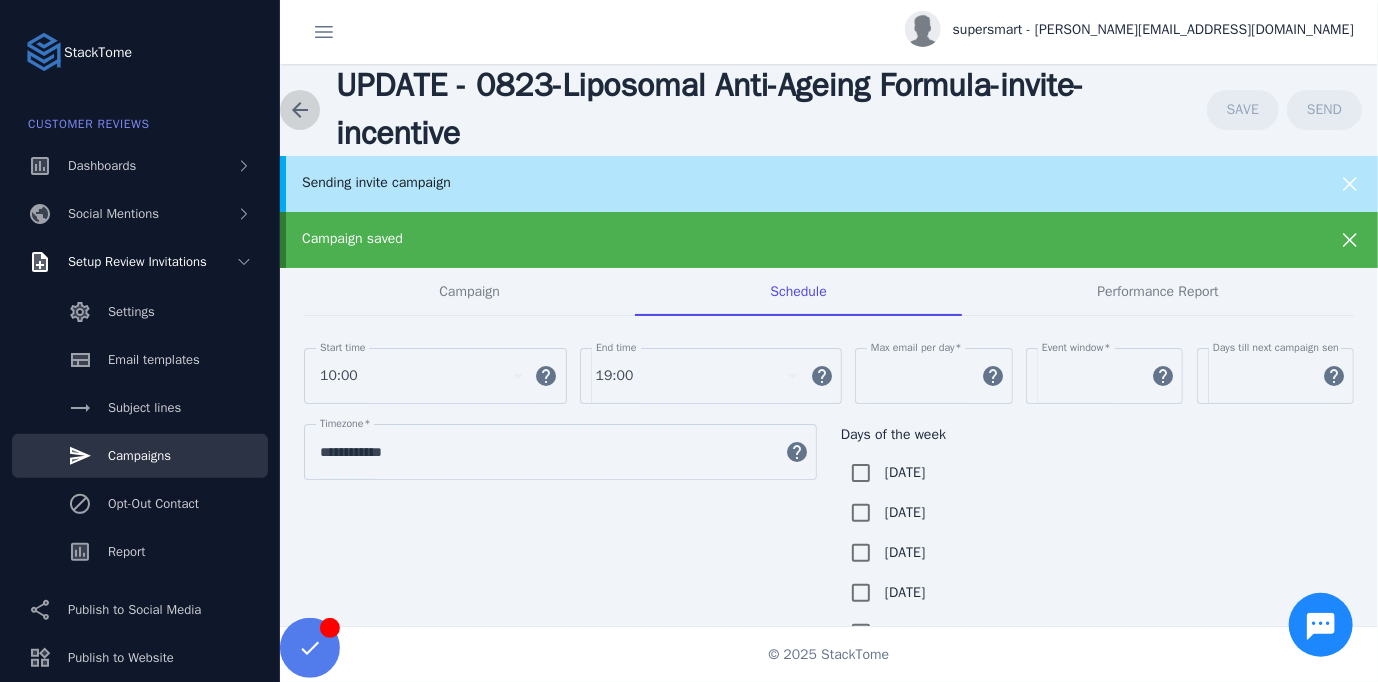click 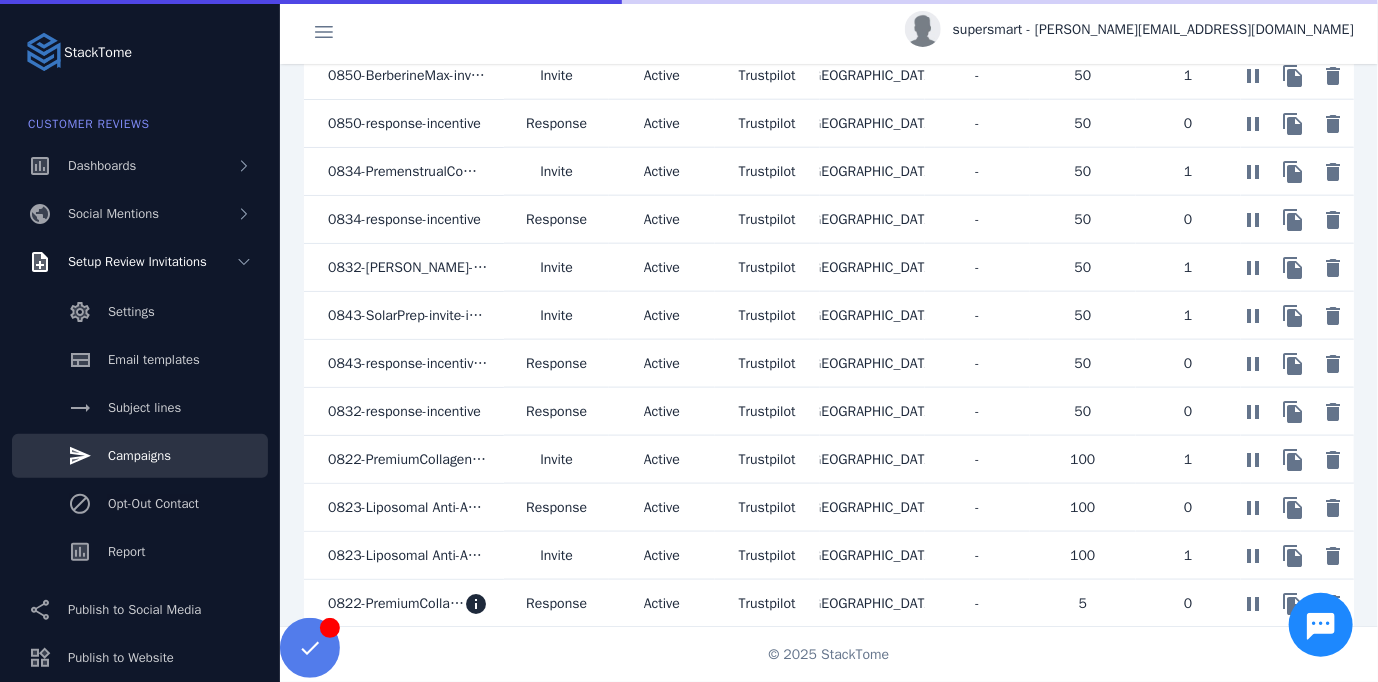 scroll, scrollTop: 1074, scrollLeft: 0, axis: vertical 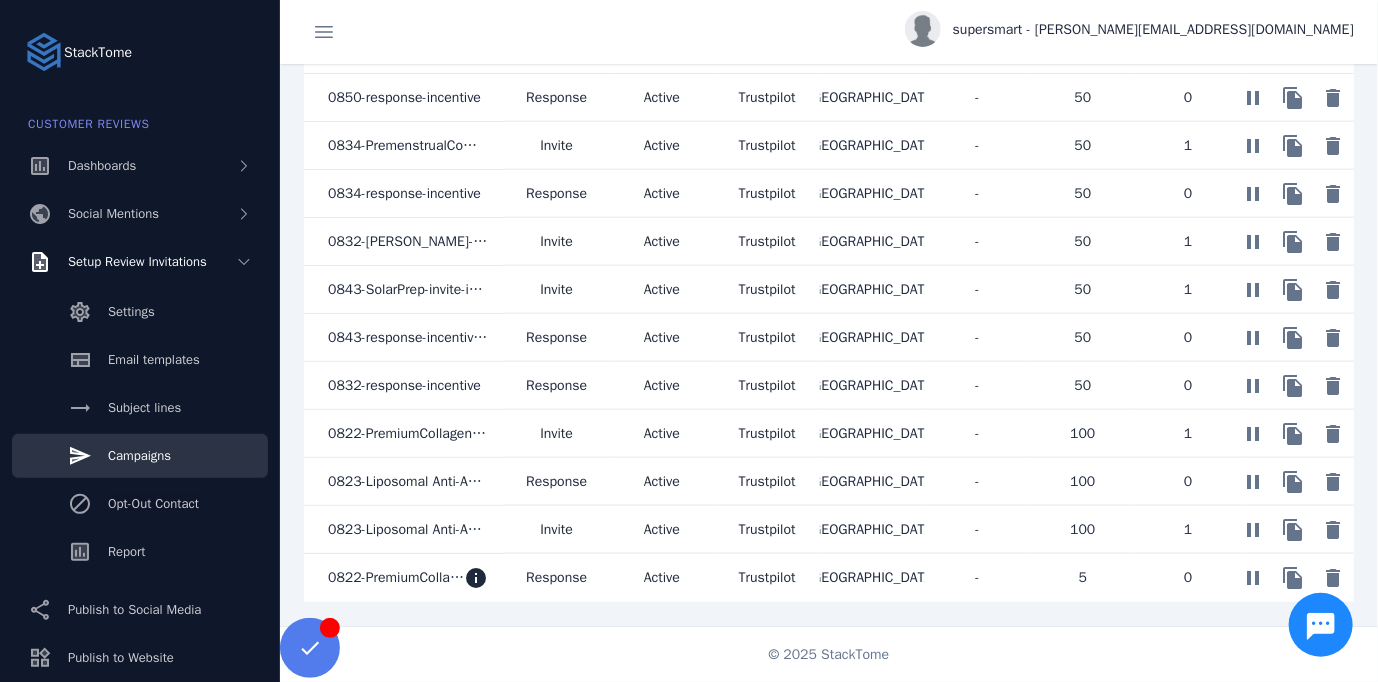 click on "0822-PremiumCollagenShot-response-incentive" 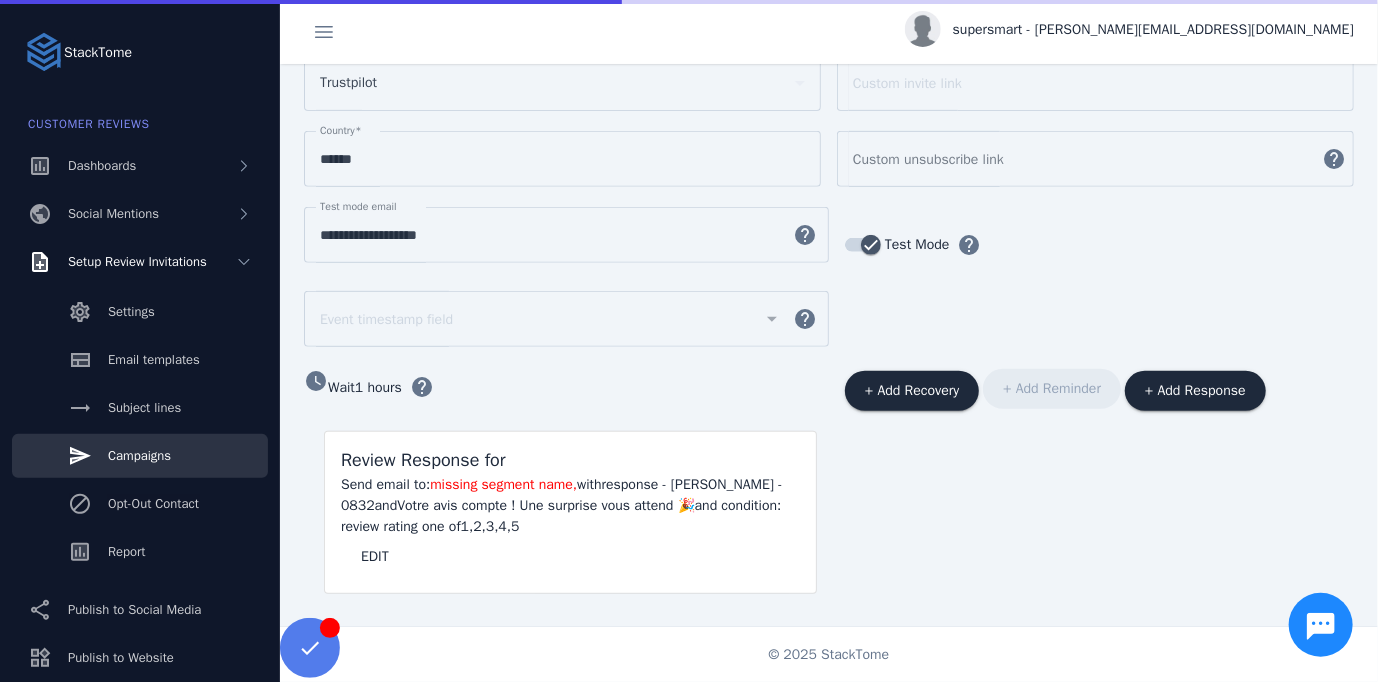 scroll, scrollTop: 285, scrollLeft: 0, axis: vertical 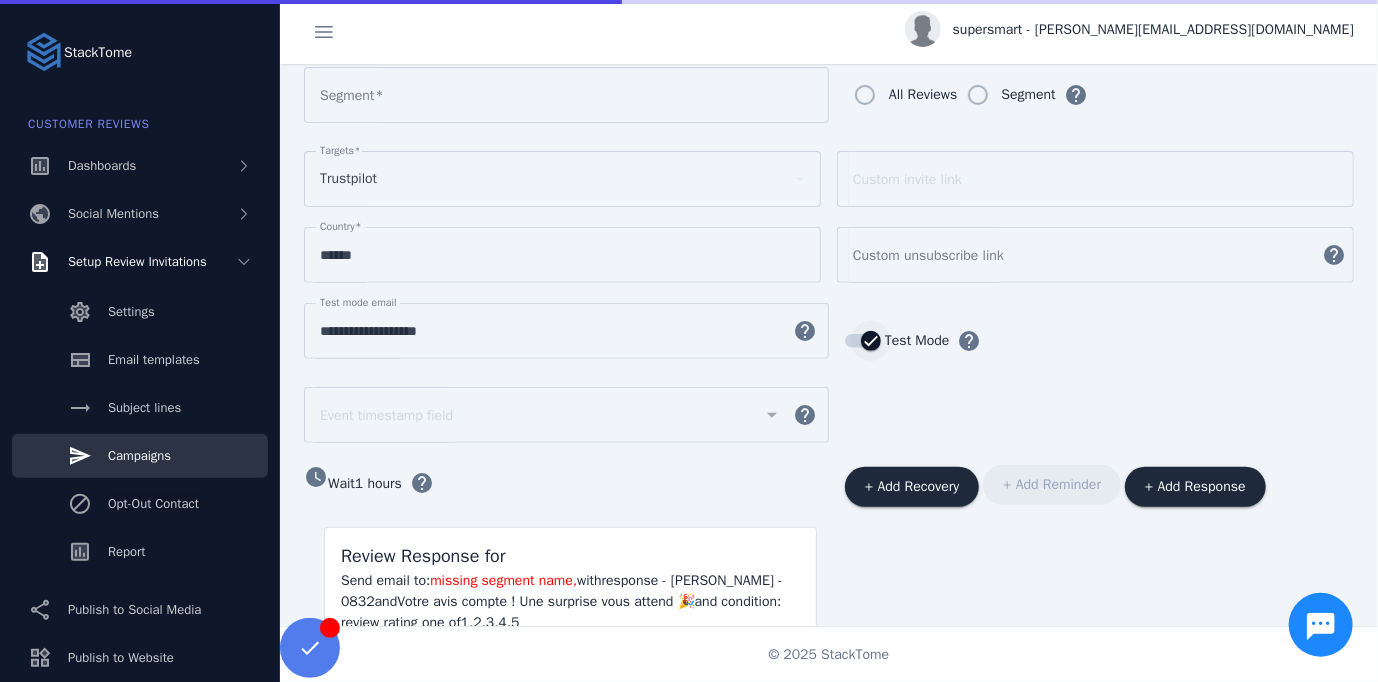 type on "**********" 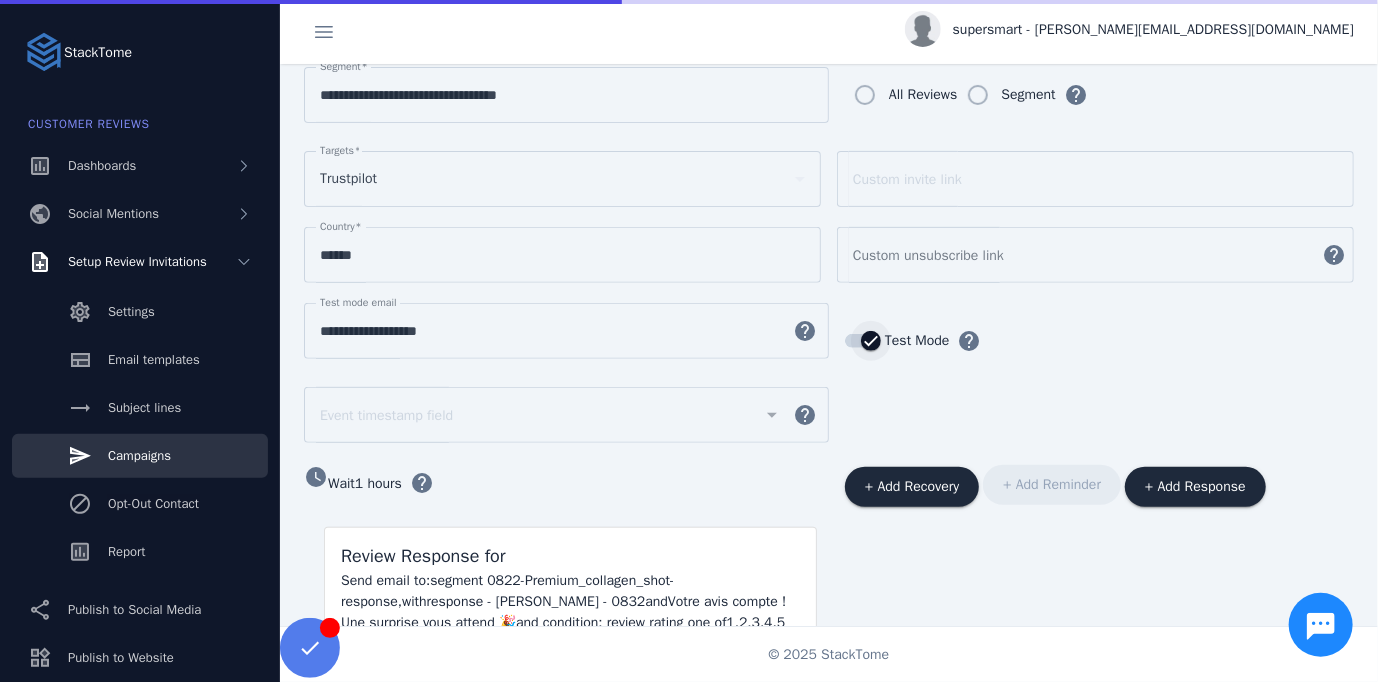 click 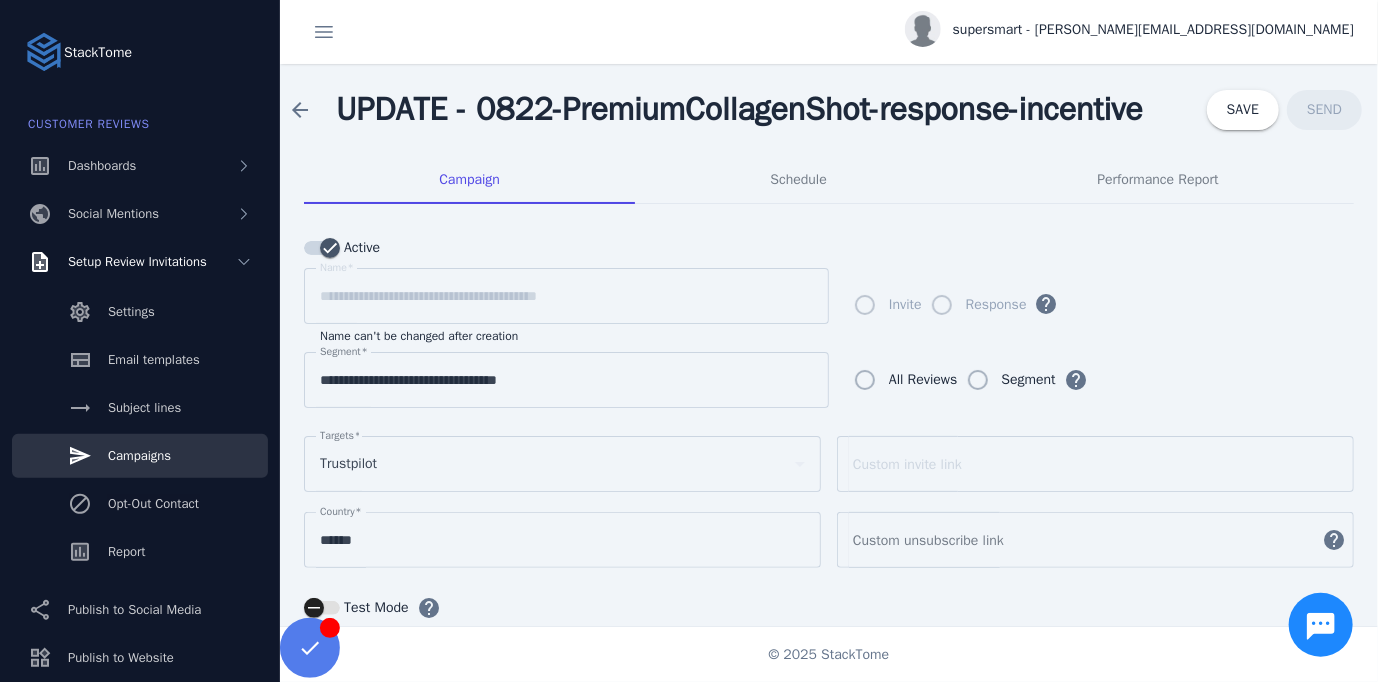 scroll, scrollTop: 0, scrollLeft: 0, axis: both 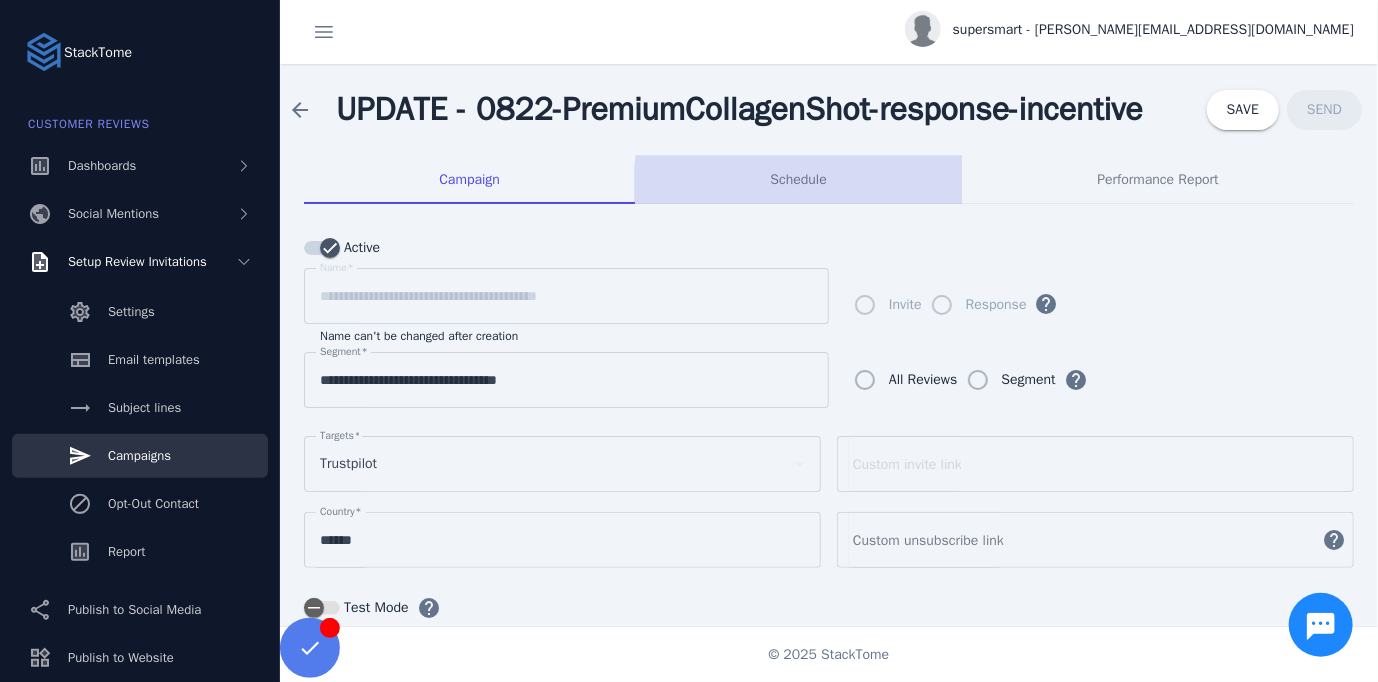 click on "Schedule" at bounding box center (798, 180) 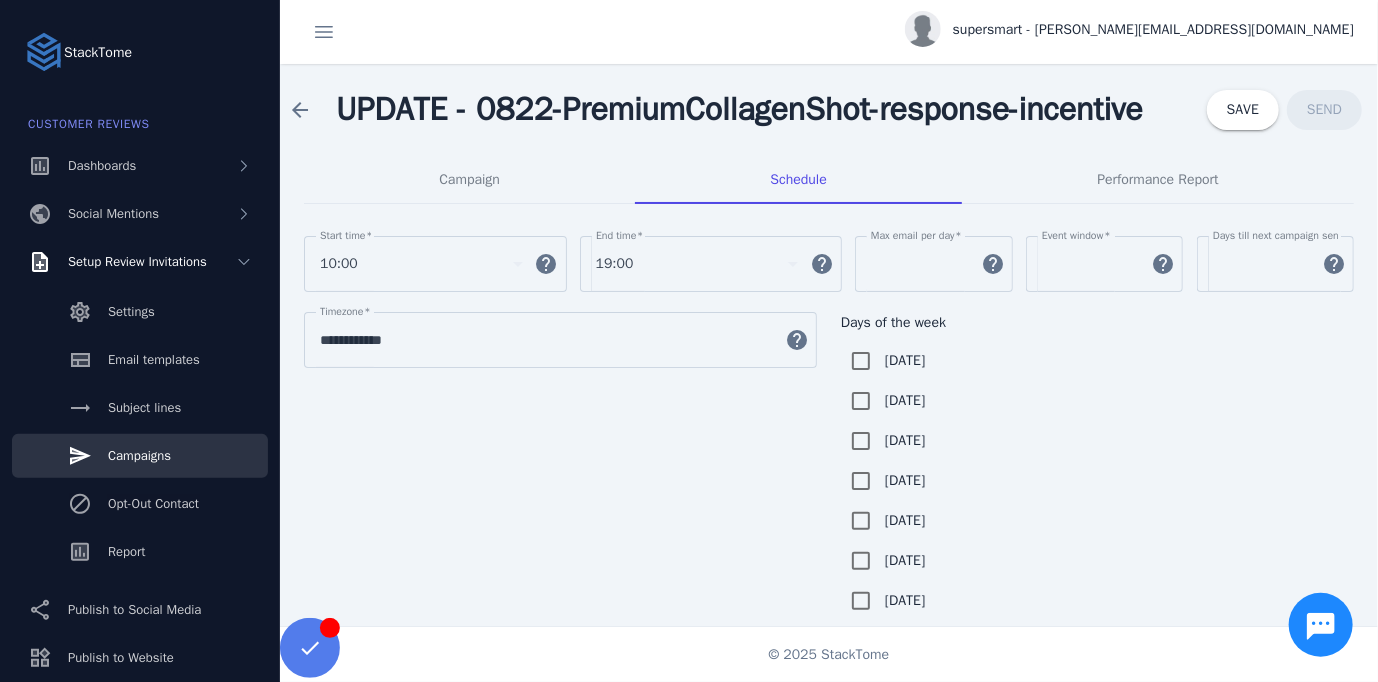 click on "*" at bounding box center (920, 264) 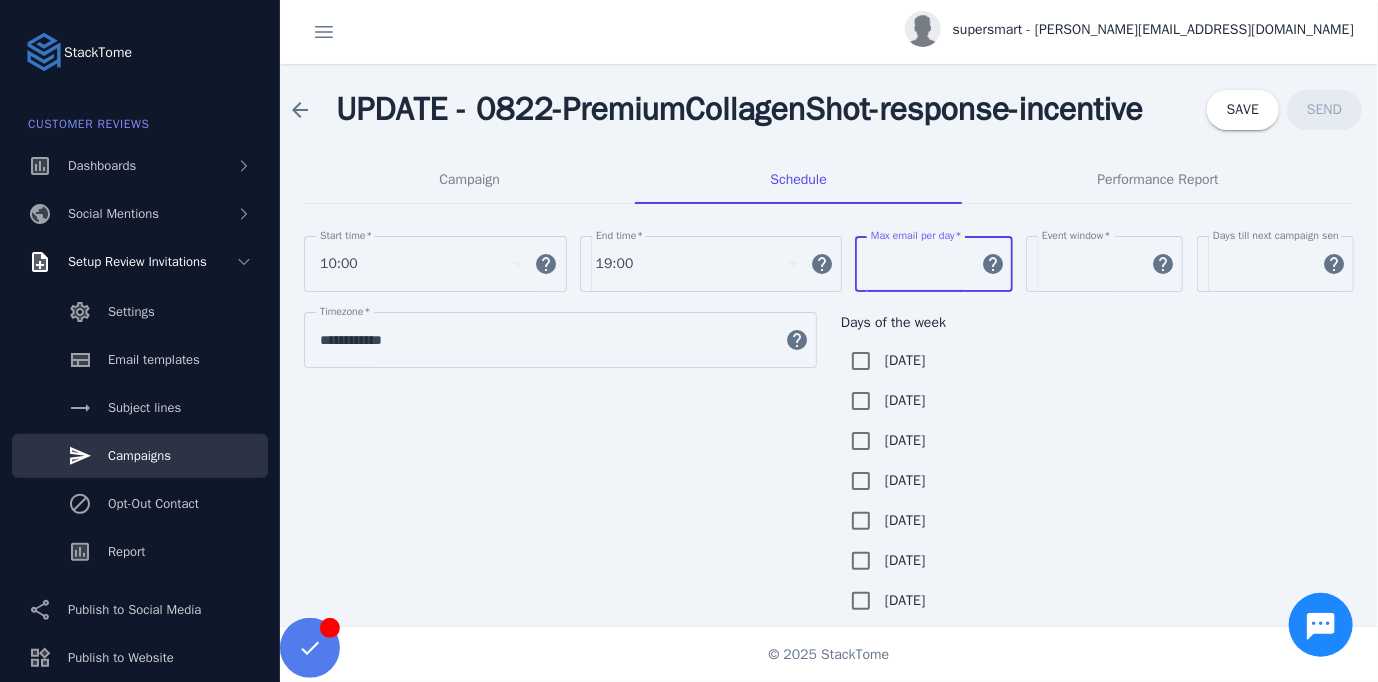 click on "*" at bounding box center (920, 264) 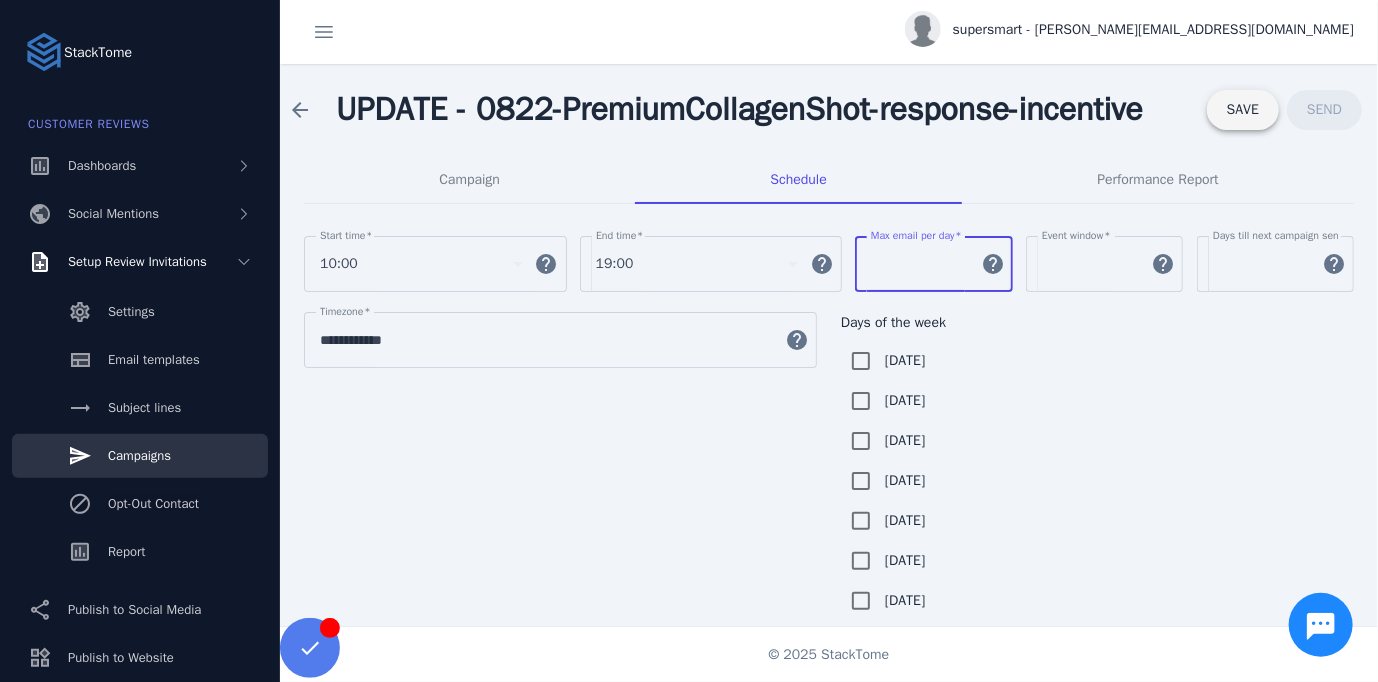 type on "***" 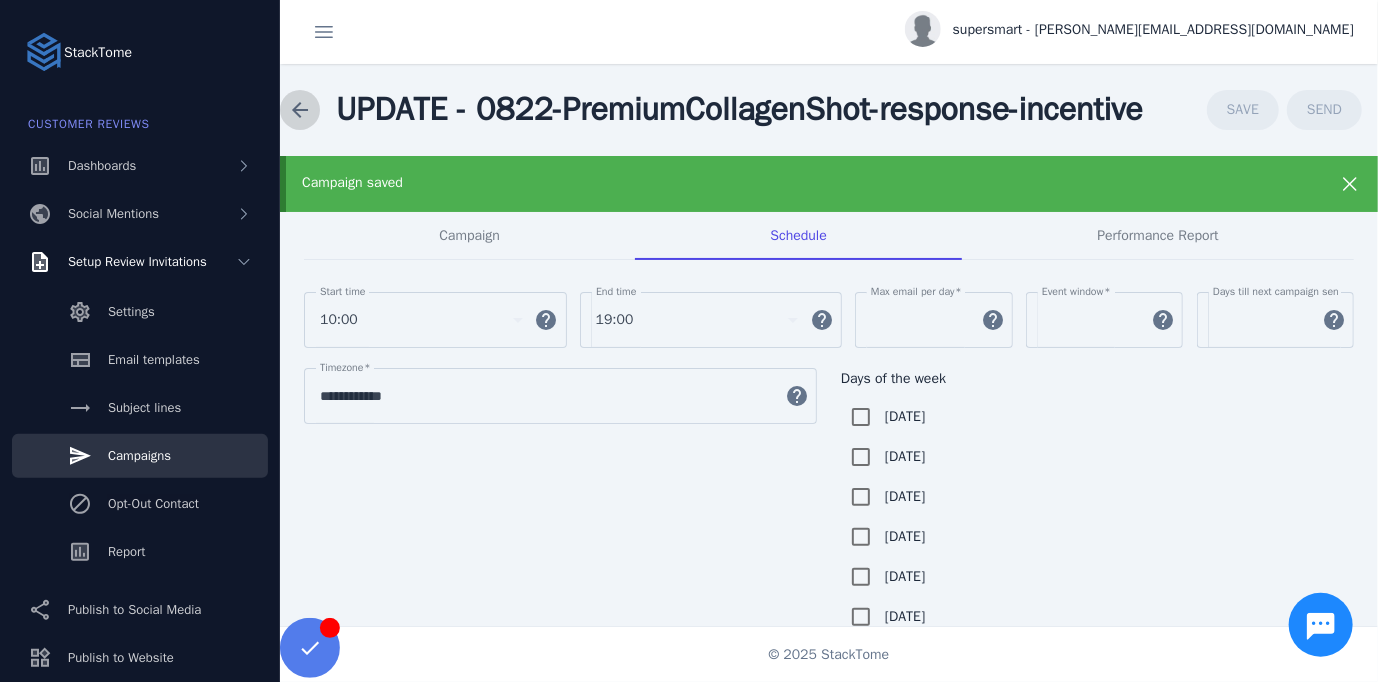 click 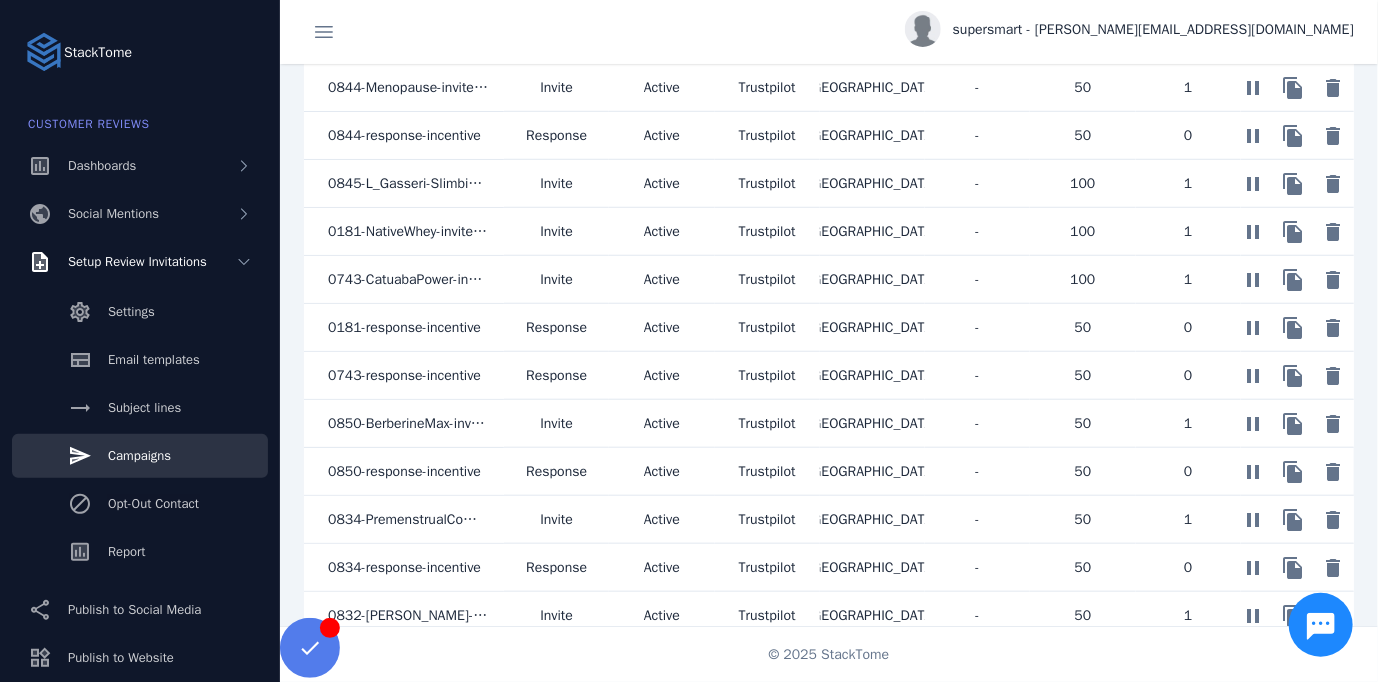 scroll, scrollTop: 1074, scrollLeft: 0, axis: vertical 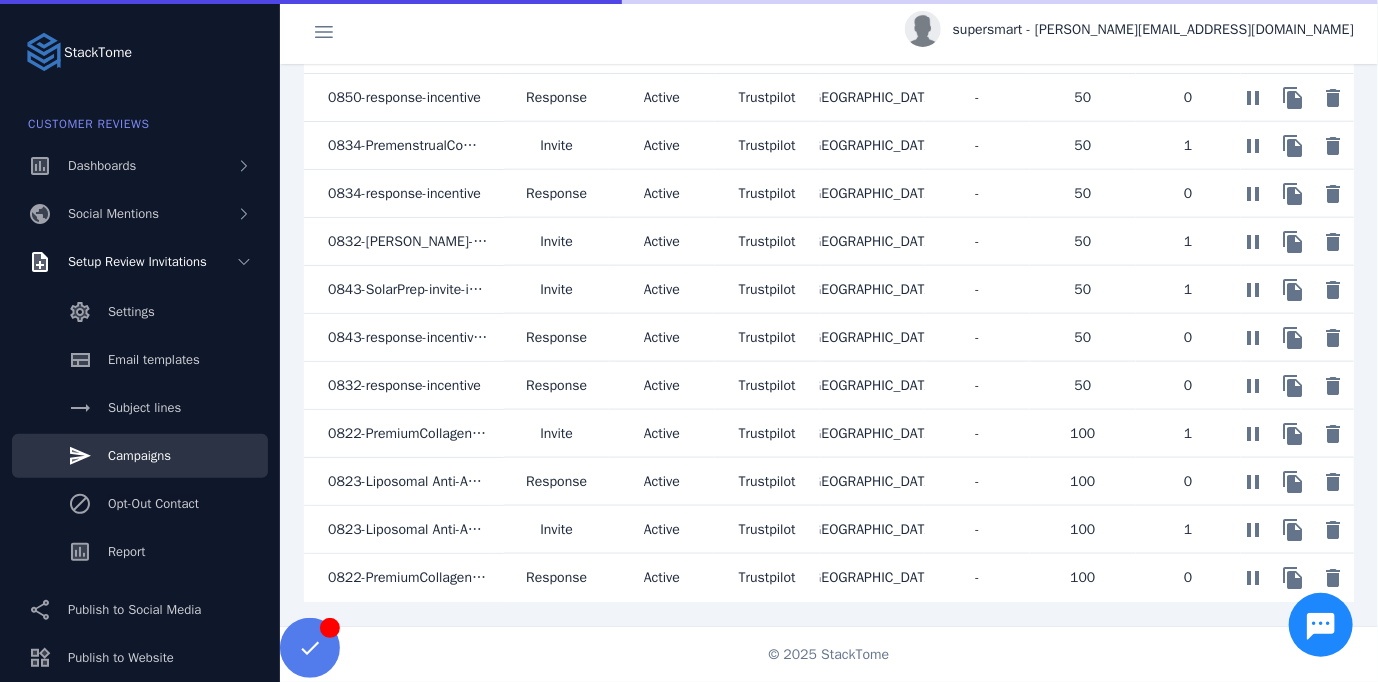 click on "0823-Liposomal Anti-Ageing Formula" 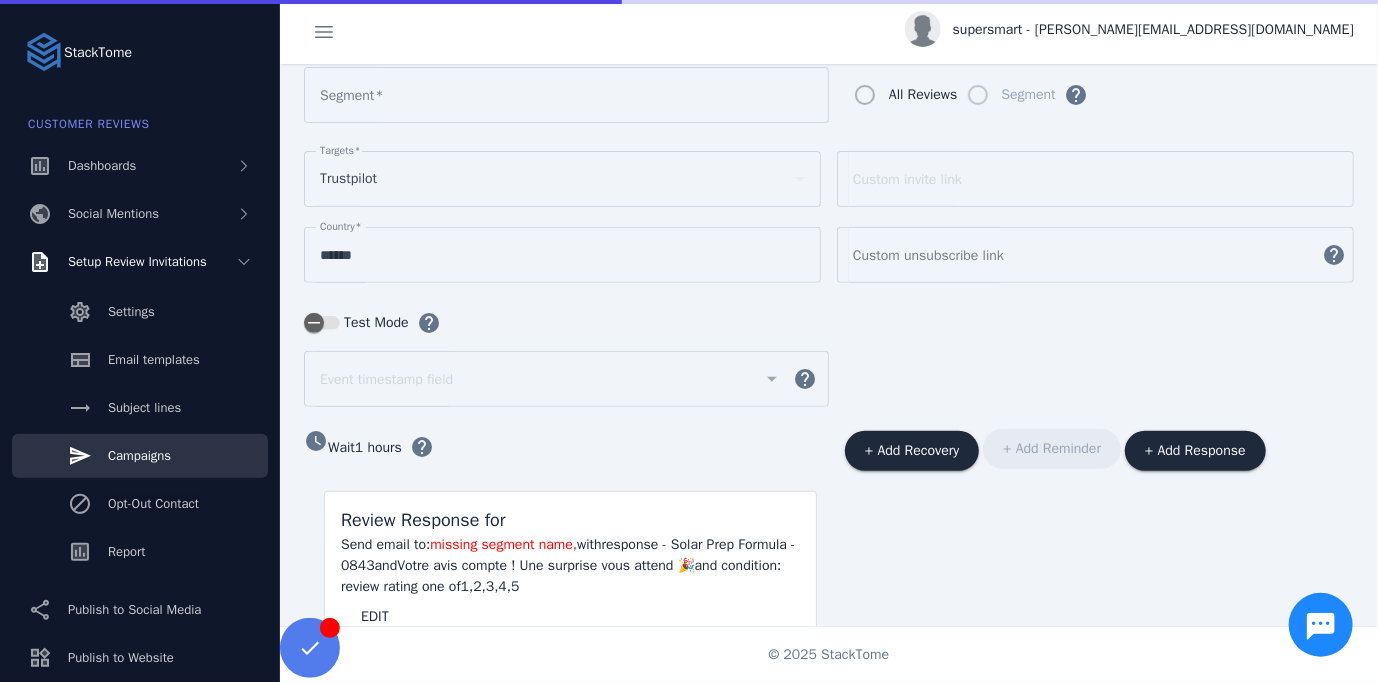 type on "**********" 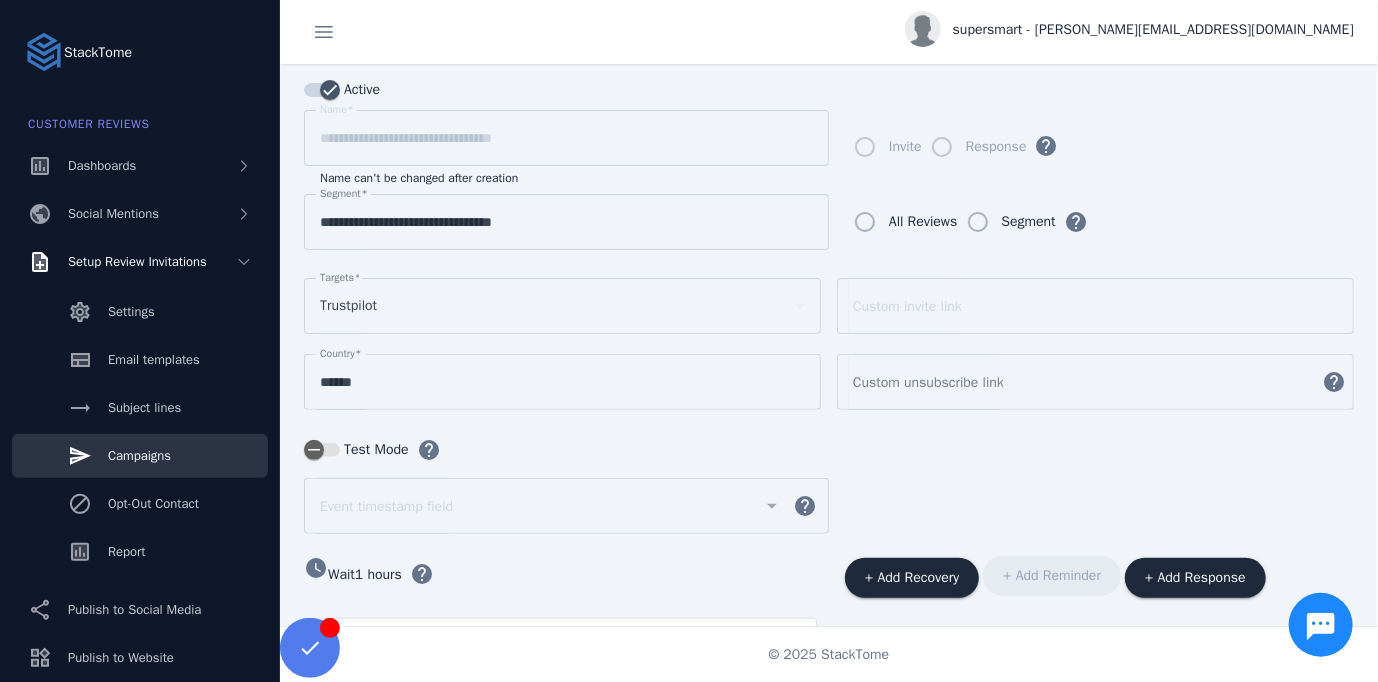 scroll, scrollTop: 0, scrollLeft: 0, axis: both 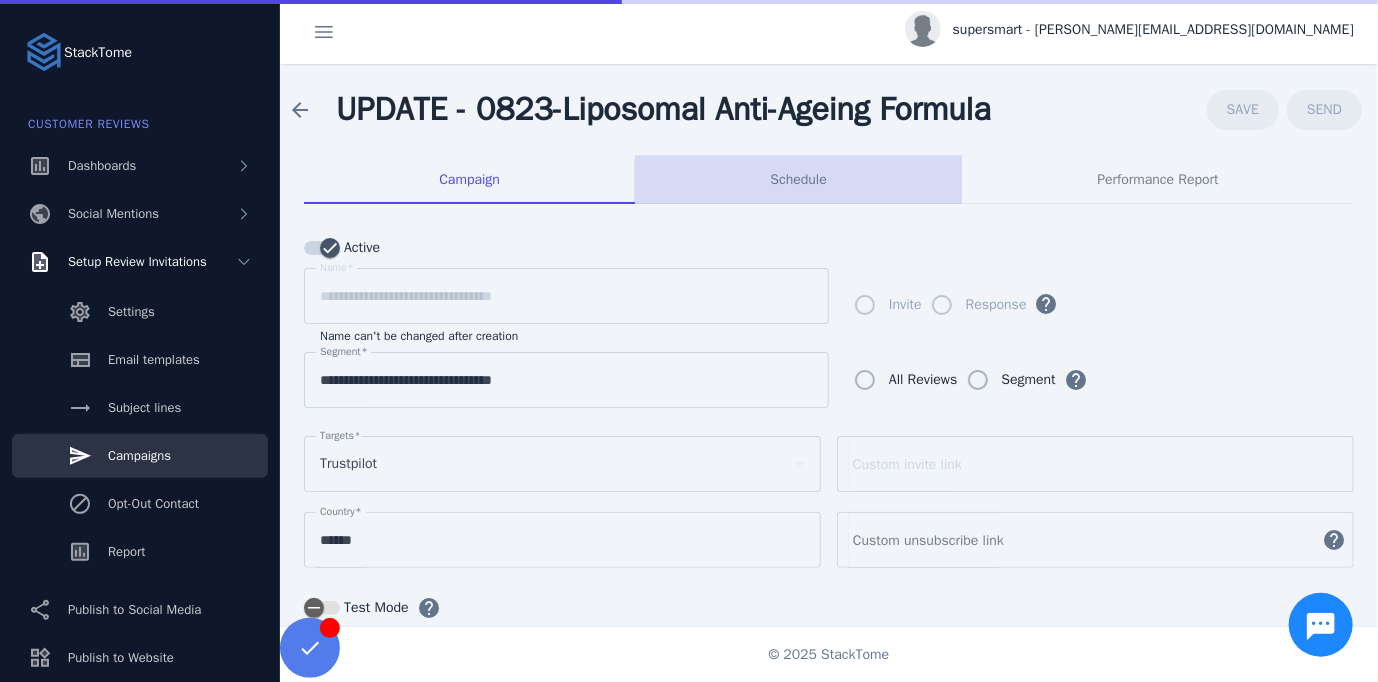 click on "Schedule" at bounding box center [798, 180] 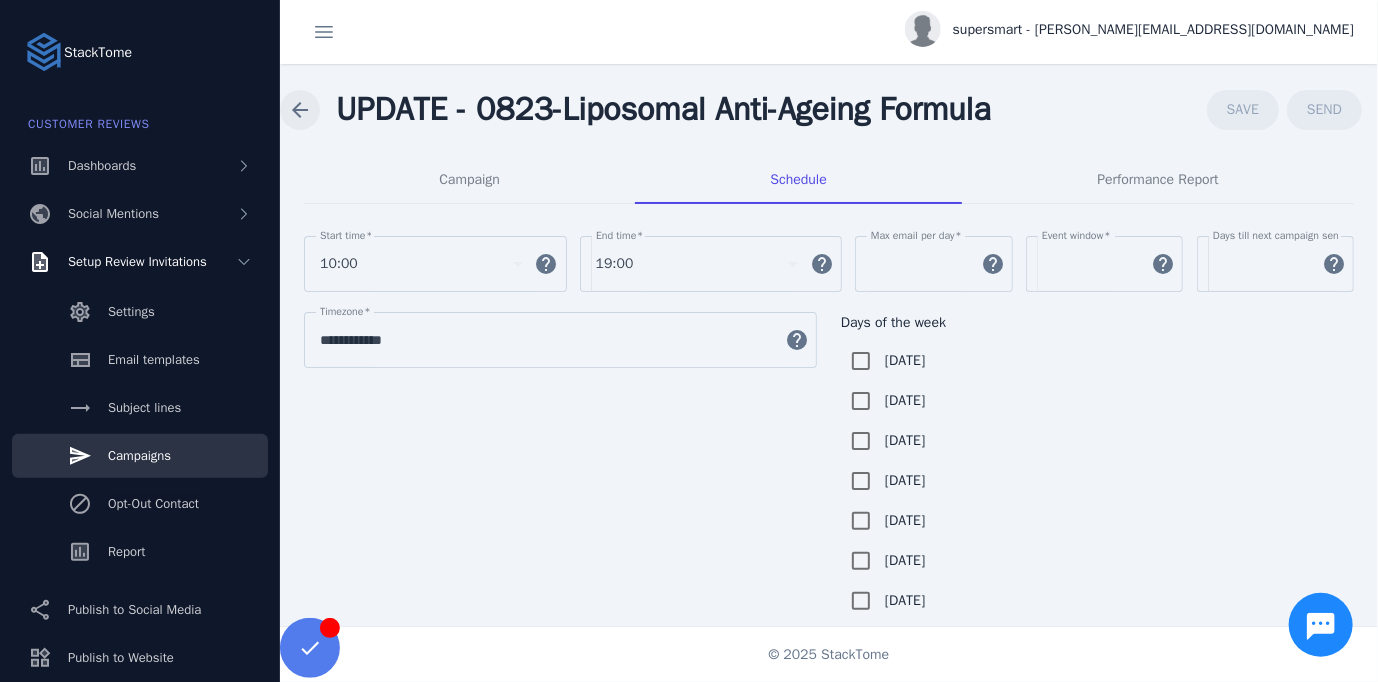 click 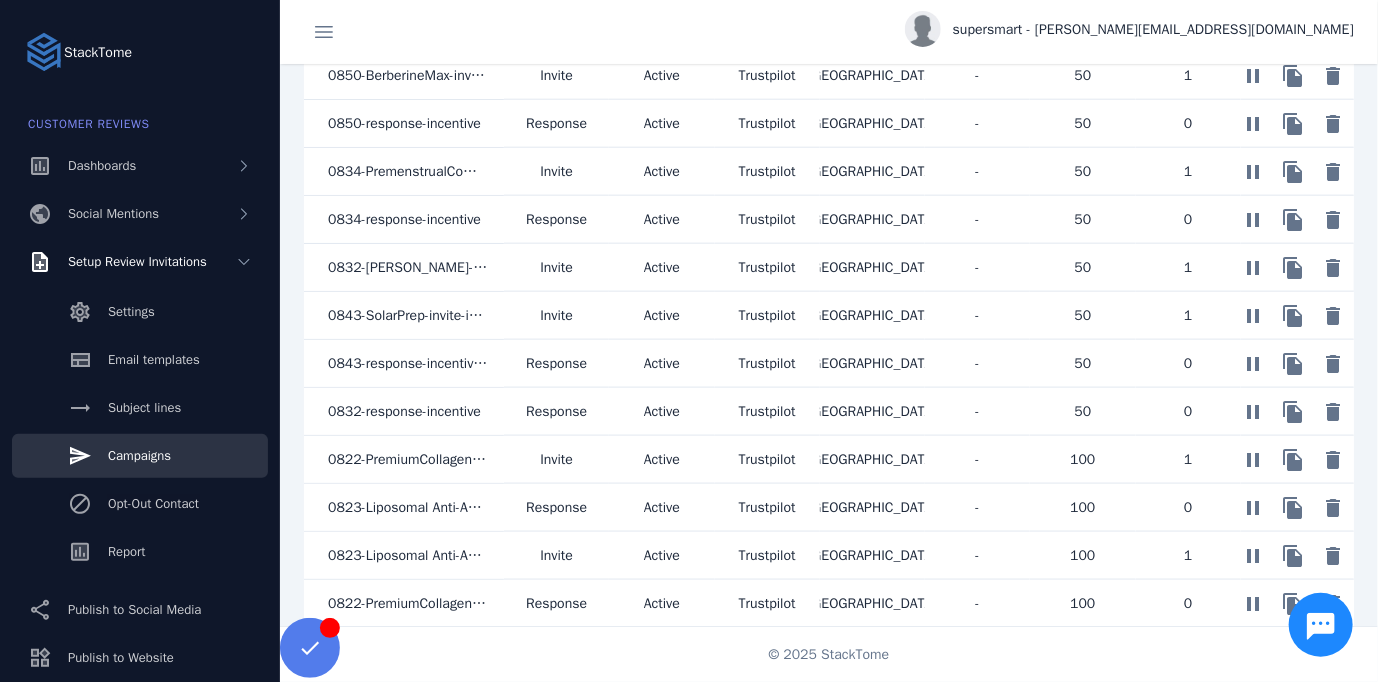 scroll, scrollTop: 1074, scrollLeft: 0, axis: vertical 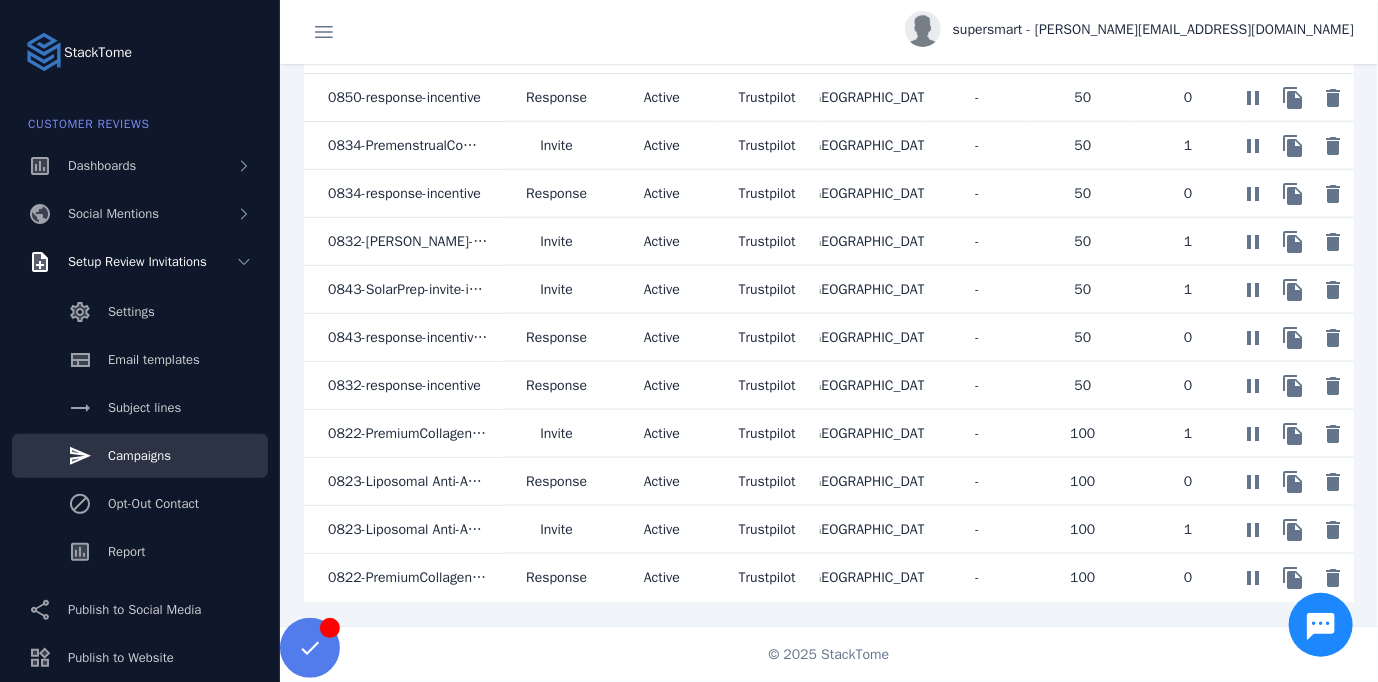 click on "0823-Liposomal Anti-Ageing Formula-invite-incentive" 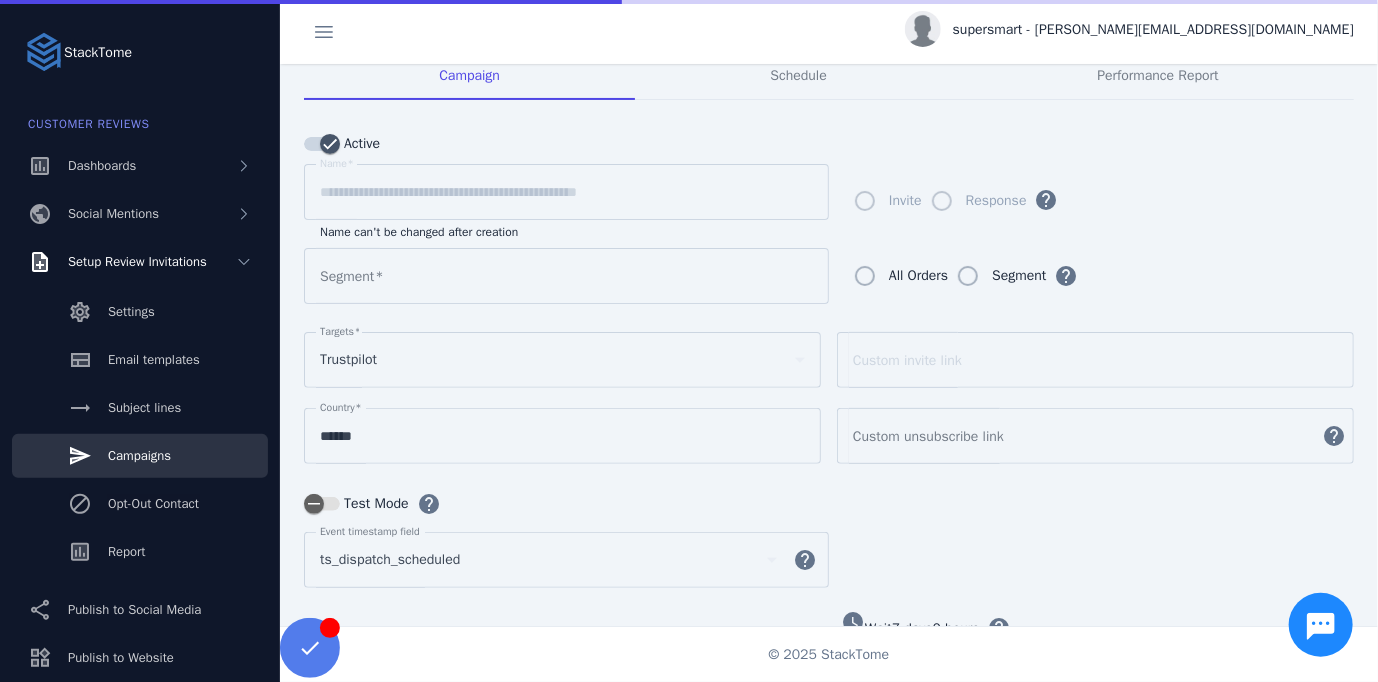 scroll, scrollTop: 0, scrollLeft: 0, axis: both 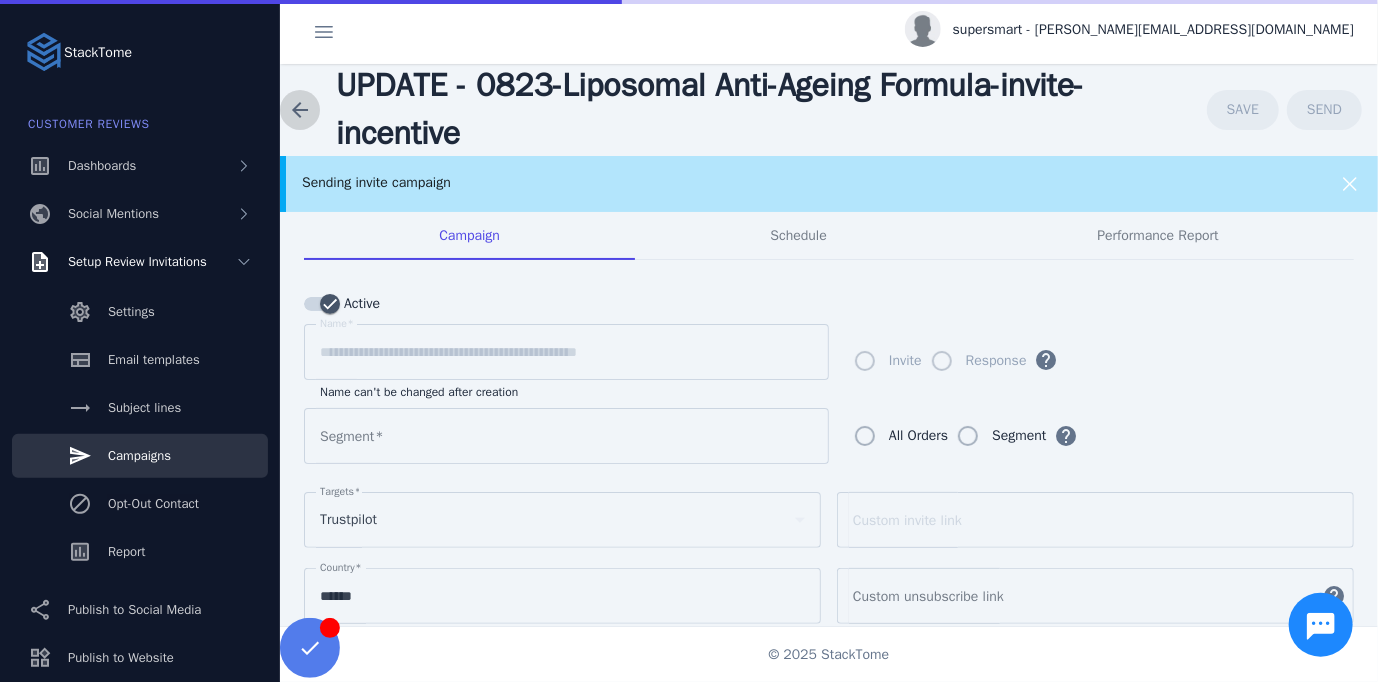 click 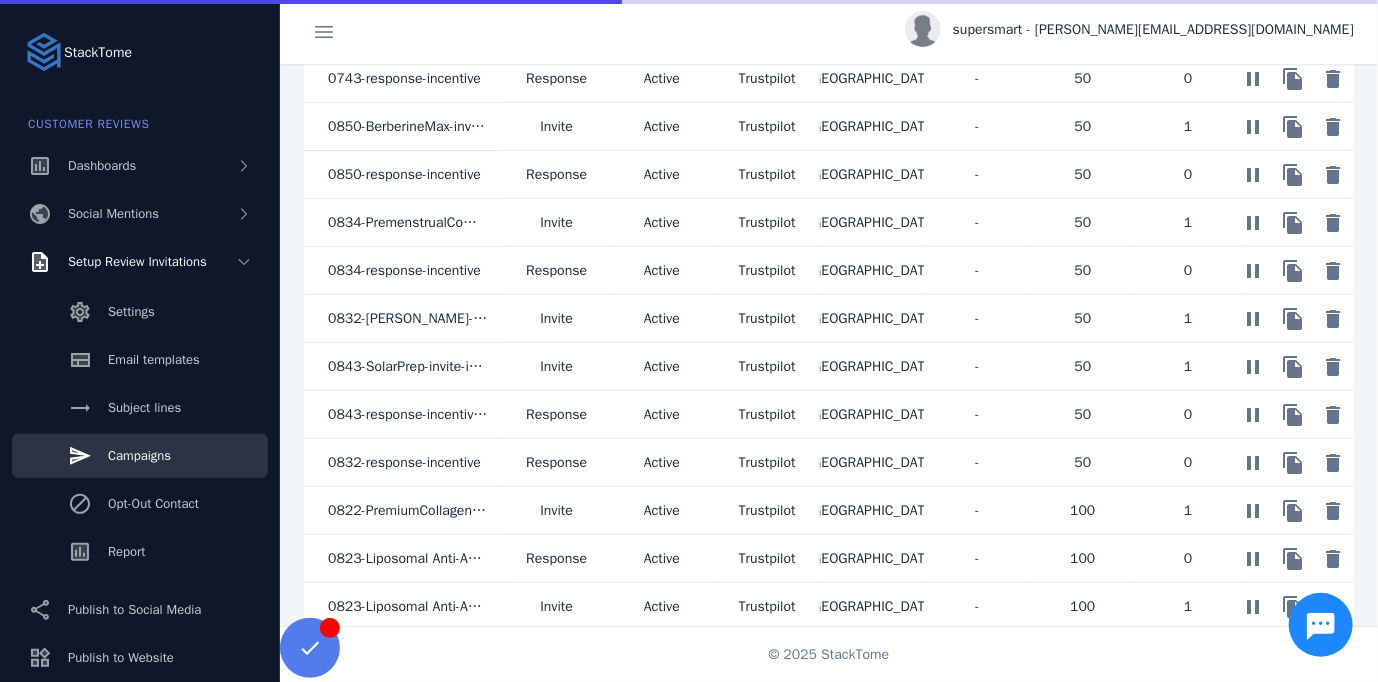 scroll, scrollTop: 1074, scrollLeft: 0, axis: vertical 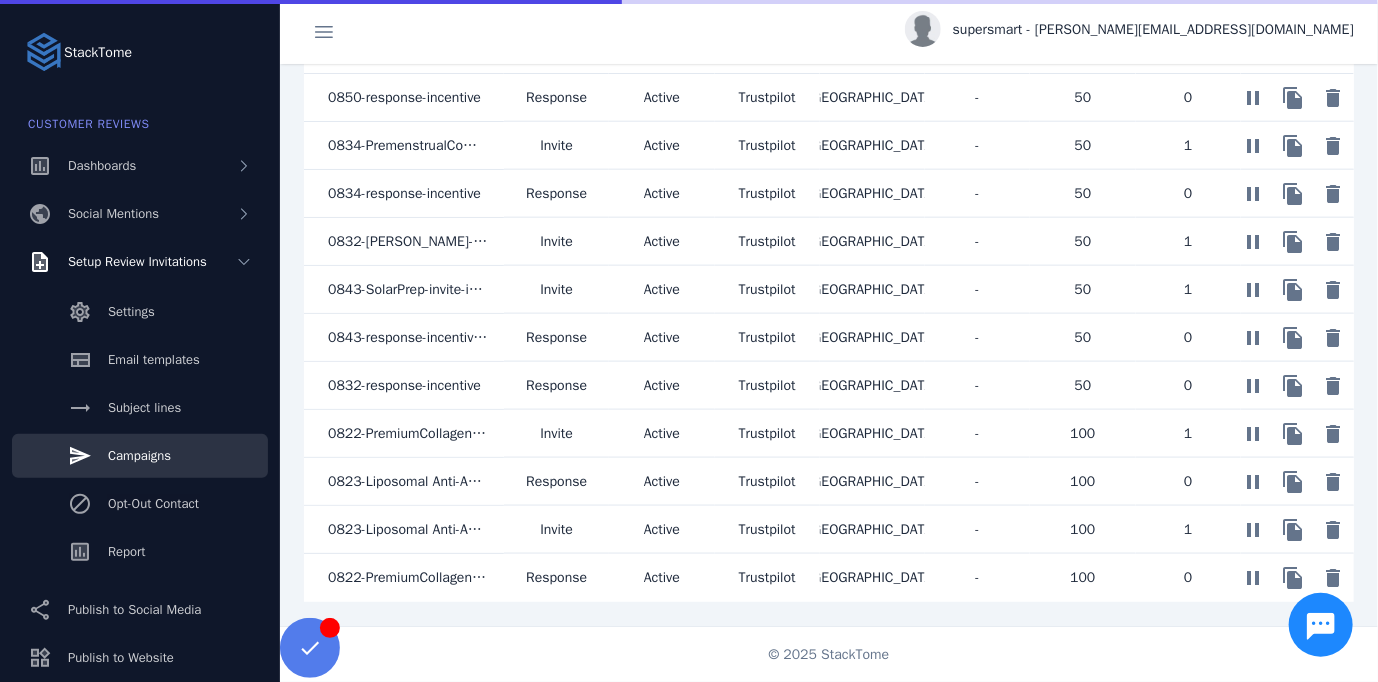 click on "0822-PremiumCollagenShot-response-incentive" 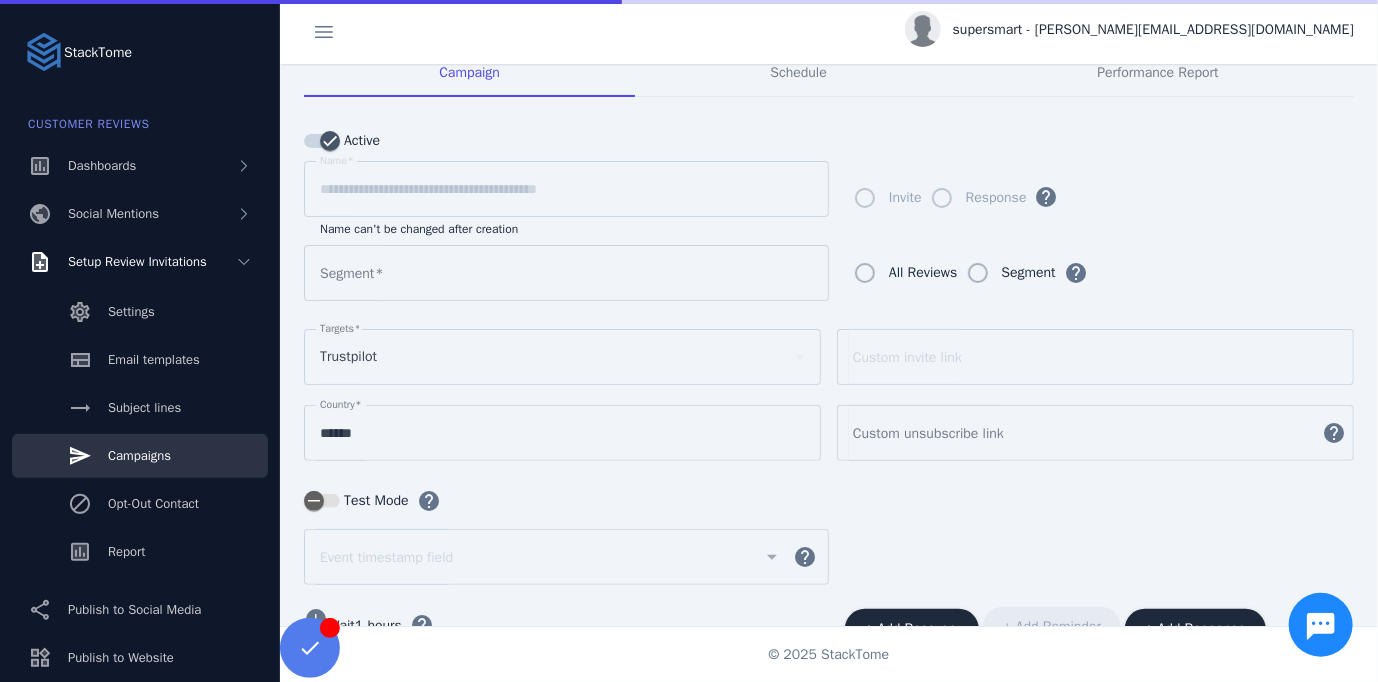 scroll, scrollTop: 0, scrollLeft: 0, axis: both 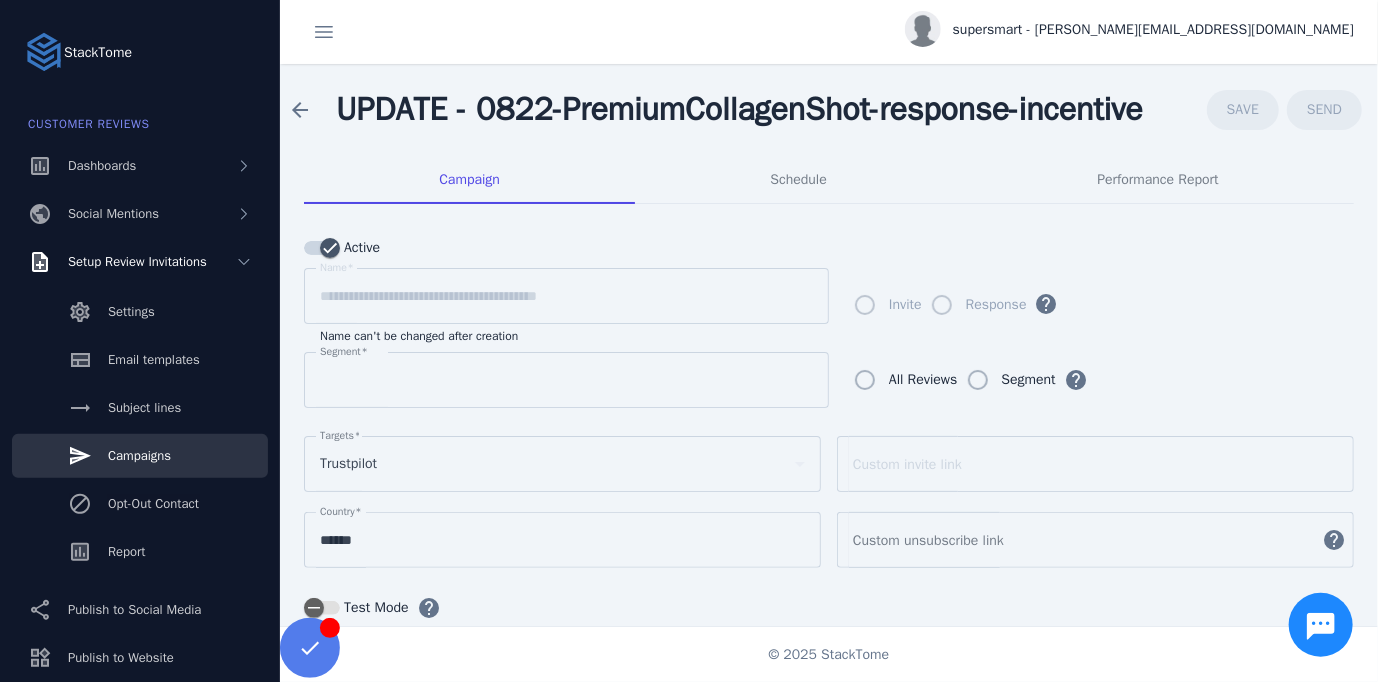 type on "**********" 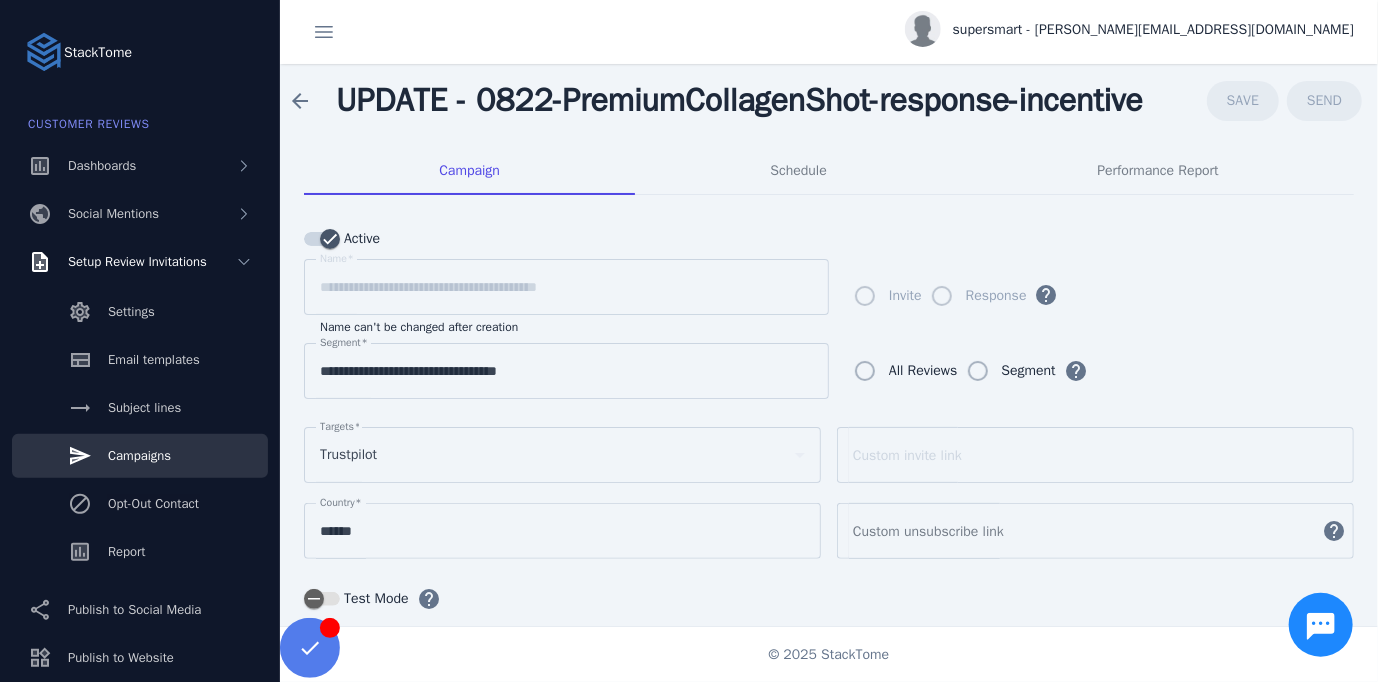 scroll, scrollTop: 0, scrollLeft: 0, axis: both 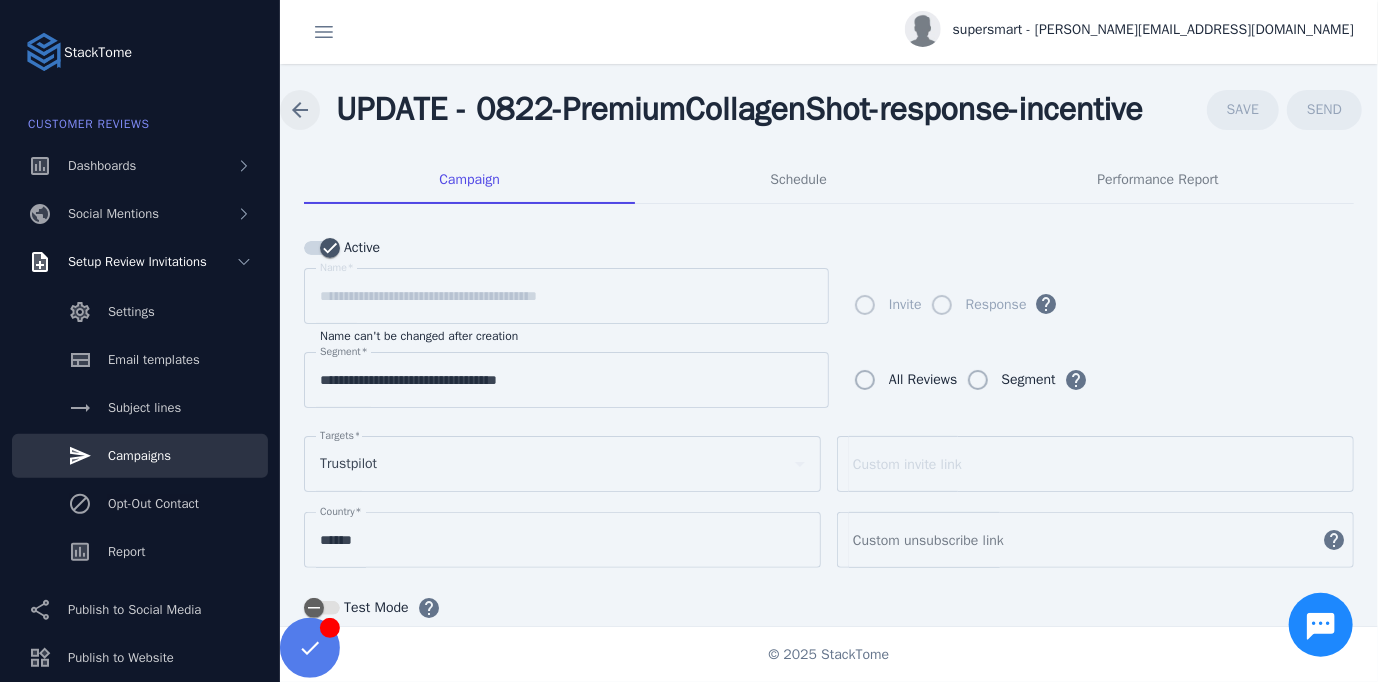 click 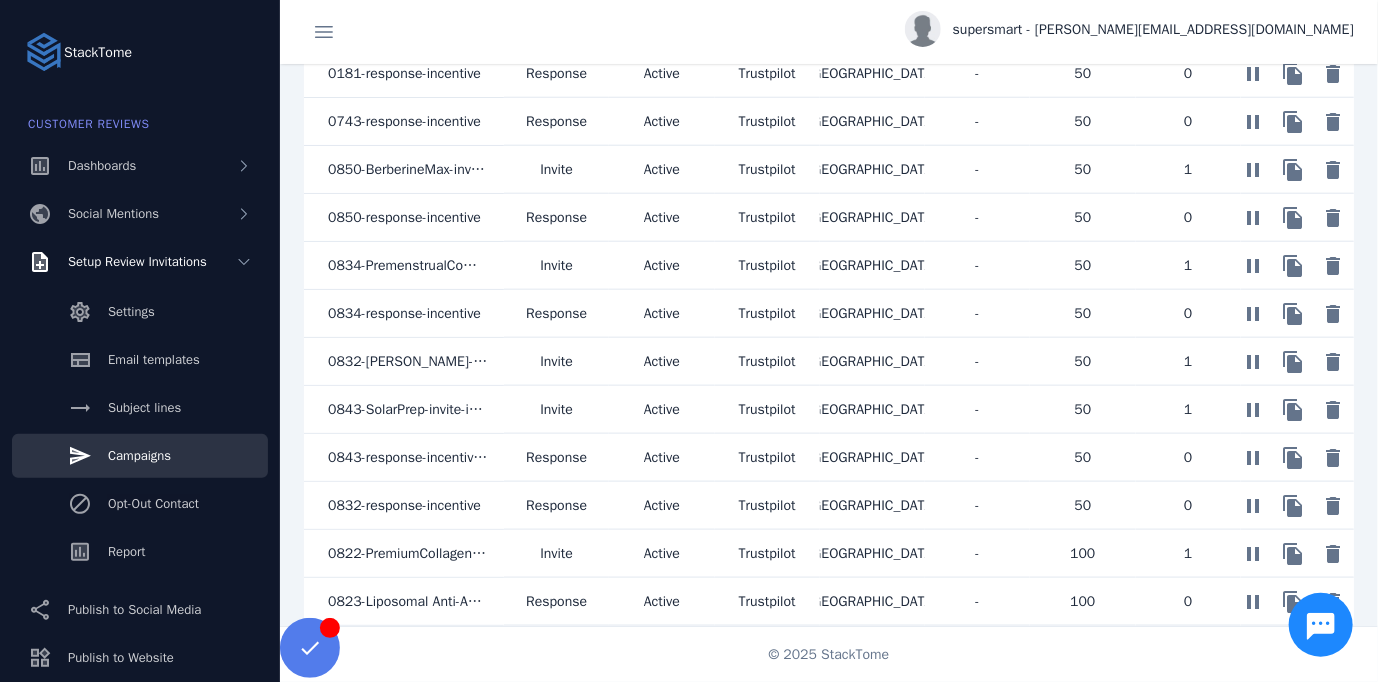 scroll, scrollTop: 1074, scrollLeft: 0, axis: vertical 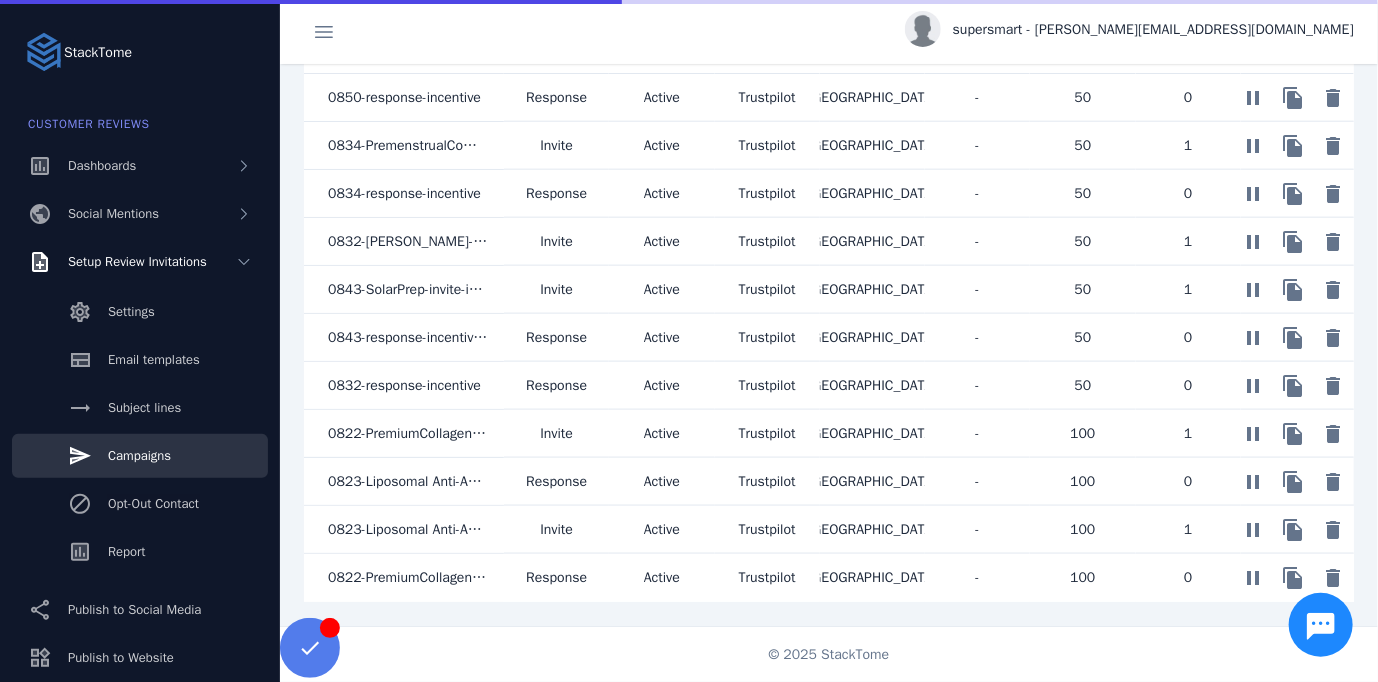 click on "0823-Liposomal Anti-Ageing Formula" 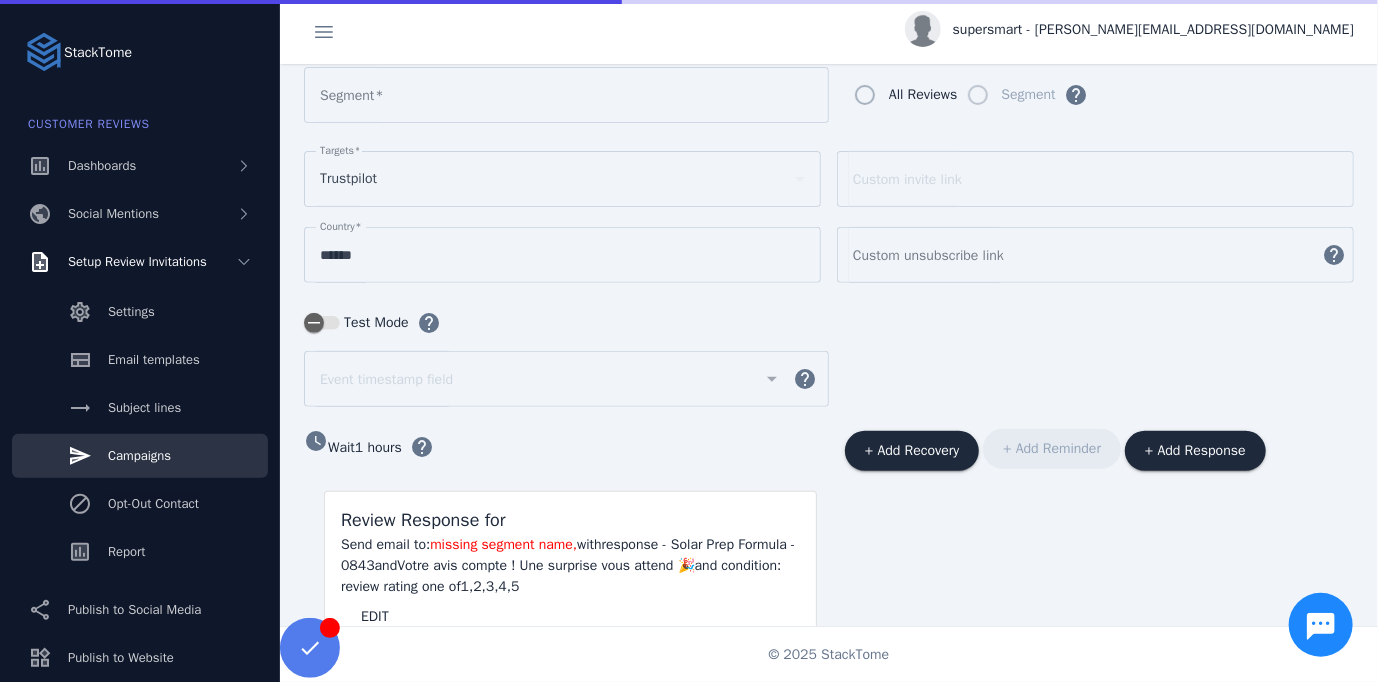 type on "**********" 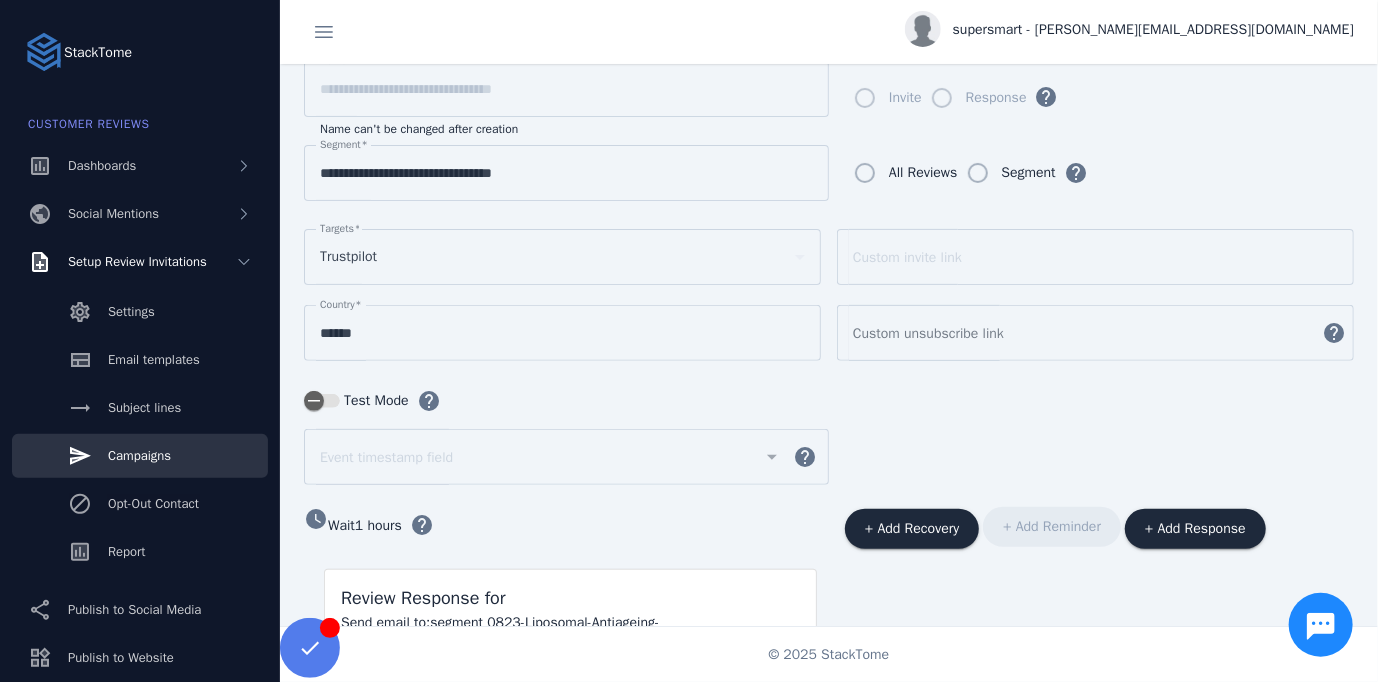 scroll, scrollTop: 40, scrollLeft: 0, axis: vertical 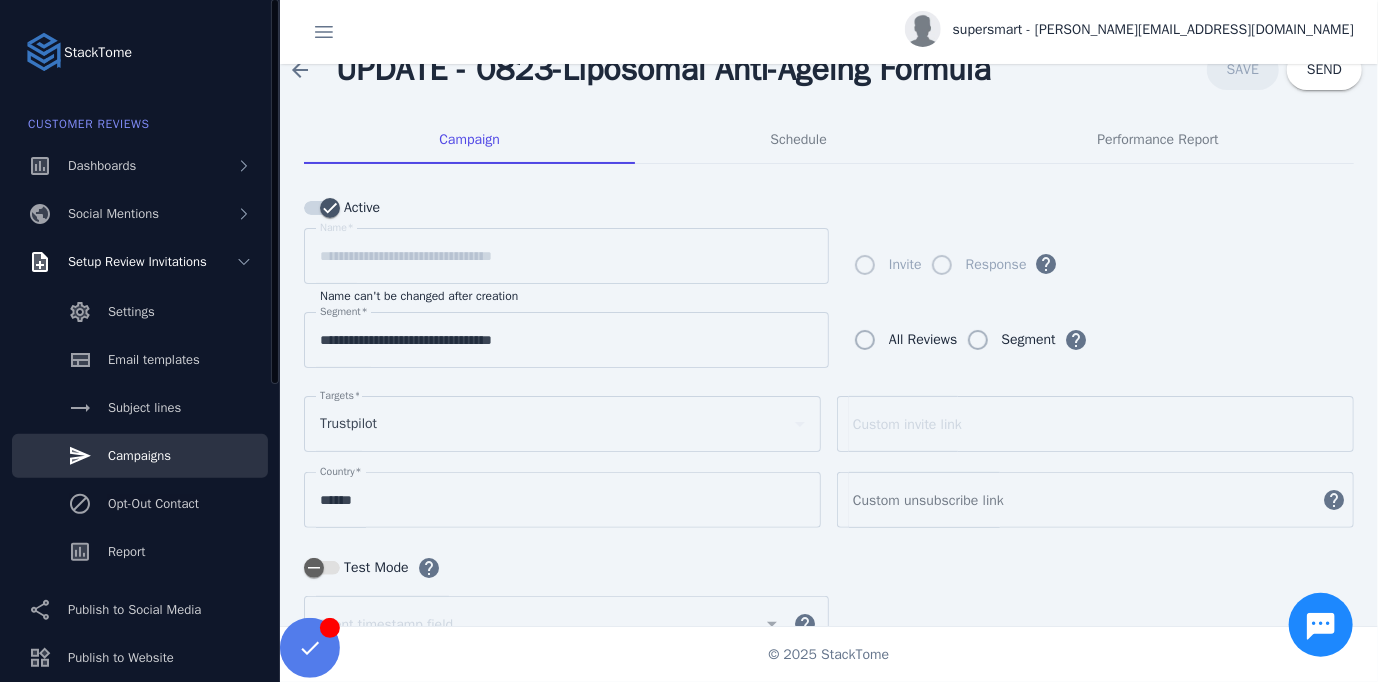 click on "Campaigns" 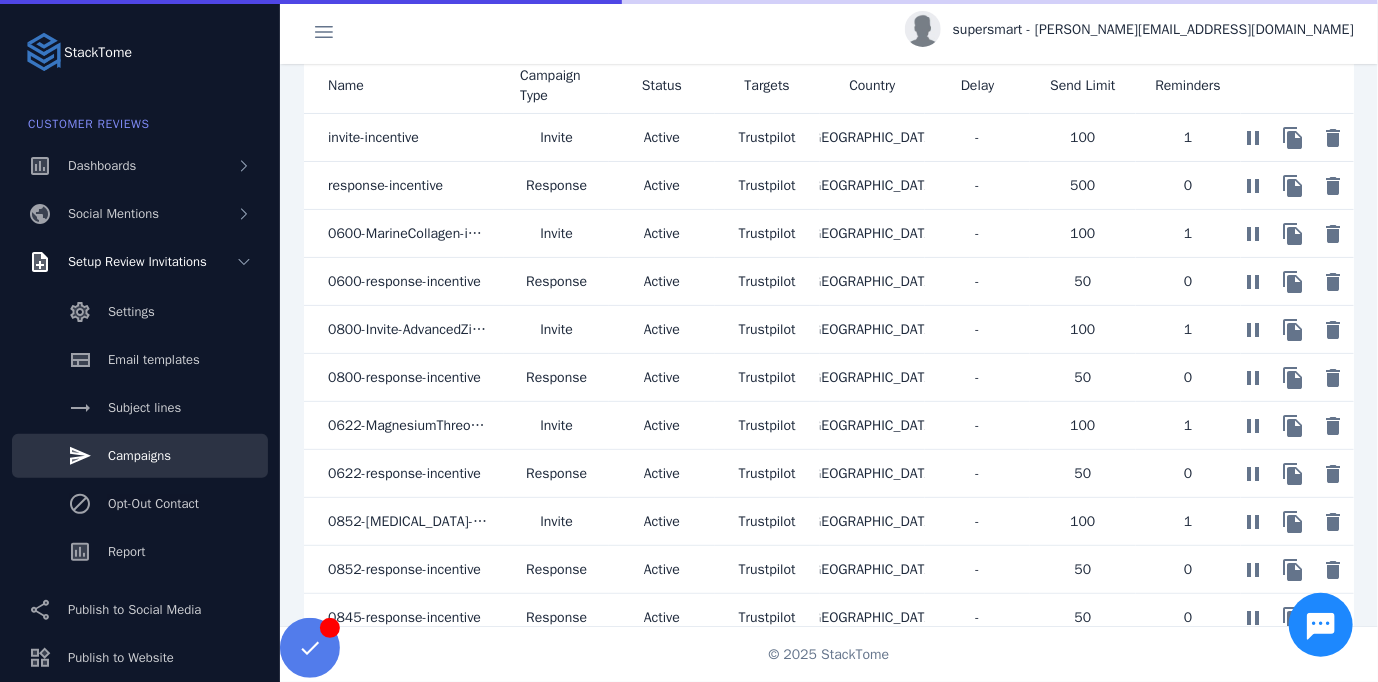 scroll, scrollTop: 300, scrollLeft: 0, axis: vertical 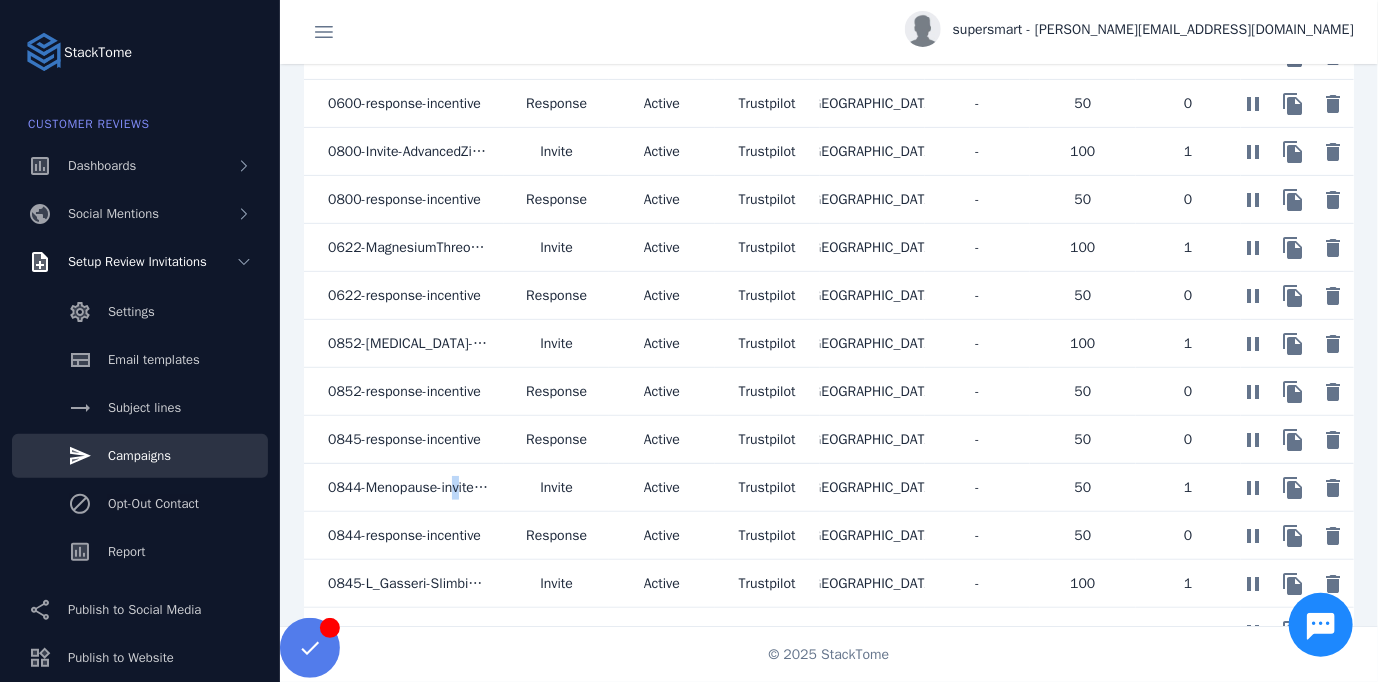 click on "0844-Menopause-invite-incentive" 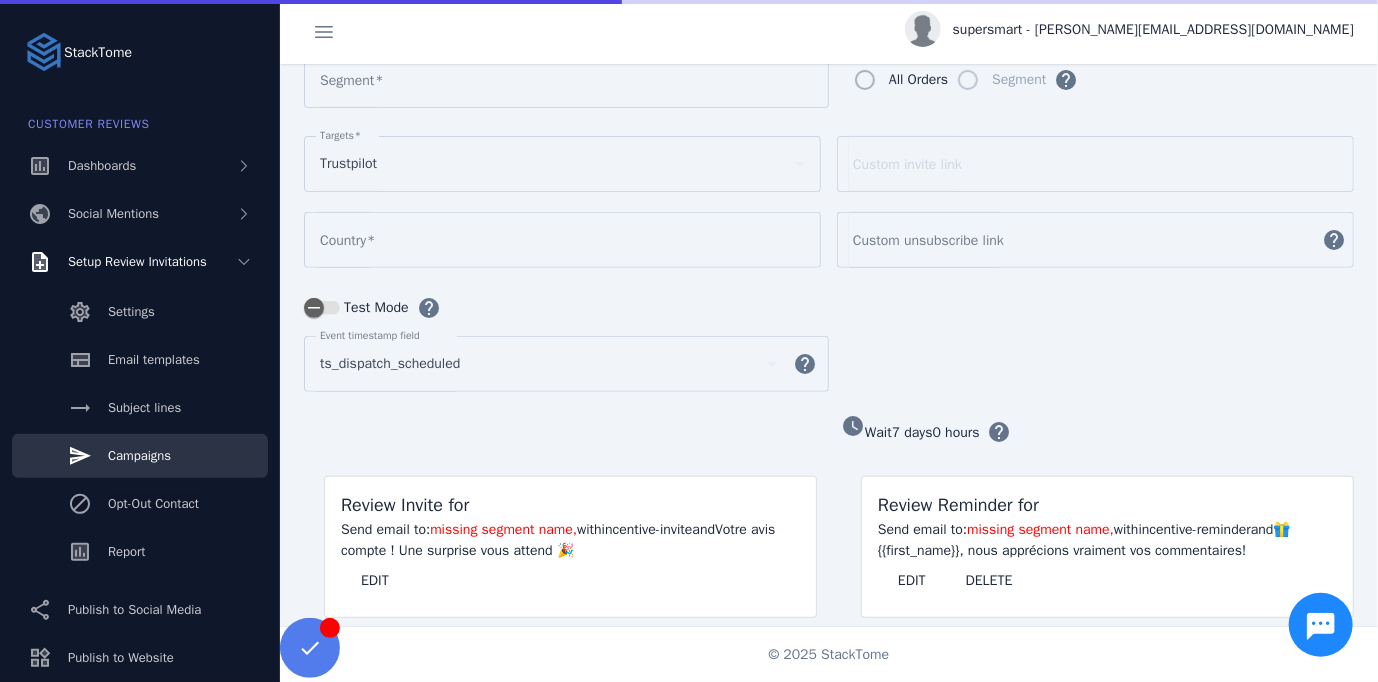 type on "******" 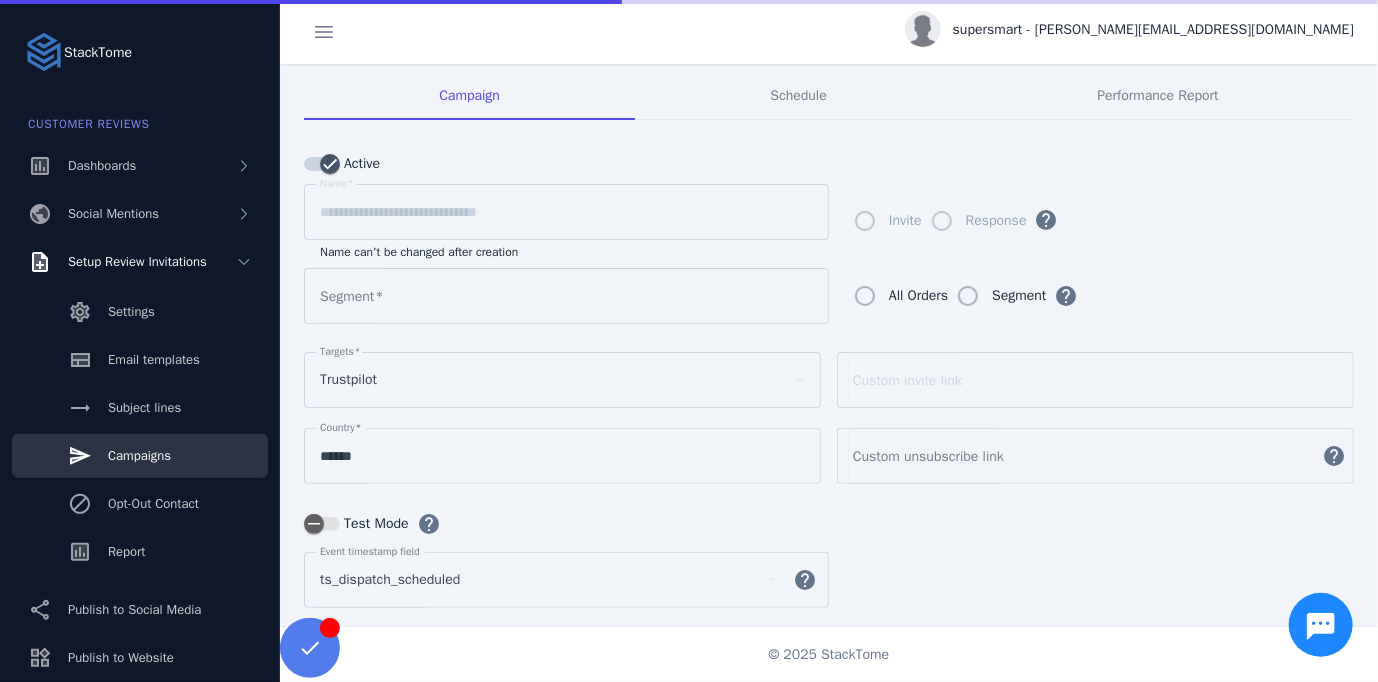 scroll, scrollTop: 0, scrollLeft: 0, axis: both 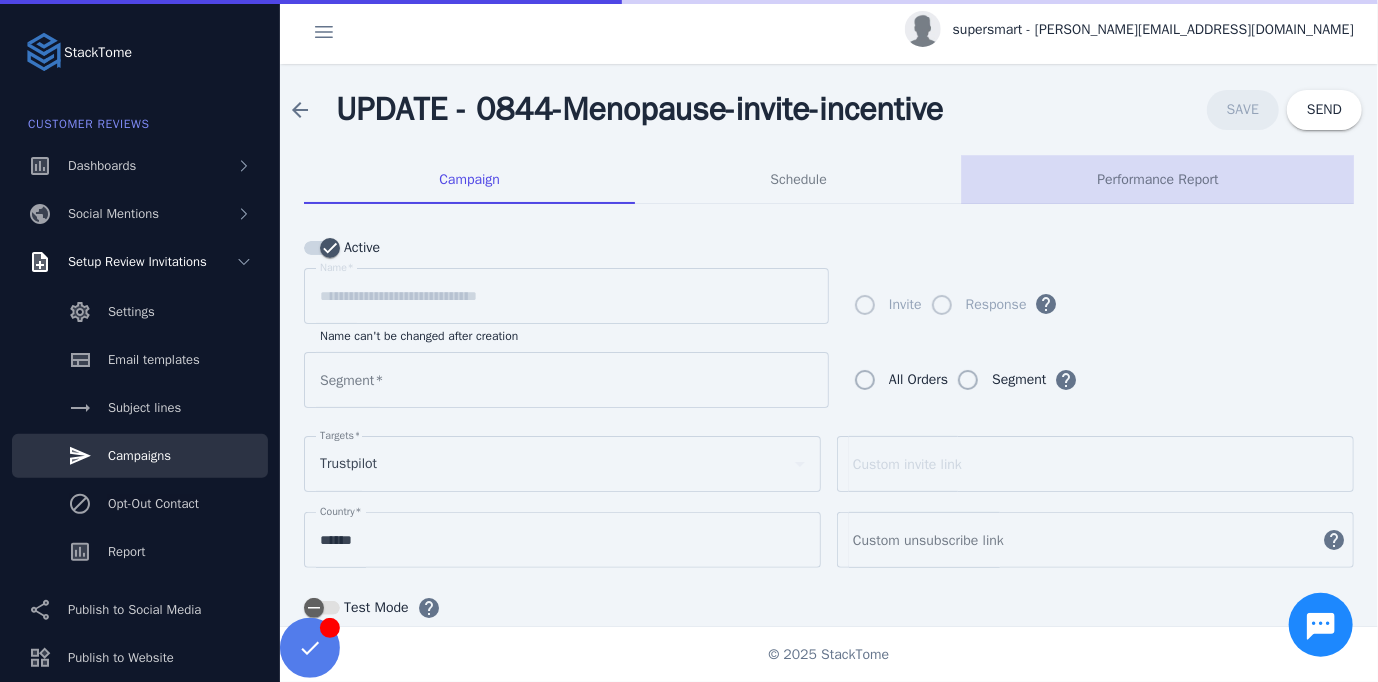 click on "Performance Report" at bounding box center [1157, 180] 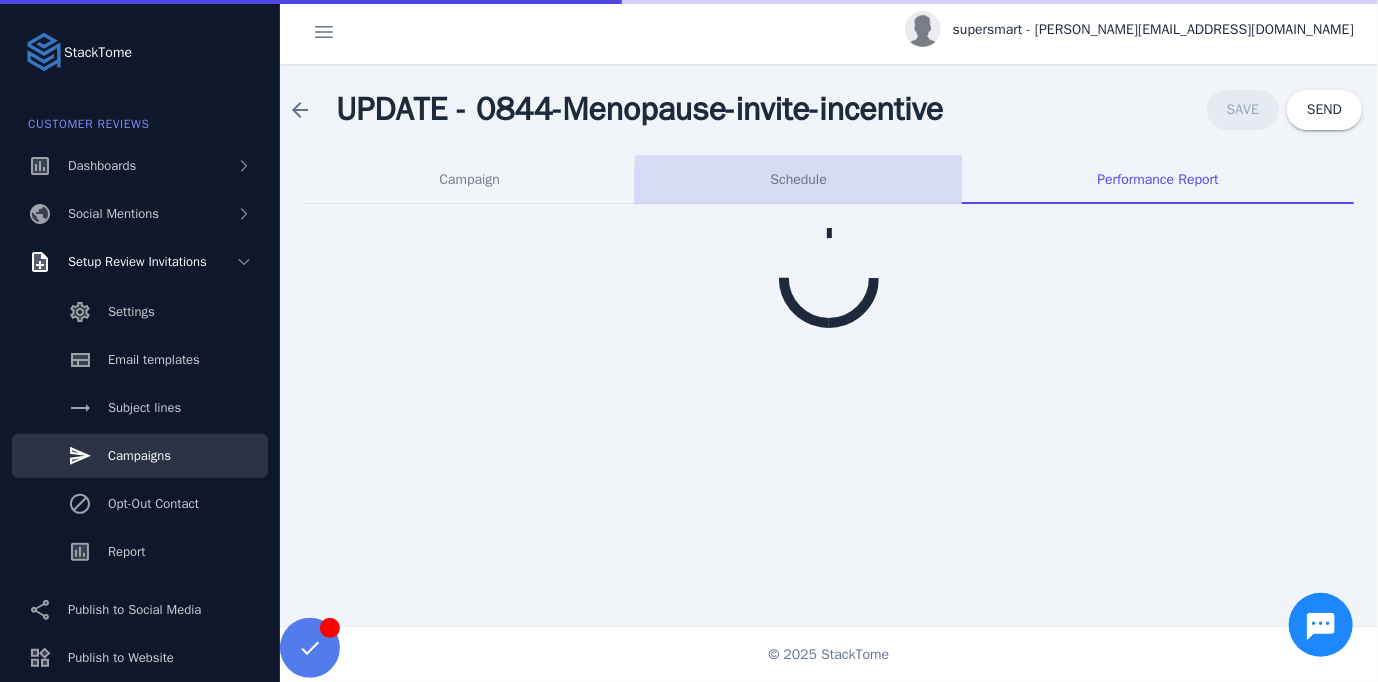 click on "Schedule" at bounding box center (798, 180) 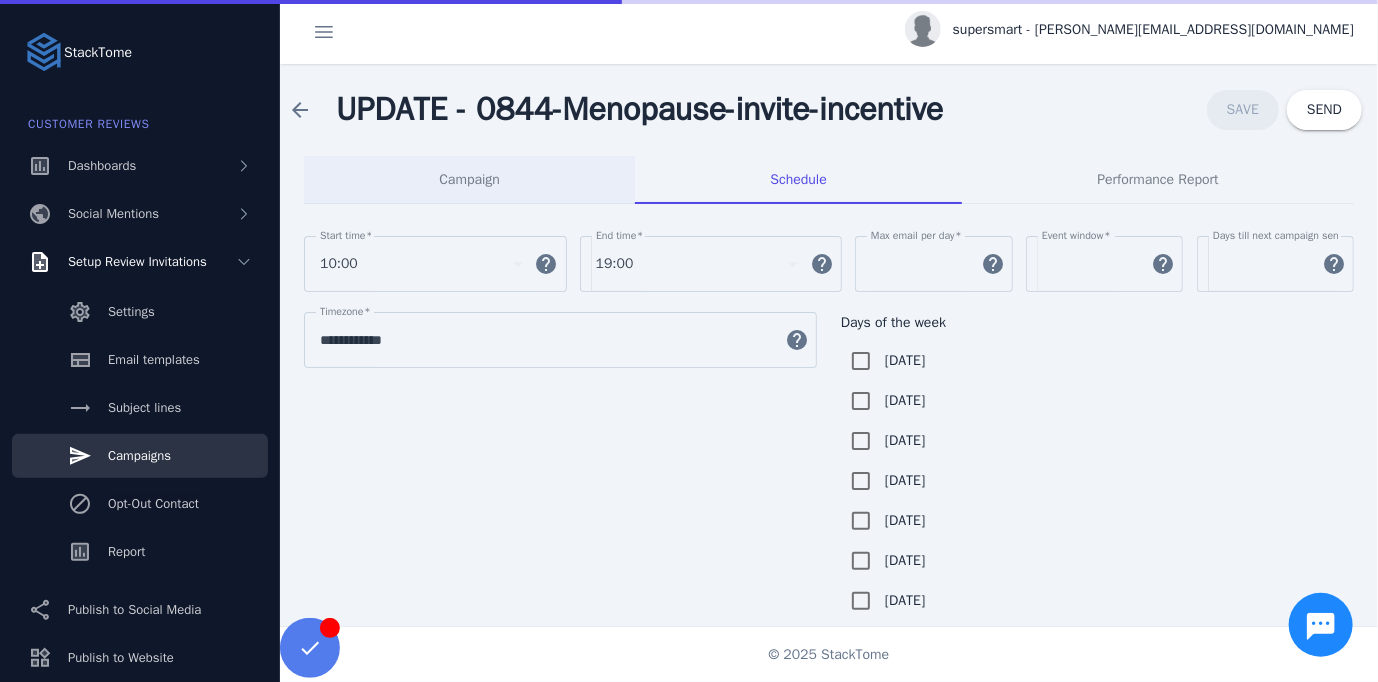 click on "Campaign" at bounding box center (469, 180) 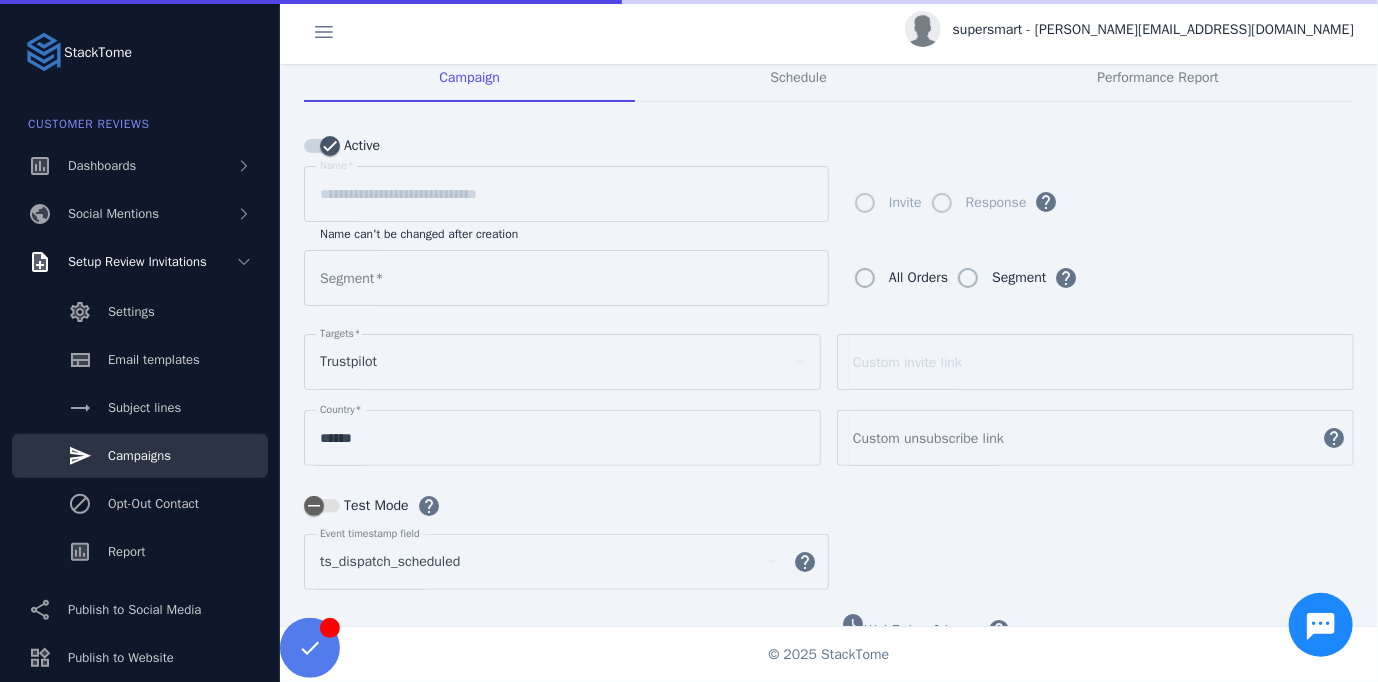 scroll, scrollTop: 384, scrollLeft: 0, axis: vertical 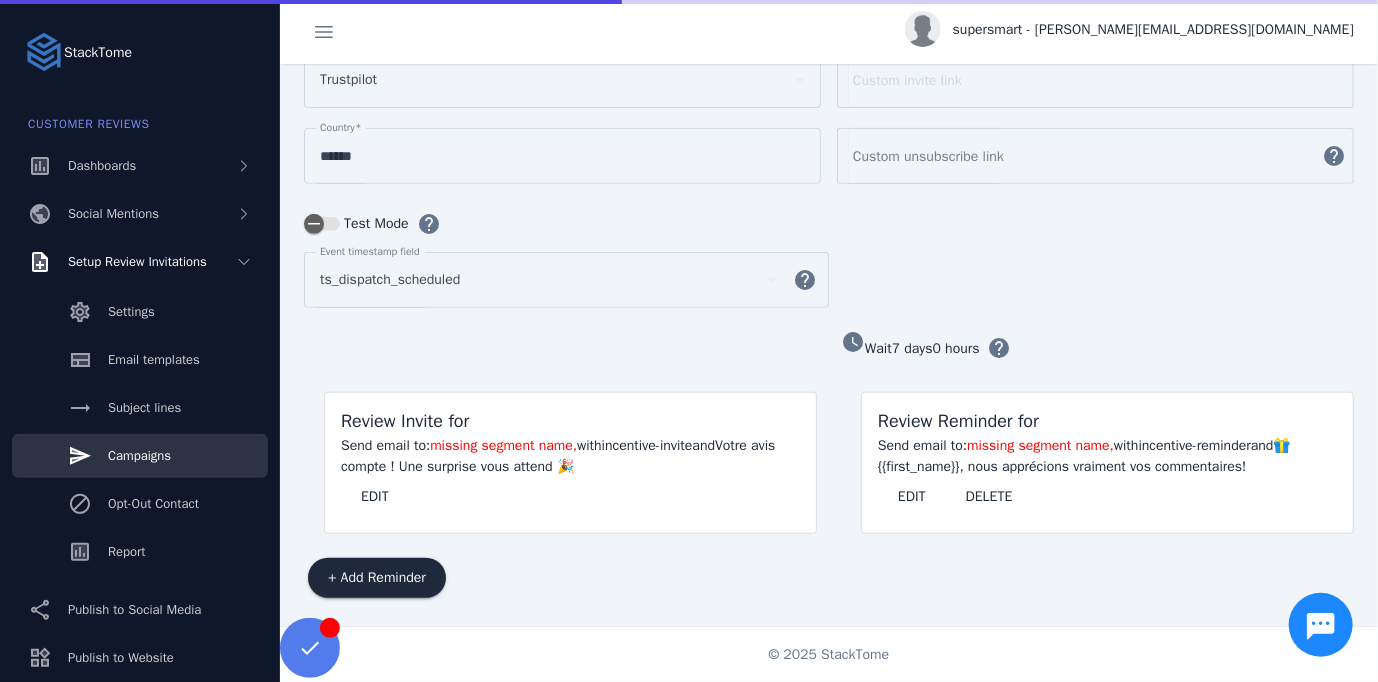 type on "**********" 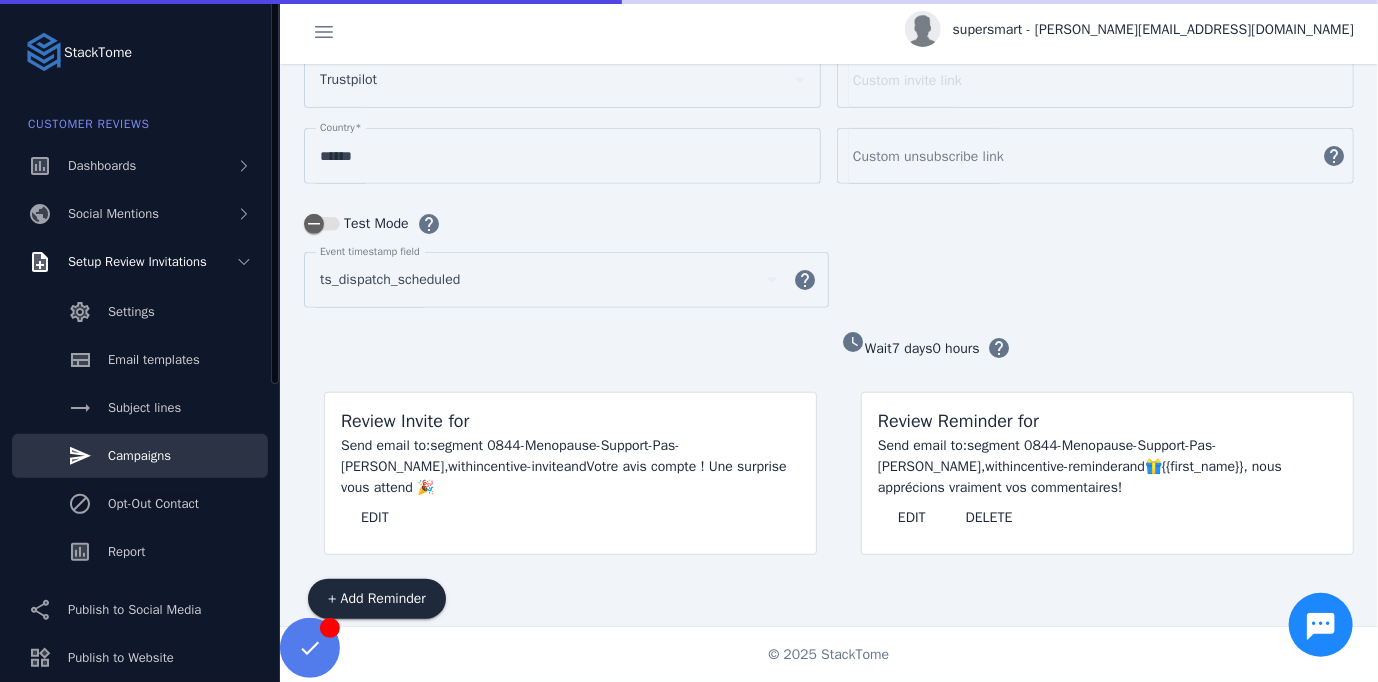scroll, scrollTop: 400, scrollLeft: 0, axis: vertical 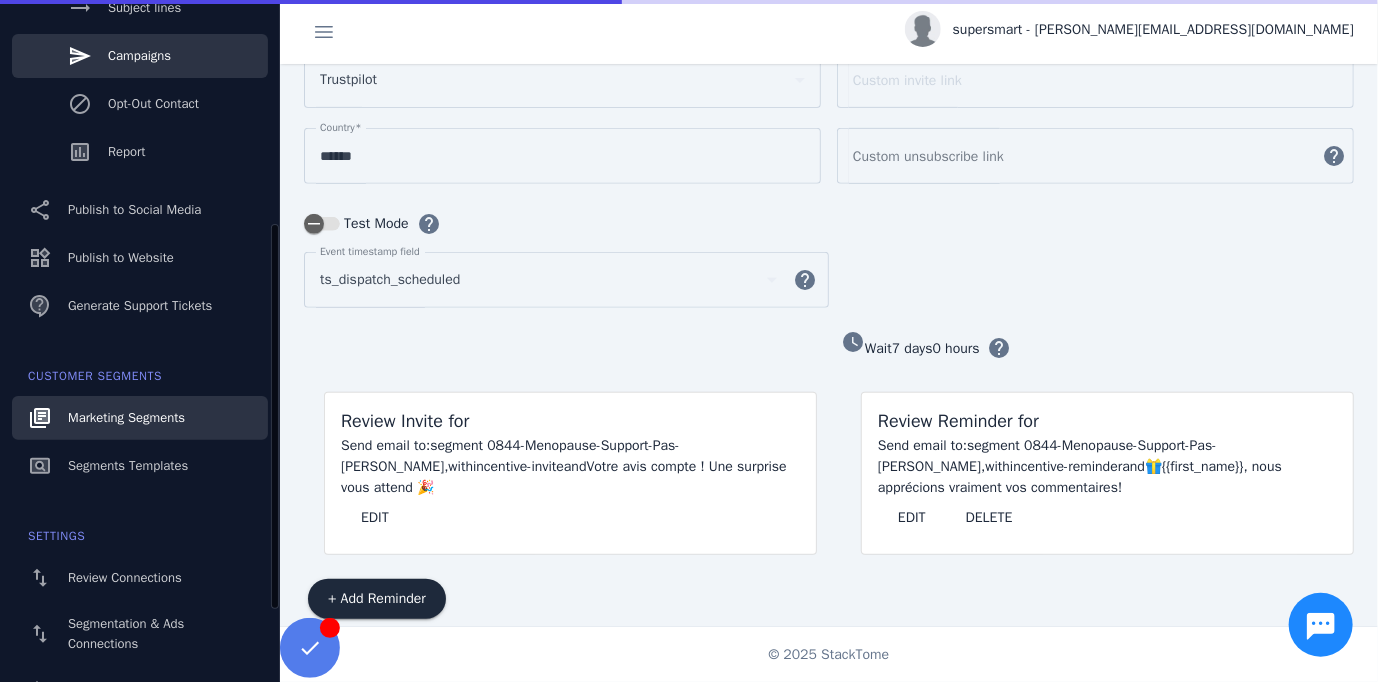 click on "Marketing Segments" 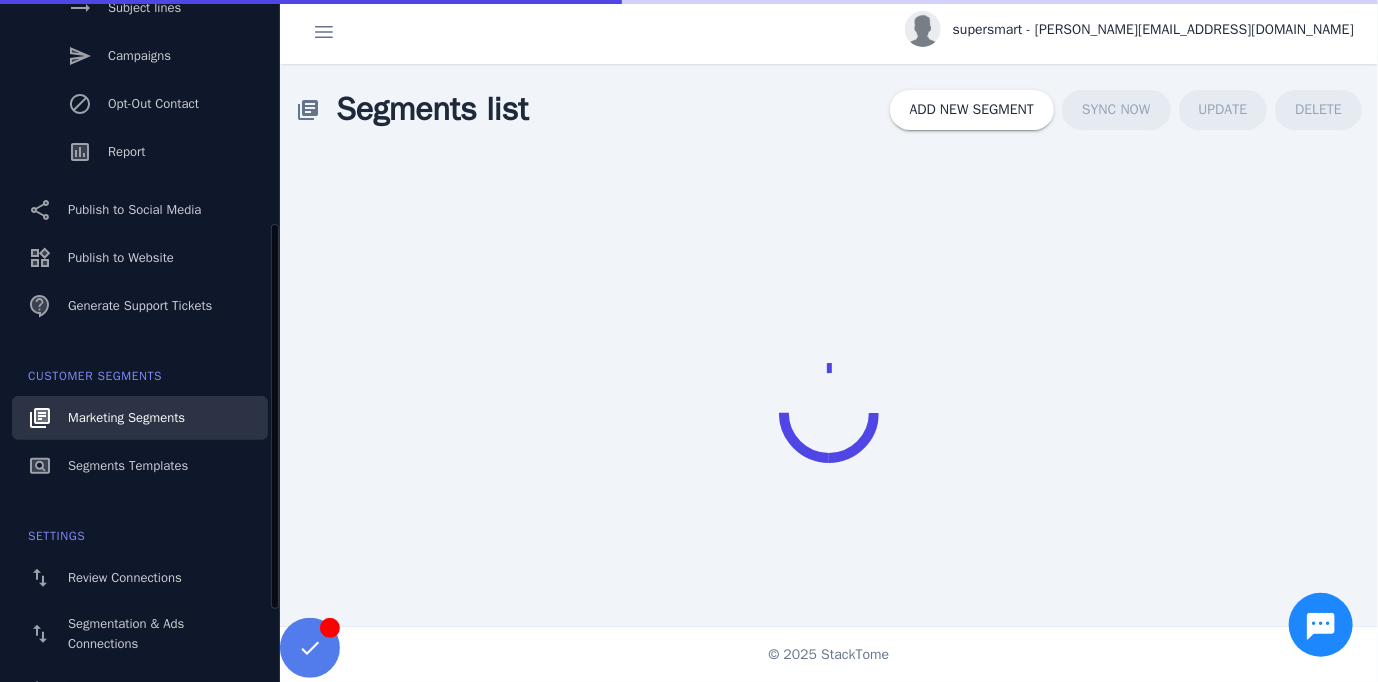 scroll, scrollTop: 230, scrollLeft: 0, axis: vertical 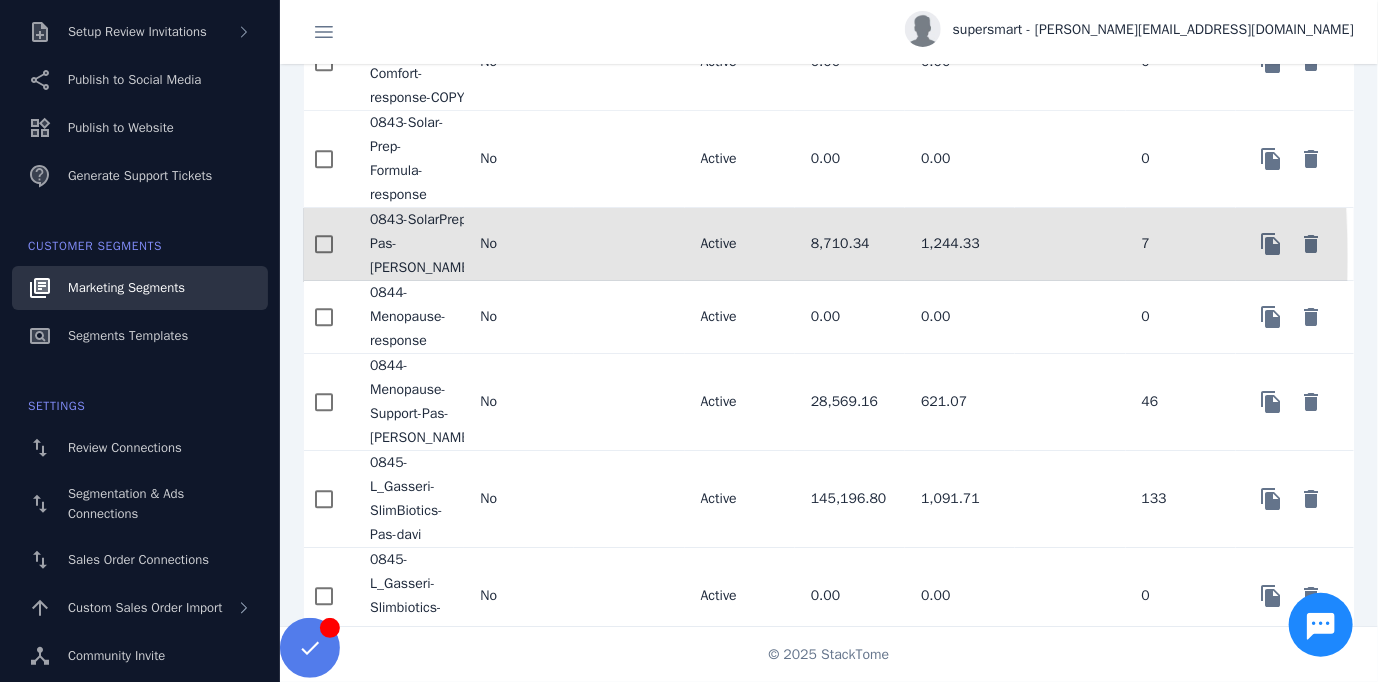 click on "0843-SolarPrep-Pas-[PERSON_NAME]" 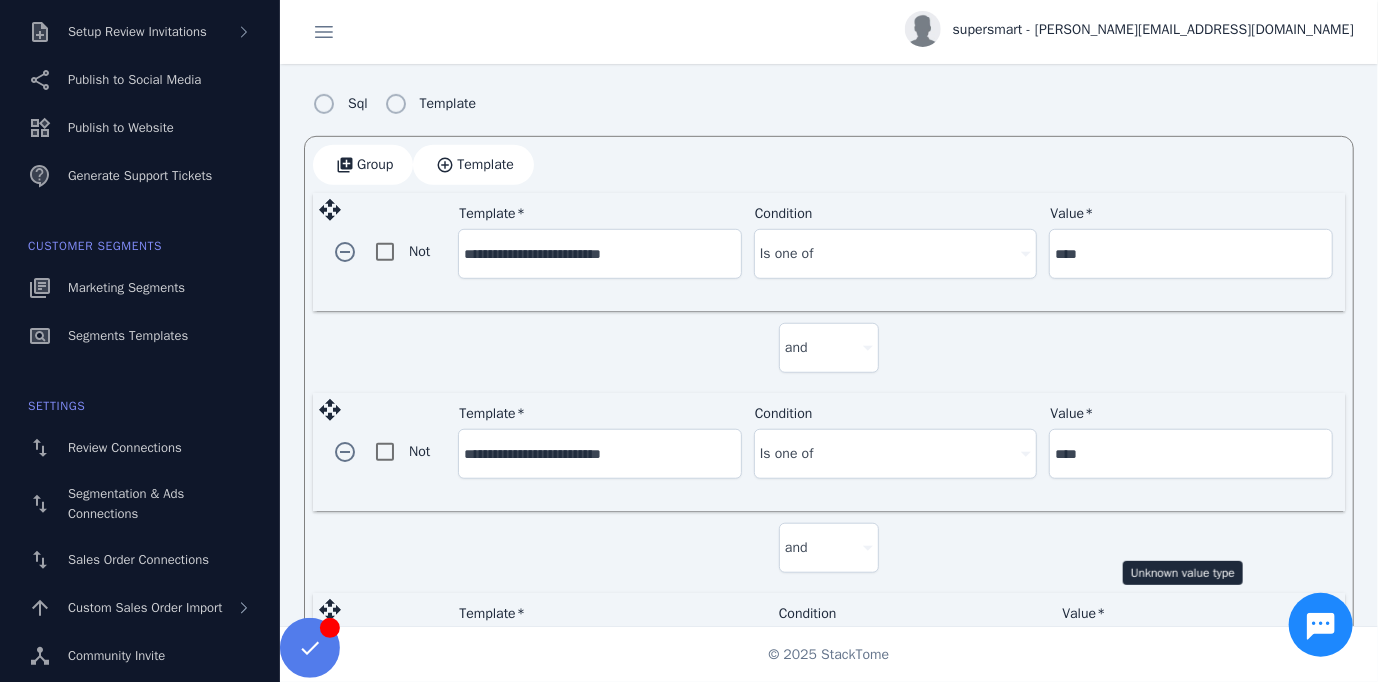scroll, scrollTop: 819, scrollLeft: 0, axis: vertical 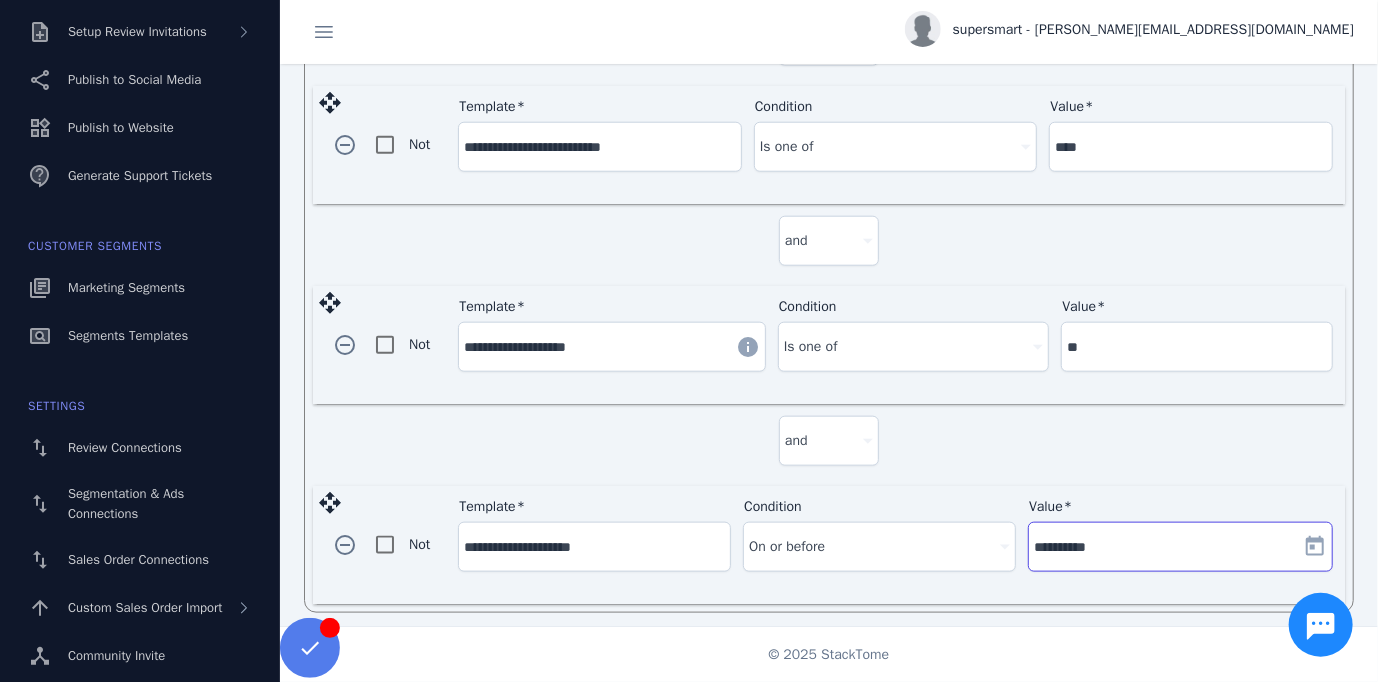click on "**********" at bounding box center (1164, 547) 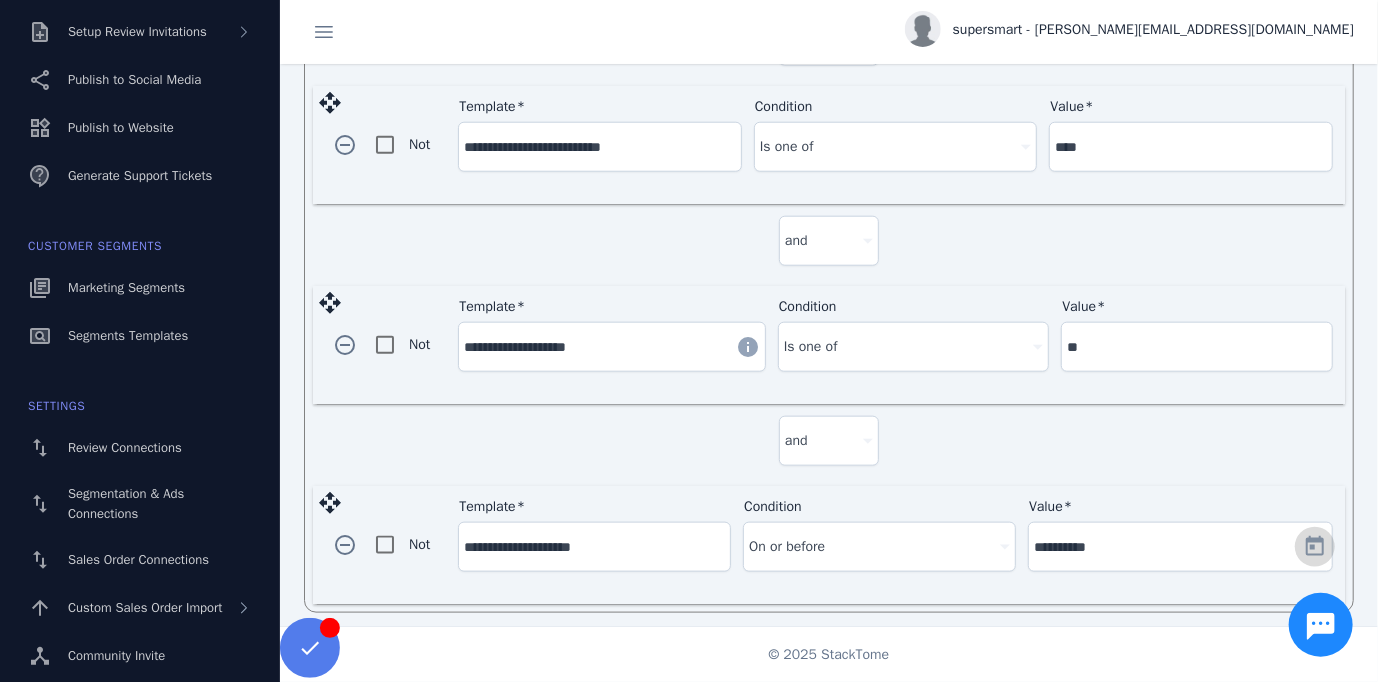 click at bounding box center [1315, 547] 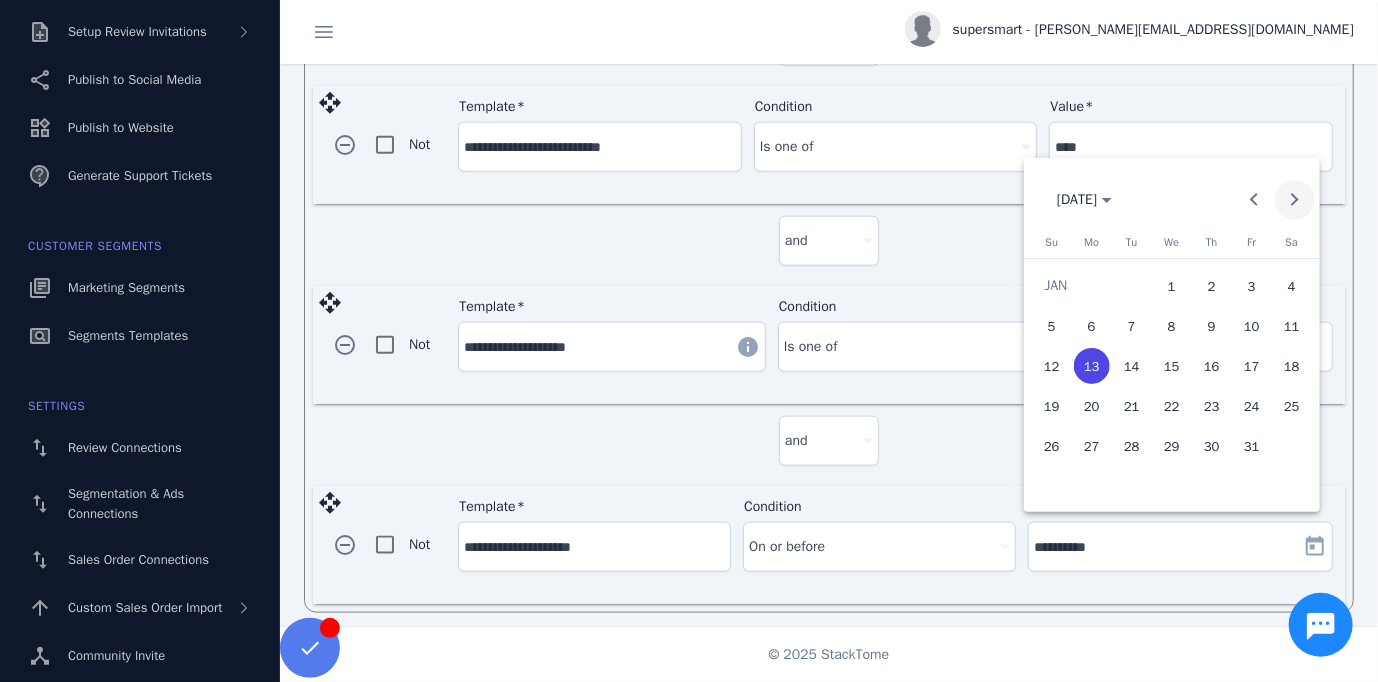 click at bounding box center (1295, 200) 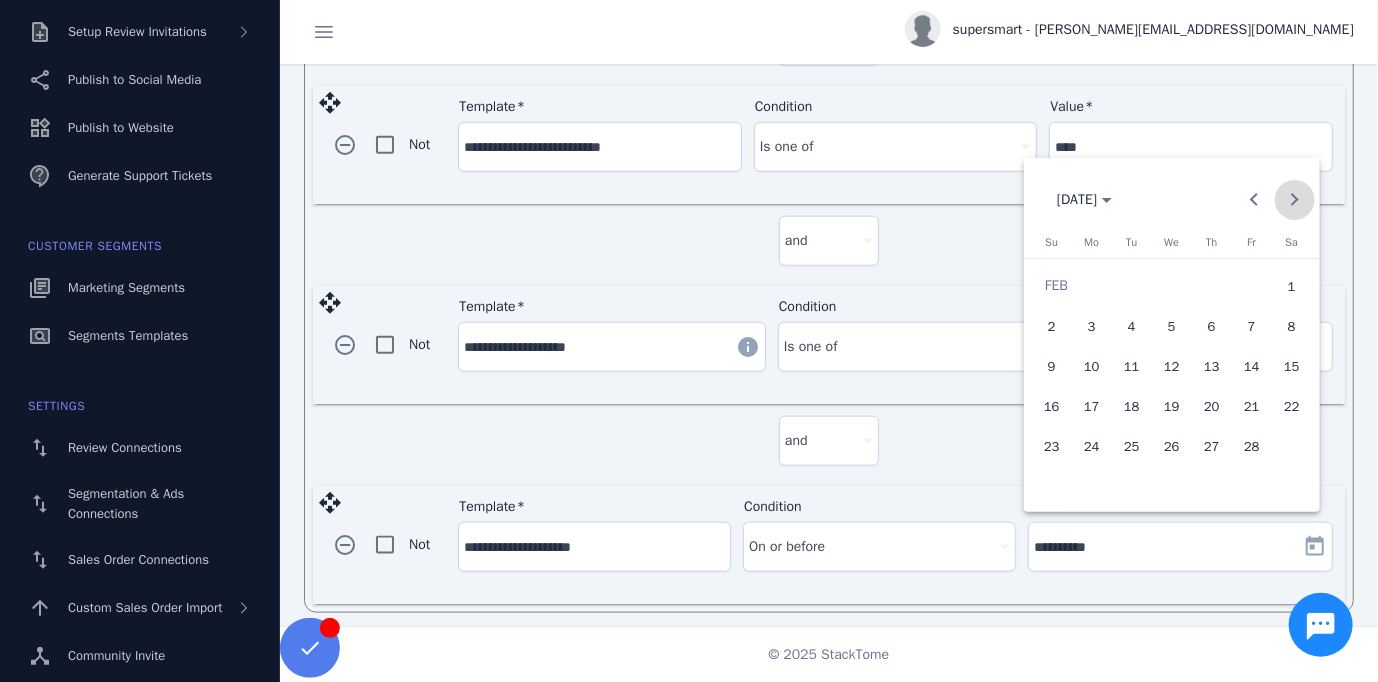click at bounding box center [1295, 200] 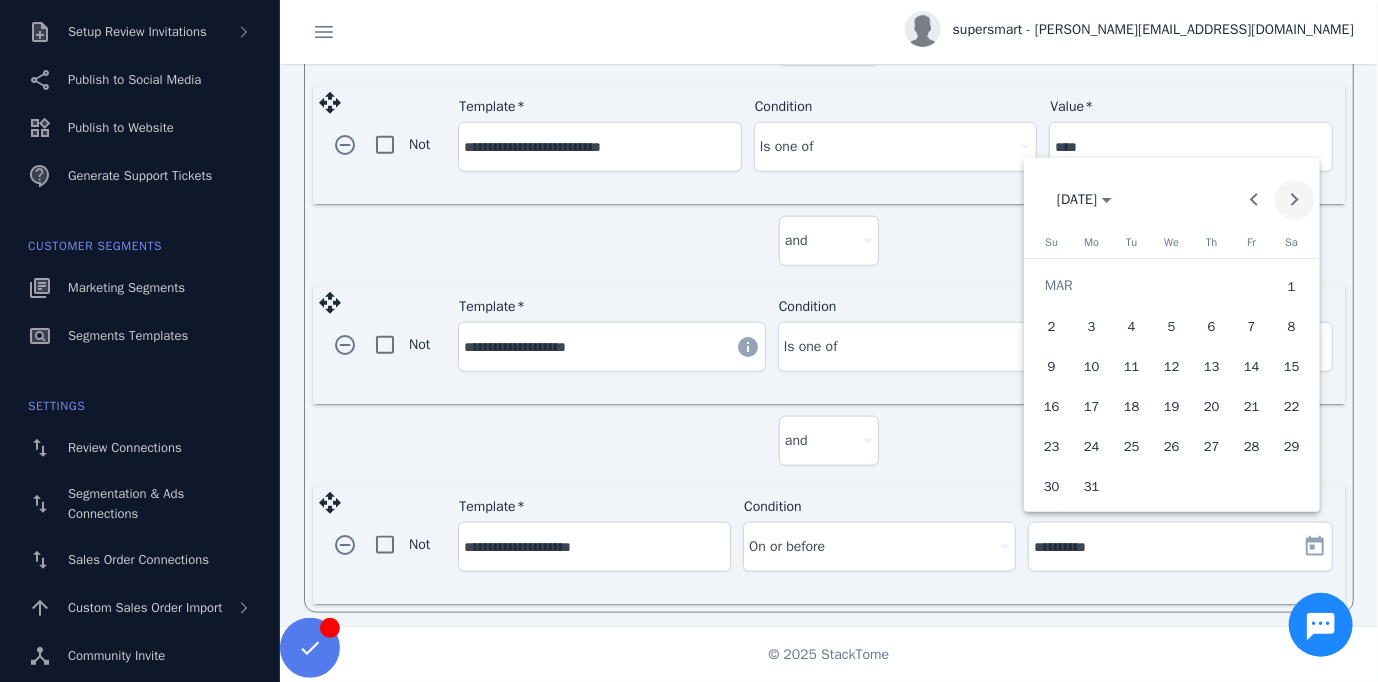click at bounding box center [1295, 200] 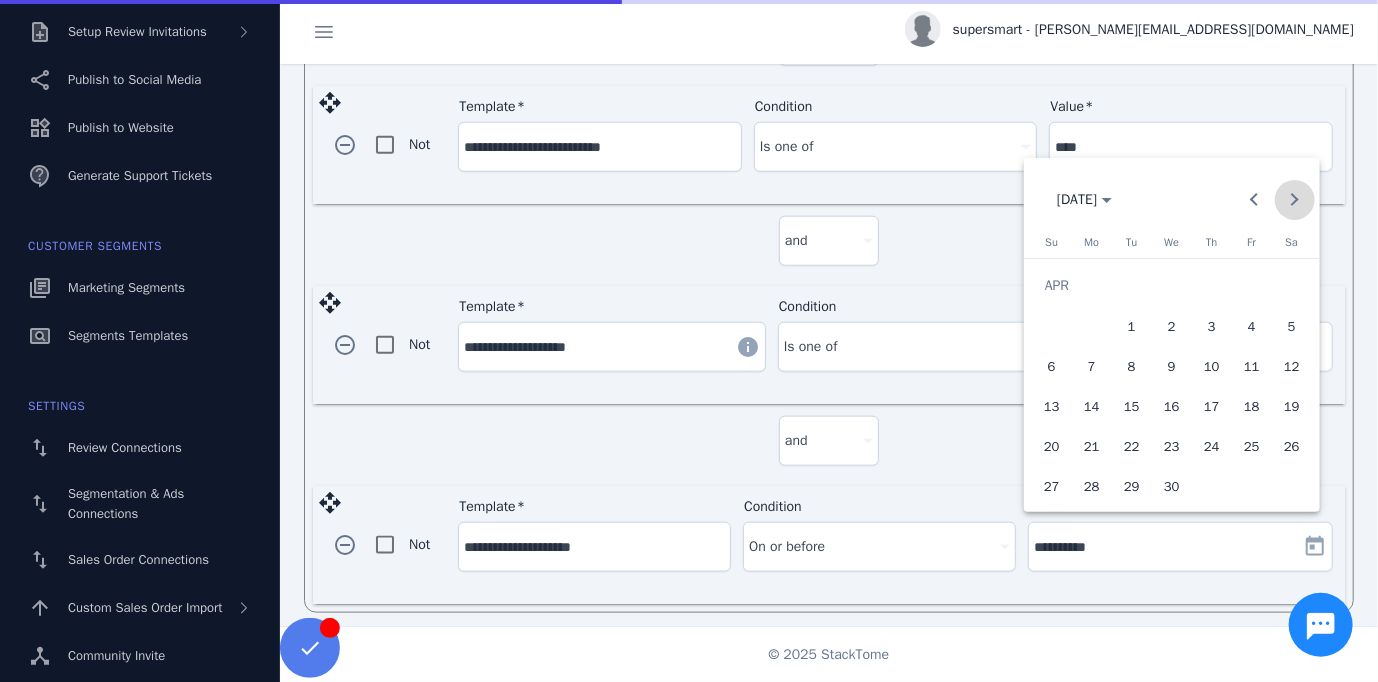 click at bounding box center (1295, 200) 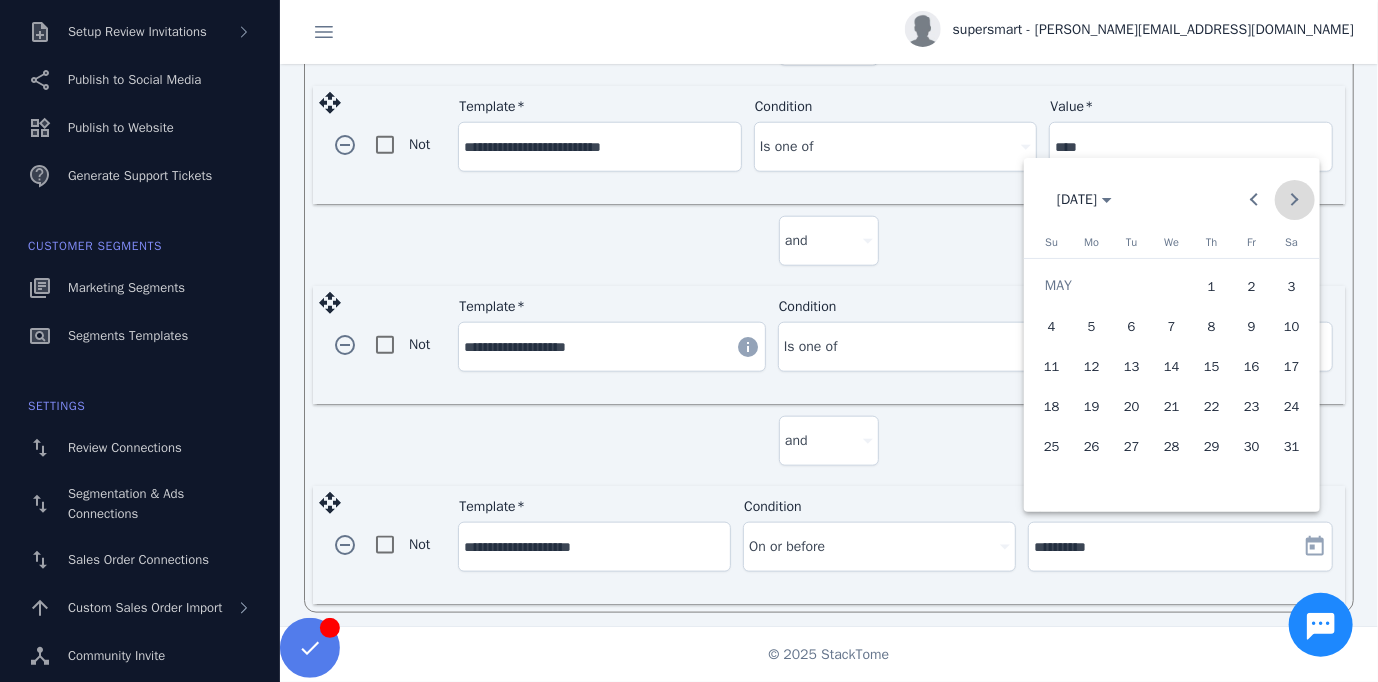 click at bounding box center [1295, 200] 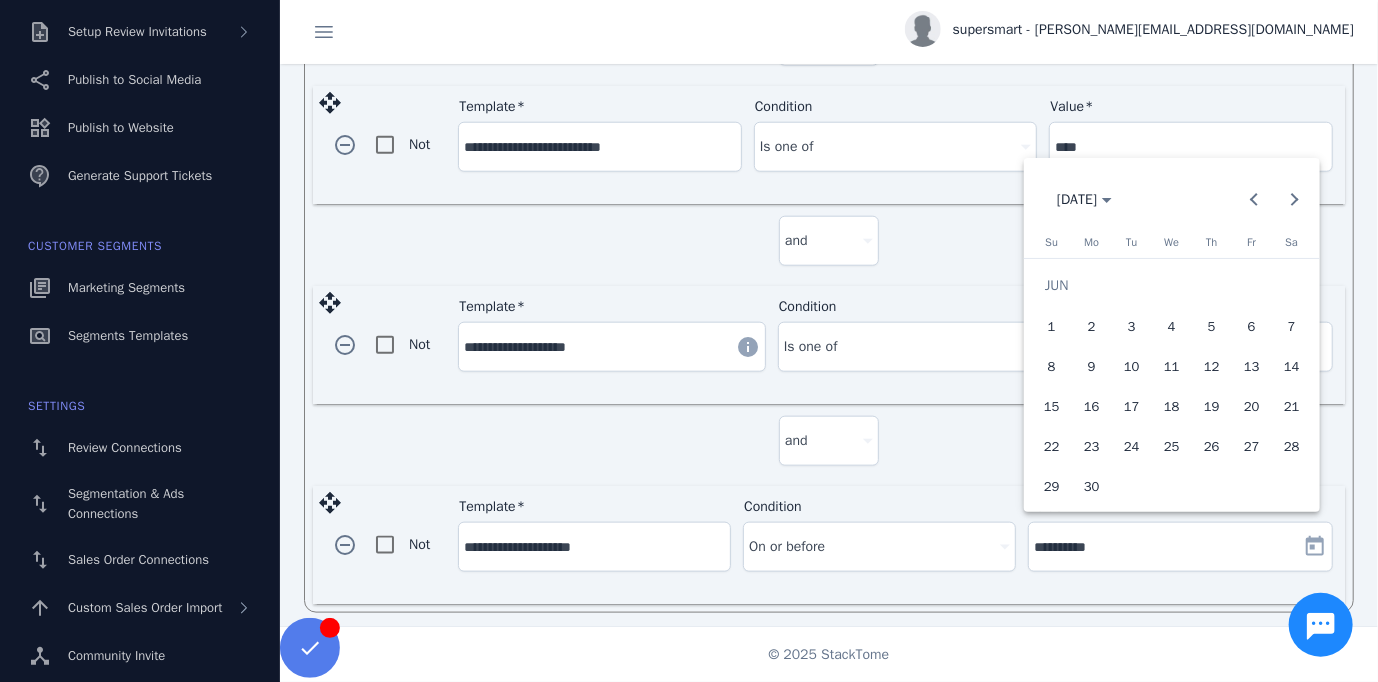 click on "1" at bounding box center (1052, 326) 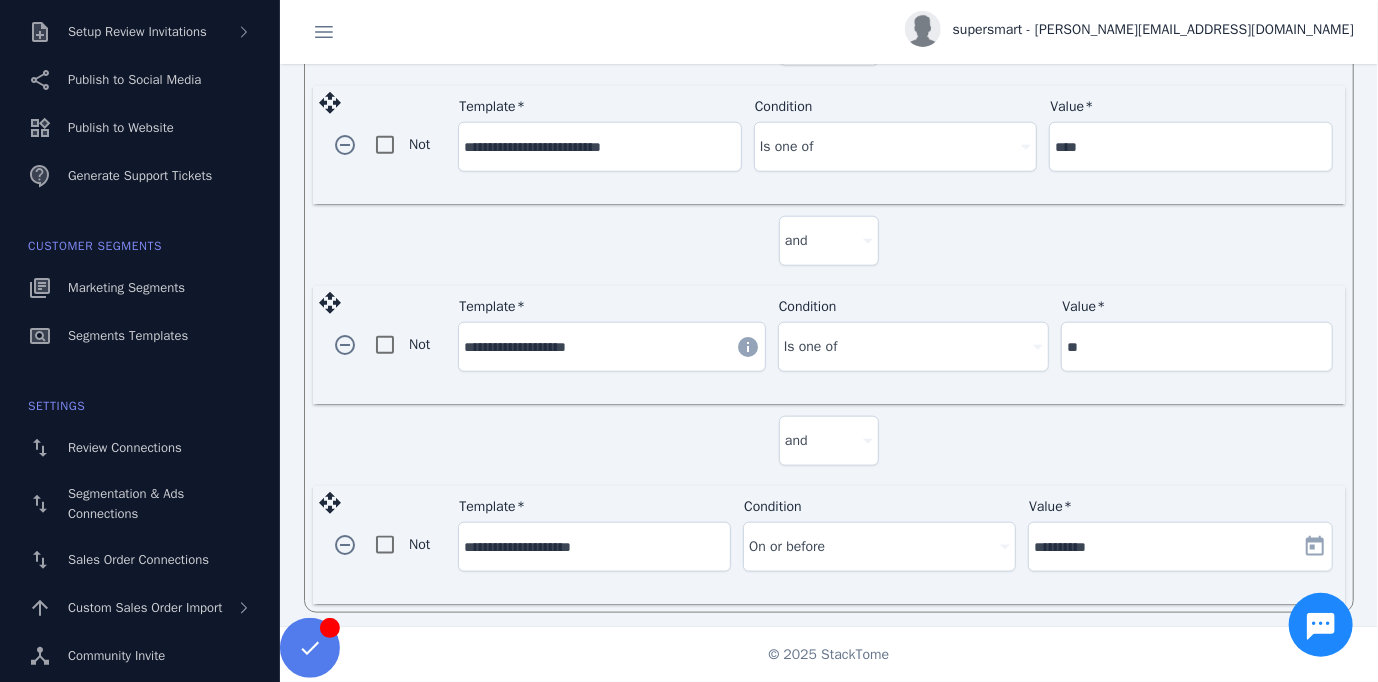 type on "**********" 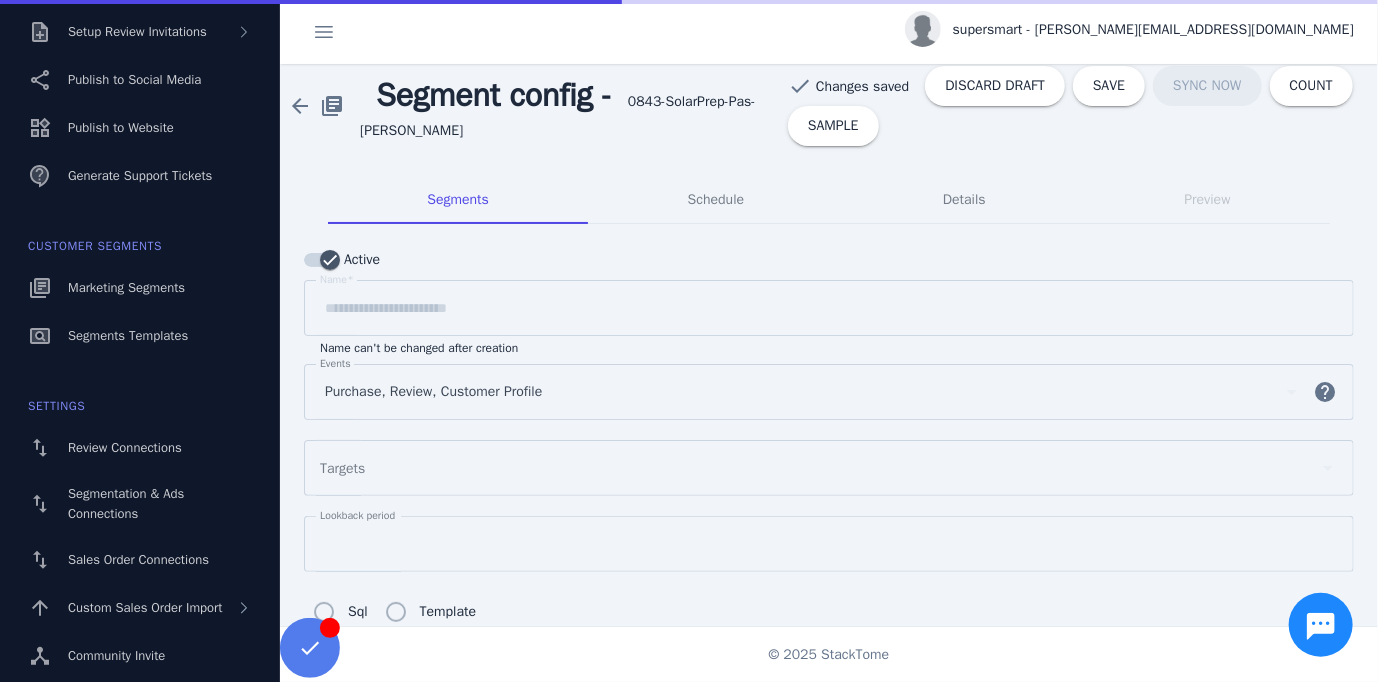 scroll, scrollTop: 0, scrollLeft: 0, axis: both 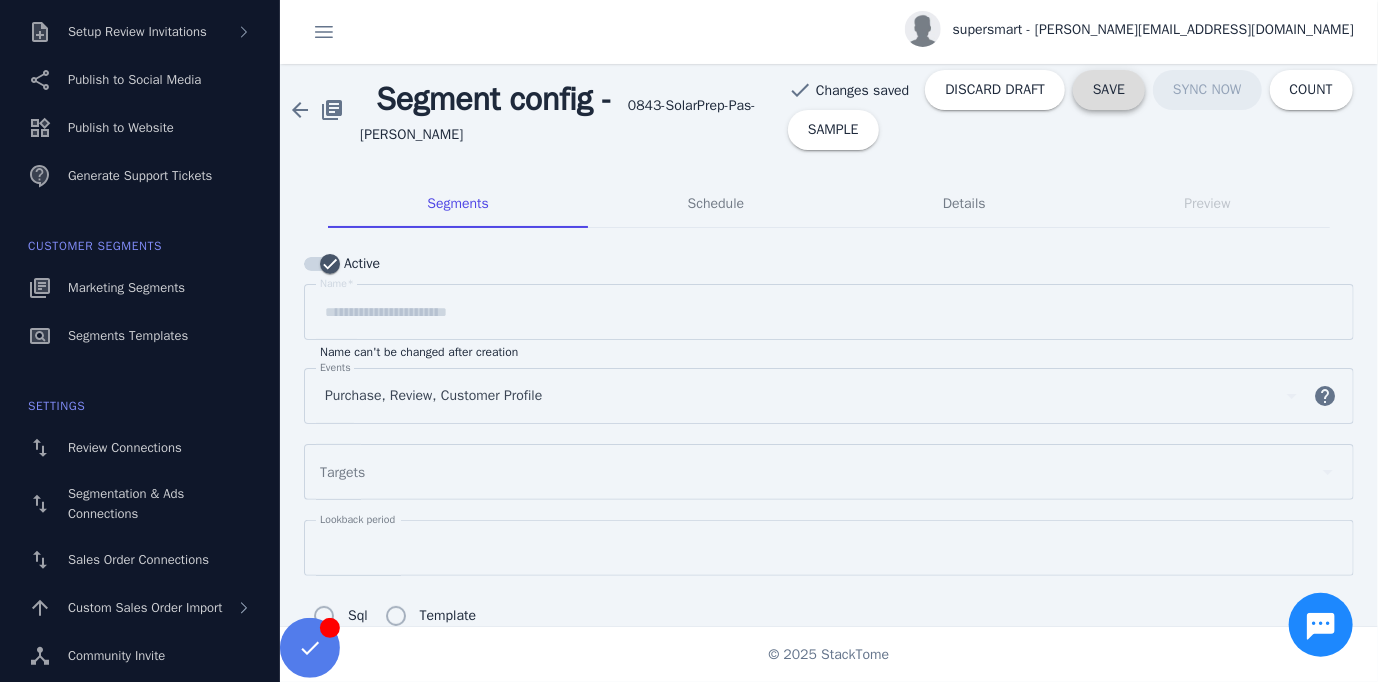 drag, startPoint x: 1090, startPoint y: 89, endPoint x: 1092, endPoint y: 101, distance: 12.165525 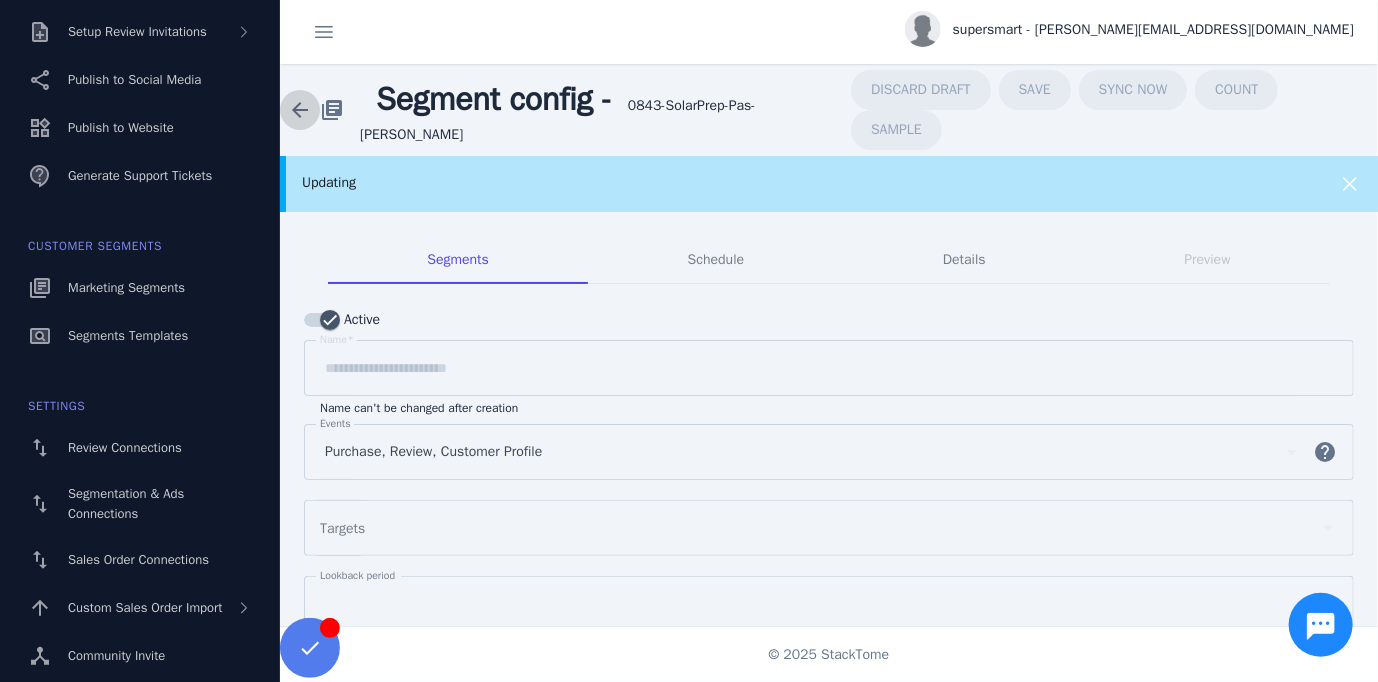 click 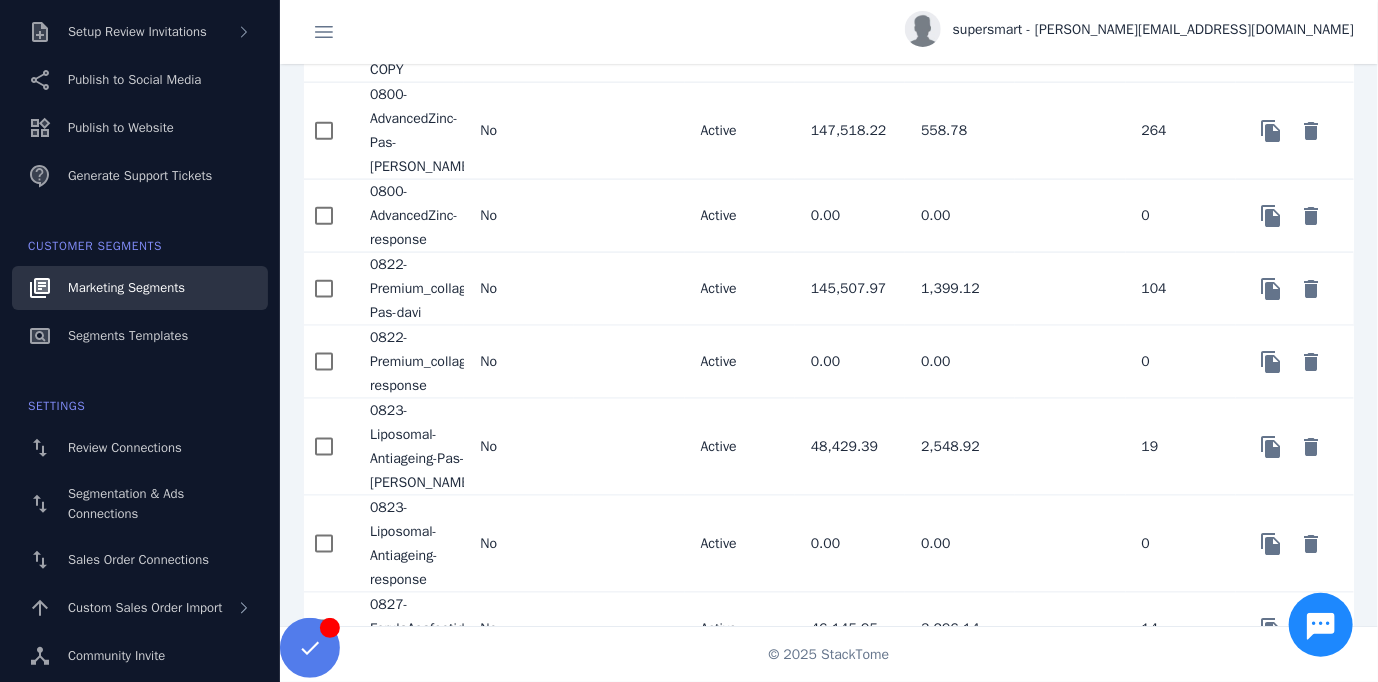 scroll, scrollTop: 1100, scrollLeft: 0, axis: vertical 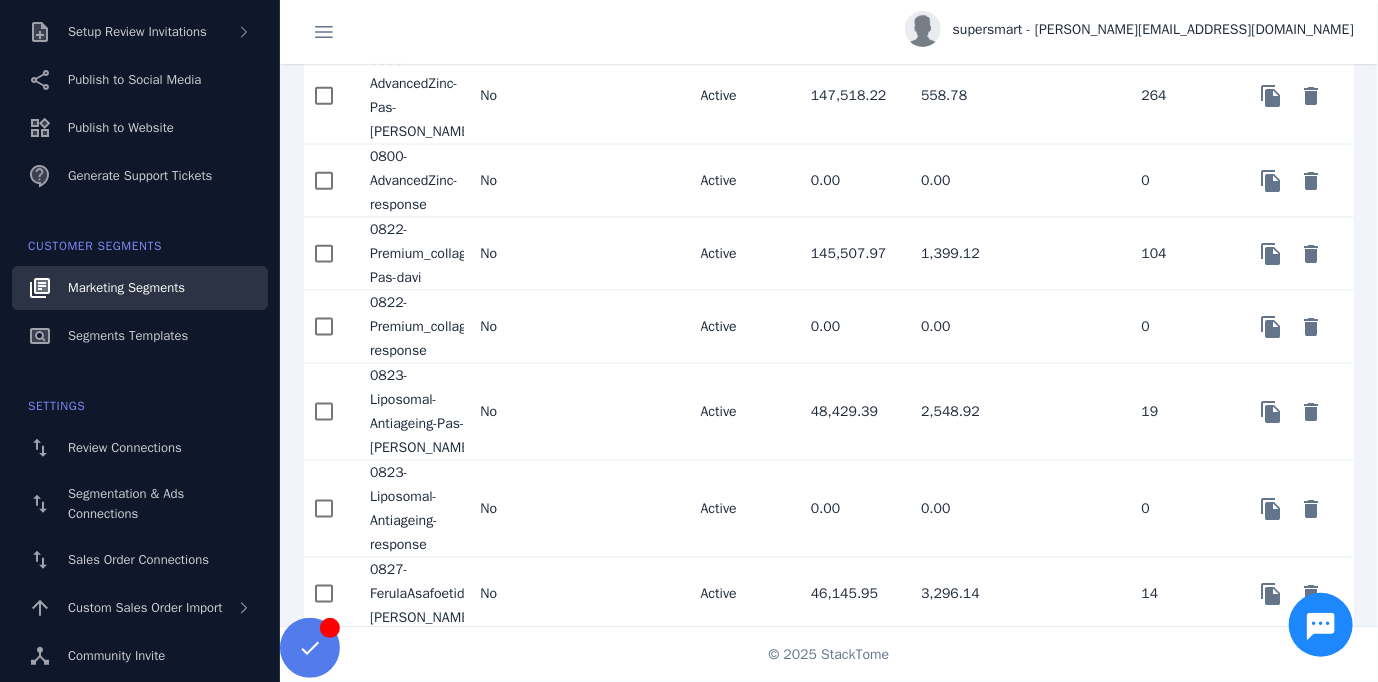 click on "0822-Premium_collagen_shot-Pas-davi" 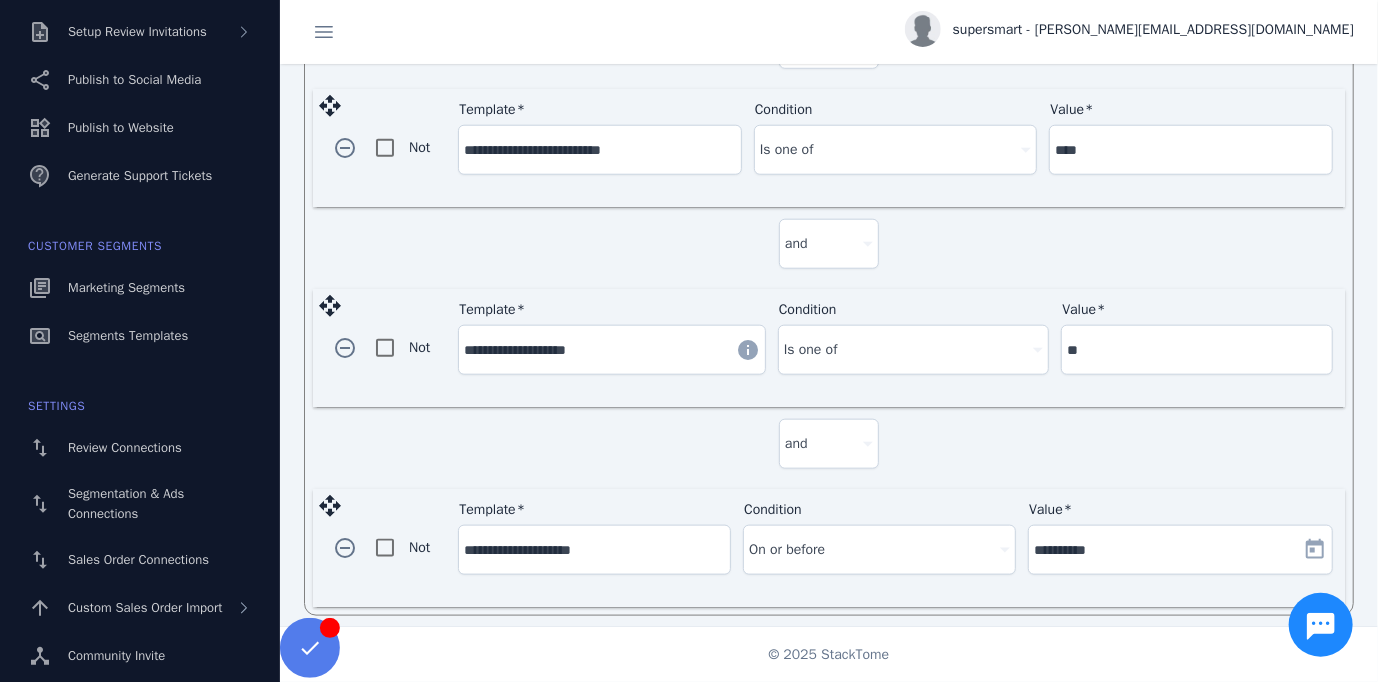 scroll, scrollTop: 819, scrollLeft: 0, axis: vertical 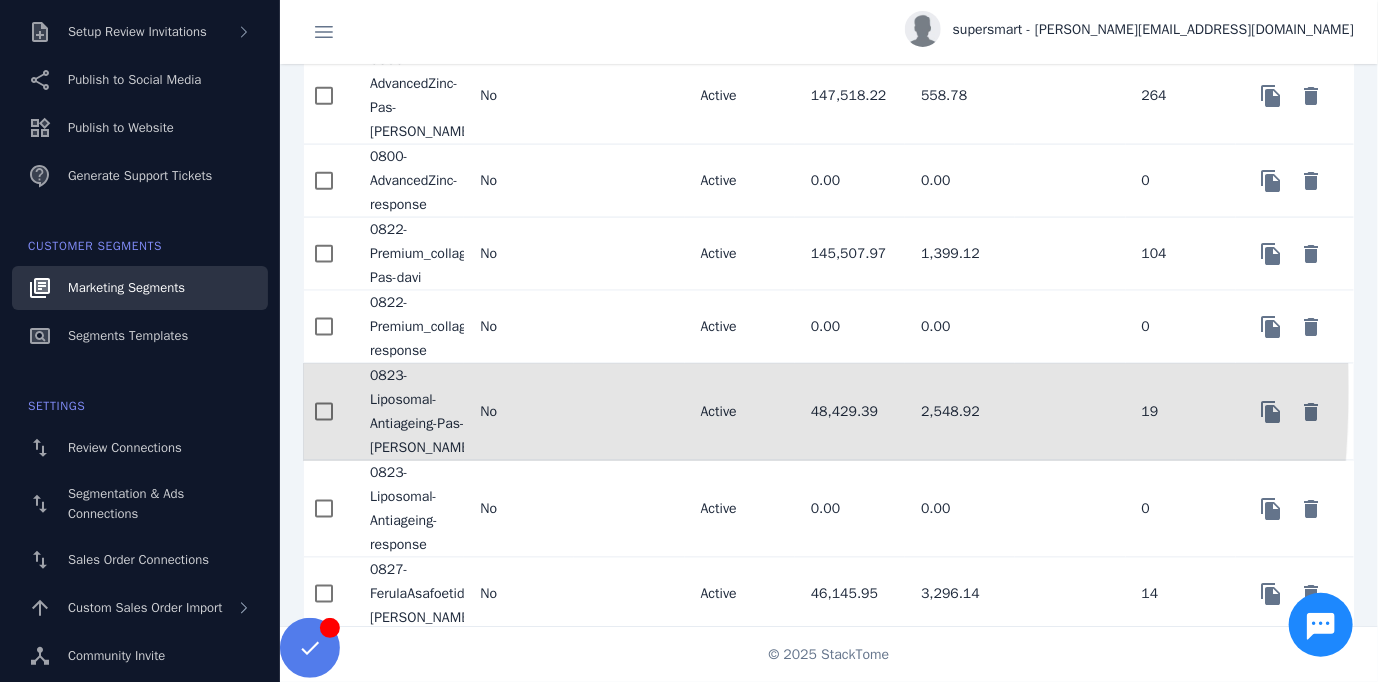 click on "0823-Liposomal-Antiageing-Pas-[PERSON_NAME]" 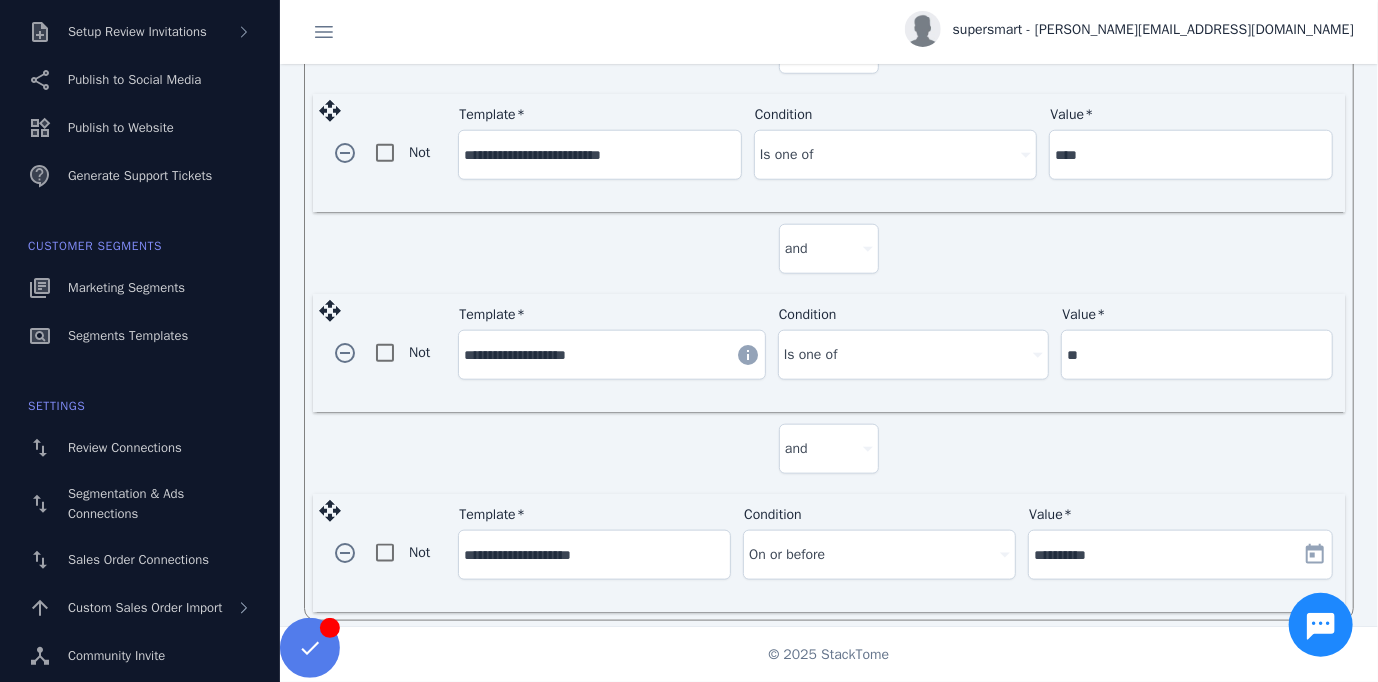 scroll, scrollTop: 819, scrollLeft: 0, axis: vertical 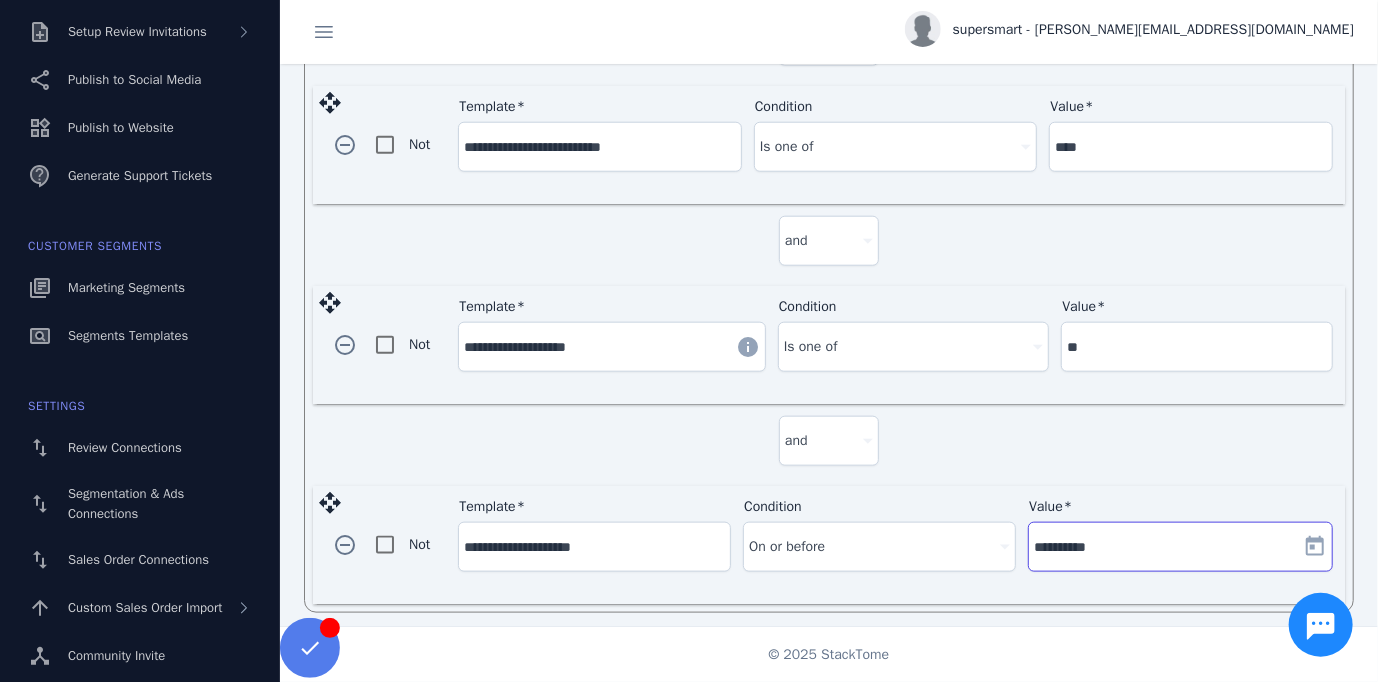 click on "**********" at bounding box center (1164, 547) 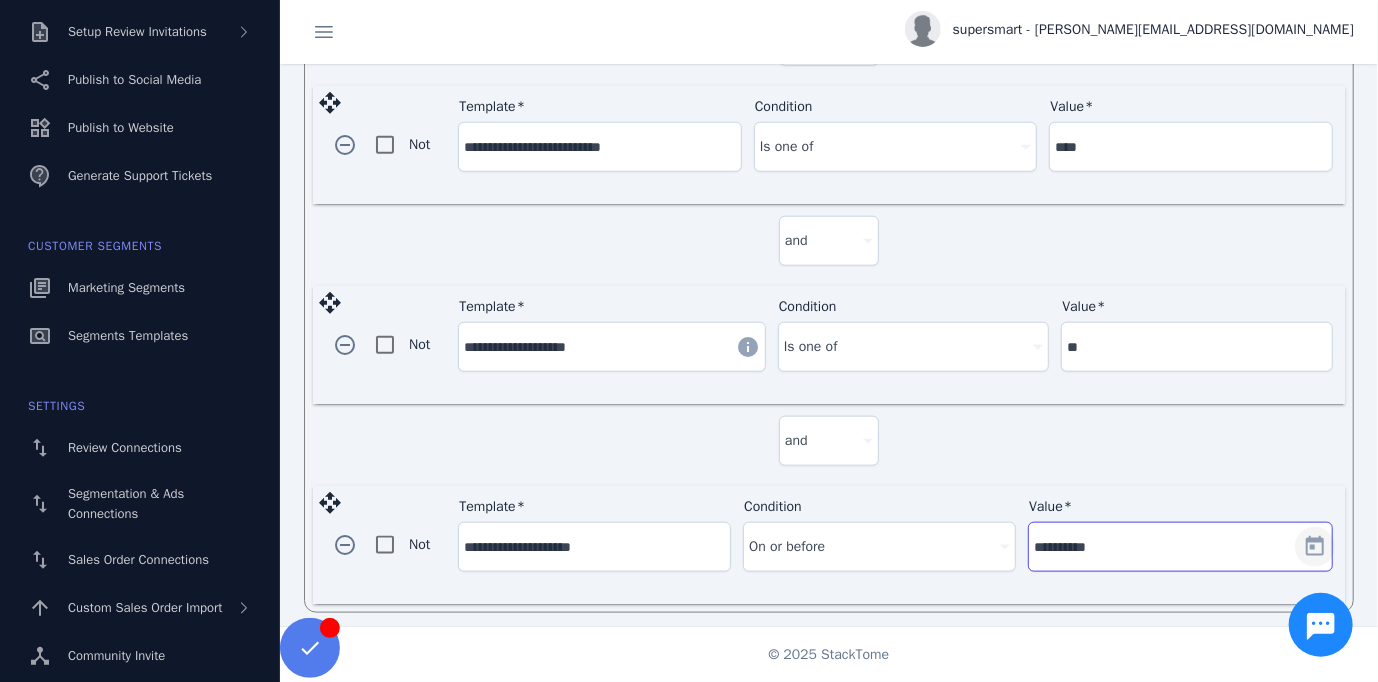 click at bounding box center (1315, 547) 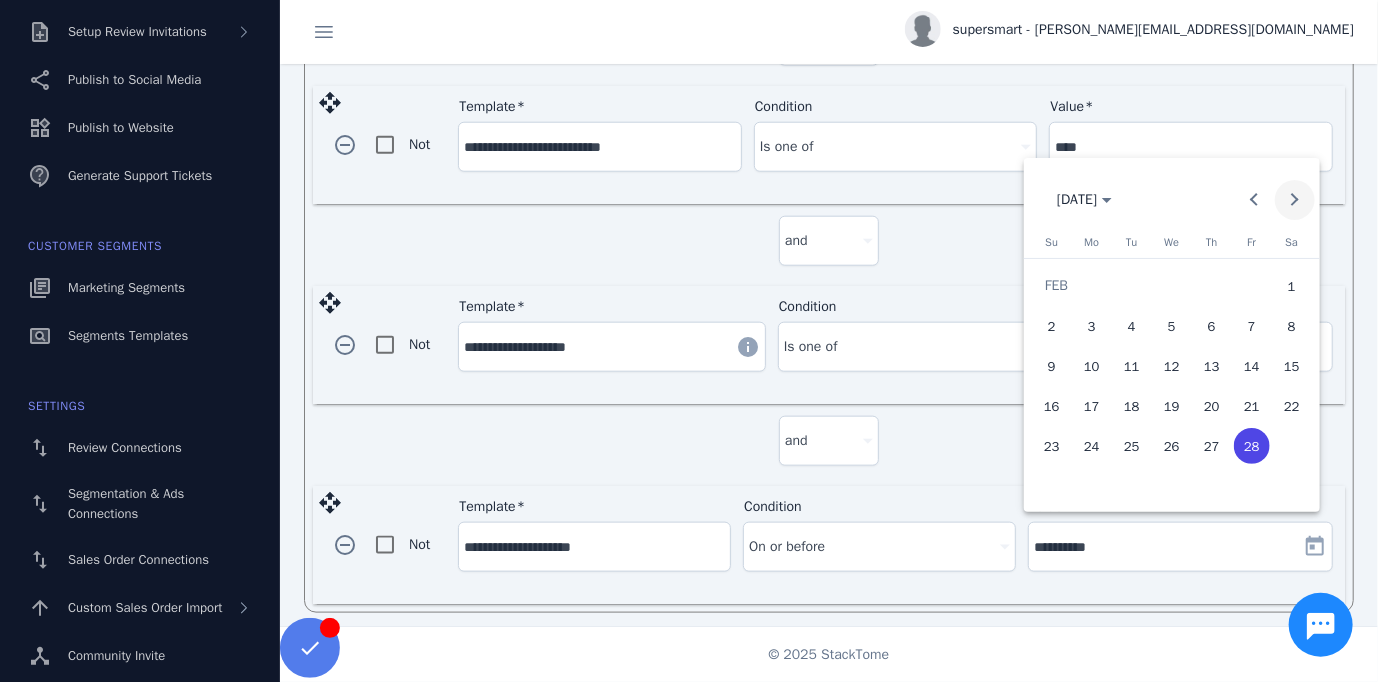 click at bounding box center [1295, 200] 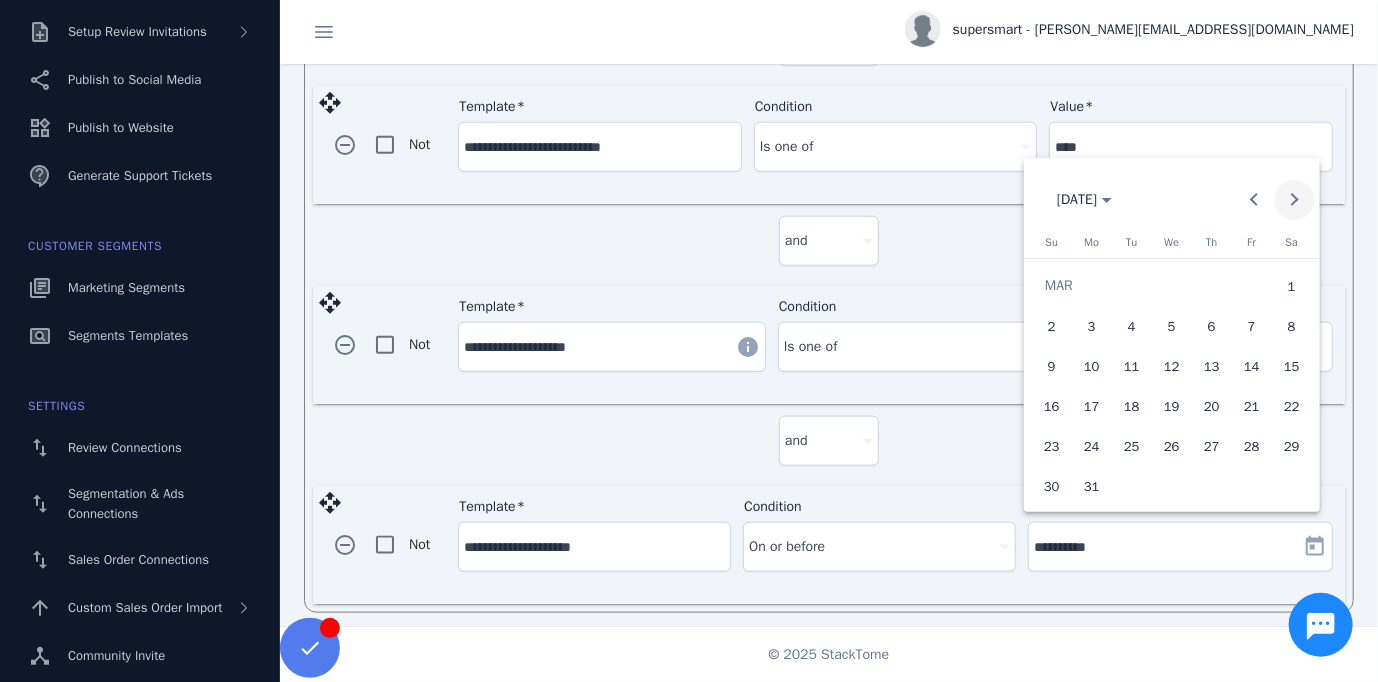 click at bounding box center [1295, 200] 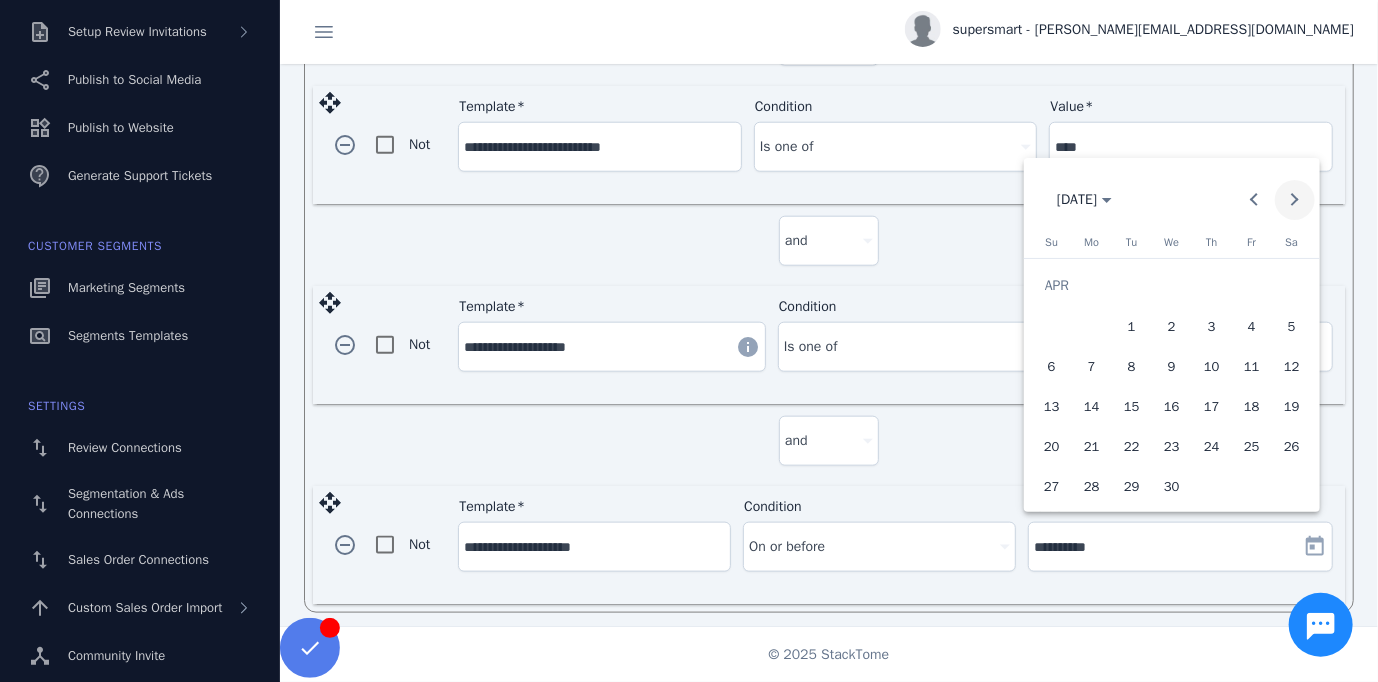 click at bounding box center (1295, 200) 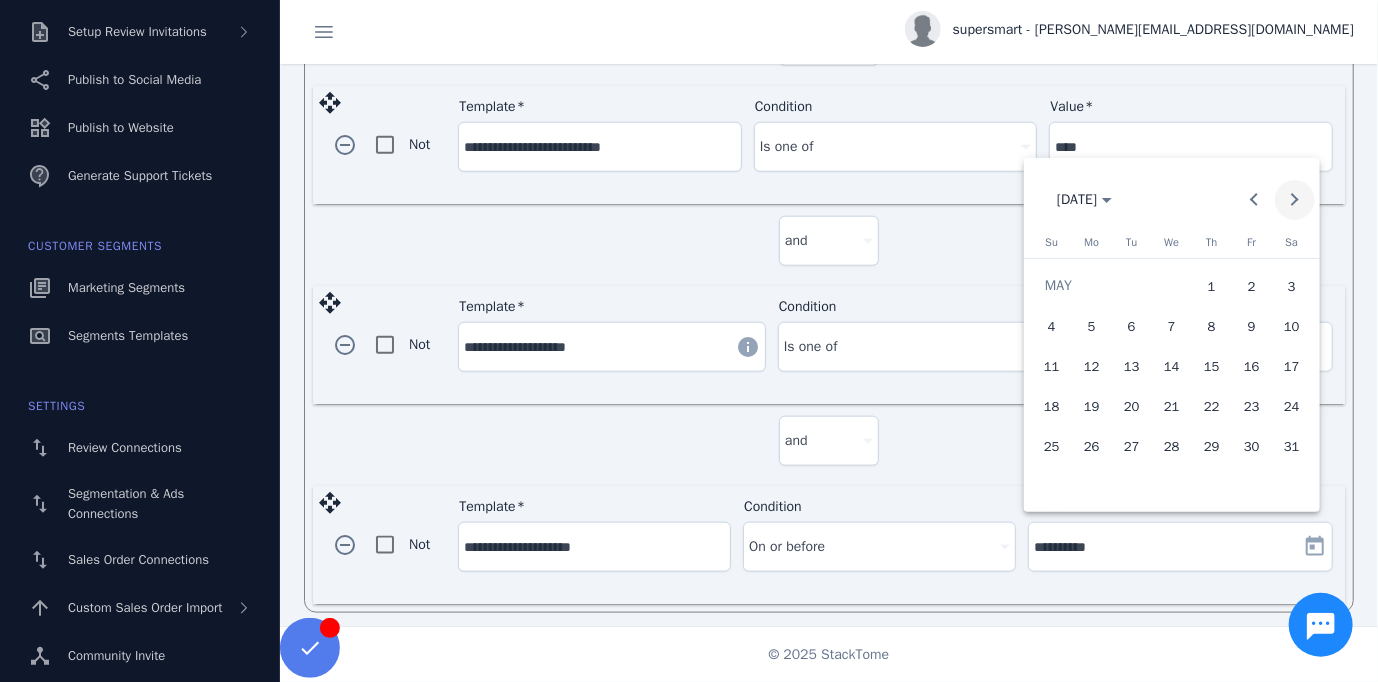 click at bounding box center [1295, 200] 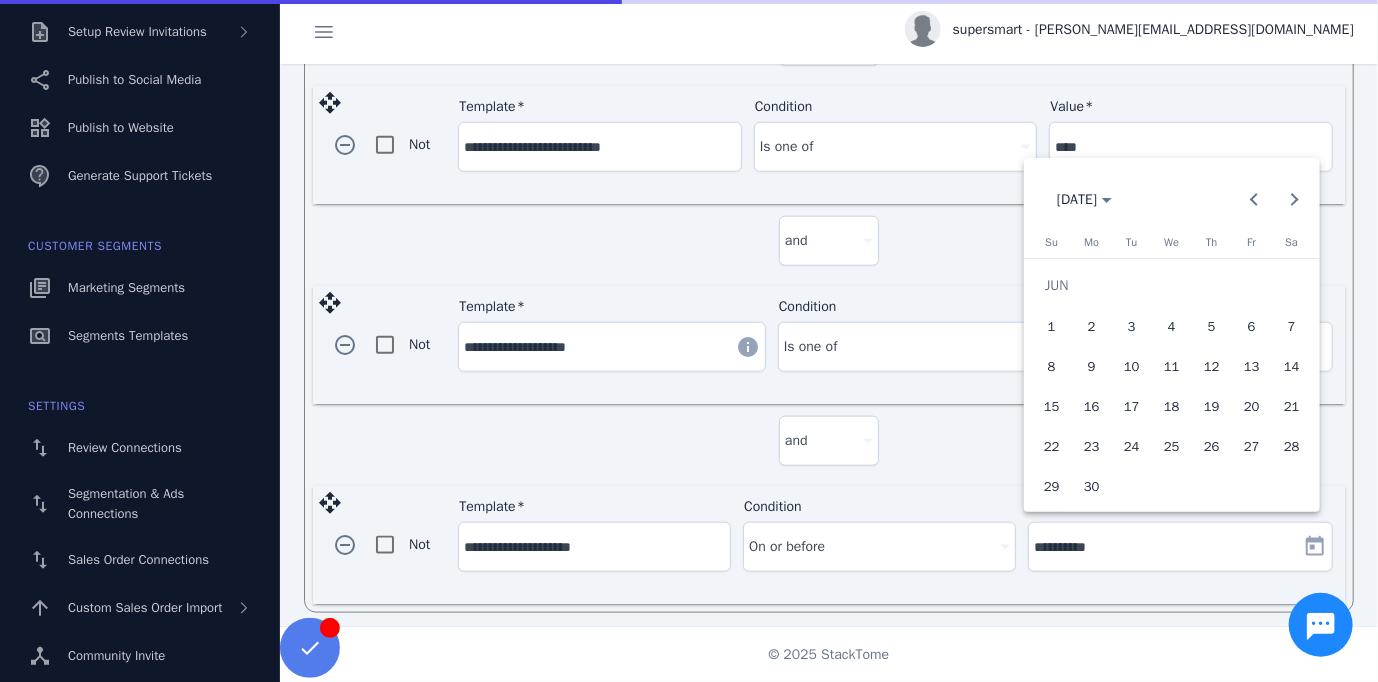 click on "1" at bounding box center (1052, 326) 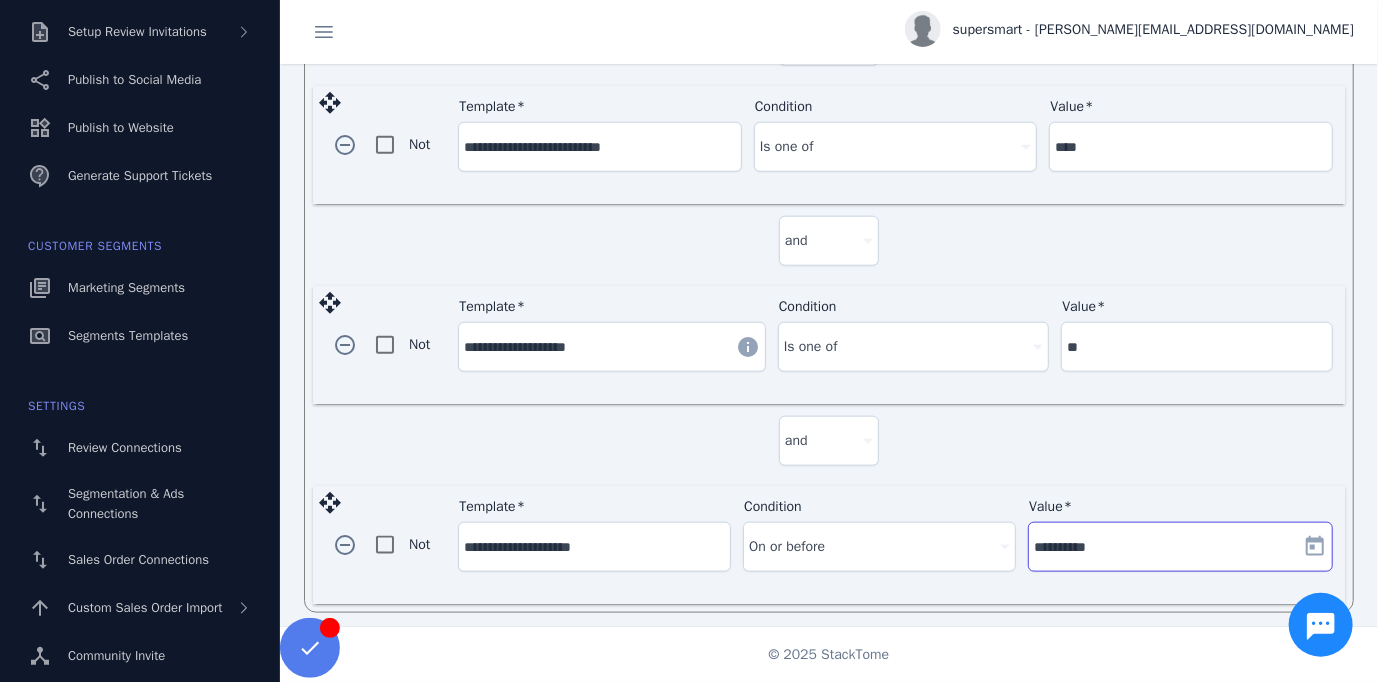 drag, startPoint x: 1165, startPoint y: 542, endPoint x: 1207, endPoint y: 488, distance: 68.41052 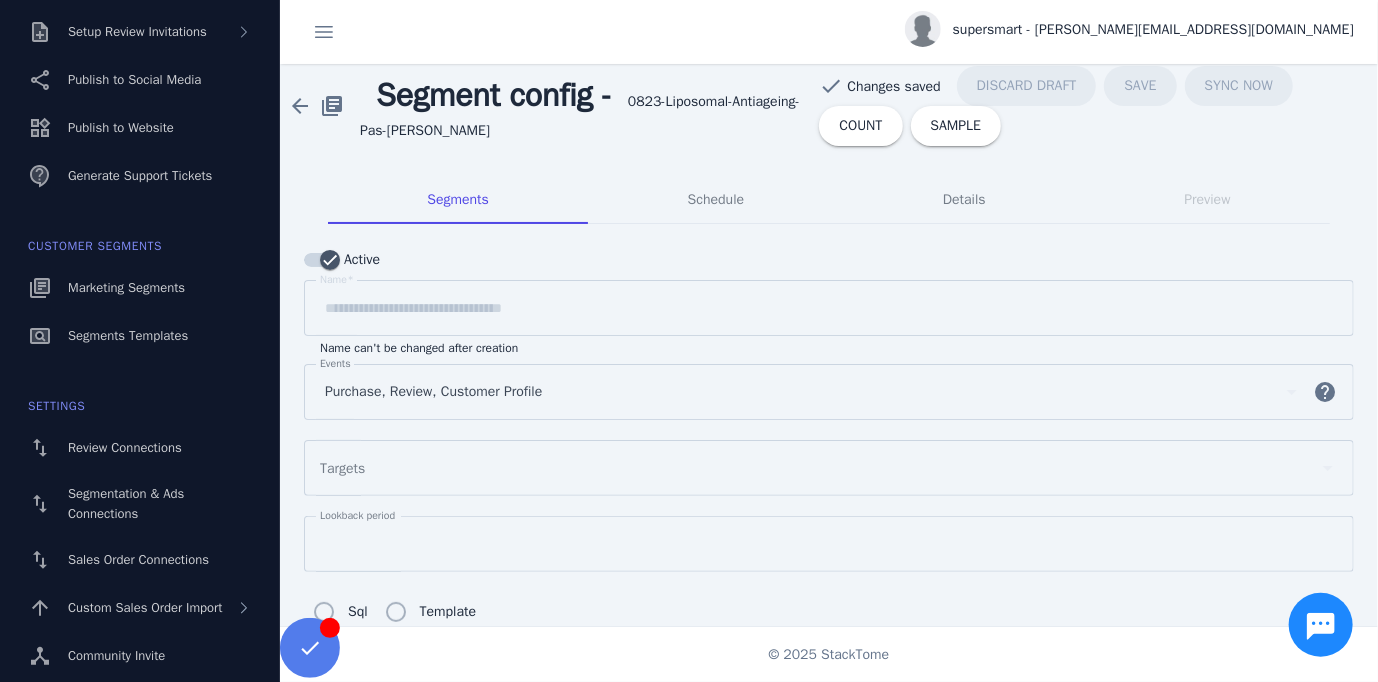 scroll, scrollTop: 0, scrollLeft: 0, axis: both 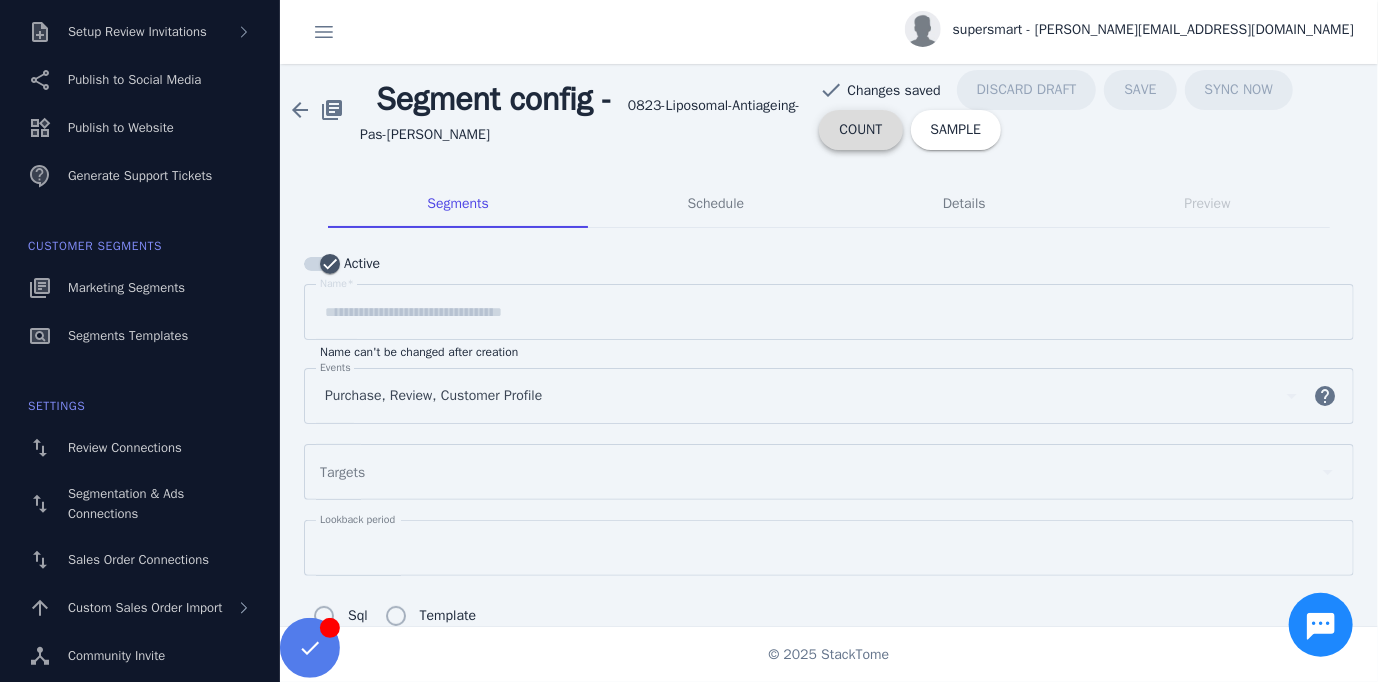 click on "COUNT" 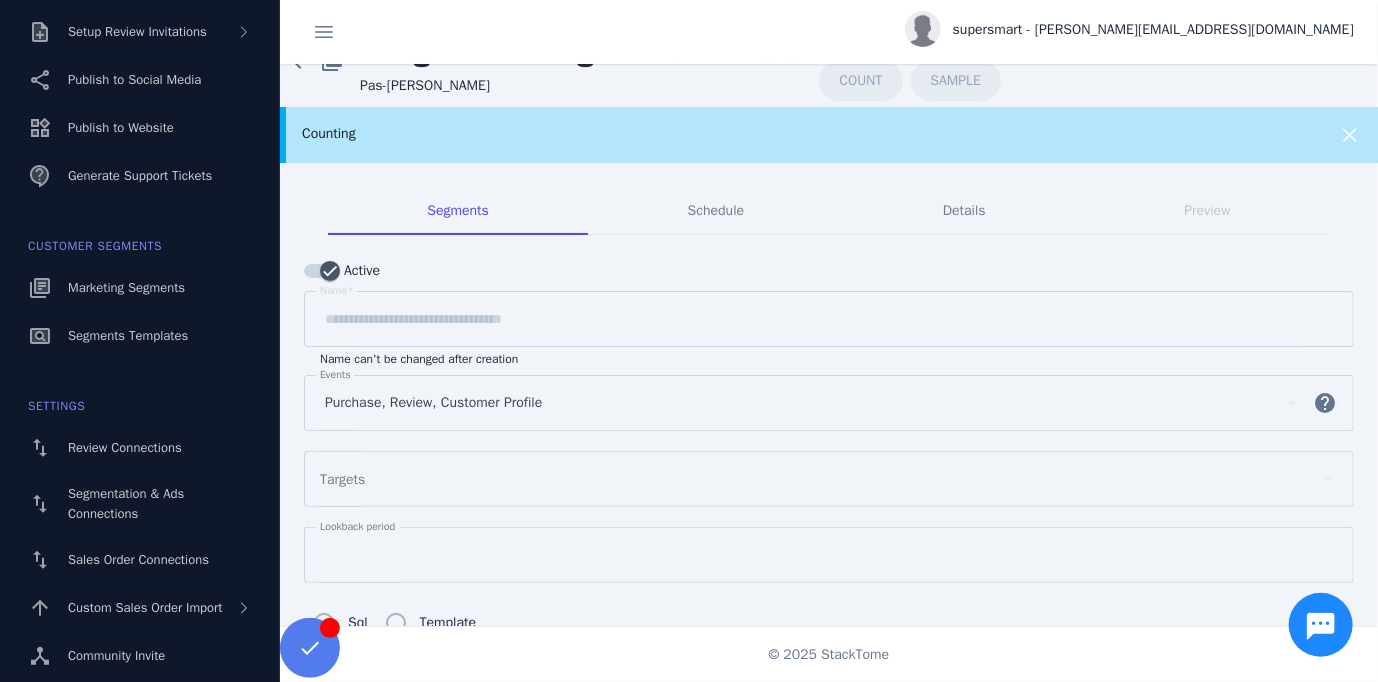 scroll, scrollTop: 0, scrollLeft: 0, axis: both 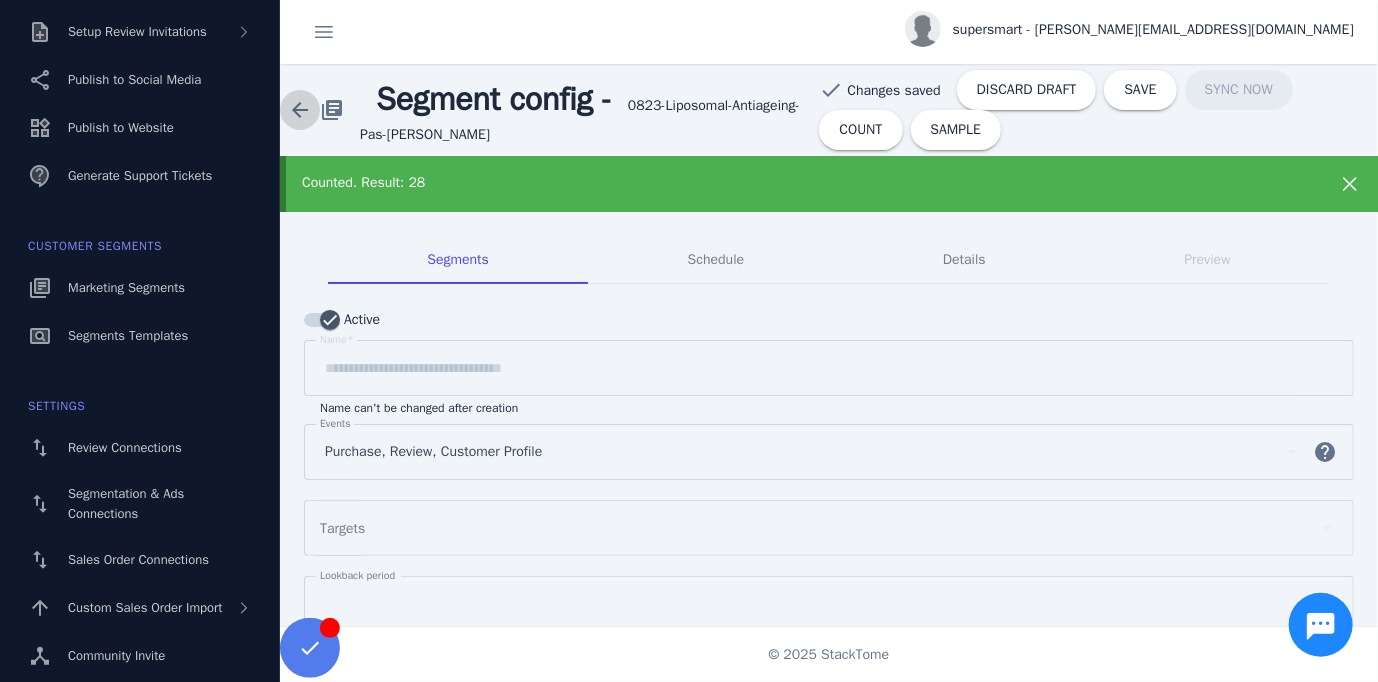 click 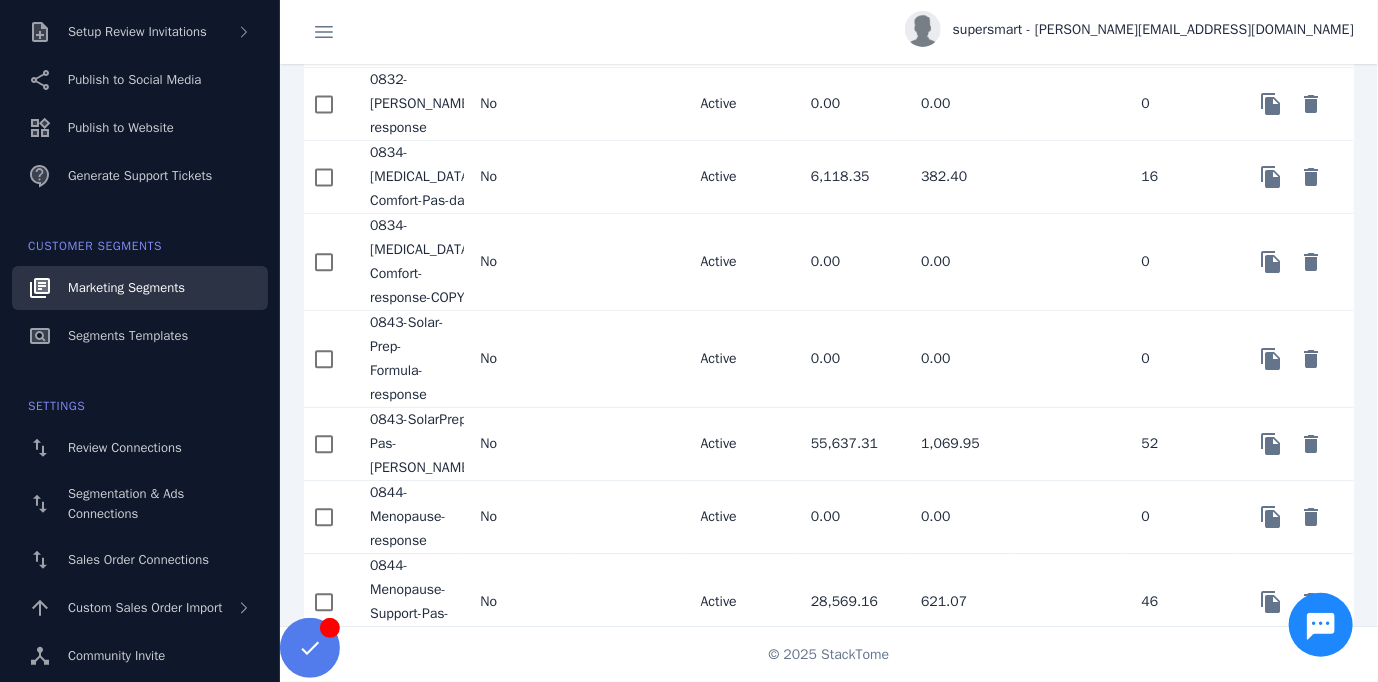 scroll, scrollTop: 2111, scrollLeft: 0, axis: vertical 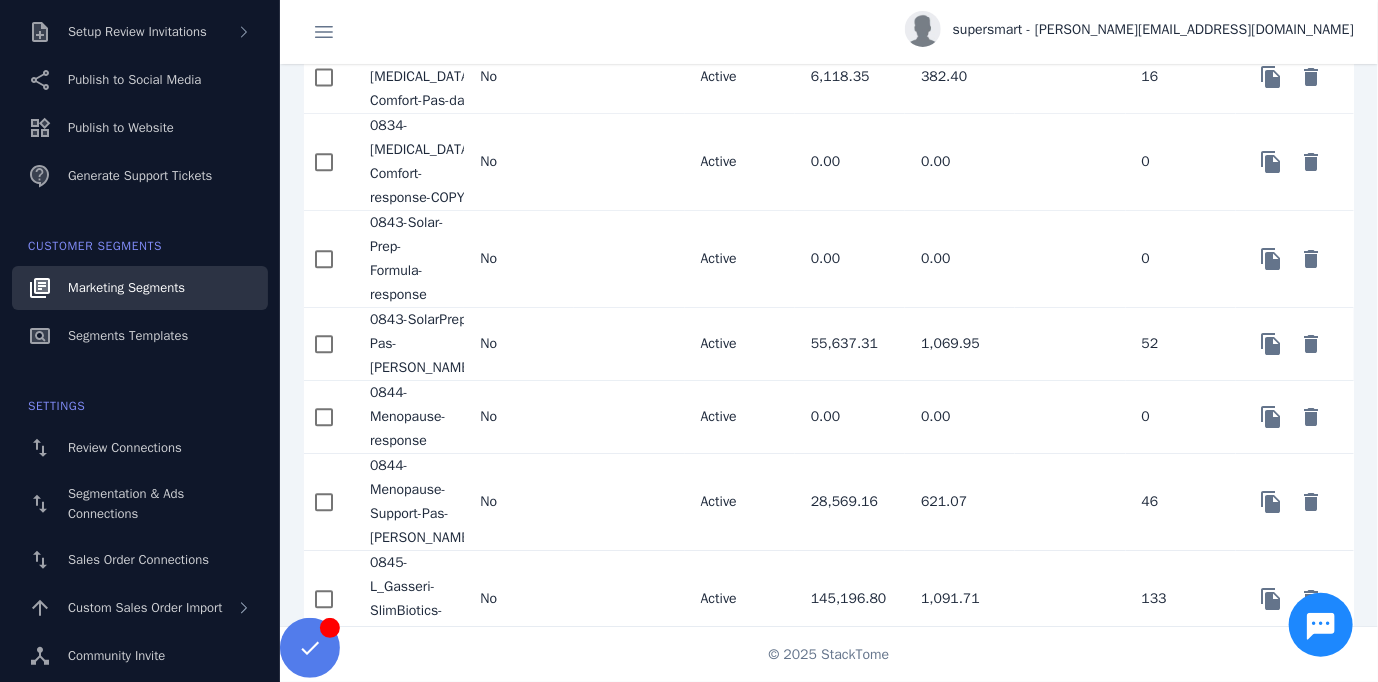 click on "0843-SolarPrep-Pas-[PERSON_NAME]" 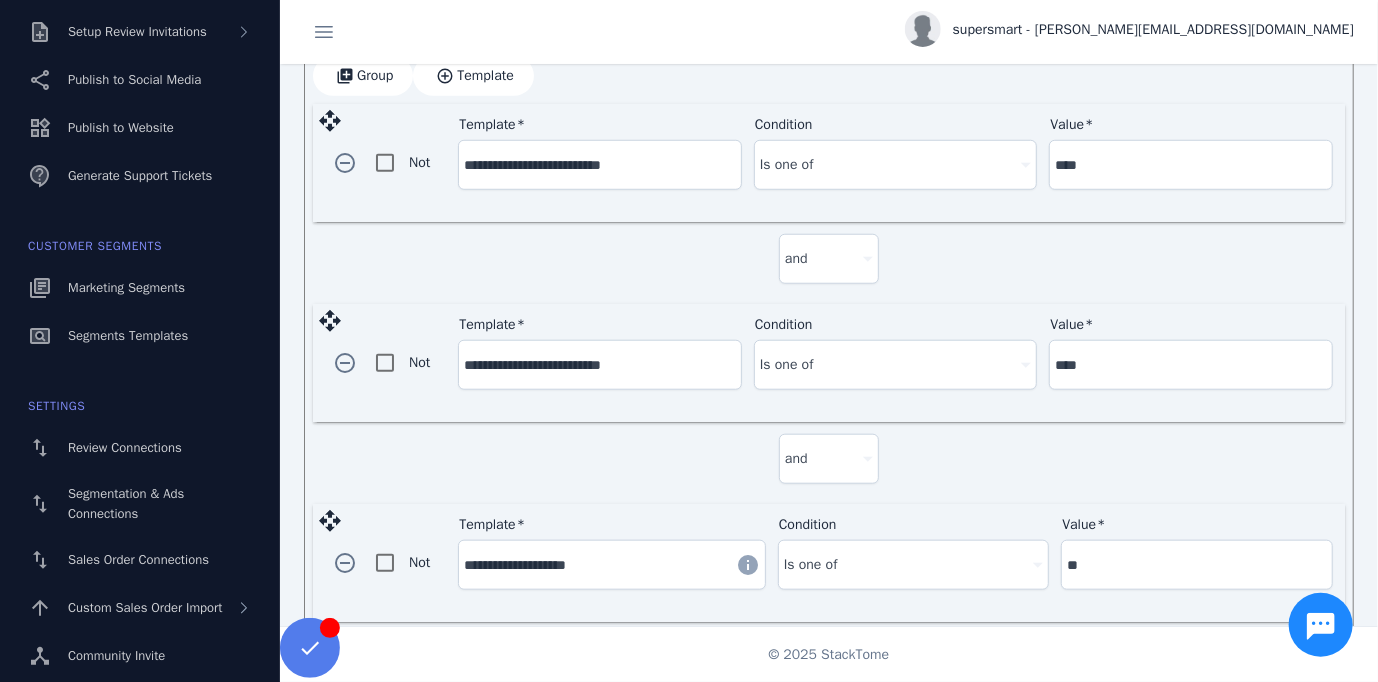 scroll, scrollTop: 875, scrollLeft: 0, axis: vertical 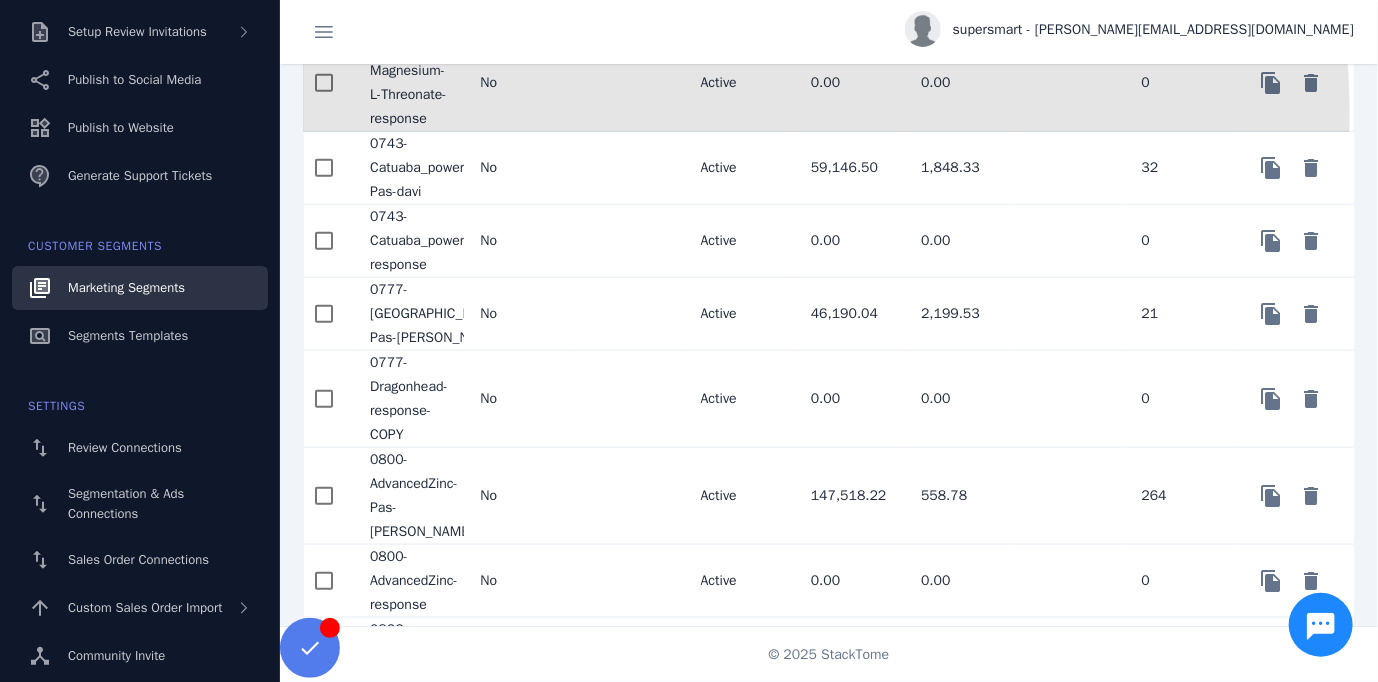 click on "0622-Magnesium-L-Threonate-response" 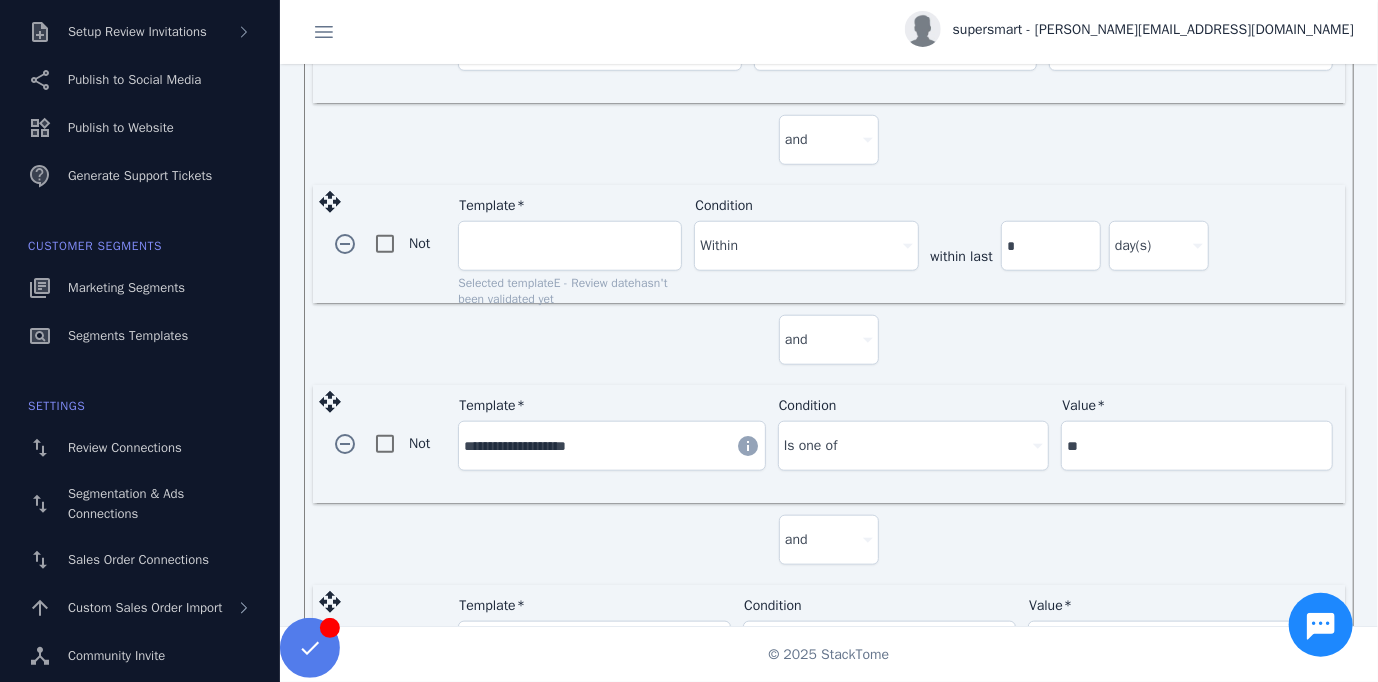 scroll, scrollTop: 819, scrollLeft: 0, axis: vertical 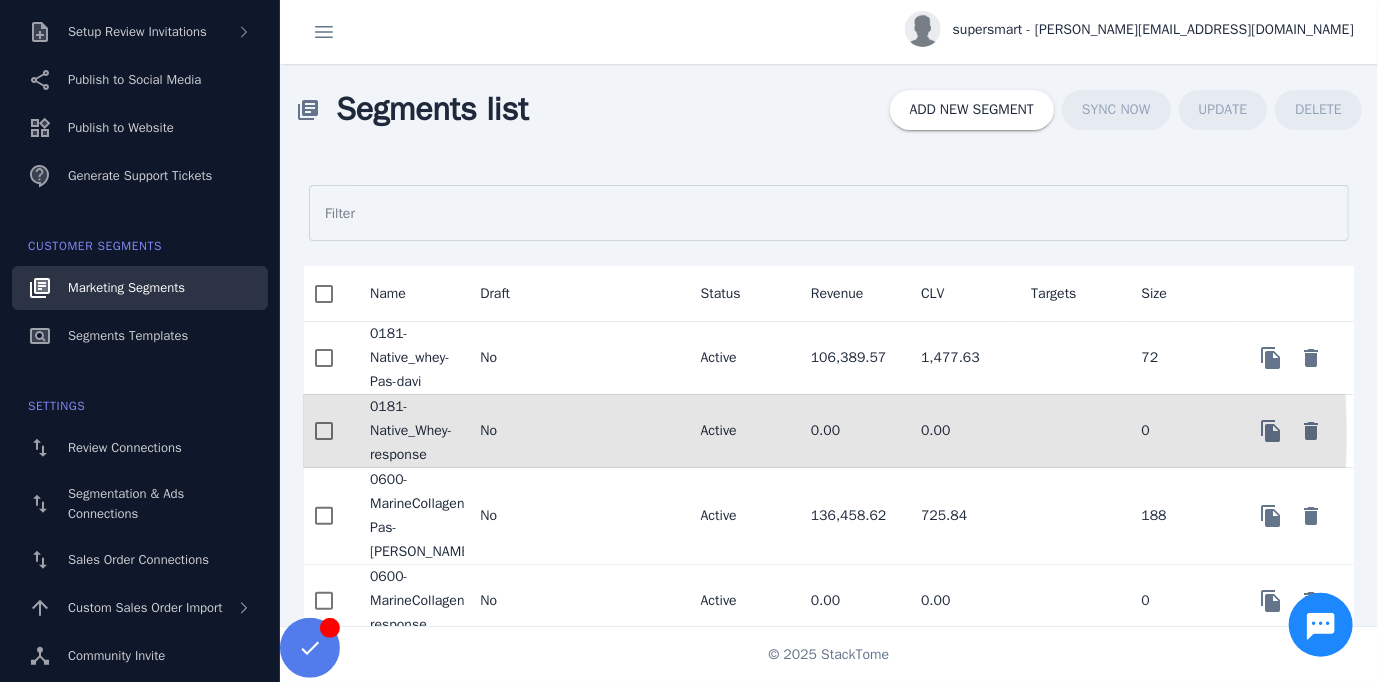 click 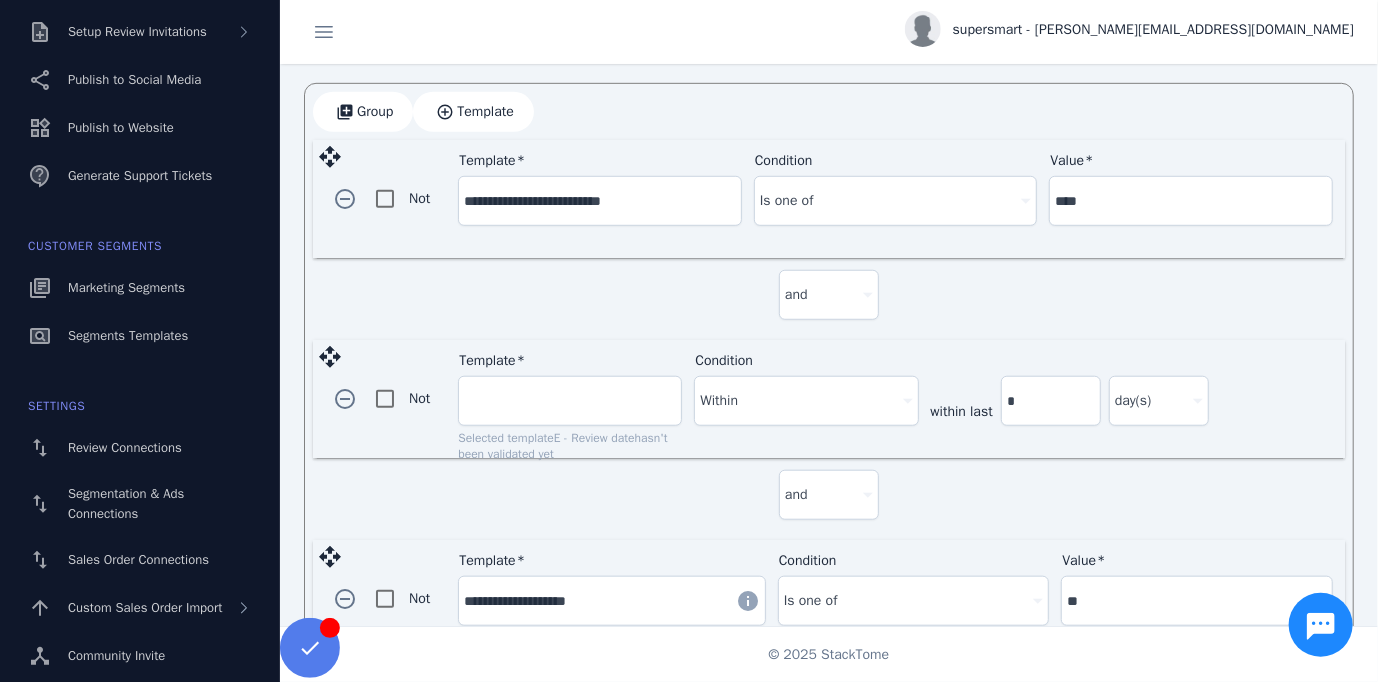 scroll, scrollTop: 819, scrollLeft: 0, axis: vertical 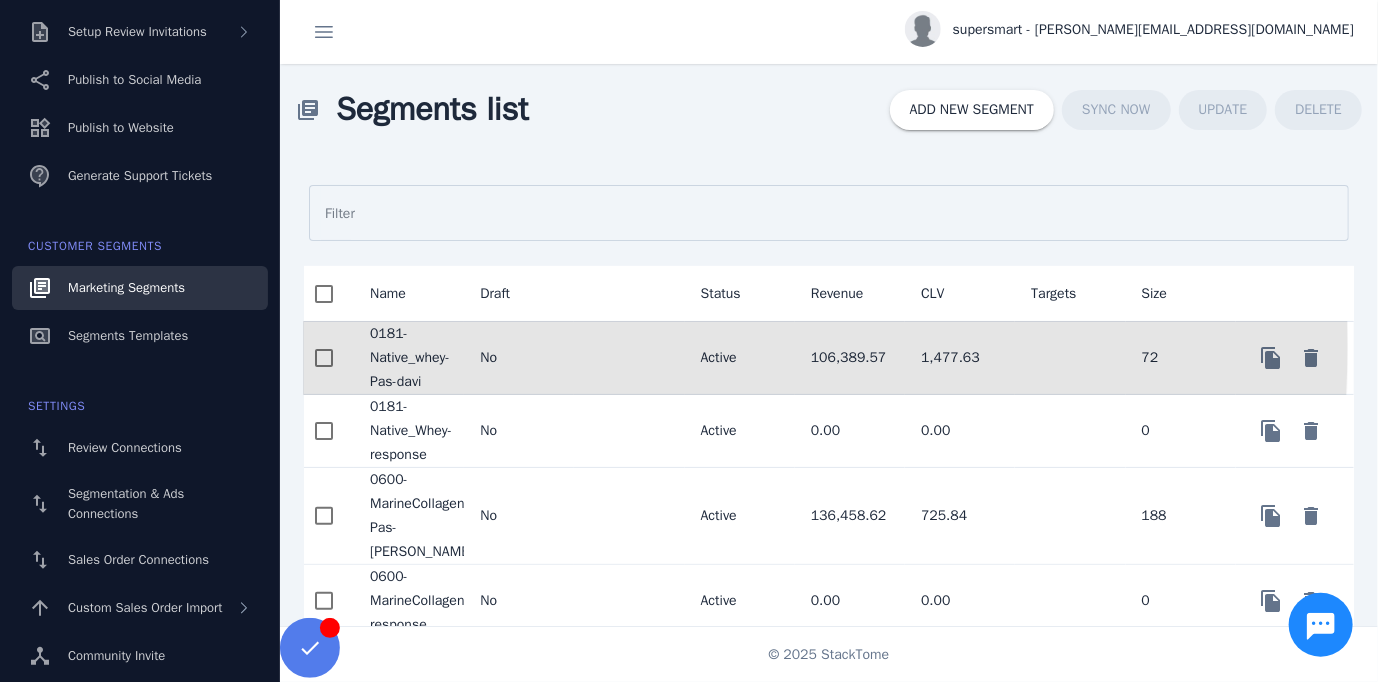 click on "0181-Native_whey-Pas-davi" 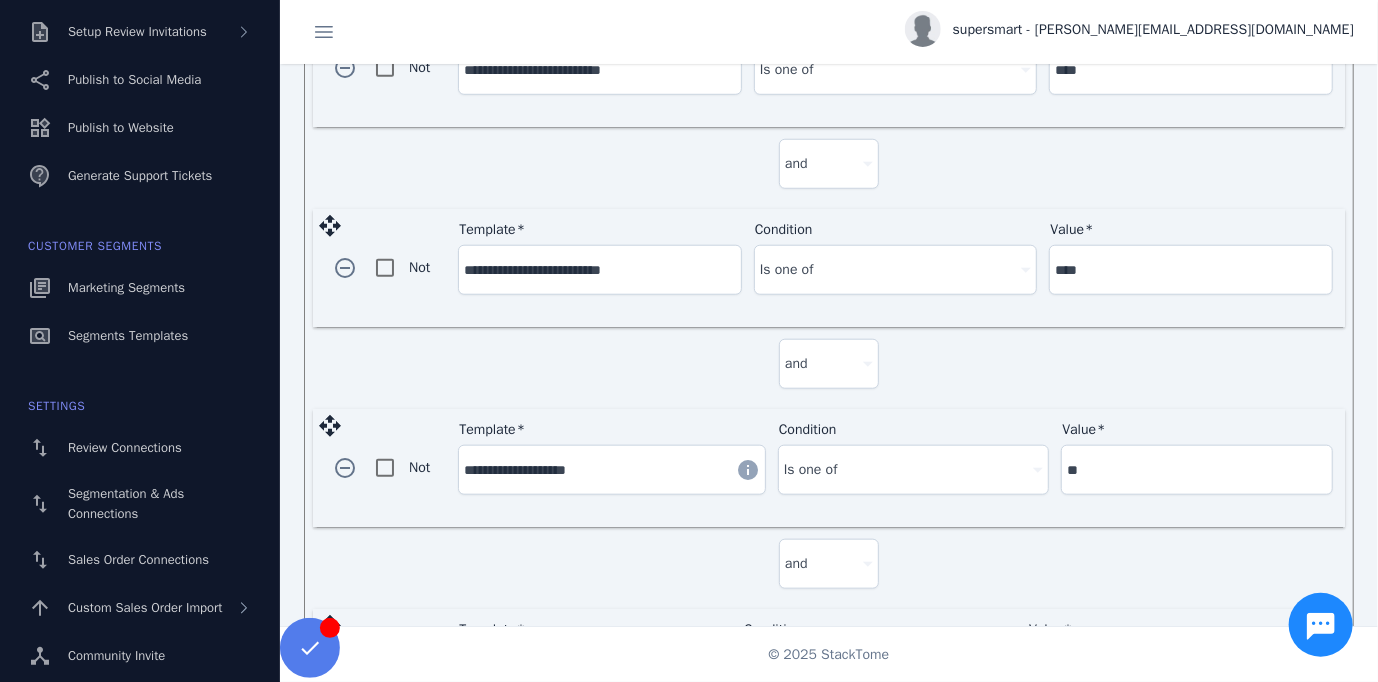 scroll, scrollTop: 819, scrollLeft: 0, axis: vertical 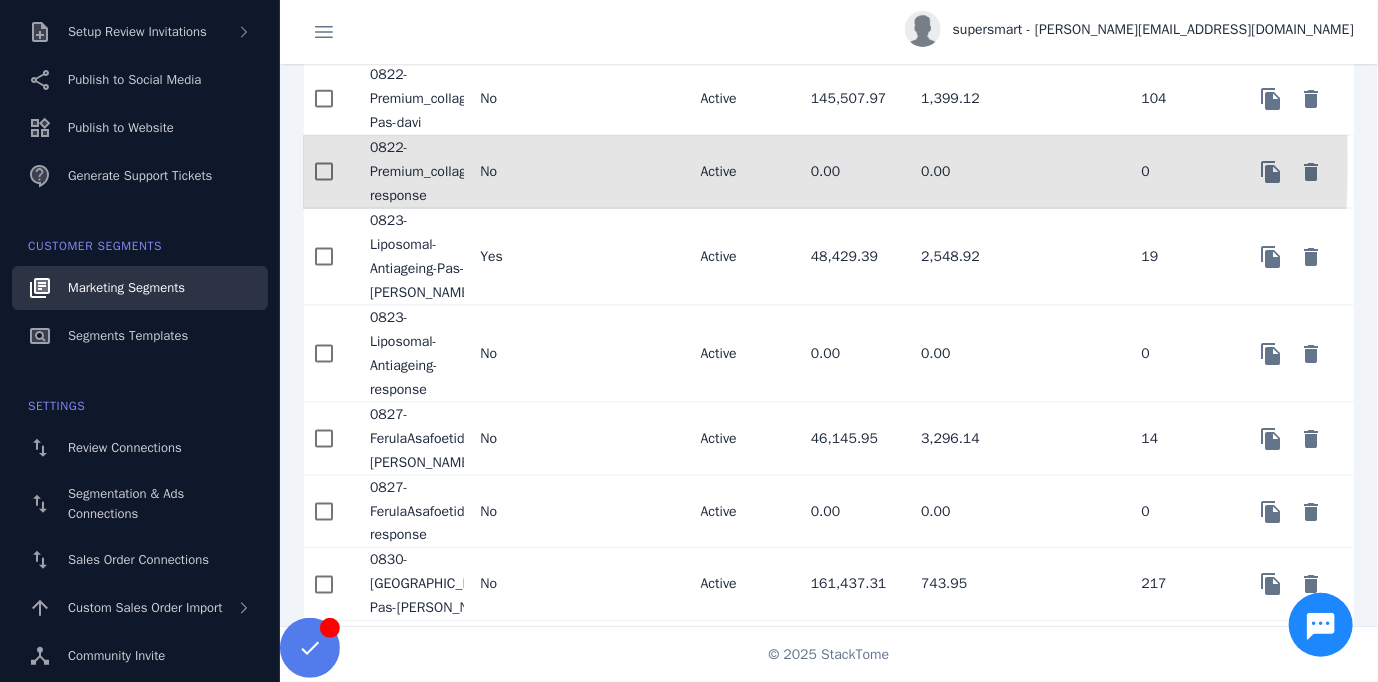 click on "No" 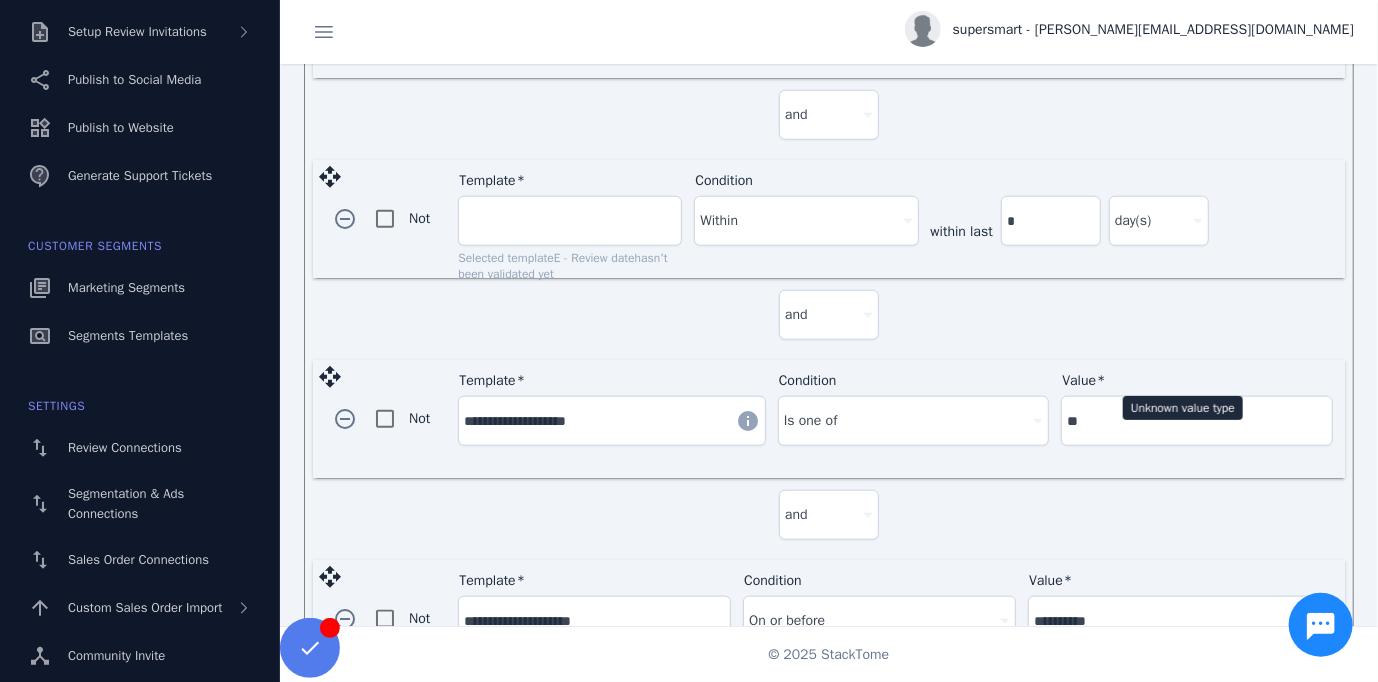 scroll, scrollTop: 819, scrollLeft: 0, axis: vertical 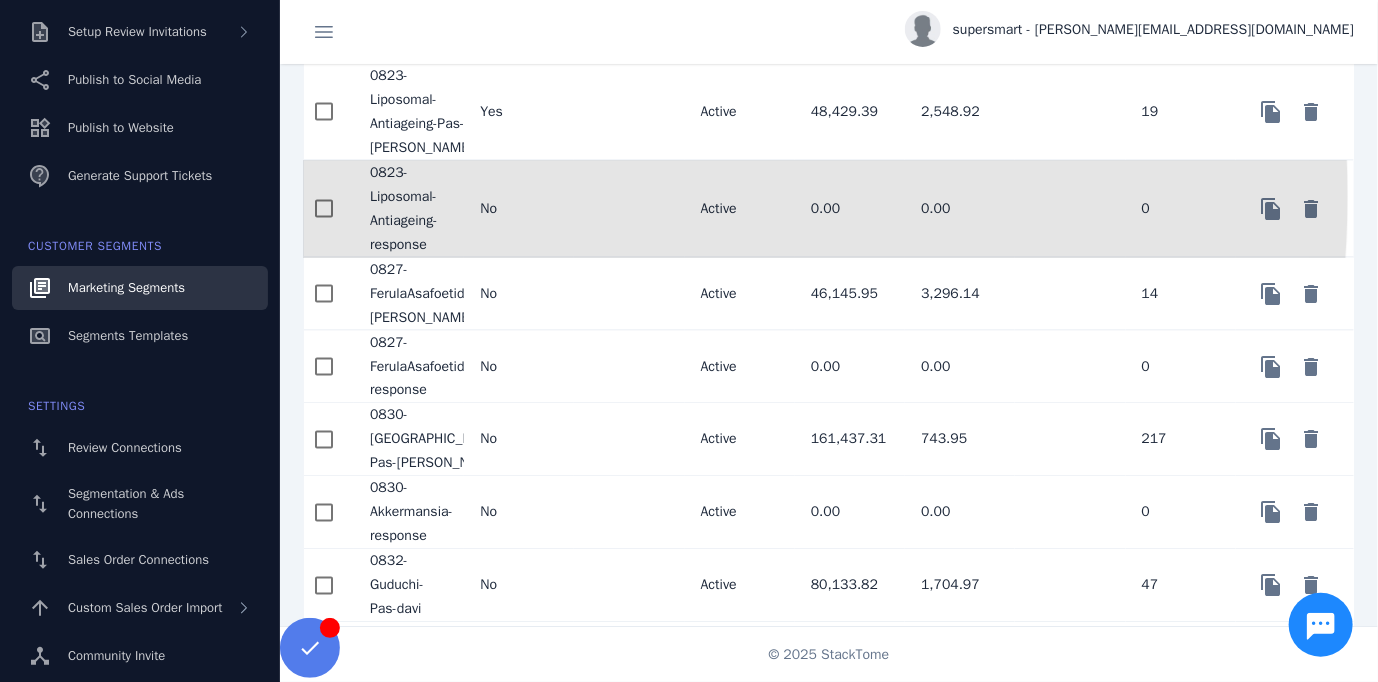 click on "0823-Liposomal-Antiageing-response" 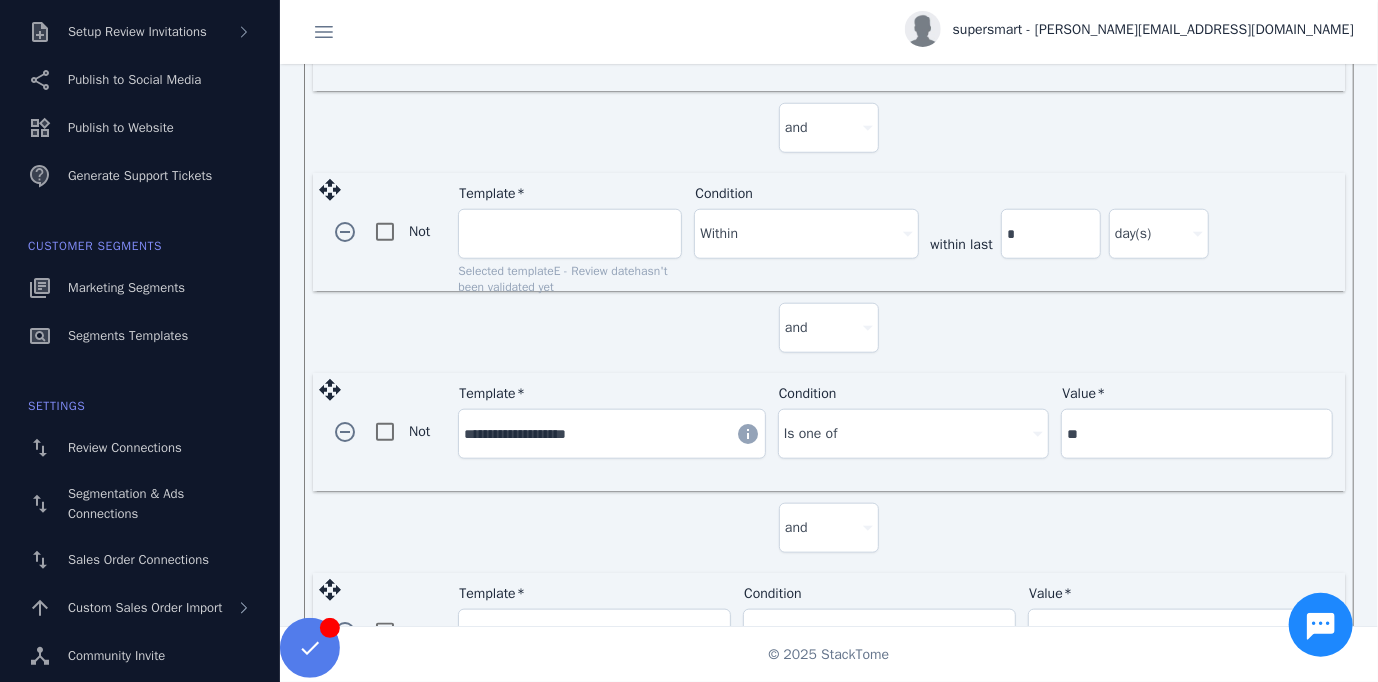 scroll, scrollTop: 819, scrollLeft: 0, axis: vertical 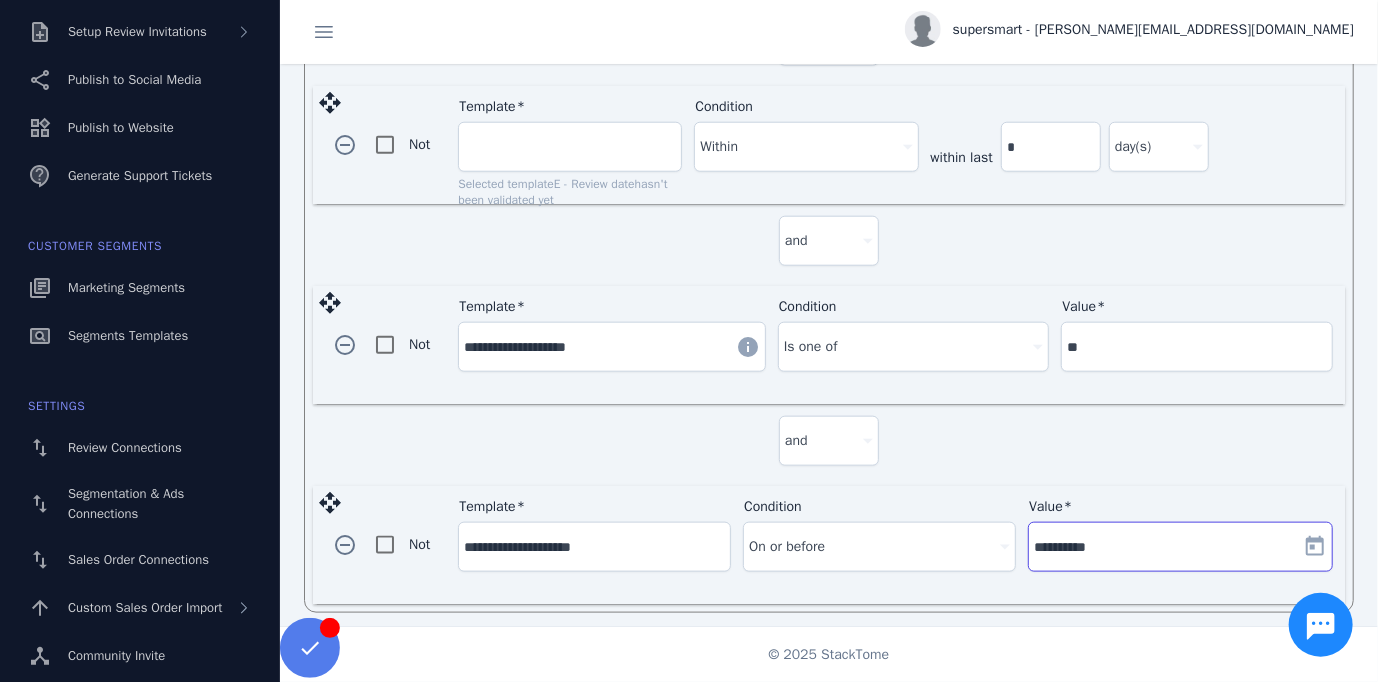 drag, startPoint x: 0, startPoint y: 0, endPoint x: 1072, endPoint y: 544, distance: 1202.1315 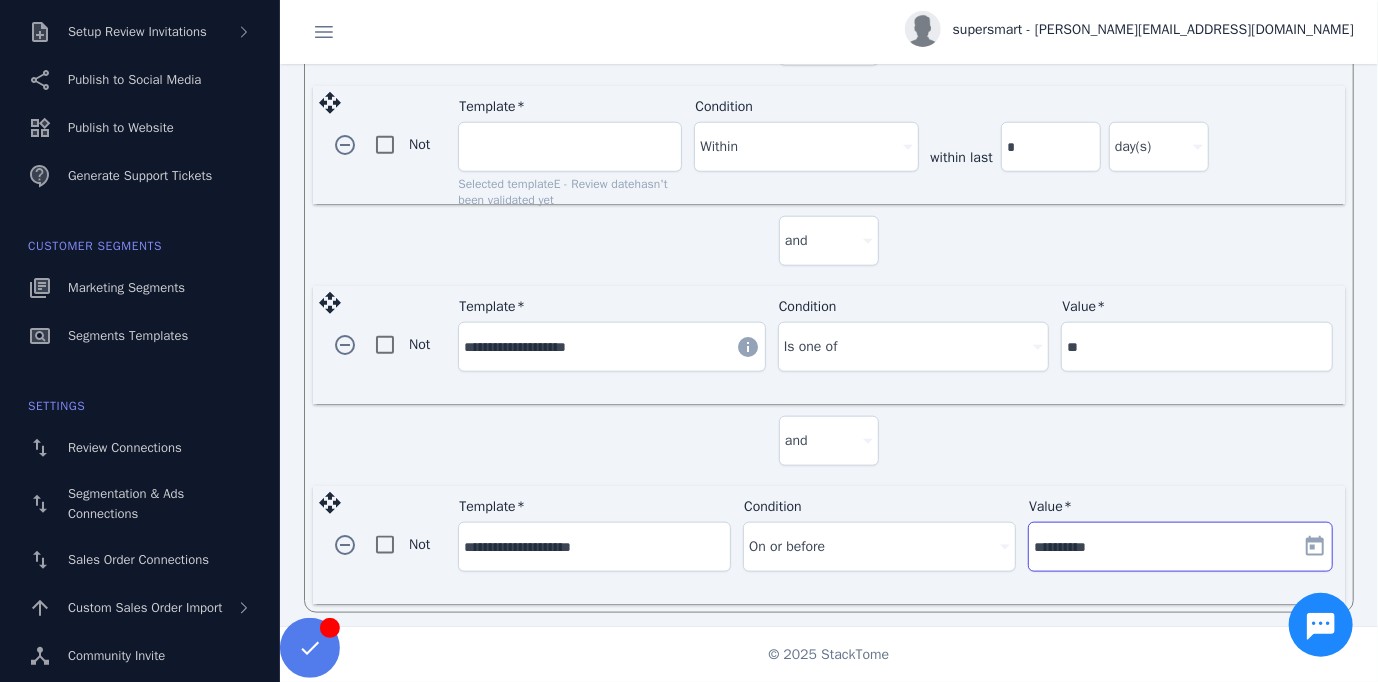 click on "**********" at bounding box center [1164, 547] 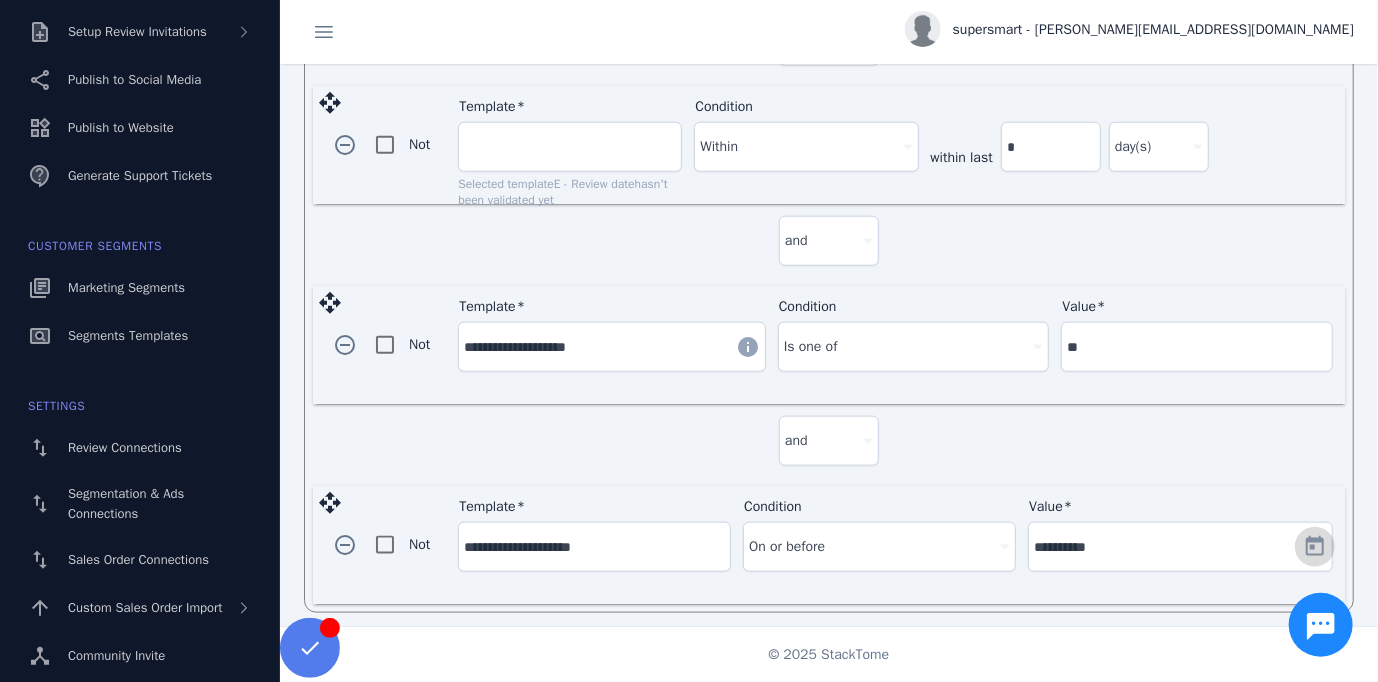 click at bounding box center (1315, 547) 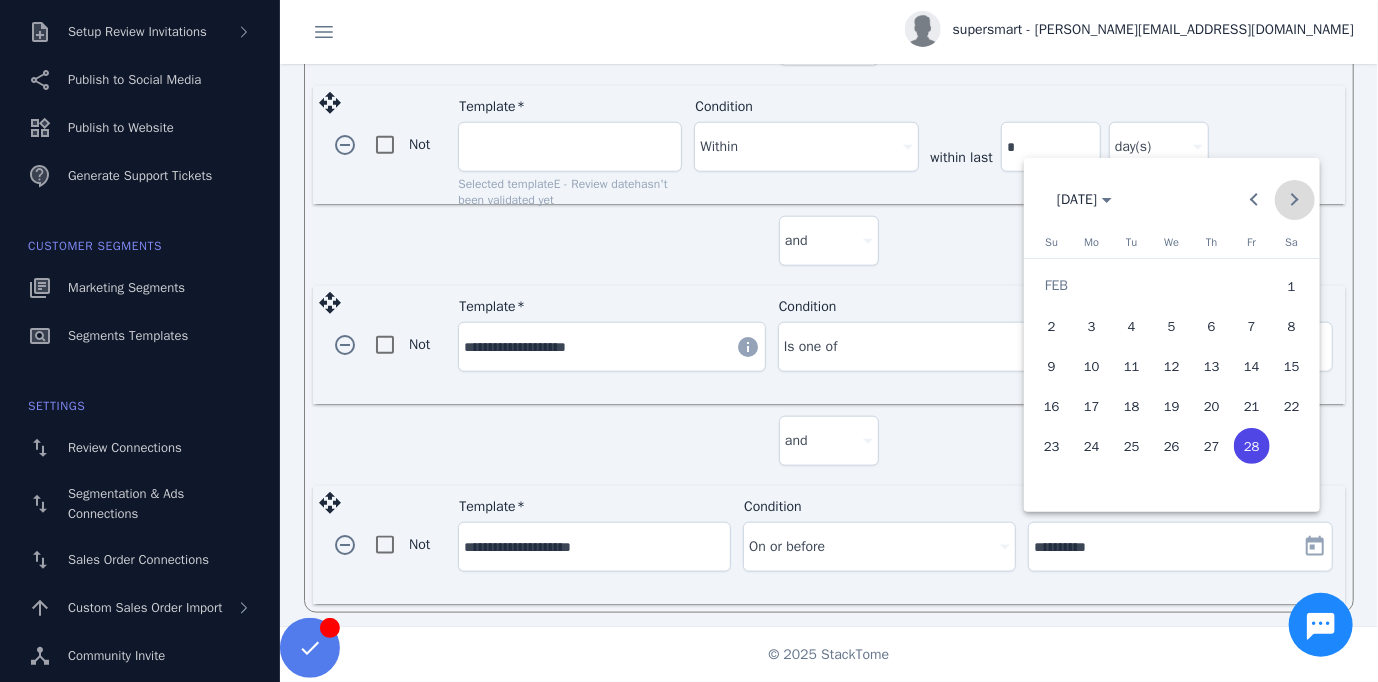 click at bounding box center (1295, 200) 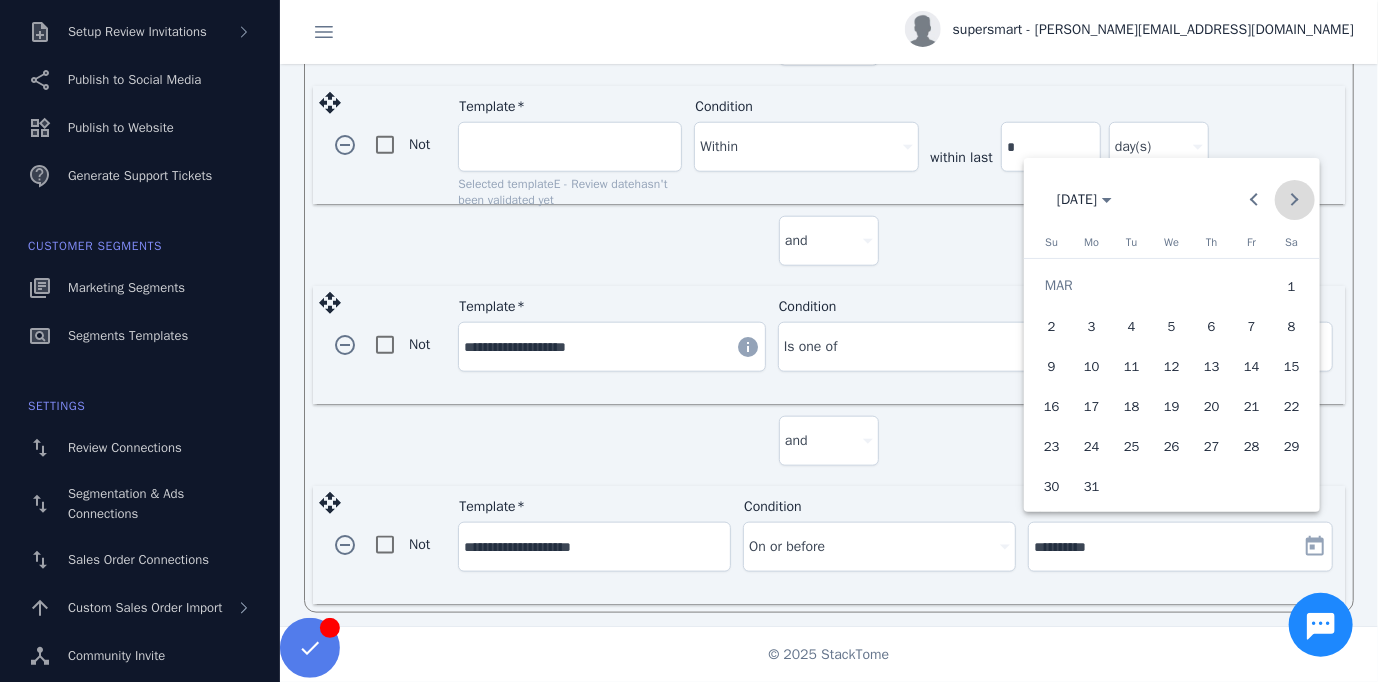 click at bounding box center [1295, 200] 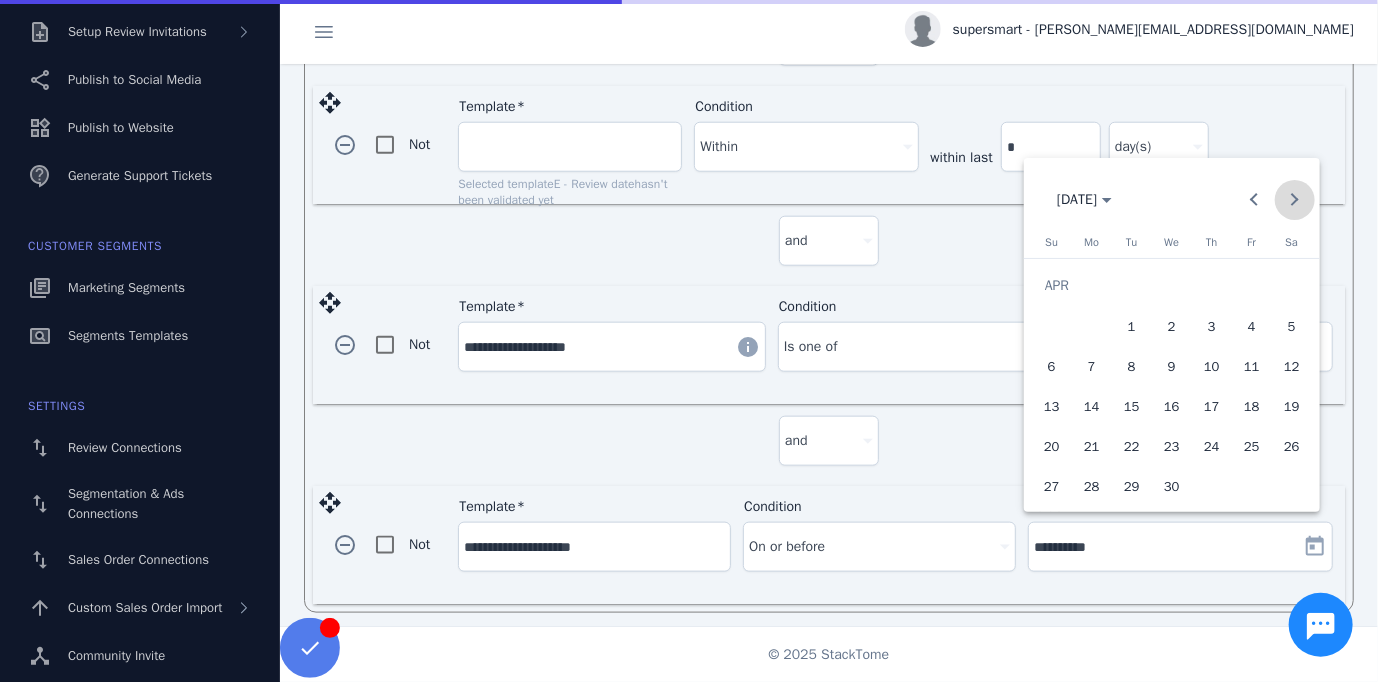 click at bounding box center (1295, 200) 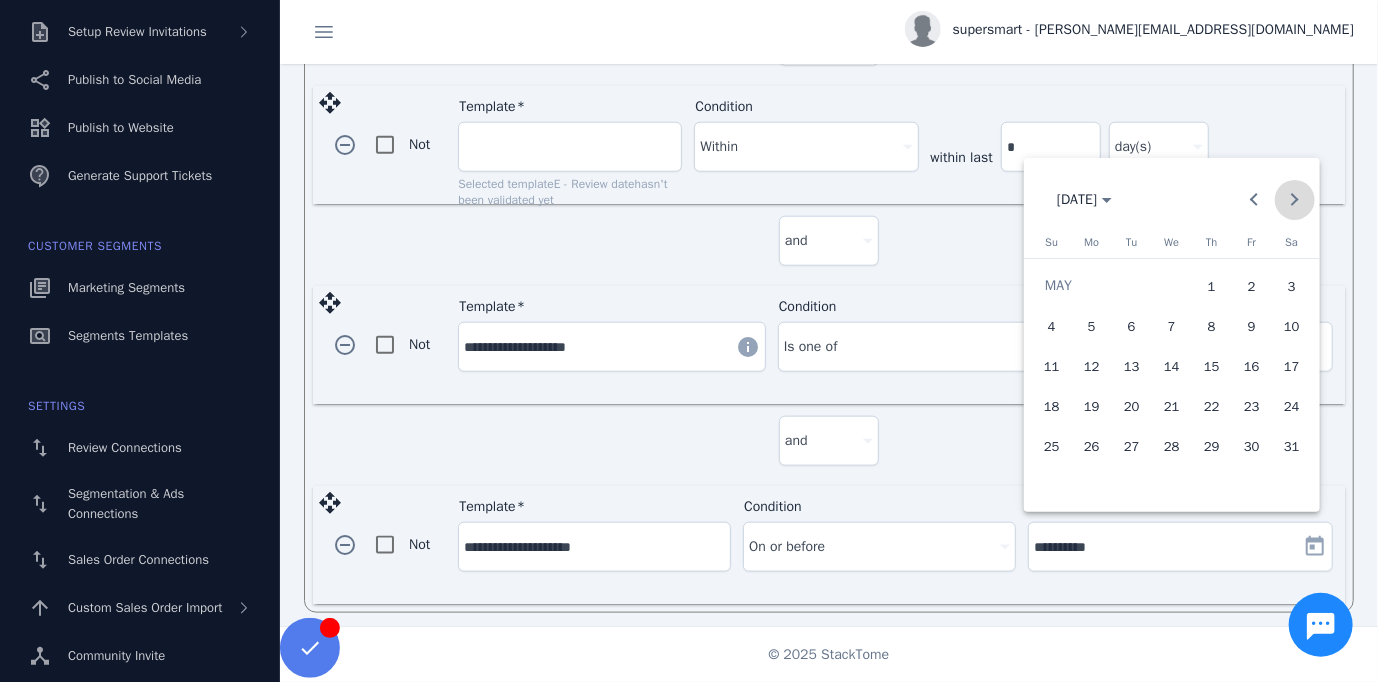 click at bounding box center (1295, 200) 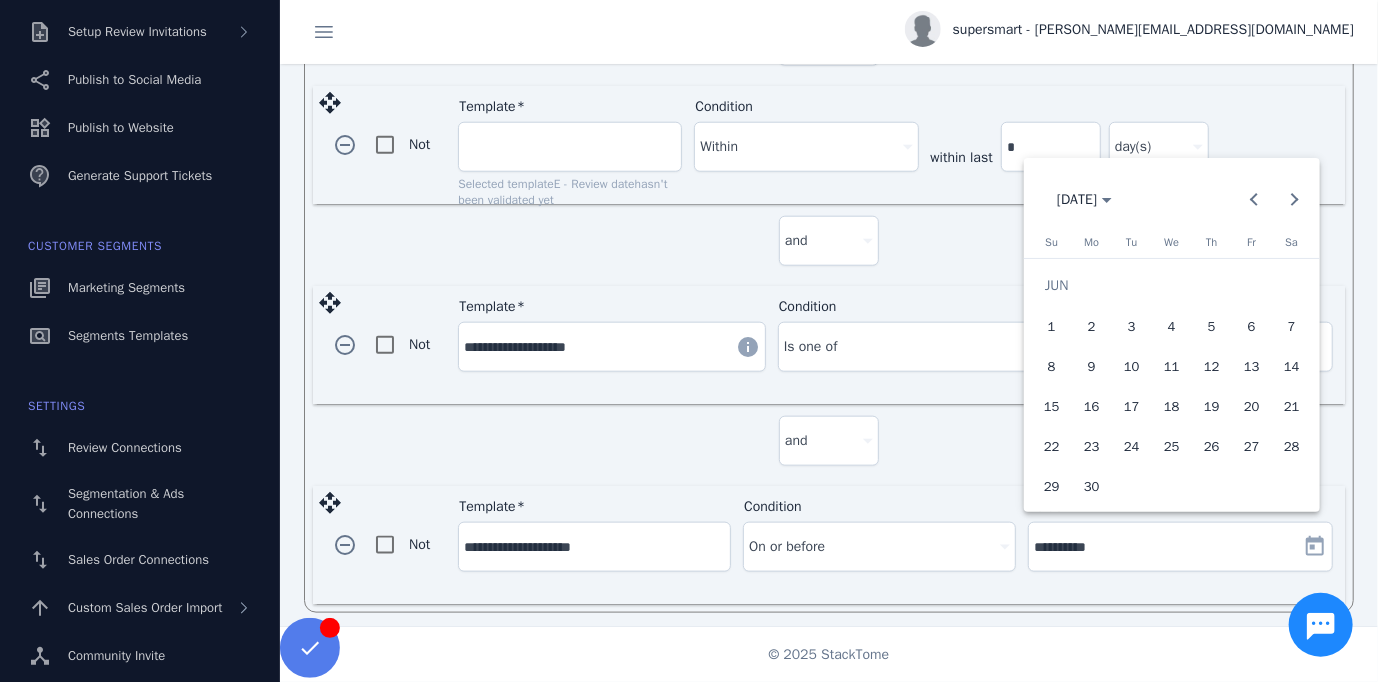click on "1" at bounding box center [1052, 326] 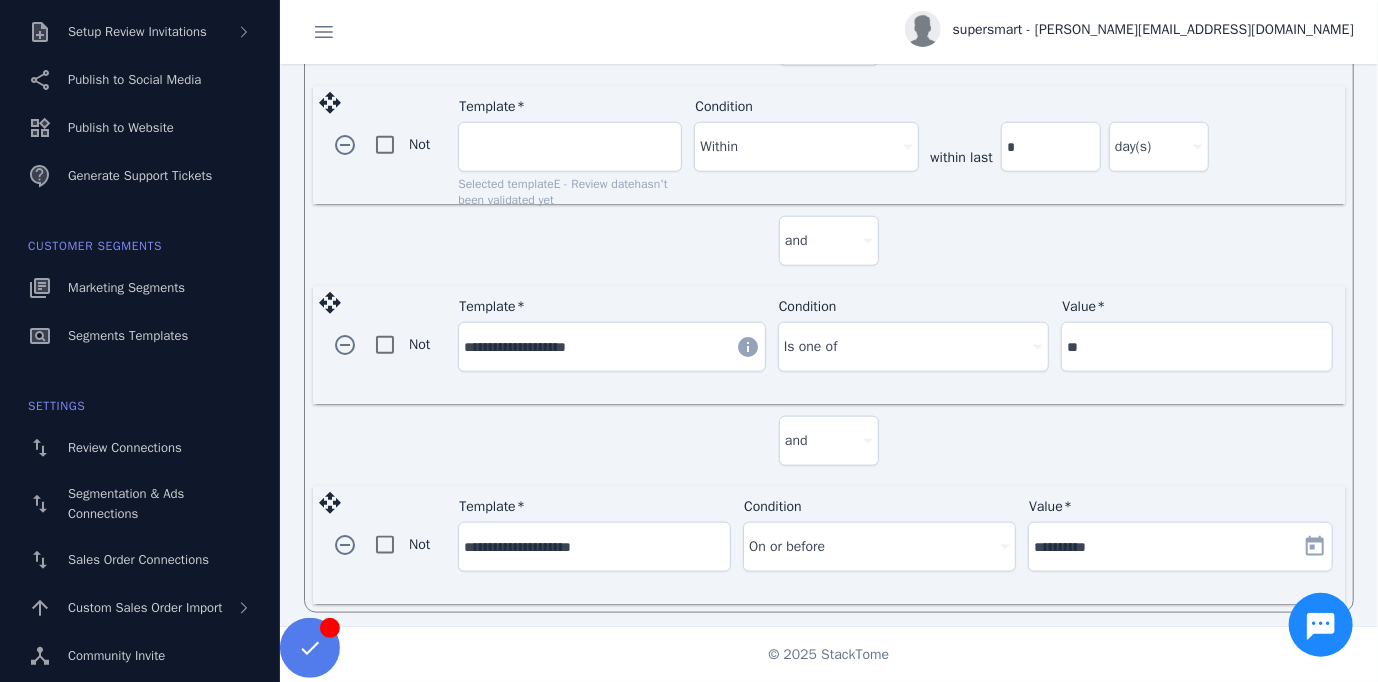 type on "**********" 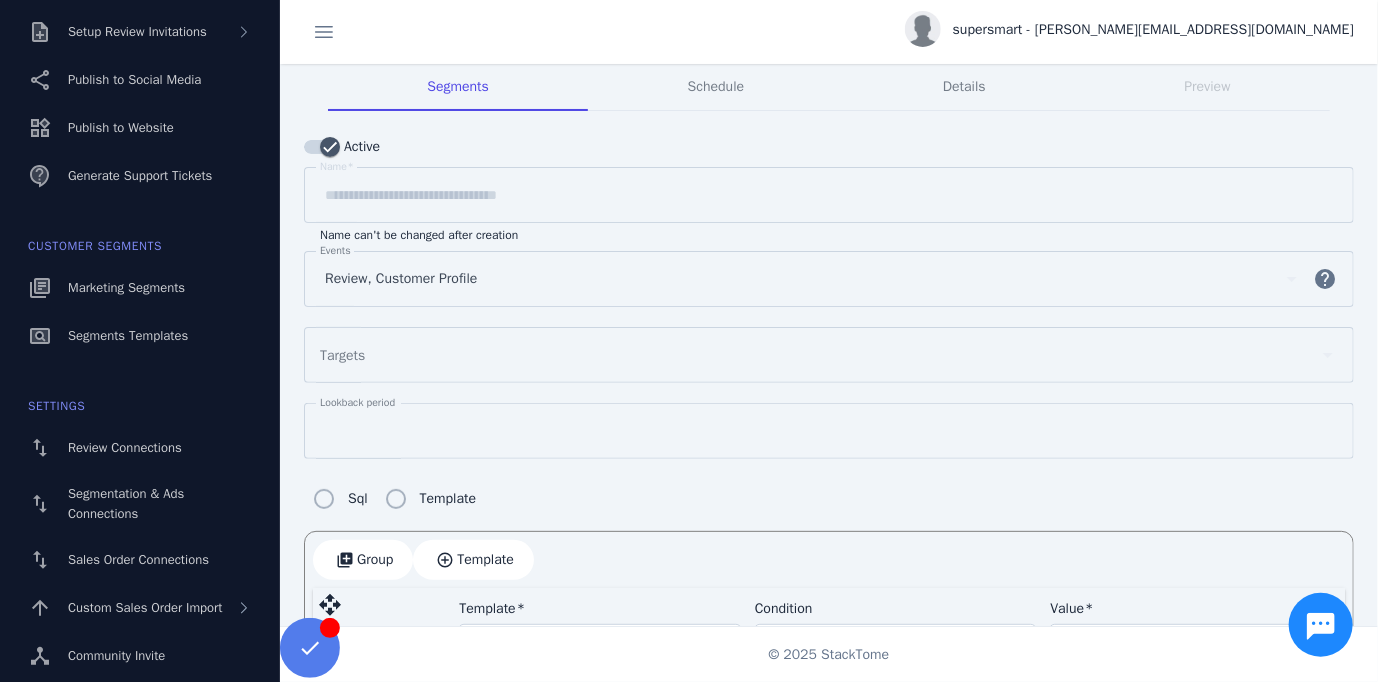 scroll, scrollTop: 0, scrollLeft: 0, axis: both 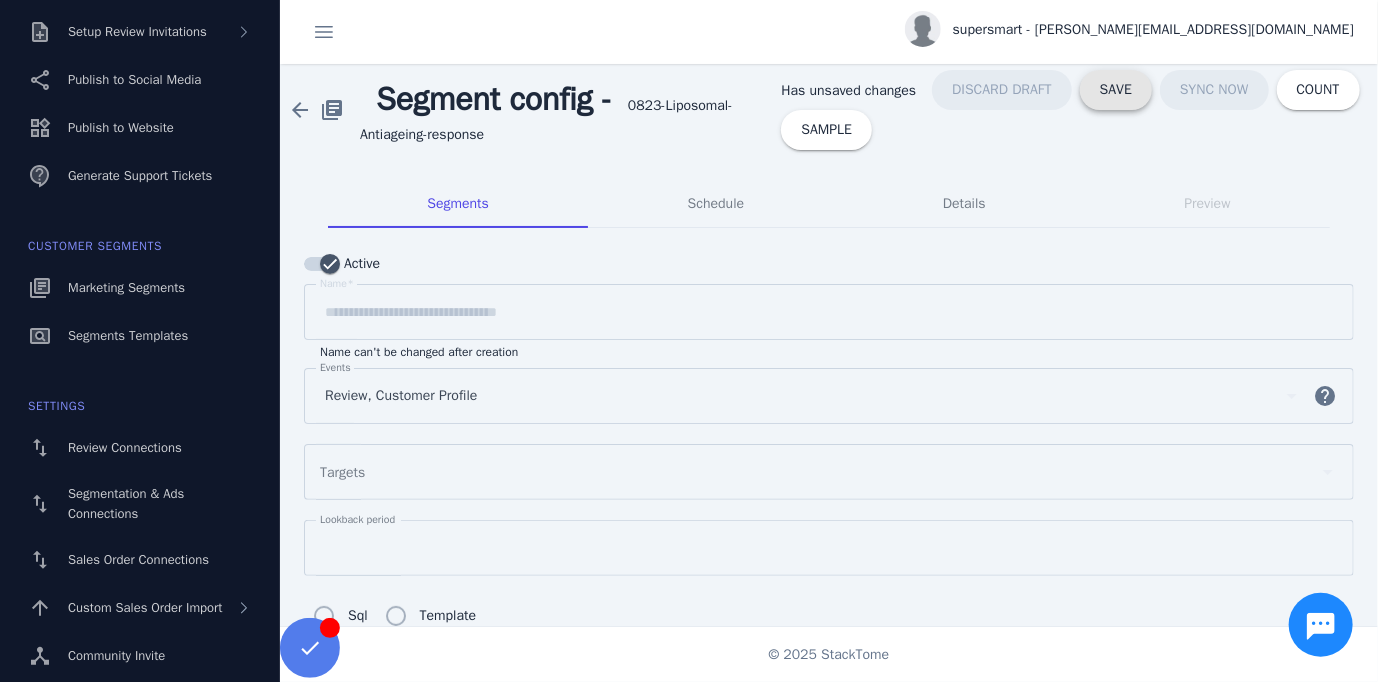 drag, startPoint x: 1139, startPoint y: 92, endPoint x: 1130, endPoint y: 201, distance: 109.370926 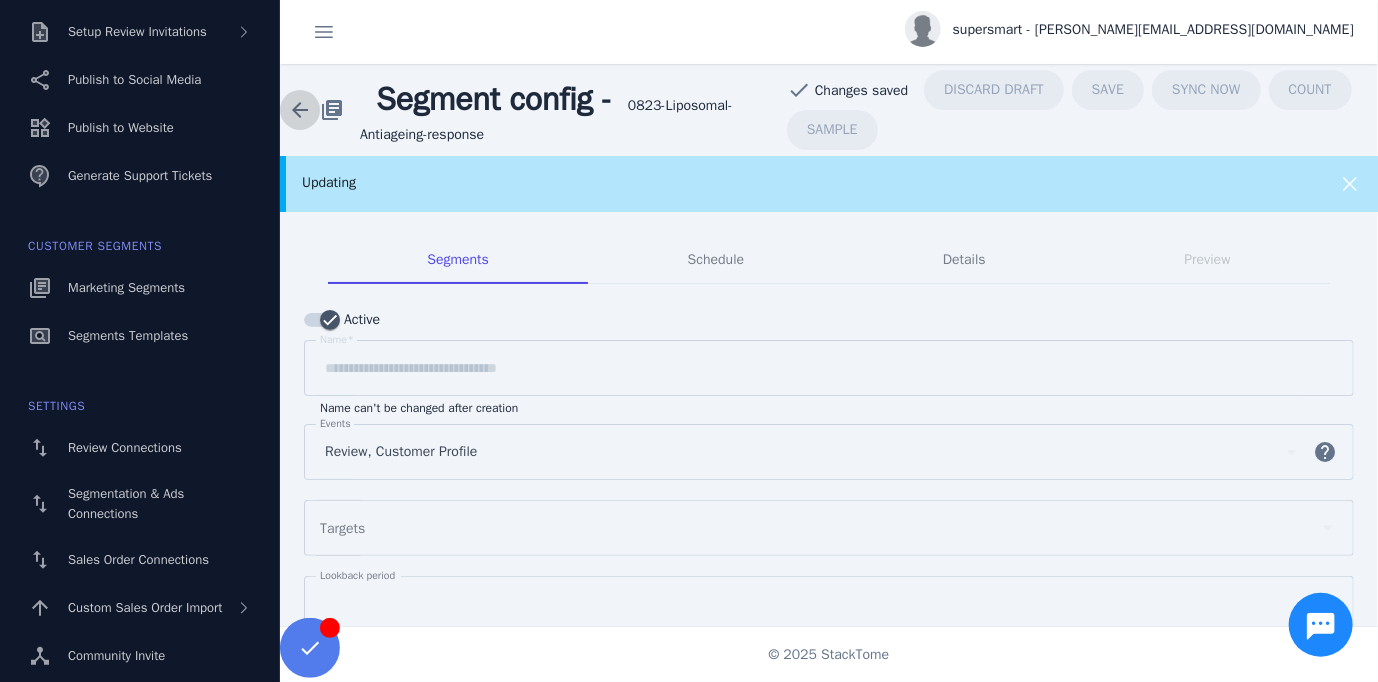 click 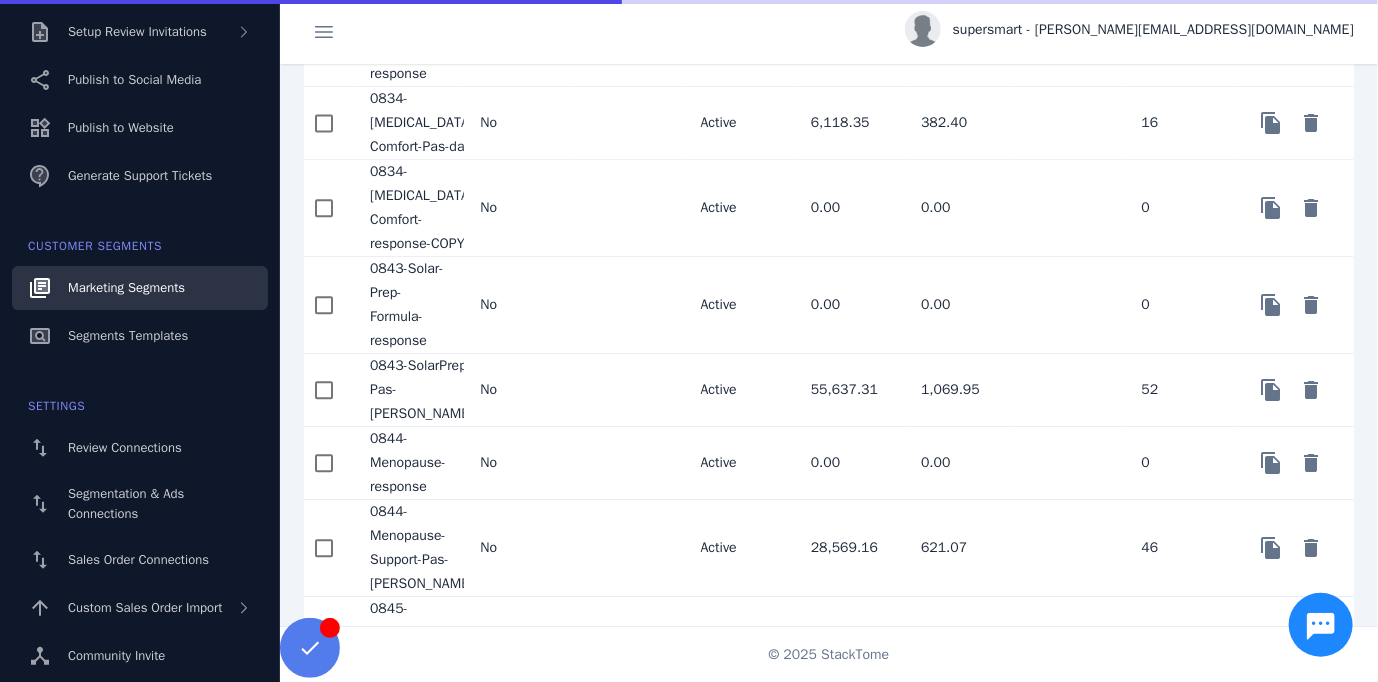 scroll, scrollTop: 2100, scrollLeft: 0, axis: vertical 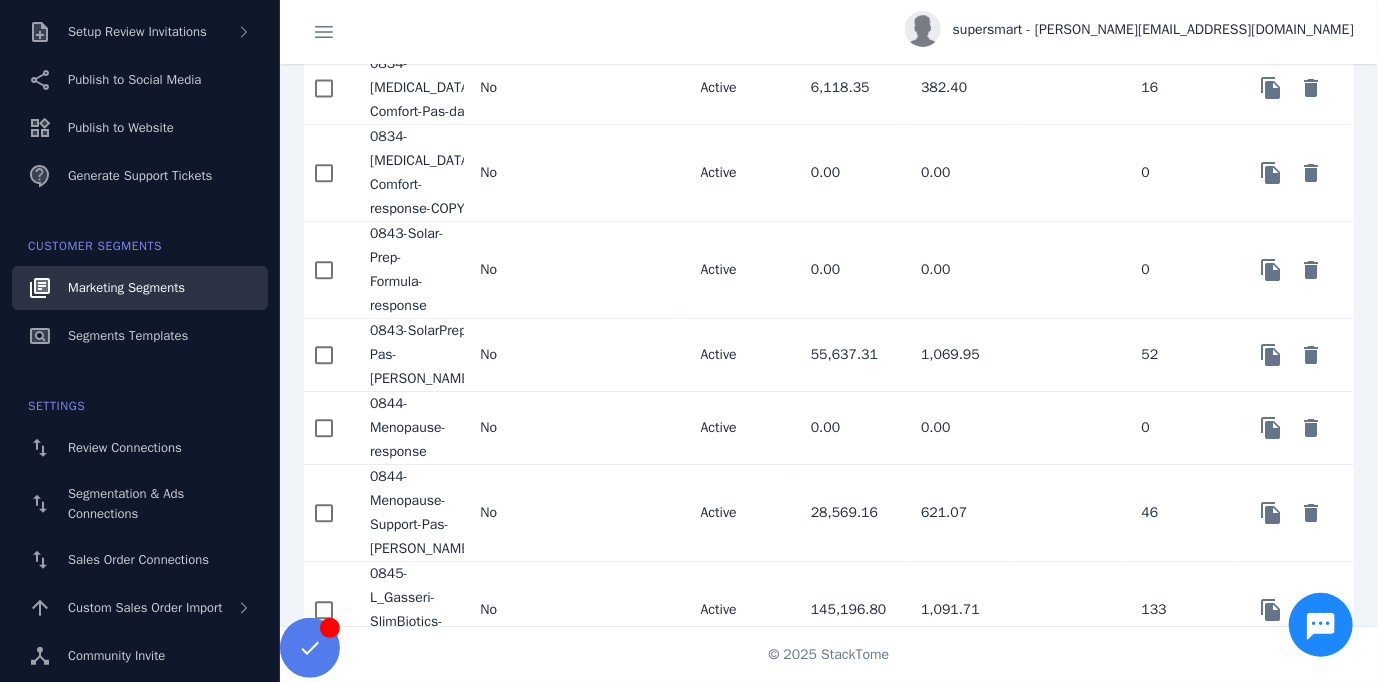 click on "0843-Solar-Prep-Formula-response" 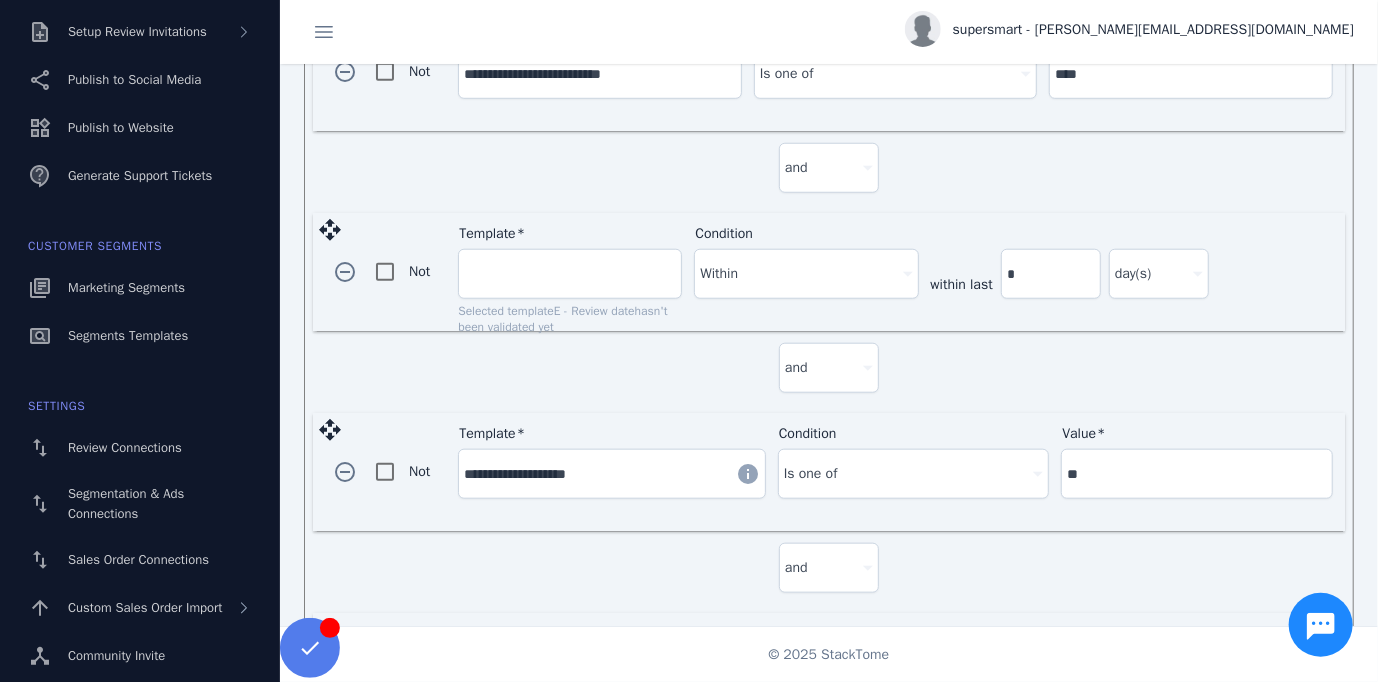 scroll, scrollTop: 819, scrollLeft: 0, axis: vertical 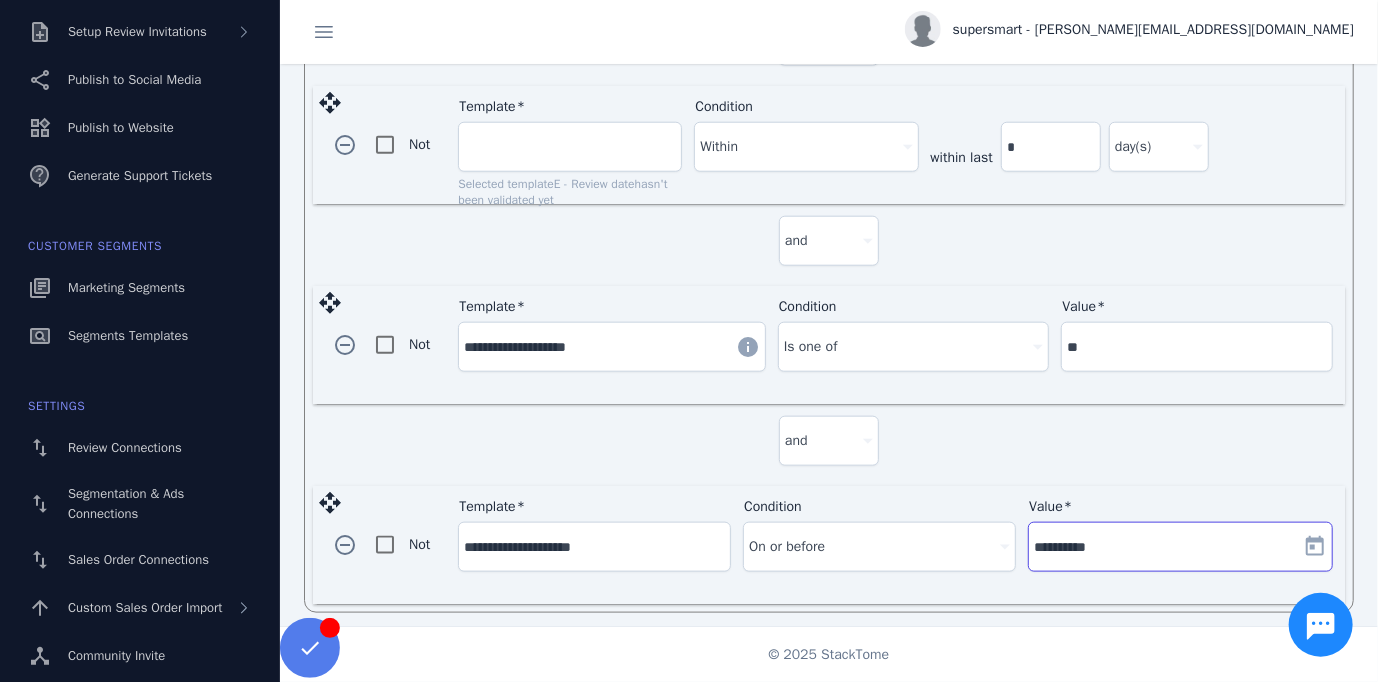 click on "**********" at bounding box center (1164, 547) 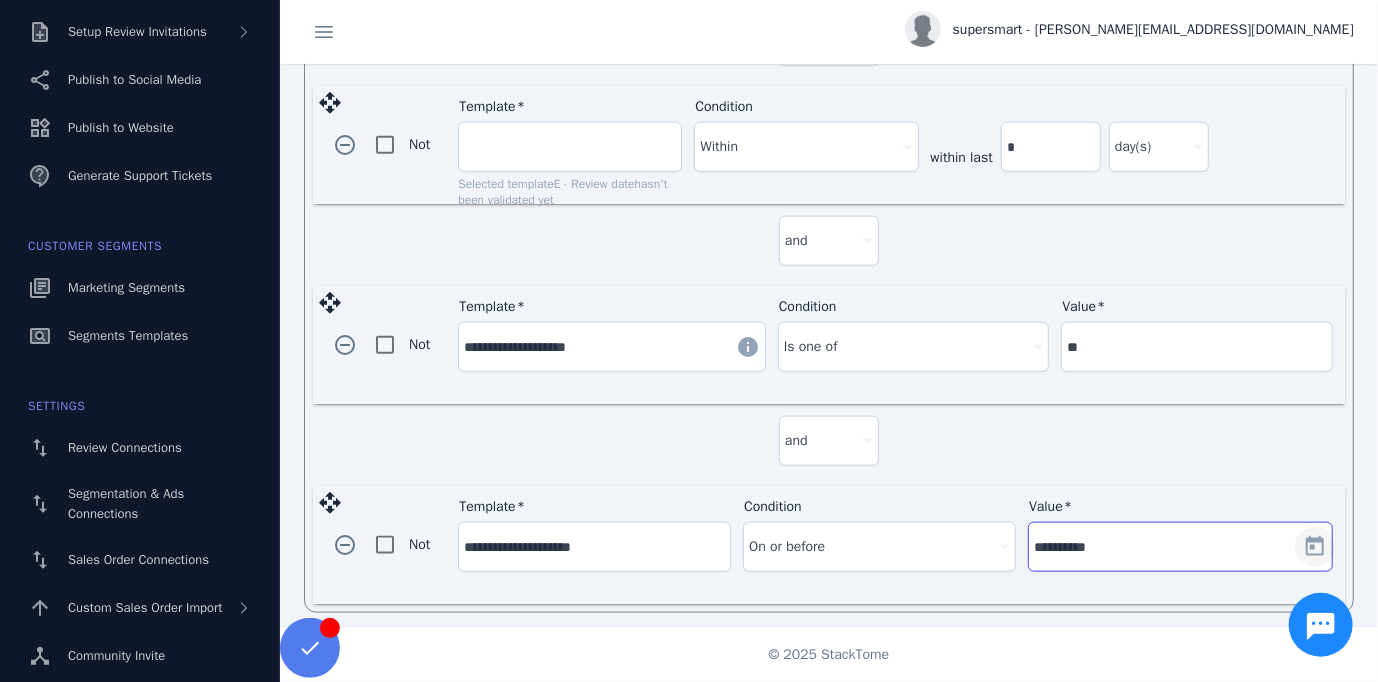 click at bounding box center [1315, 547] 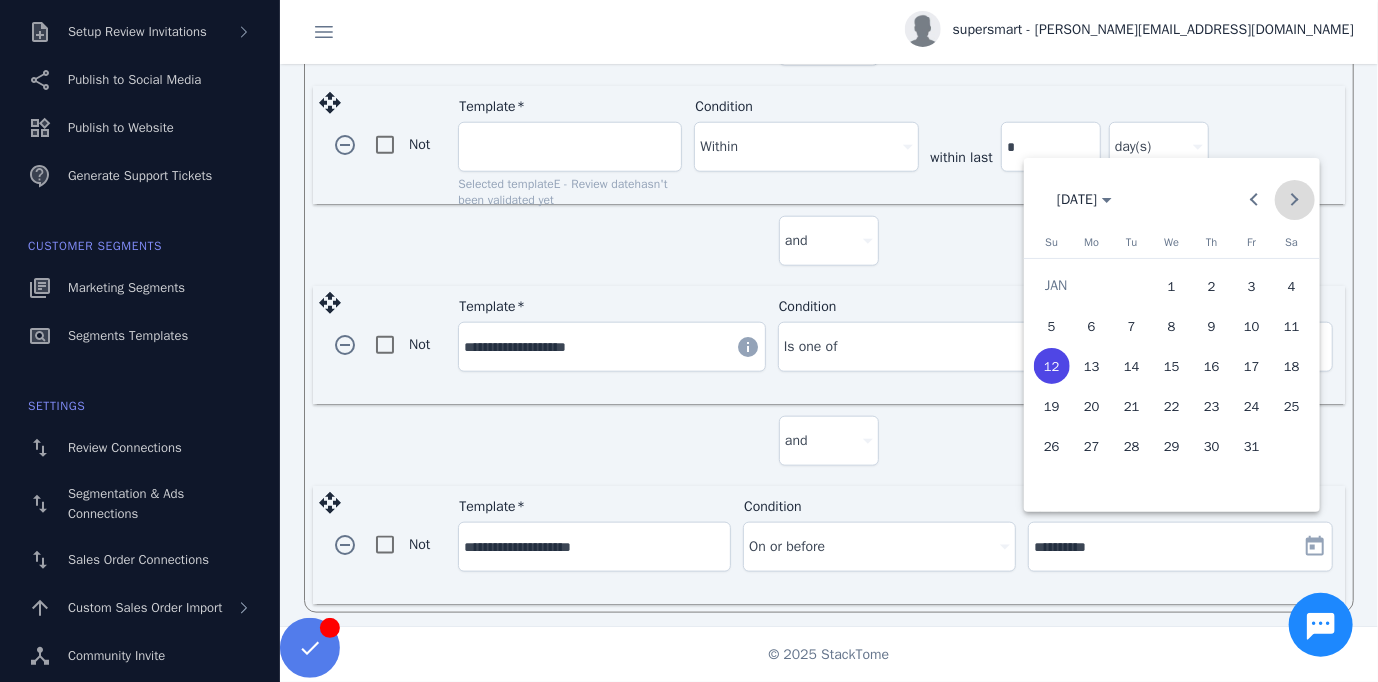 click at bounding box center [1295, 200] 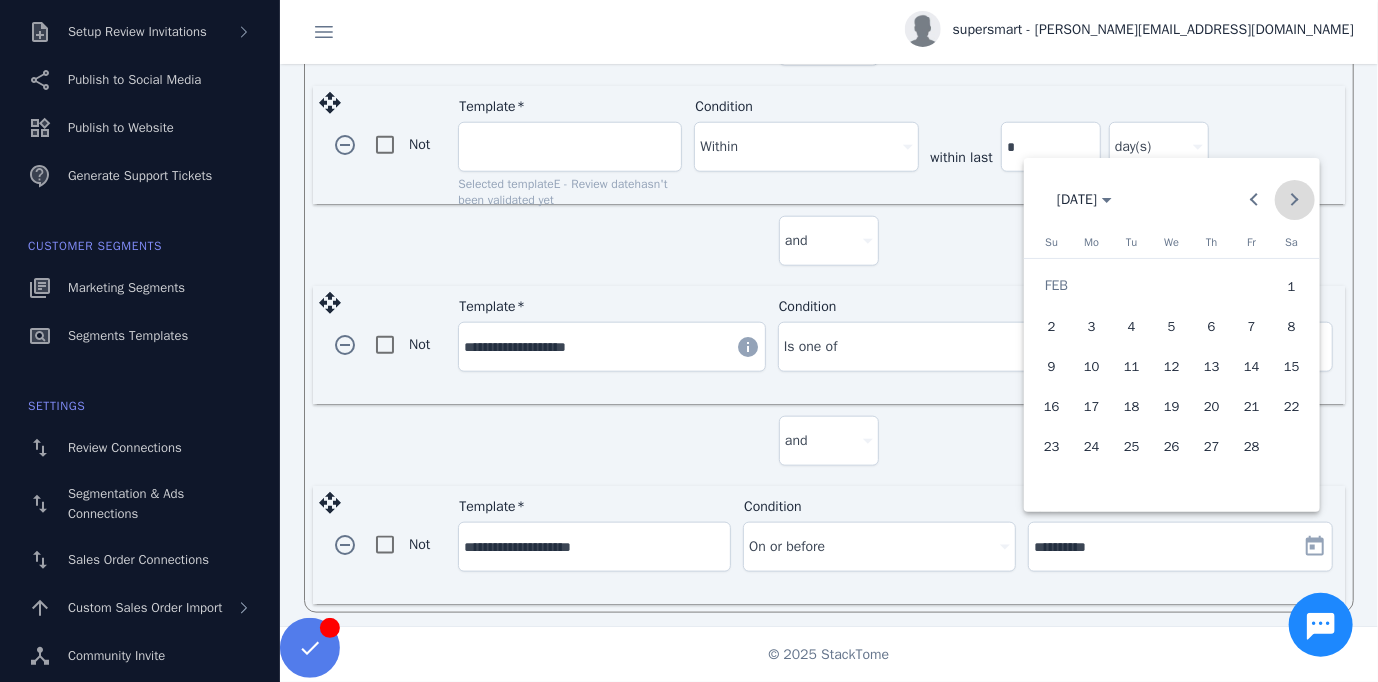 click at bounding box center [1295, 200] 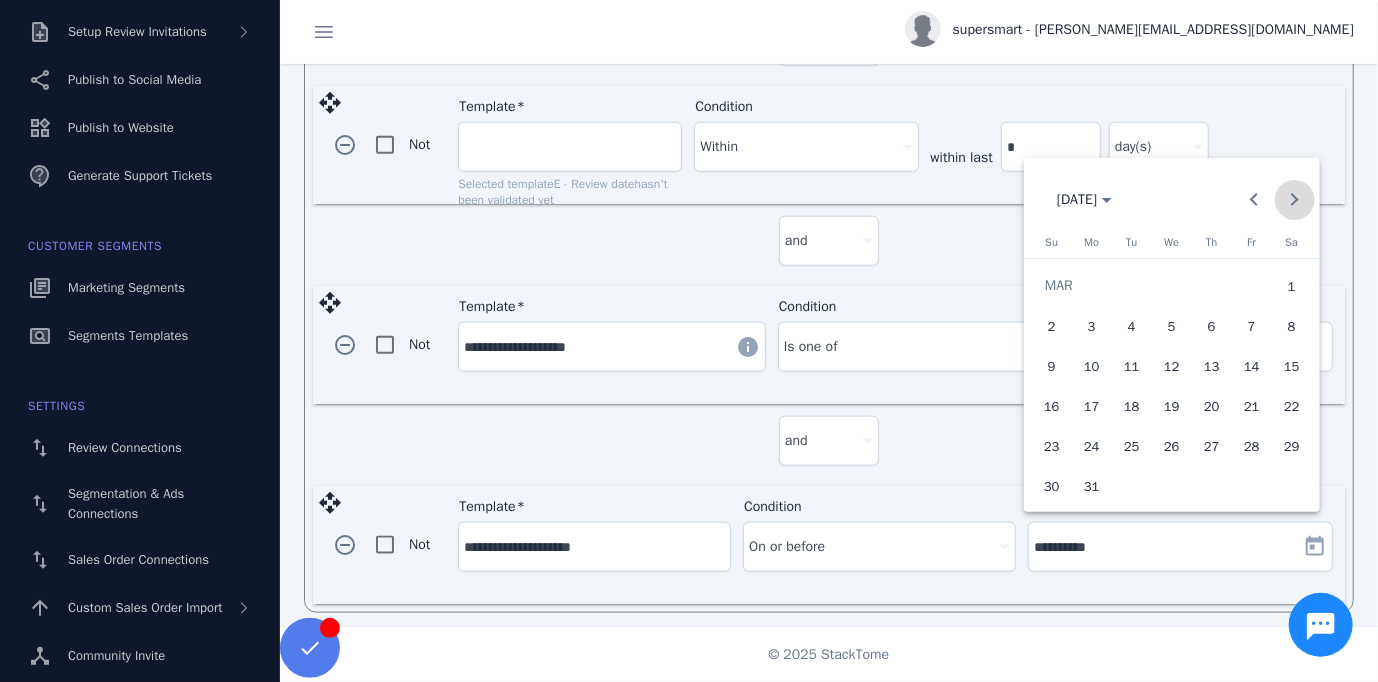 click at bounding box center (1295, 200) 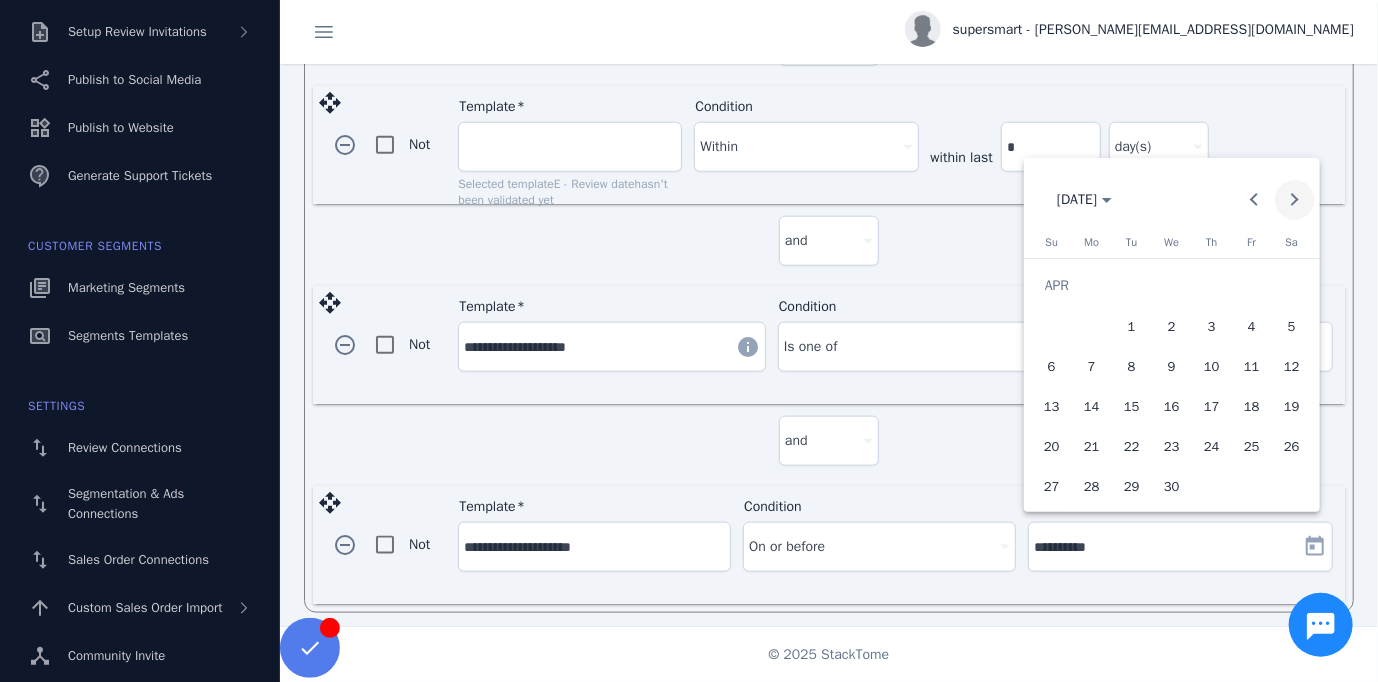 click at bounding box center [1295, 200] 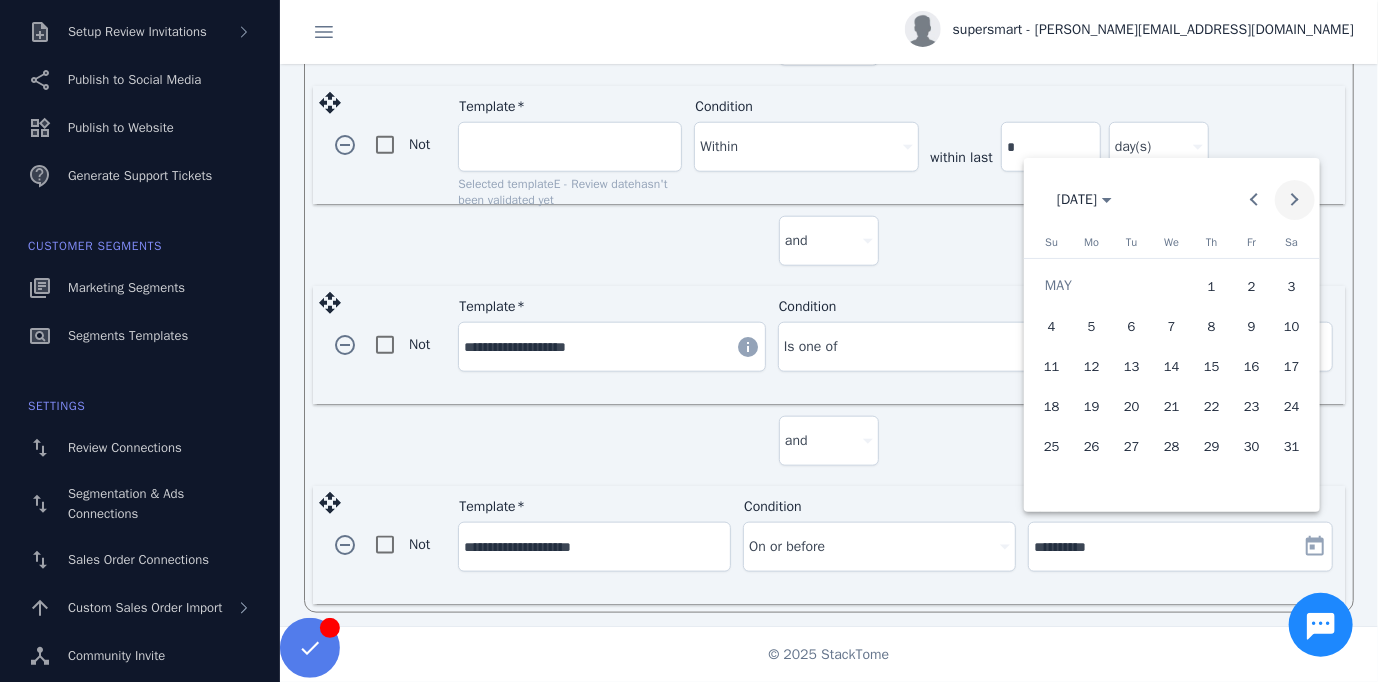 click at bounding box center [1295, 200] 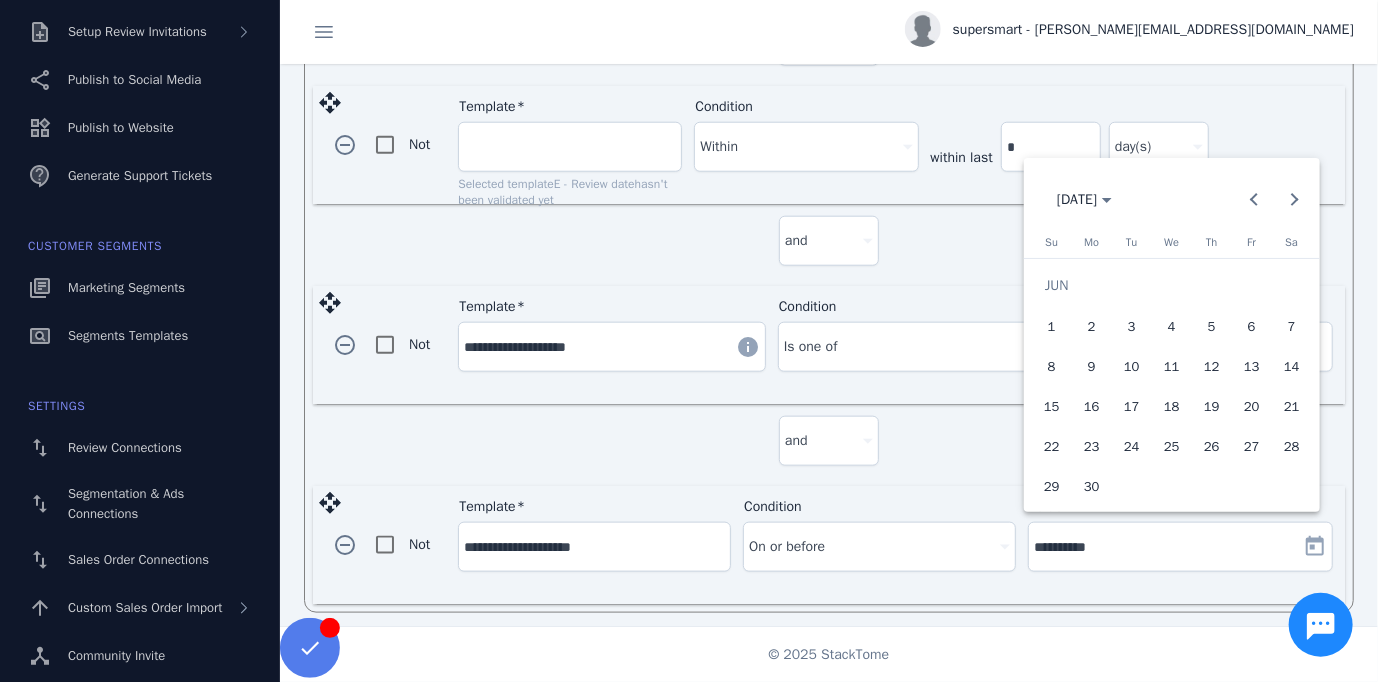 click on "1" at bounding box center (1052, 326) 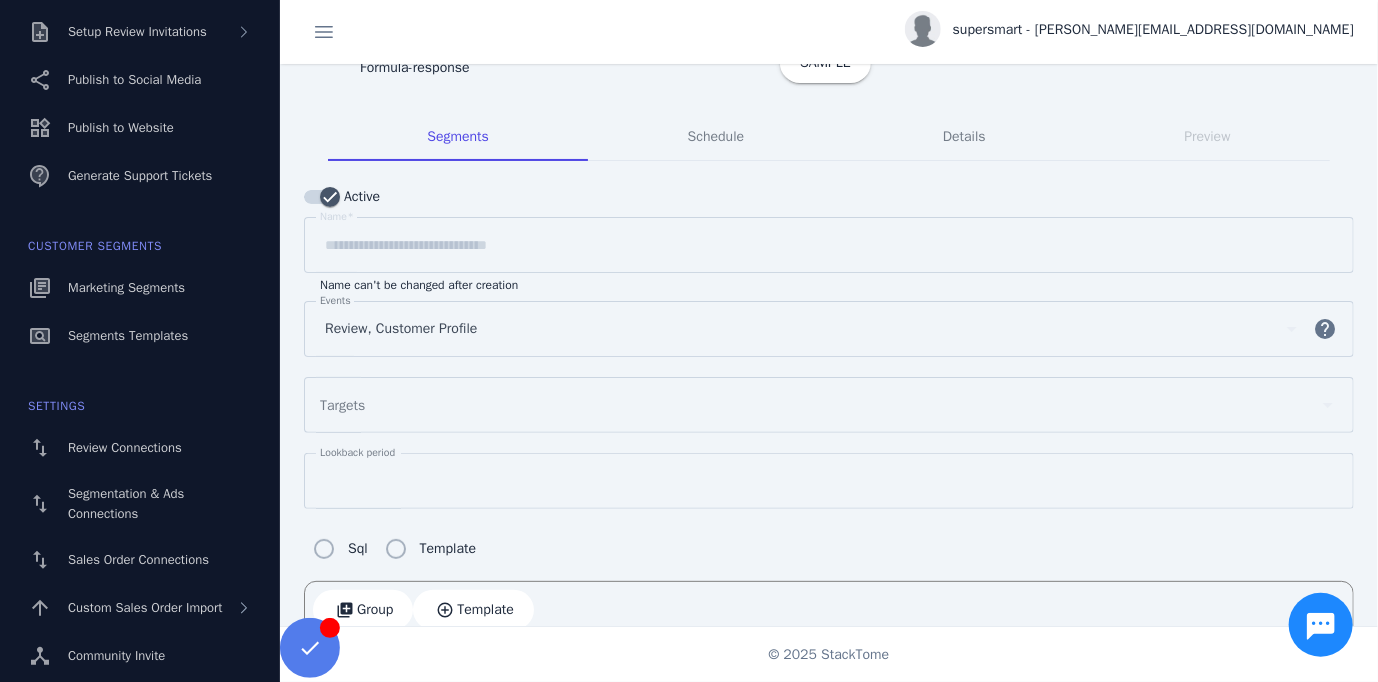 scroll, scrollTop: 0, scrollLeft: 0, axis: both 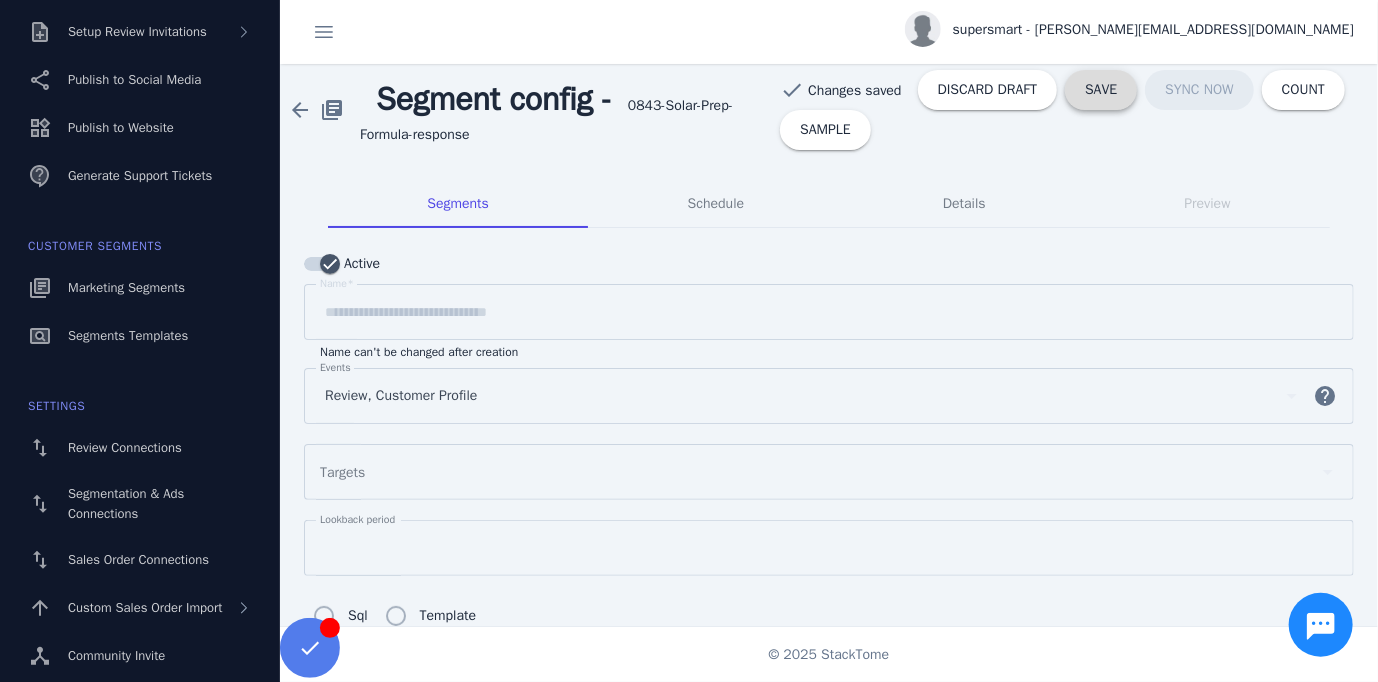 click 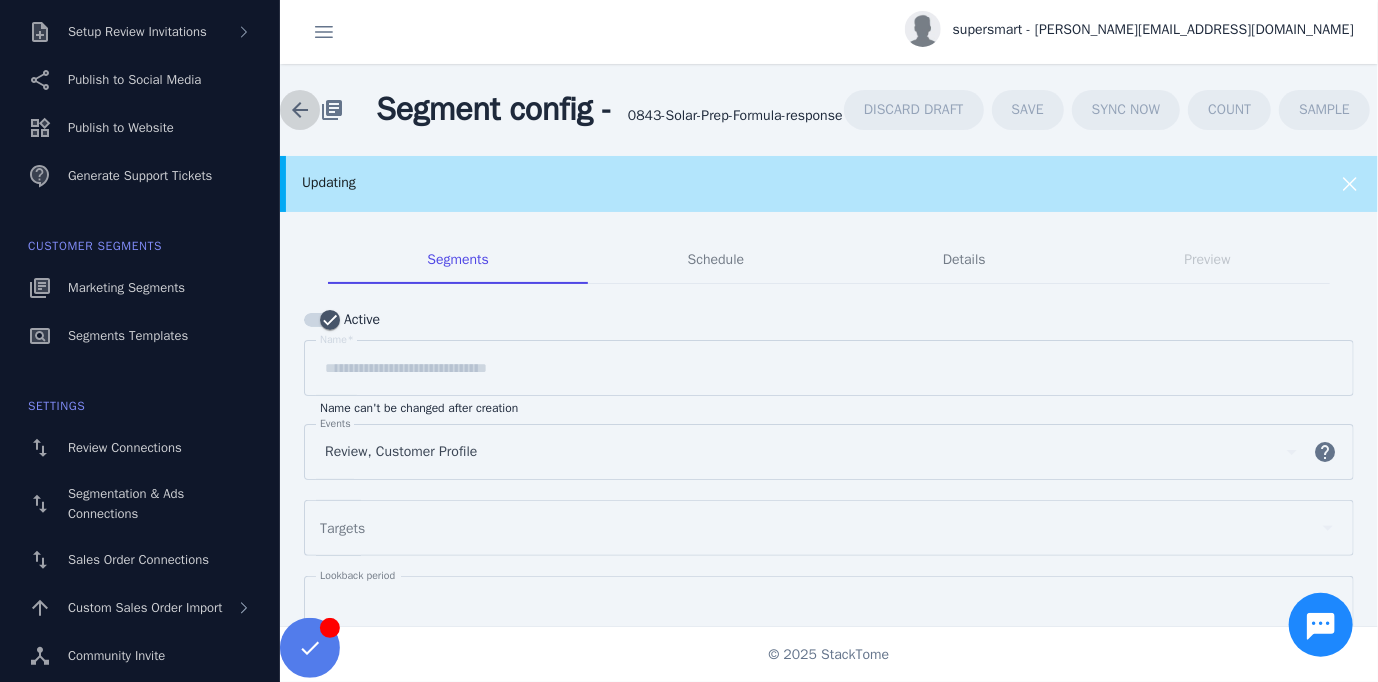 click 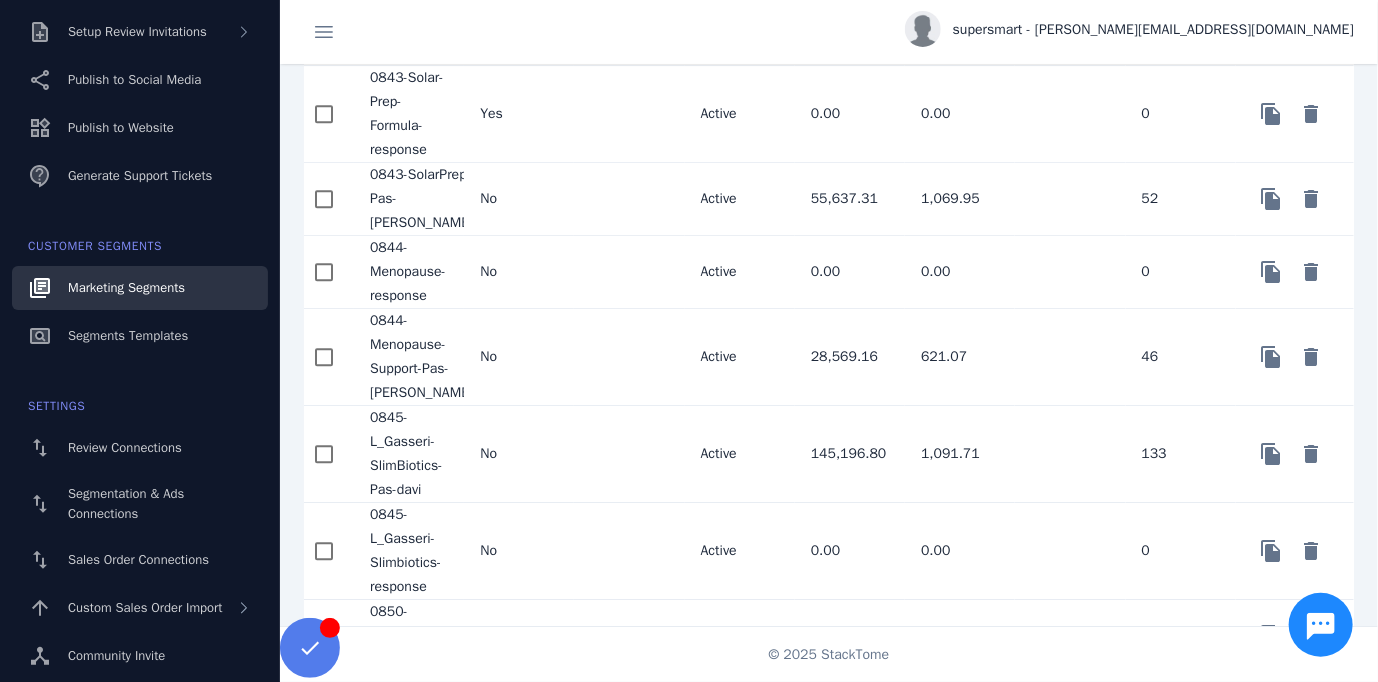 scroll, scrollTop: 2400, scrollLeft: 0, axis: vertical 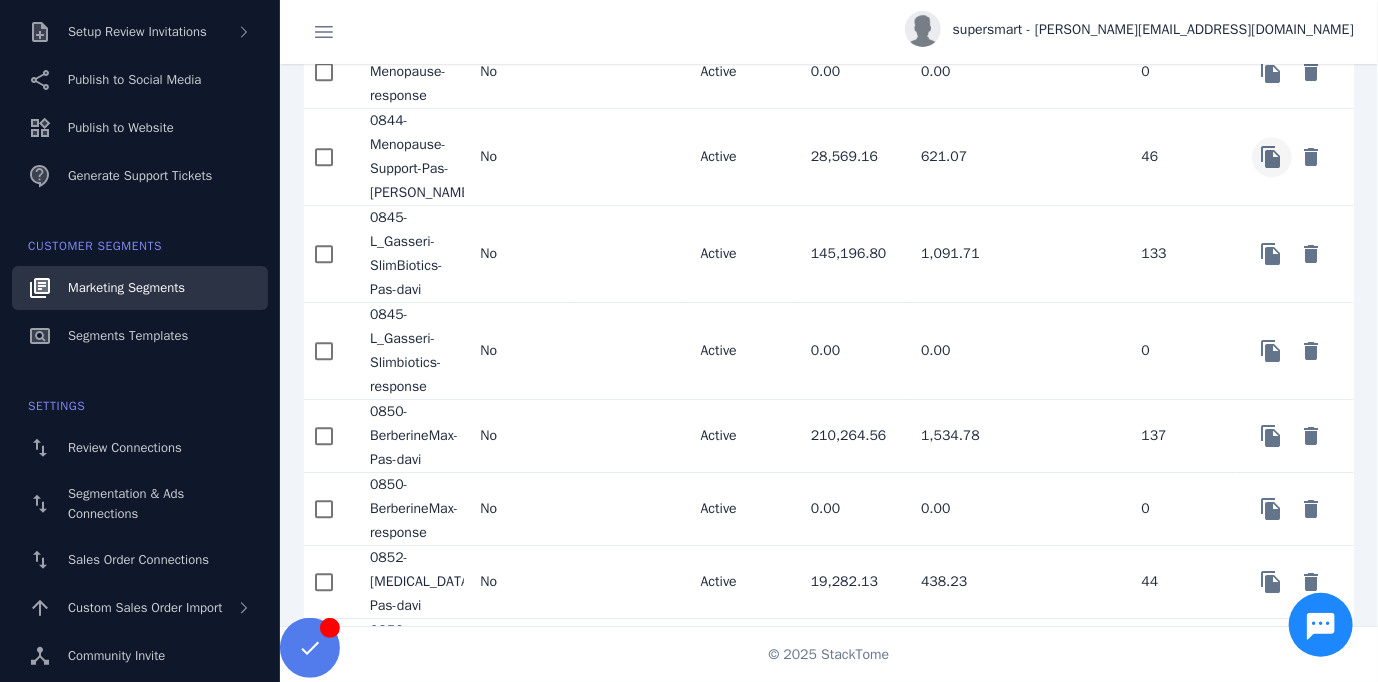 click at bounding box center (1272, -2042) 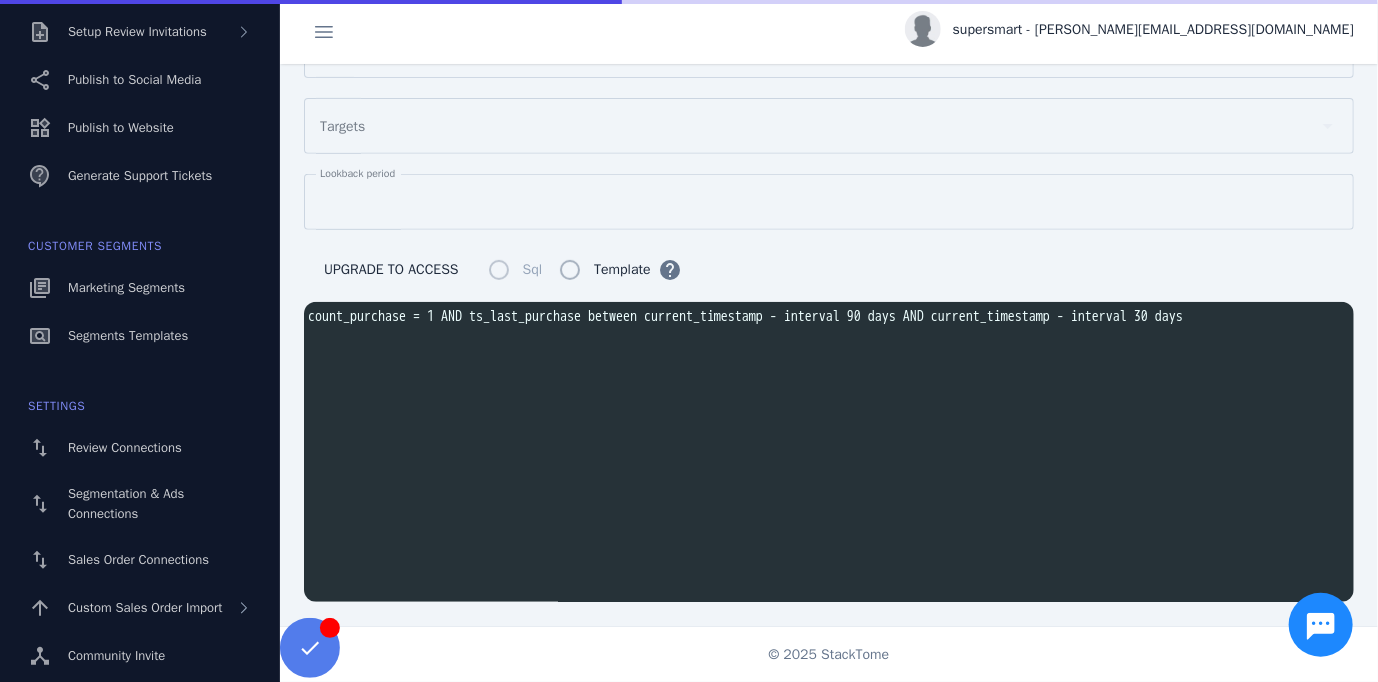 scroll, scrollTop: 36, scrollLeft: 0, axis: vertical 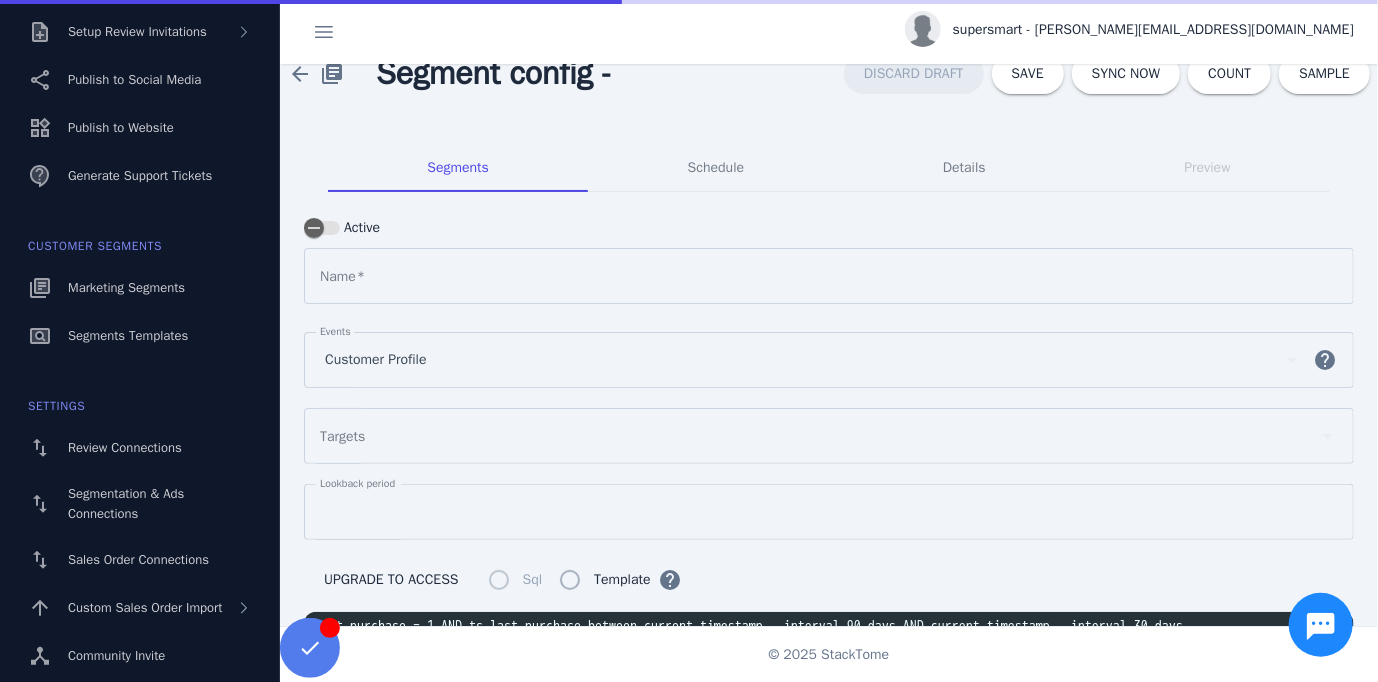 type on "**********" 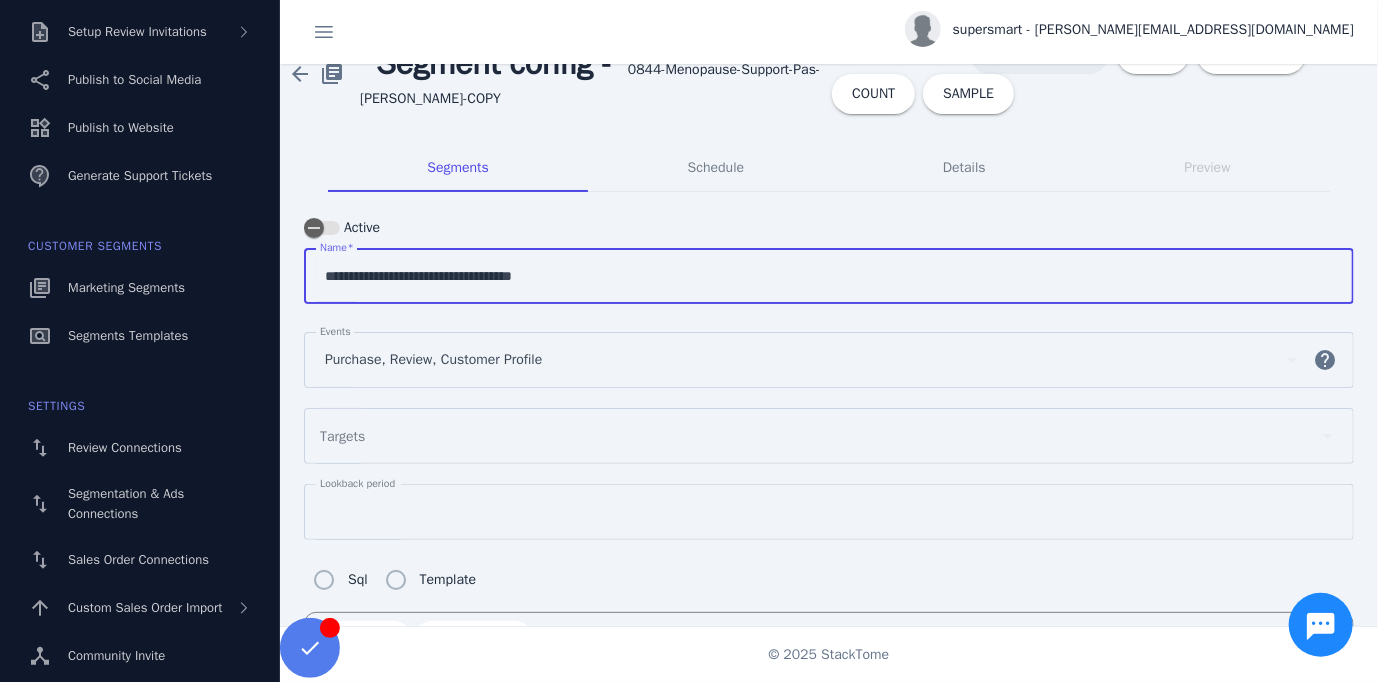drag, startPoint x: 352, startPoint y: 273, endPoint x: 335, endPoint y: 280, distance: 18.384777 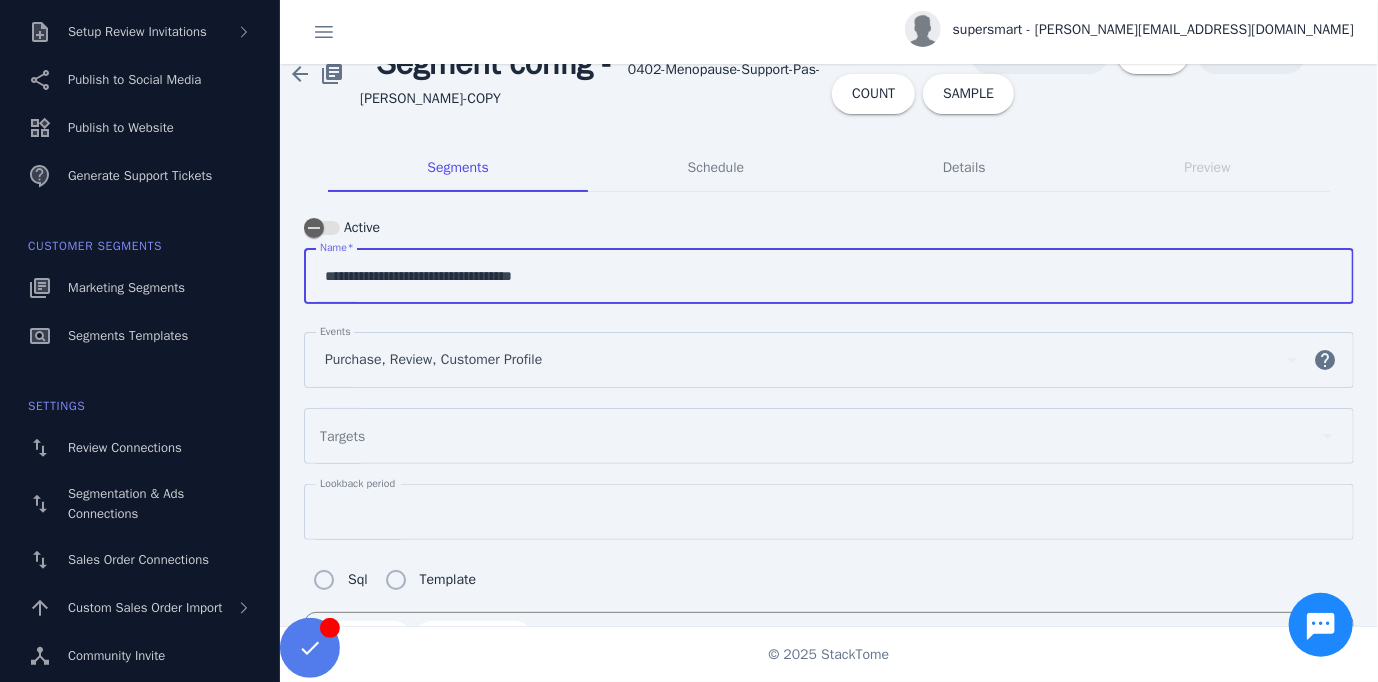 drag, startPoint x: 362, startPoint y: 272, endPoint x: 488, endPoint y: 280, distance: 126.253716 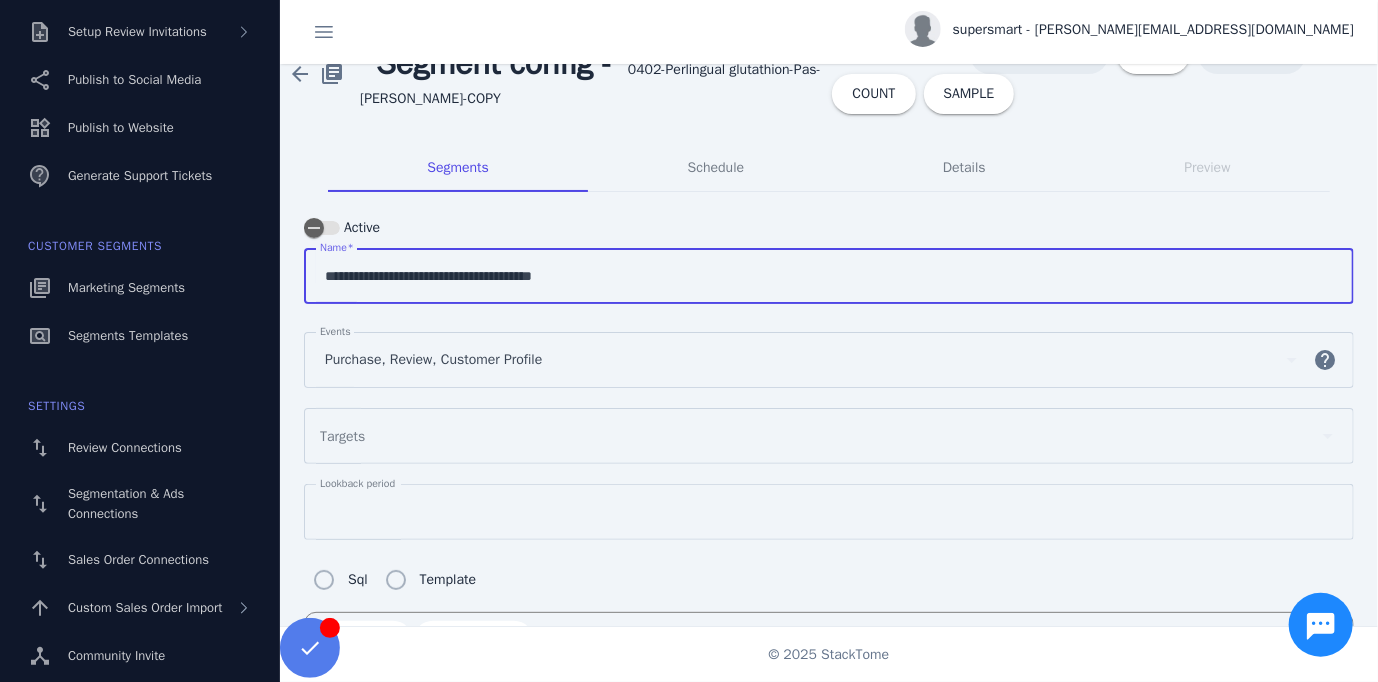 drag, startPoint x: 548, startPoint y: 275, endPoint x: 604, endPoint y: 281, distance: 56.32051 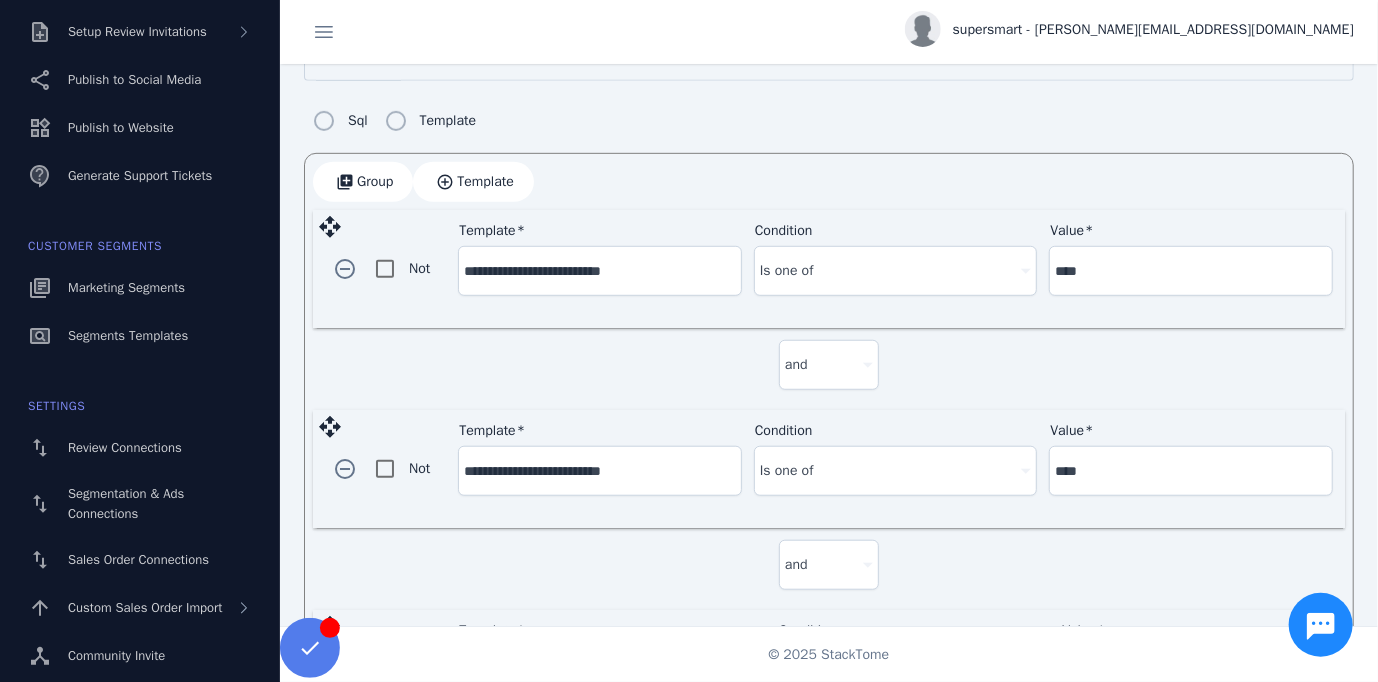 scroll, scrollTop: 500, scrollLeft: 0, axis: vertical 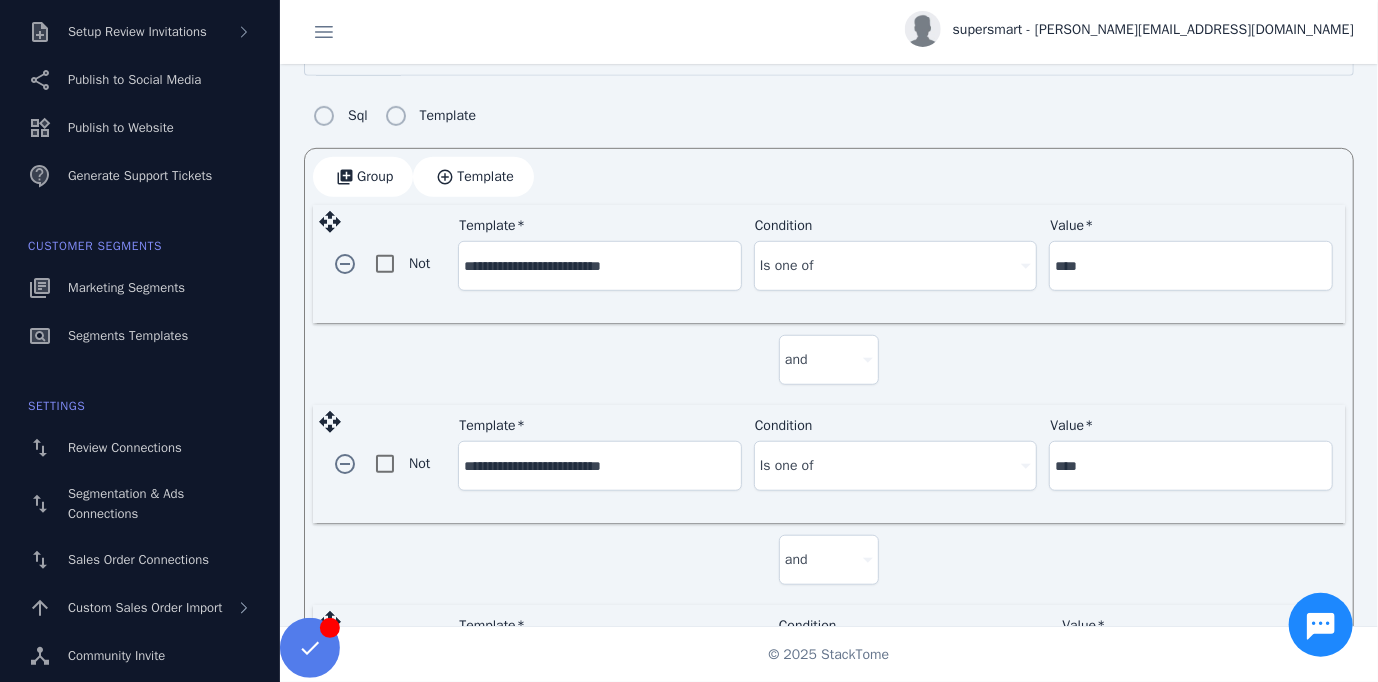 type on "**********" 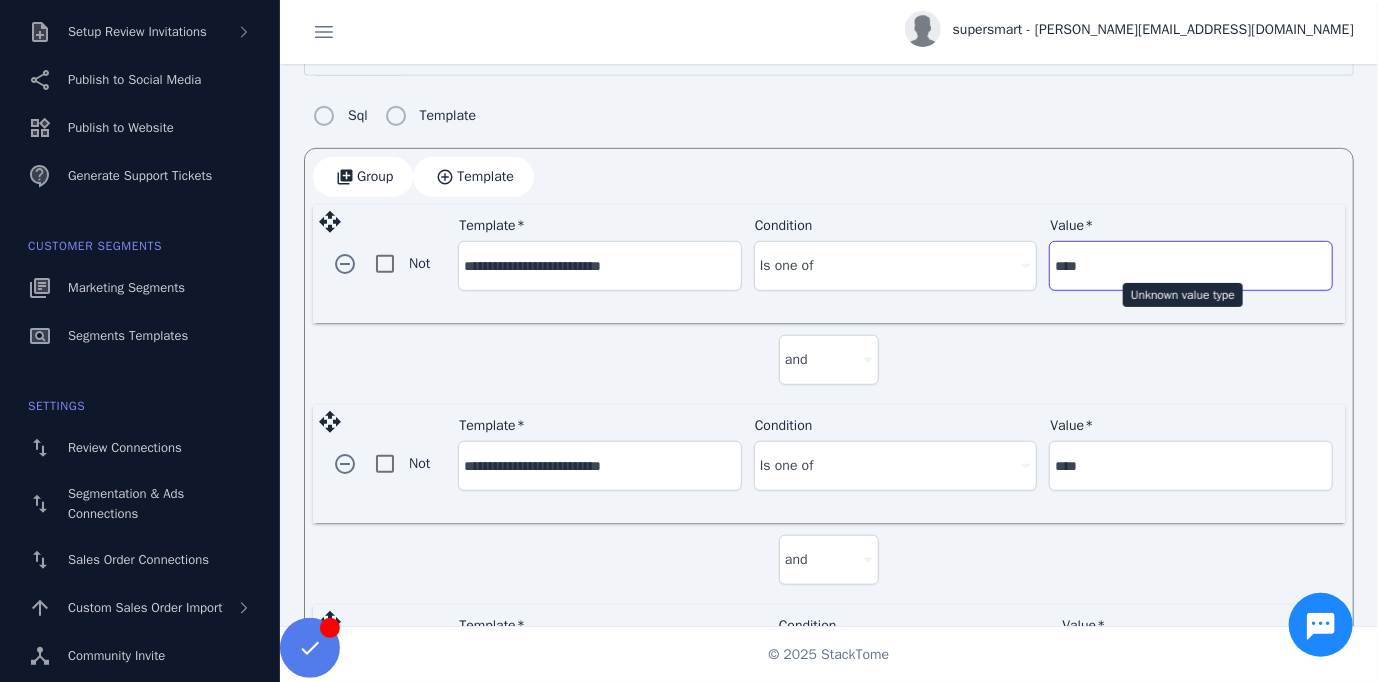 drag, startPoint x: 1104, startPoint y: 265, endPoint x: 1056, endPoint y: 266, distance: 48.010414 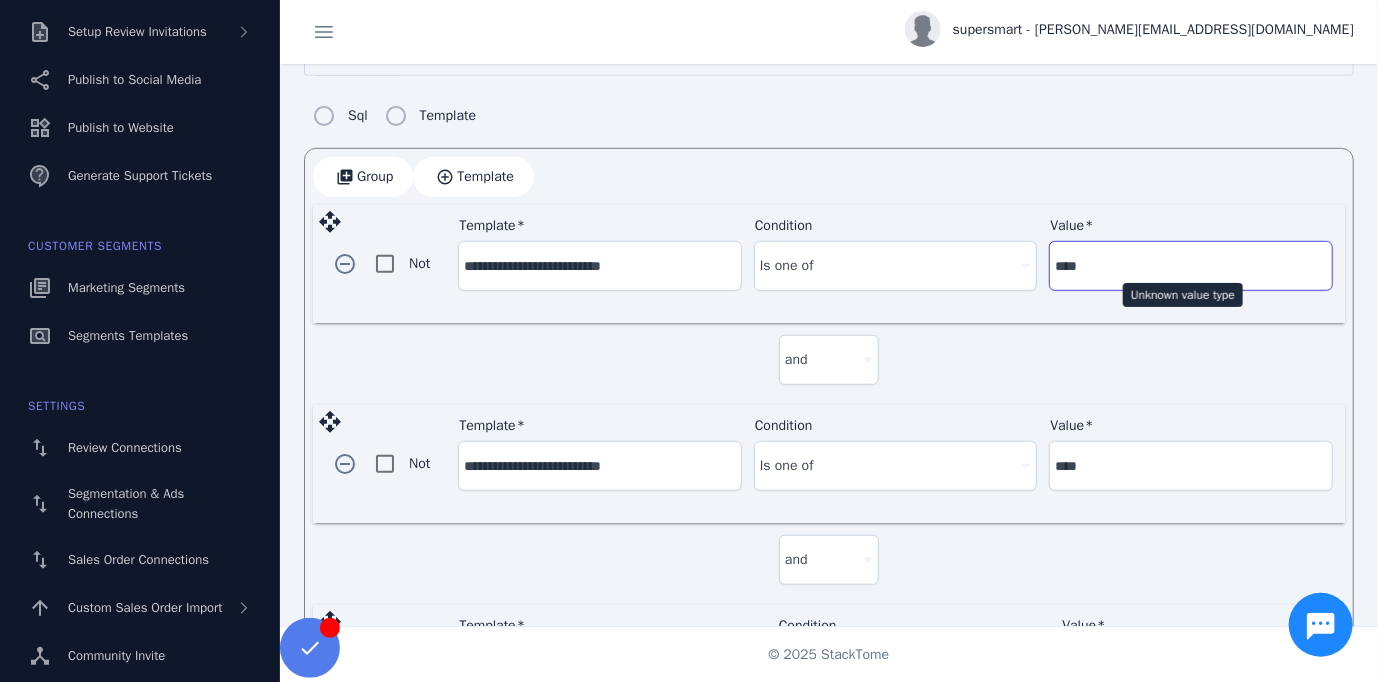 click on "****" at bounding box center [1191, 266] 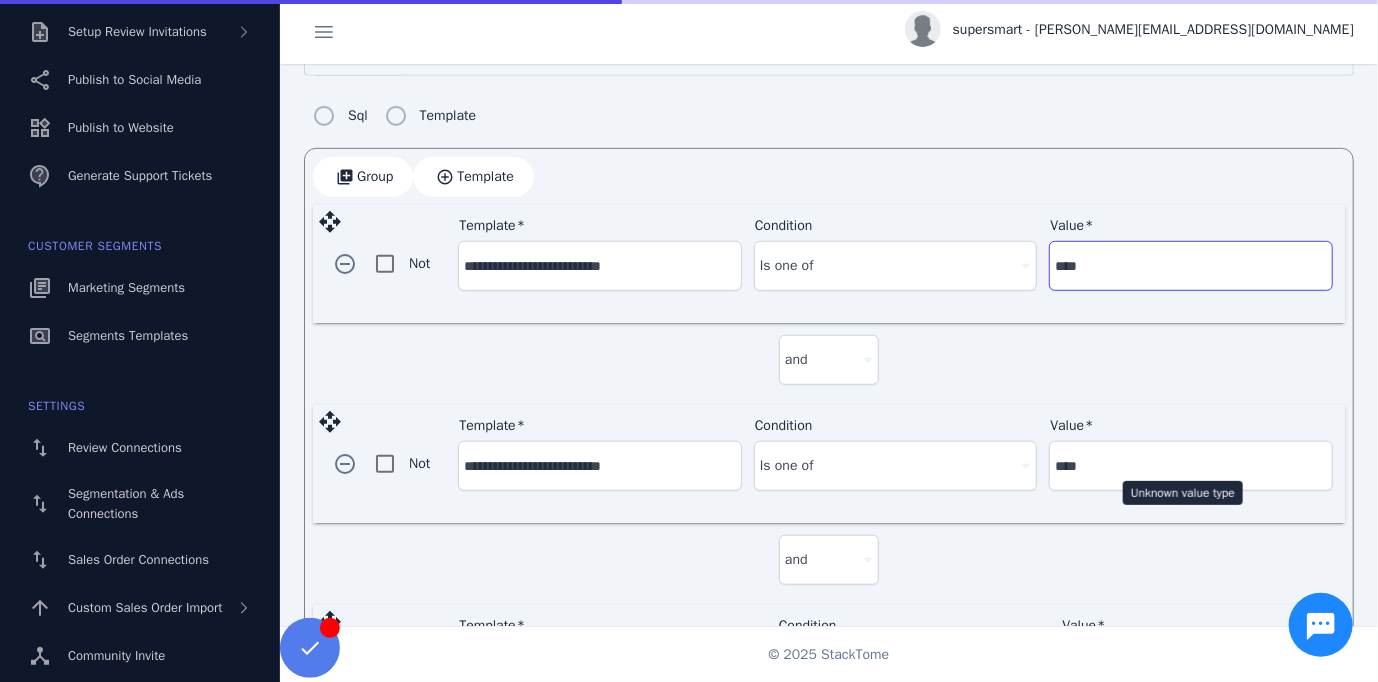 type on "****" 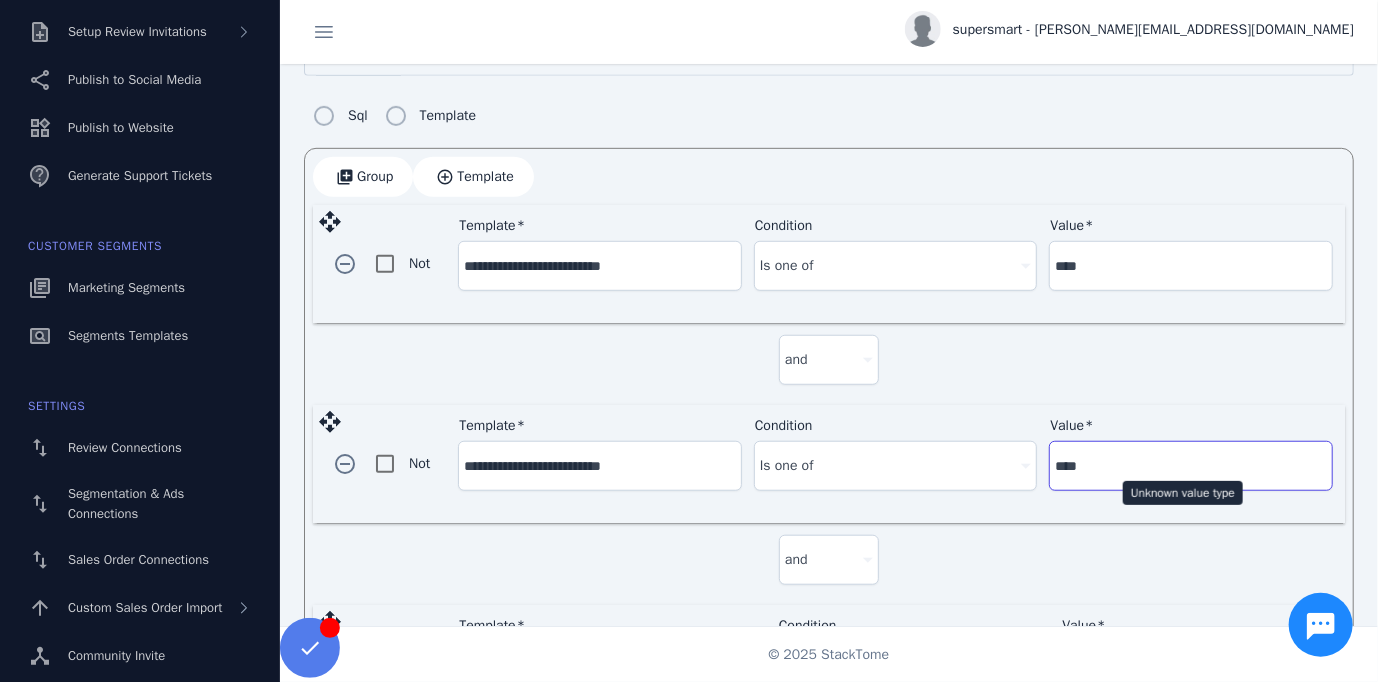 drag, startPoint x: 1084, startPoint y: 456, endPoint x: 1056, endPoint y: 465, distance: 29.410883 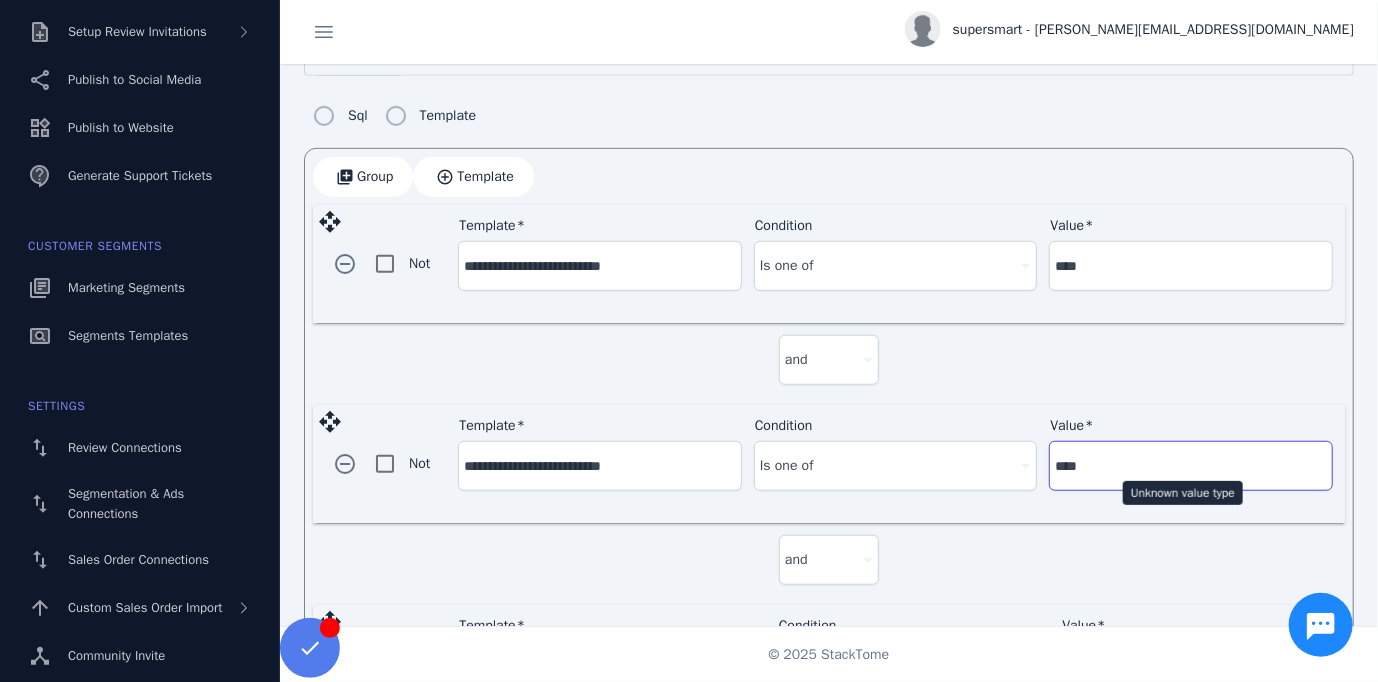 click on "****" at bounding box center [1191, 466] 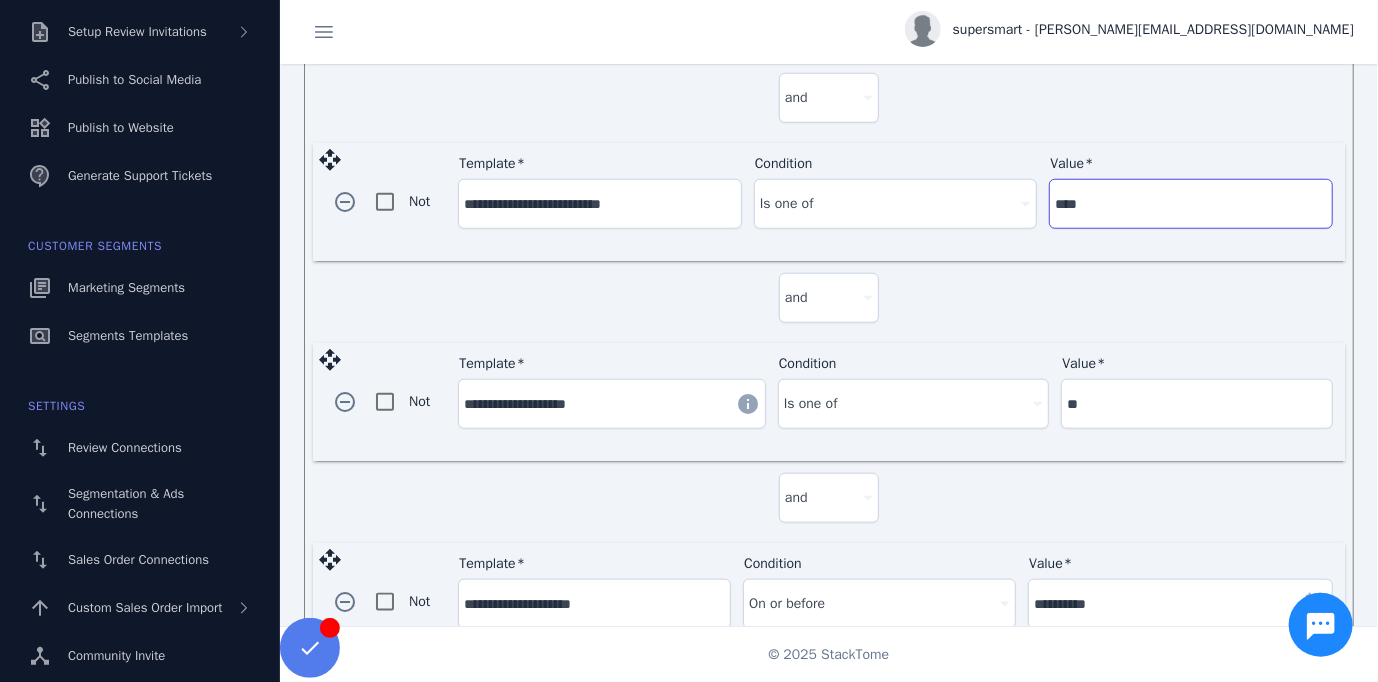 scroll, scrollTop: 819, scrollLeft: 0, axis: vertical 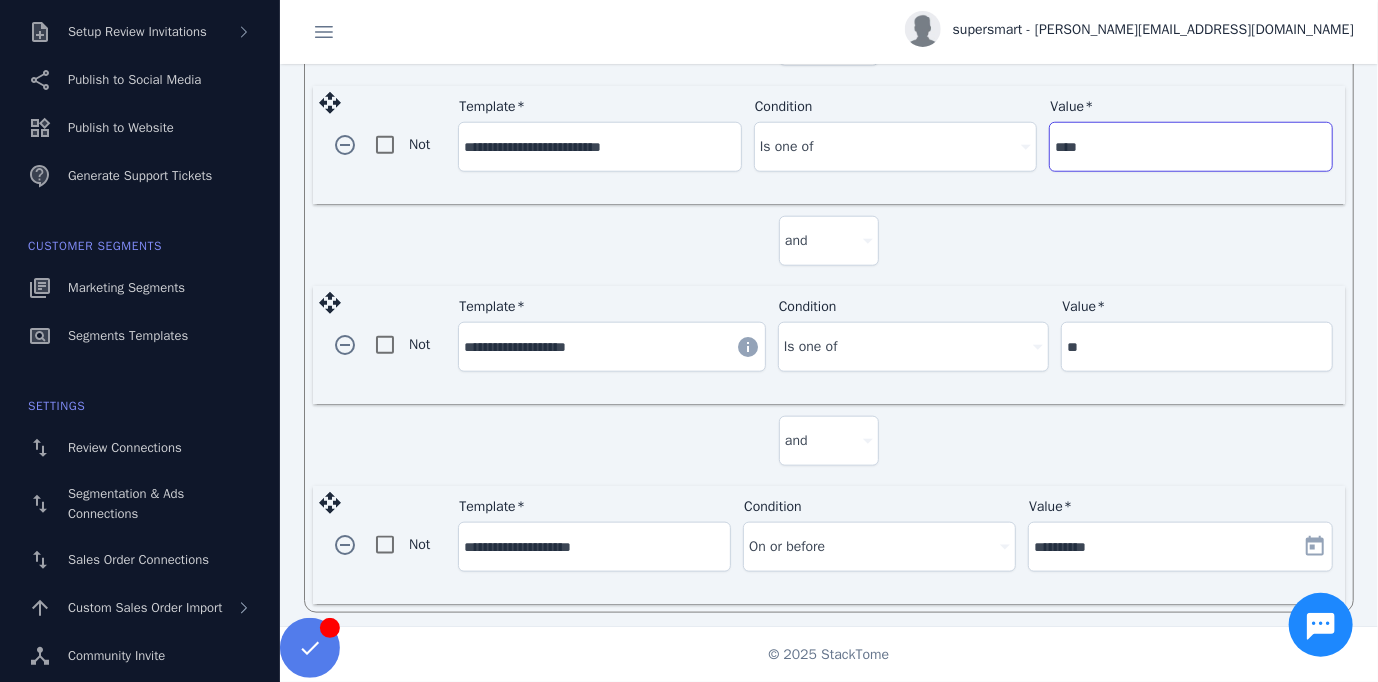 type on "****" 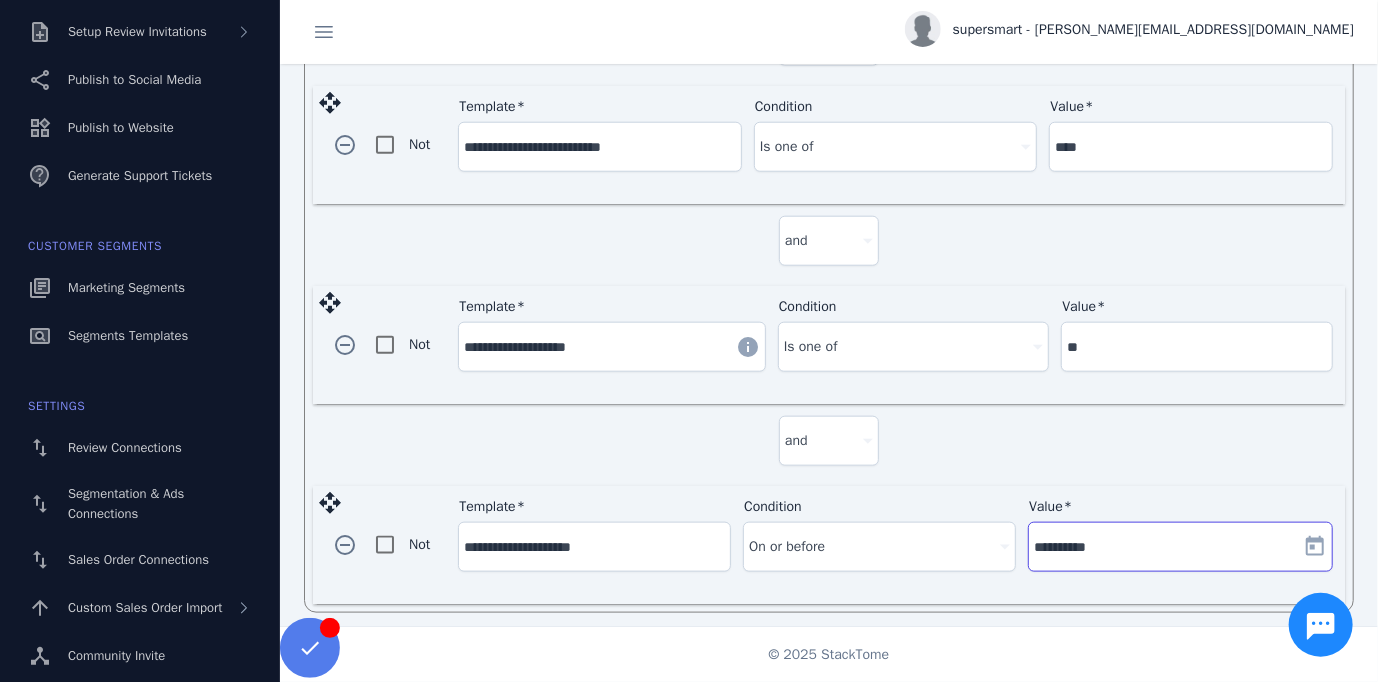 click on "**********" at bounding box center (1164, 547) 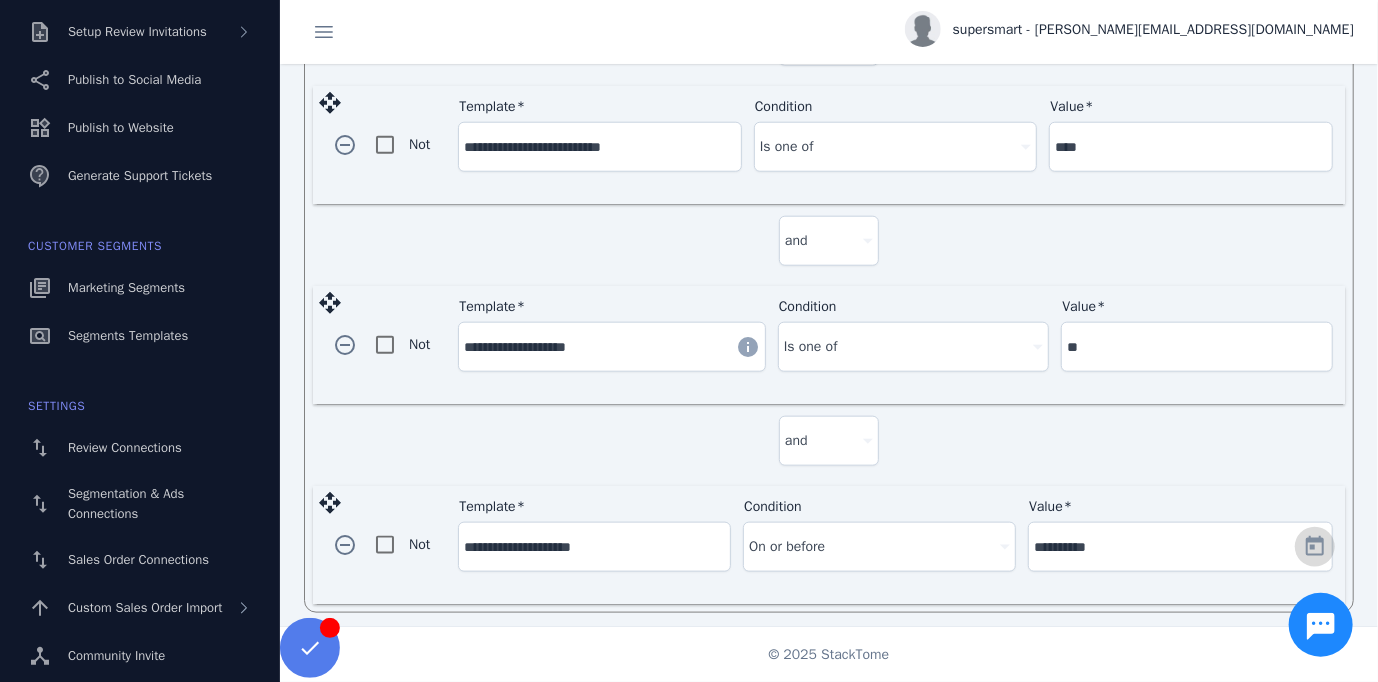click at bounding box center (1315, 547) 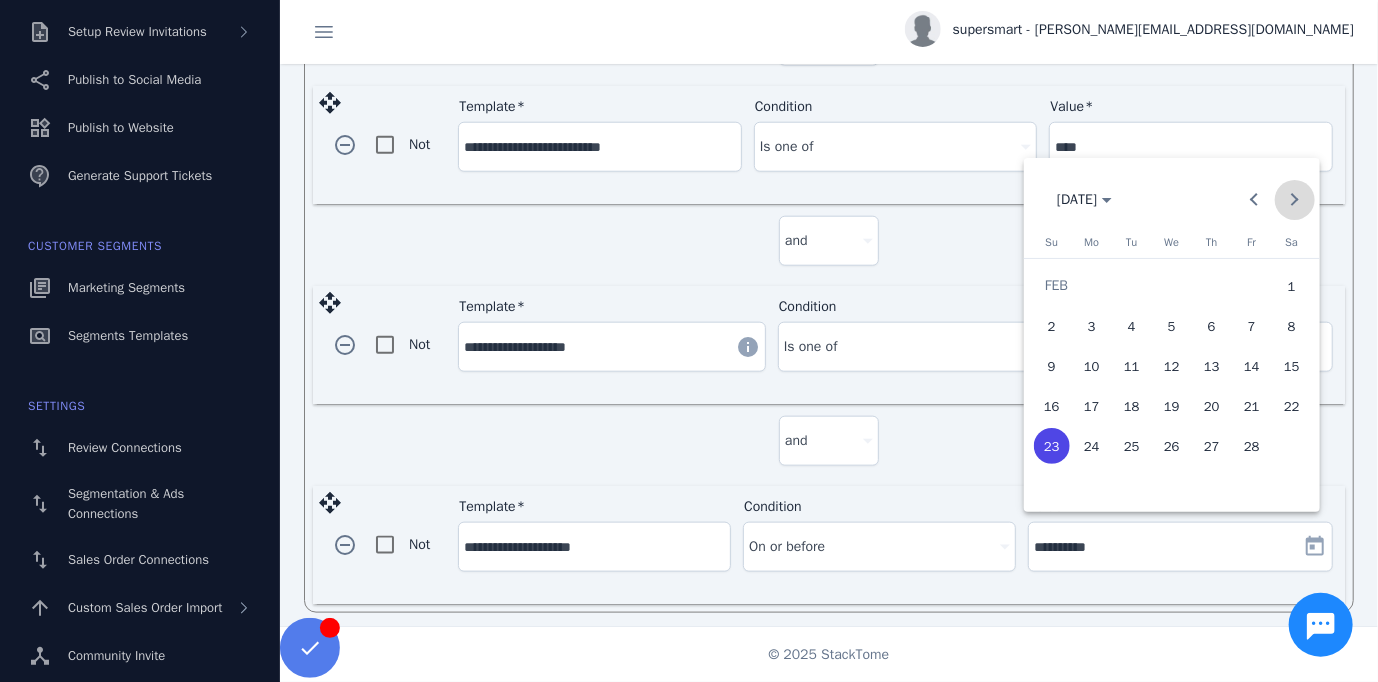 click at bounding box center [1295, 200] 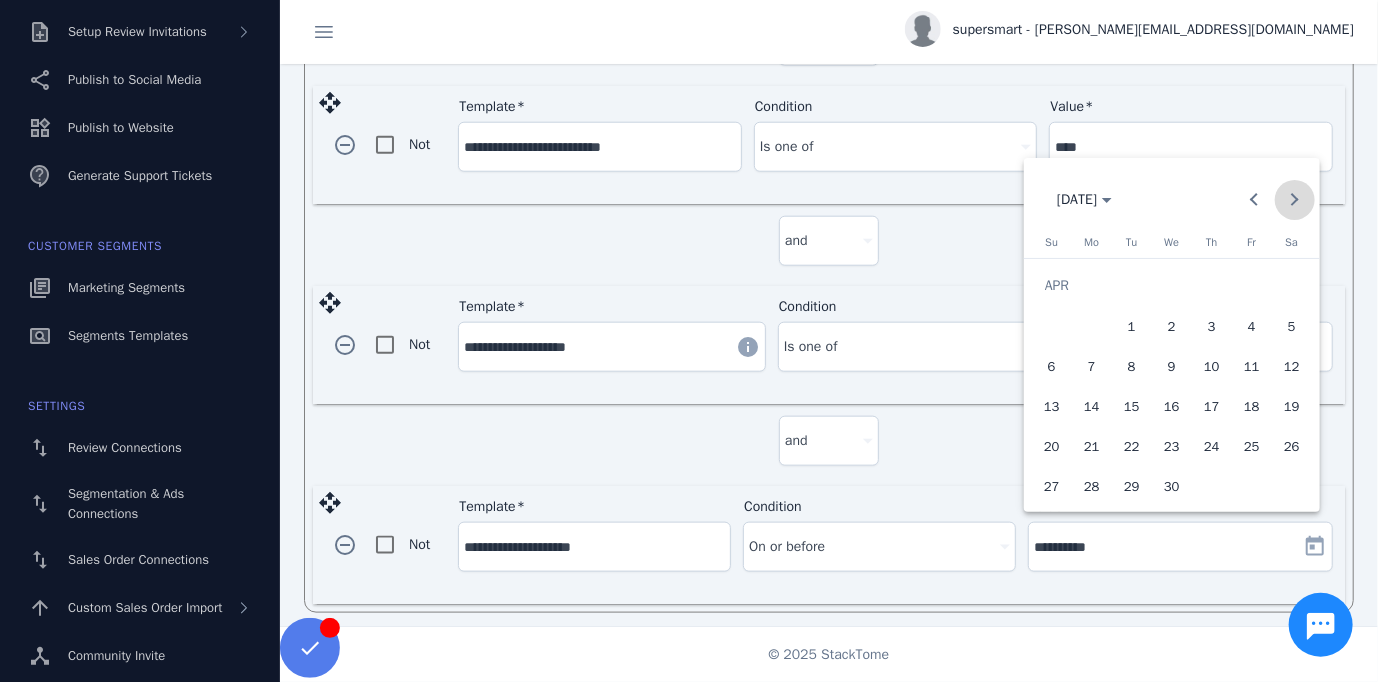 click at bounding box center (1295, 200) 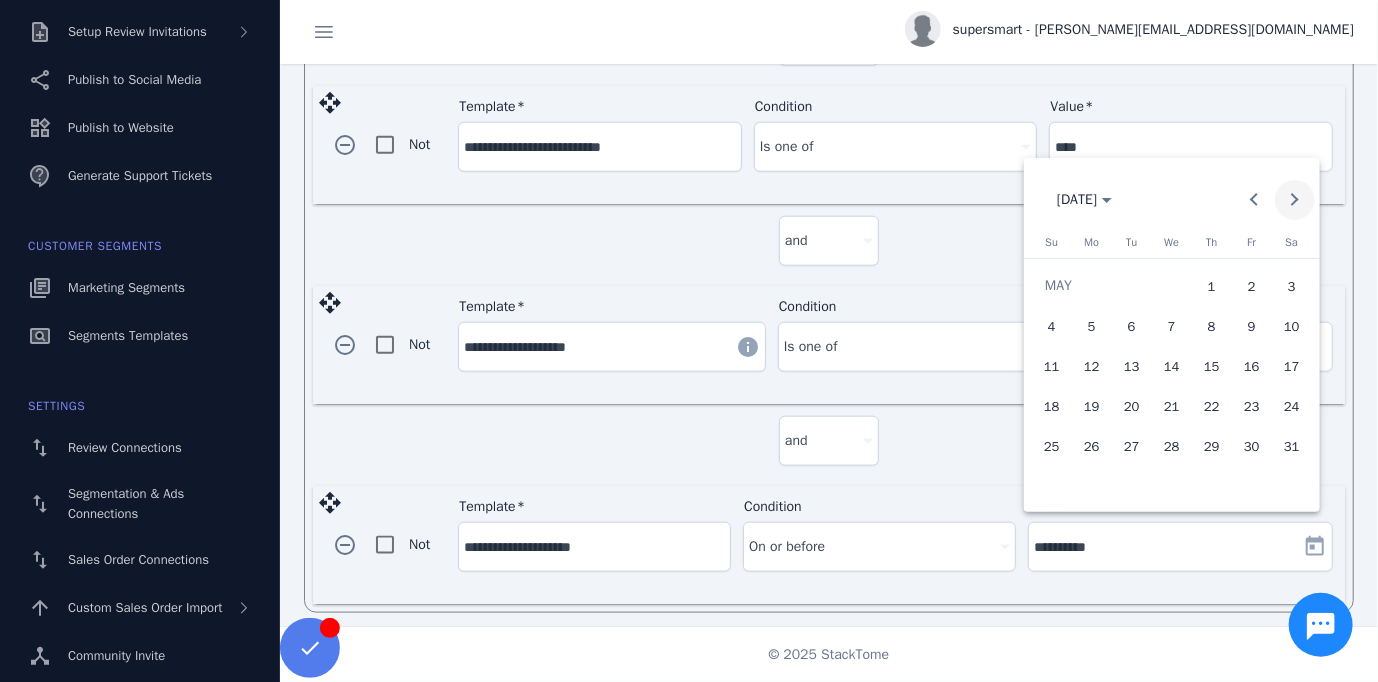 click at bounding box center [1295, 200] 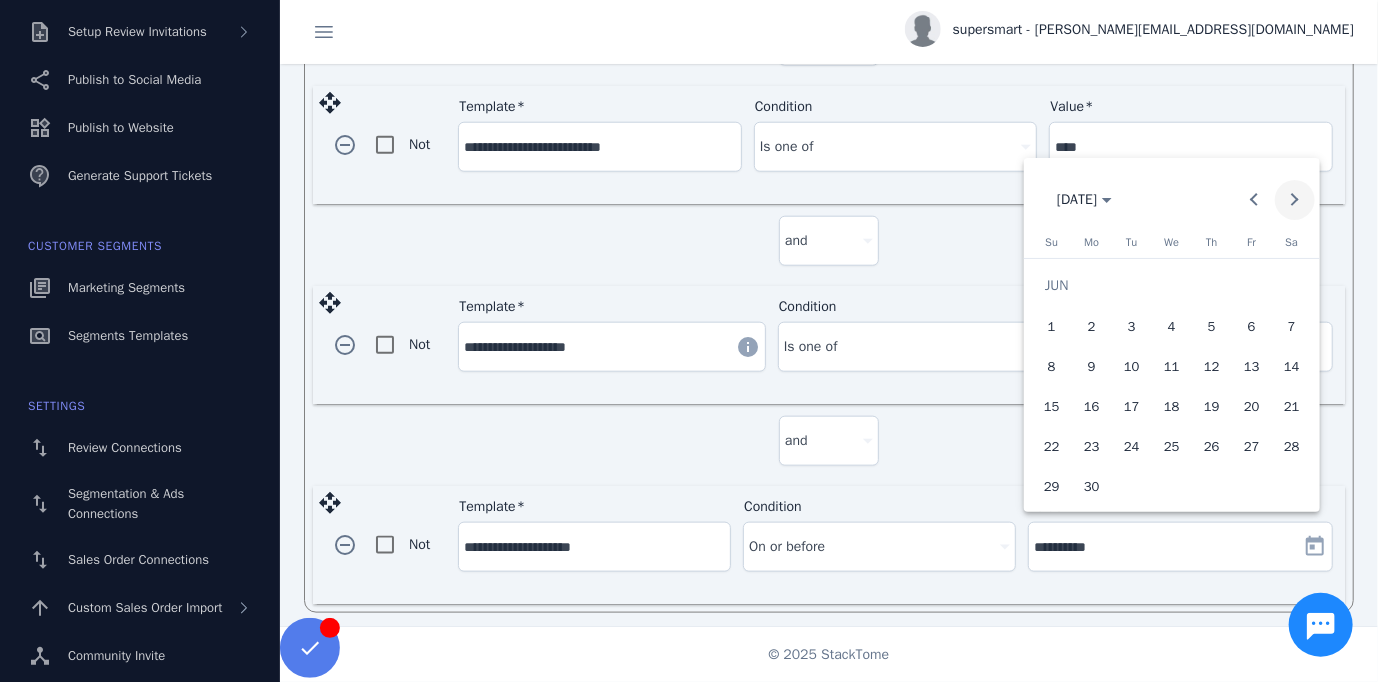 click at bounding box center (1295, 200) 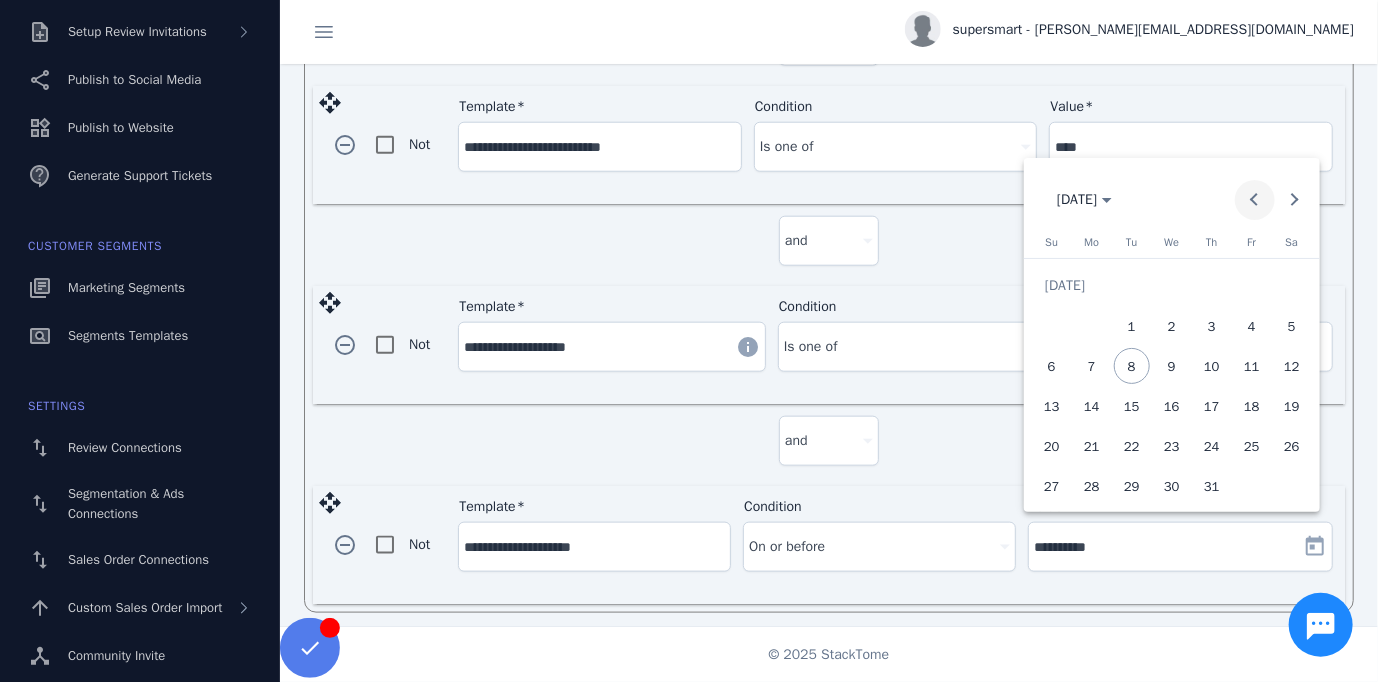 click at bounding box center (1255, 200) 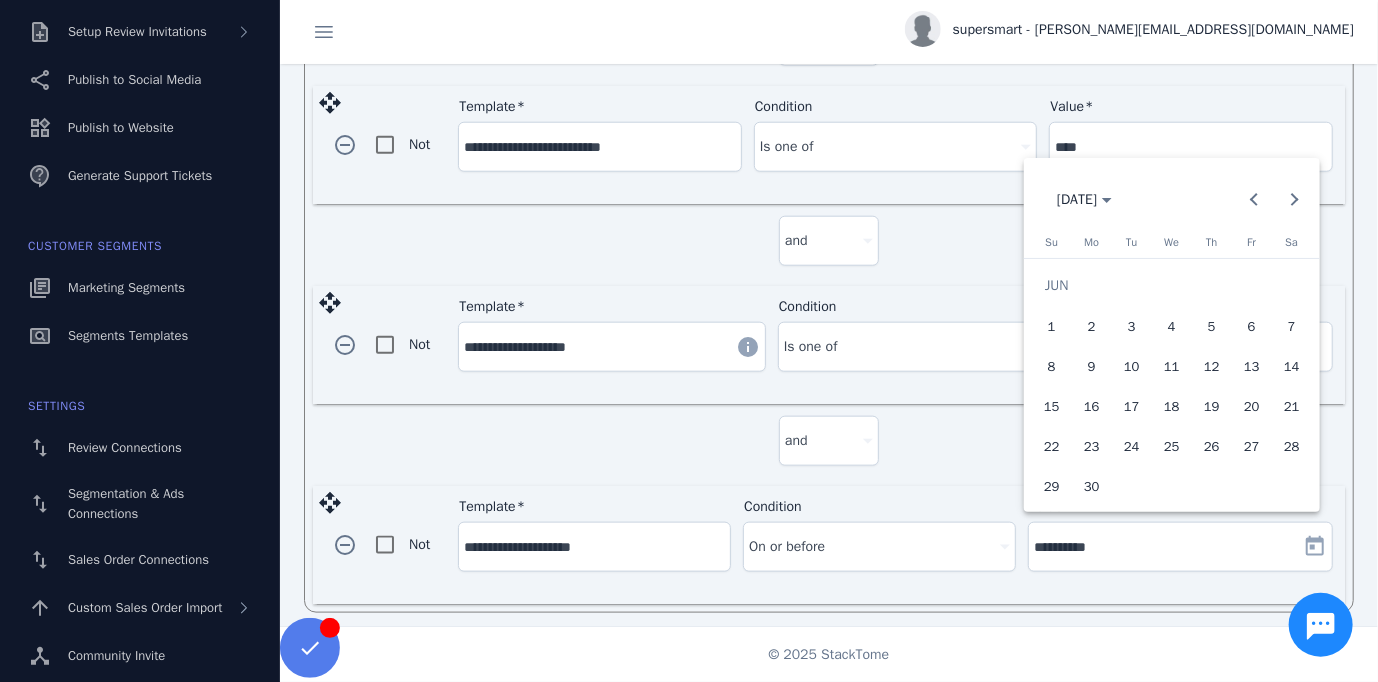 click on "1" at bounding box center [1052, 326] 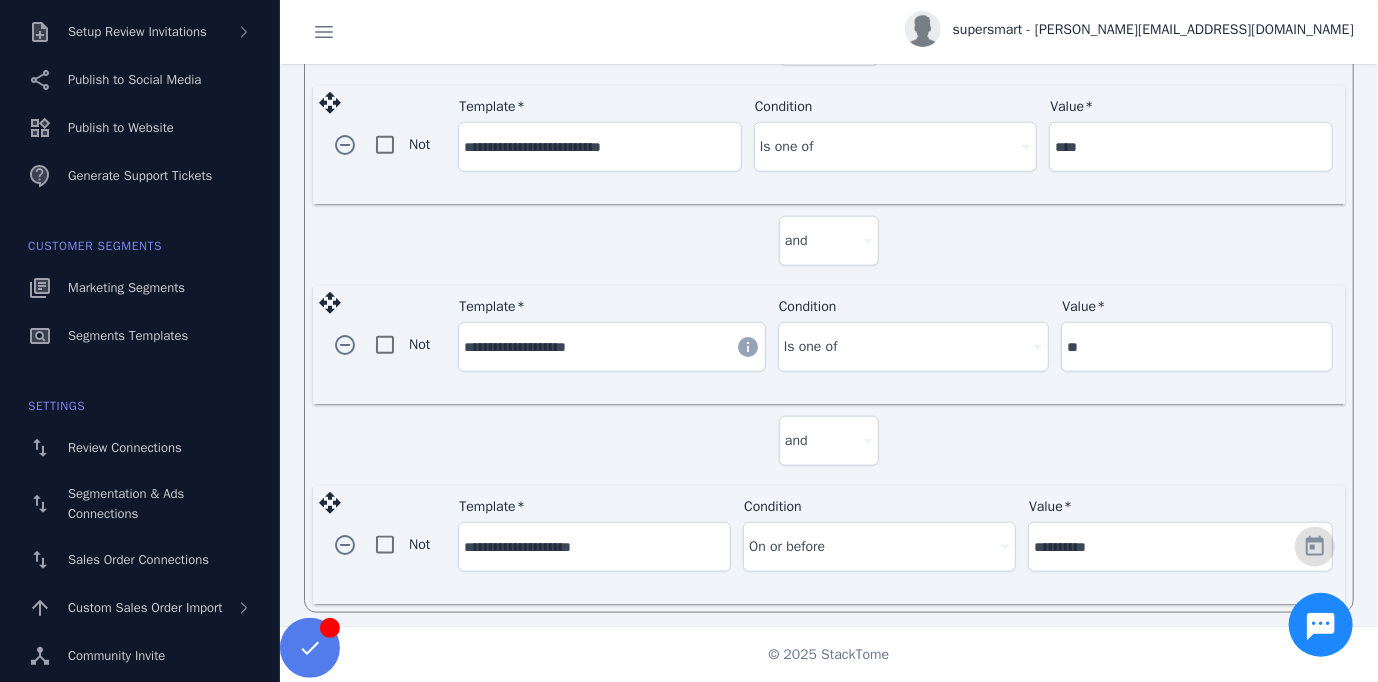 click on "**********" at bounding box center (1164, 547) 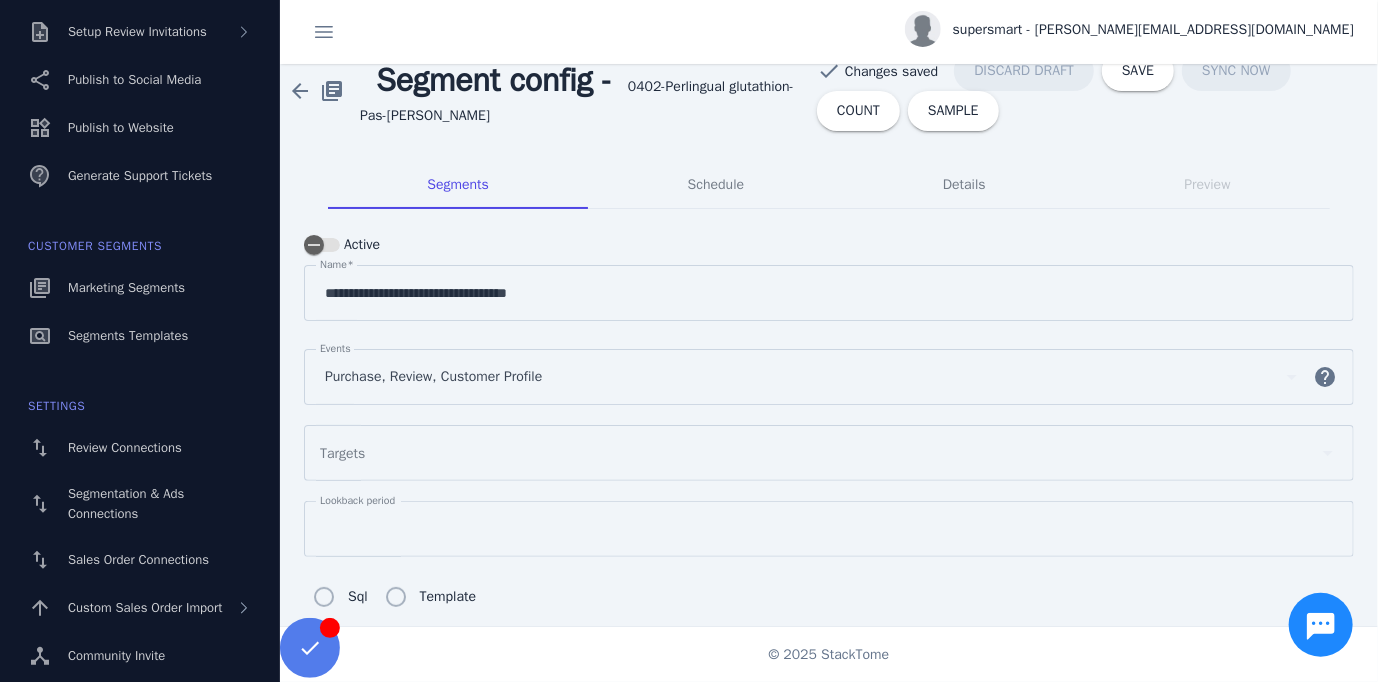 scroll, scrollTop: 0, scrollLeft: 0, axis: both 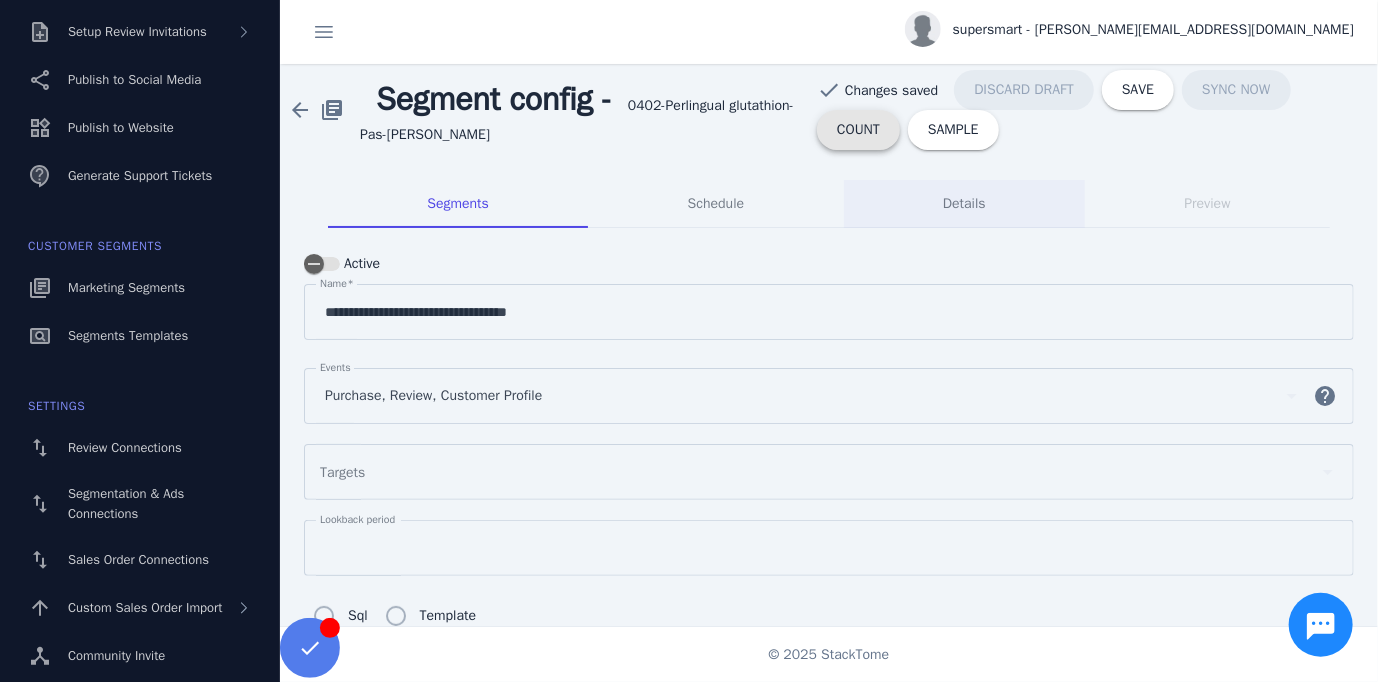drag, startPoint x: 867, startPoint y: 134, endPoint x: 912, endPoint y: 193, distance: 74.20242 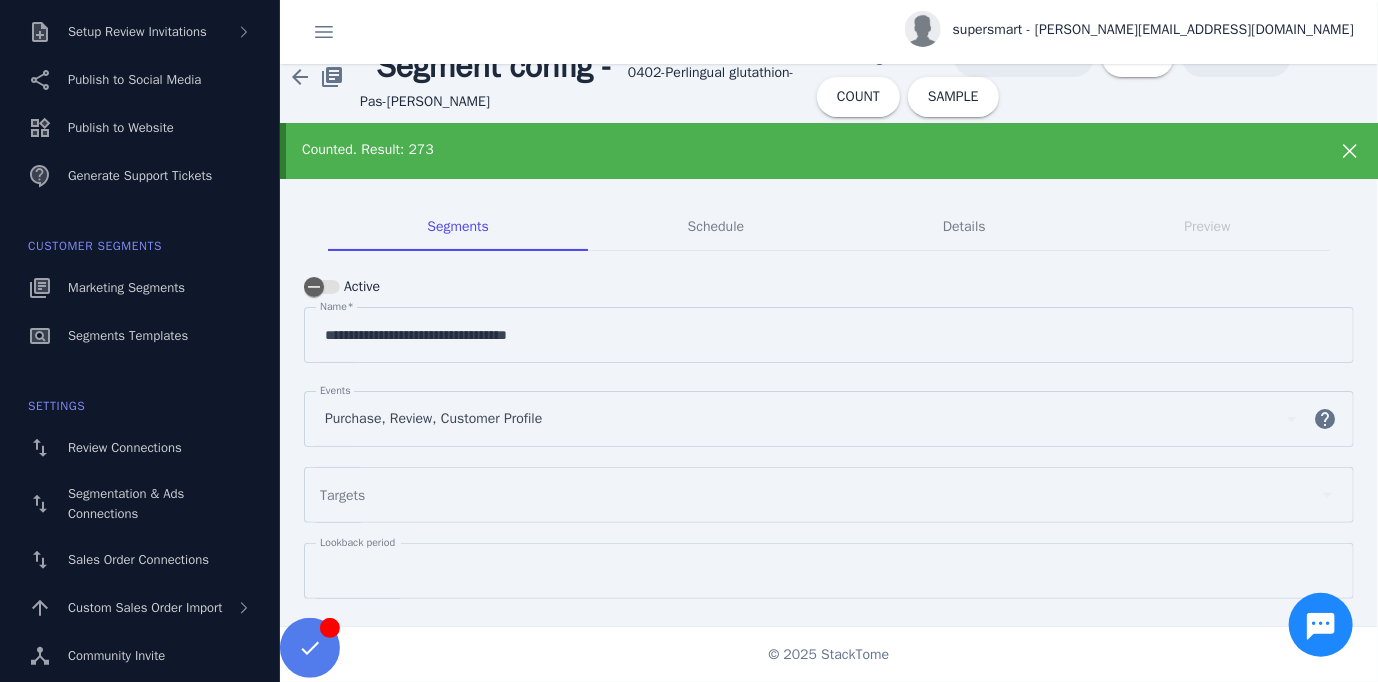 scroll, scrollTop: 0, scrollLeft: 0, axis: both 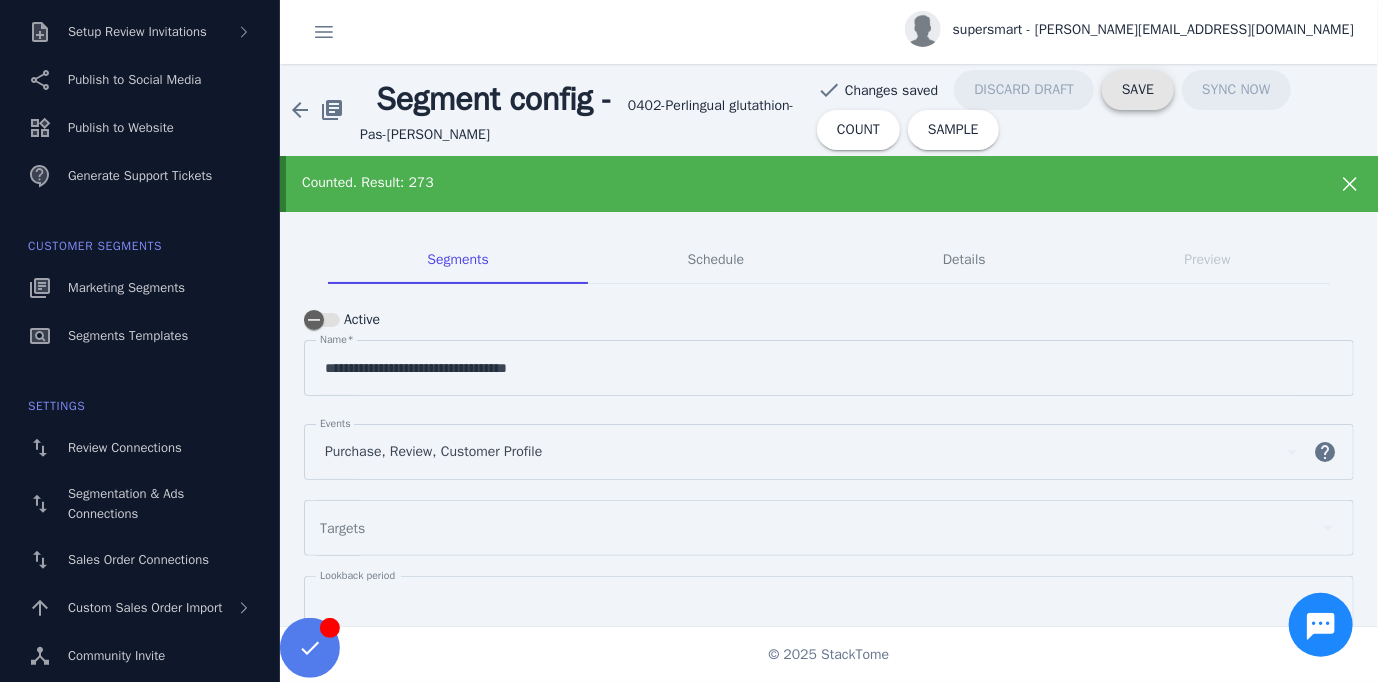 drag, startPoint x: 1137, startPoint y: 96, endPoint x: 1132, endPoint y: 272, distance: 176.07101 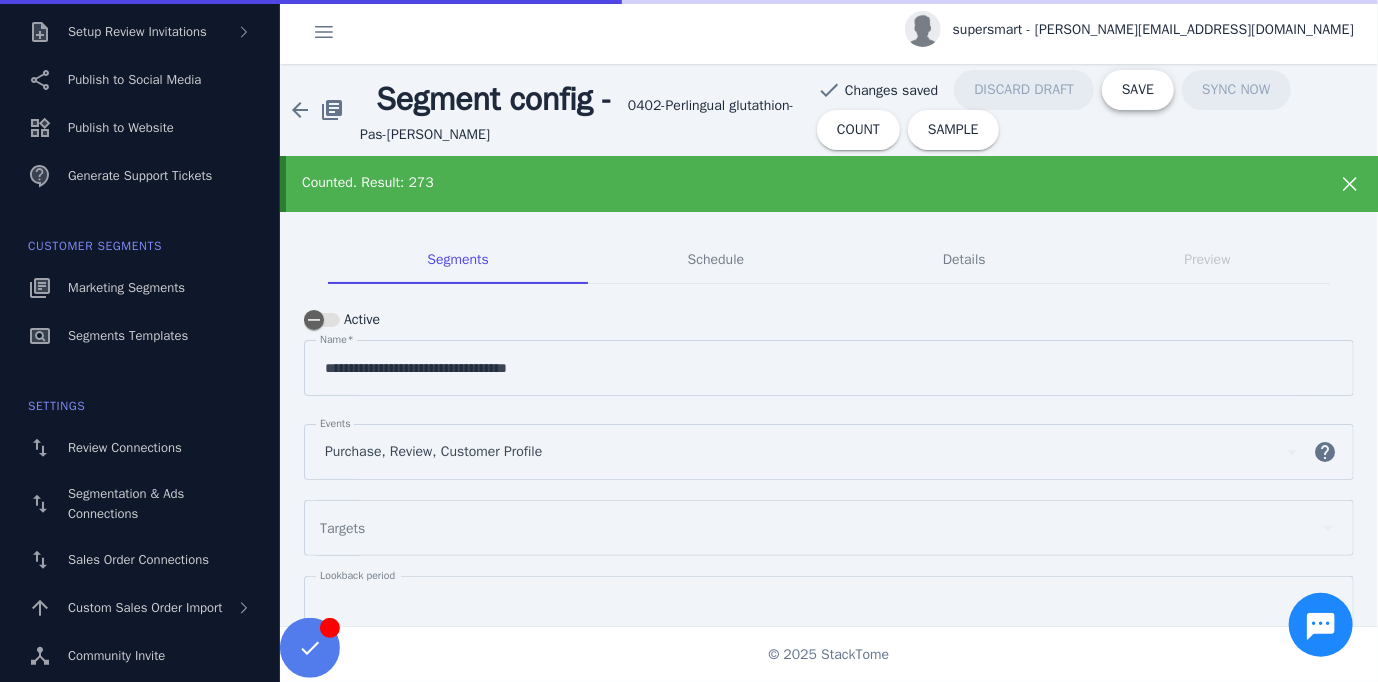 type on "**********" 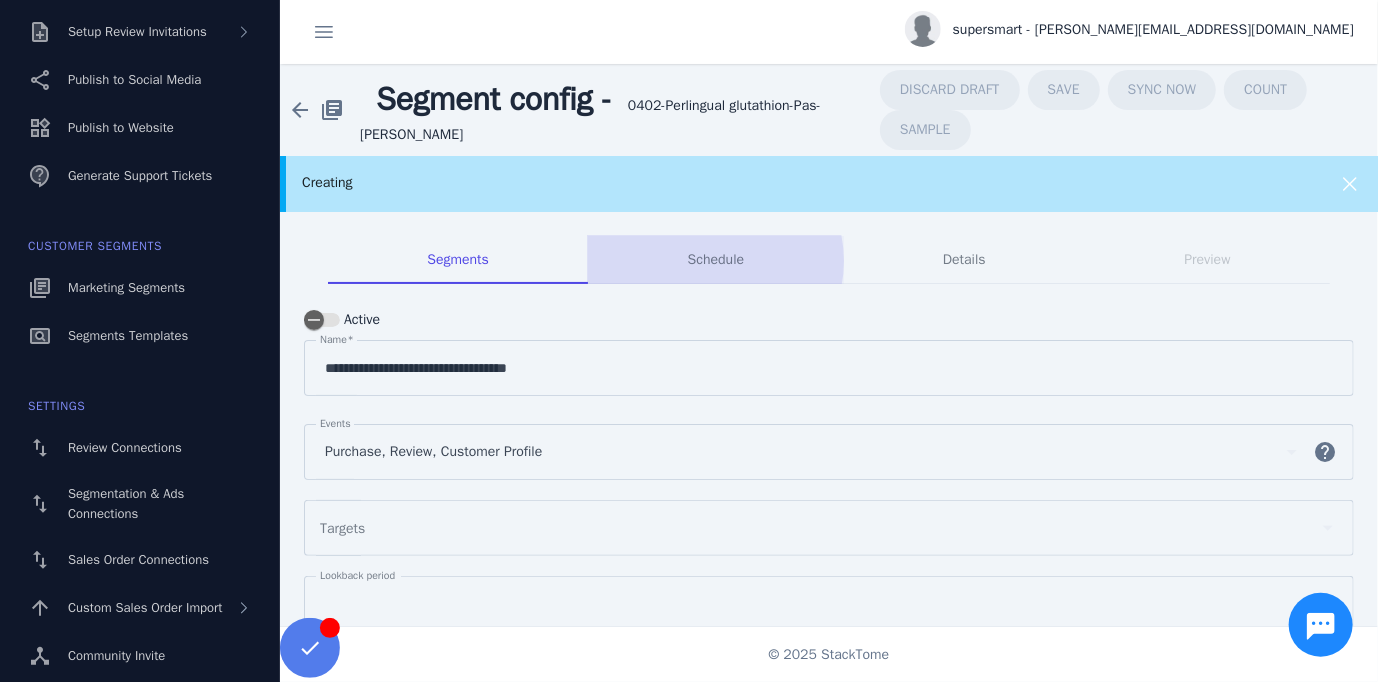 click on "Schedule" at bounding box center (716, 260) 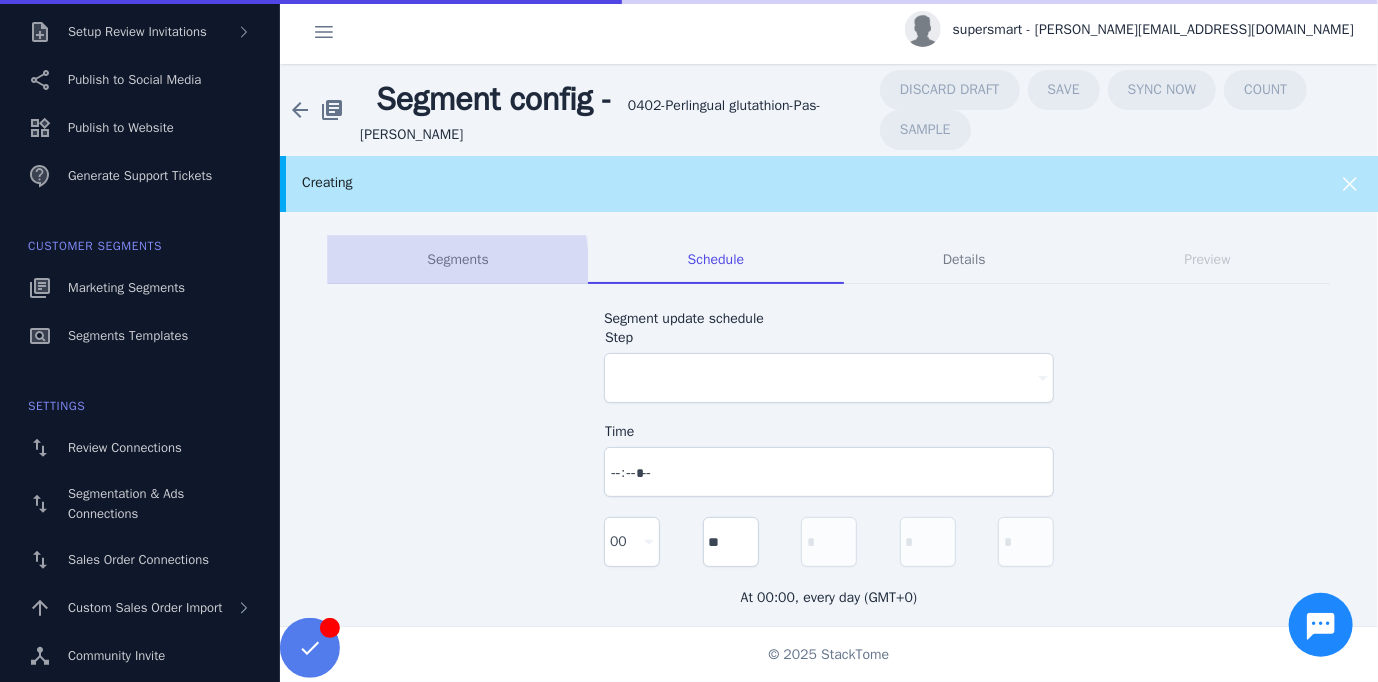 click on "Segments" at bounding box center [458, 260] 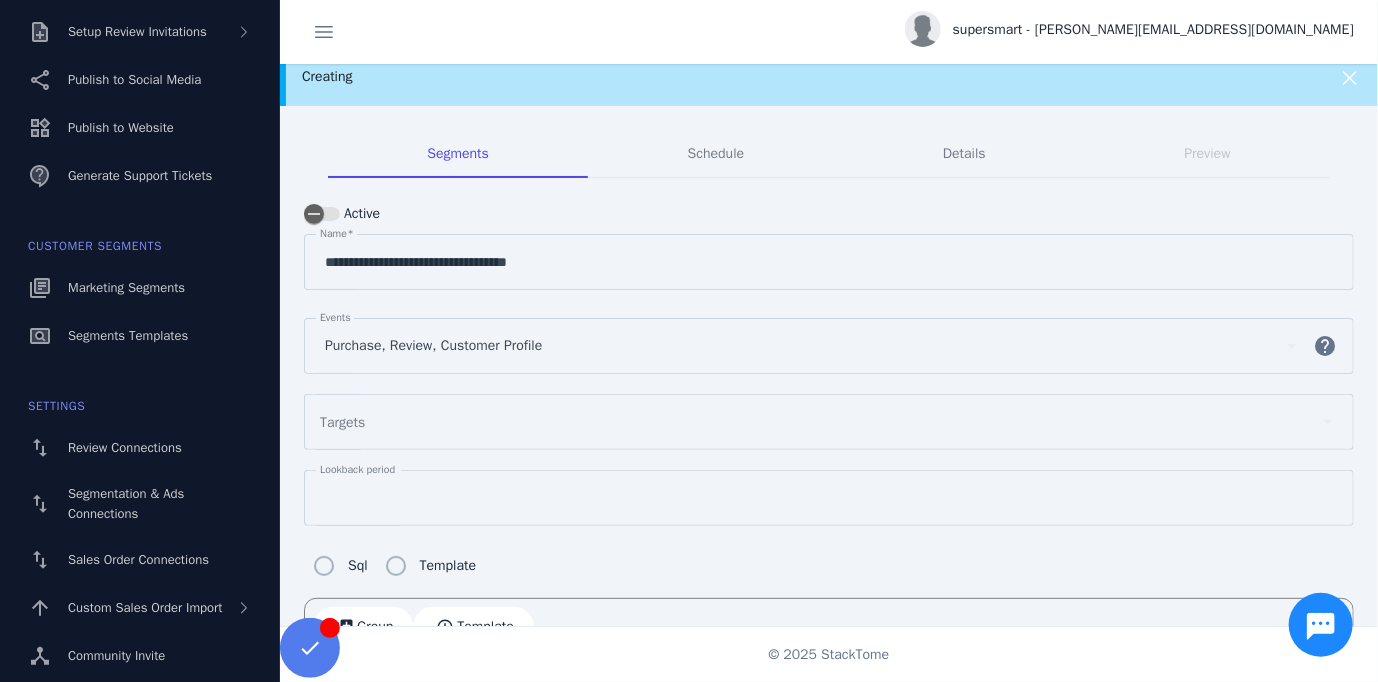 scroll, scrollTop: 0, scrollLeft: 0, axis: both 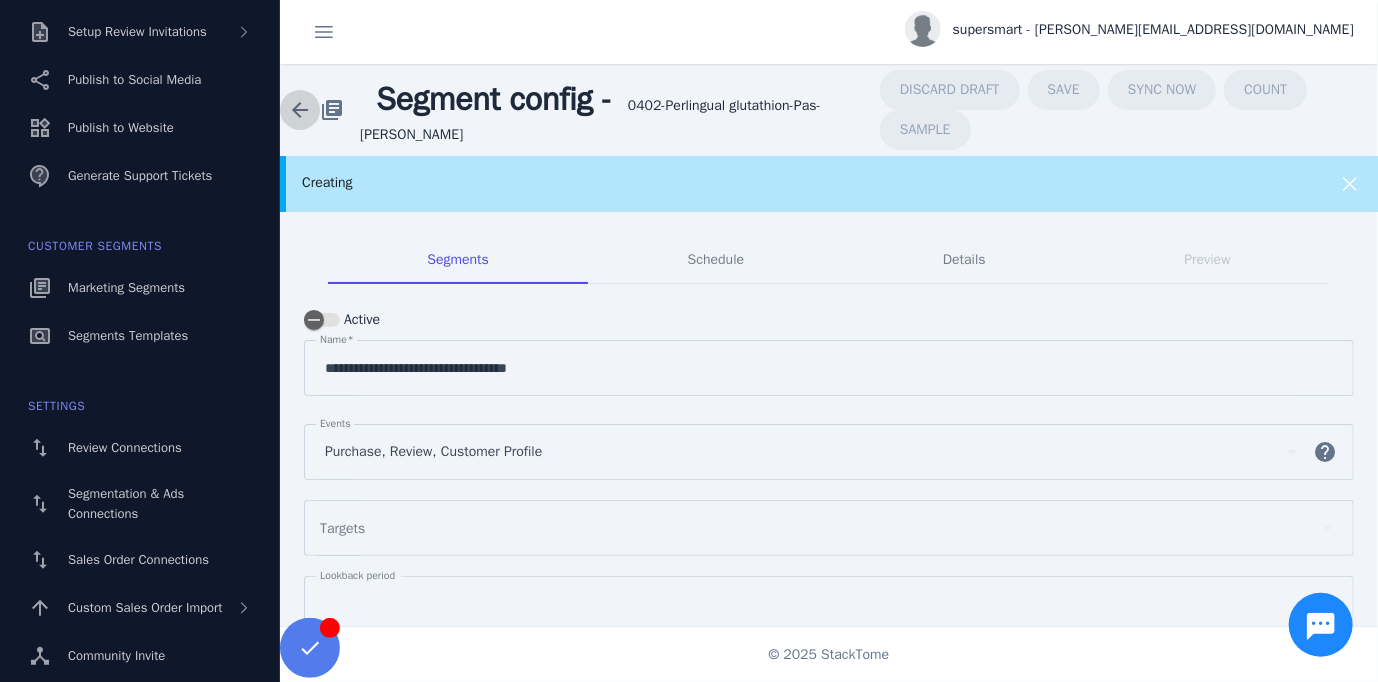 click 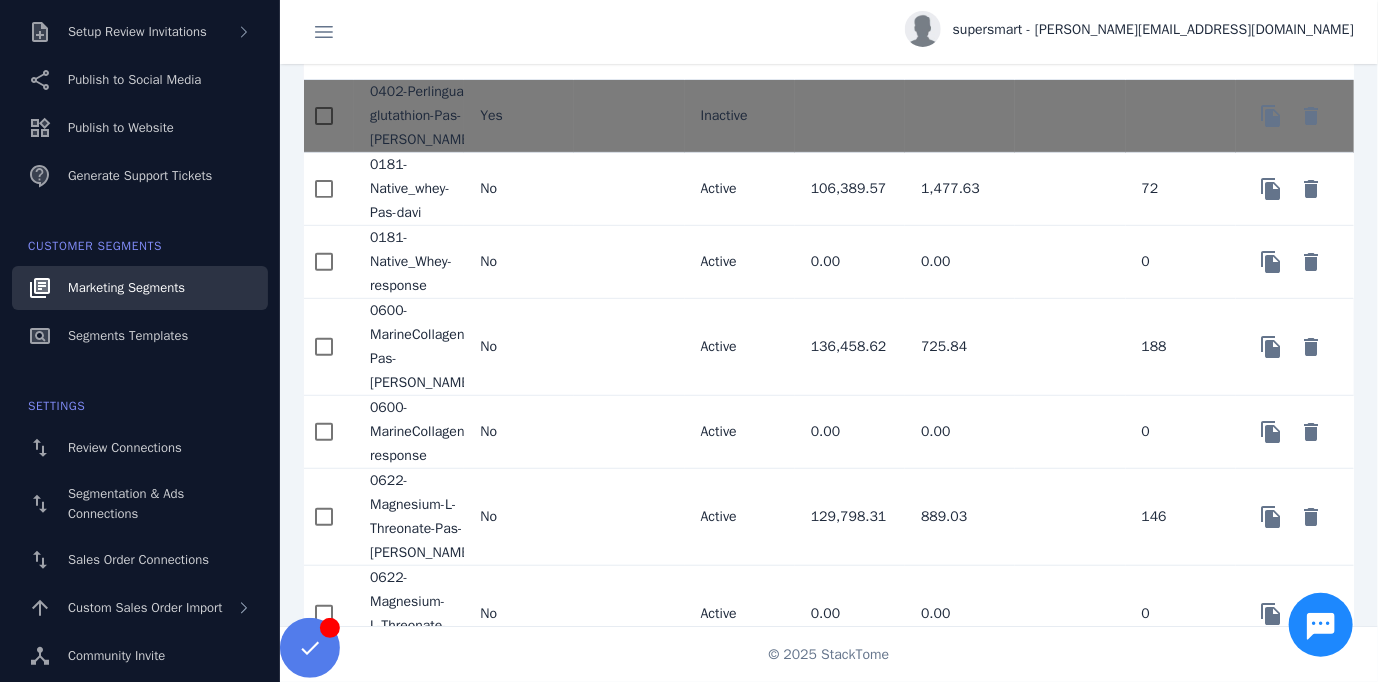 scroll, scrollTop: 300, scrollLeft: 0, axis: vertical 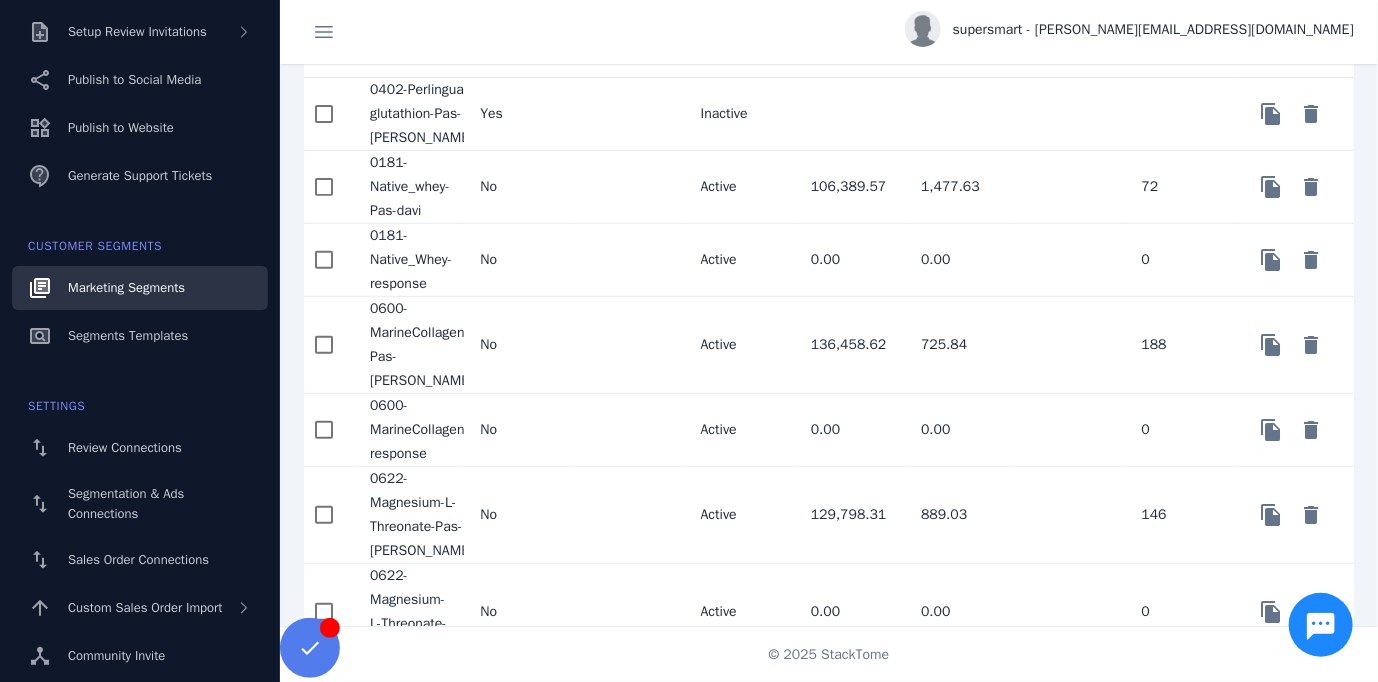 click on "Inactive" 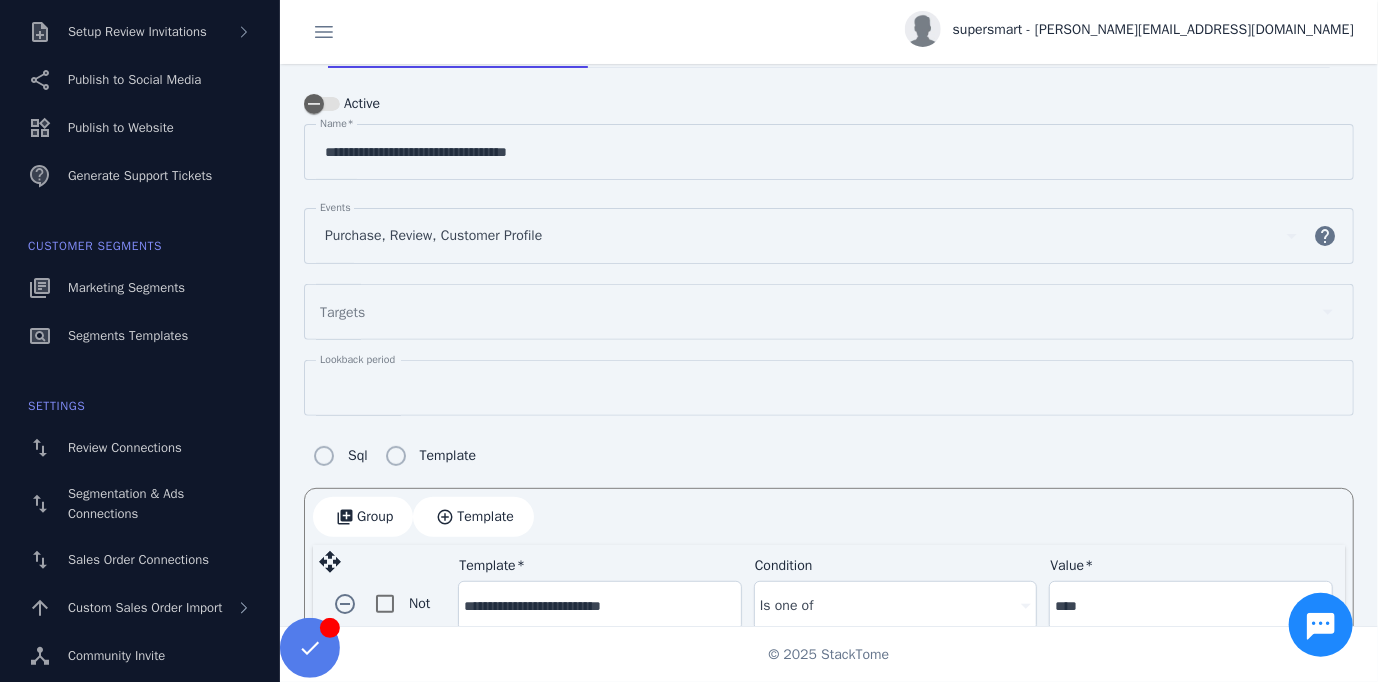 scroll, scrollTop: 0, scrollLeft: 0, axis: both 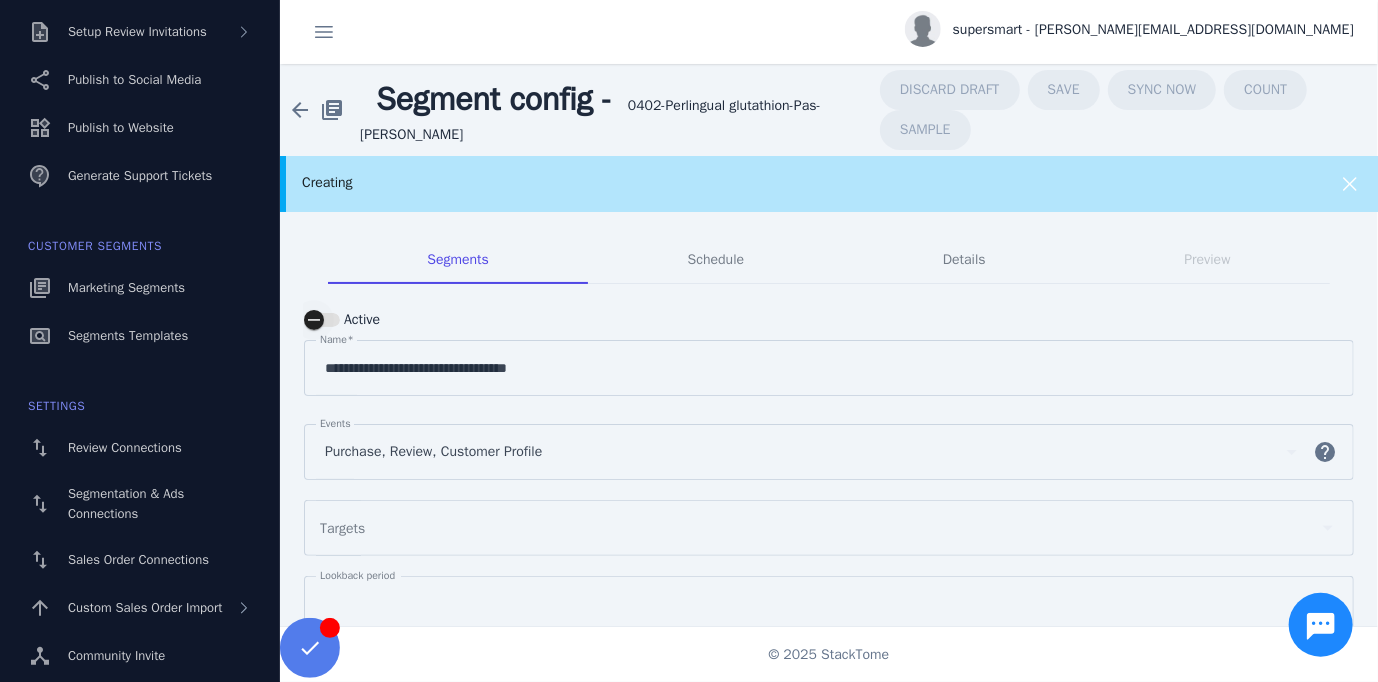 drag, startPoint x: 336, startPoint y: 313, endPoint x: 403, endPoint y: 361, distance: 82.419655 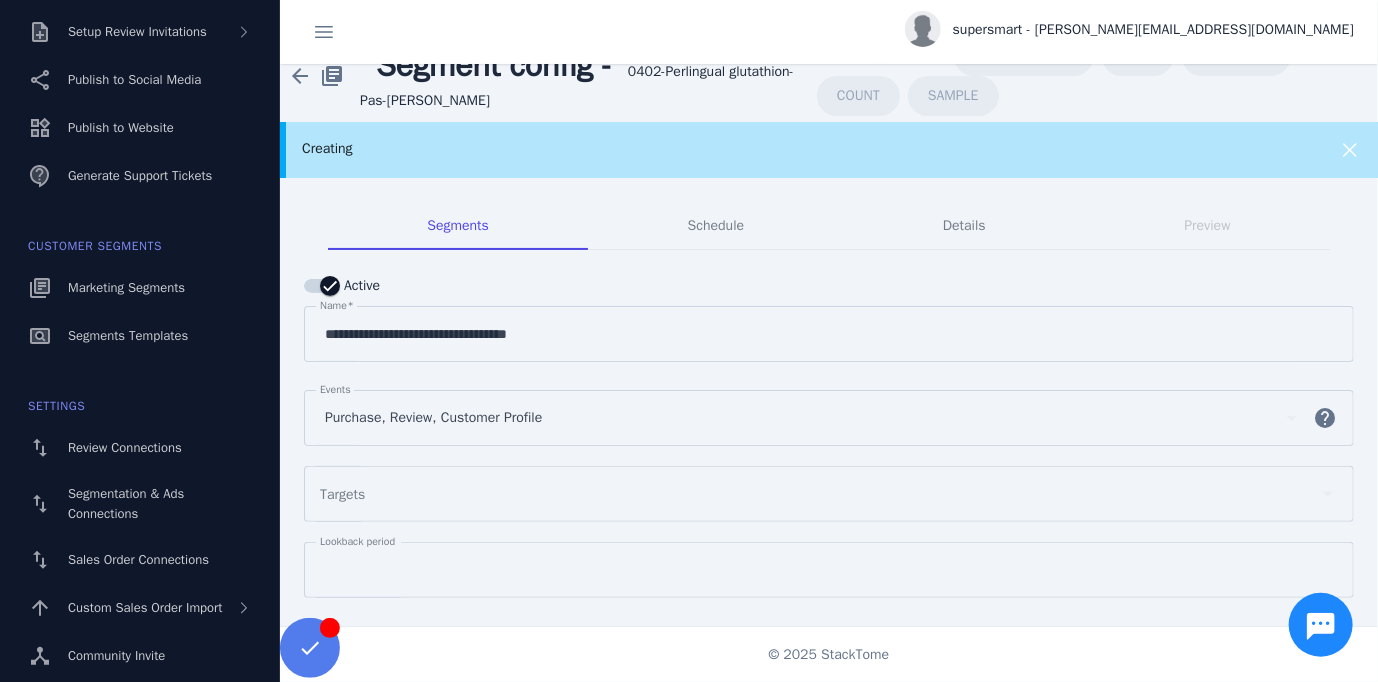 scroll, scrollTop: 0, scrollLeft: 0, axis: both 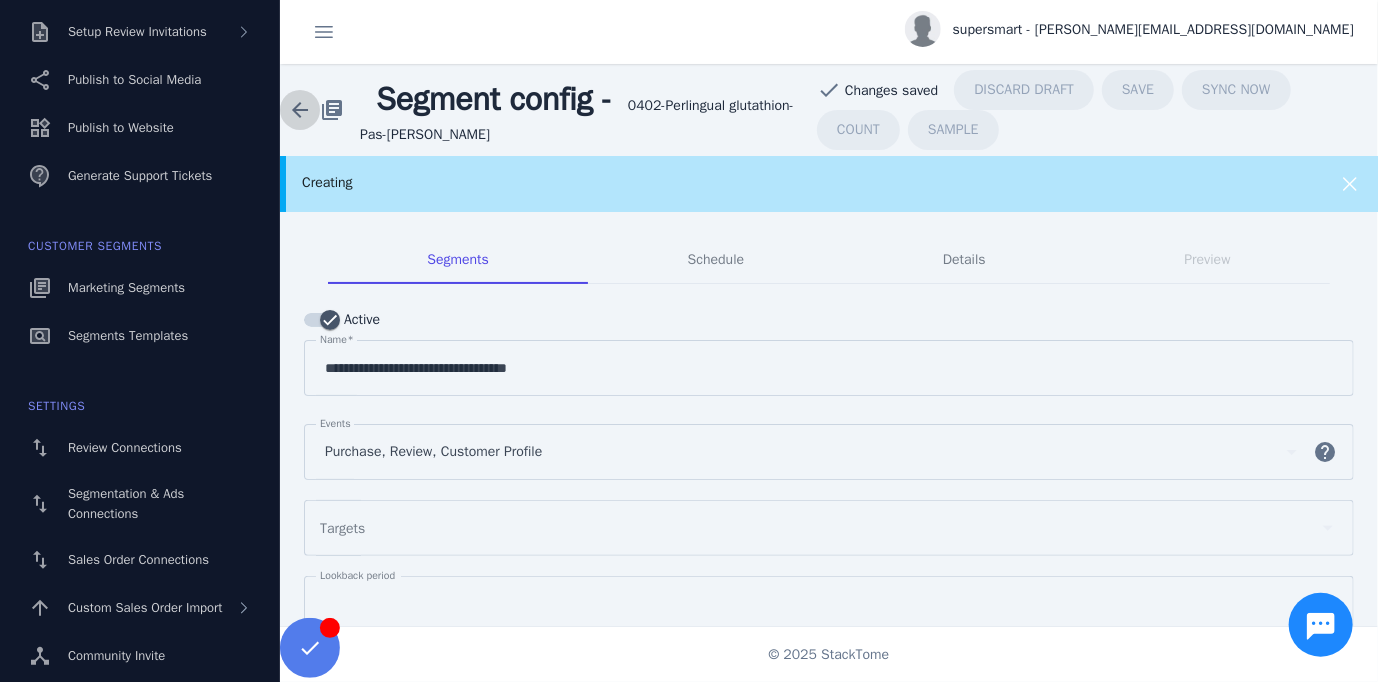 click 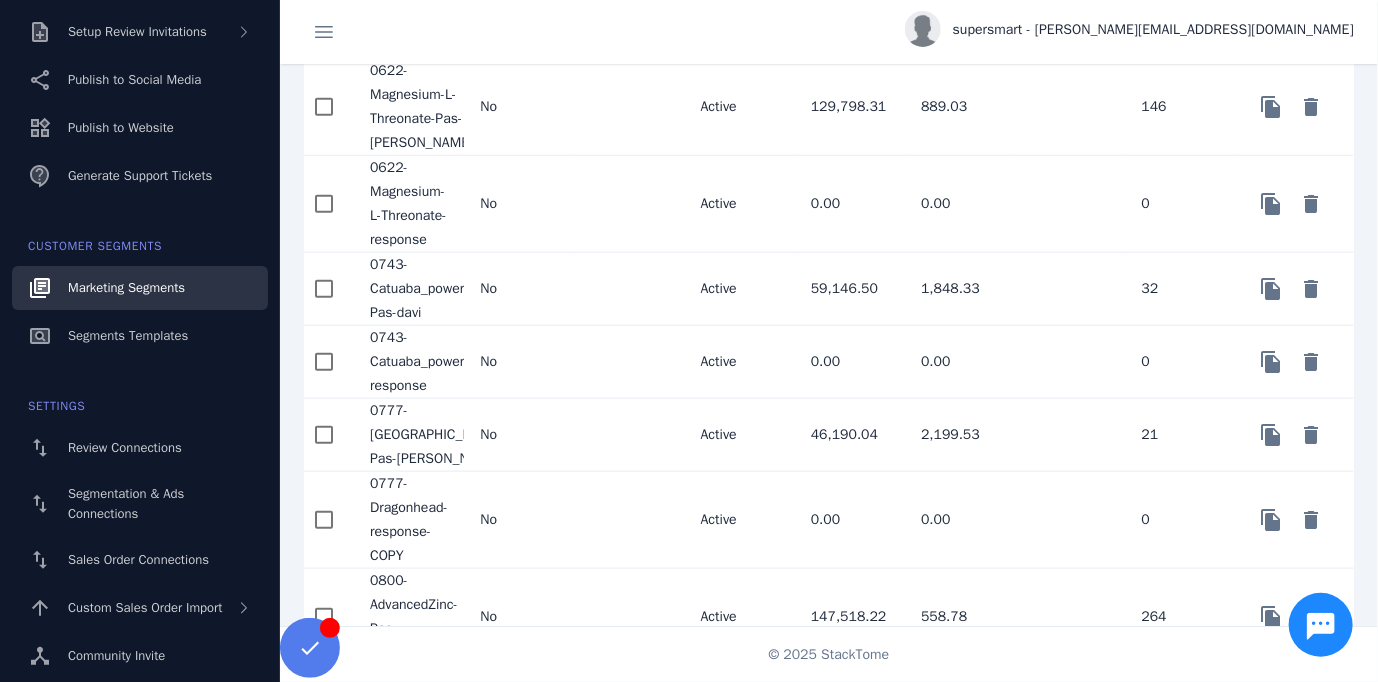 scroll, scrollTop: 108, scrollLeft: 0, axis: vertical 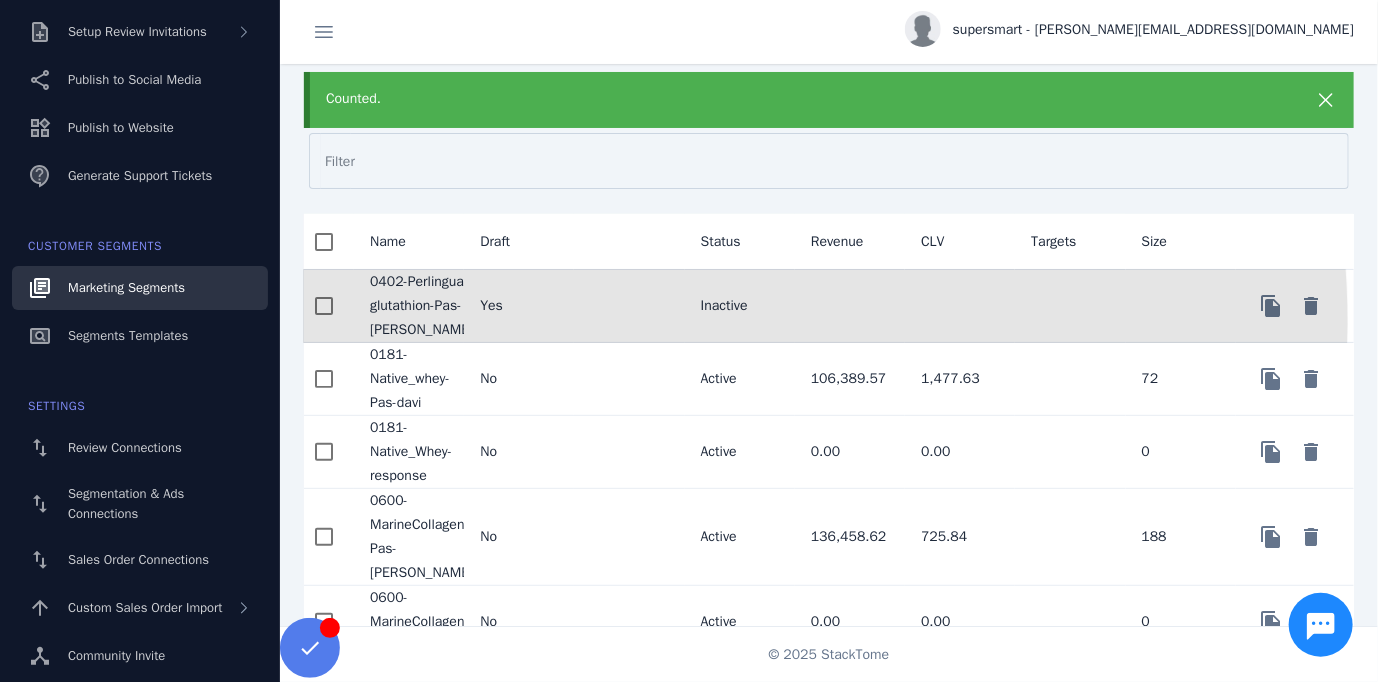 click 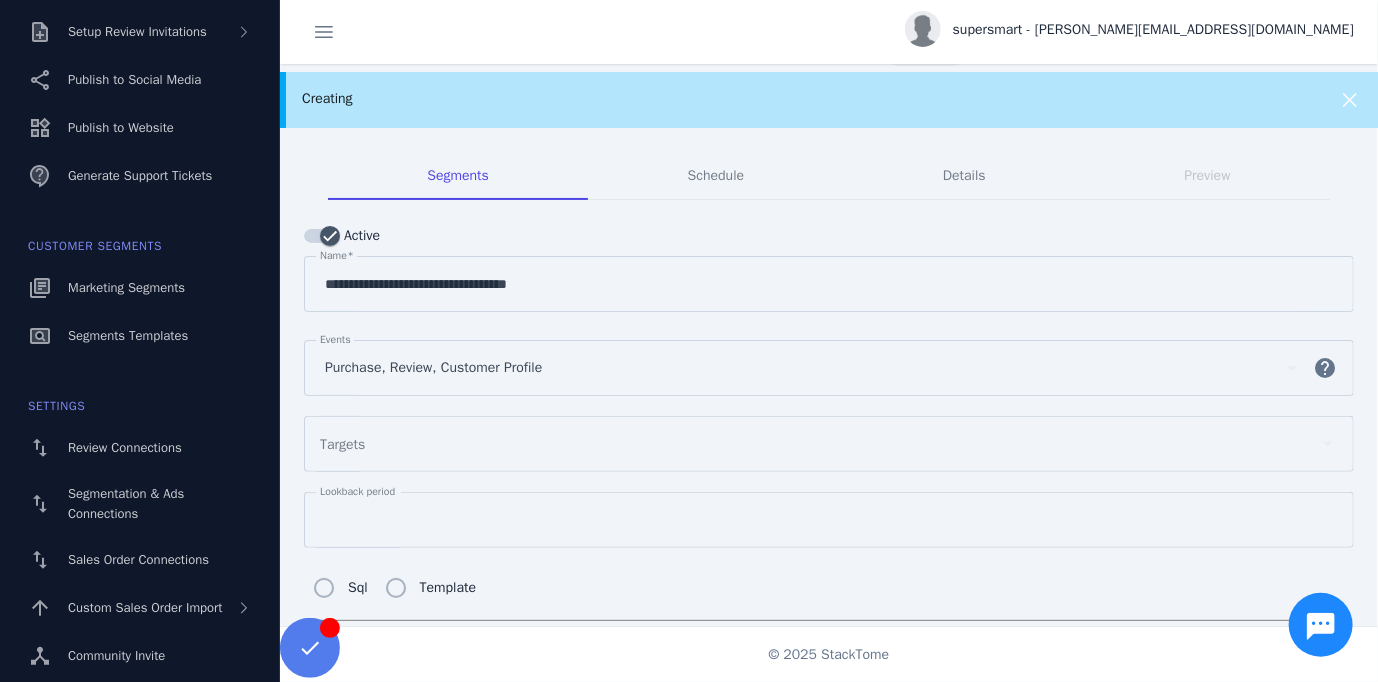 scroll, scrollTop: 0, scrollLeft: 0, axis: both 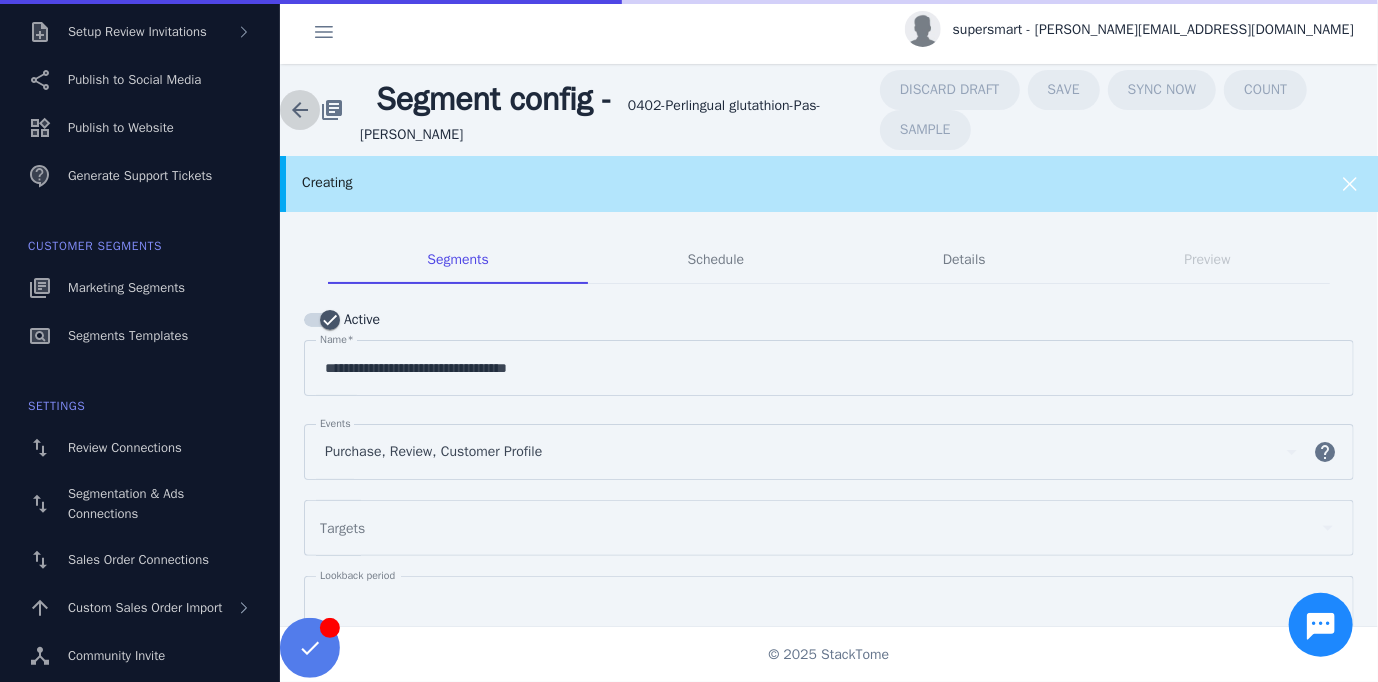 click 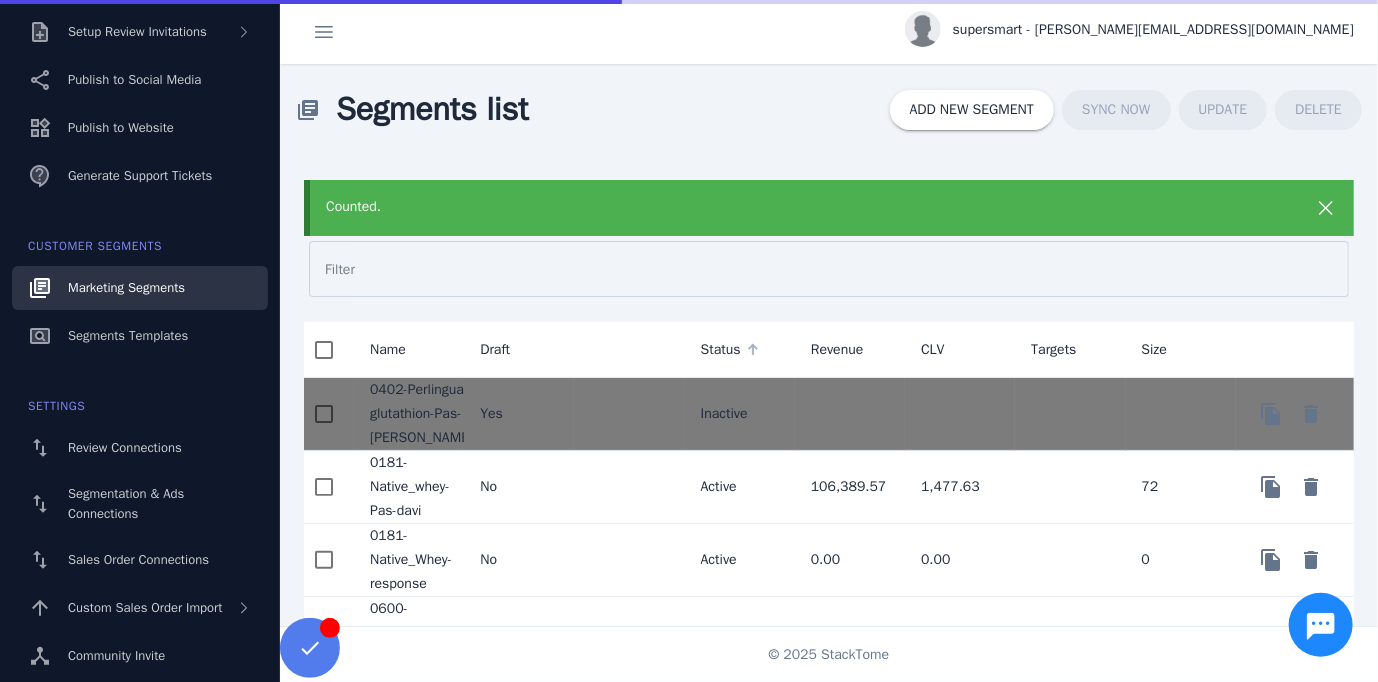 scroll, scrollTop: 100, scrollLeft: 0, axis: vertical 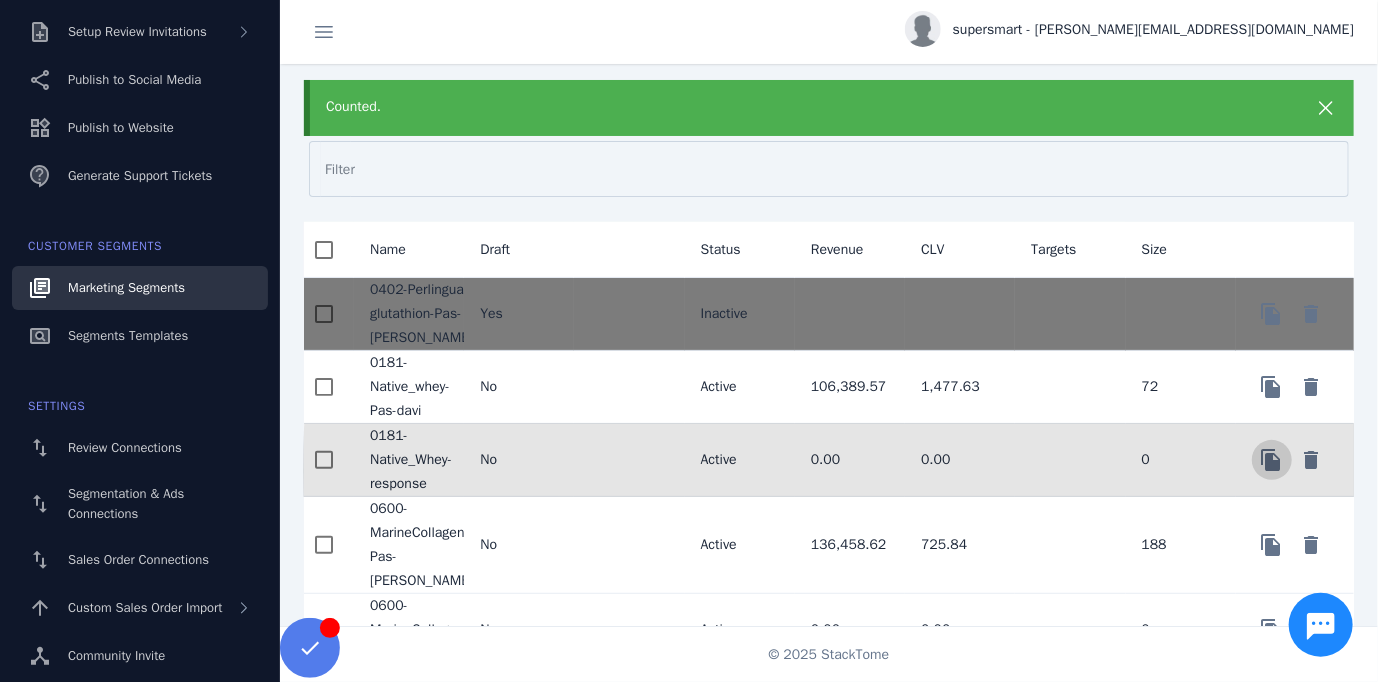 click at bounding box center (1272, 460) 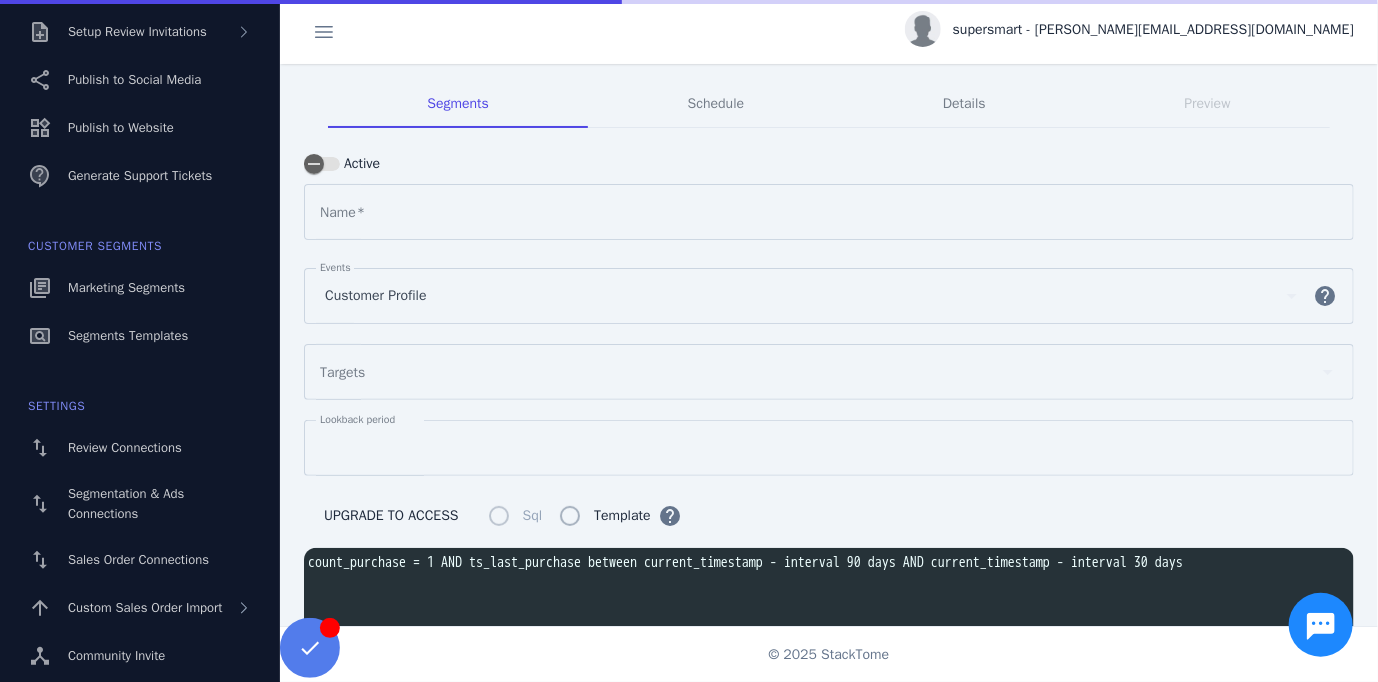 scroll, scrollTop: 36, scrollLeft: 0, axis: vertical 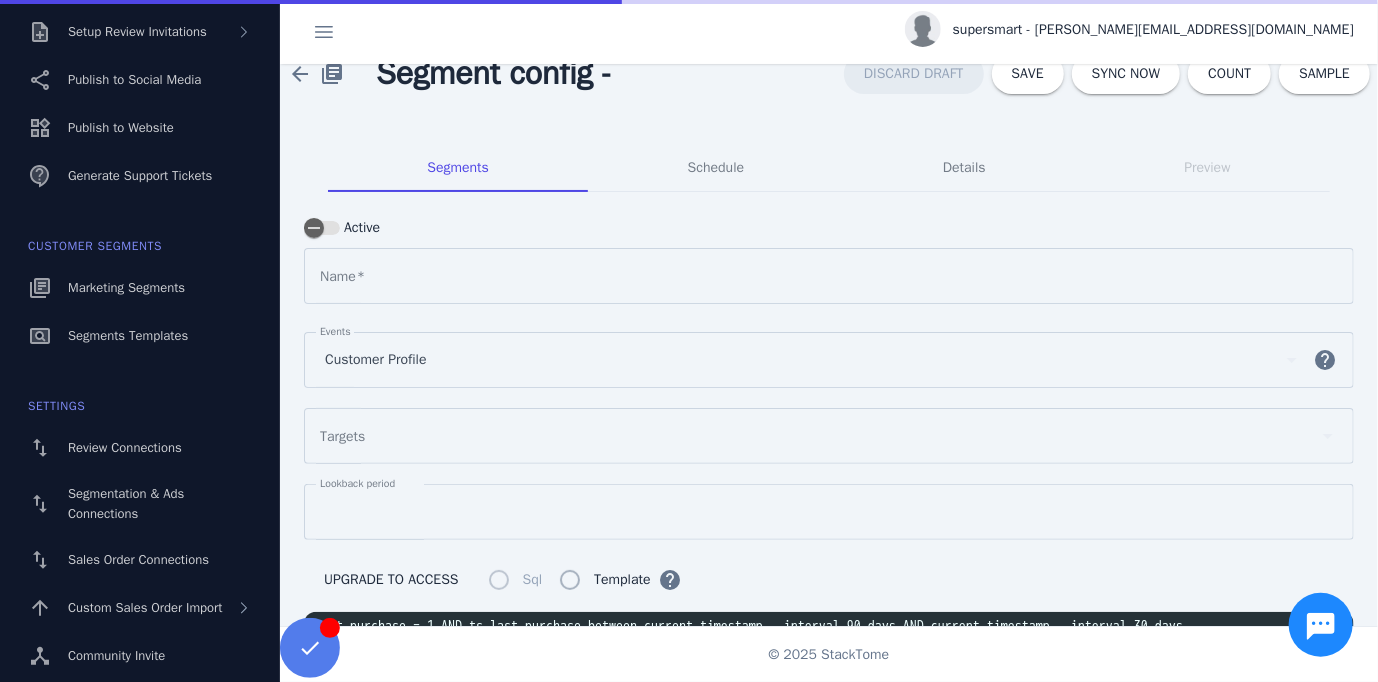 type on "**********" 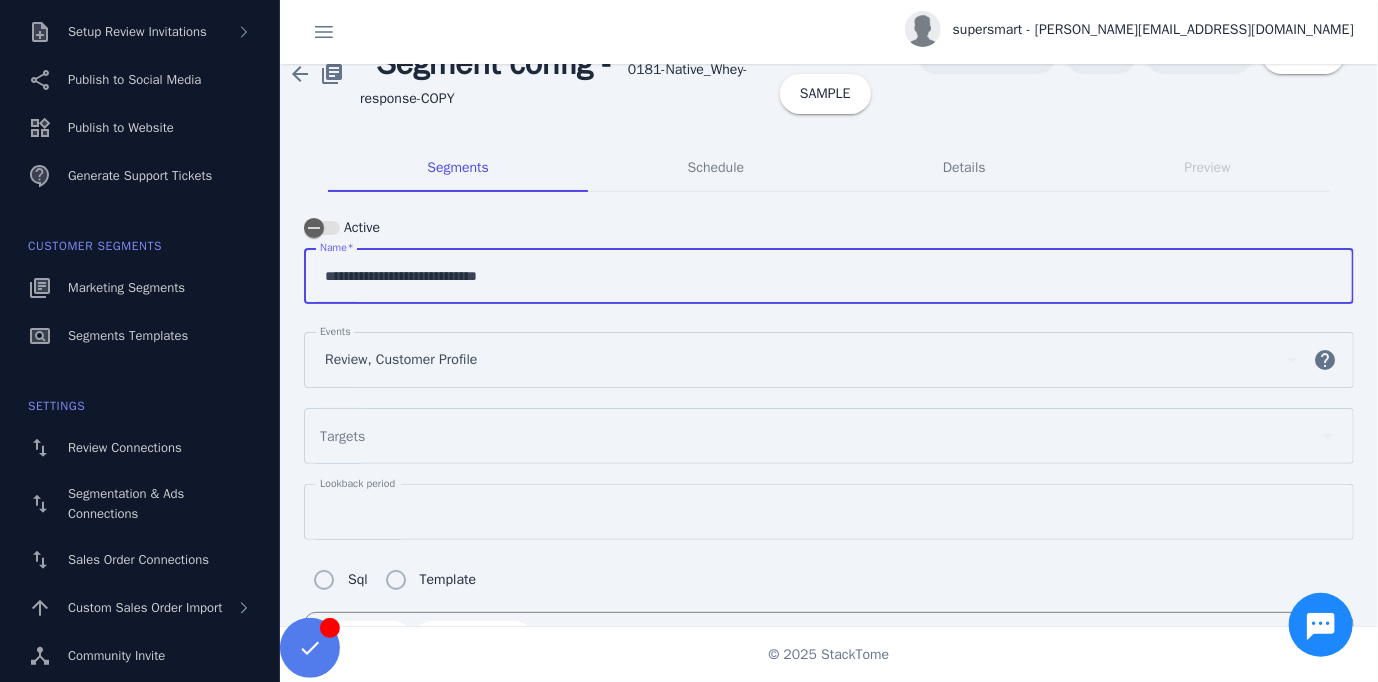 click on "**********" at bounding box center (829, 276) 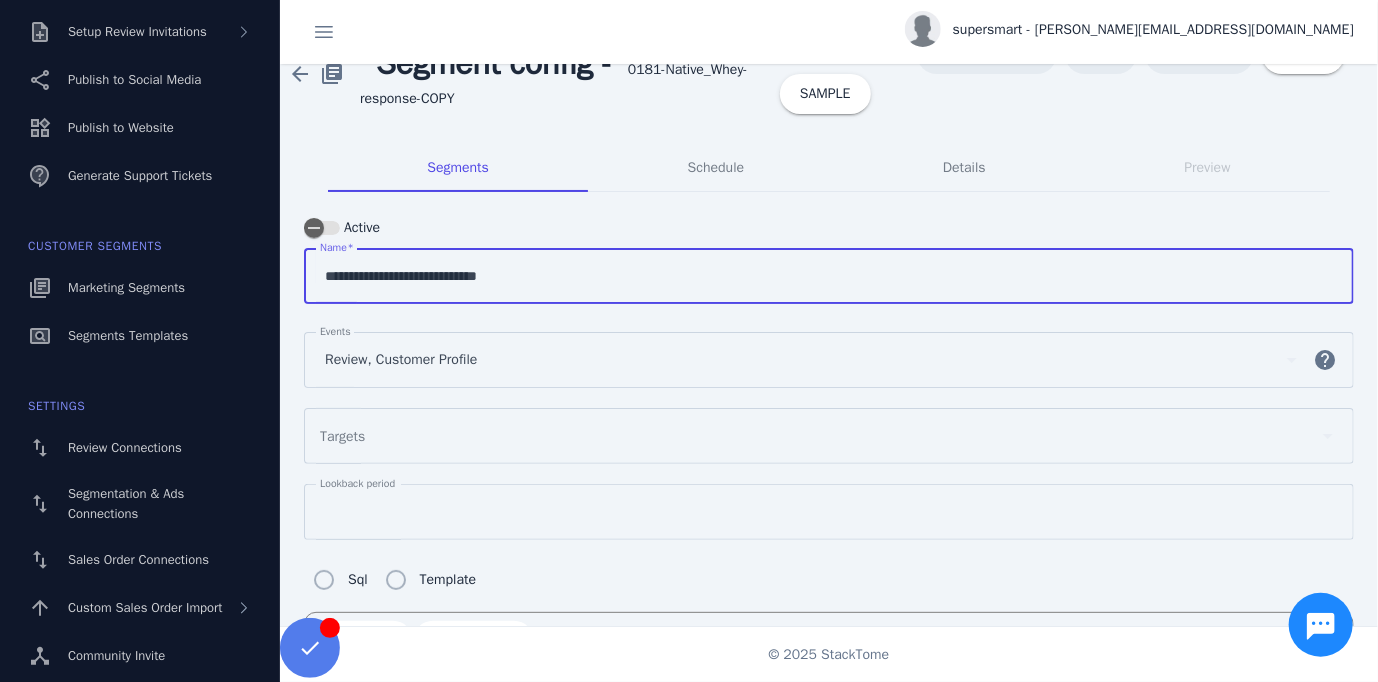 drag, startPoint x: 333, startPoint y: 273, endPoint x: 355, endPoint y: 281, distance: 23.409399 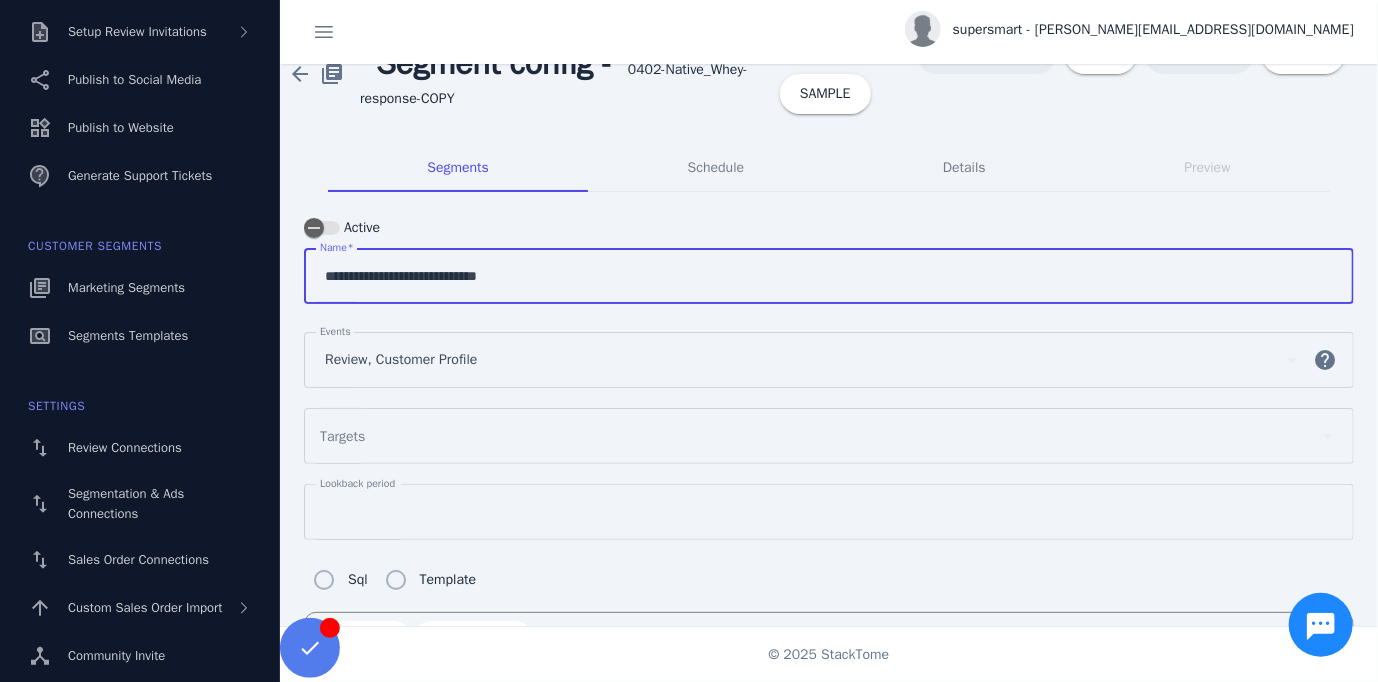 drag, startPoint x: 506, startPoint y: 277, endPoint x: 556, endPoint y: 276, distance: 50.01 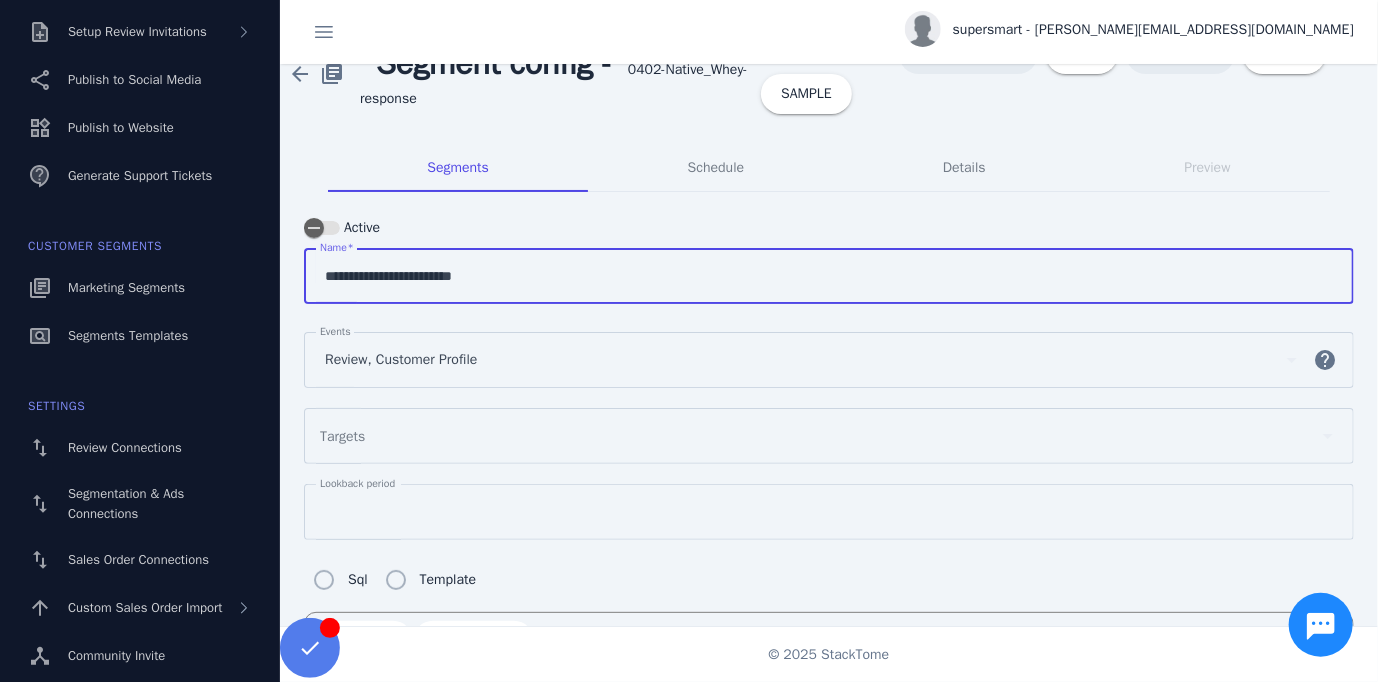 drag, startPoint x: 440, startPoint y: 273, endPoint x: 359, endPoint y: 279, distance: 81.22192 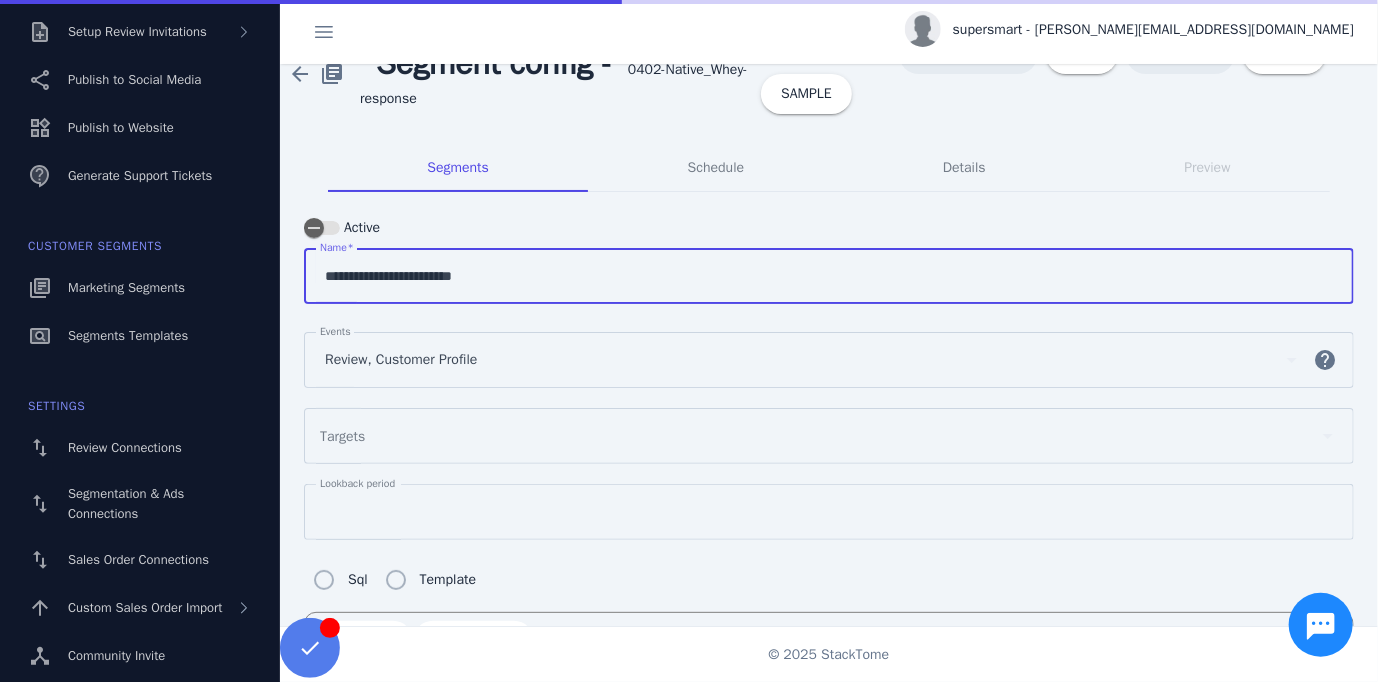 paste on "**********" 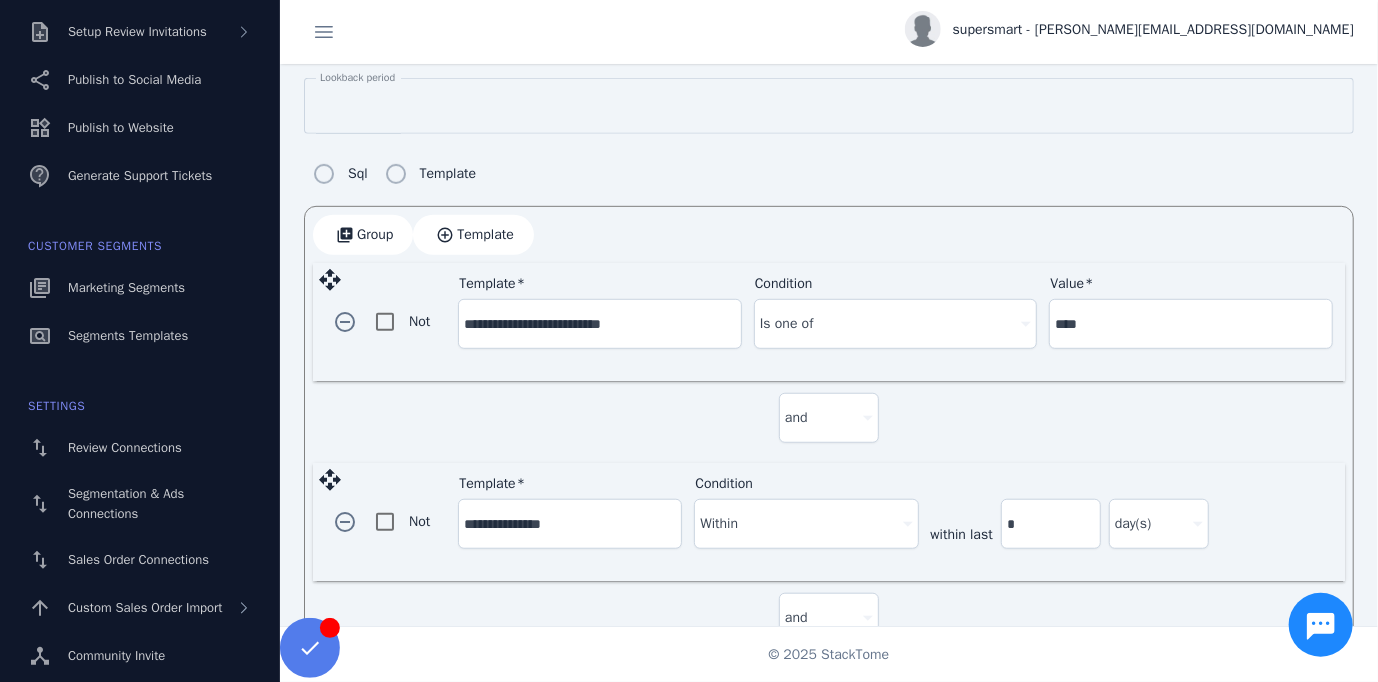 scroll, scrollTop: 536, scrollLeft: 0, axis: vertical 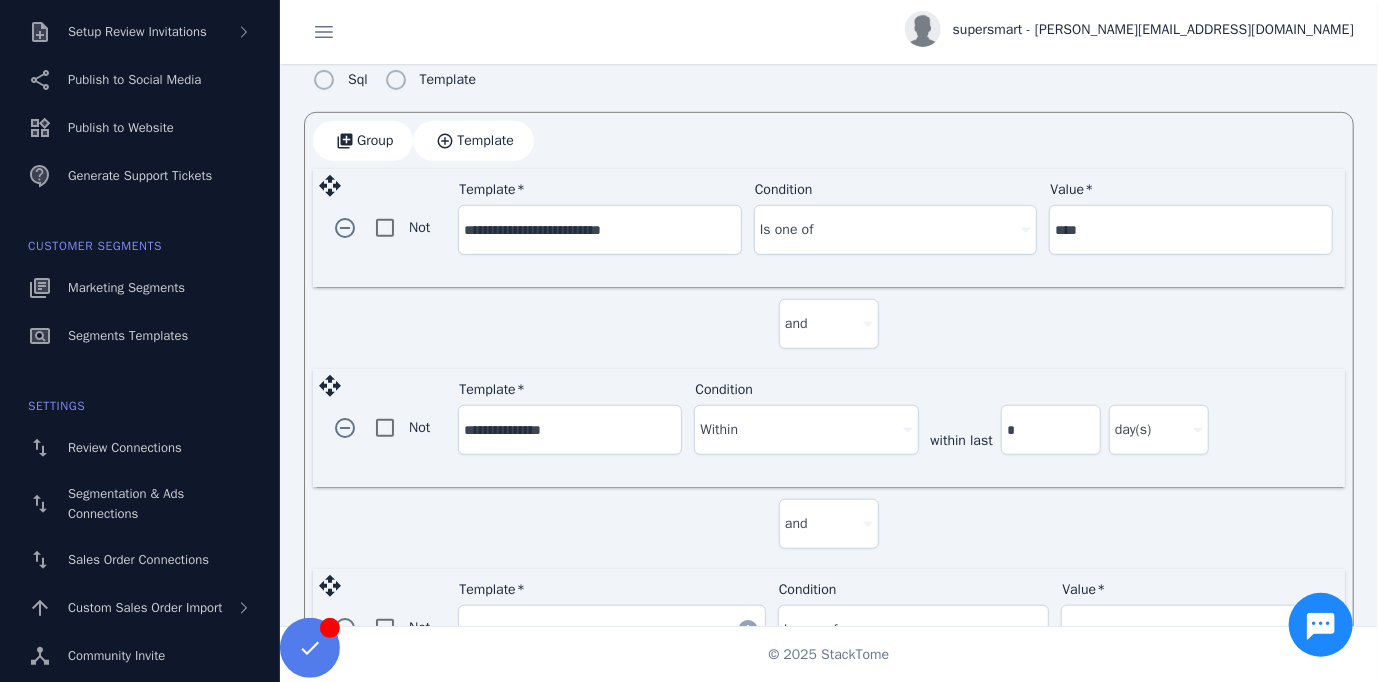 type on "**********" 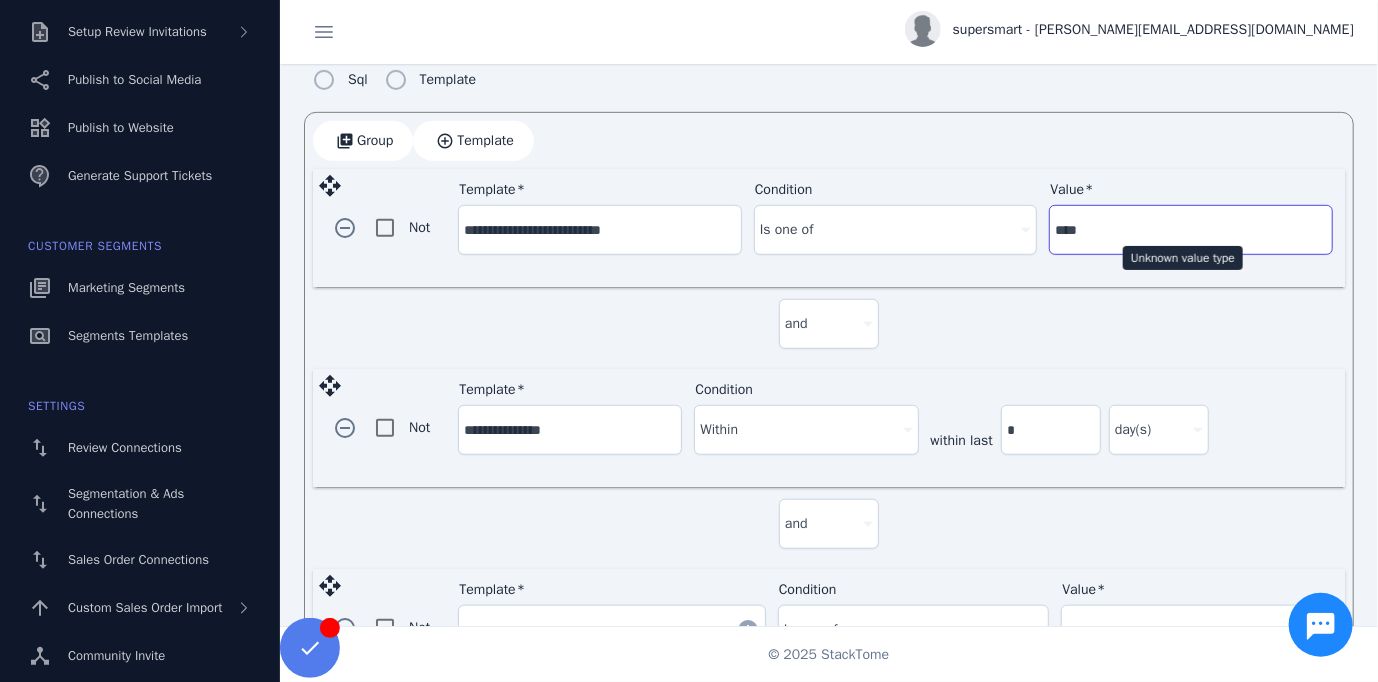 drag, startPoint x: 1104, startPoint y: 233, endPoint x: 1060, endPoint y: 230, distance: 44.102154 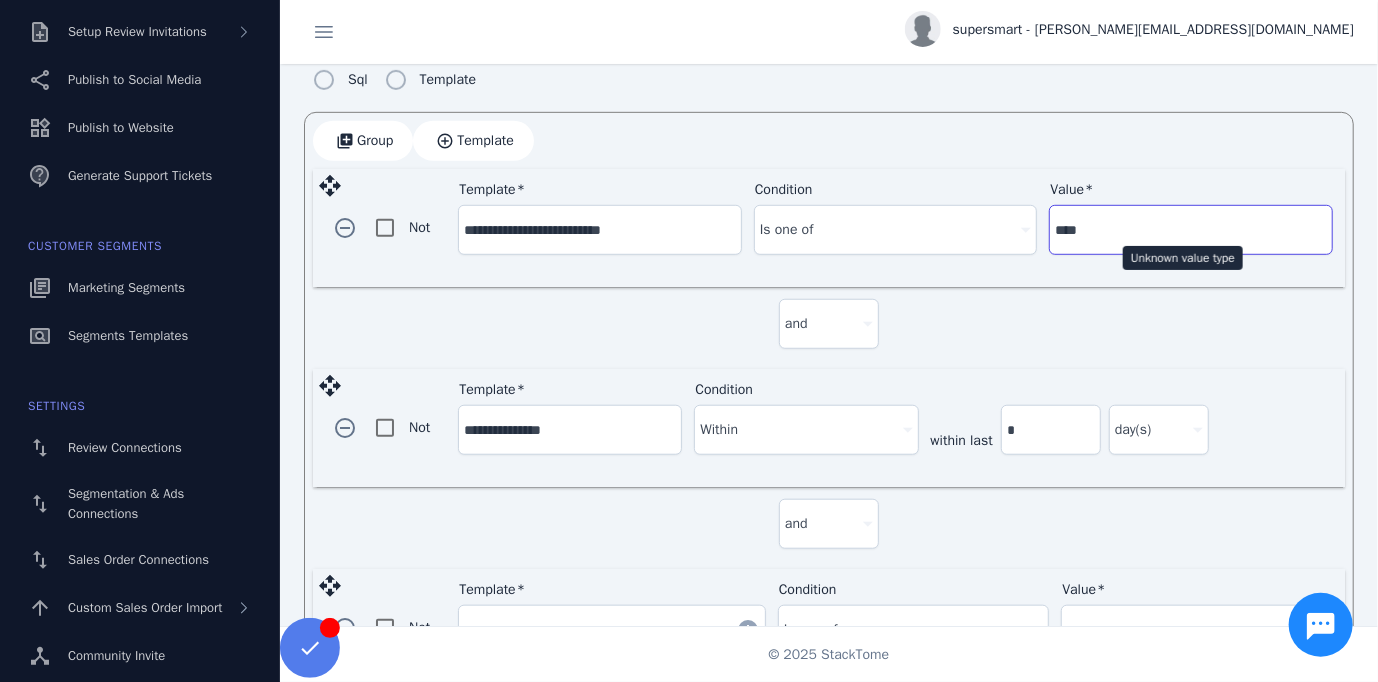 click on "****" at bounding box center (1191, 230) 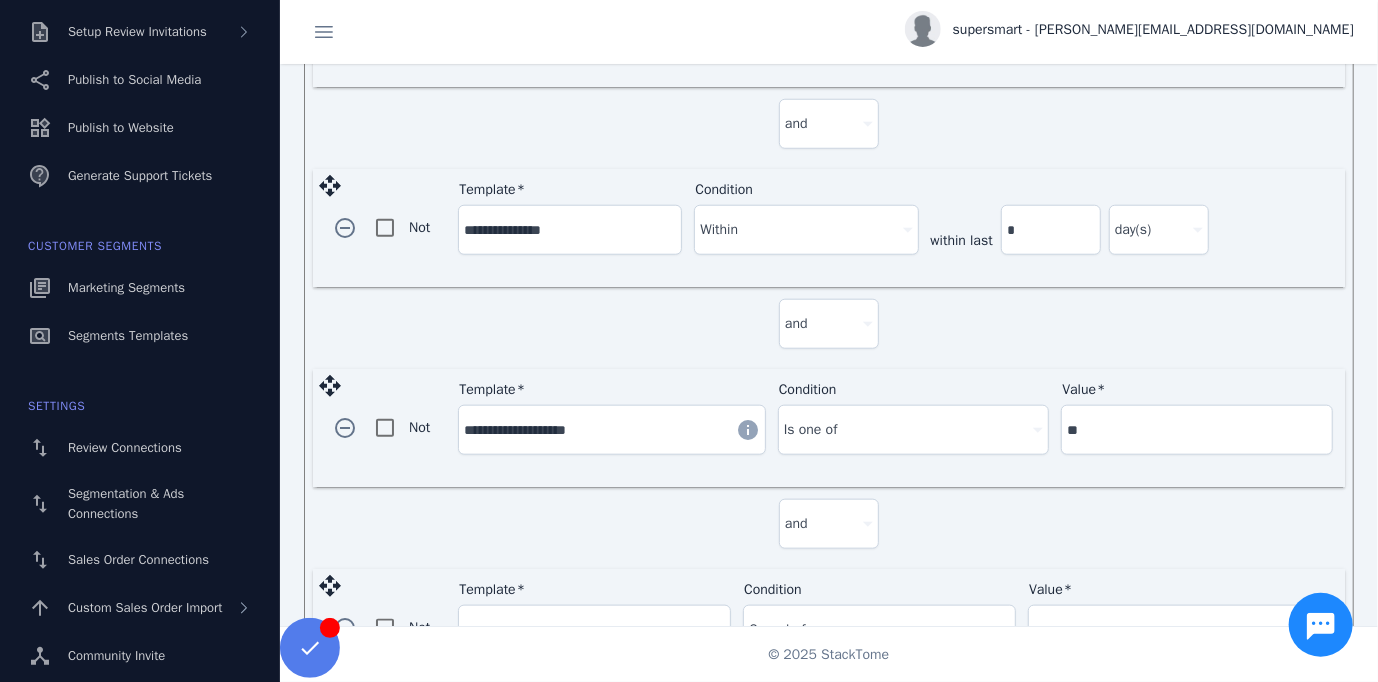 scroll, scrollTop: 819, scrollLeft: 0, axis: vertical 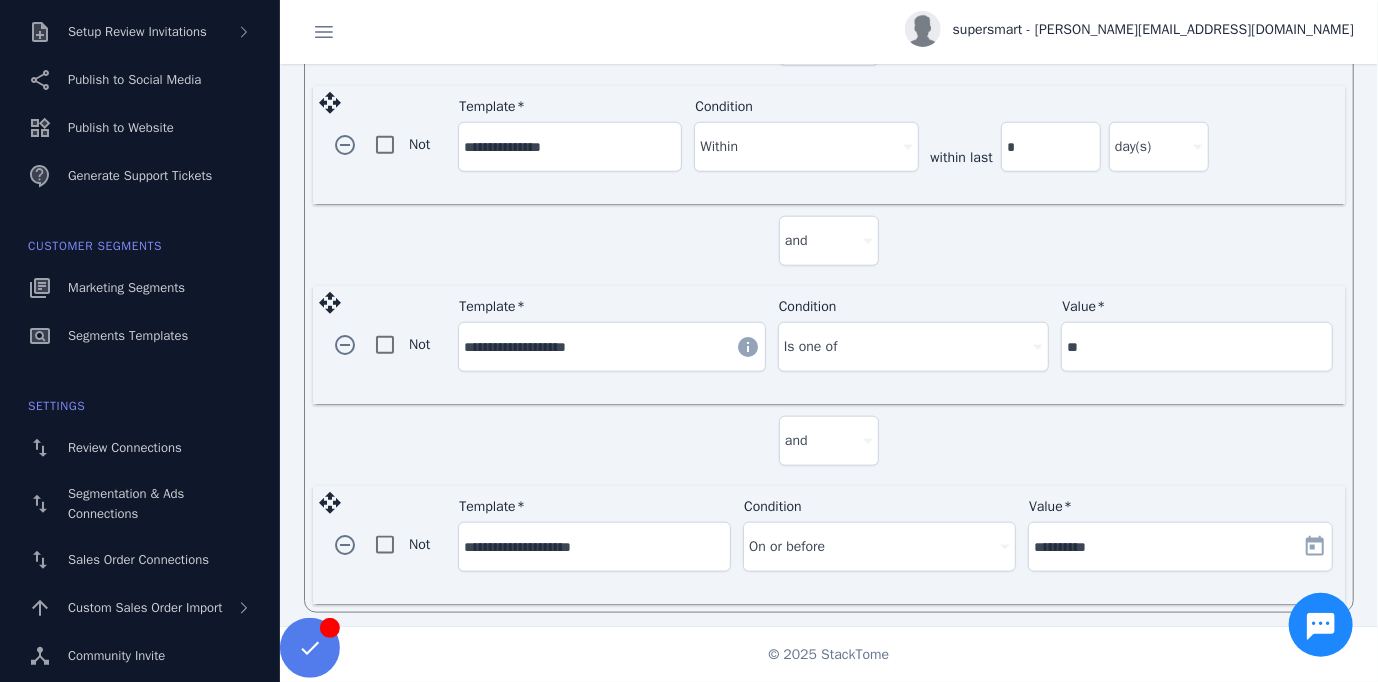 type on "****" 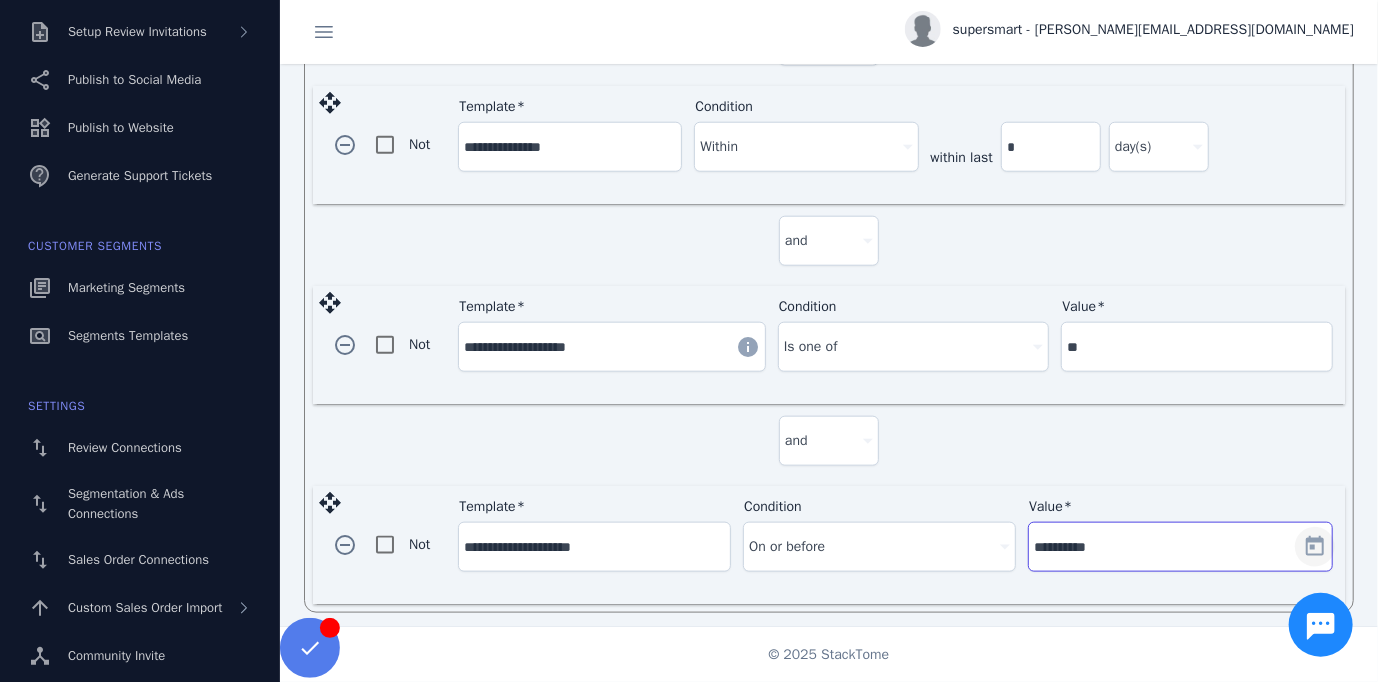 click at bounding box center (1315, 547) 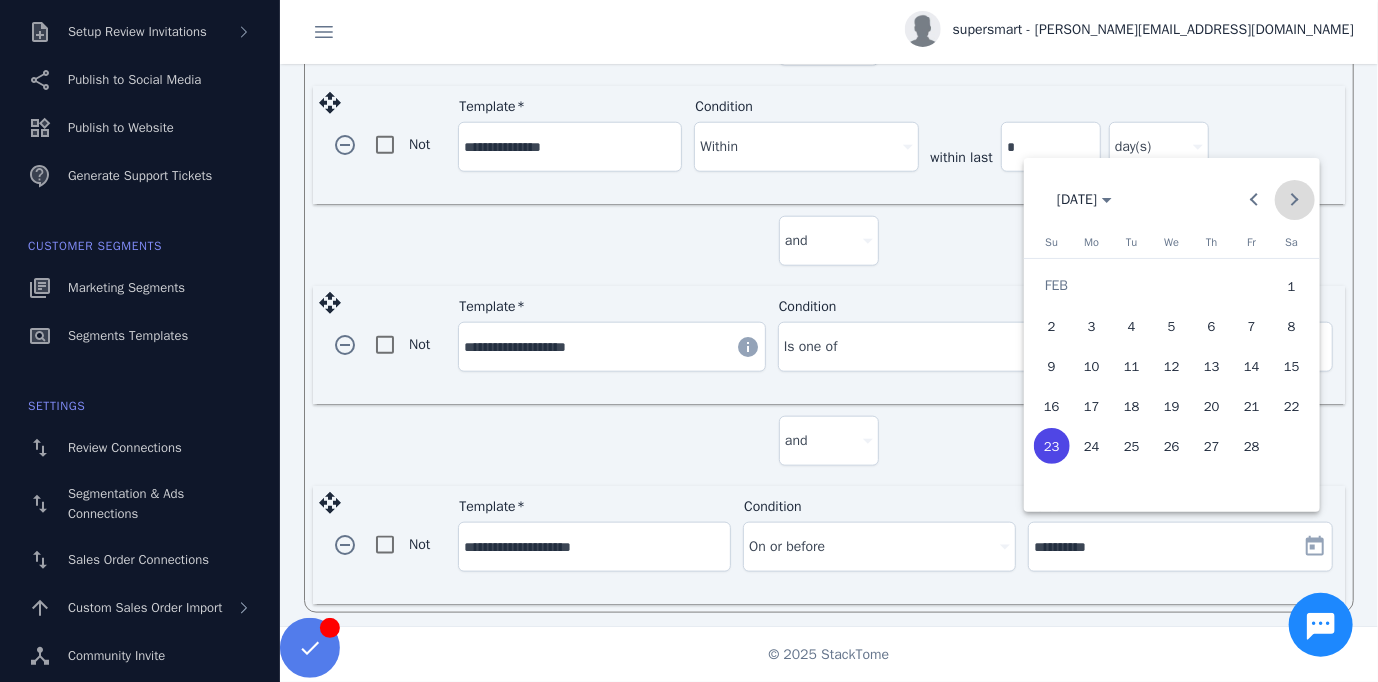 click at bounding box center (1295, 200) 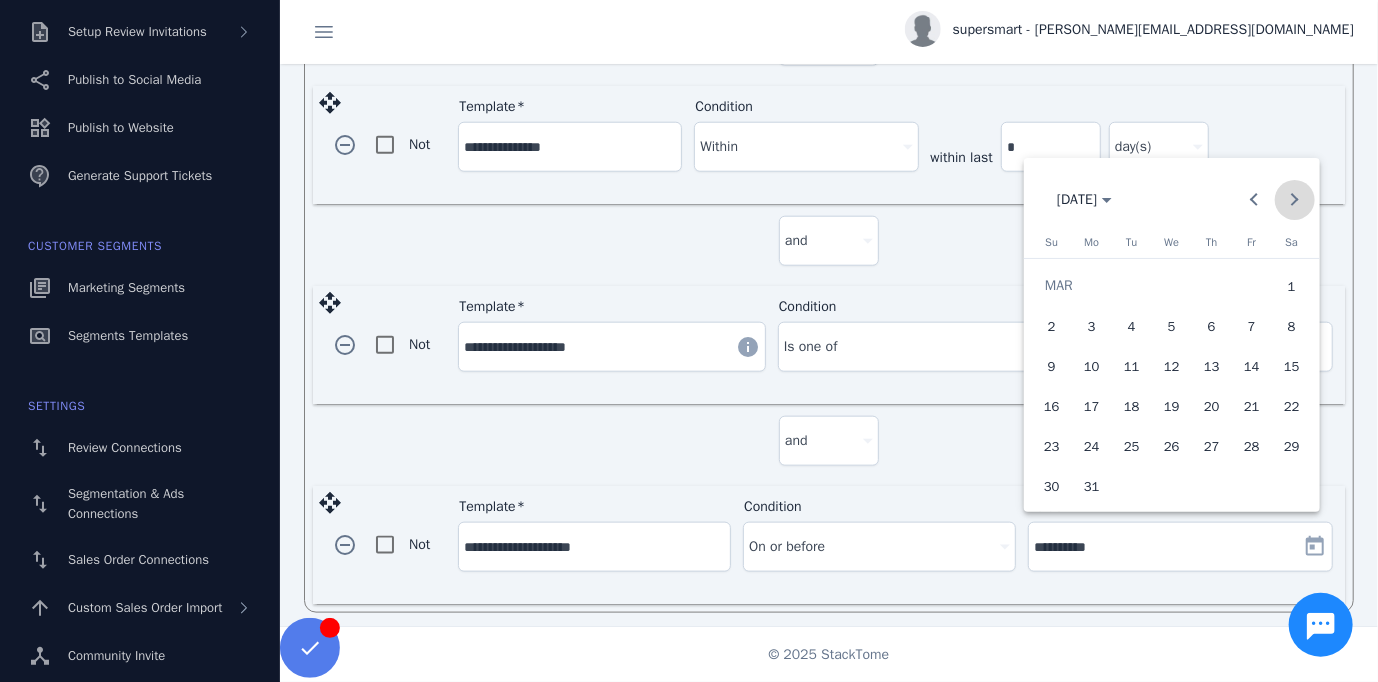 click at bounding box center [1295, 200] 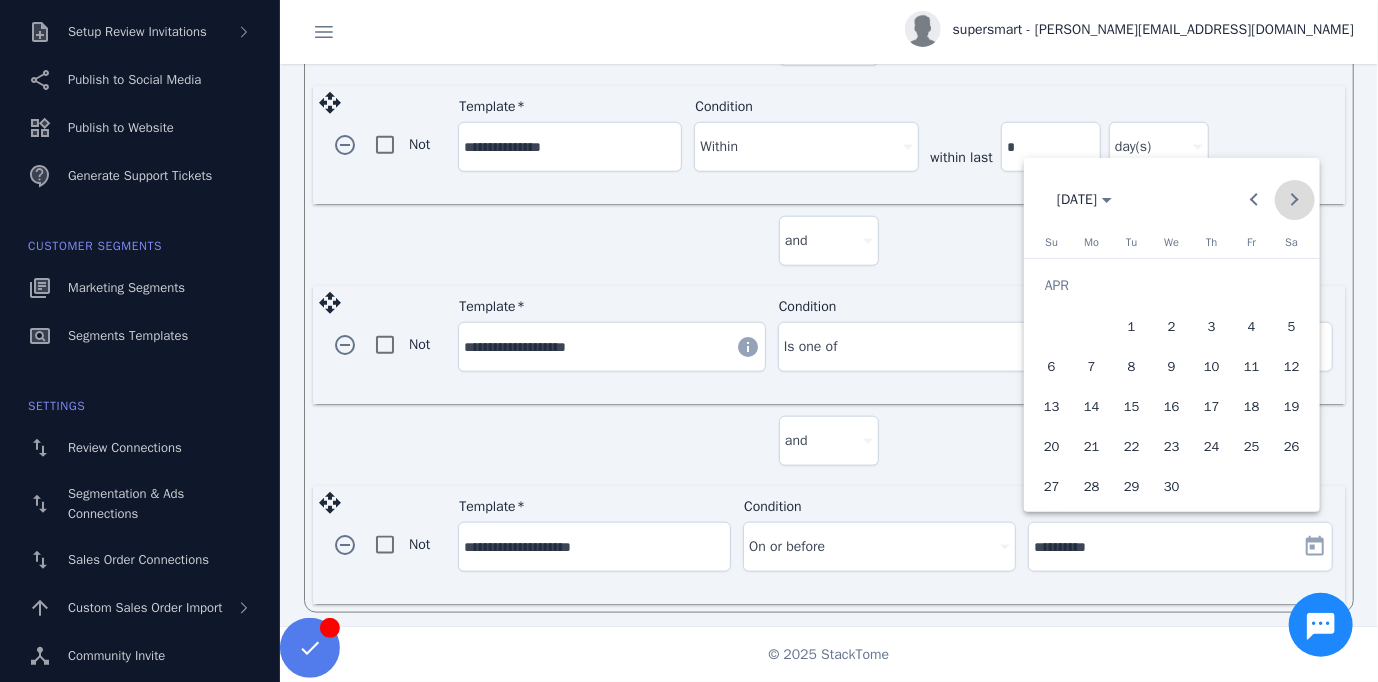 click at bounding box center [1295, 200] 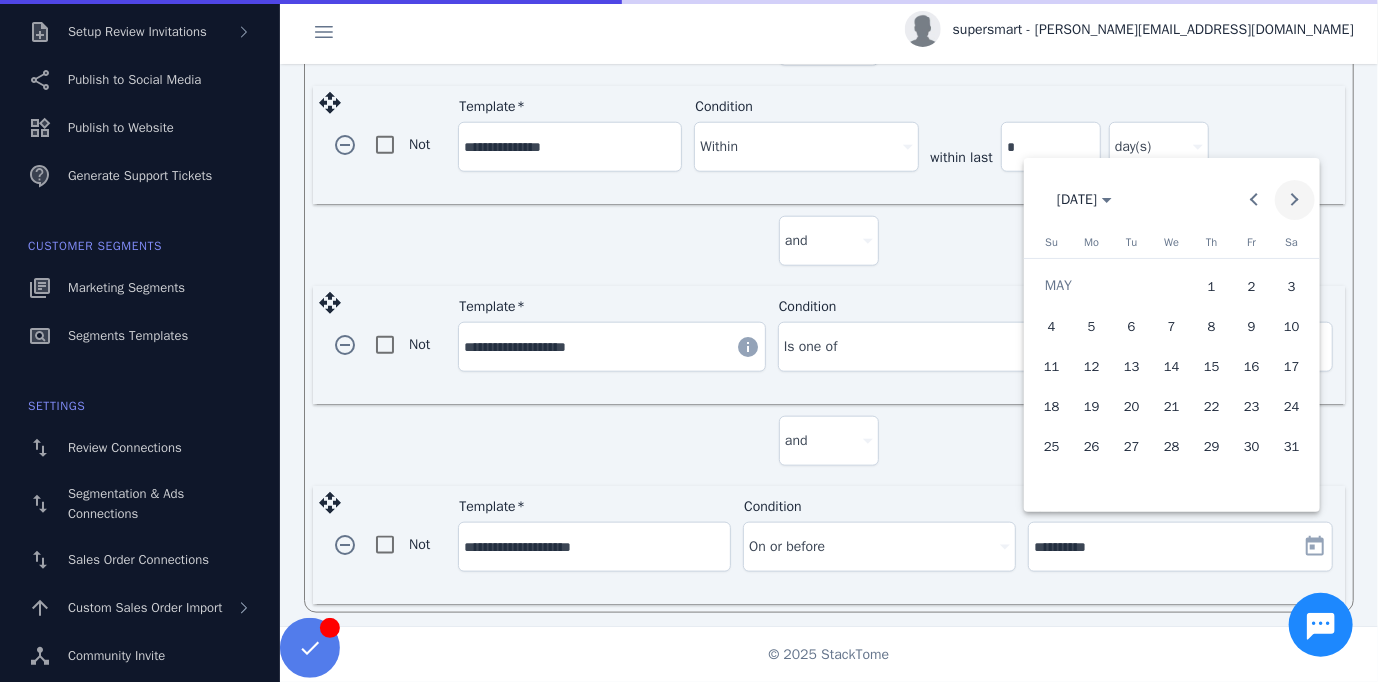 click at bounding box center (1295, 200) 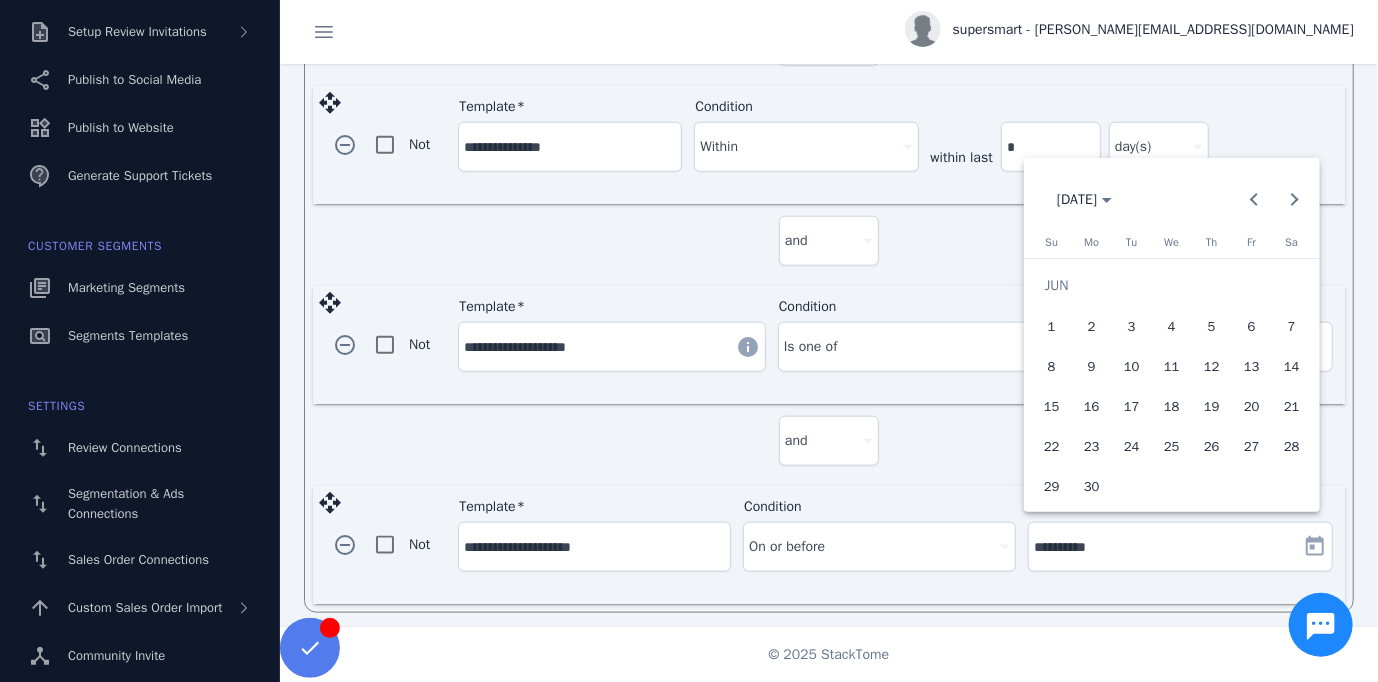 click on "1" at bounding box center (1052, 326) 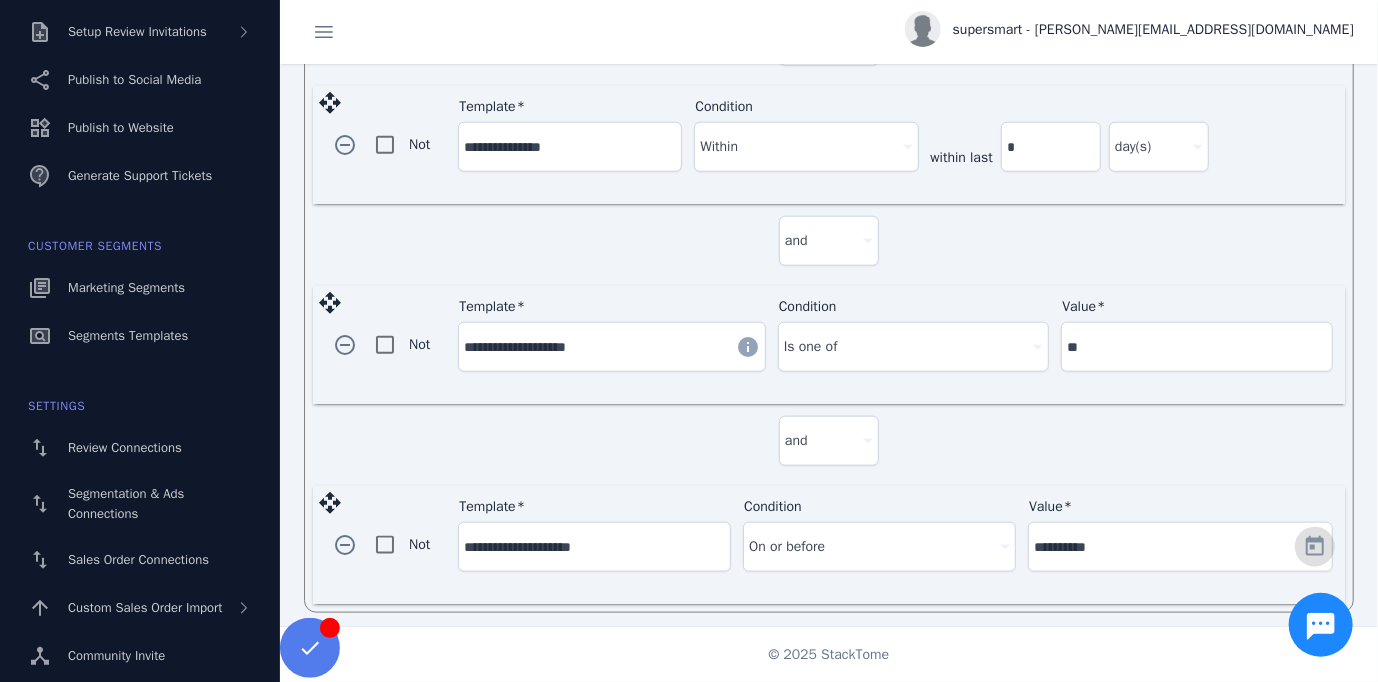 click on "**********" 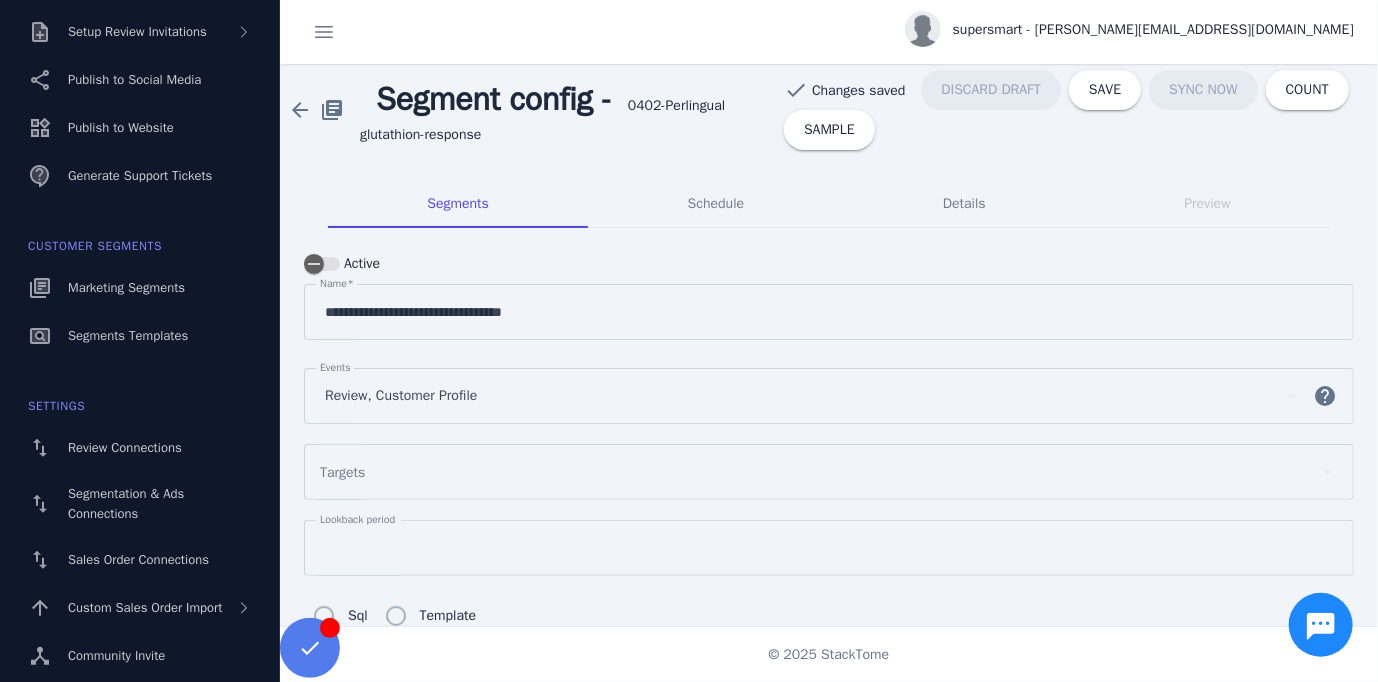scroll, scrollTop: 0, scrollLeft: 0, axis: both 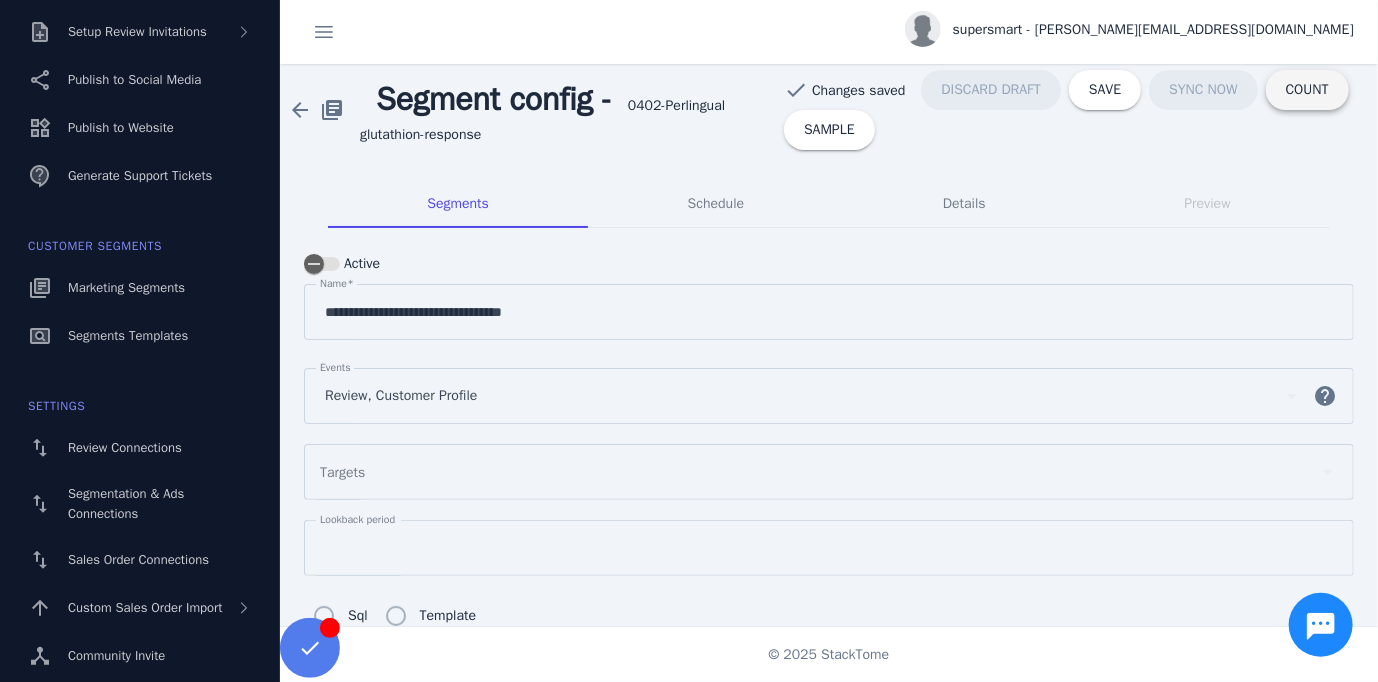 click on "COUNT" 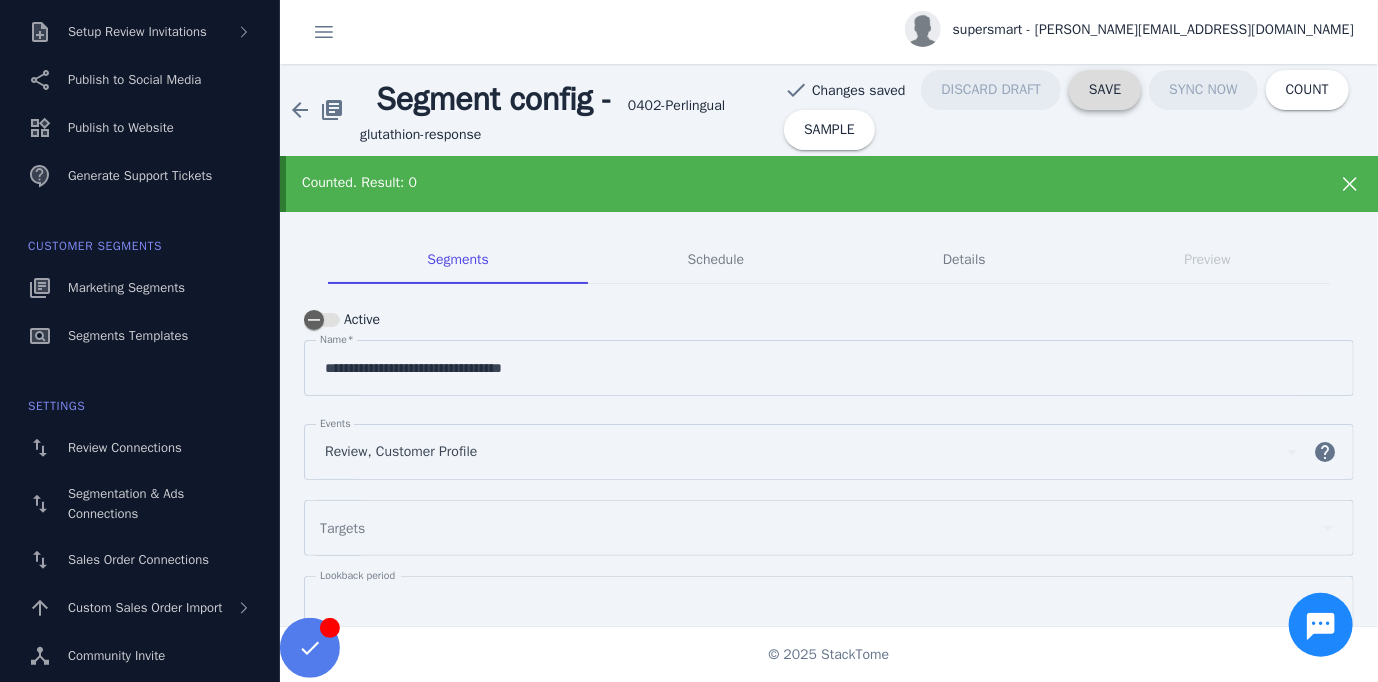 click on "SAVE" 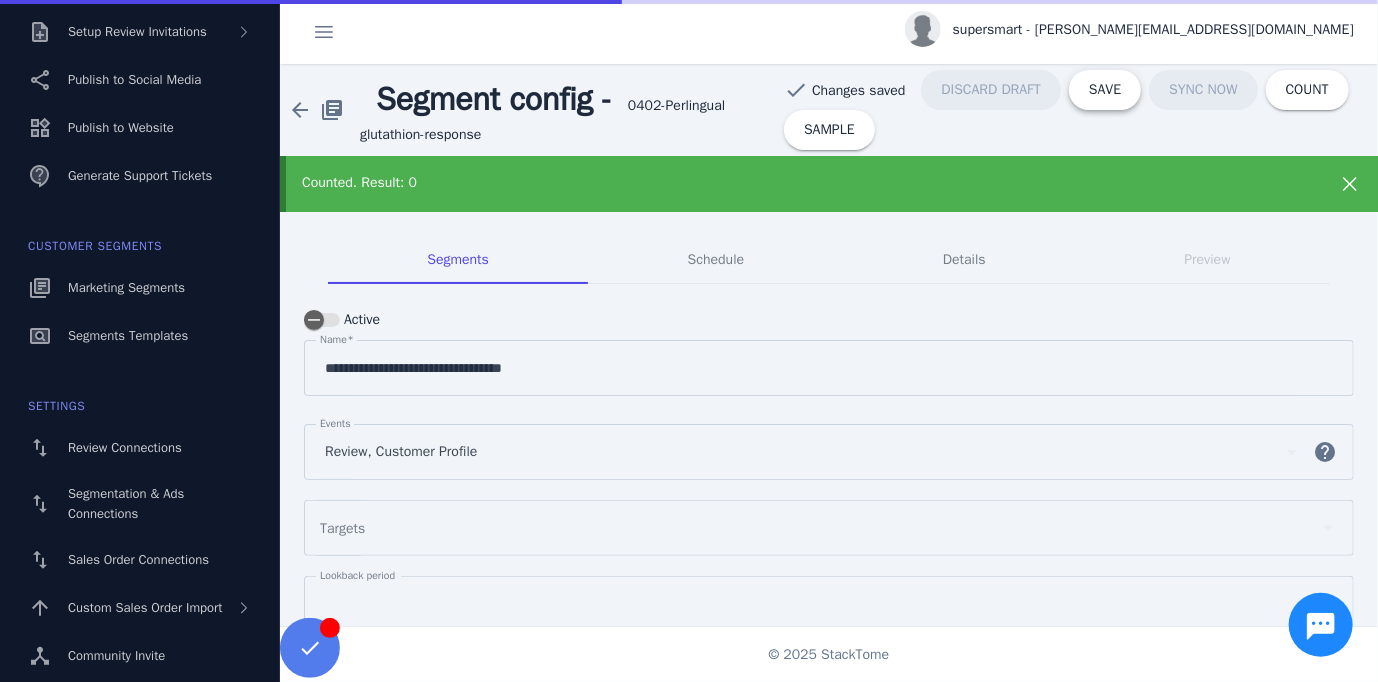 type on "**********" 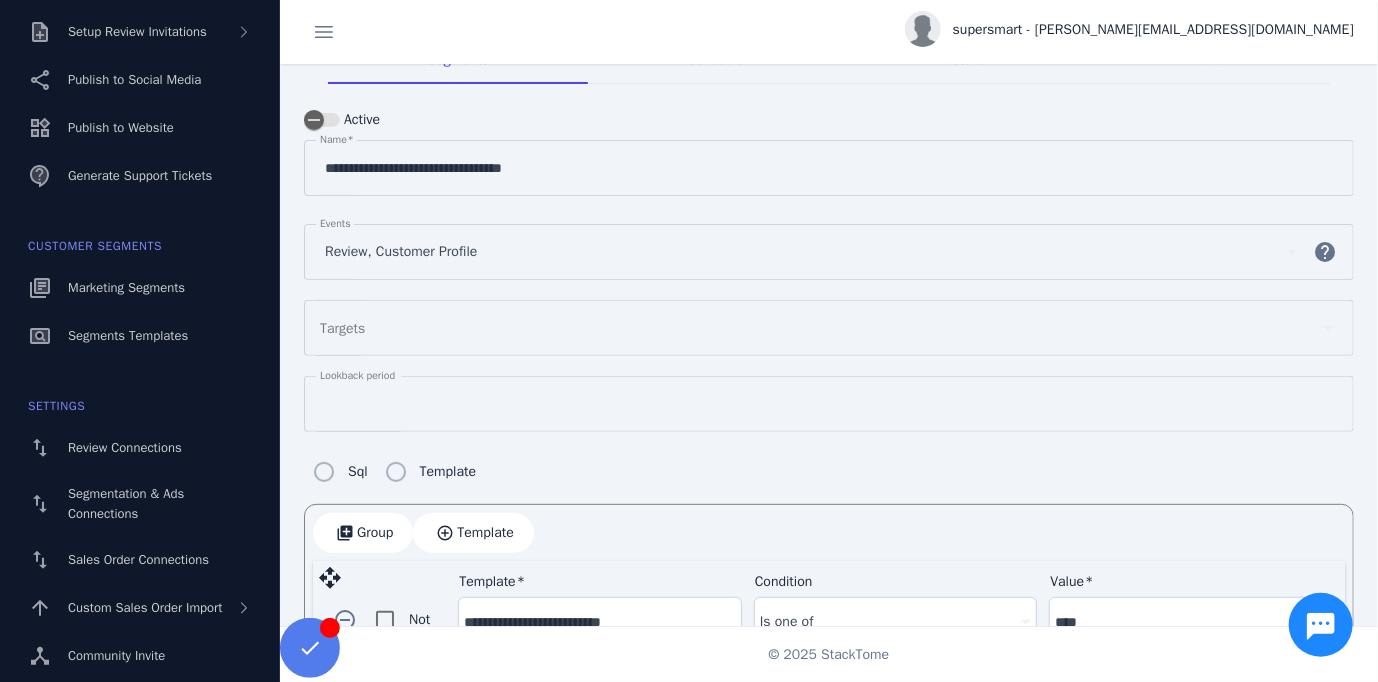 scroll, scrollTop: 0, scrollLeft: 0, axis: both 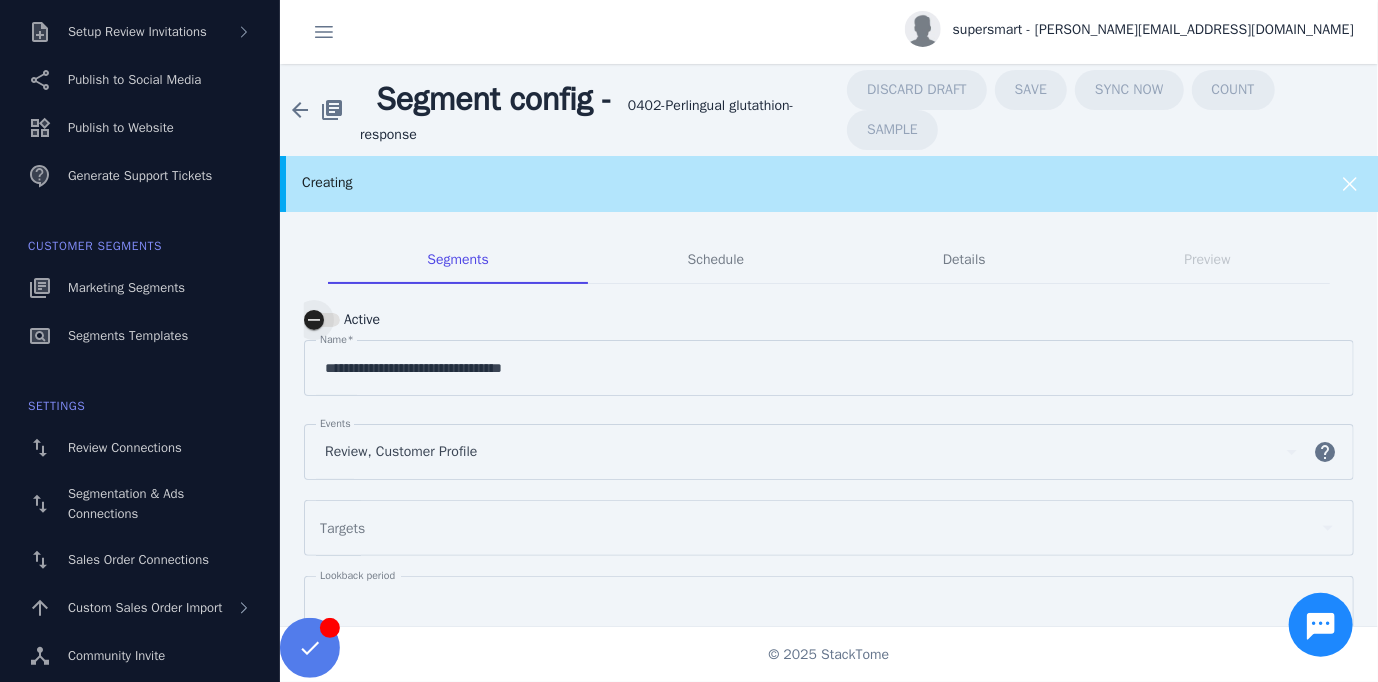 click at bounding box center [322, 320] 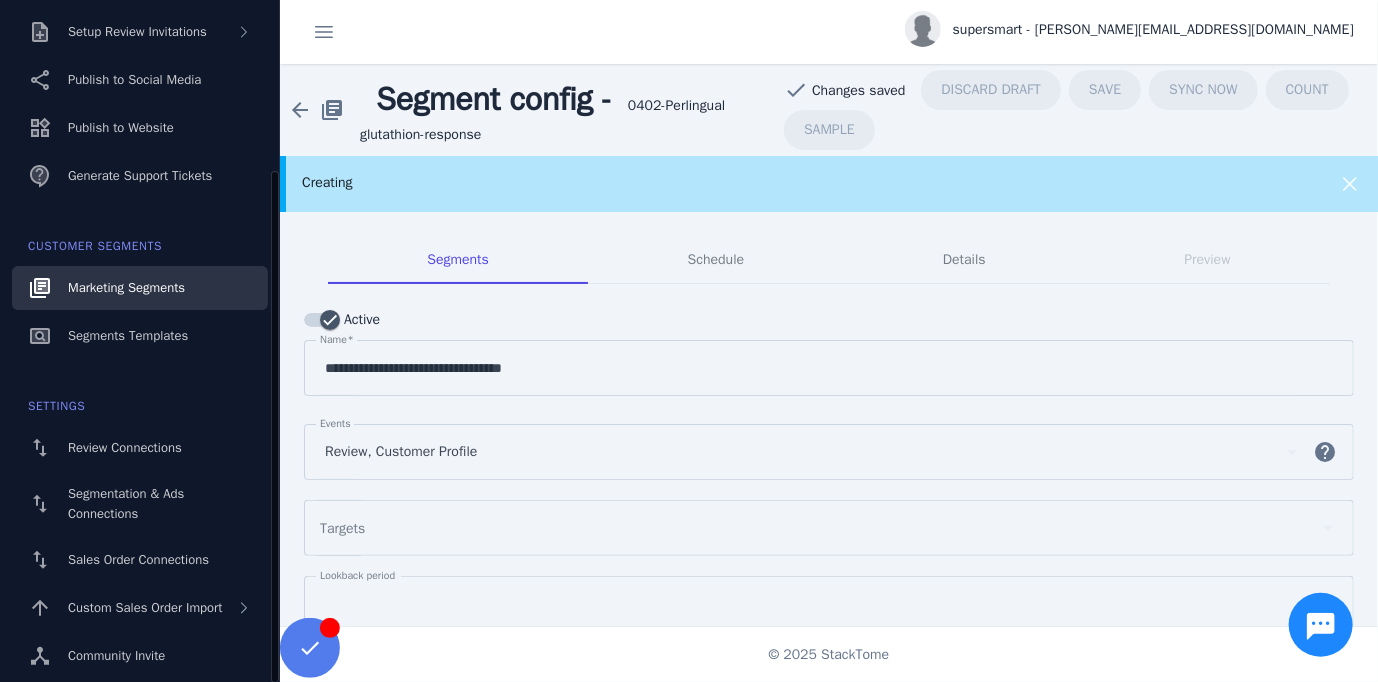 click on "Marketing Segments" 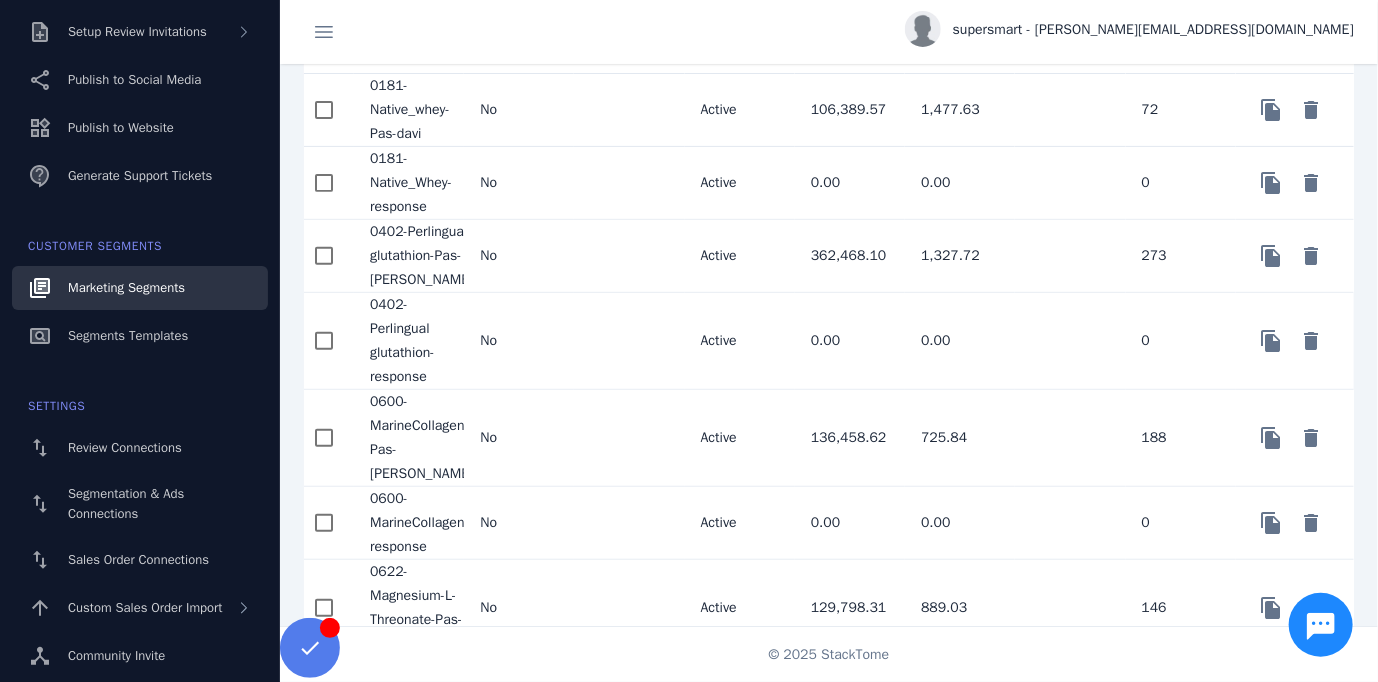 scroll, scrollTop: 204, scrollLeft: 0, axis: vertical 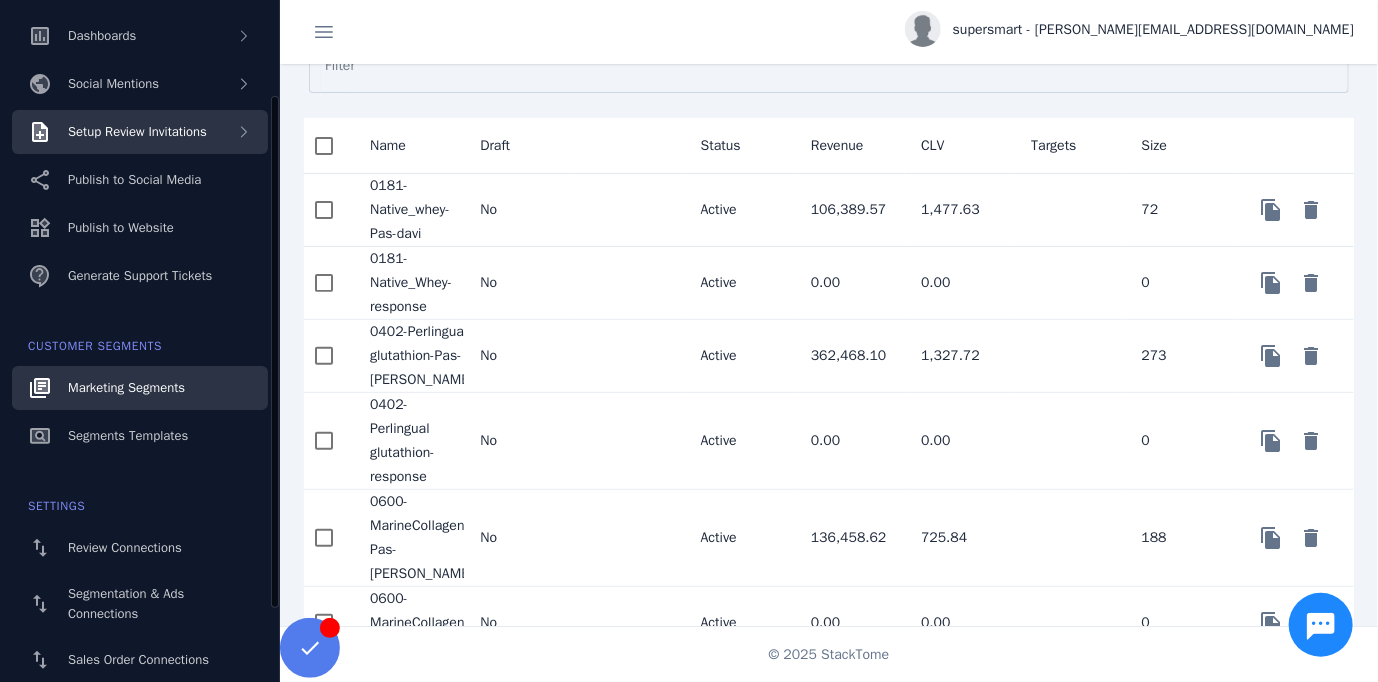 click on "Setup Review Invitations" 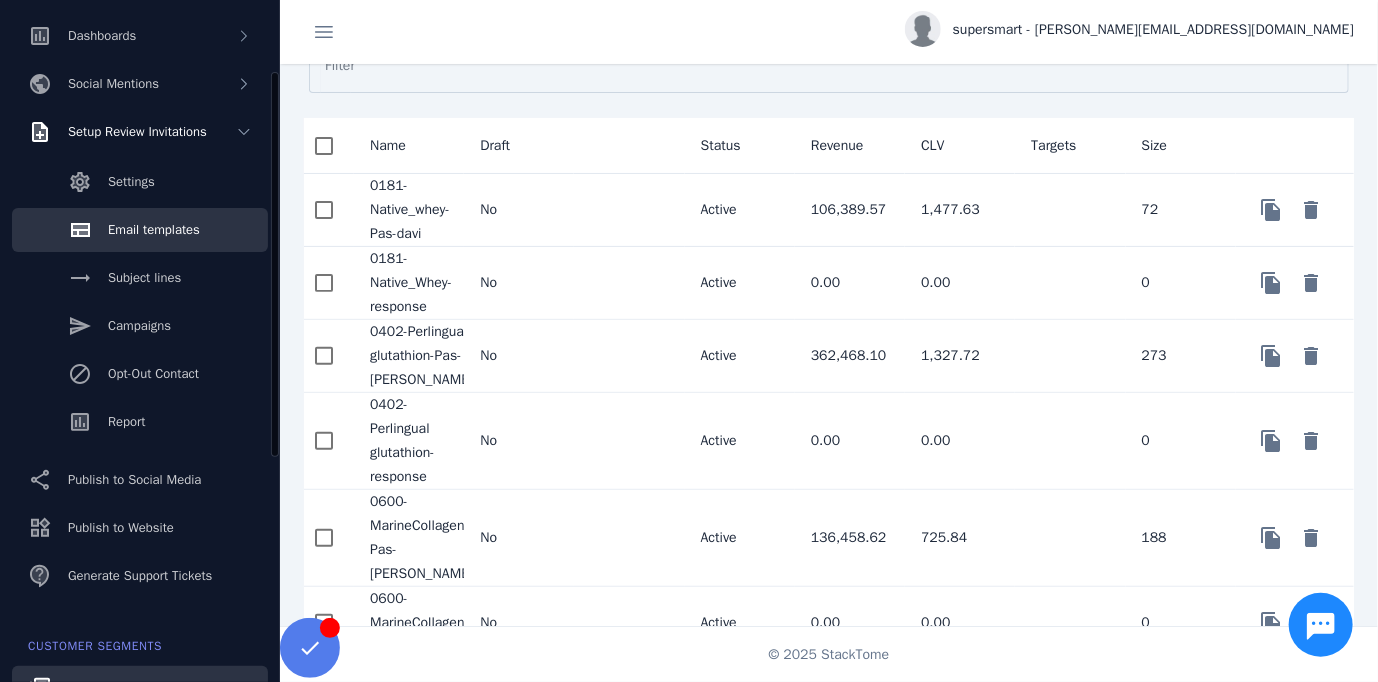 click on "Email templates" 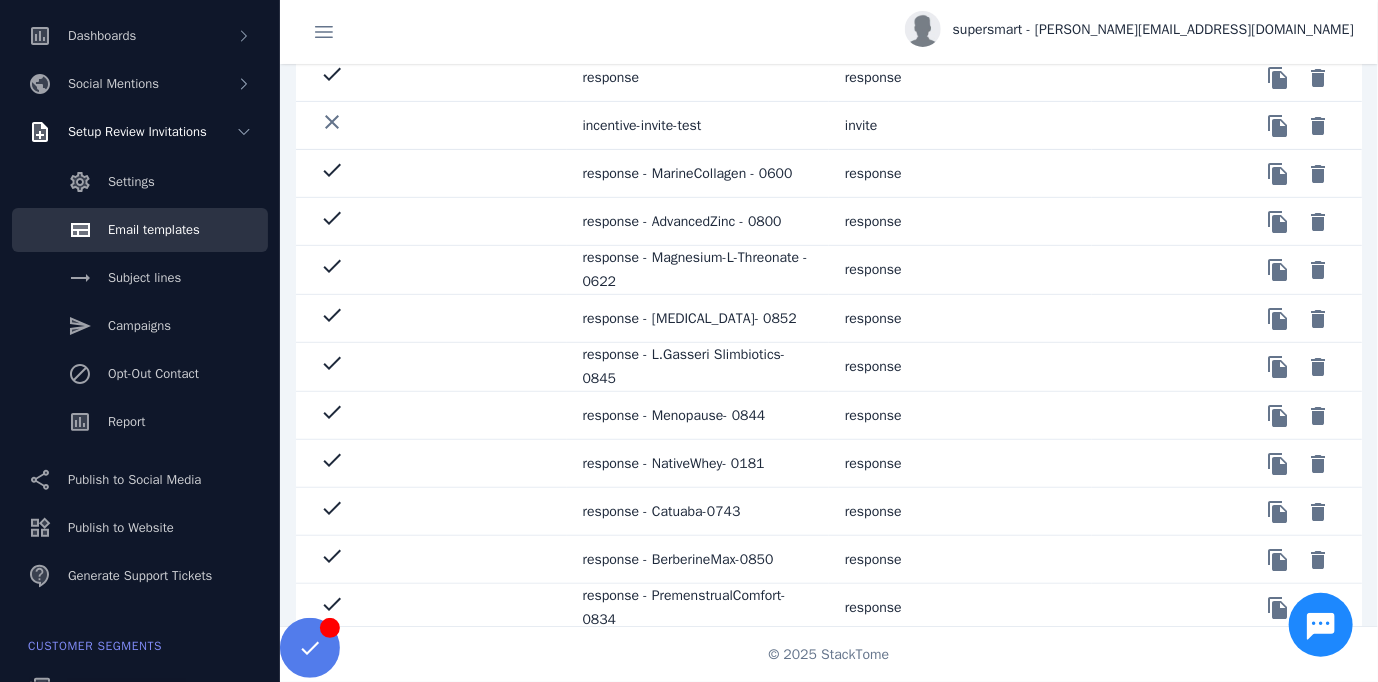 scroll, scrollTop: 518, scrollLeft: 0, axis: vertical 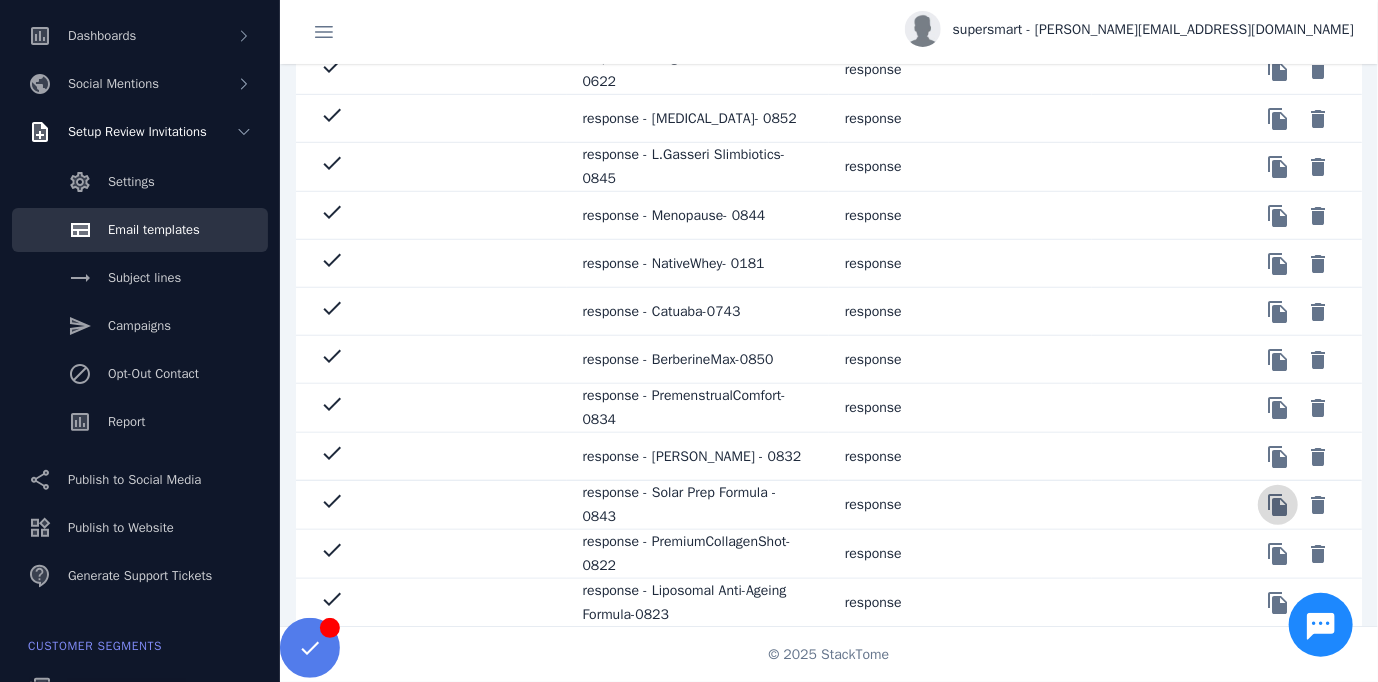 click 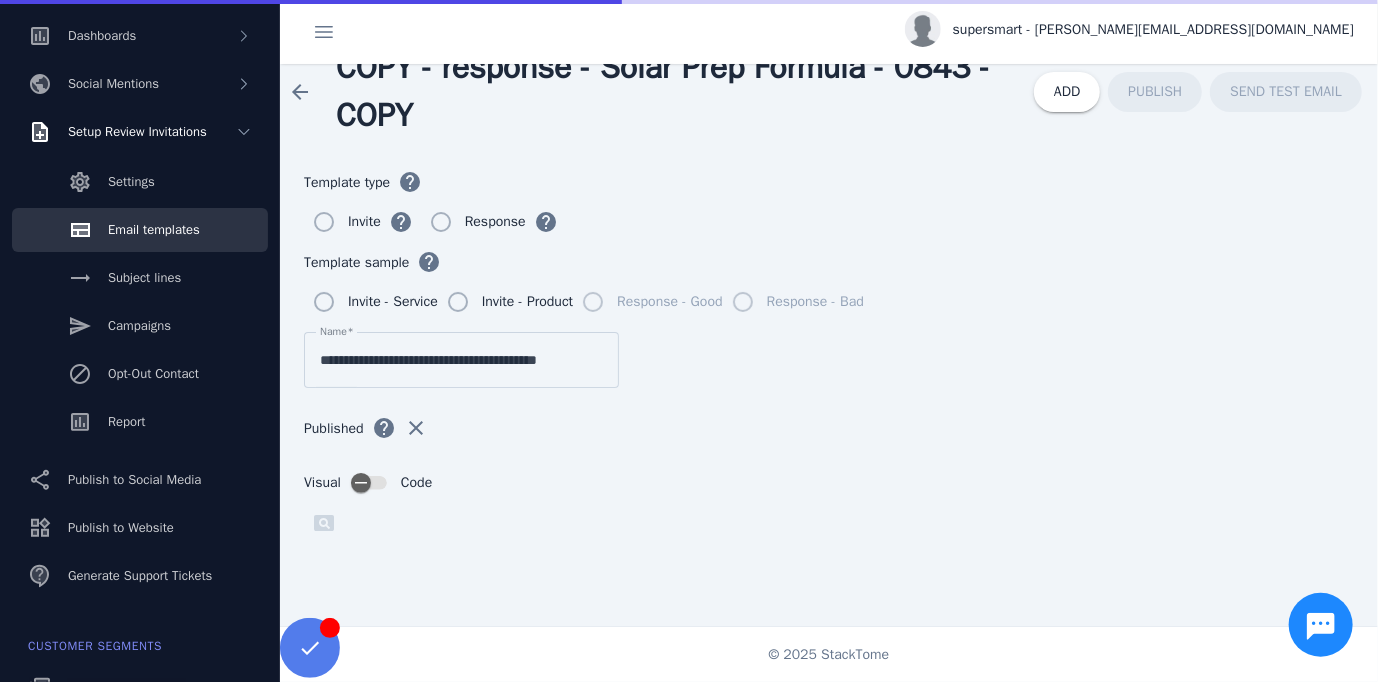 scroll, scrollTop: 0, scrollLeft: 0, axis: both 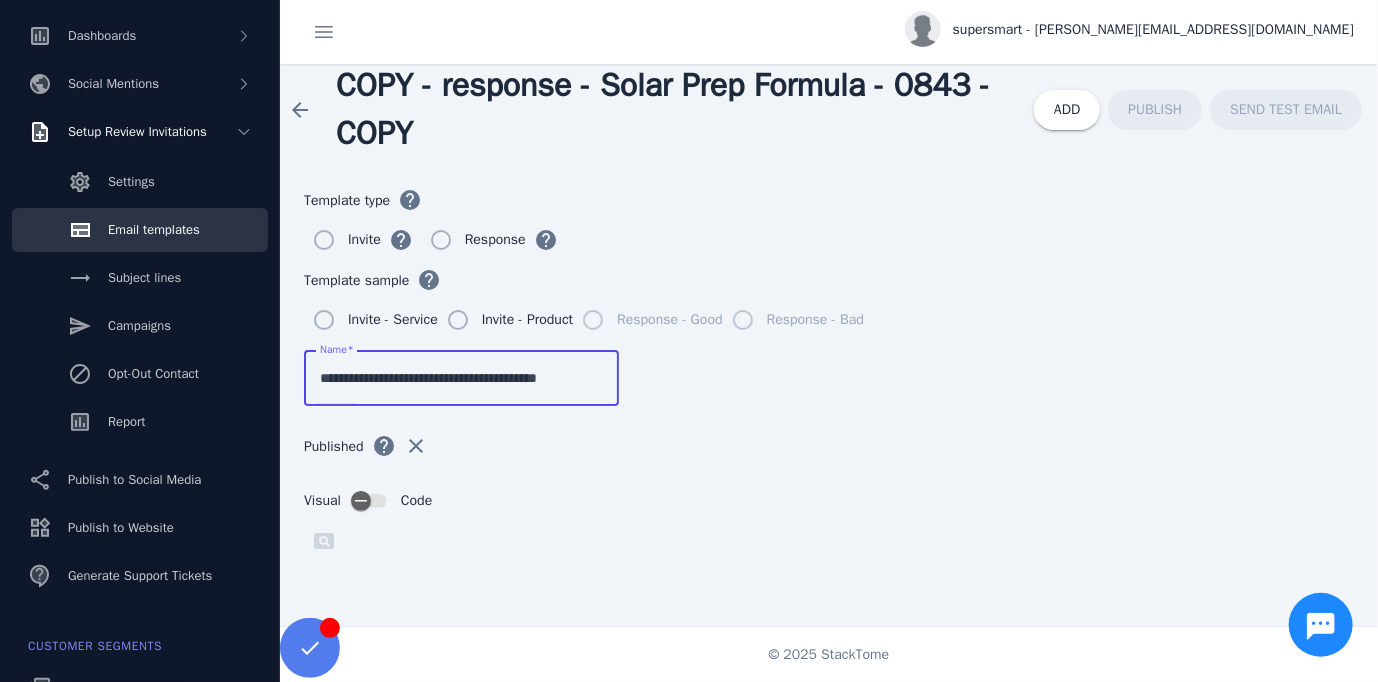 drag, startPoint x: 389, startPoint y: 381, endPoint x: 510, endPoint y: 384, distance: 121.037186 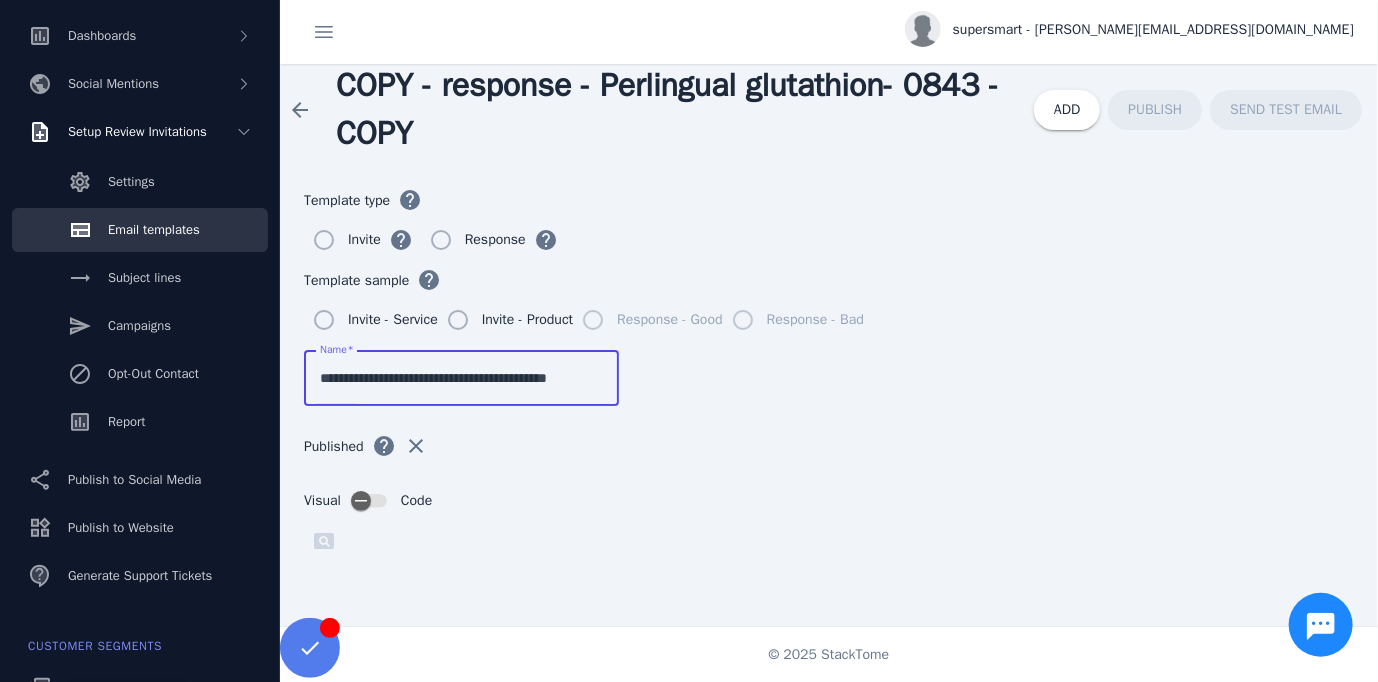 scroll, scrollTop: 0, scrollLeft: 4, axis: horizontal 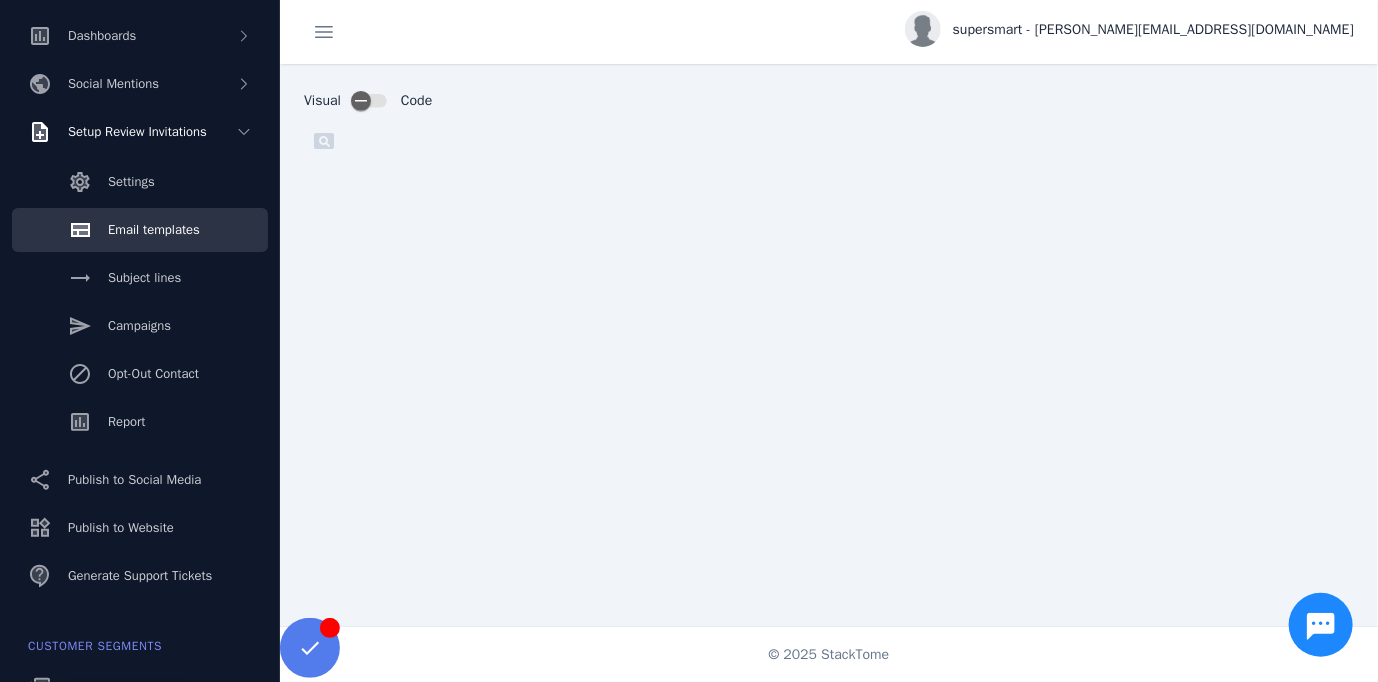 type on "**********" 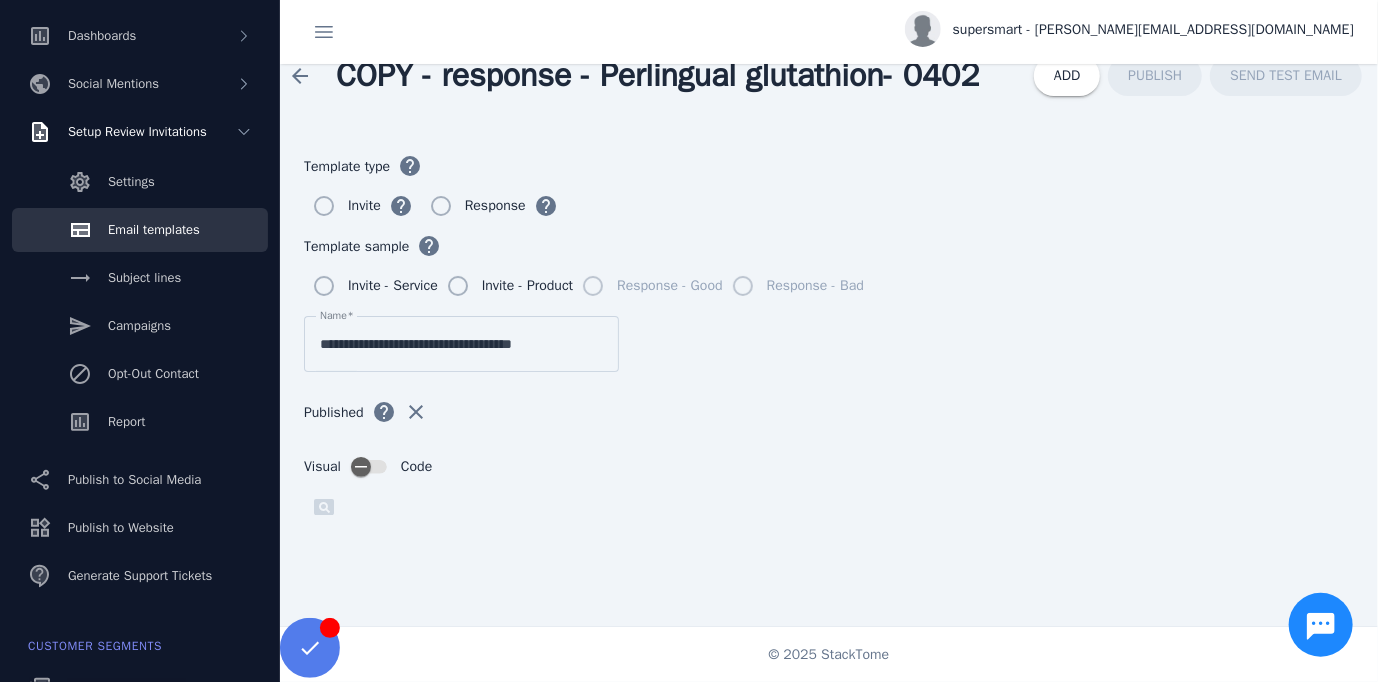 scroll, scrollTop: 0, scrollLeft: 0, axis: both 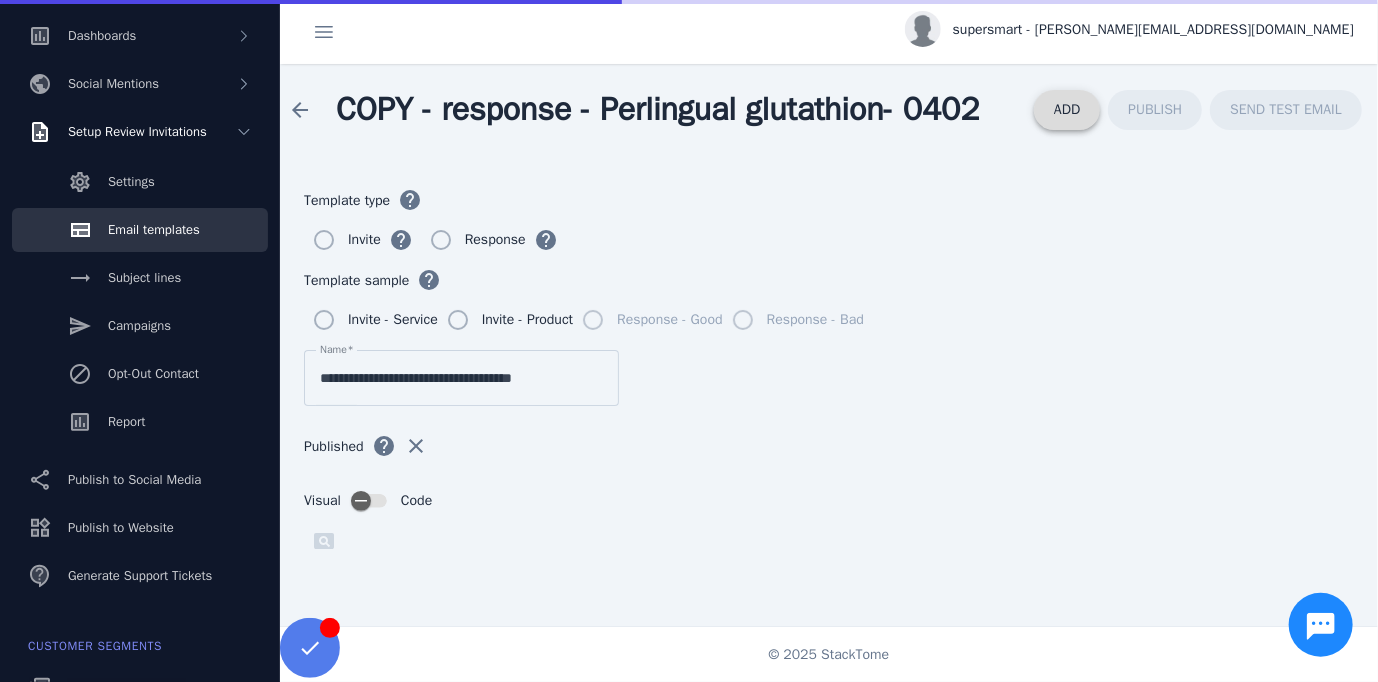 click on "ADD" 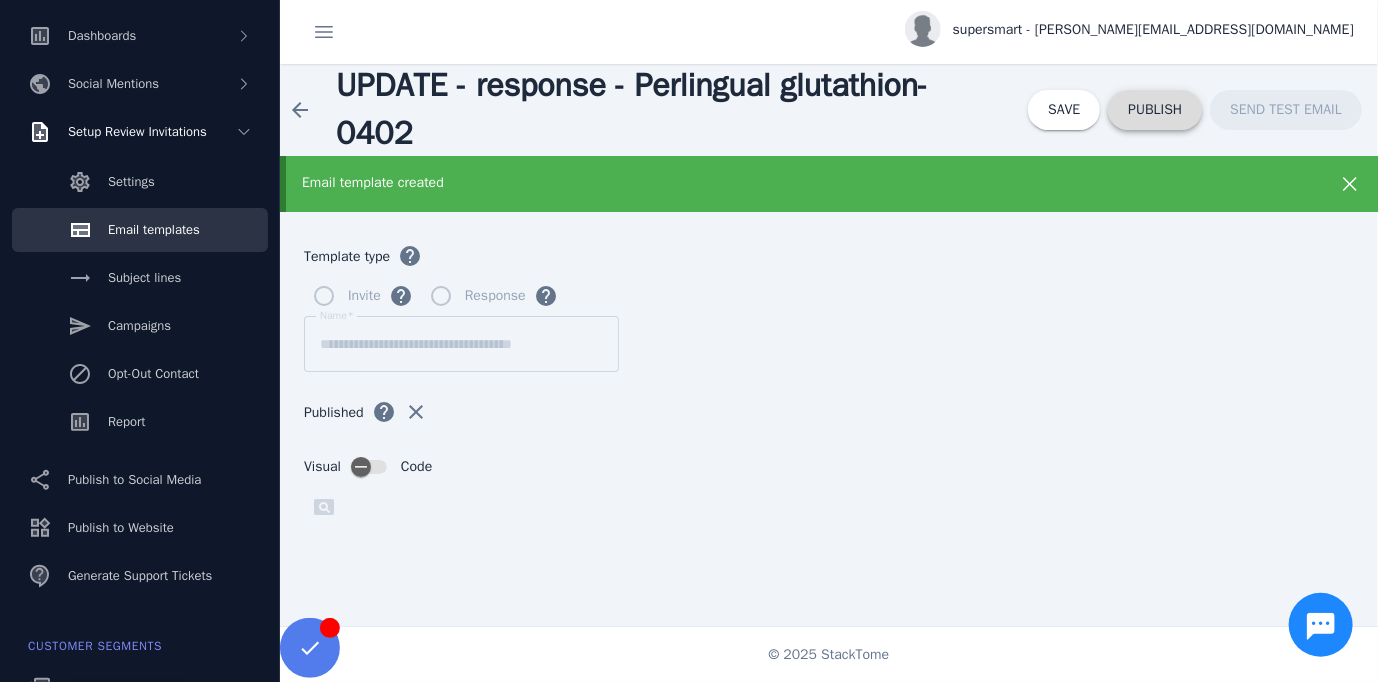 click on "PUBLISH" 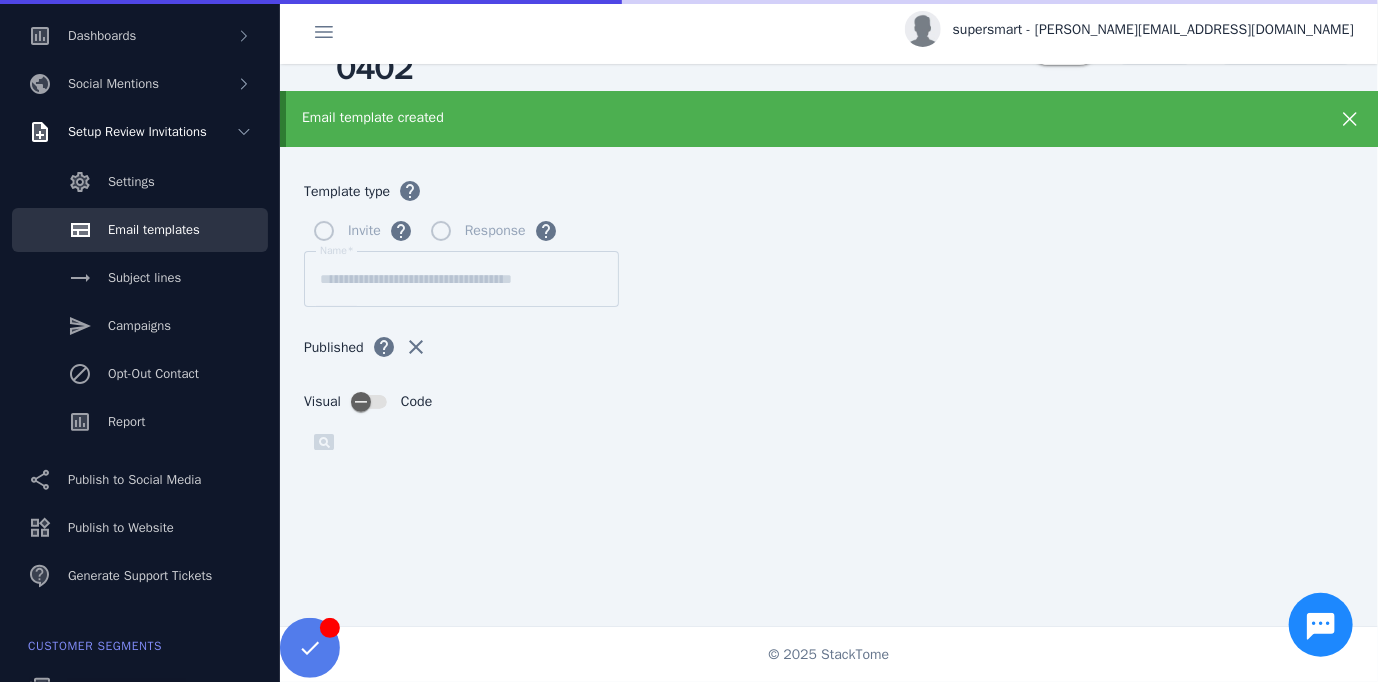 scroll, scrollTop: 0, scrollLeft: 0, axis: both 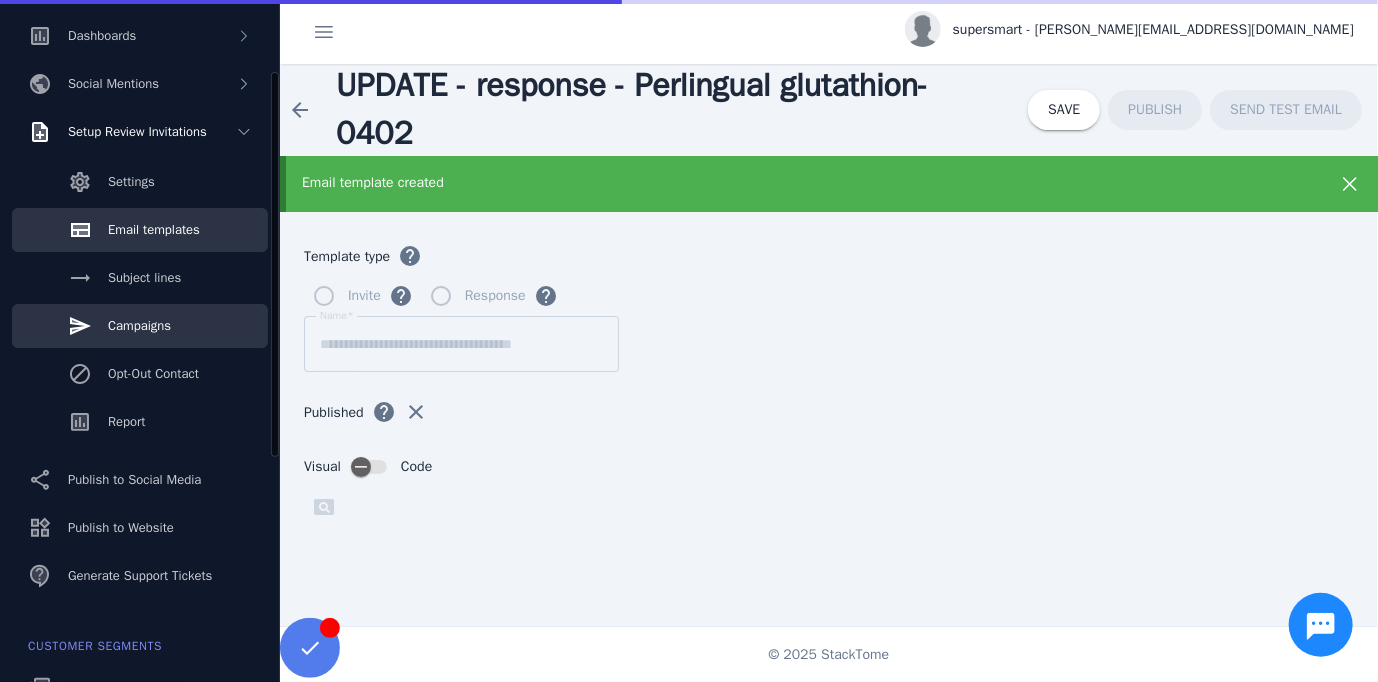 click on "Campaigns" 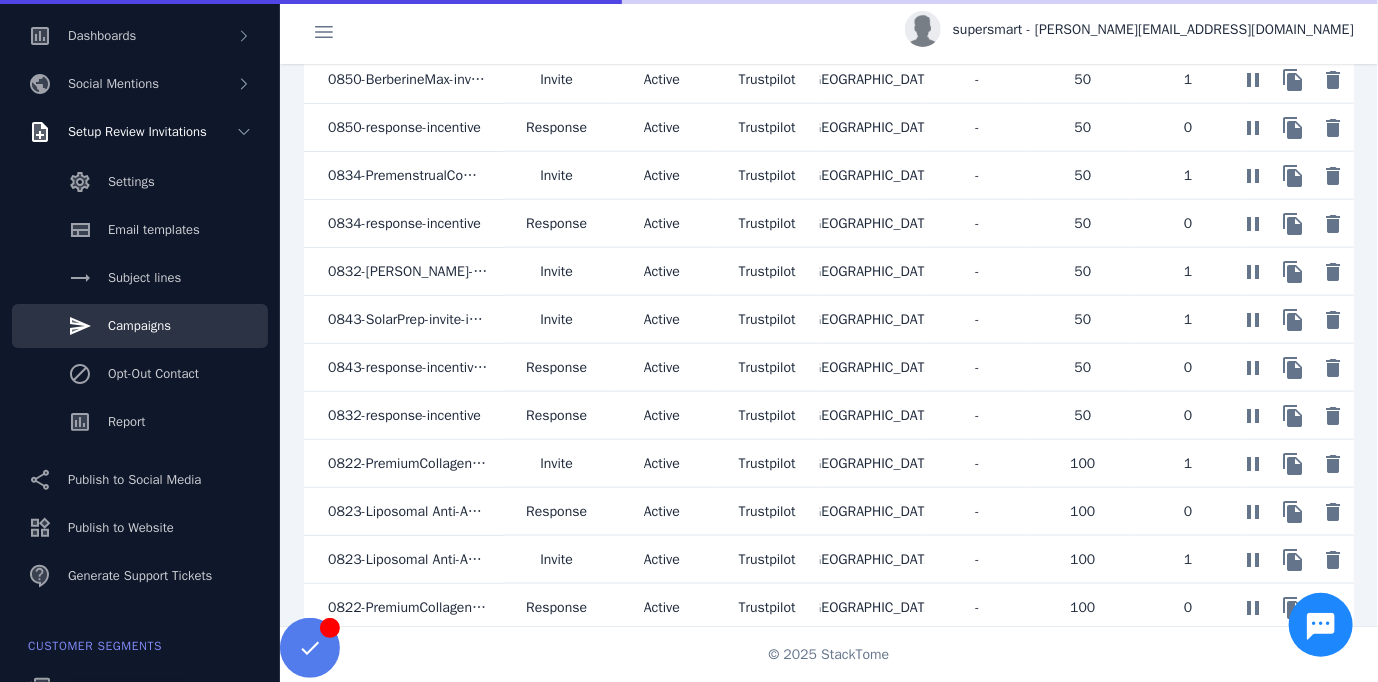 scroll, scrollTop: 1074, scrollLeft: 0, axis: vertical 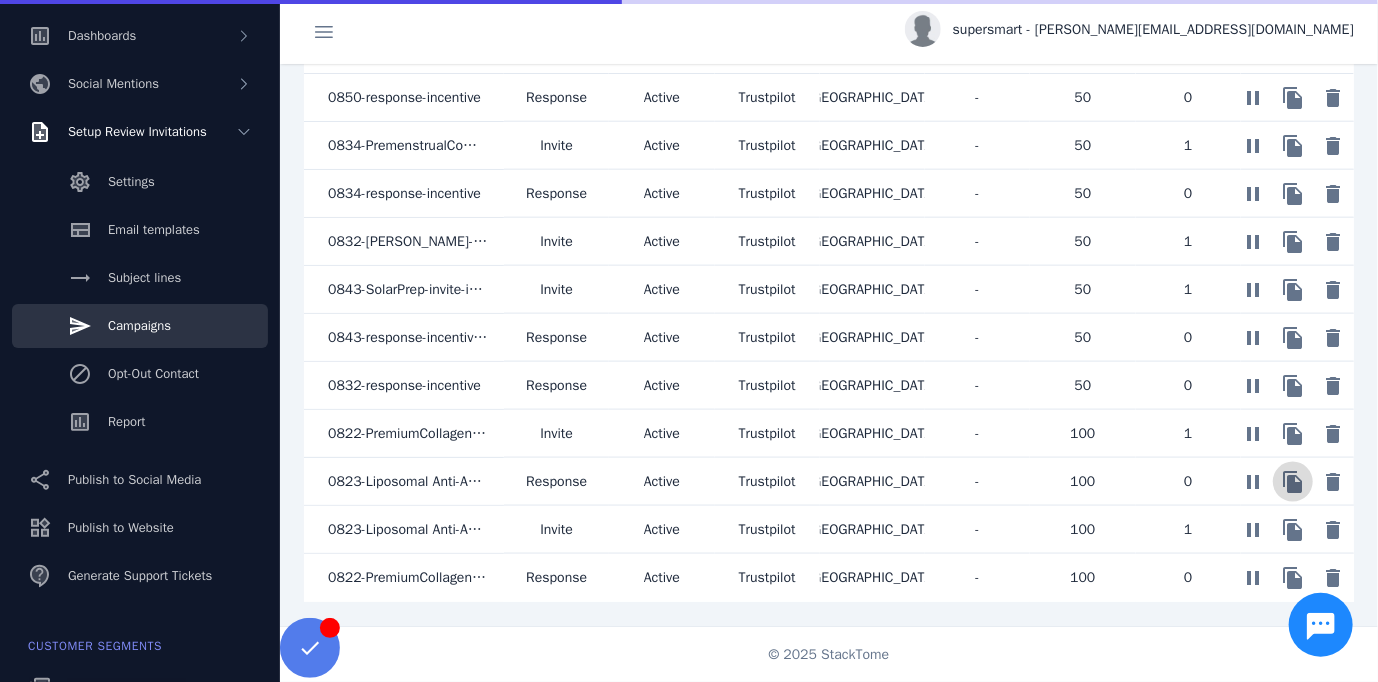 click 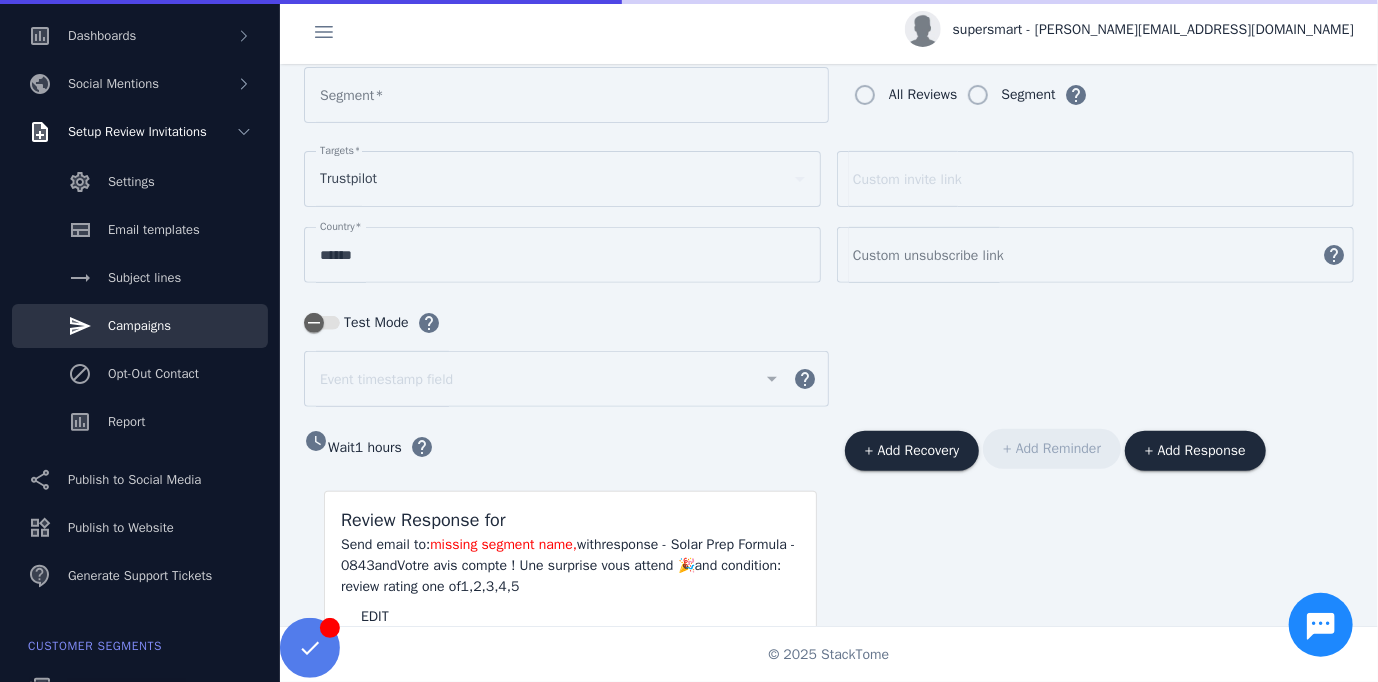 scroll, scrollTop: 0, scrollLeft: 0, axis: both 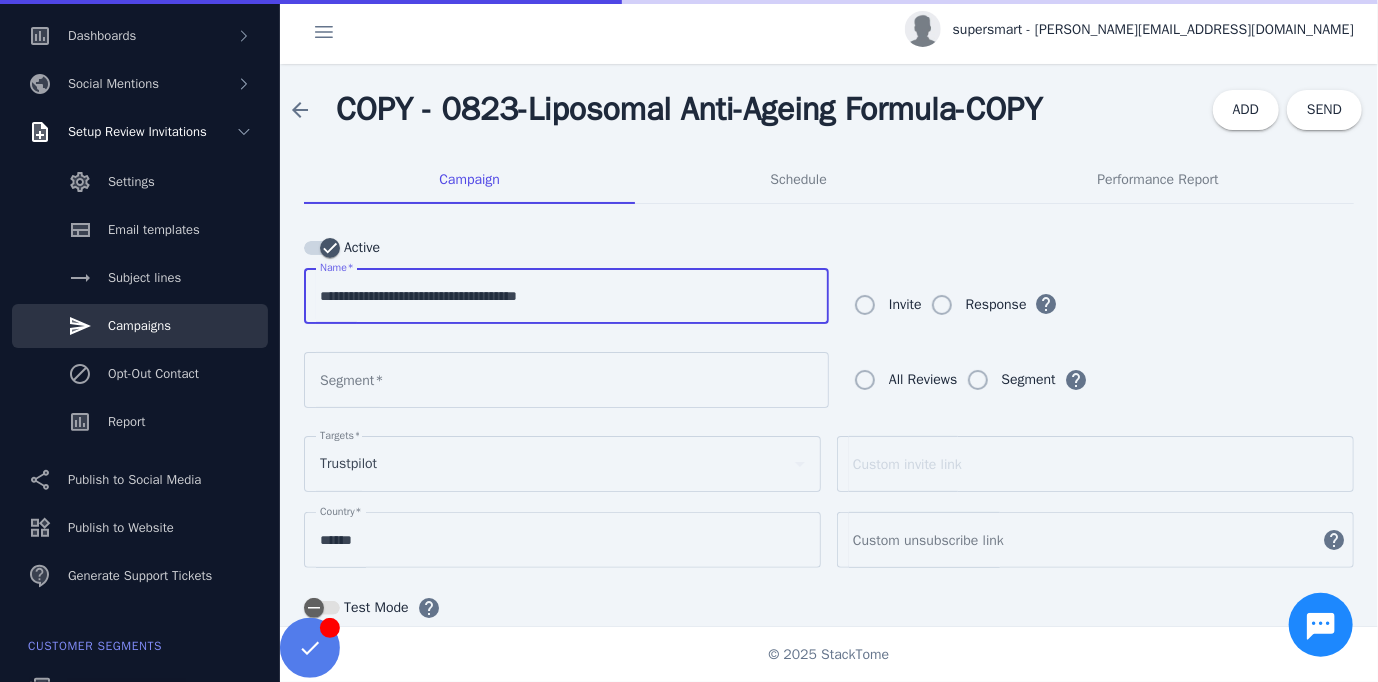 drag, startPoint x: 348, startPoint y: 295, endPoint x: 324, endPoint y: 305, distance: 26 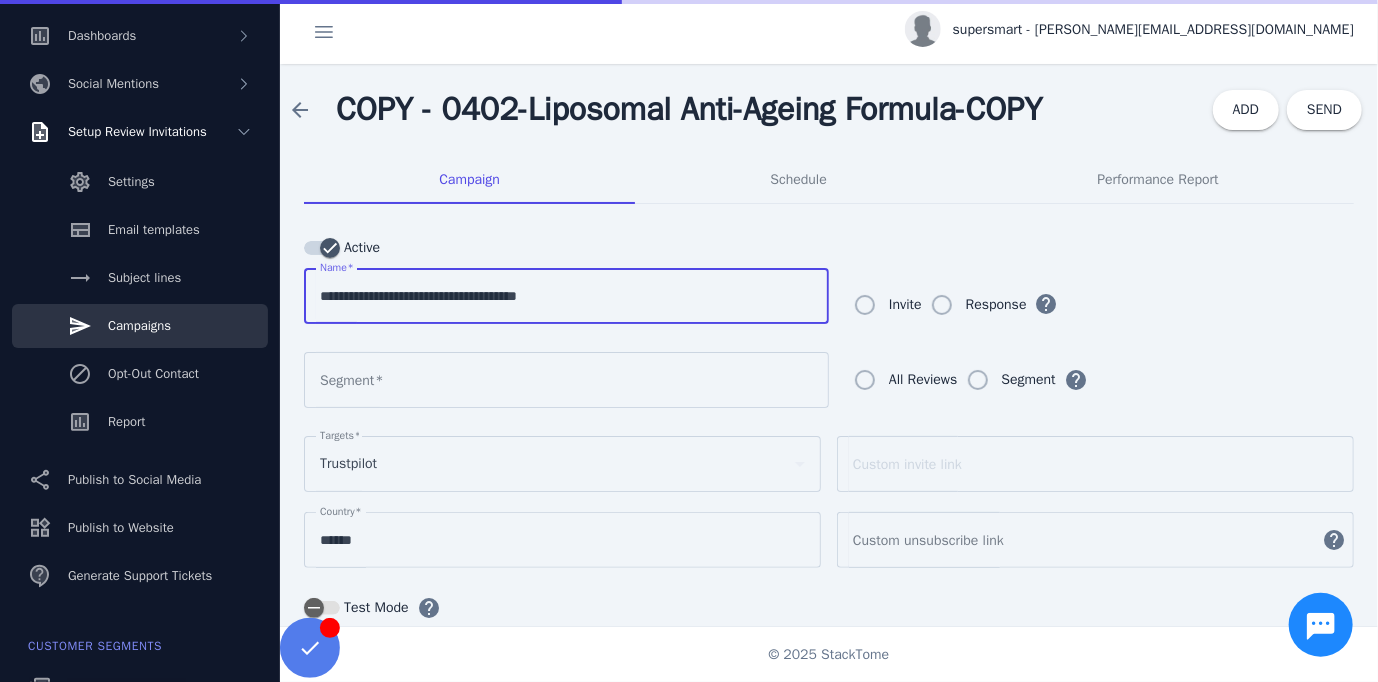 type on "**********" 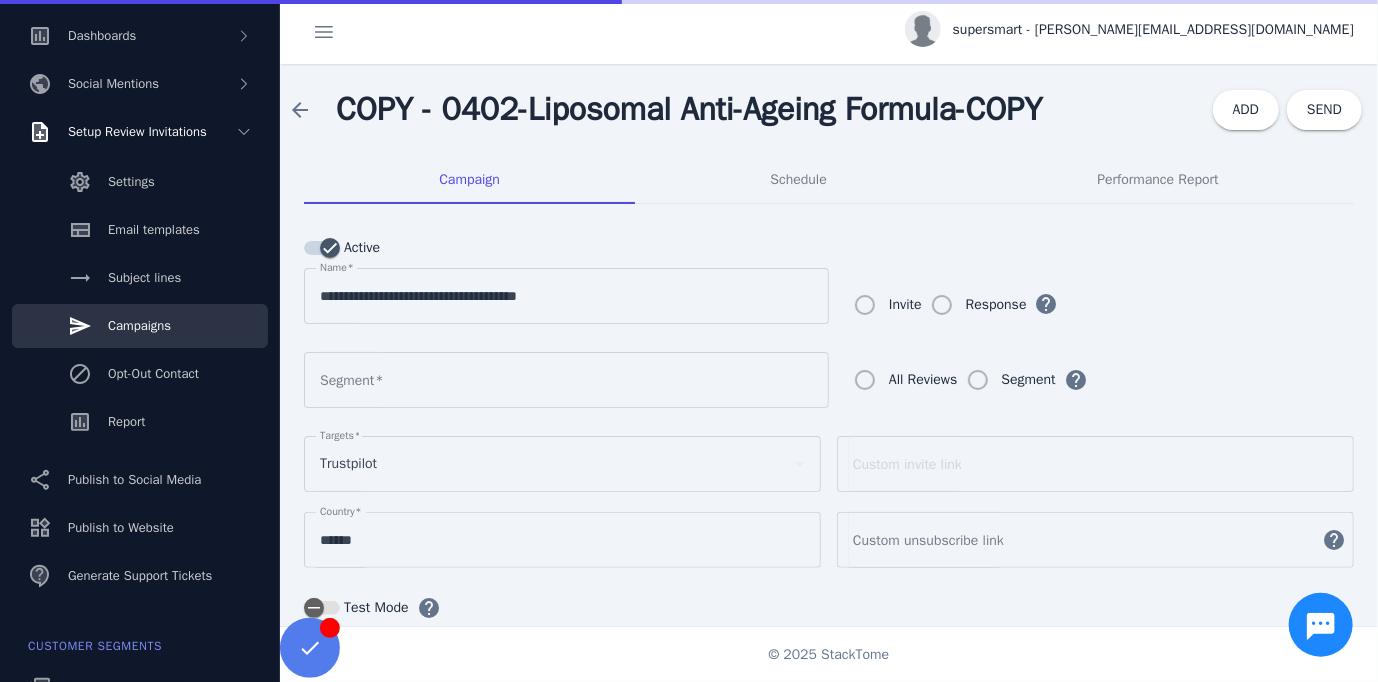 type on "**********" 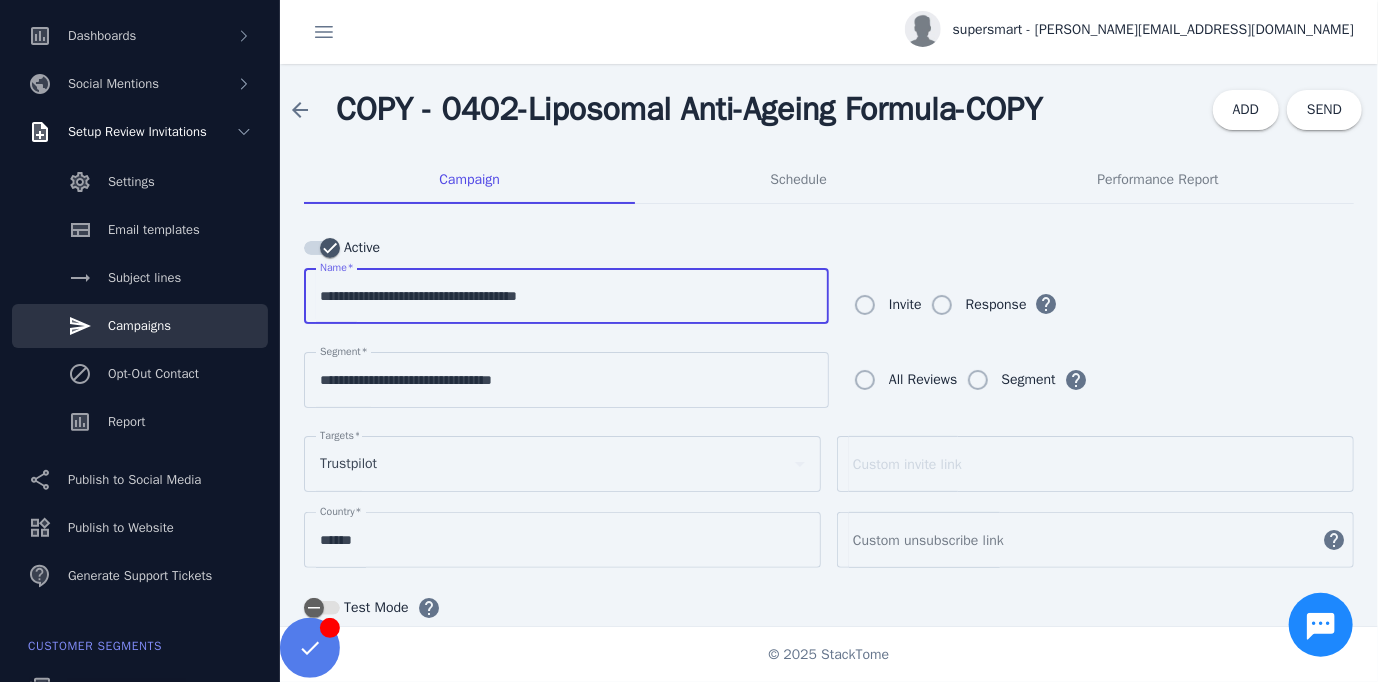 drag, startPoint x: 356, startPoint y: 294, endPoint x: 606, endPoint y: 307, distance: 250.33777 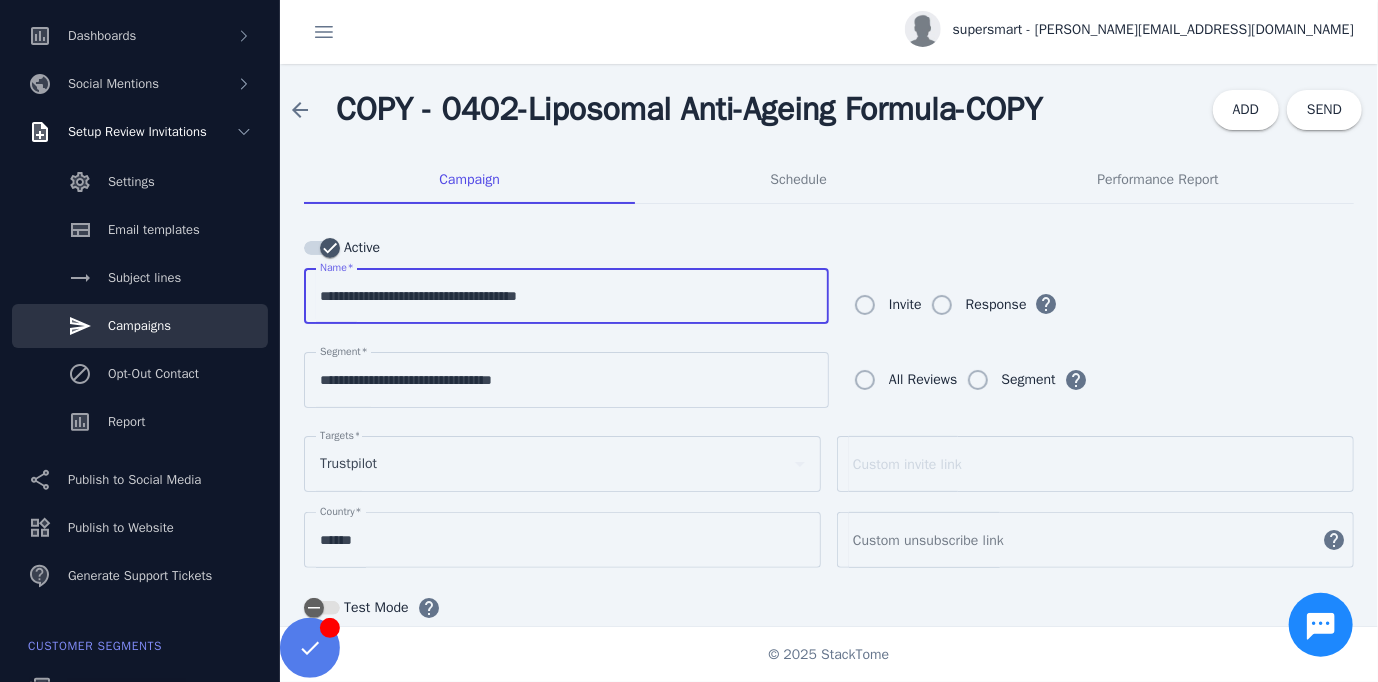 click on "**********" at bounding box center (566, 296) 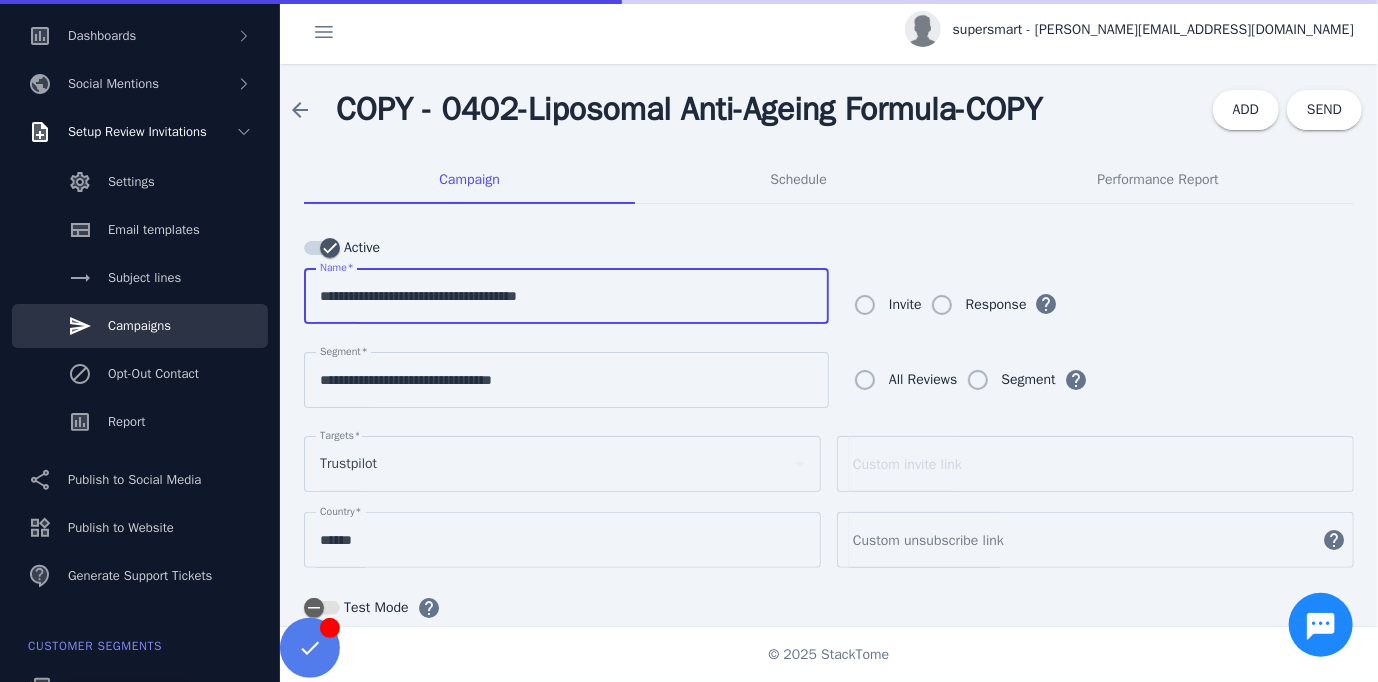 paste 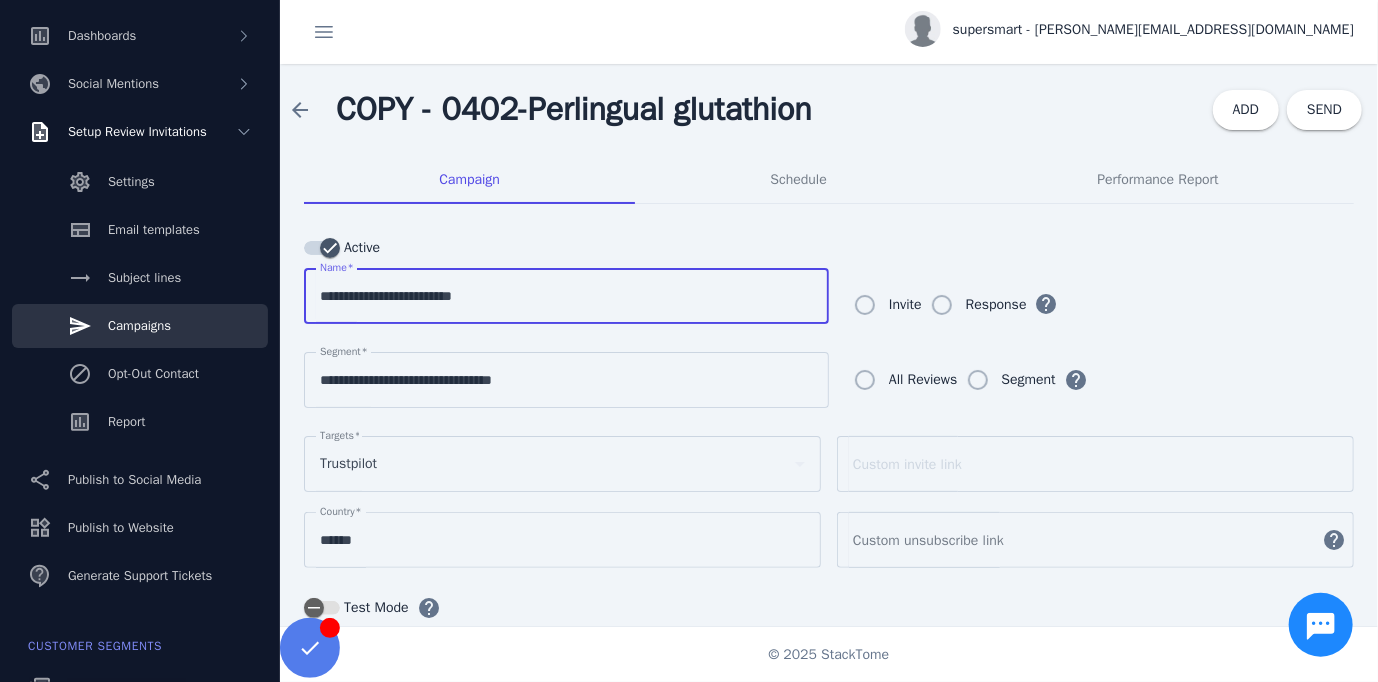 type on "**********" 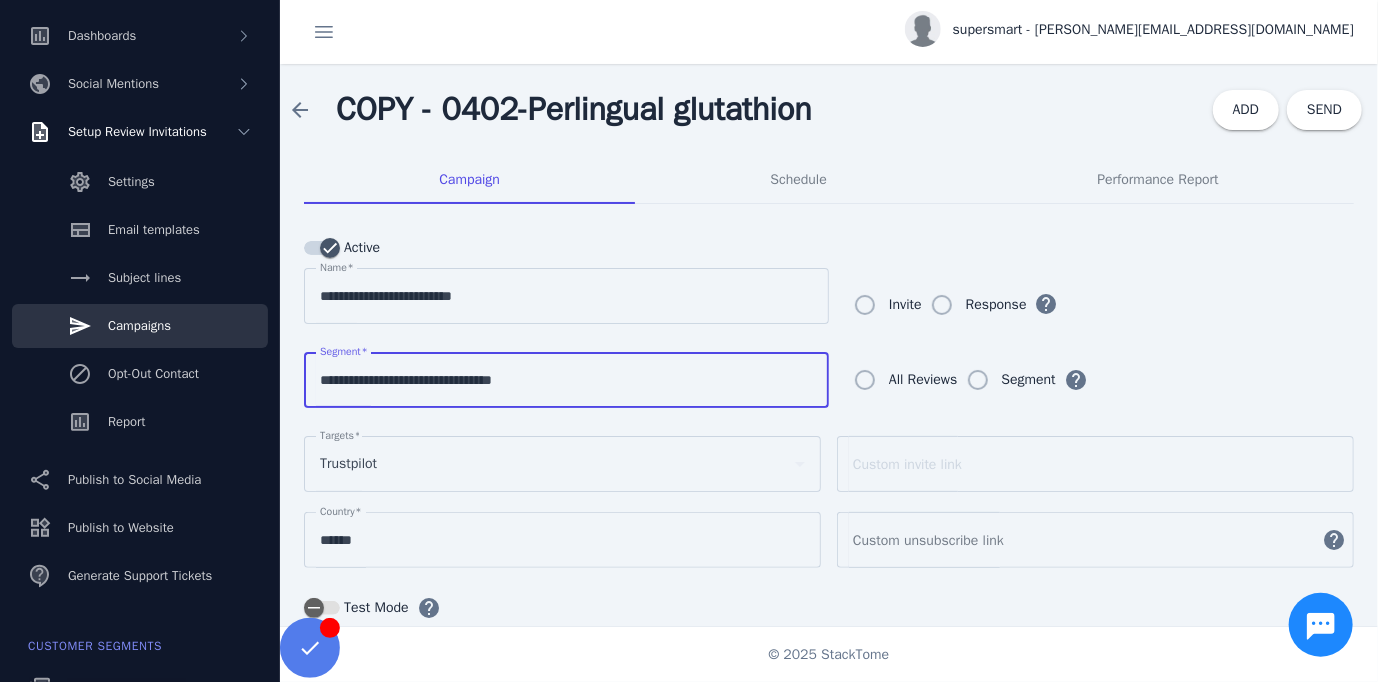 click on "**********" at bounding box center (566, 380) 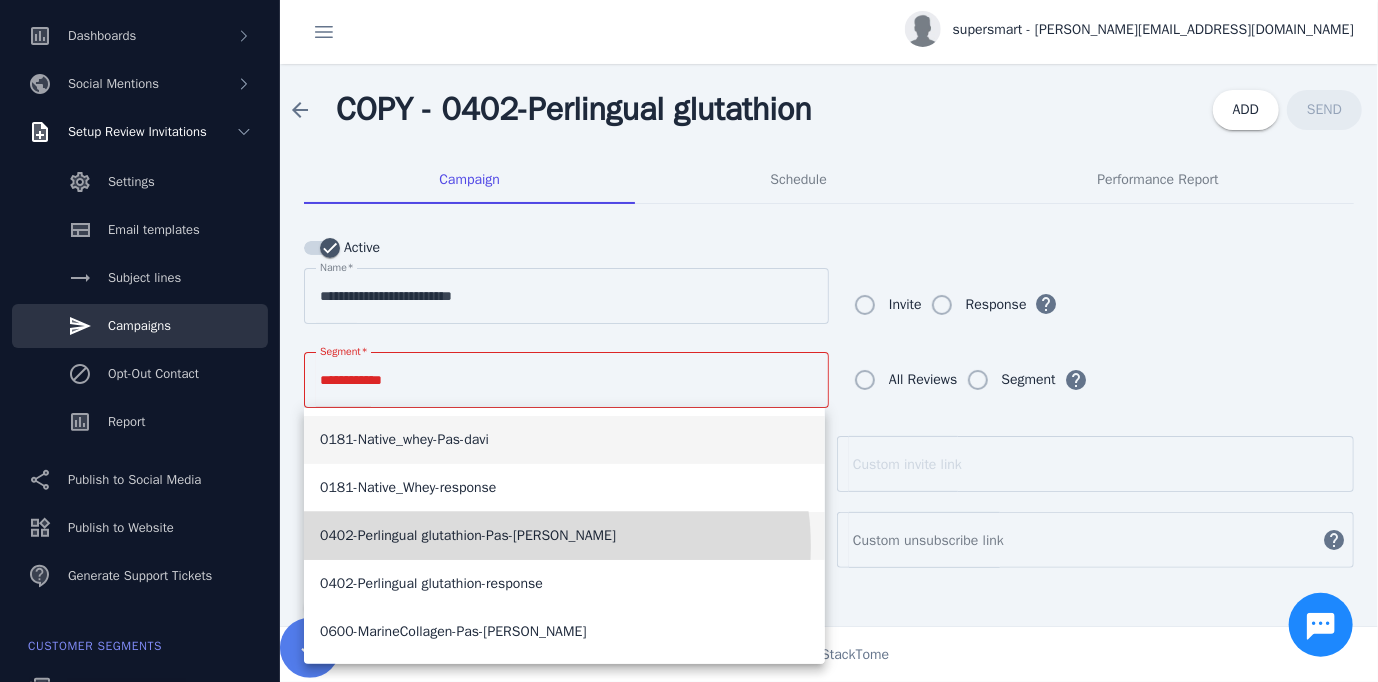 click on "0402-Perlingual glutathion-Pas-davis" at bounding box center [468, 536] 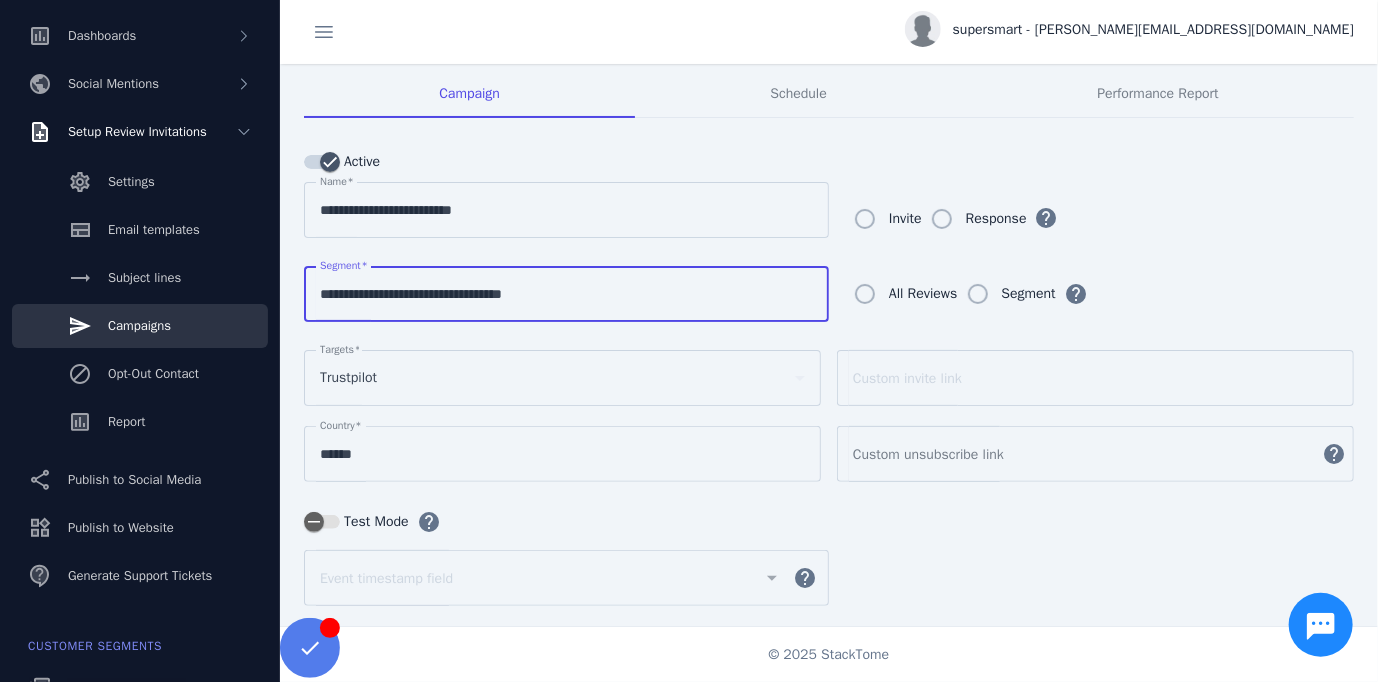 scroll, scrollTop: 200, scrollLeft: 0, axis: vertical 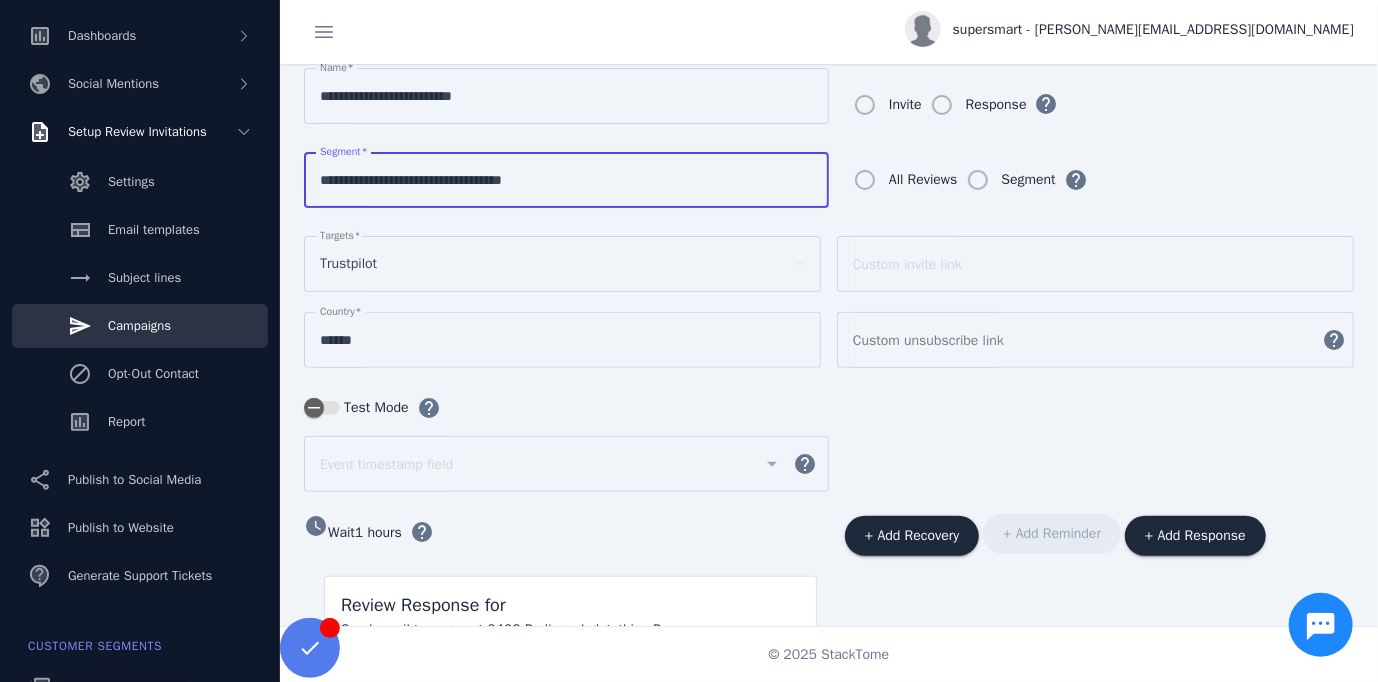 click on "Test Mode" at bounding box center [374, 408] 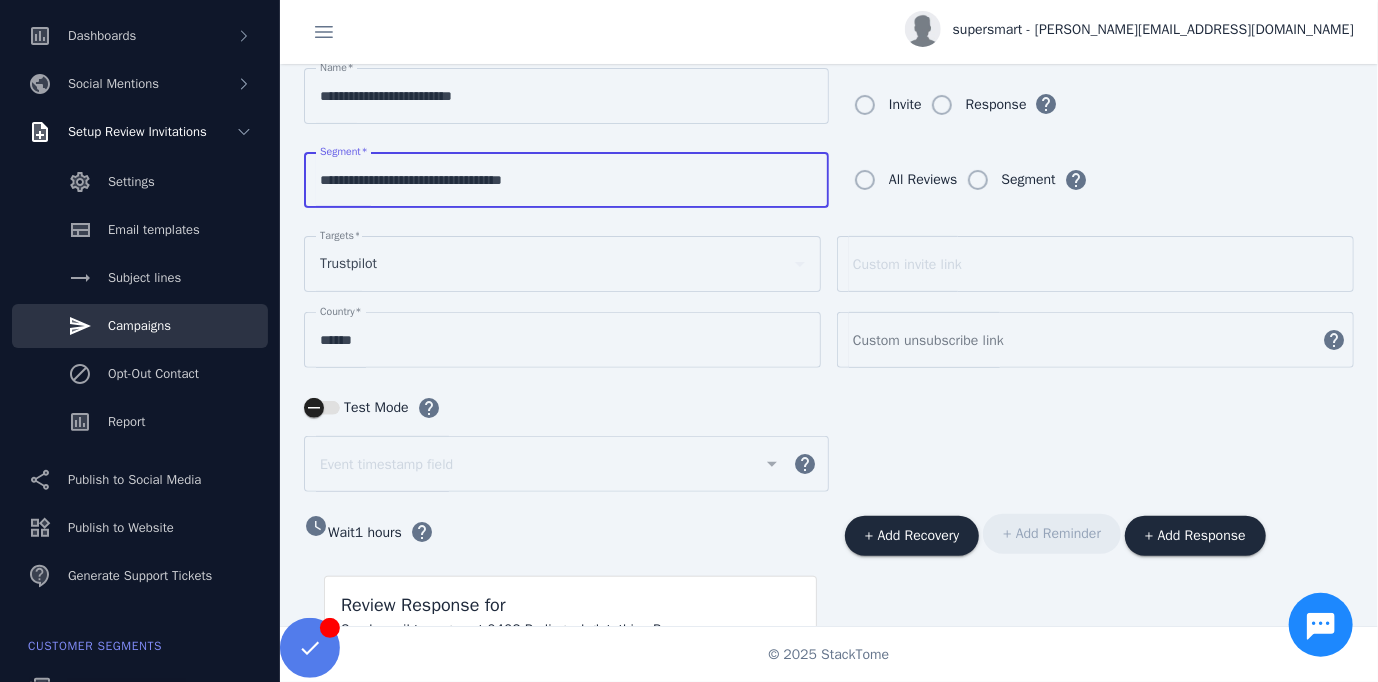click on "Test Mode" at bounding box center (322, 408) 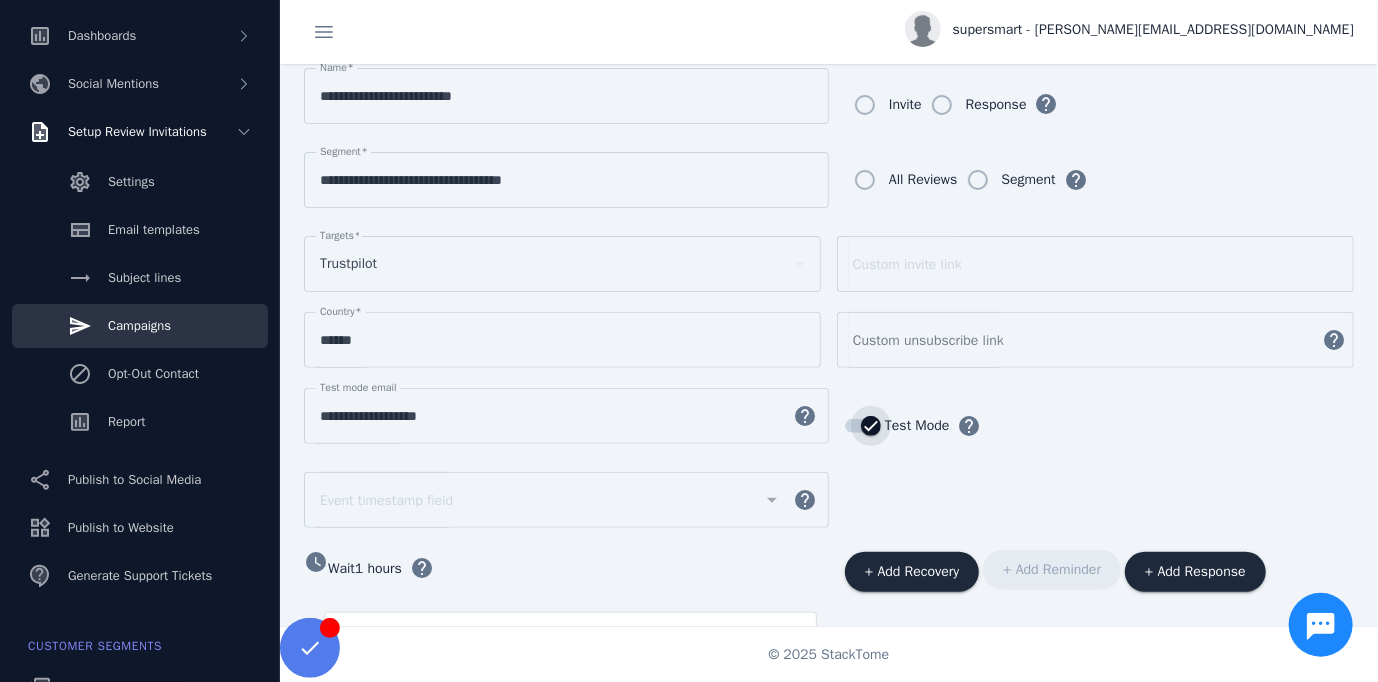 scroll, scrollTop: 0, scrollLeft: 0, axis: both 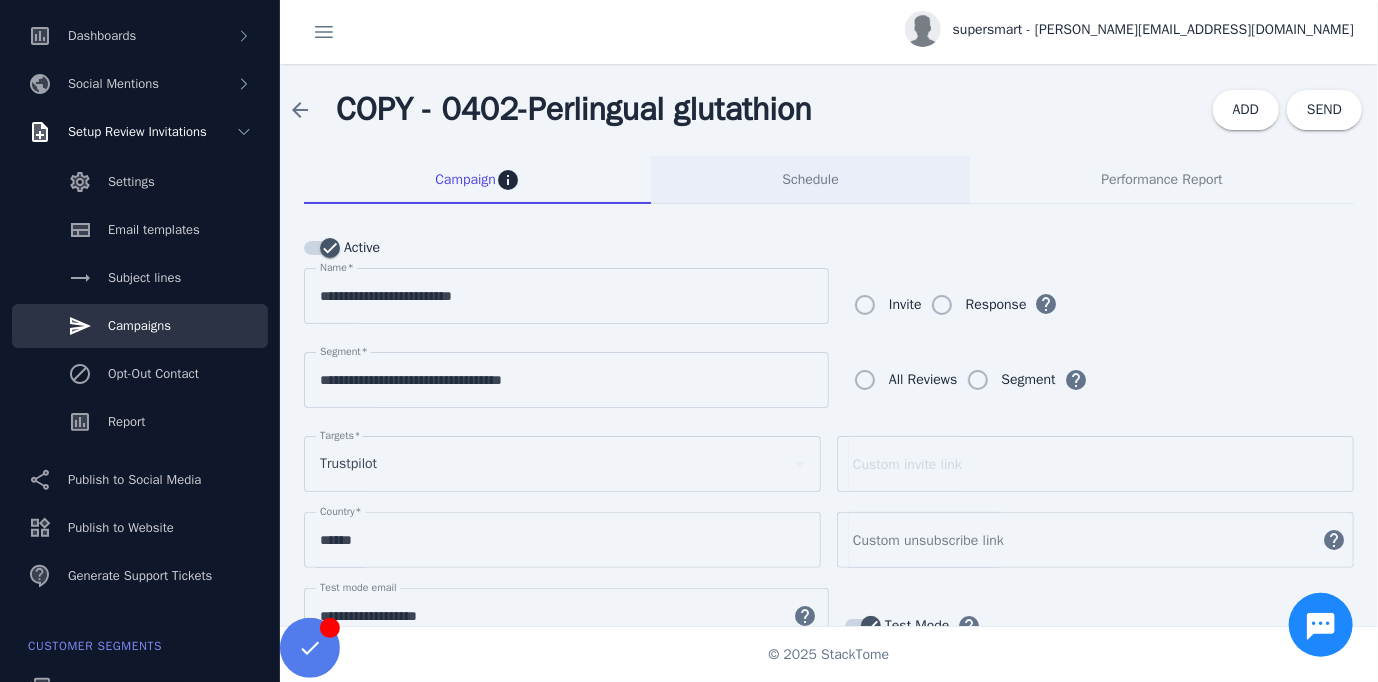 click on "Schedule" at bounding box center (810, 180) 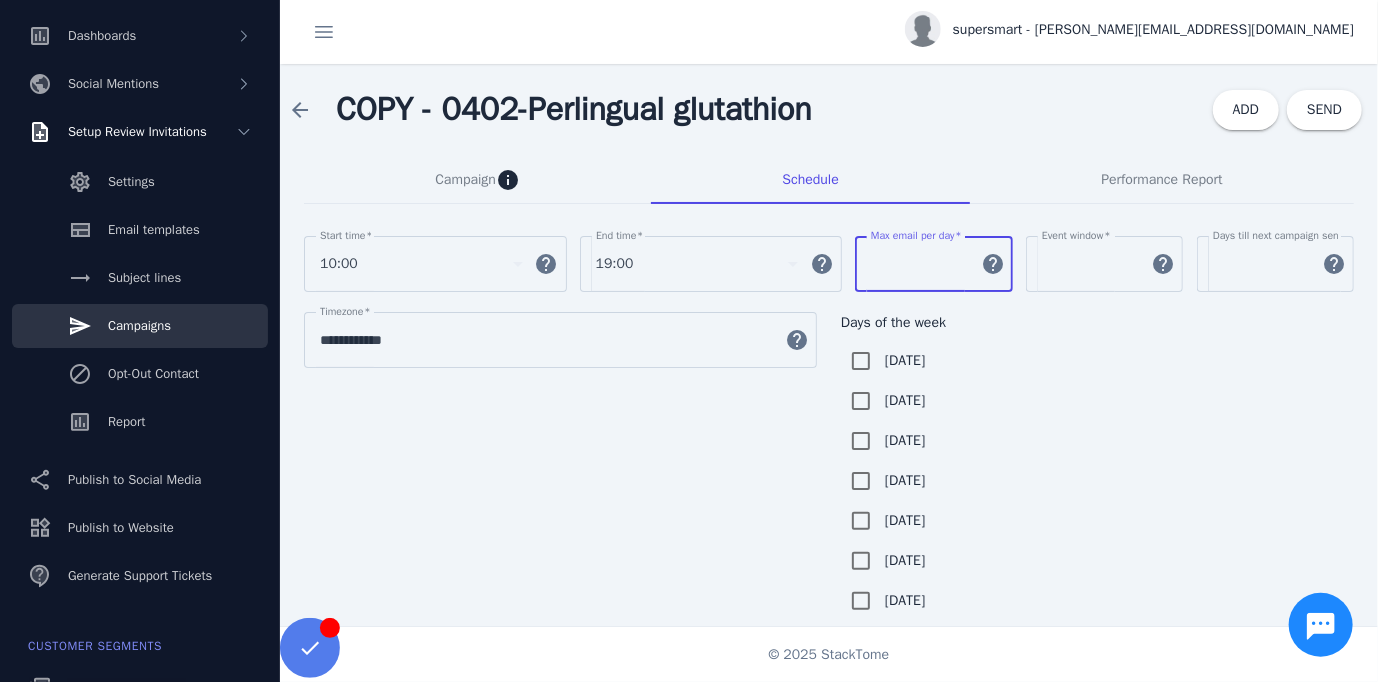 click on "***" at bounding box center [920, 264] 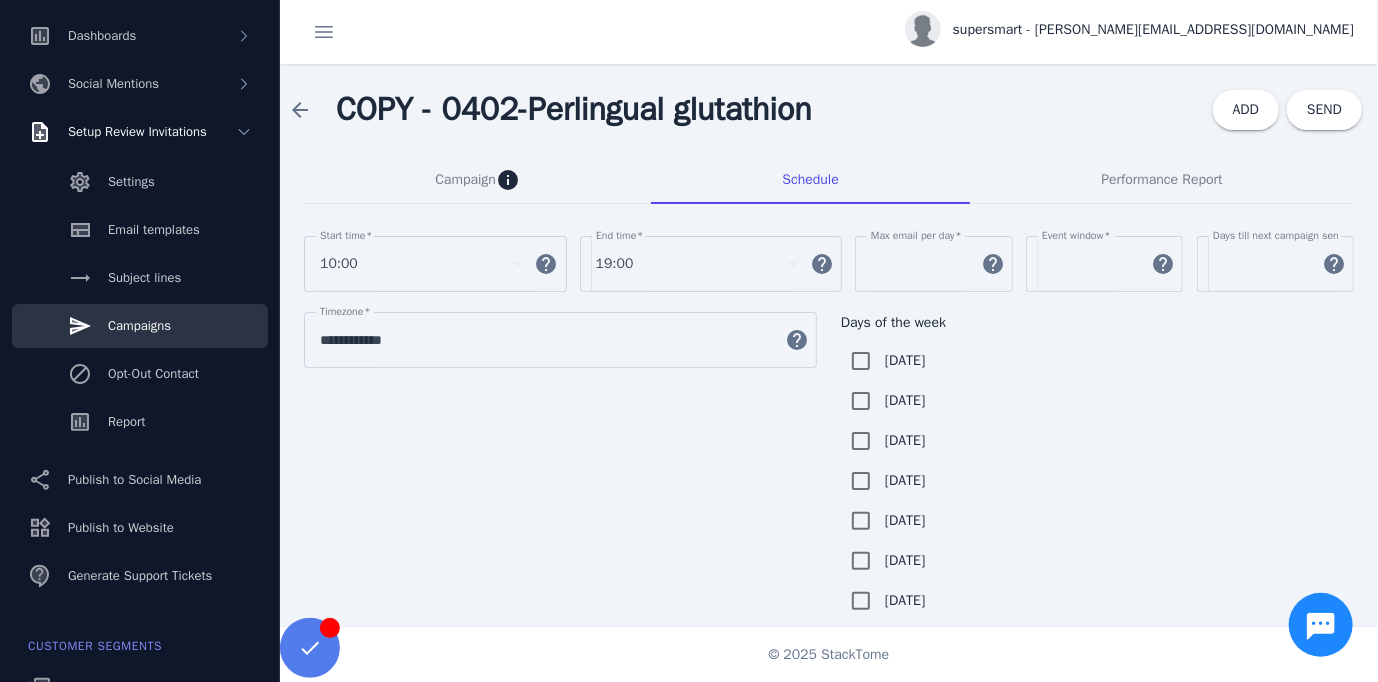 click on "**********" at bounding box center (829, 466) 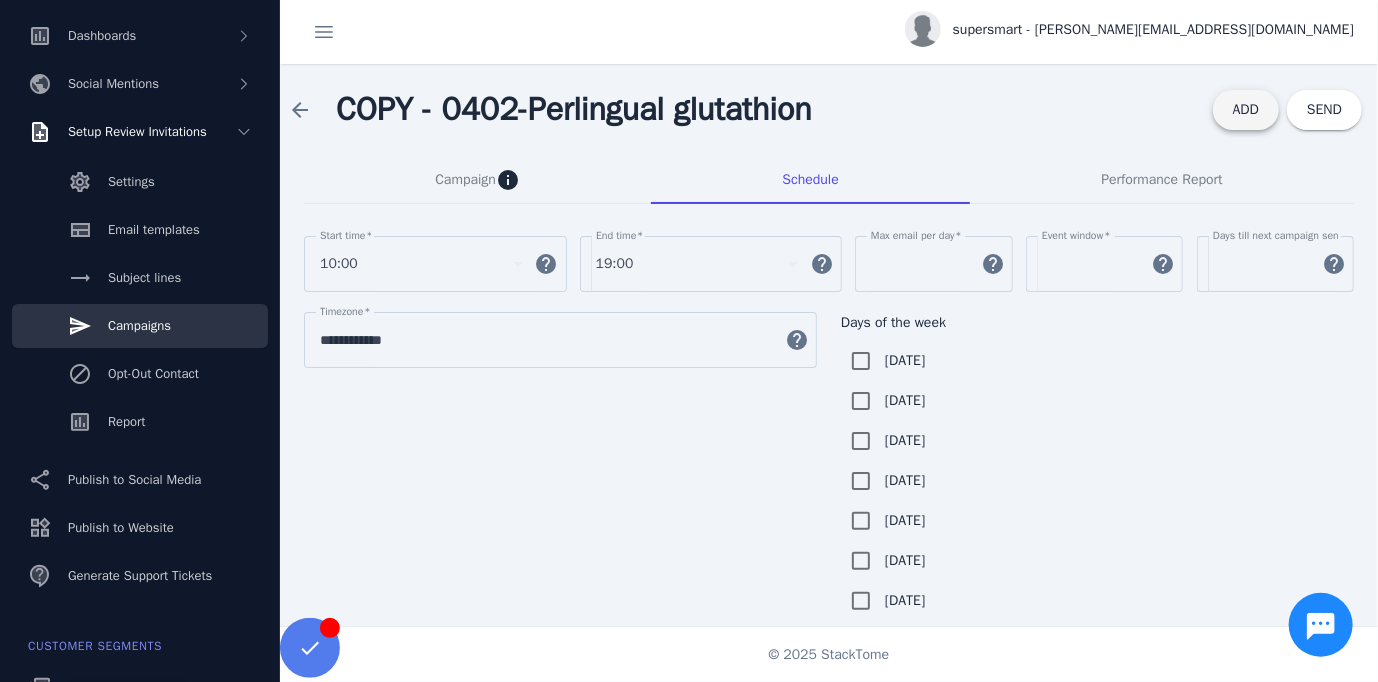 click 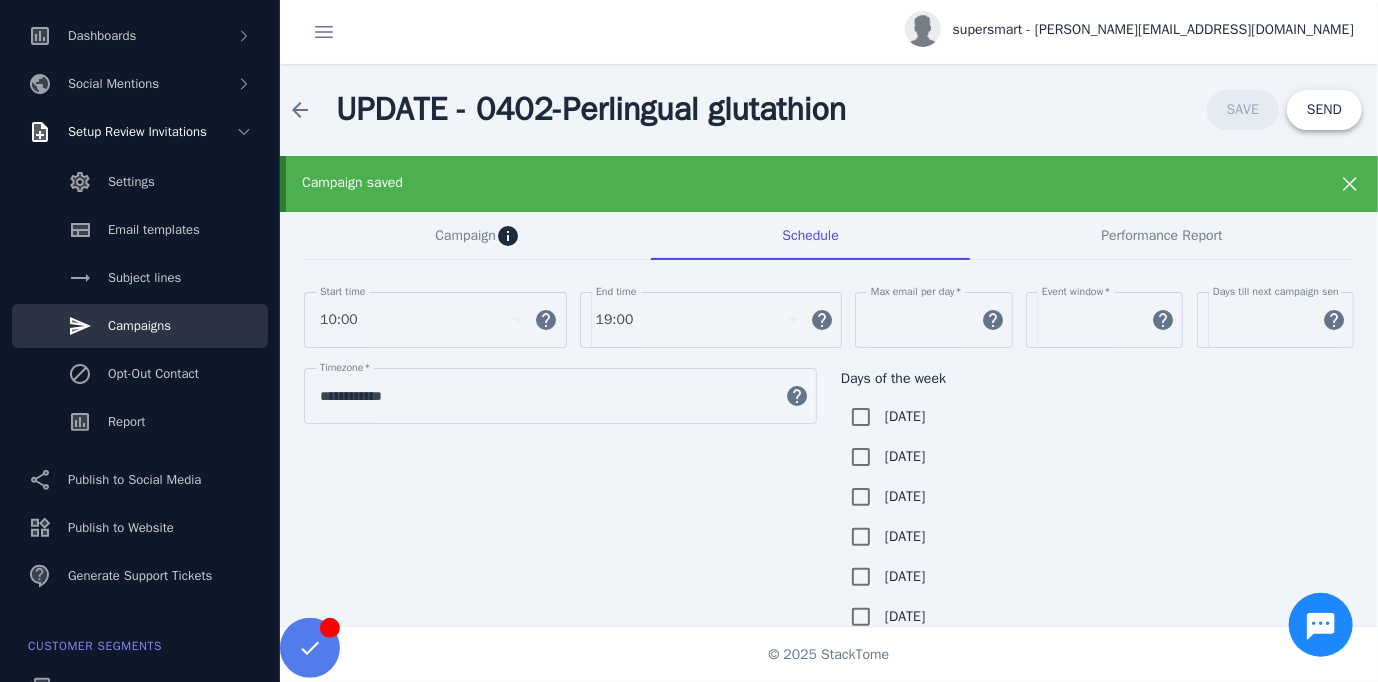 click on "SEND" 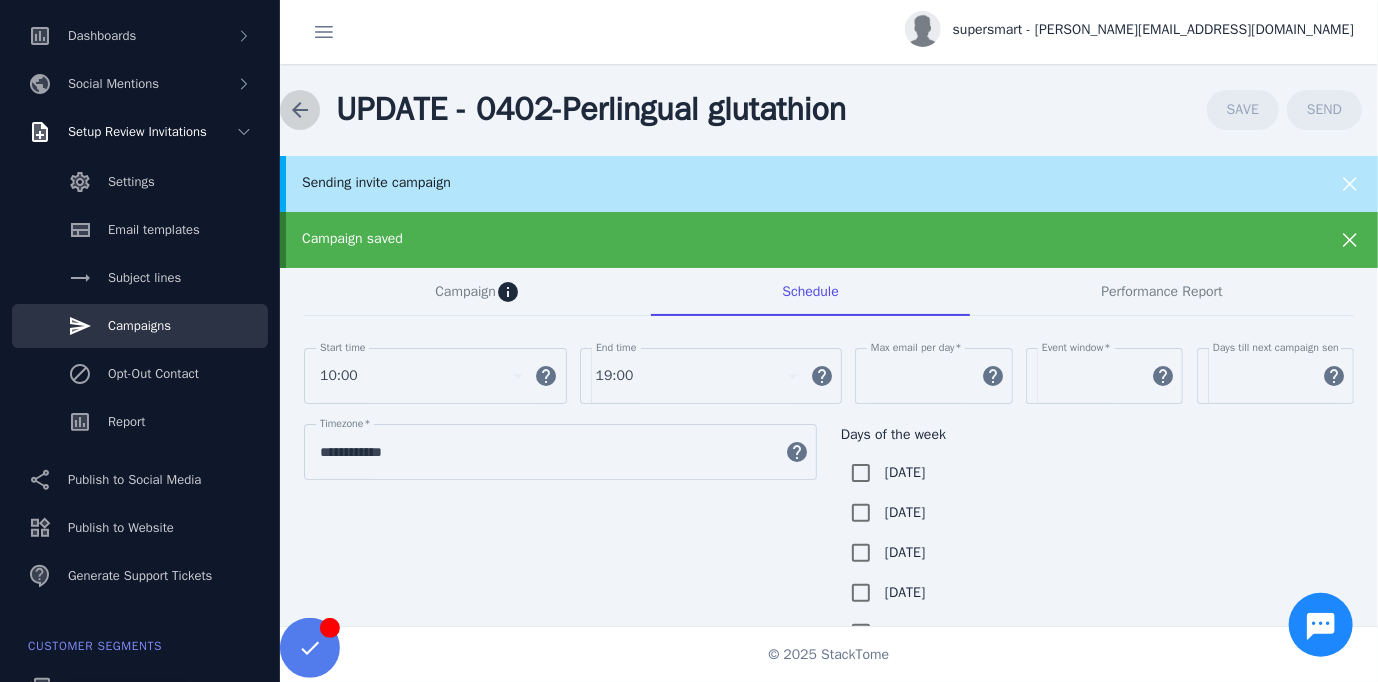 click 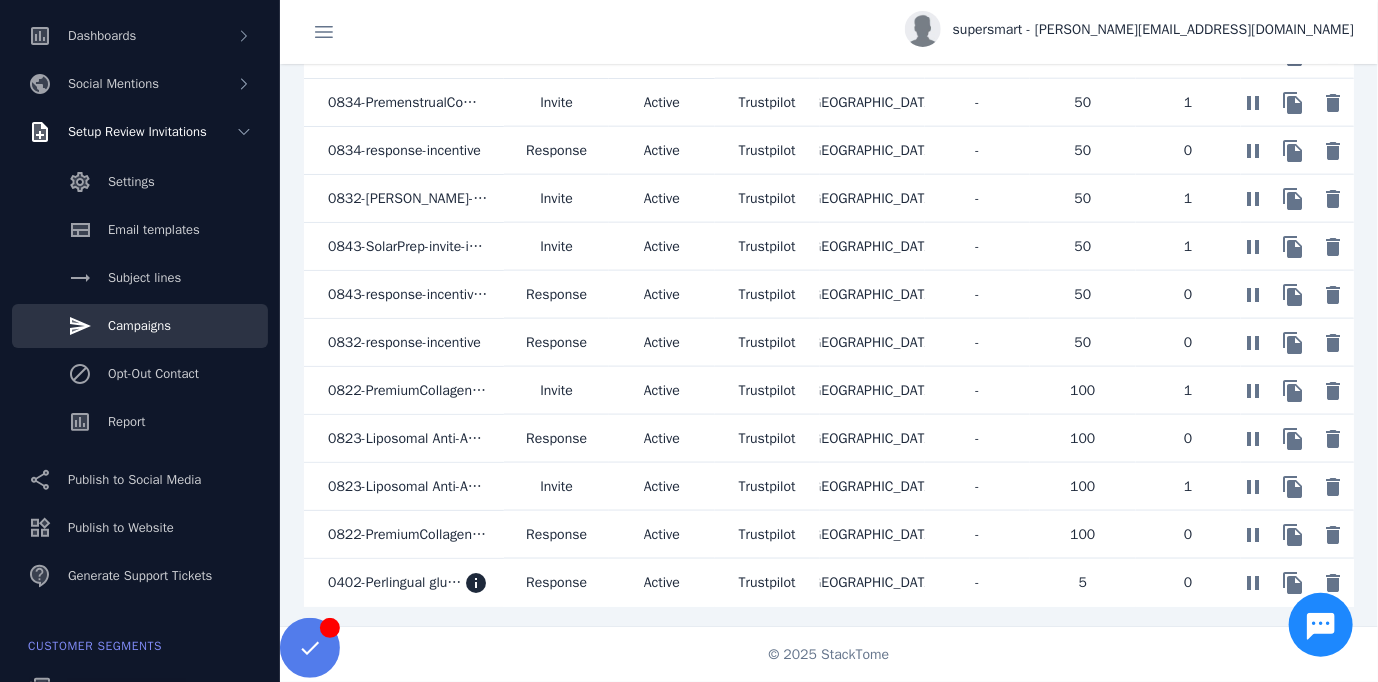 scroll, scrollTop: 1122, scrollLeft: 0, axis: vertical 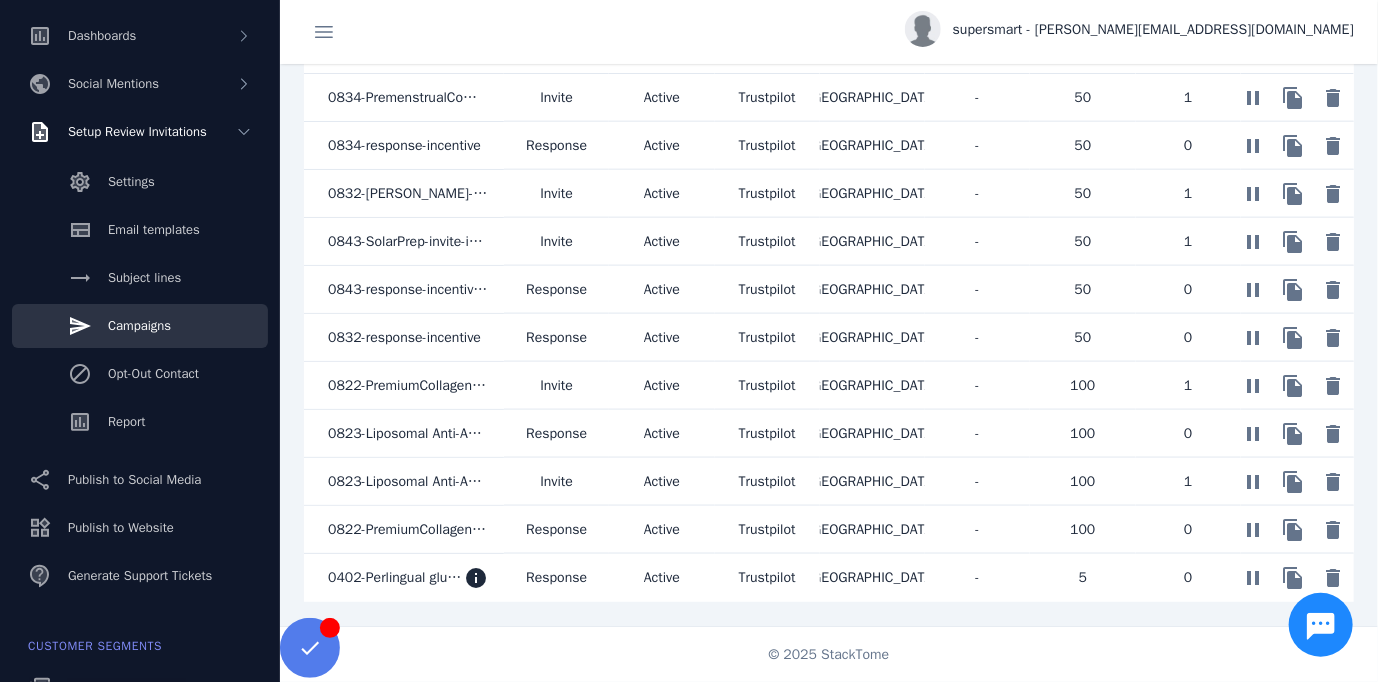 click on "0402-Perlingual glutathion" 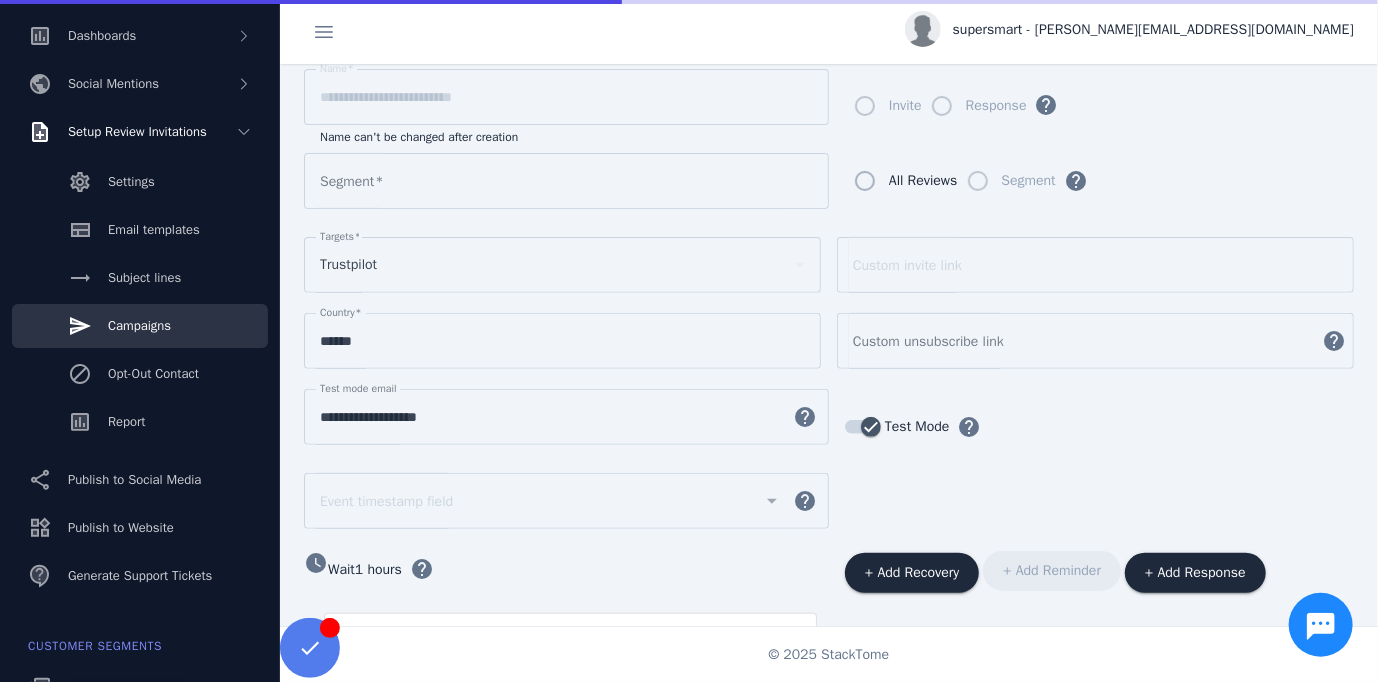 scroll, scrollTop: 141, scrollLeft: 0, axis: vertical 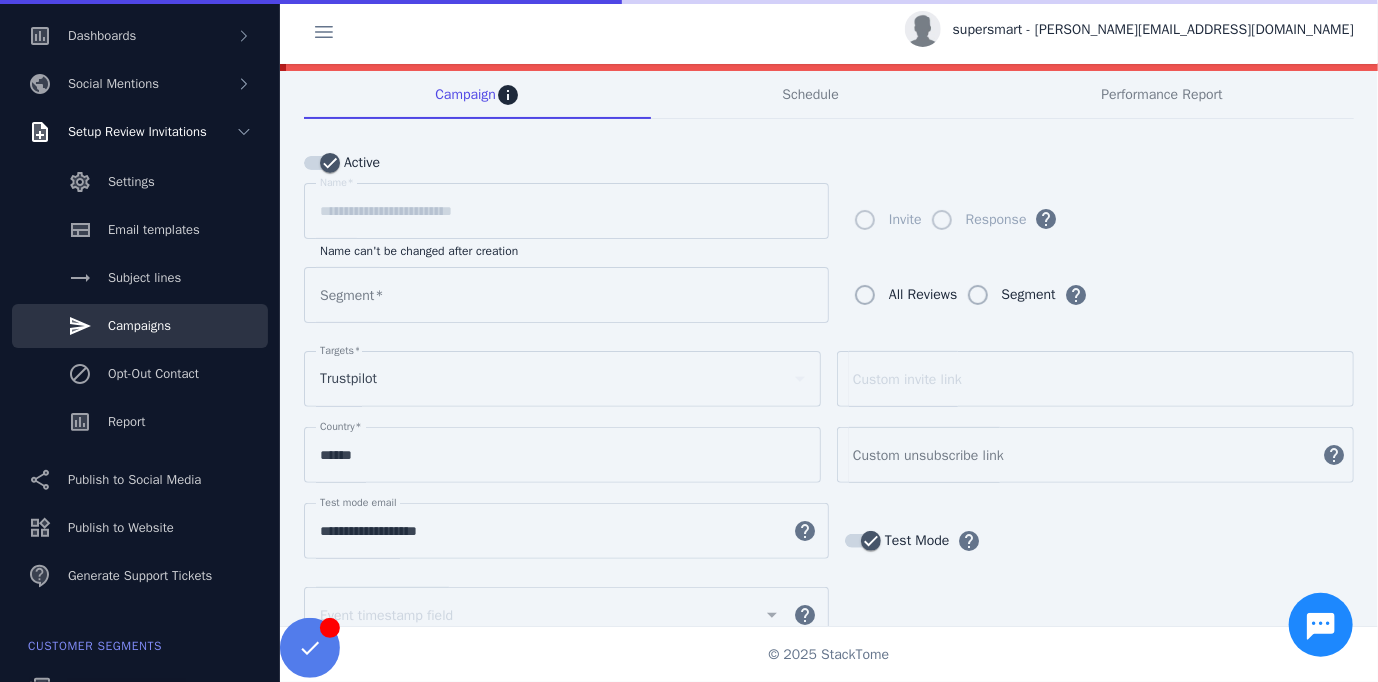 type on "**********" 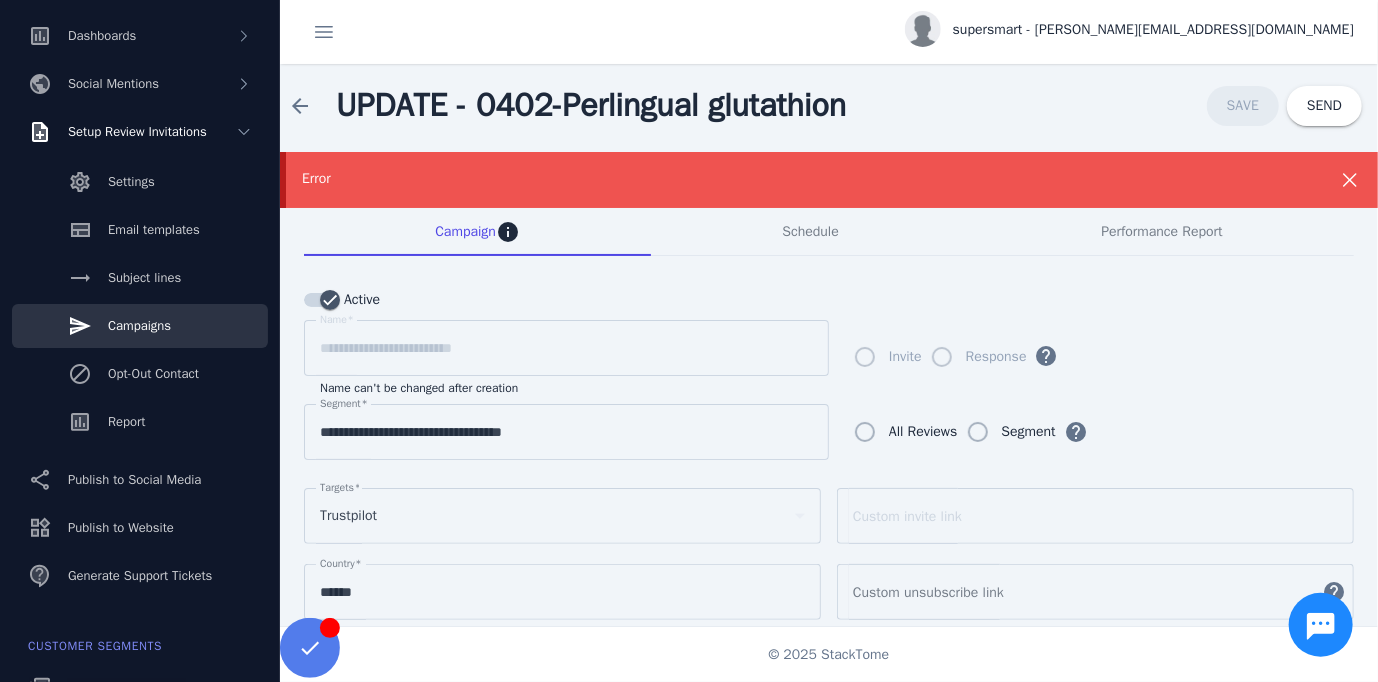 scroll, scrollTop: 0, scrollLeft: 0, axis: both 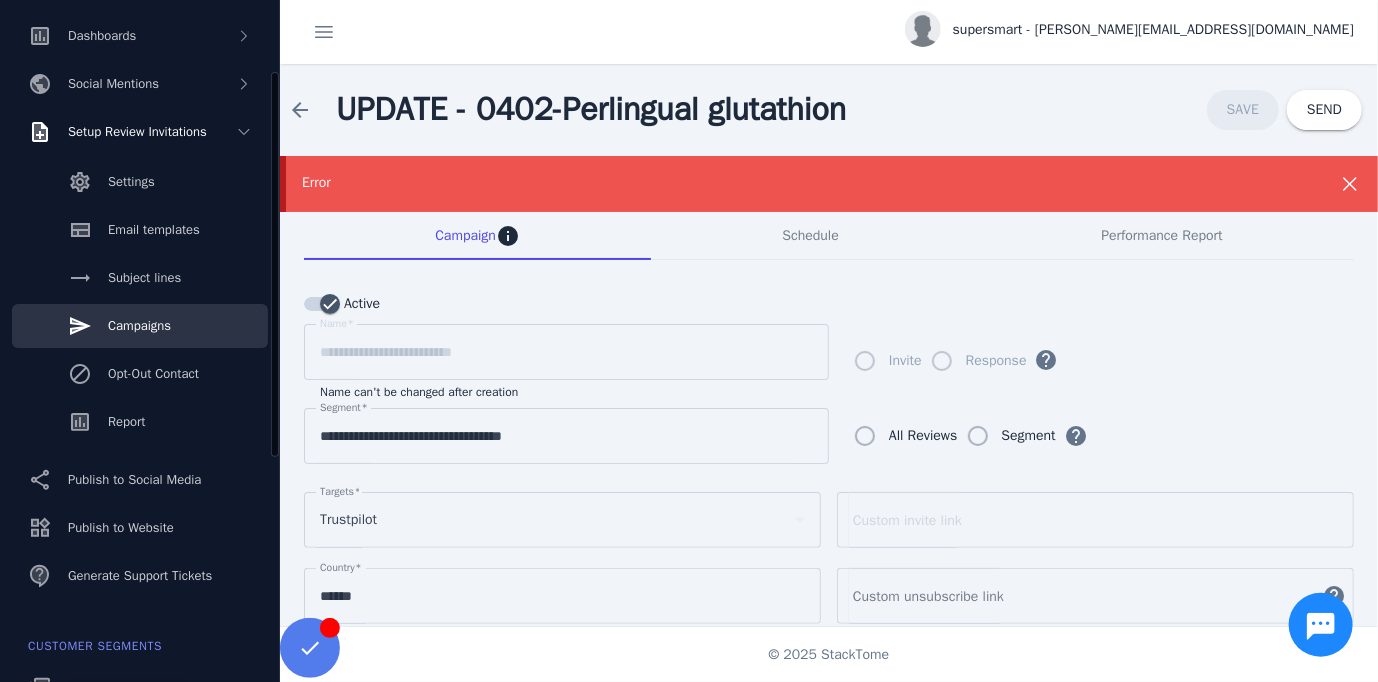 click on "Campaigns" 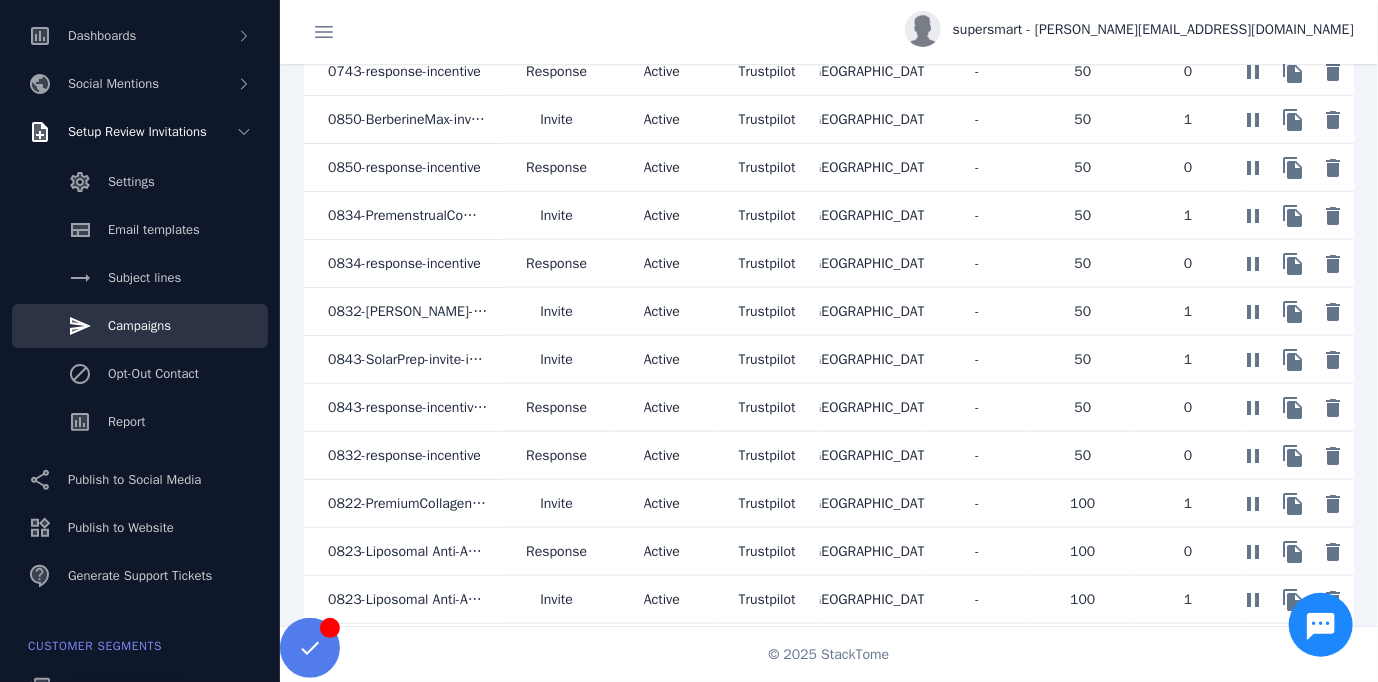 scroll, scrollTop: 1122, scrollLeft: 0, axis: vertical 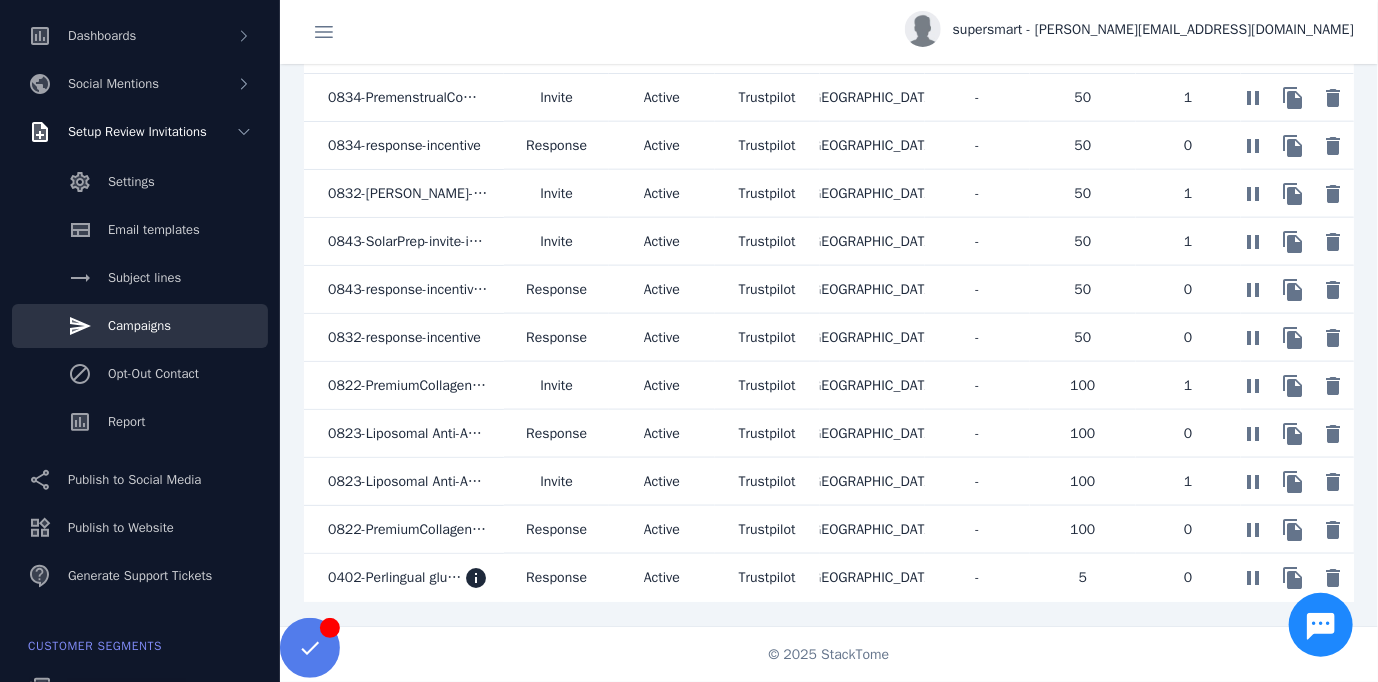 click on "0822-PremiumCollagenShot-response-incentive" 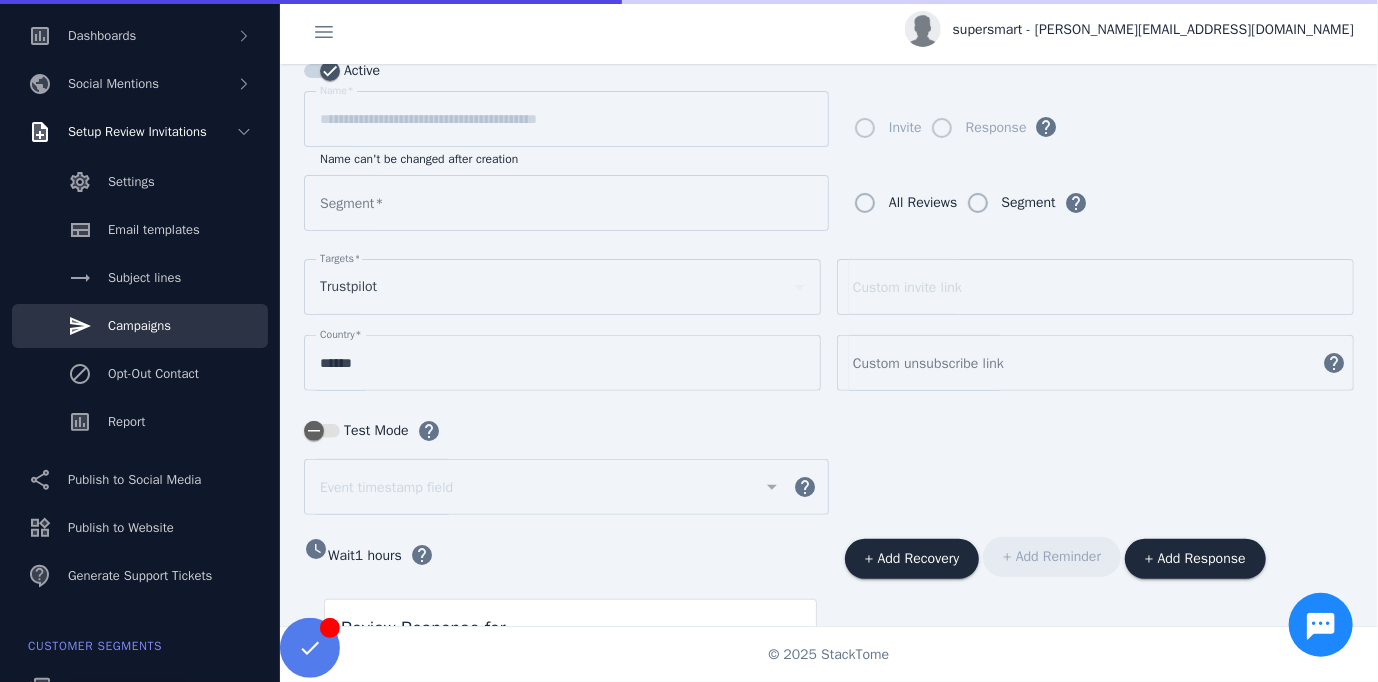 scroll, scrollTop: 0, scrollLeft: 0, axis: both 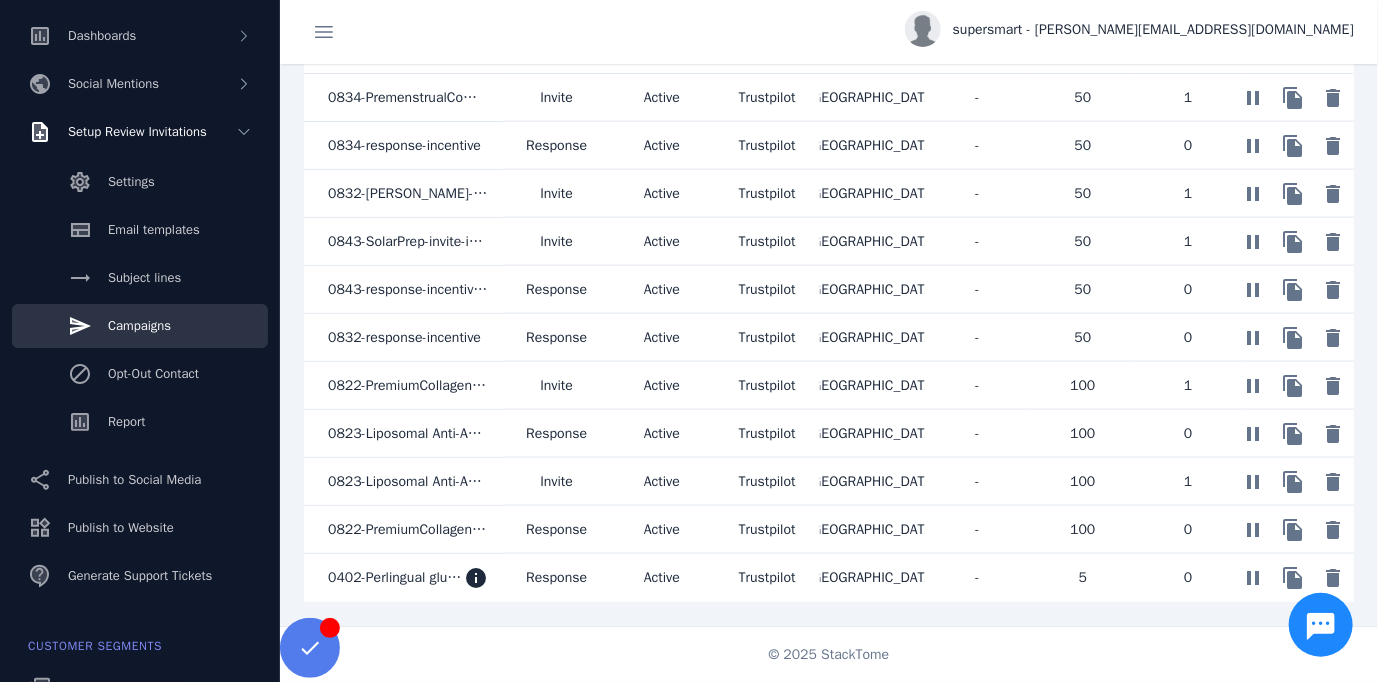 click on "0402-Perlingual glutathion" 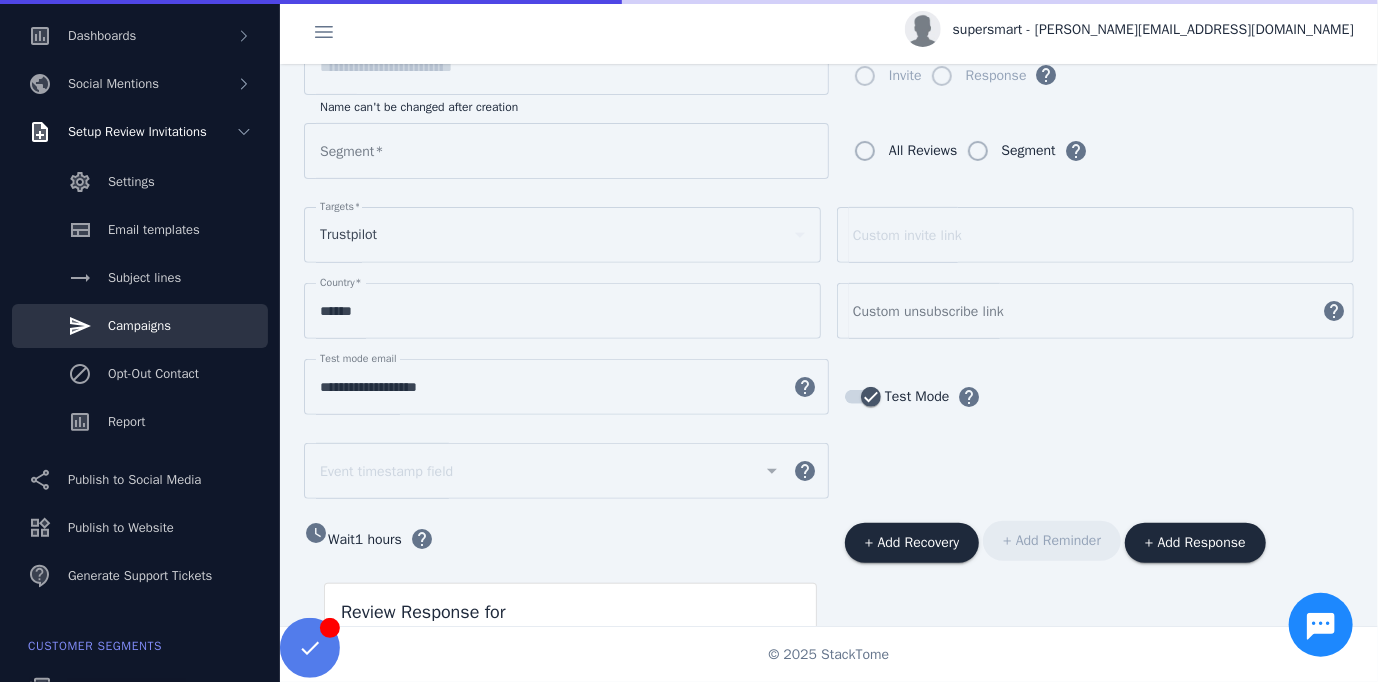 scroll, scrollTop: 341, scrollLeft: 0, axis: vertical 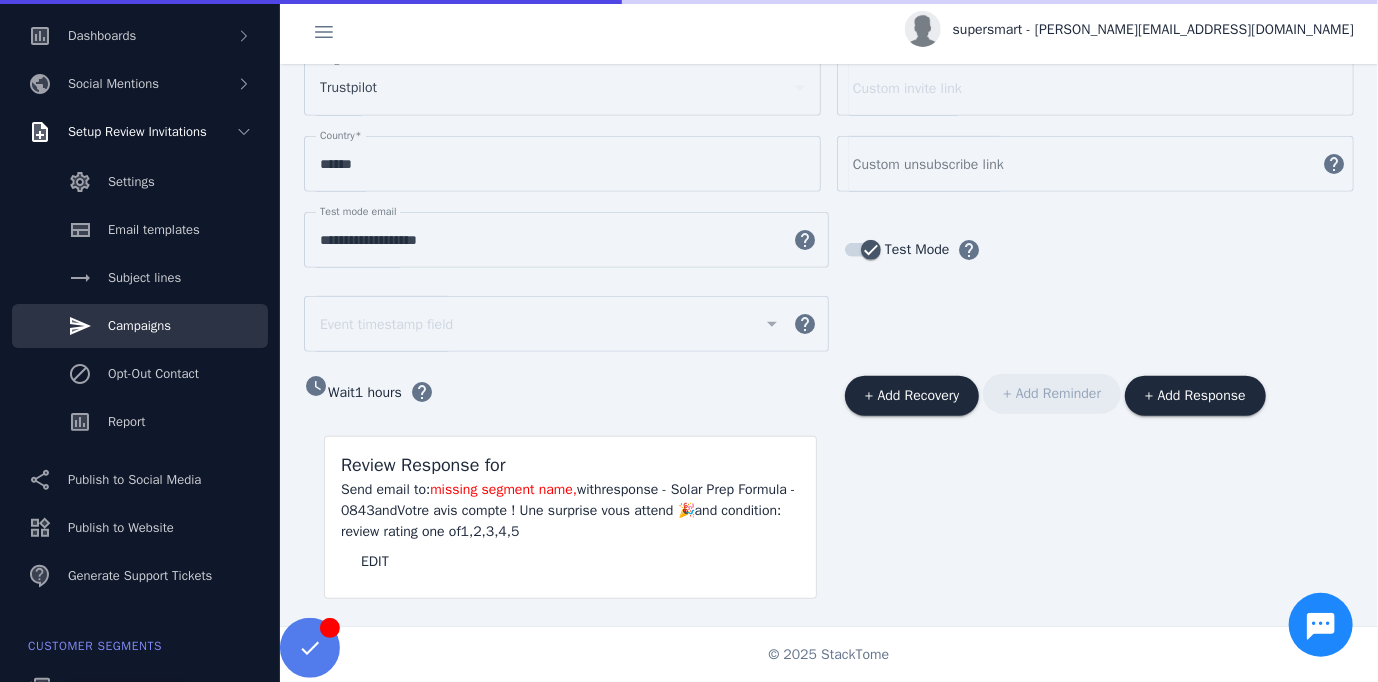 type on "**********" 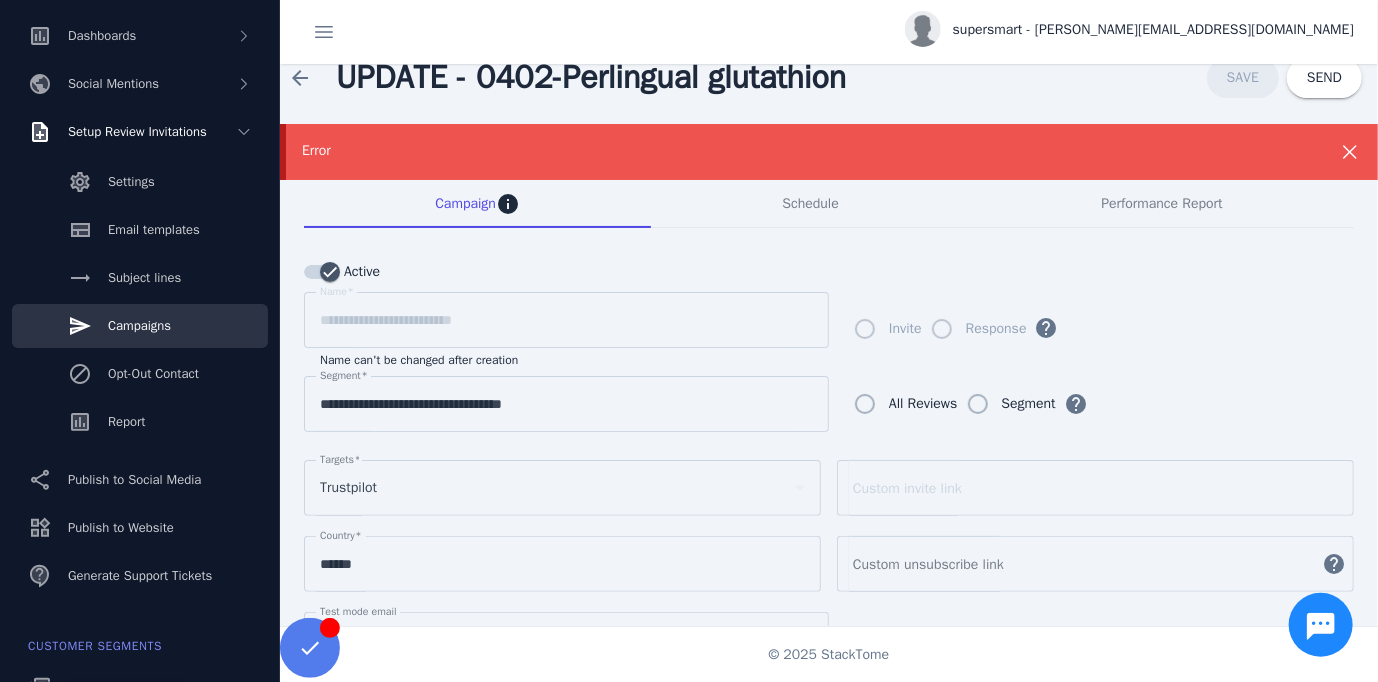 scroll, scrollTop: 0, scrollLeft: 0, axis: both 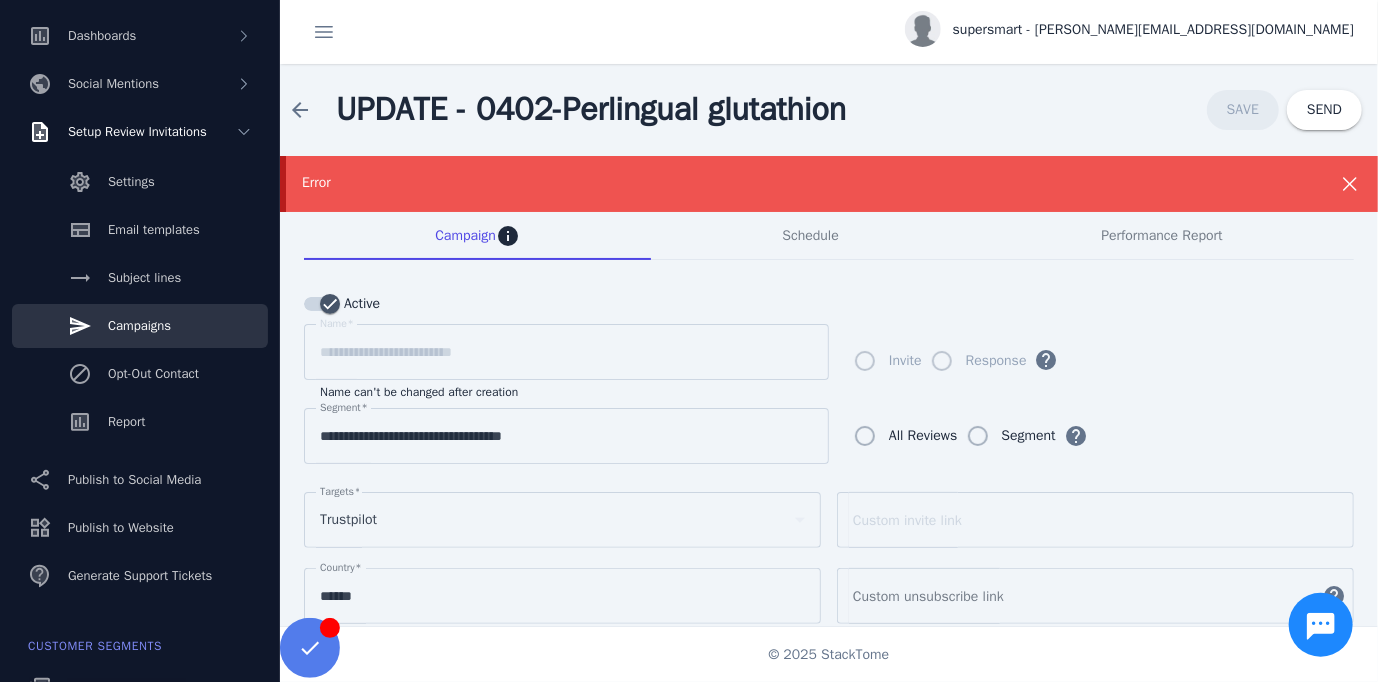click 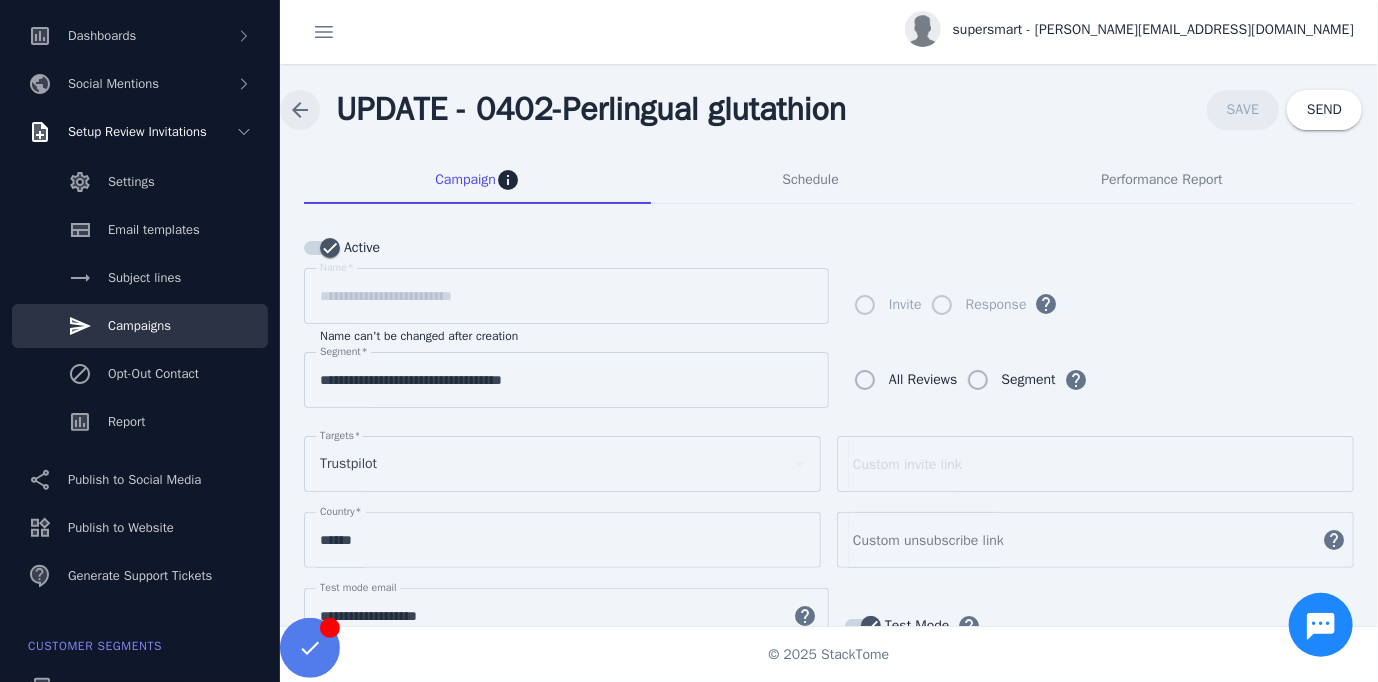 click 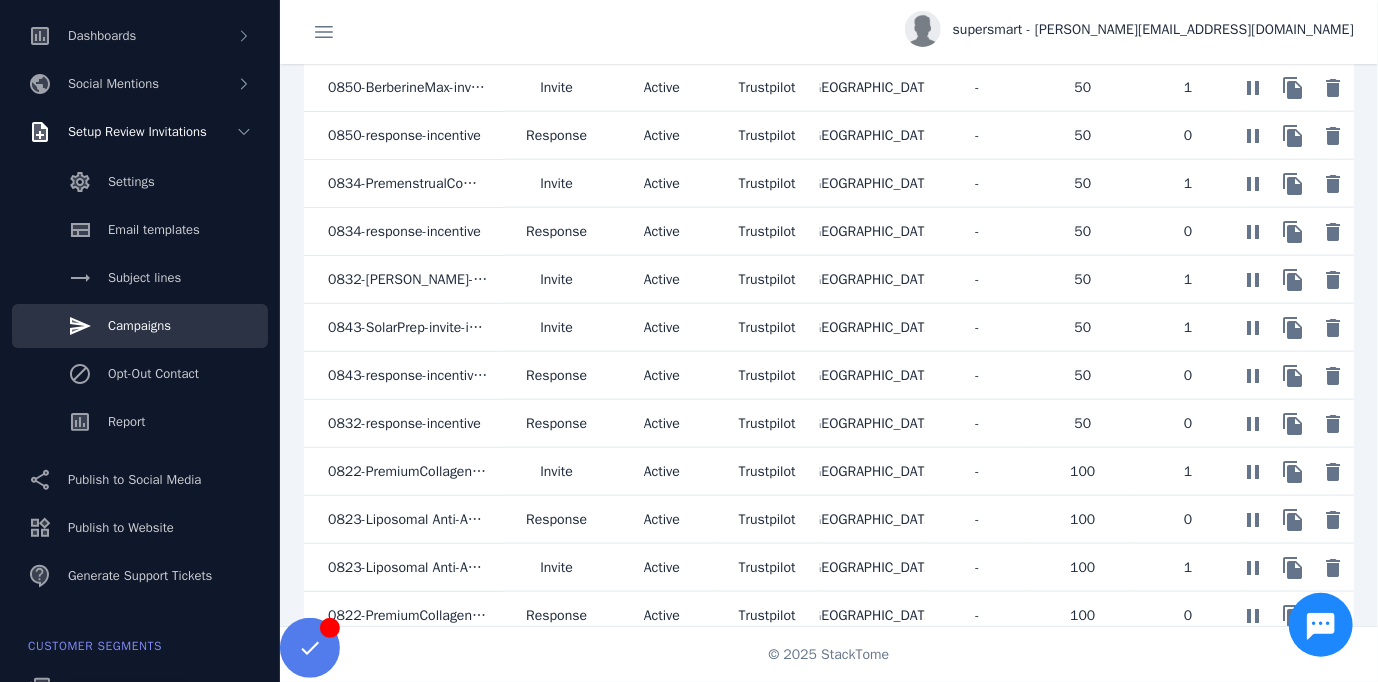 scroll, scrollTop: 1122, scrollLeft: 0, axis: vertical 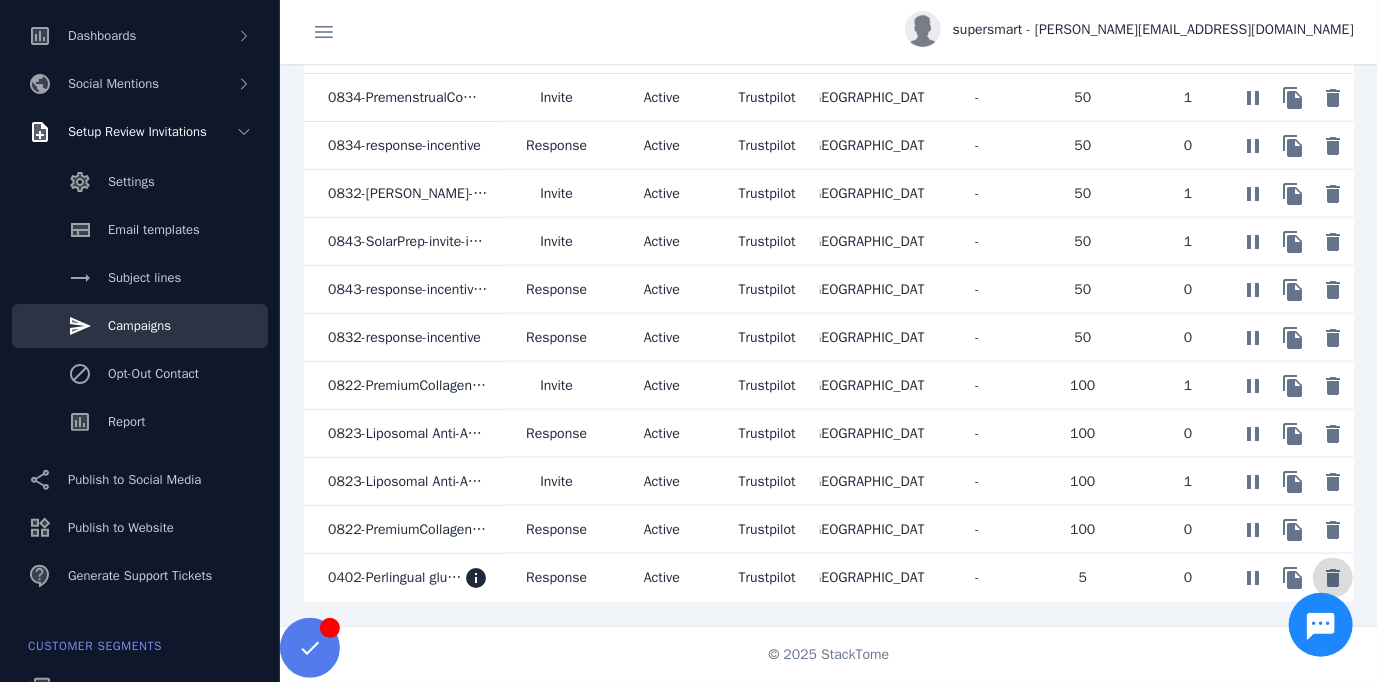 click 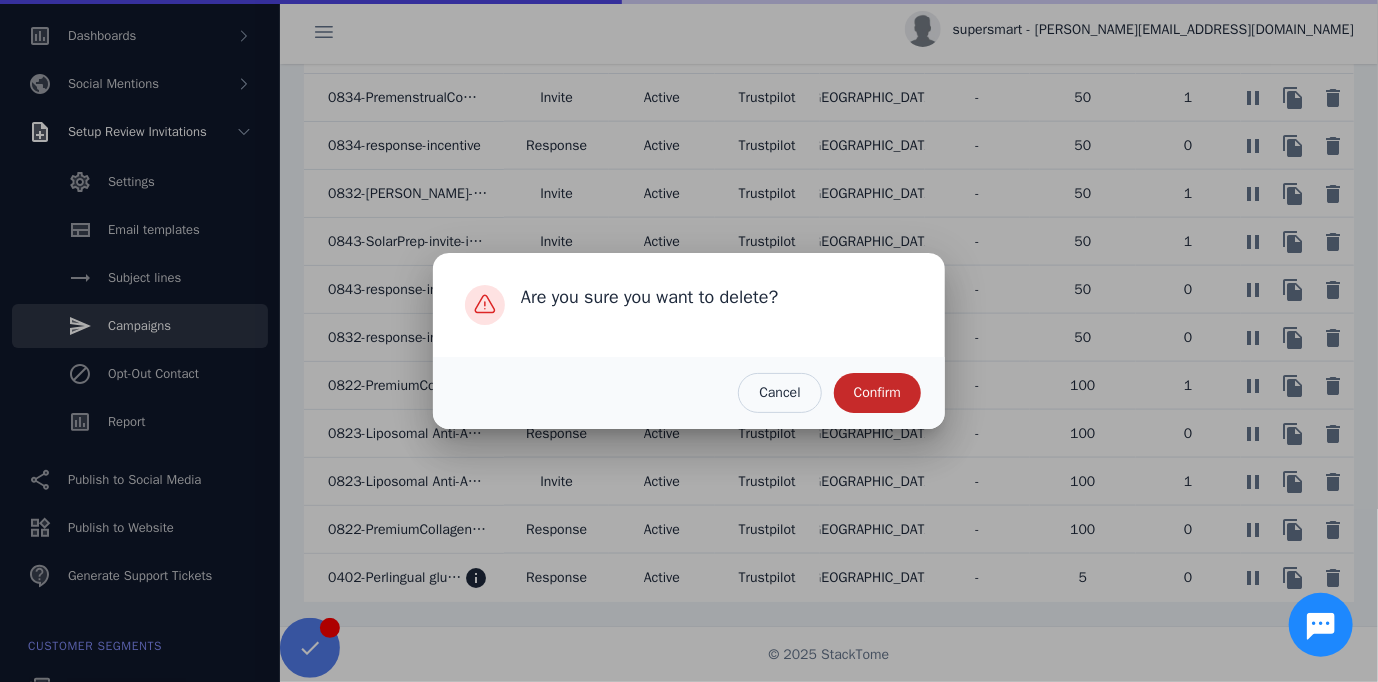 click at bounding box center (877, 393) 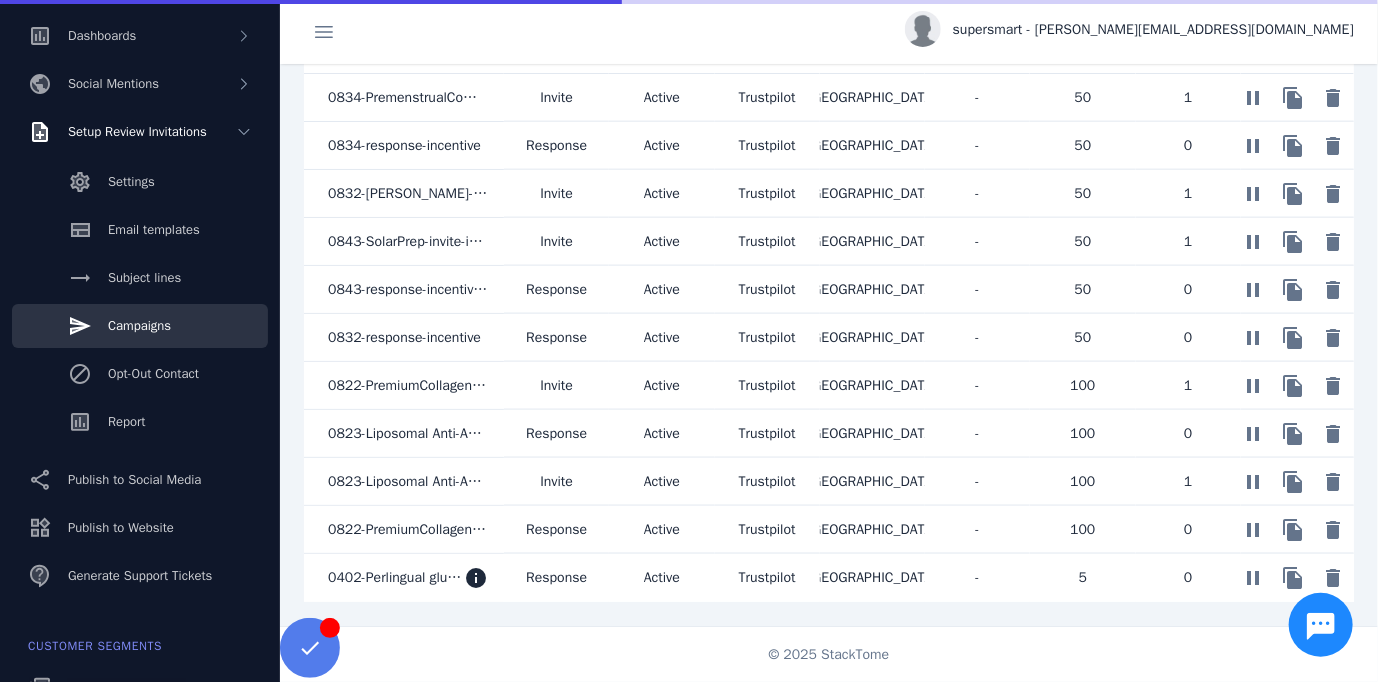 scroll, scrollTop: 1074, scrollLeft: 0, axis: vertical 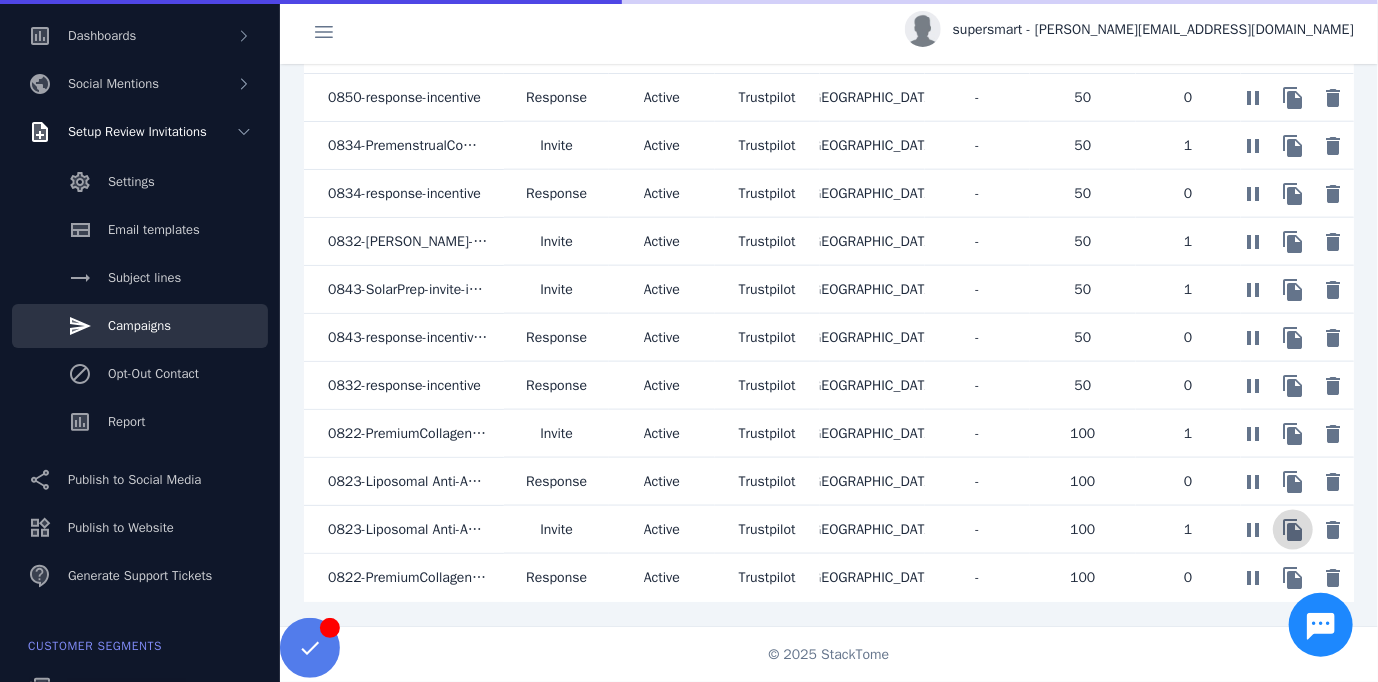 click 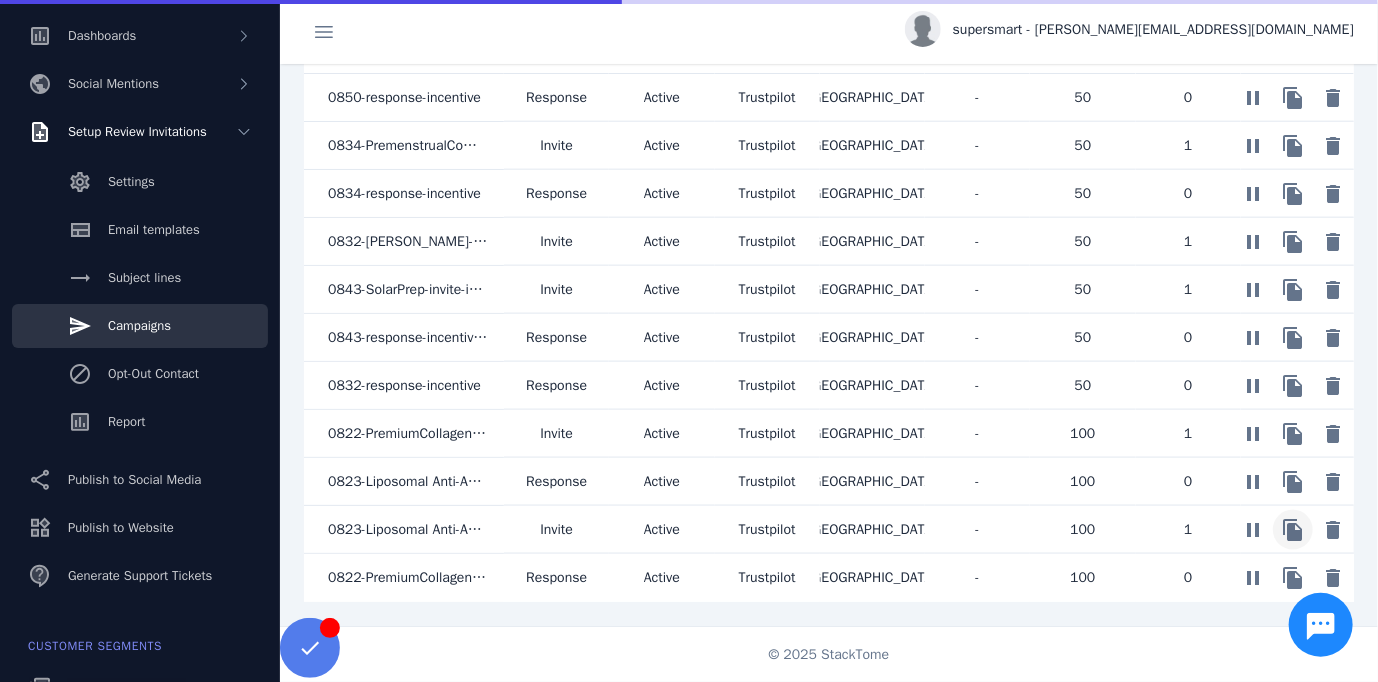 scroll, scrollTop: 285, scrollLeft: 0, axis: vertical 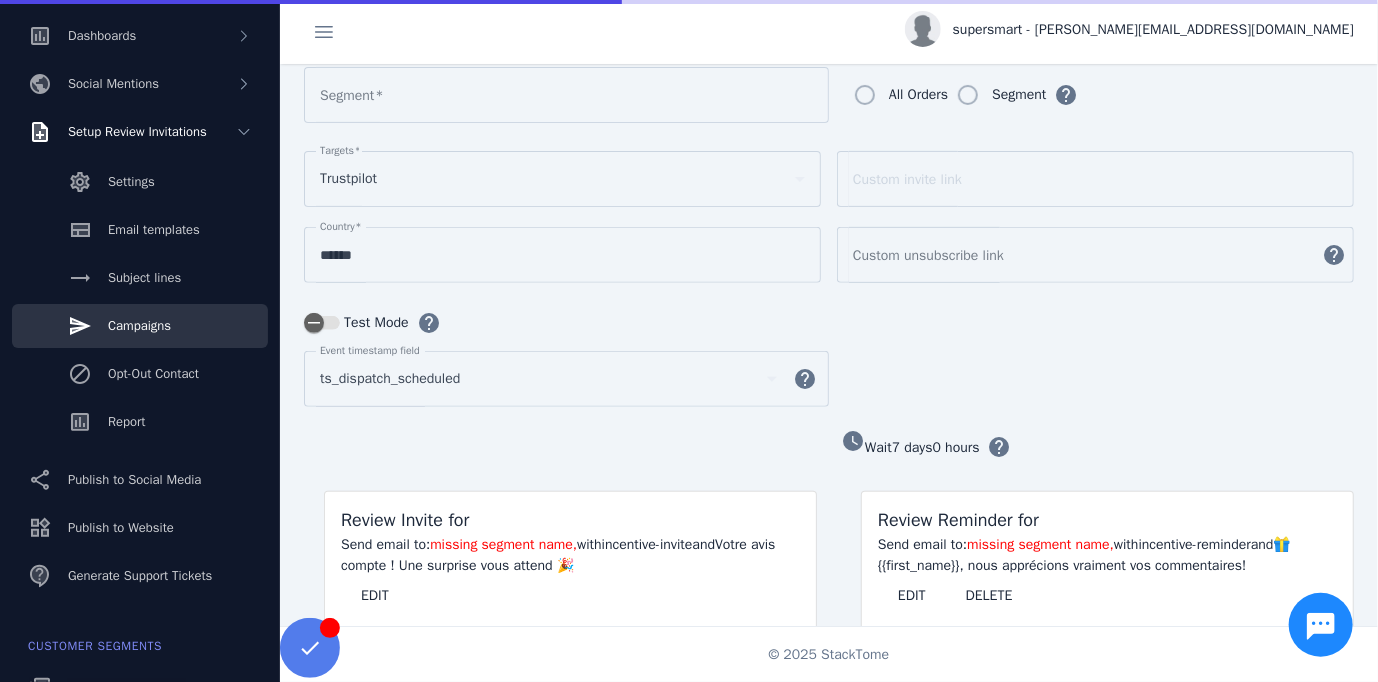 type on "**********" 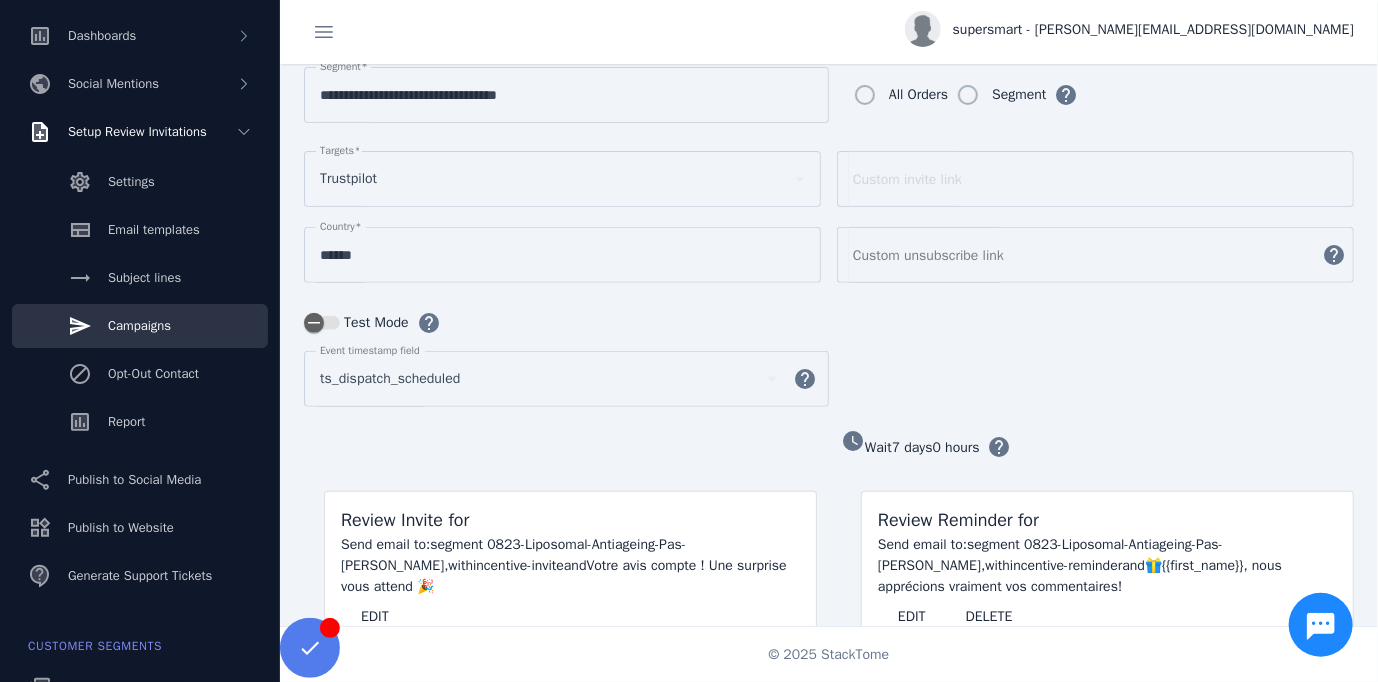 scroll, scrollTop: 0, scrollLeft: 0, axis: both 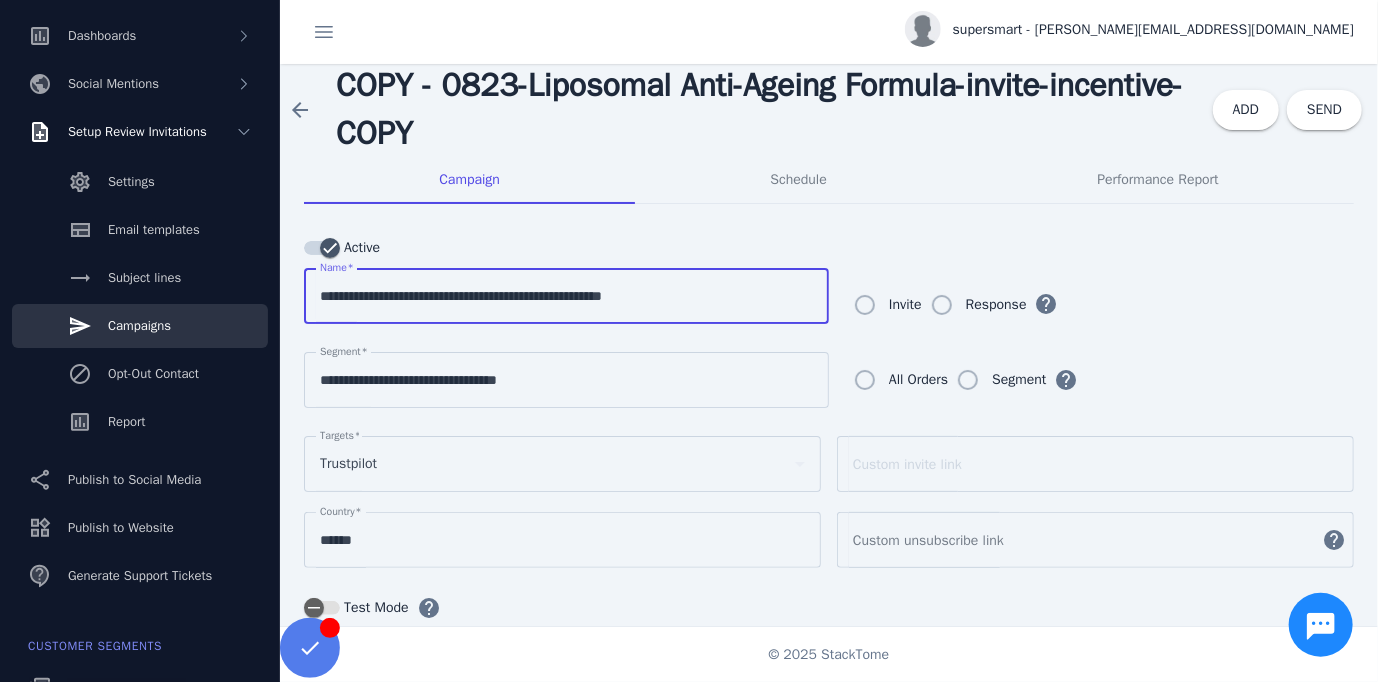 click on "**********" at bounding box center [566, 296] 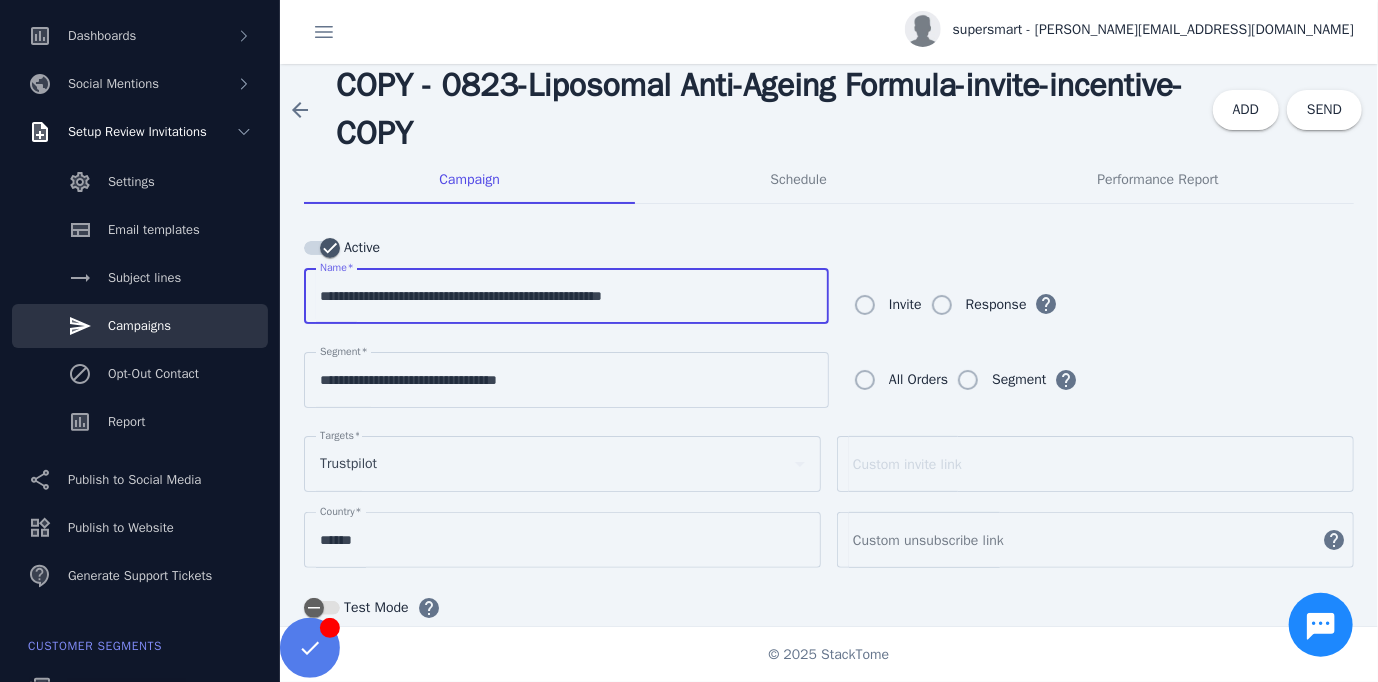 drag, startPoint x: 329, startPoint y: 294, endPoint x: 348, endPoint y: 294, distance: 19 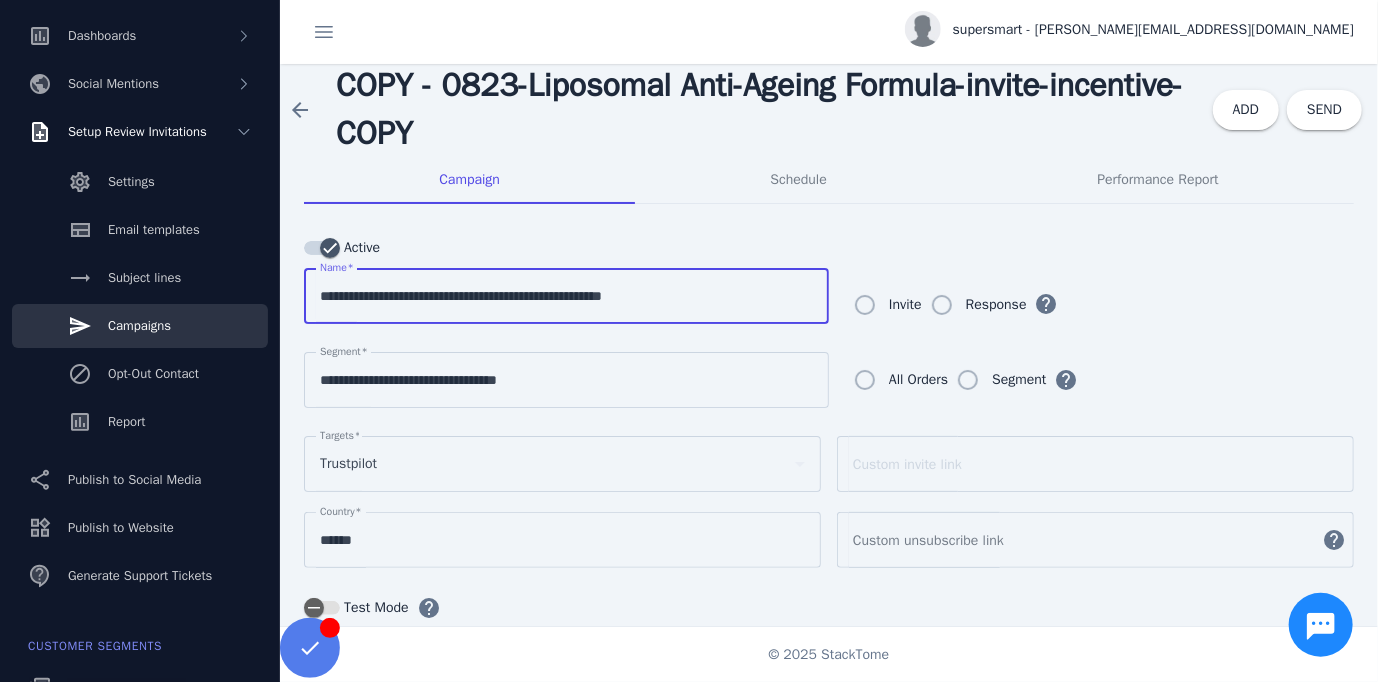 click on "**********" at bounding box center (566, 296) 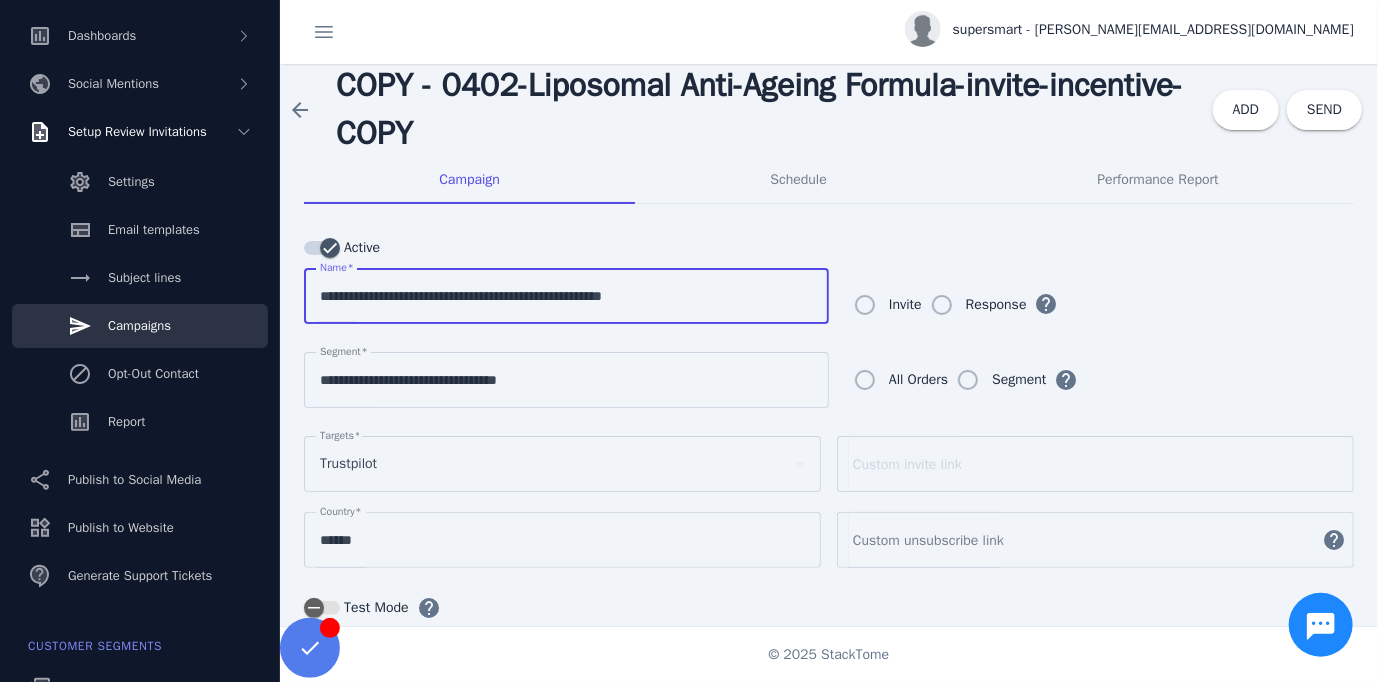 drag, startPoint x: 357, startPoint y: 297, endPoint x: 552, endPoint y: 300, distance: 195.02307 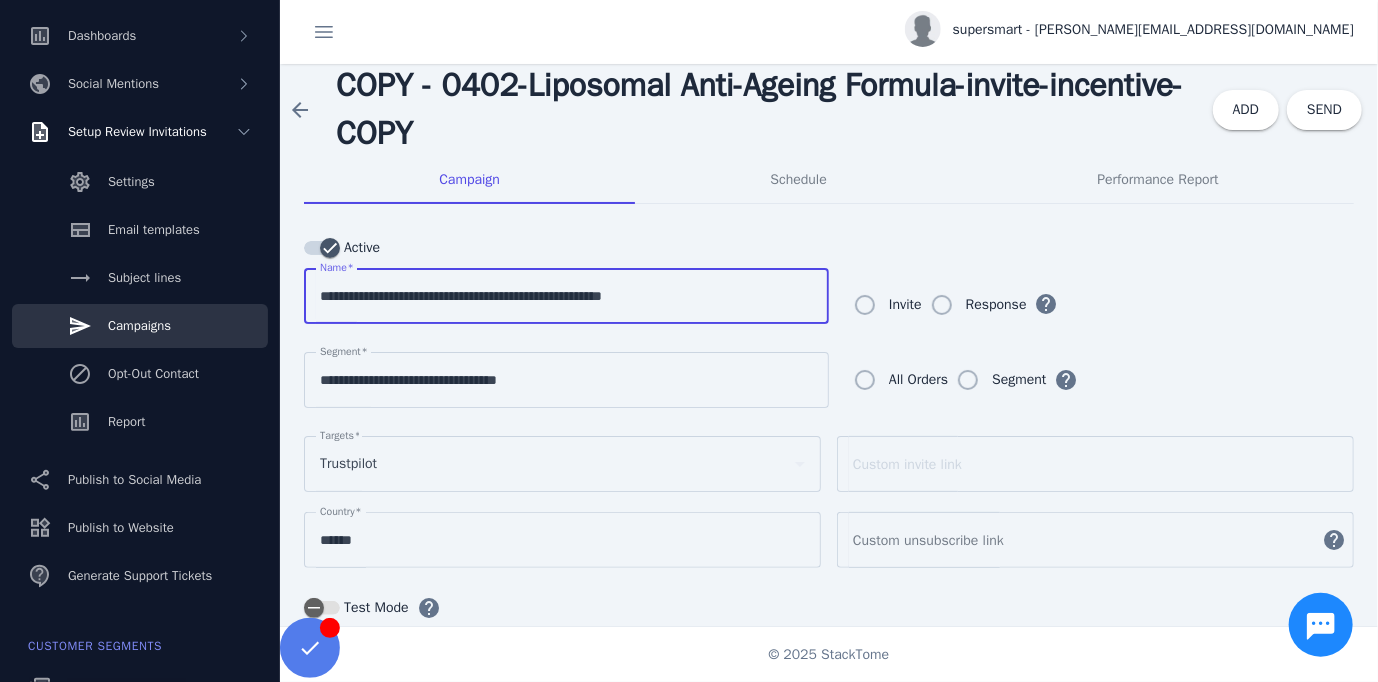 click on "**********" at bounding box center (566, 296) 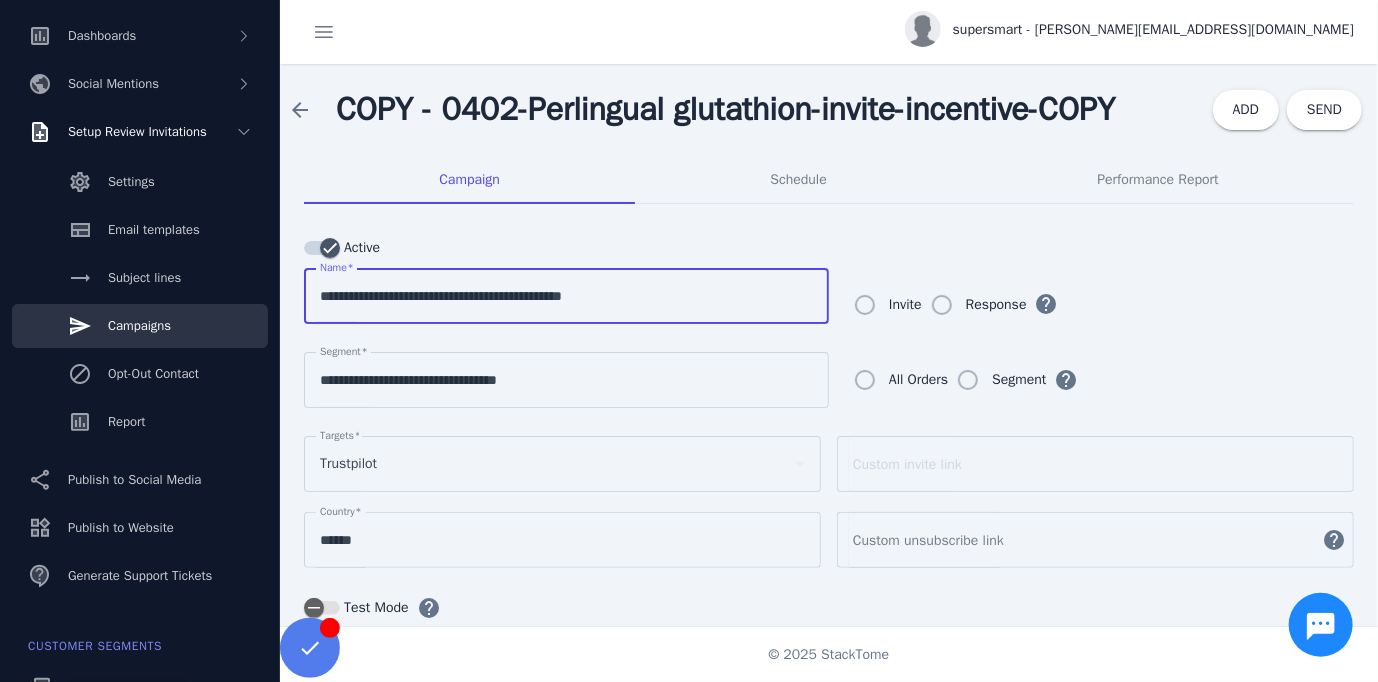 drag, startPoint x: 585, startPoint y: 296, endPoint x: 644, endPoint y: 294, distance: 59.03389 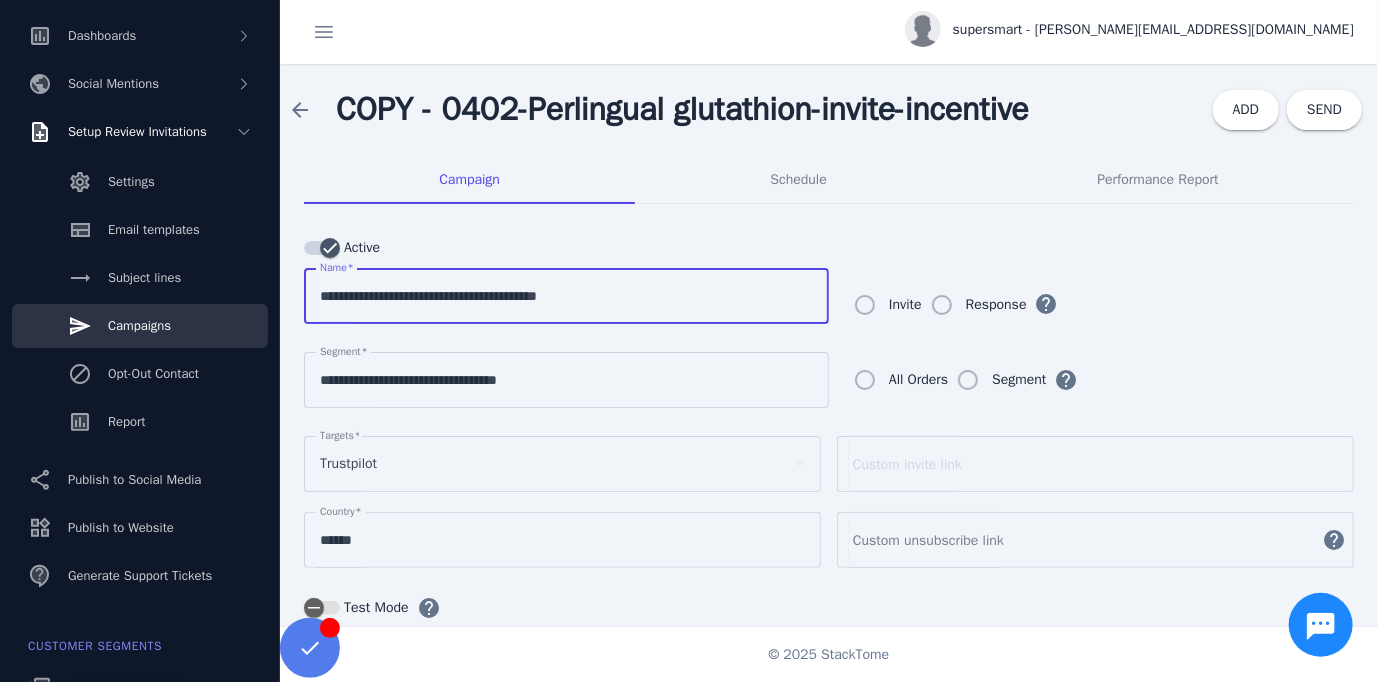 type on "**********" 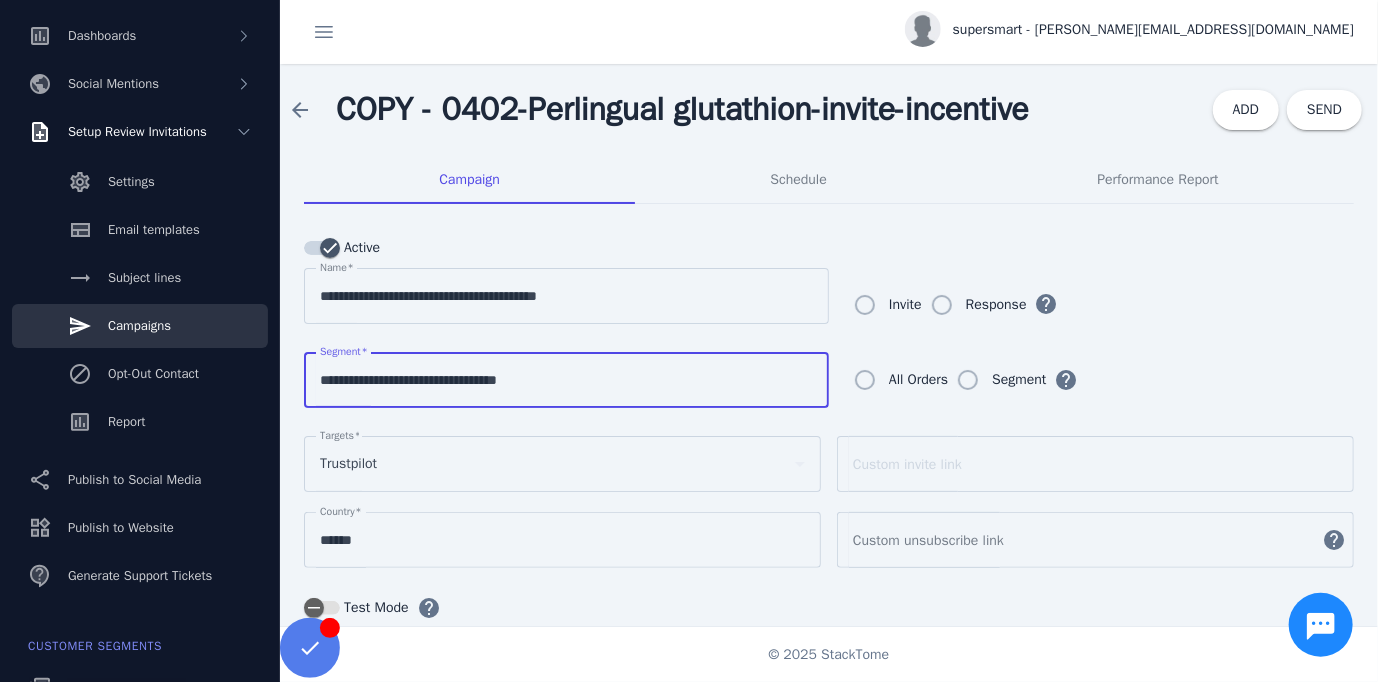 click on "**********" at bounding box center (566, 380) 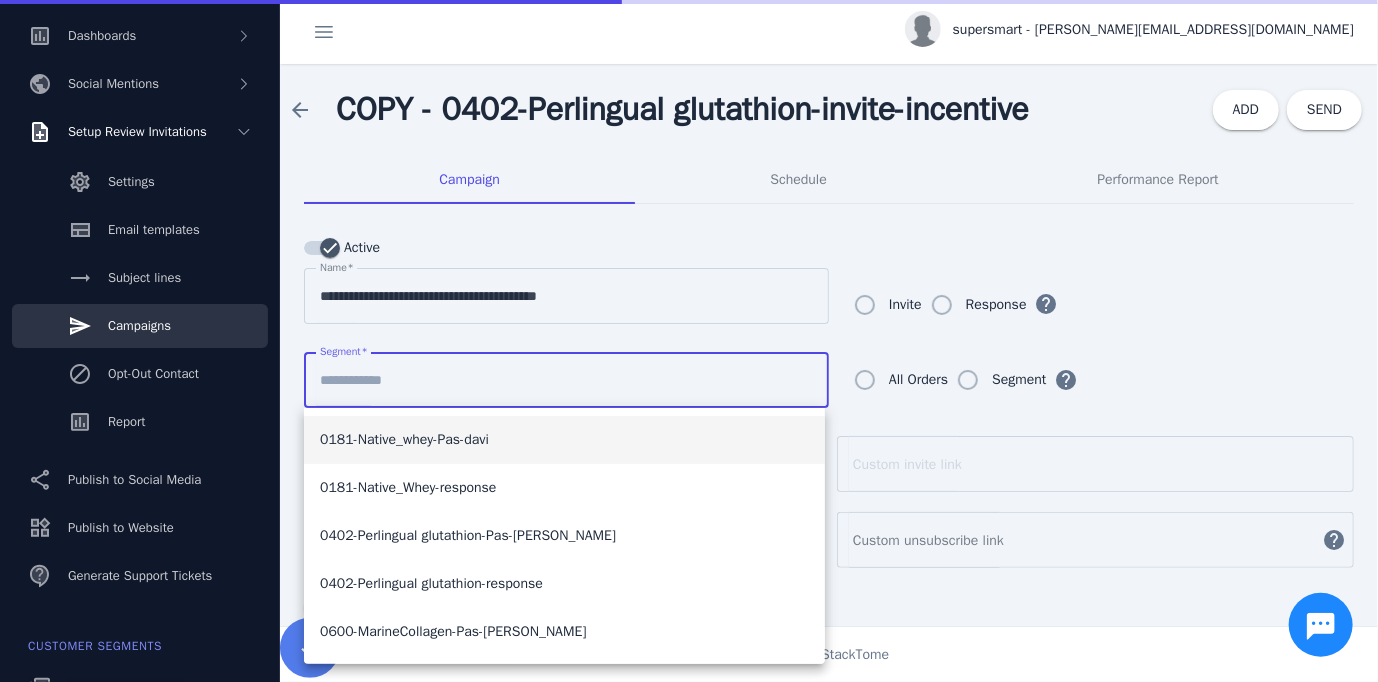 click on "Segment" at bounding box center (566, 380) 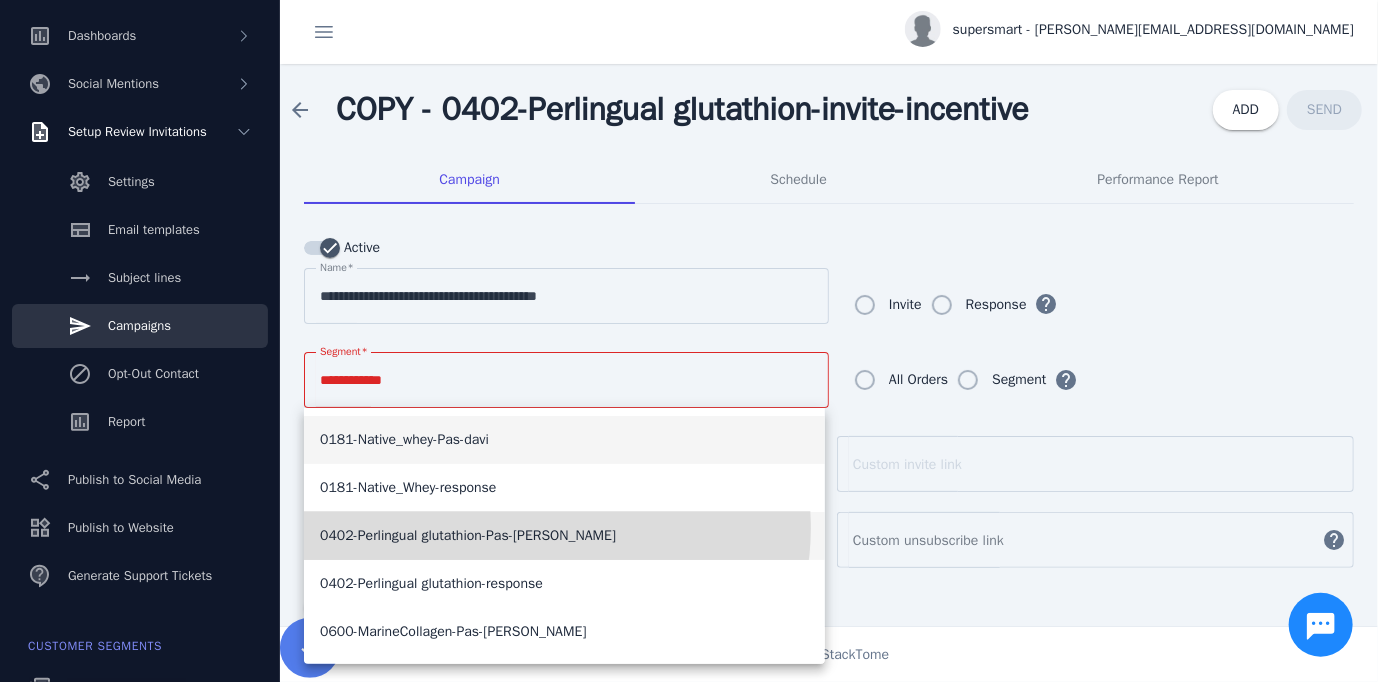 click on "0402-Perlingual glutathion-Pas-davis" at bounding box center (564, 536) 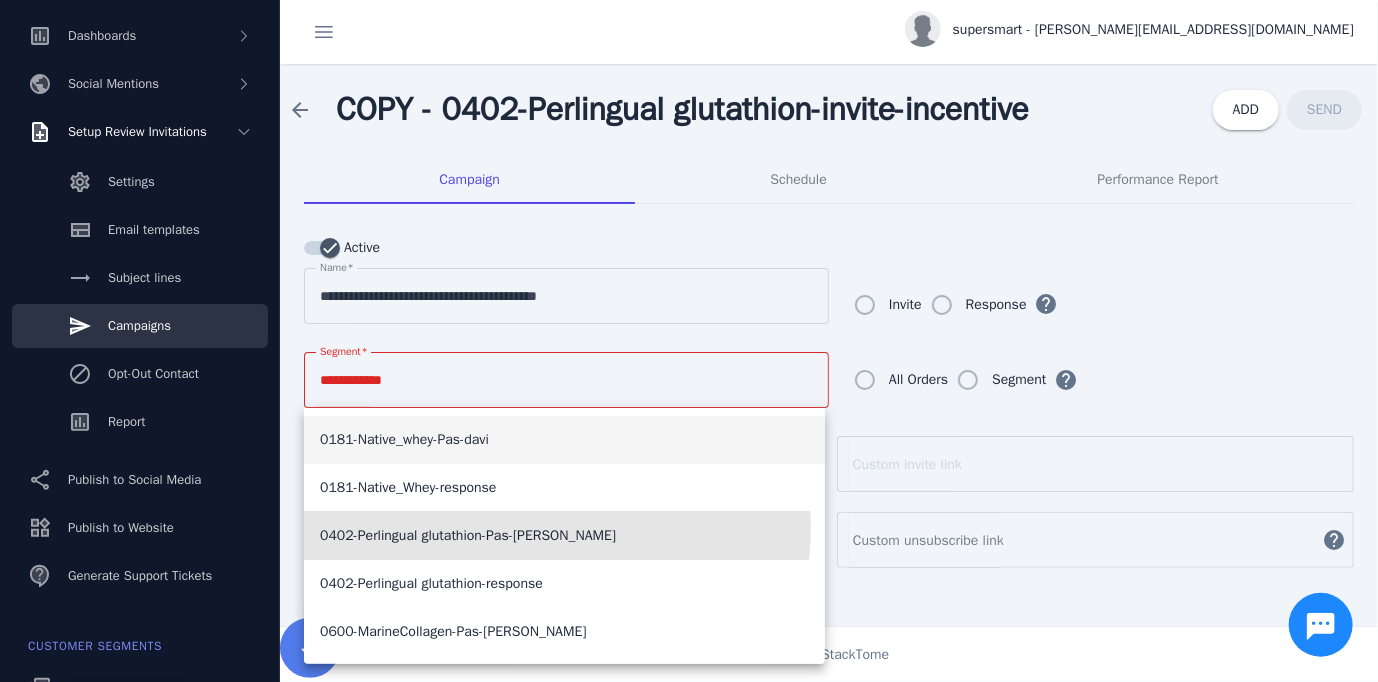 type on "**********" 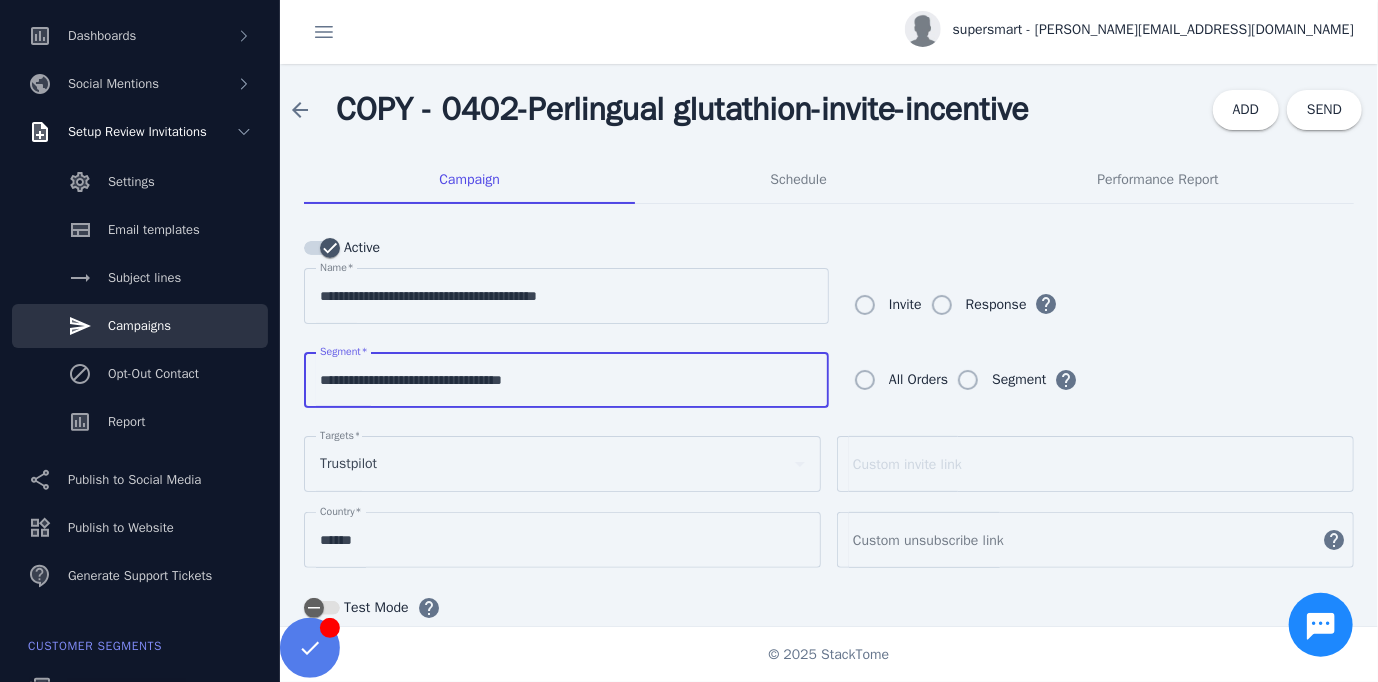 click on "Invite Response help" at bounding box center [1099, 310] 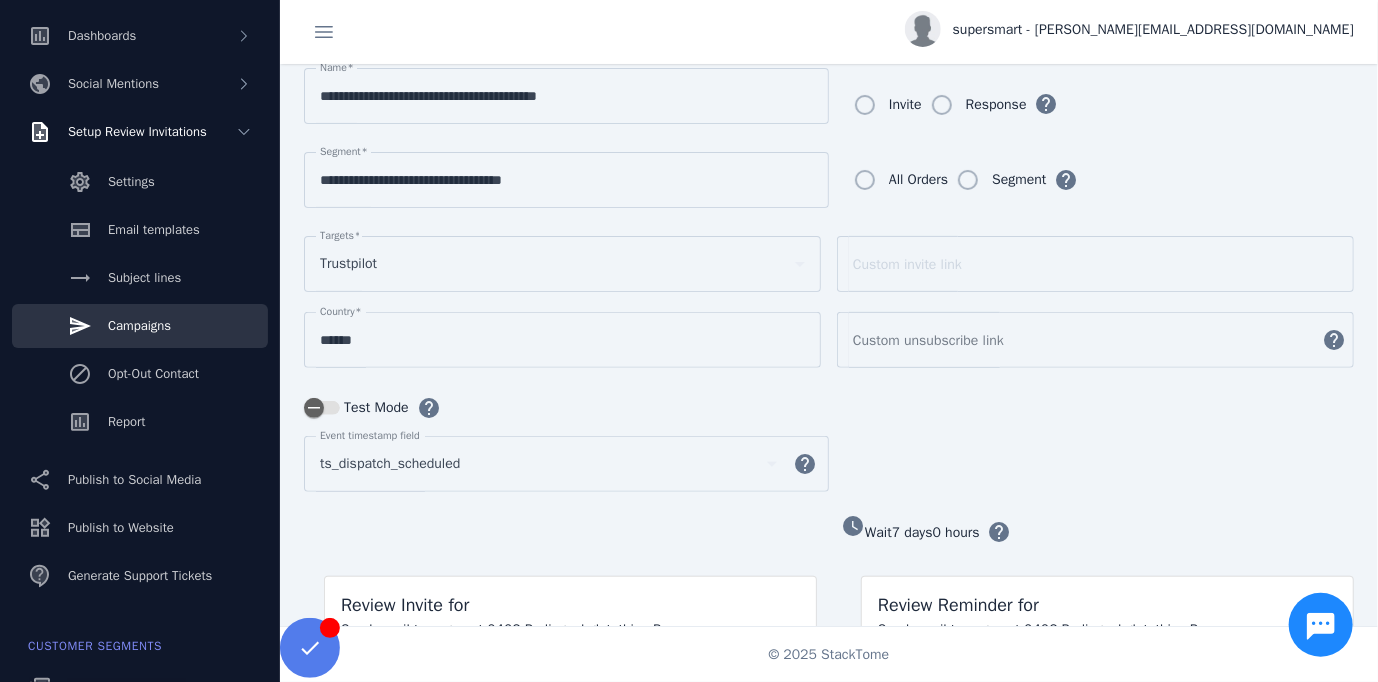 scroll, scrollTop: 204, scrollLeft: 0, axis: vertical 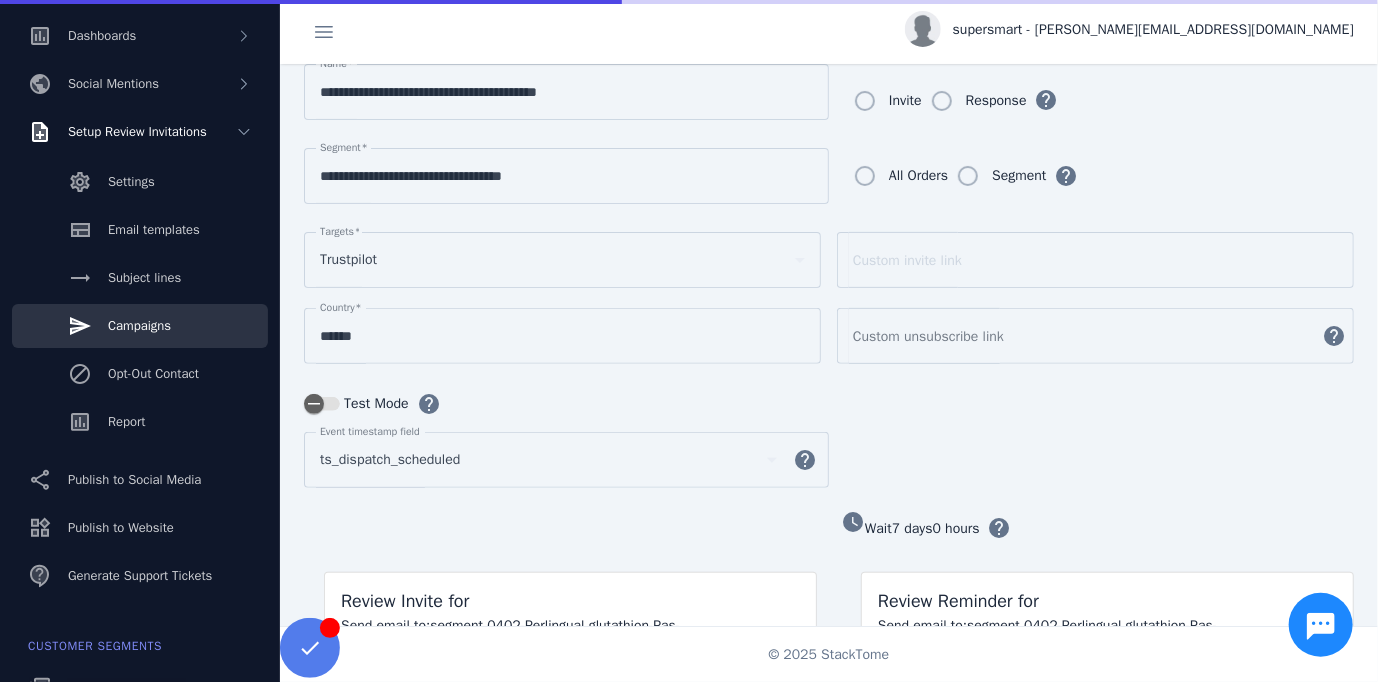 click on "Test Mode" at bounding box center [374, 404] 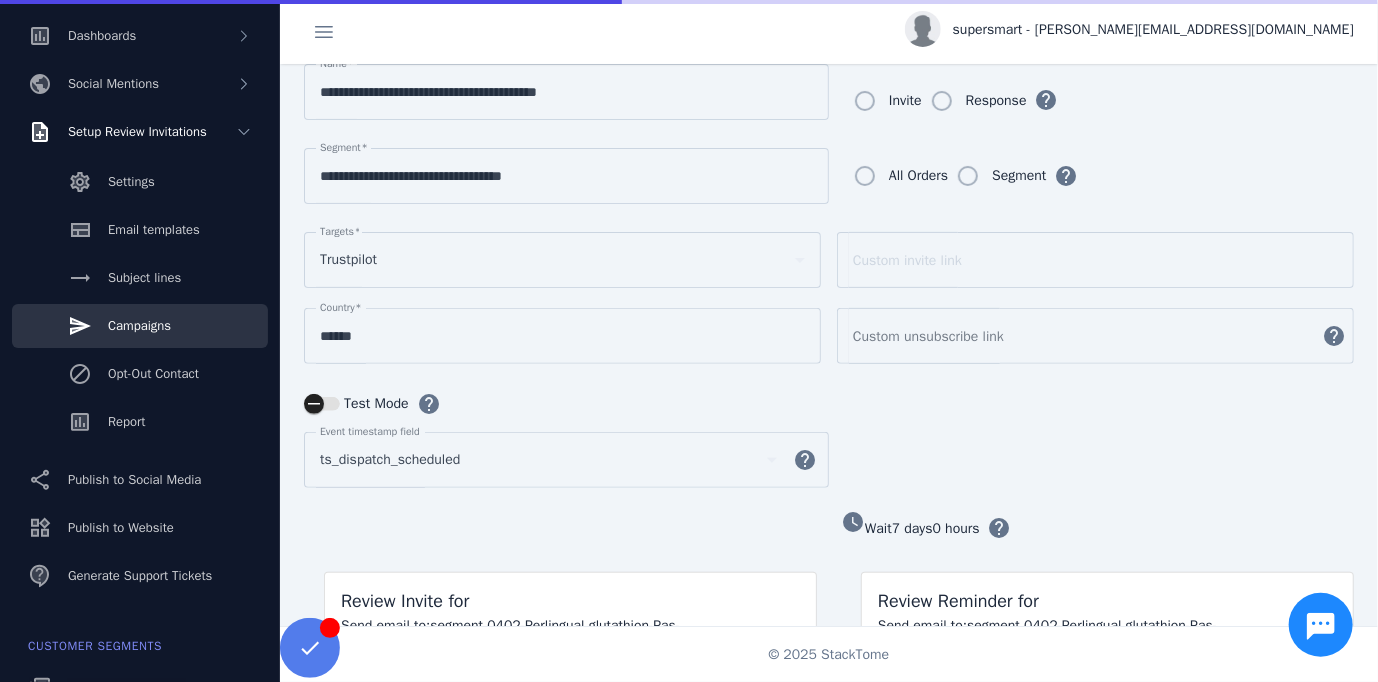click on "Test Mode" at bounding box center [322, 404] 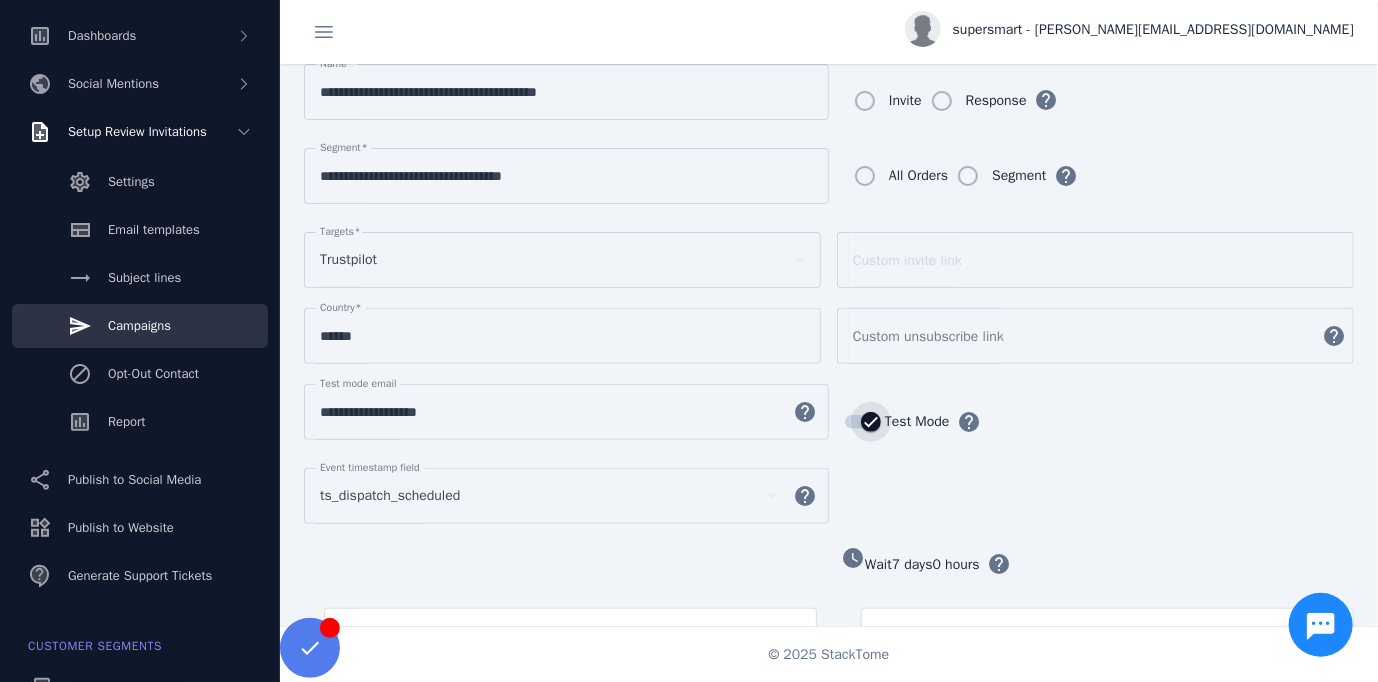 scroll, scrollTop: 0, scrollLeft: 0, axis: both 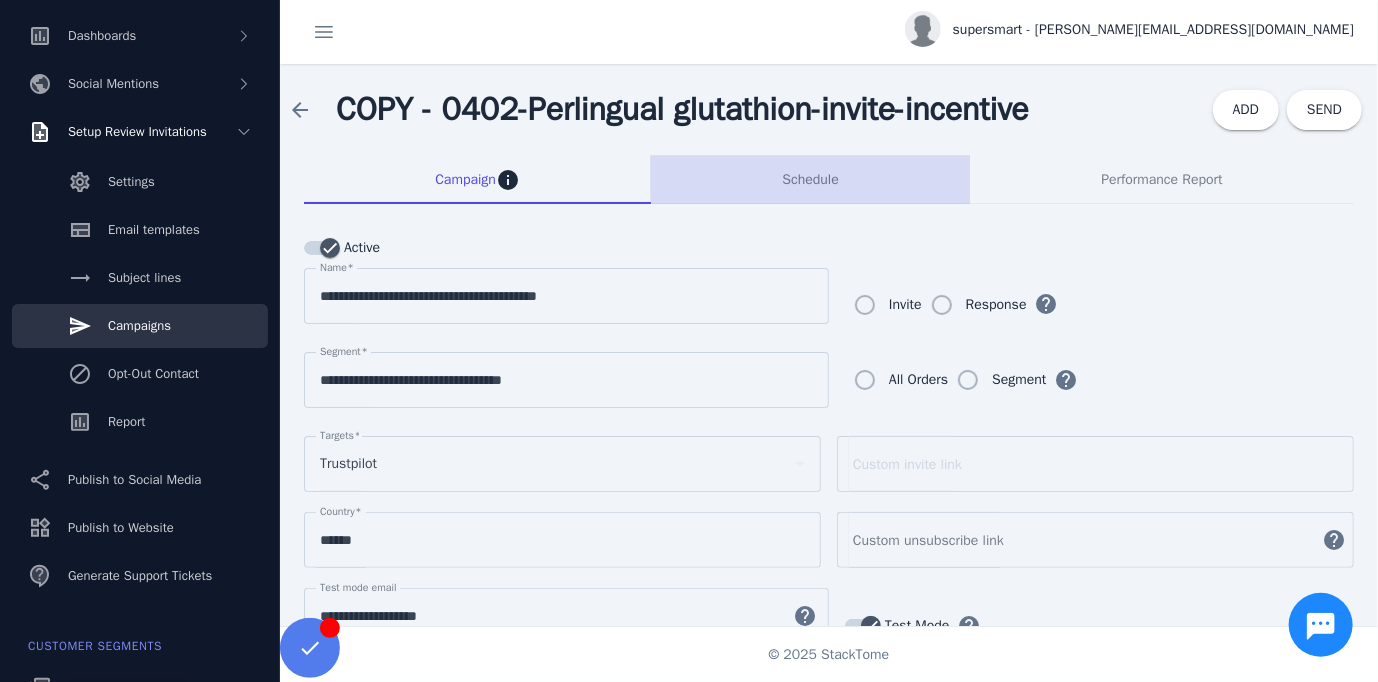 click on "Schedule" at bounding box center (810, 180) 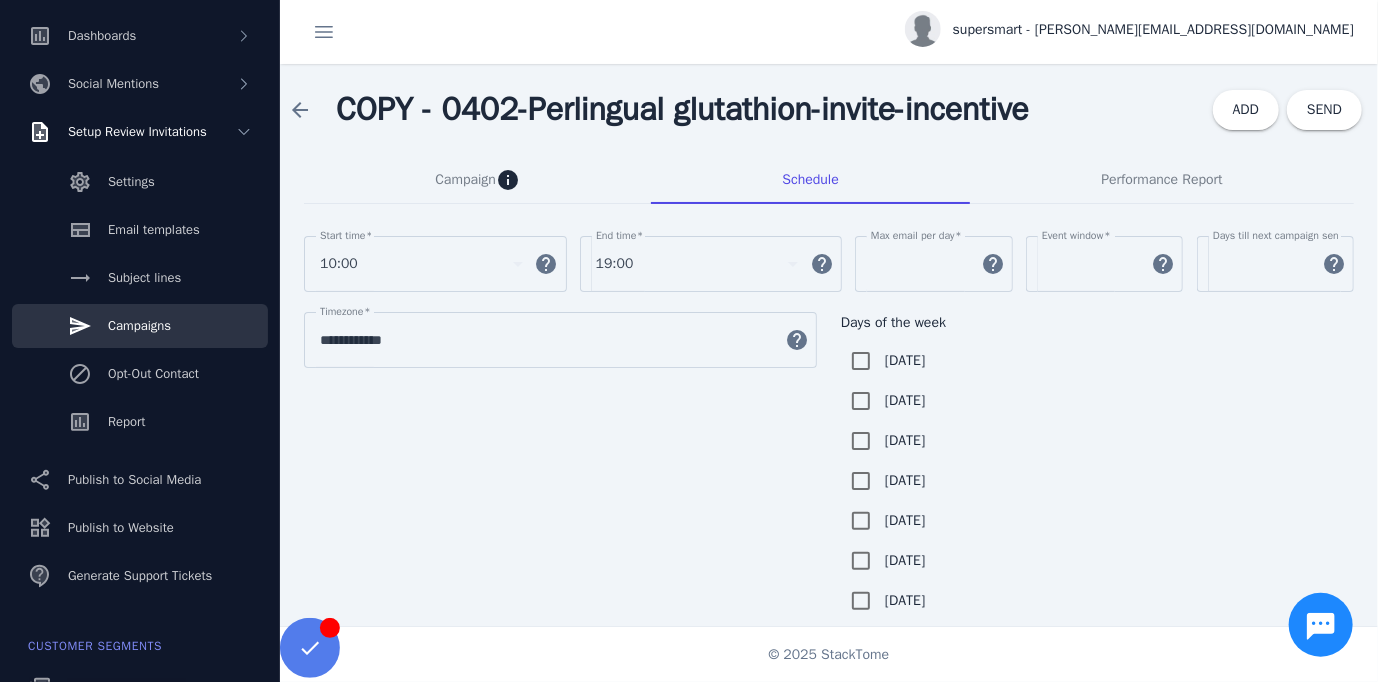 click on "***" at bounding box center [920, 264] 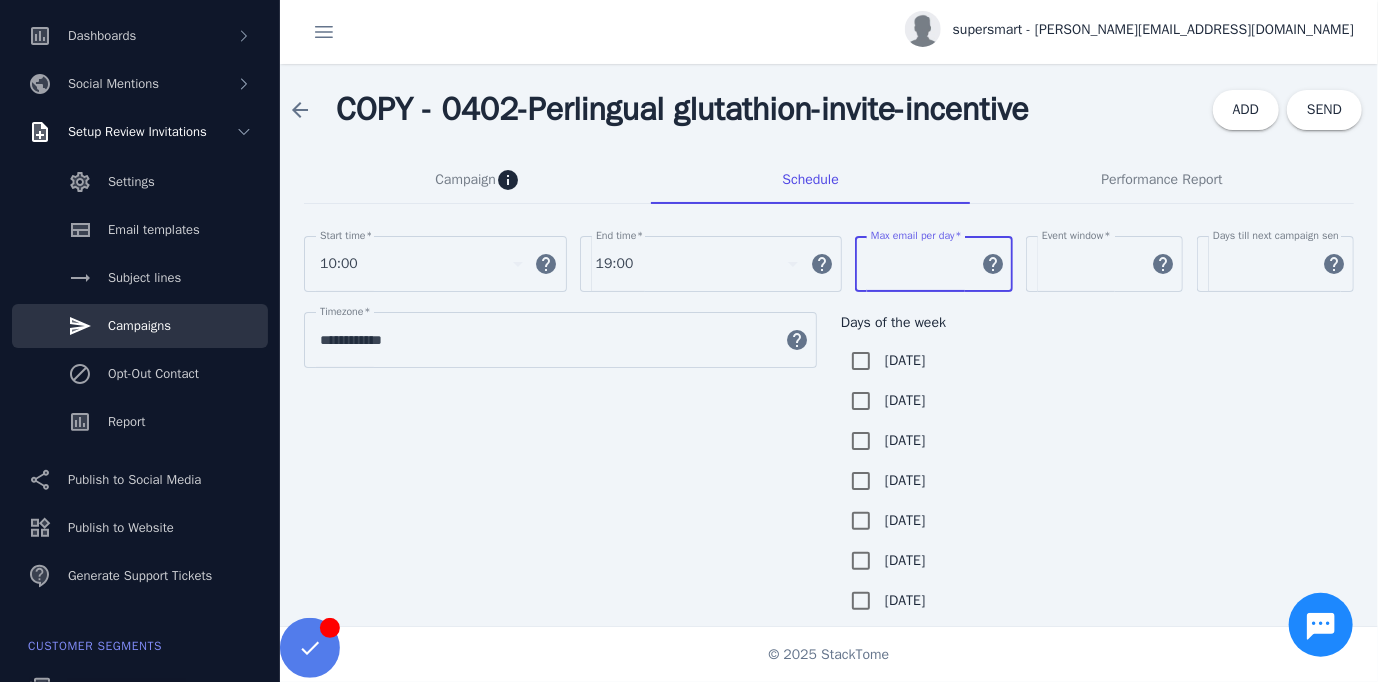 click on "***" at bounding box center [920, 264] 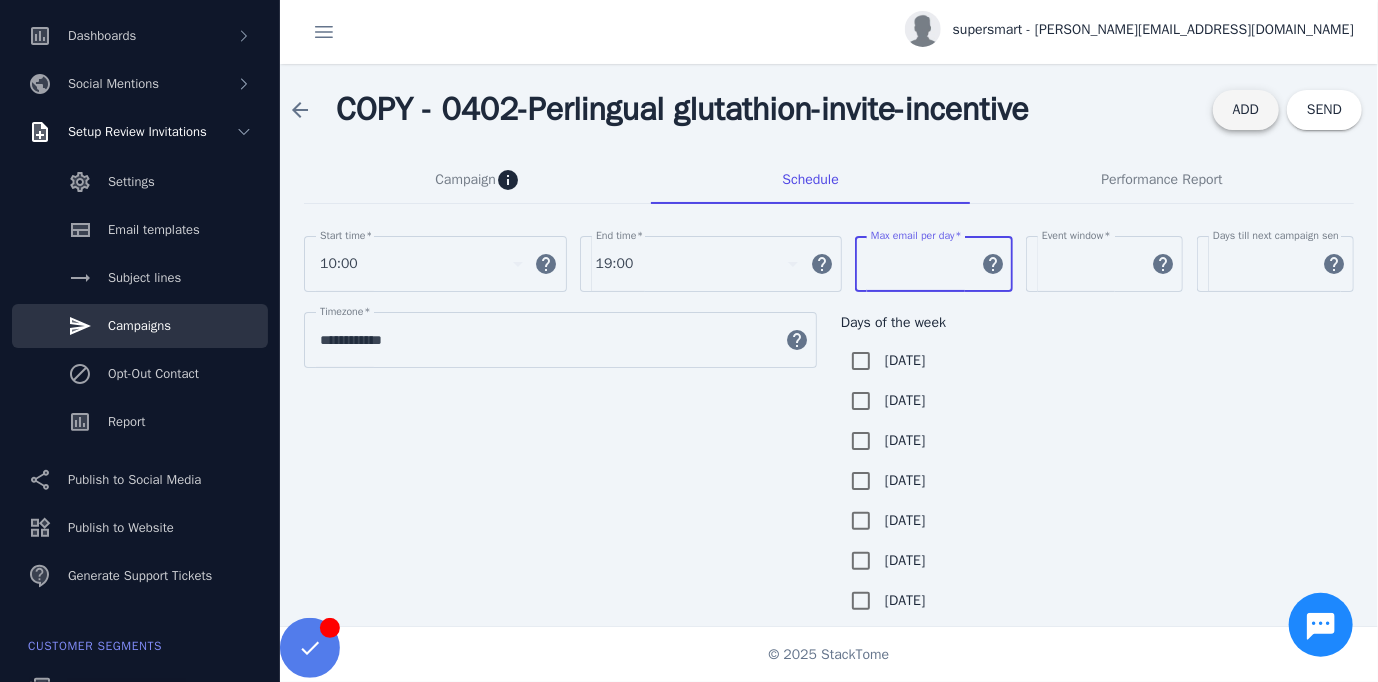 type on "*" 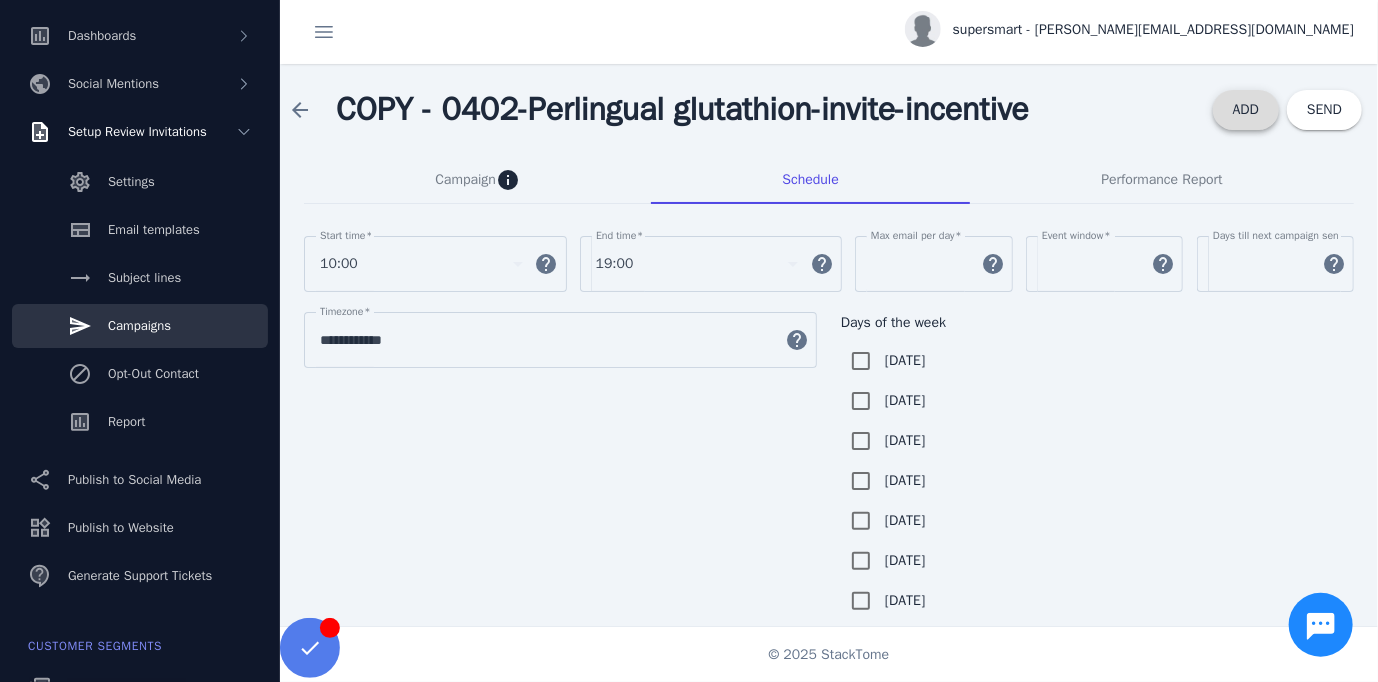 click 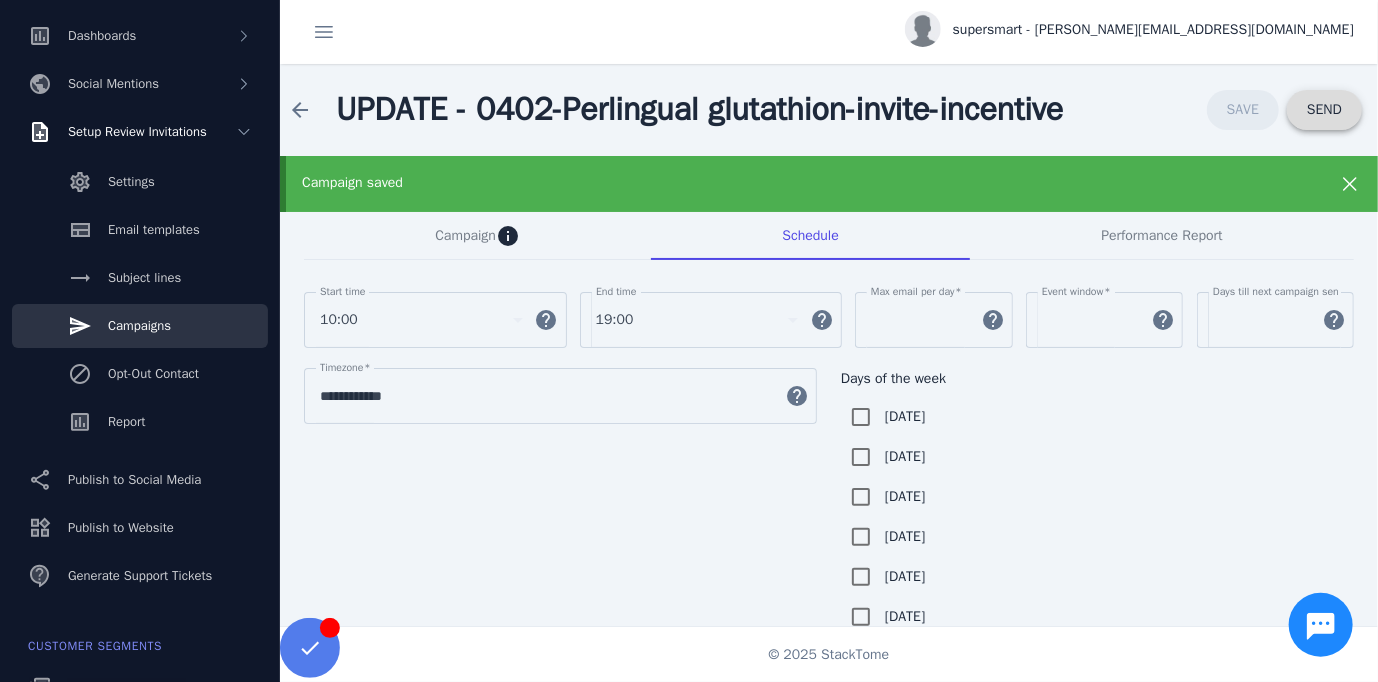 drag, startPoint x: 1316, startPoint y: 113, endPoint x: 1300, endPoint y: 187, distance: 75.70998 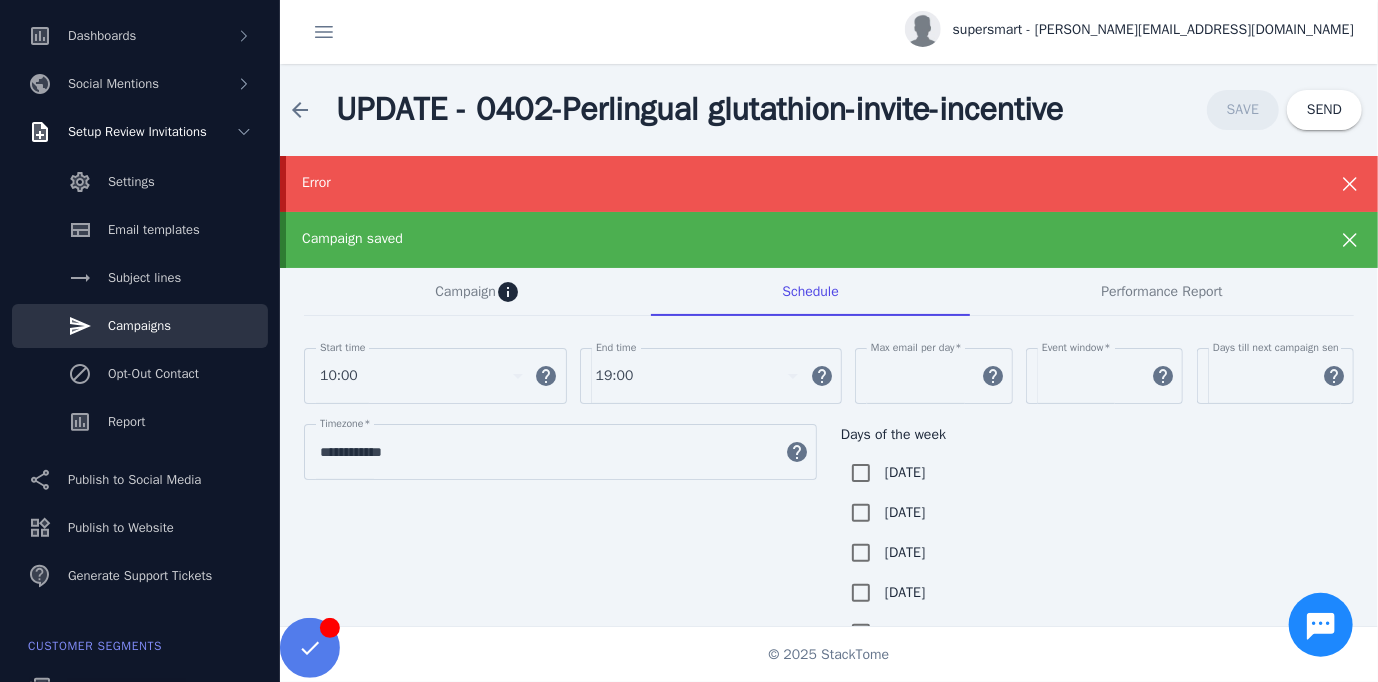 click on "Error" 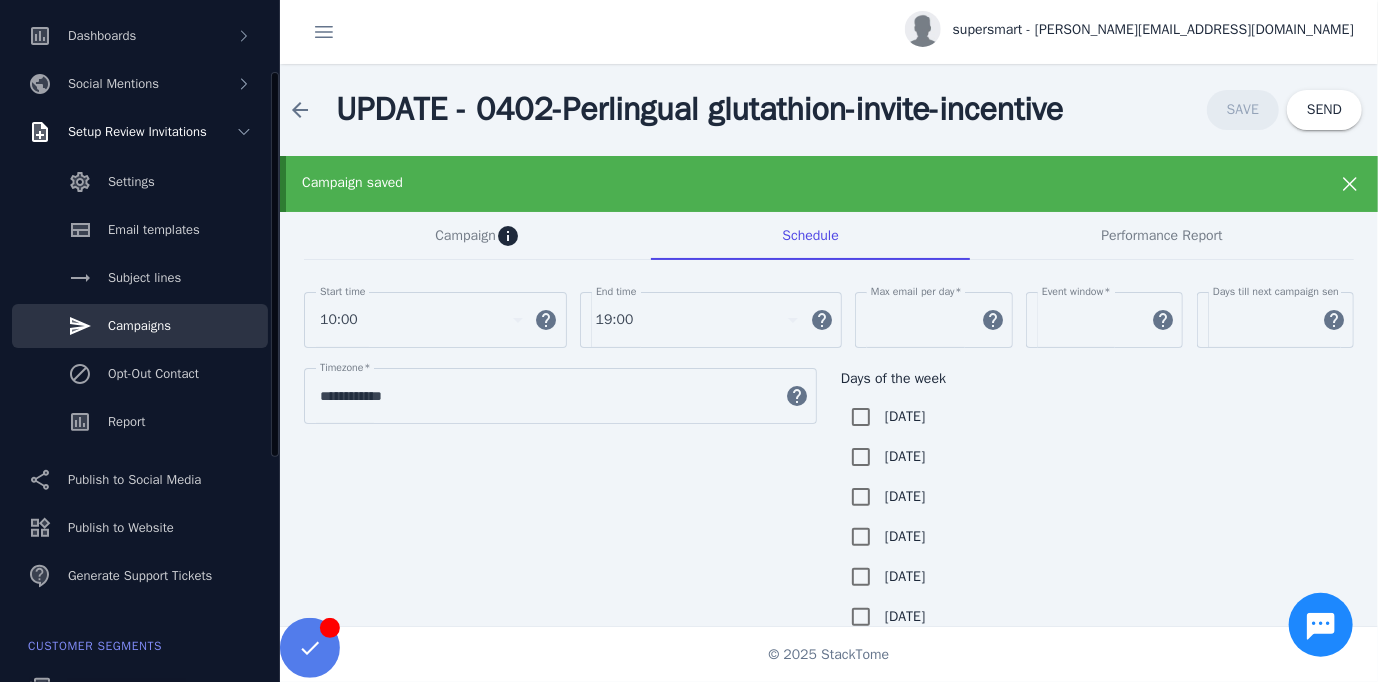 click on "Campaigns" 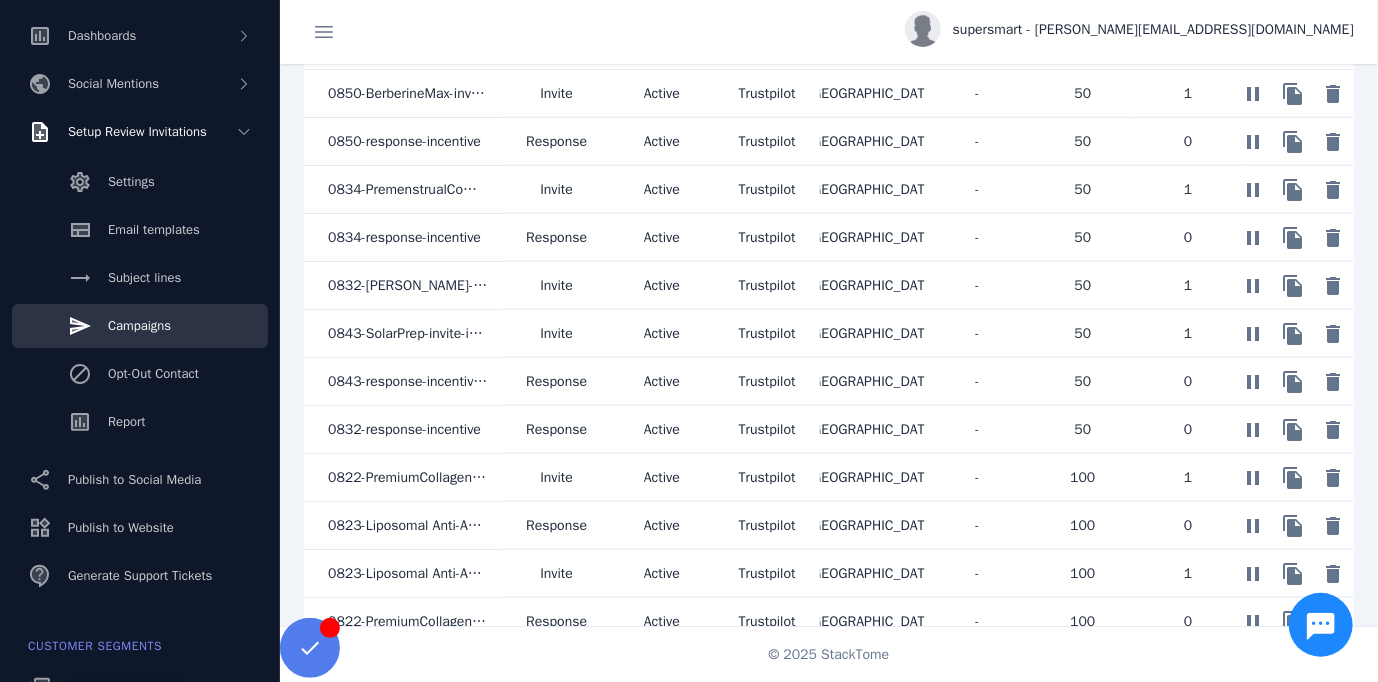 scroll, scrollTop: 1122, scrollLeft: 0, axis: vertical 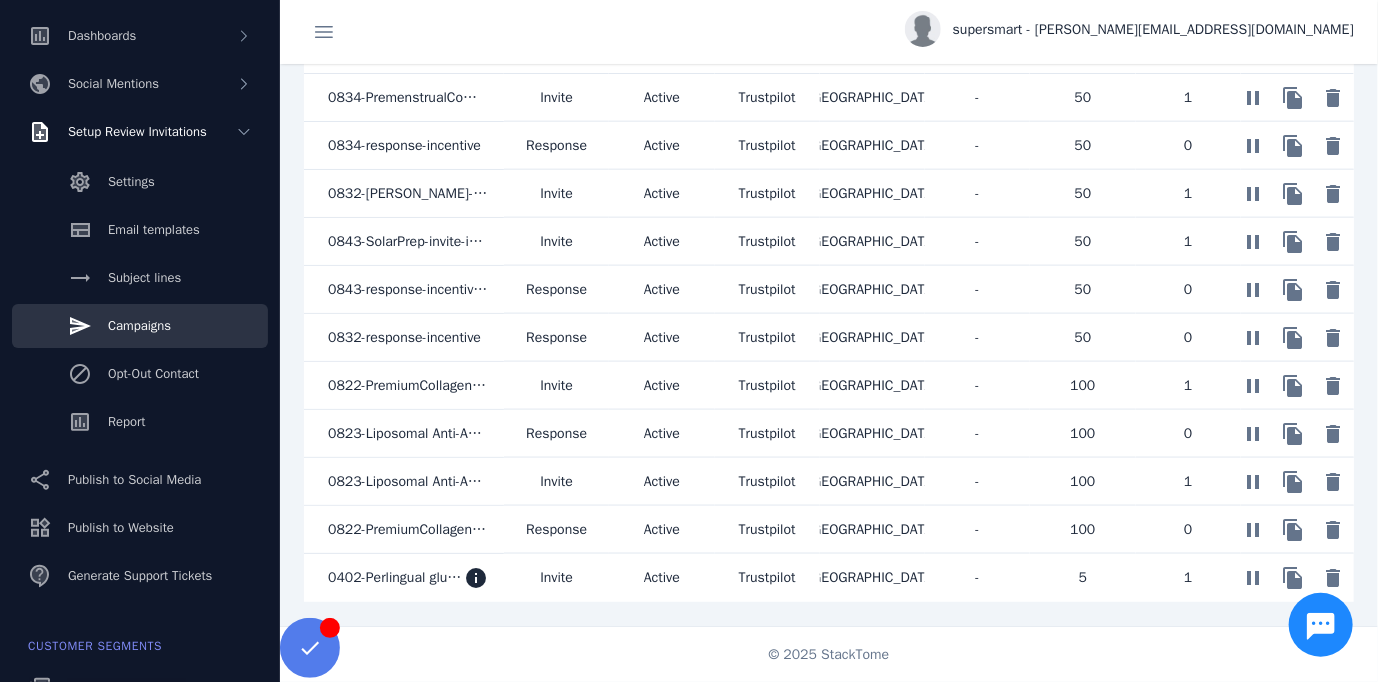 click on "0402-Perlingual glutathion-invite-incentive" 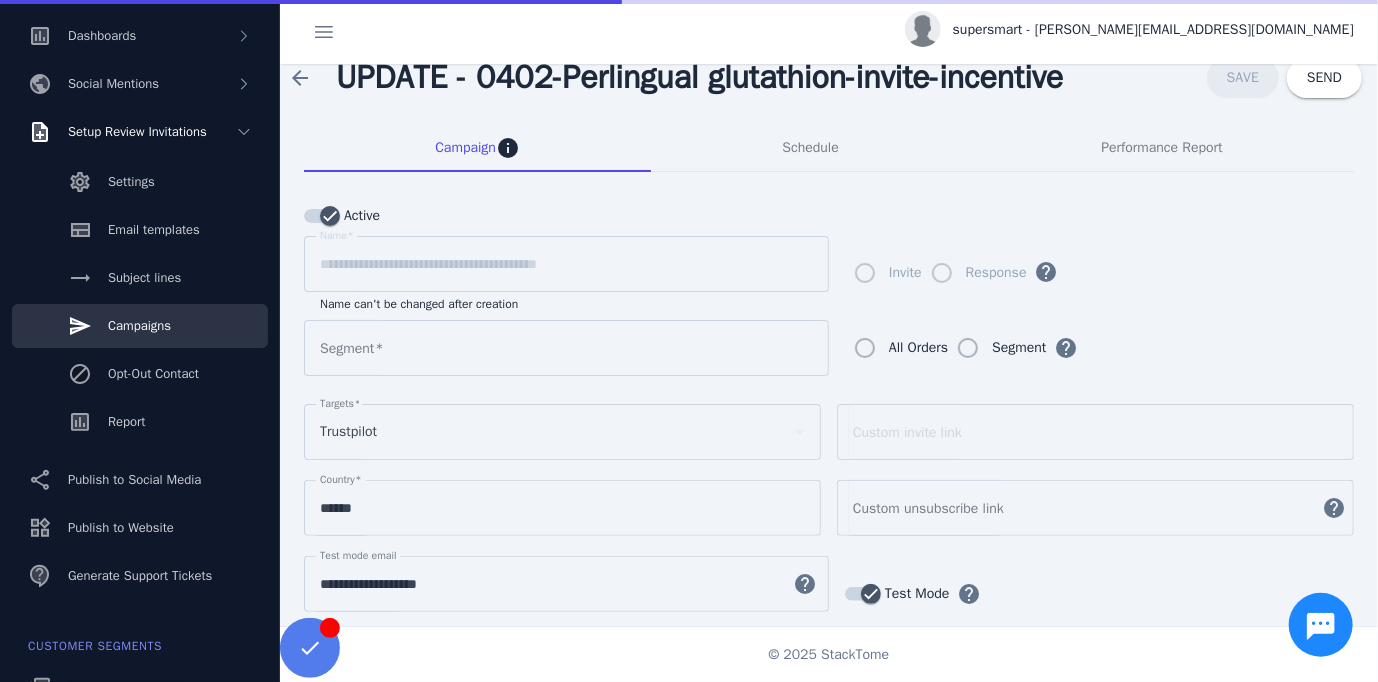 scroll, scrollTop: 0, scrollLeft: 0, axis: both 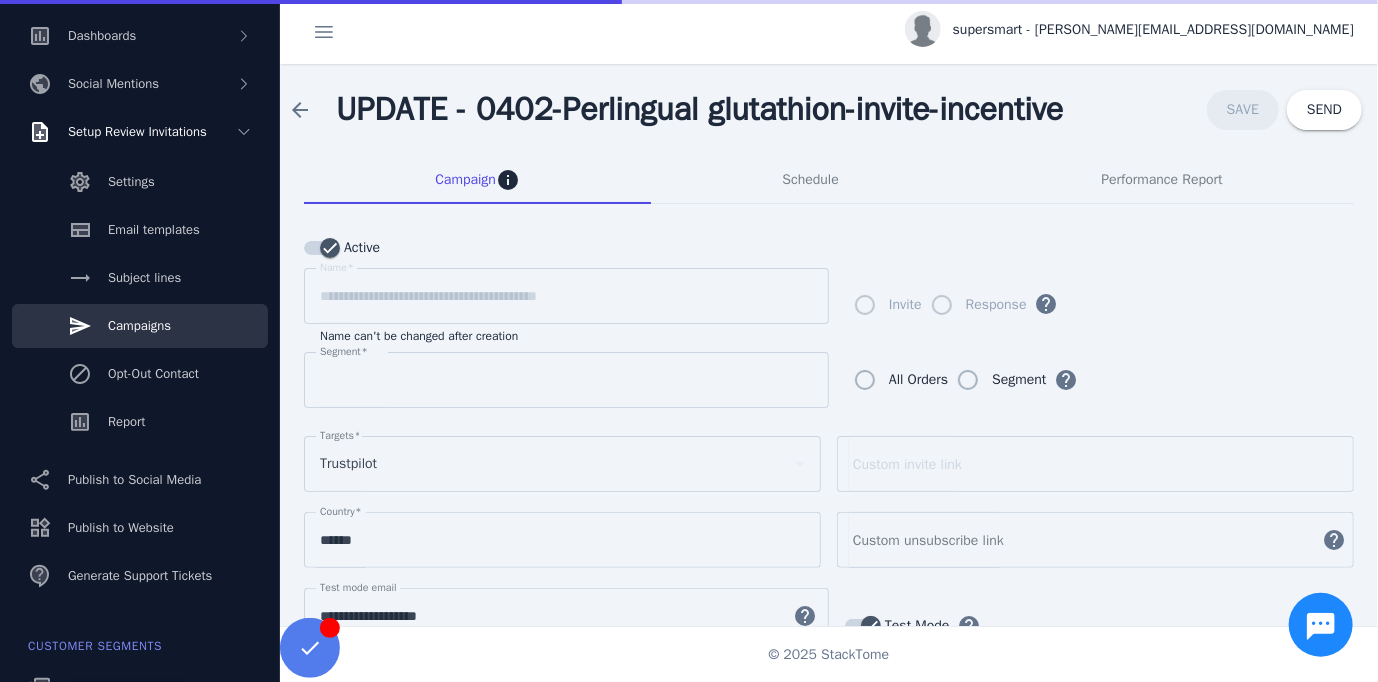 type on "**********" 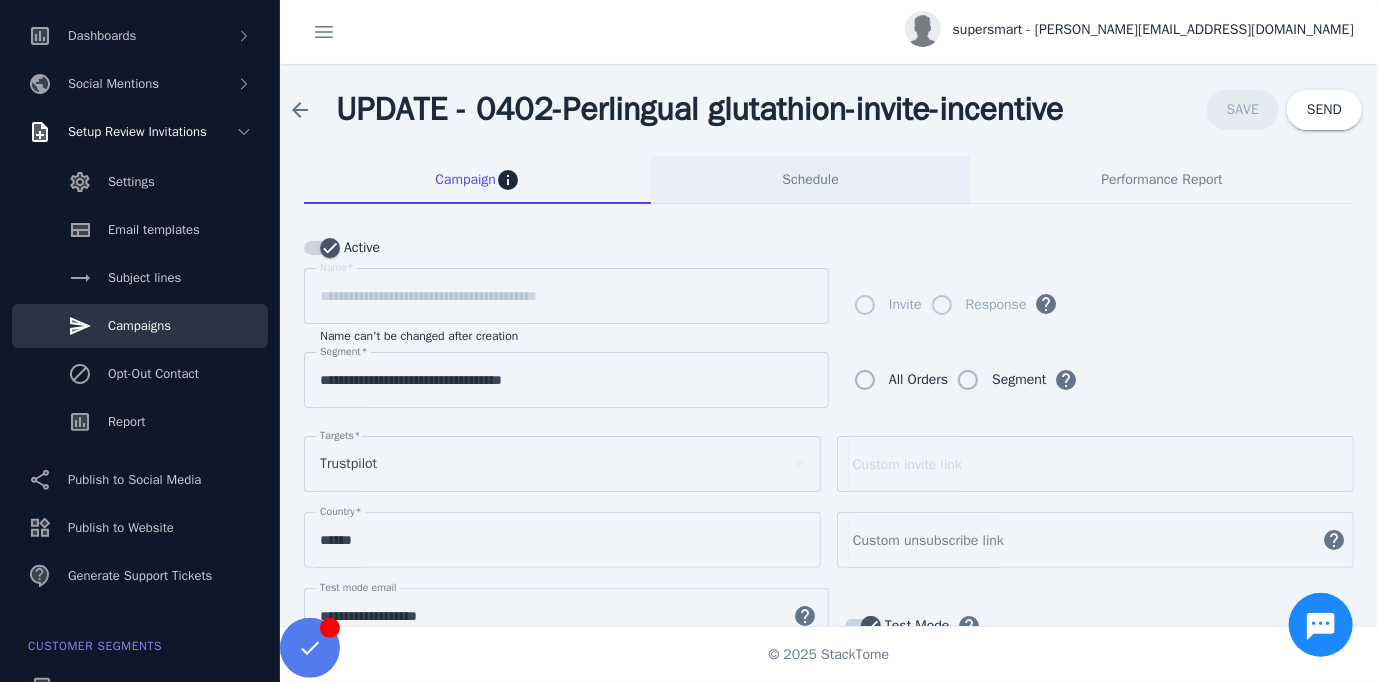 click on "Schedule" at bounding box center (810, 180) 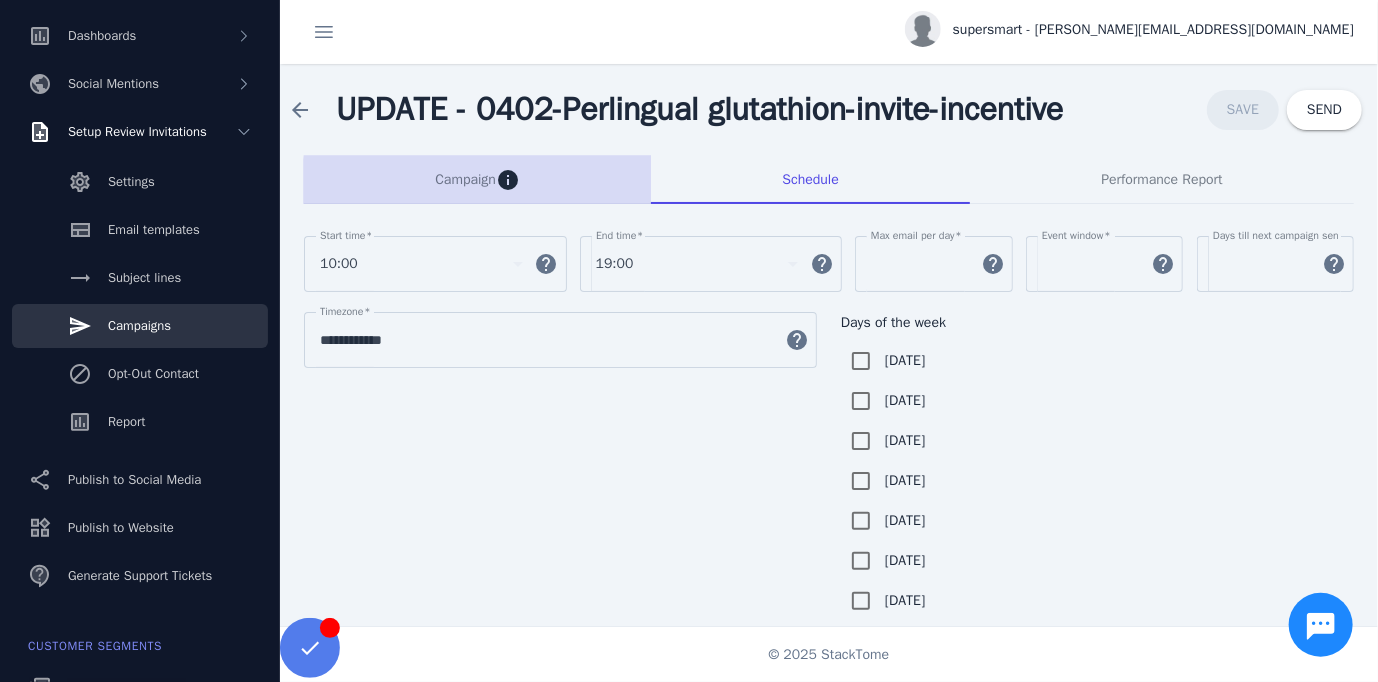 click on "Campaign  info" at bounding box center [477, 180] 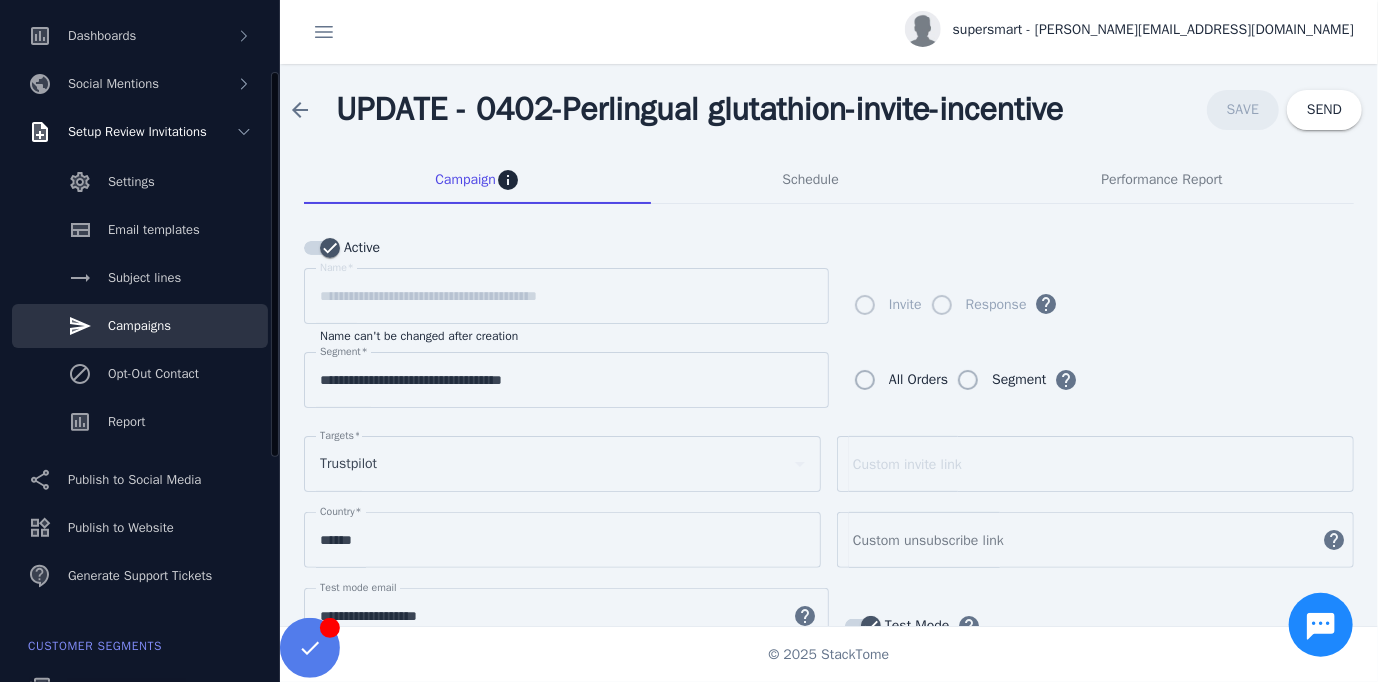 click on "Campaigns" 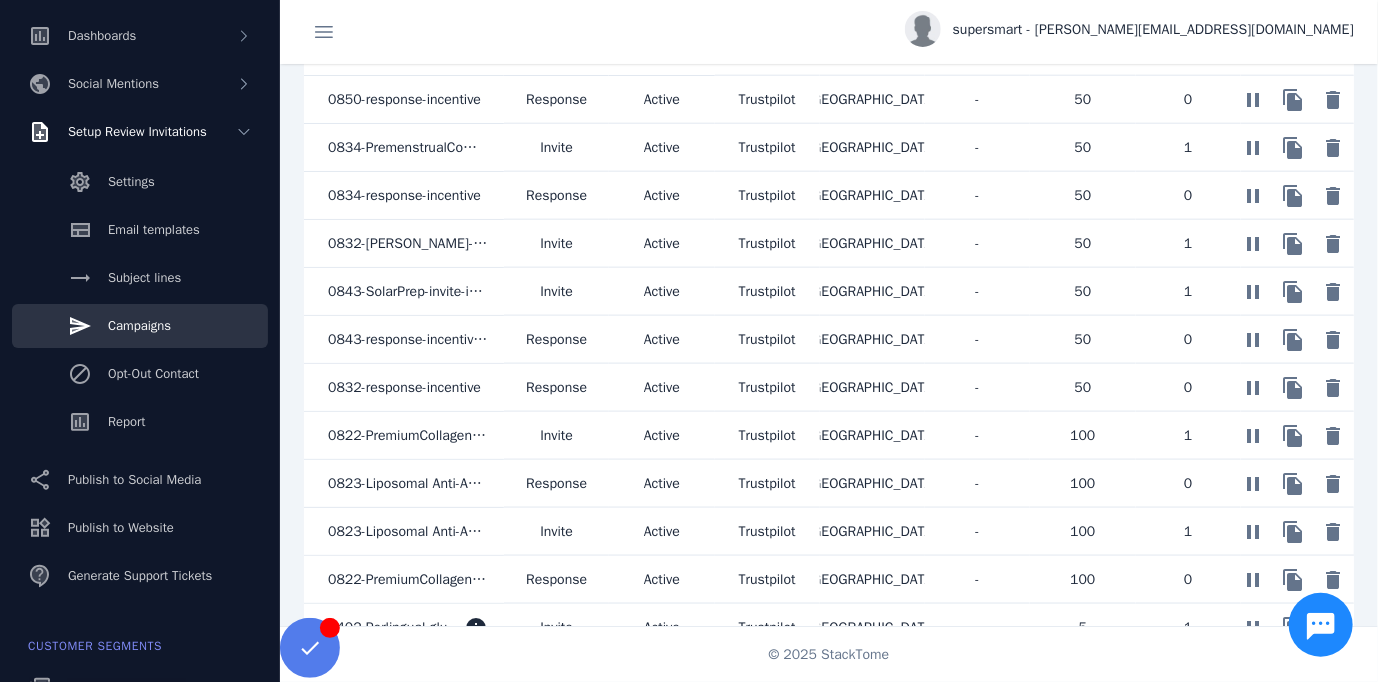 scroll, scrollTop: 1122, scrollLeft: 0, axis: vertical 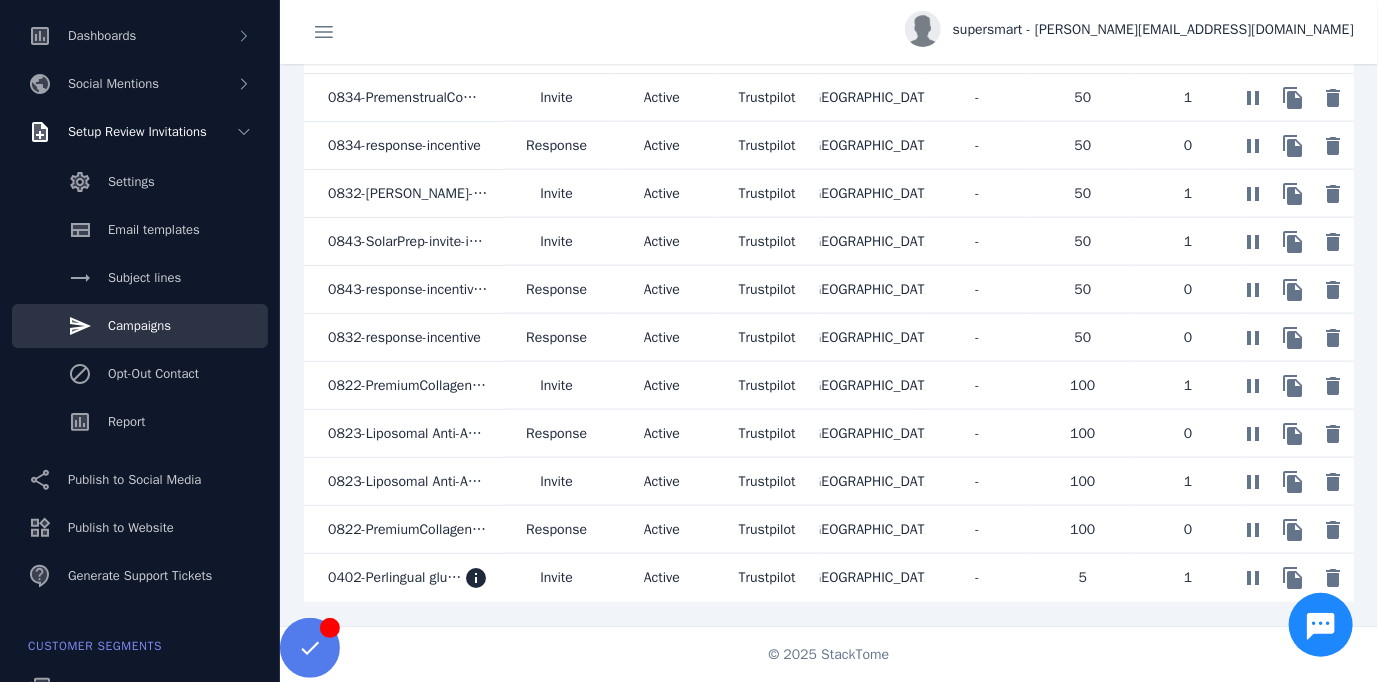 click on "0402-Perlingual glutathion-invite-incentive" 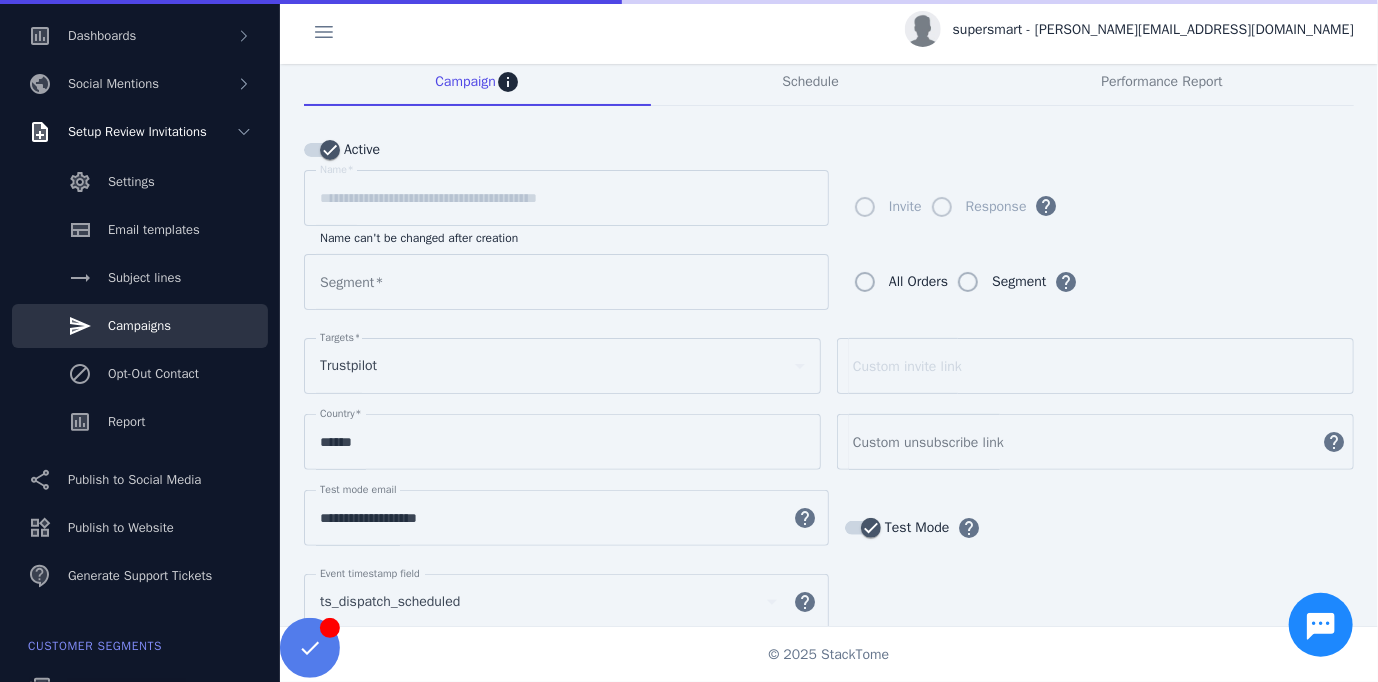 scroll, scrollTop: 0, scrollLeft: 0, axis: both 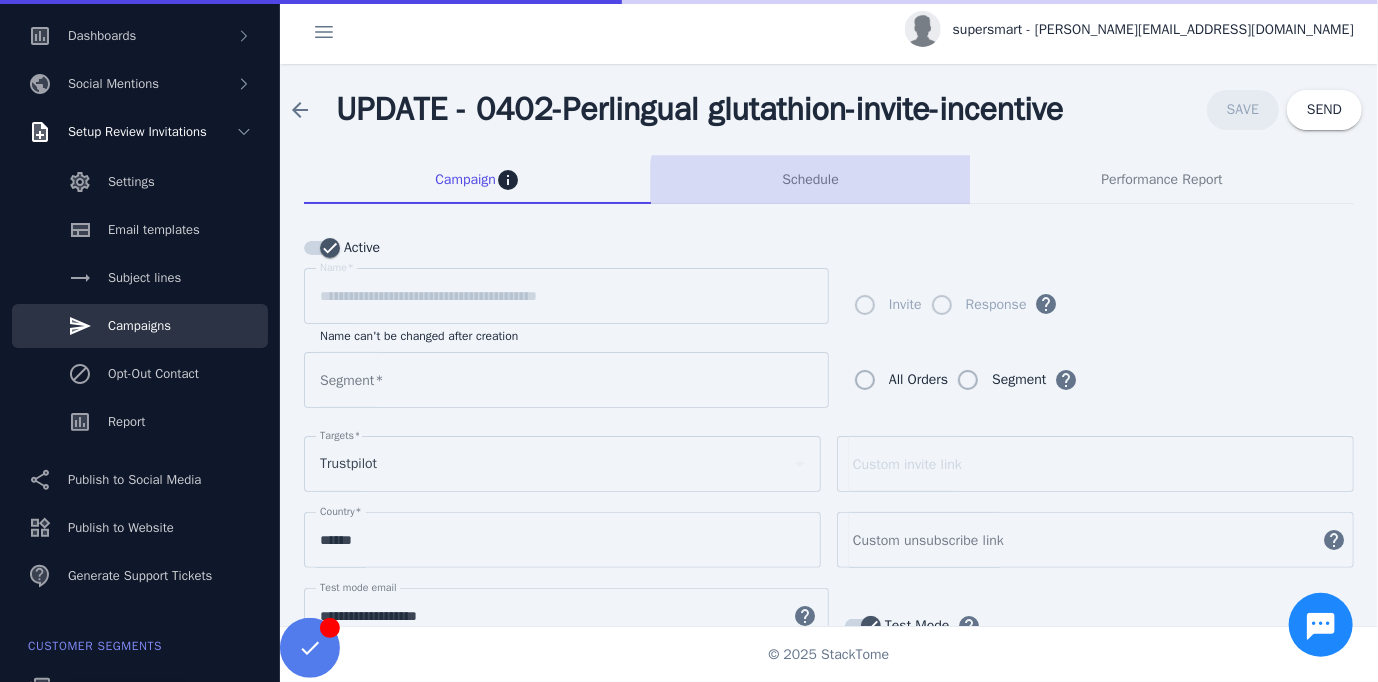 click on "Schedule" at bounding box center [810, 180] 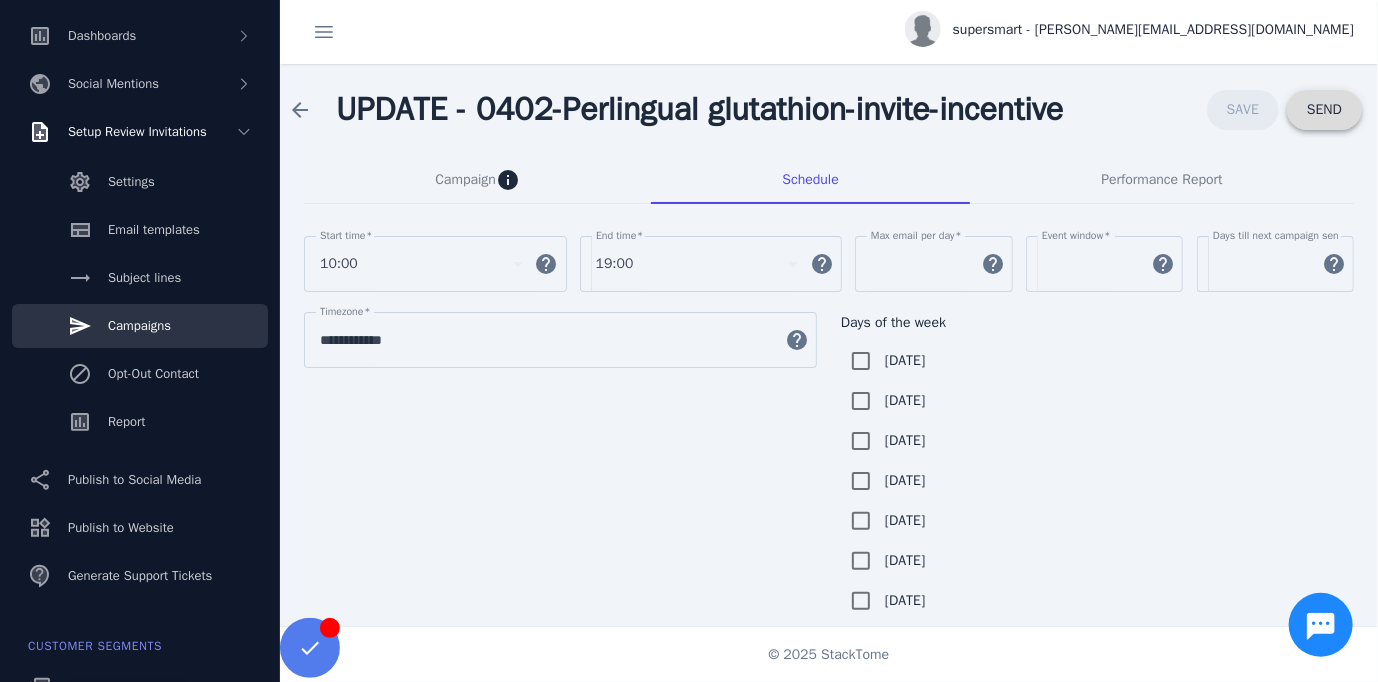 click on "SEND" 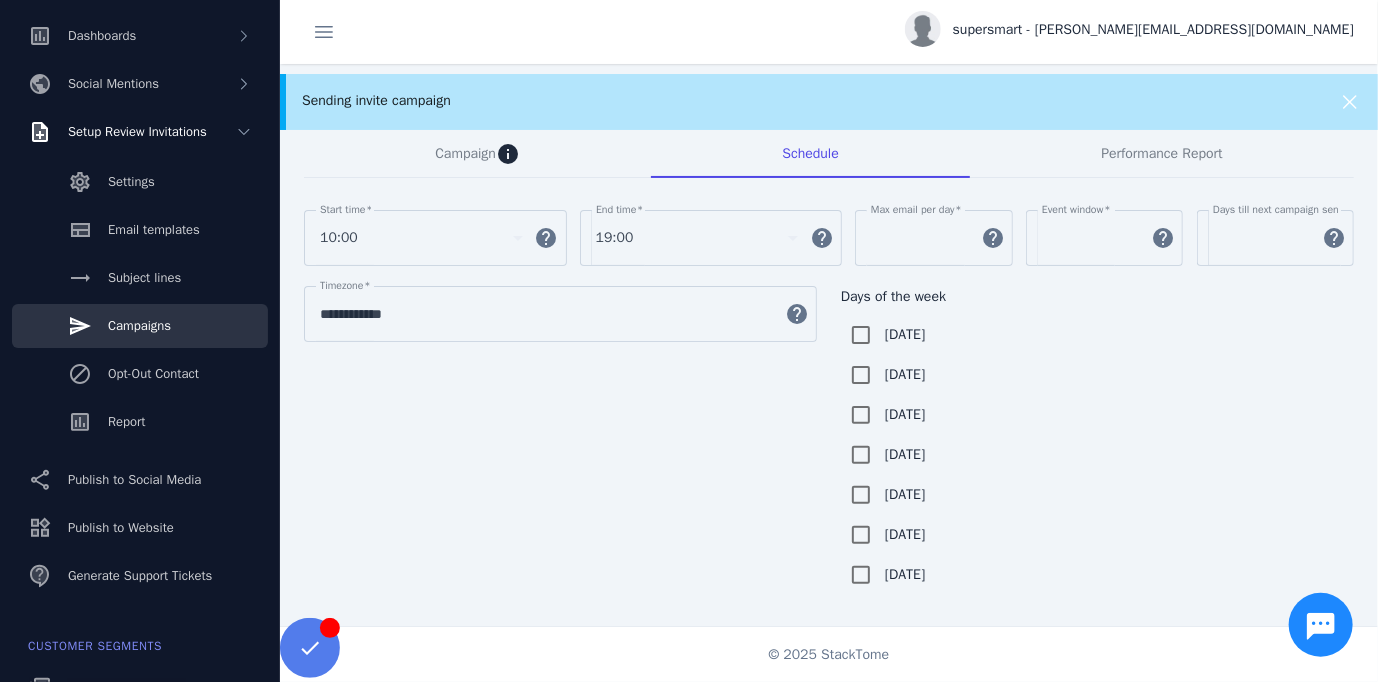 scroll, scrollTop: 0, scrollLeft: 0, axis: both 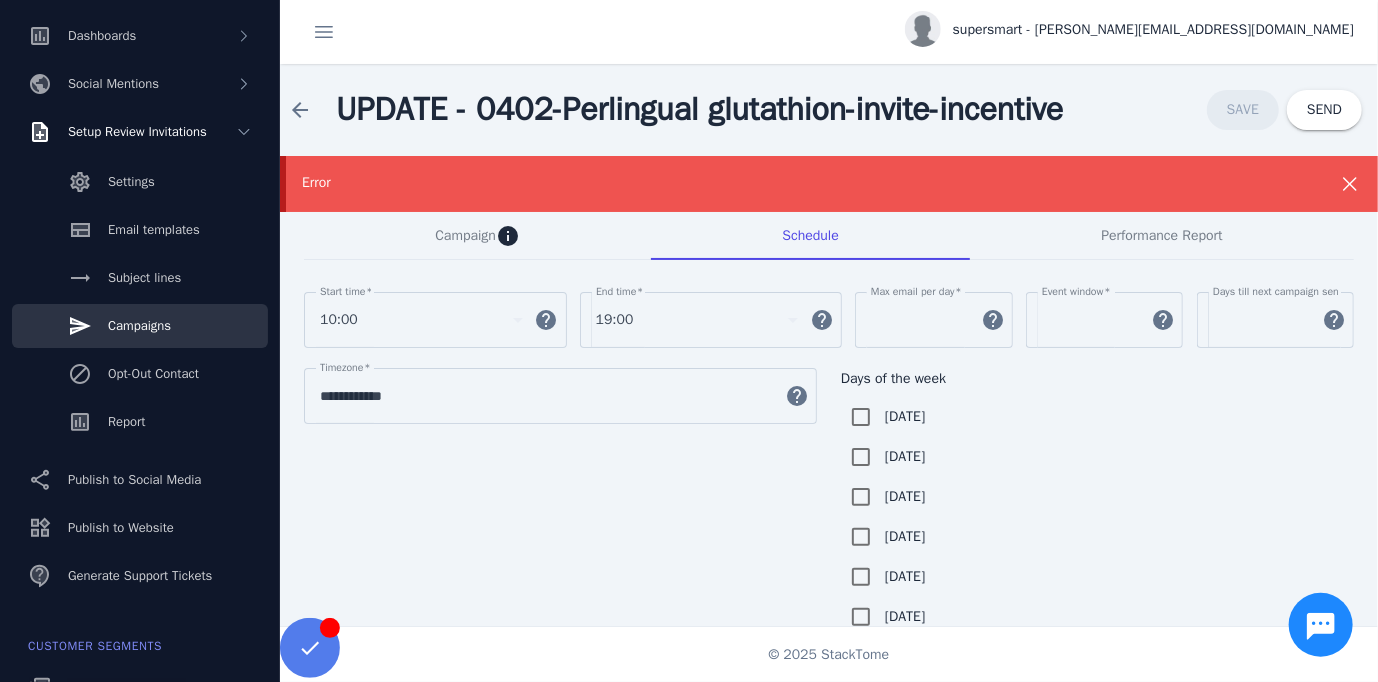 click on "supersmart - [PERSON_NAME][EMAIL_ADDRESS][DOMAIN_NAME]" 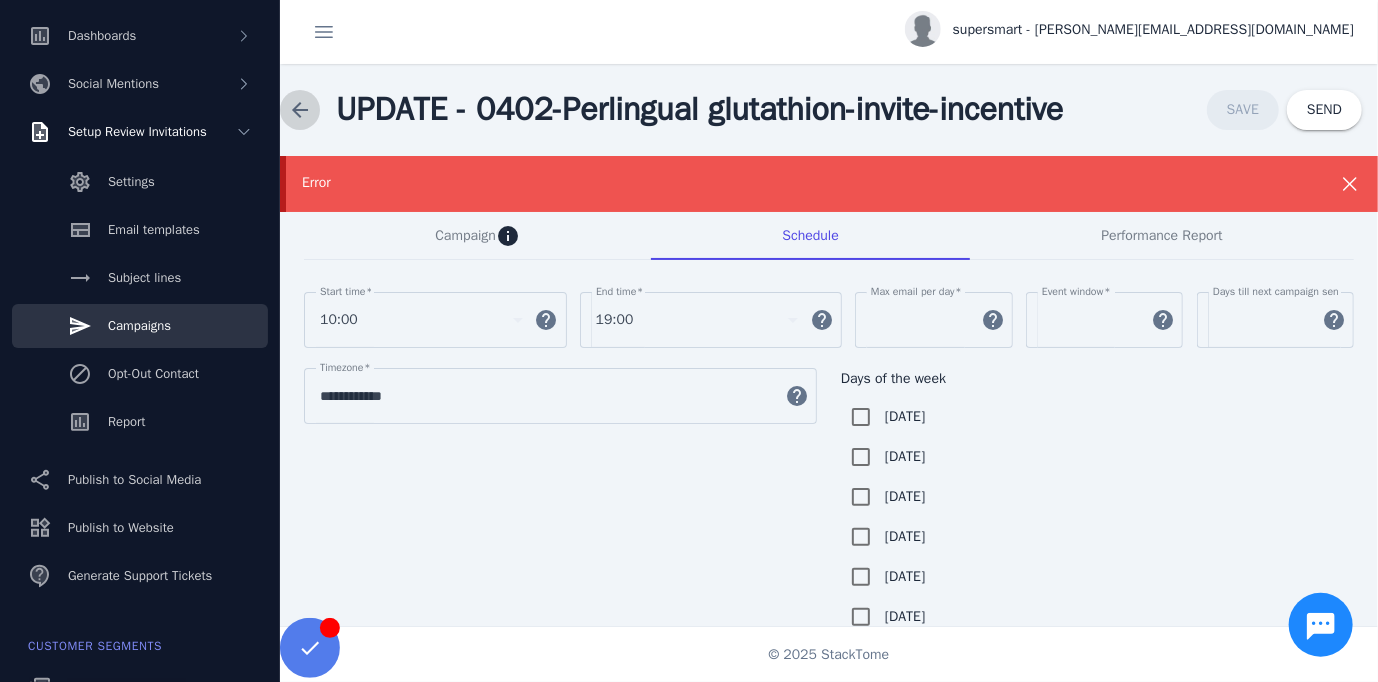 click 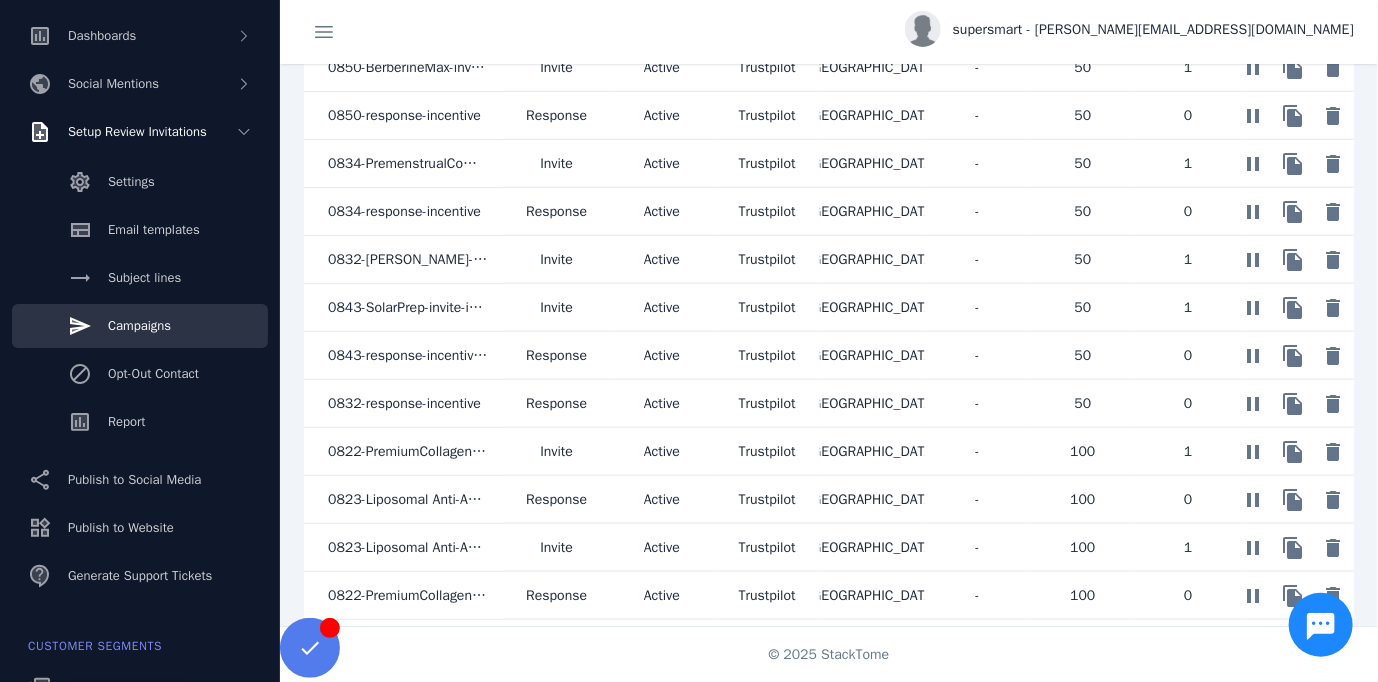 scroll, scrollTop: 1122, scrollLeft: 0, axis: vertical 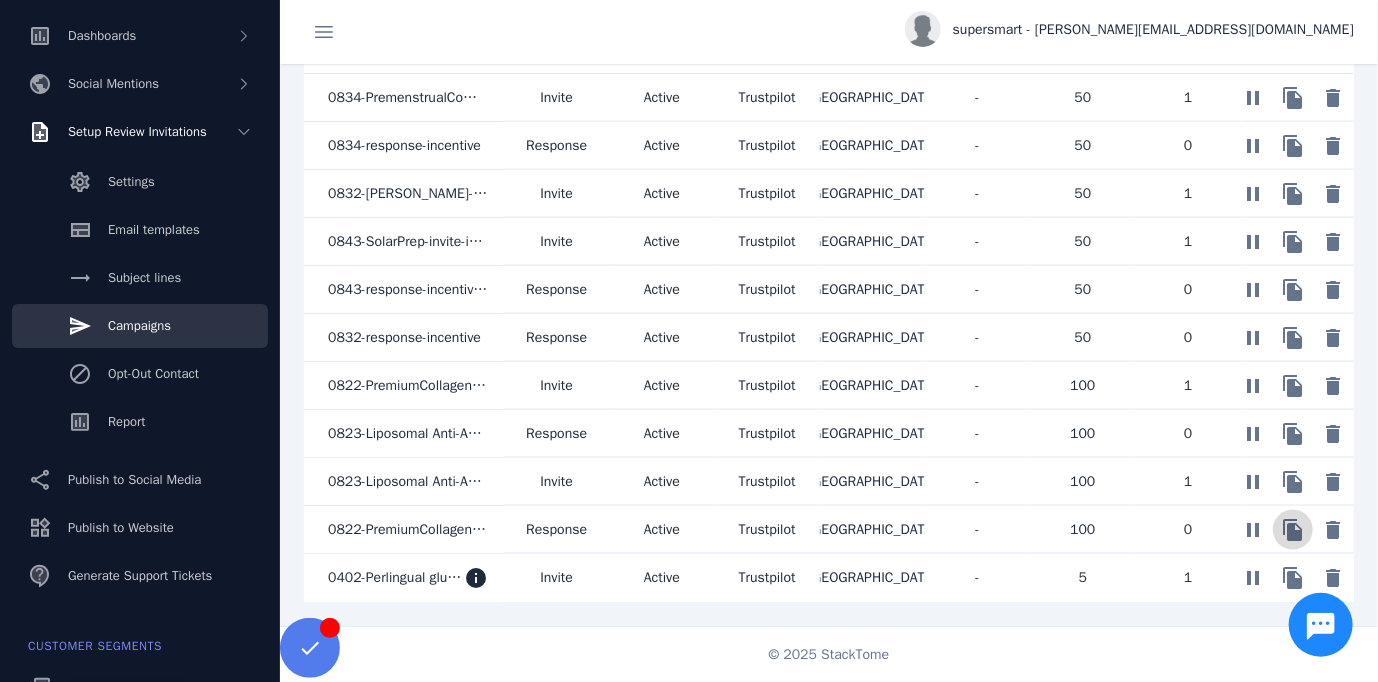 click 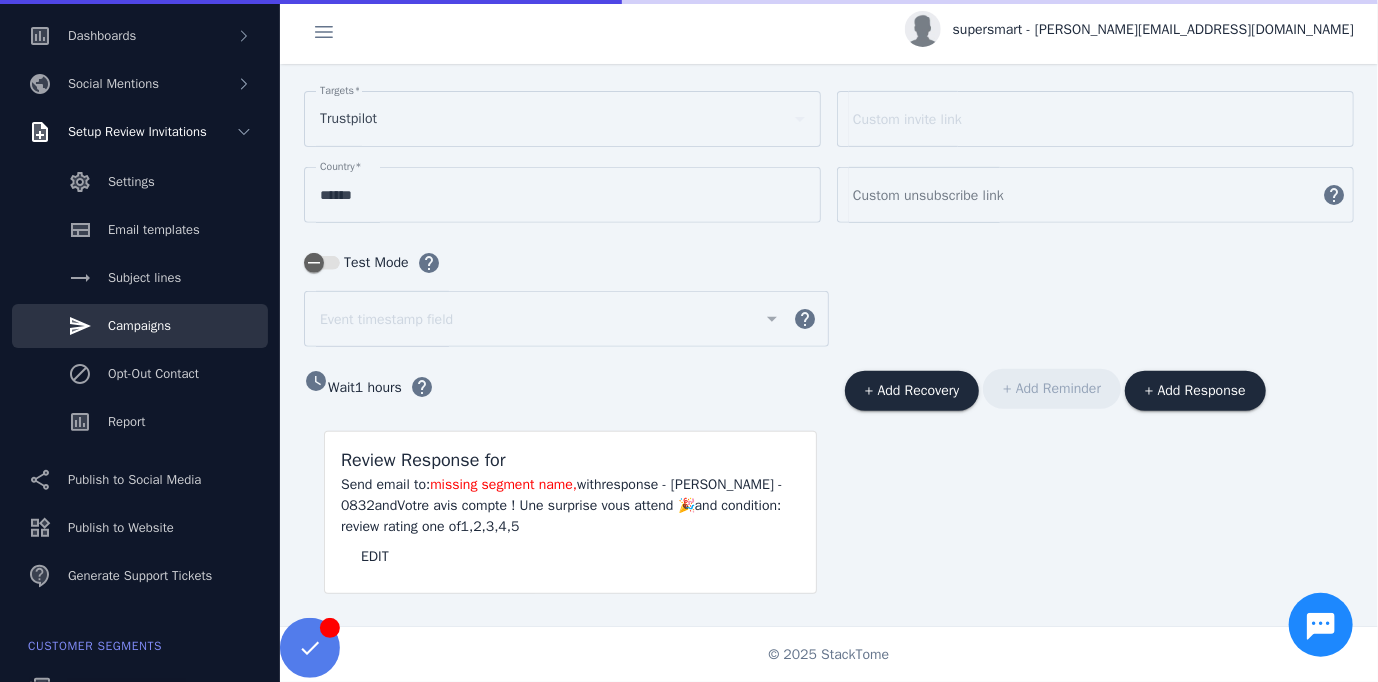 scroll, scrollTop: 285, scrollLeft: 0, axis: vertical 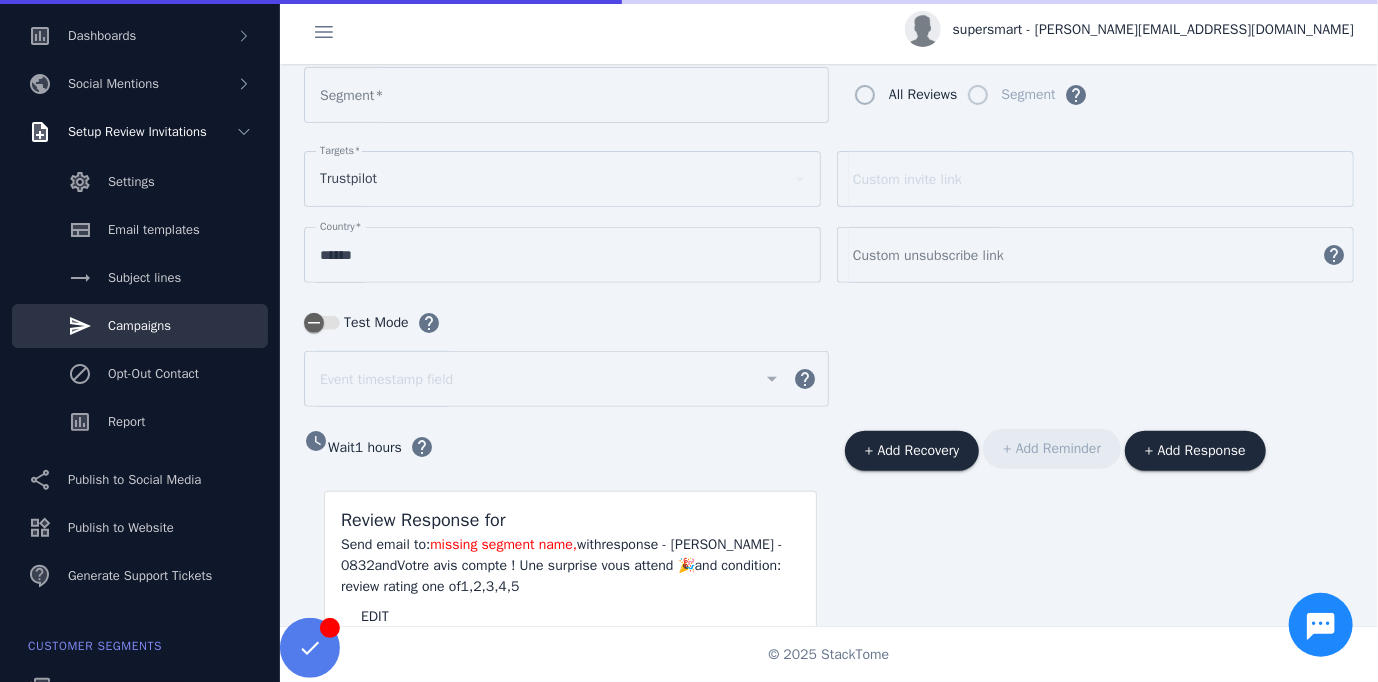 type on "**********" 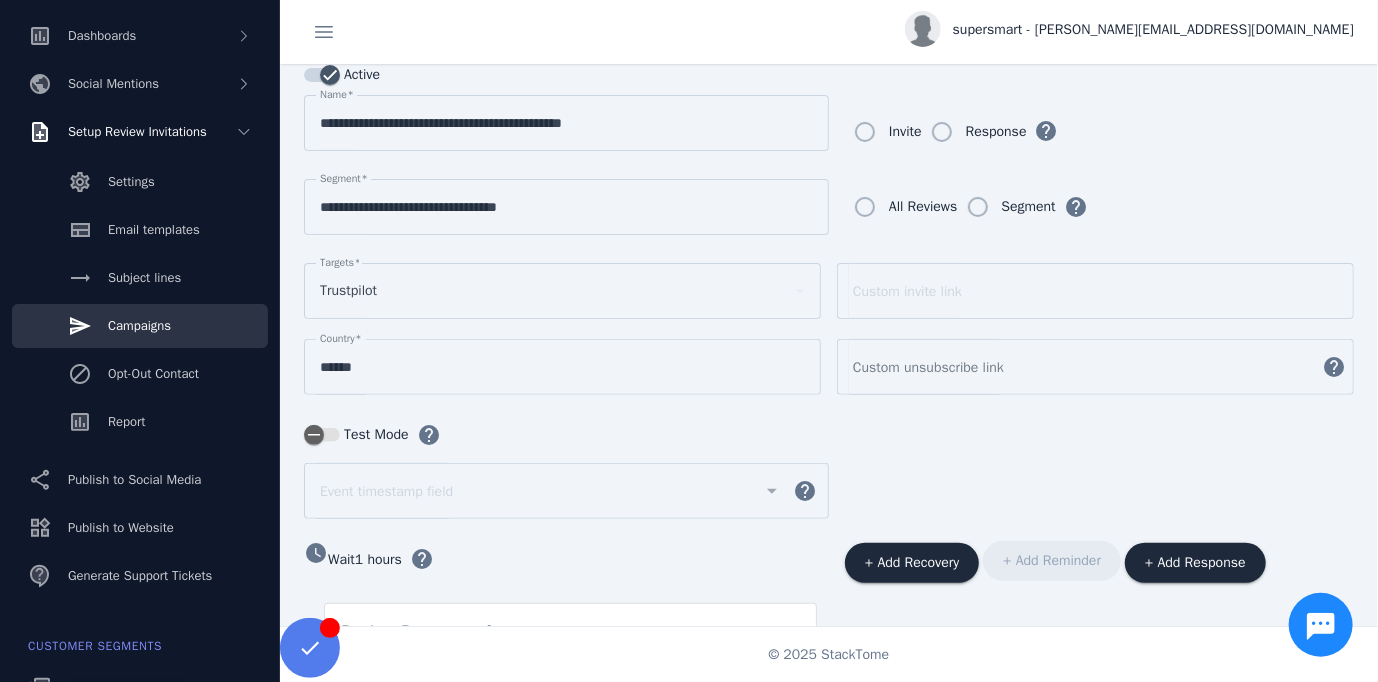 scroll, scrollTop: 0, scrollLeft: 0, axis: both 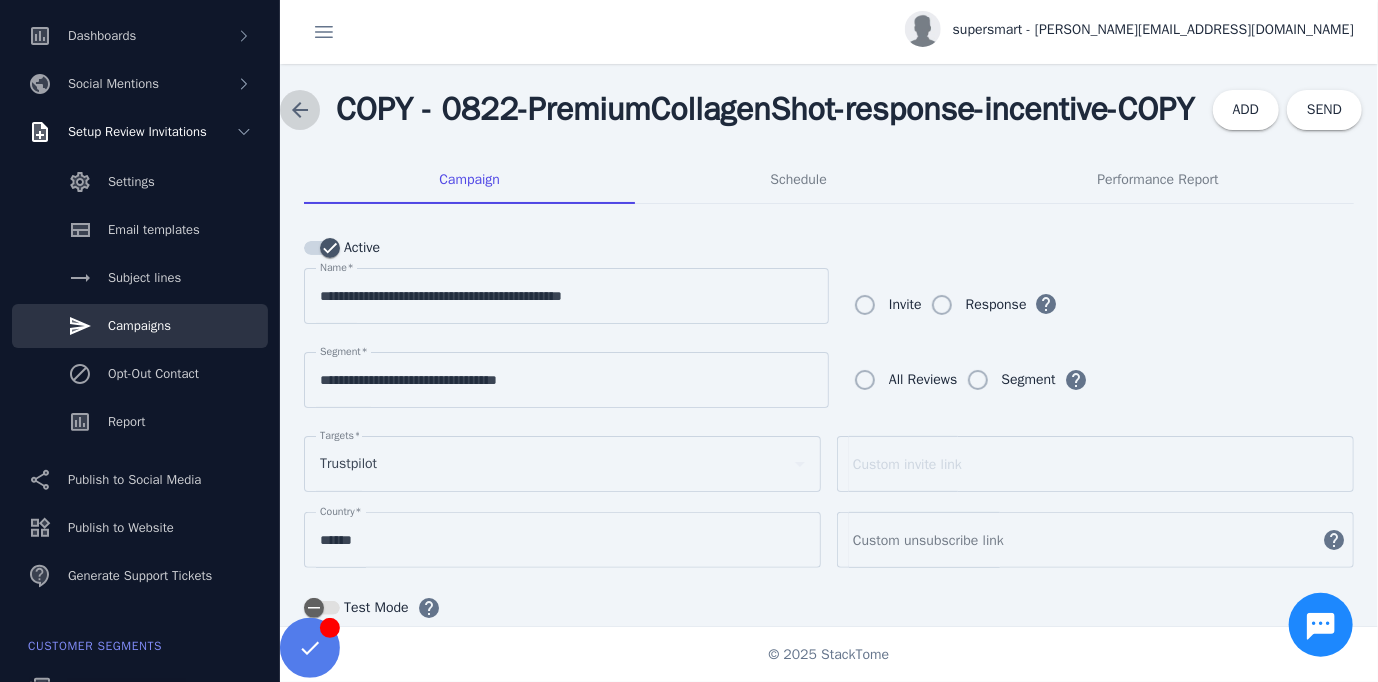 click 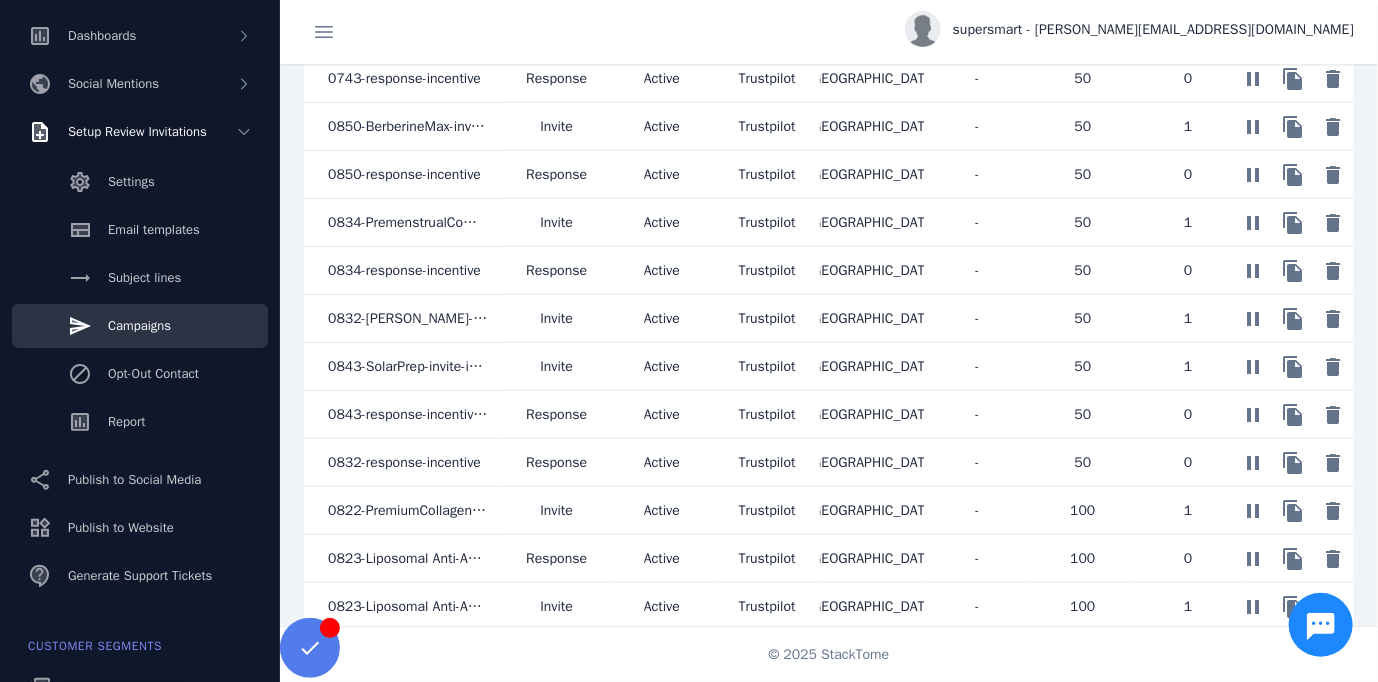 scroll, scrollTop: 1122, scrollLeft: 0, axis: vertical 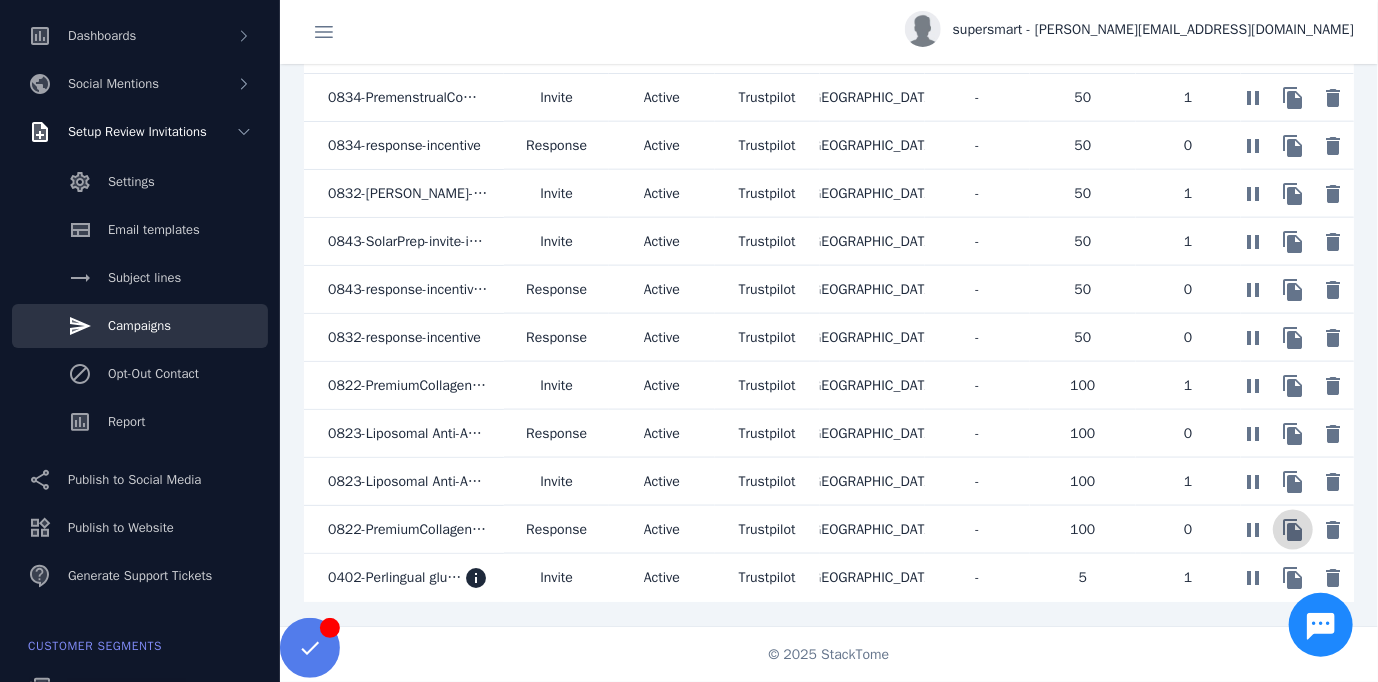 click 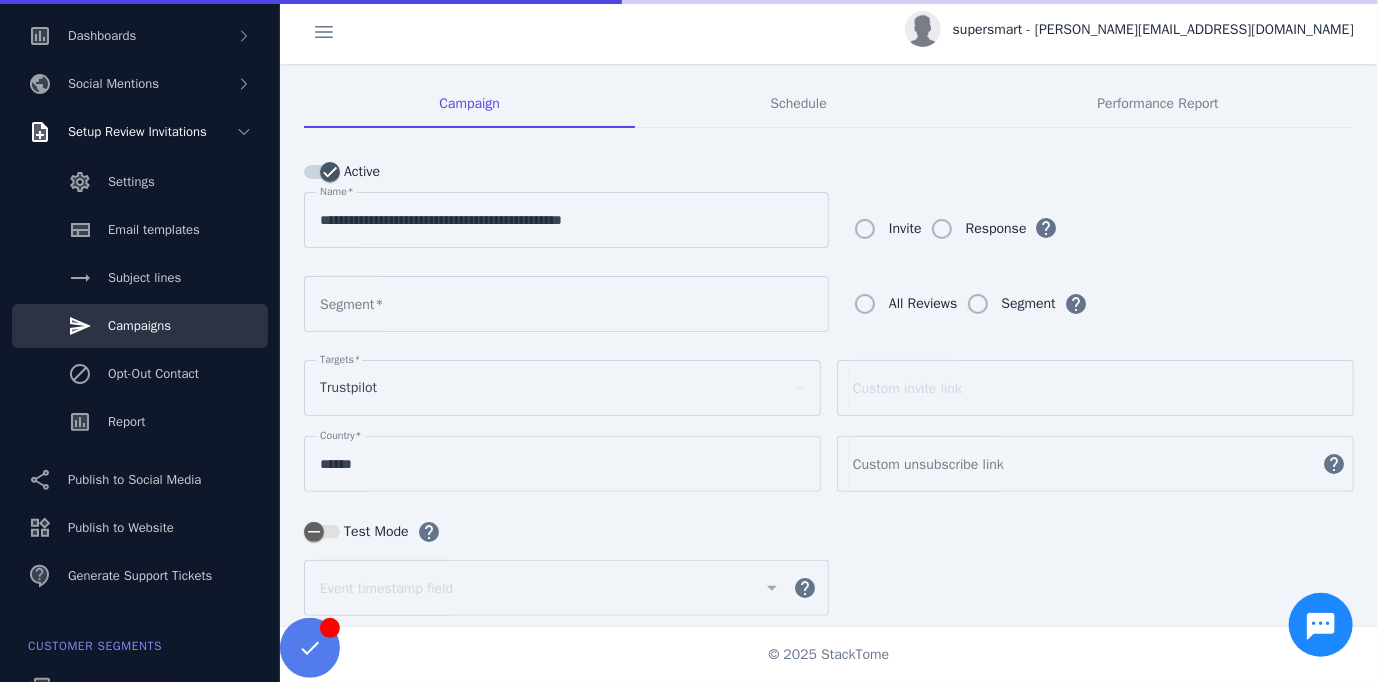 scroll, scrollTop: 0, scrollLeft: 0, axis: both 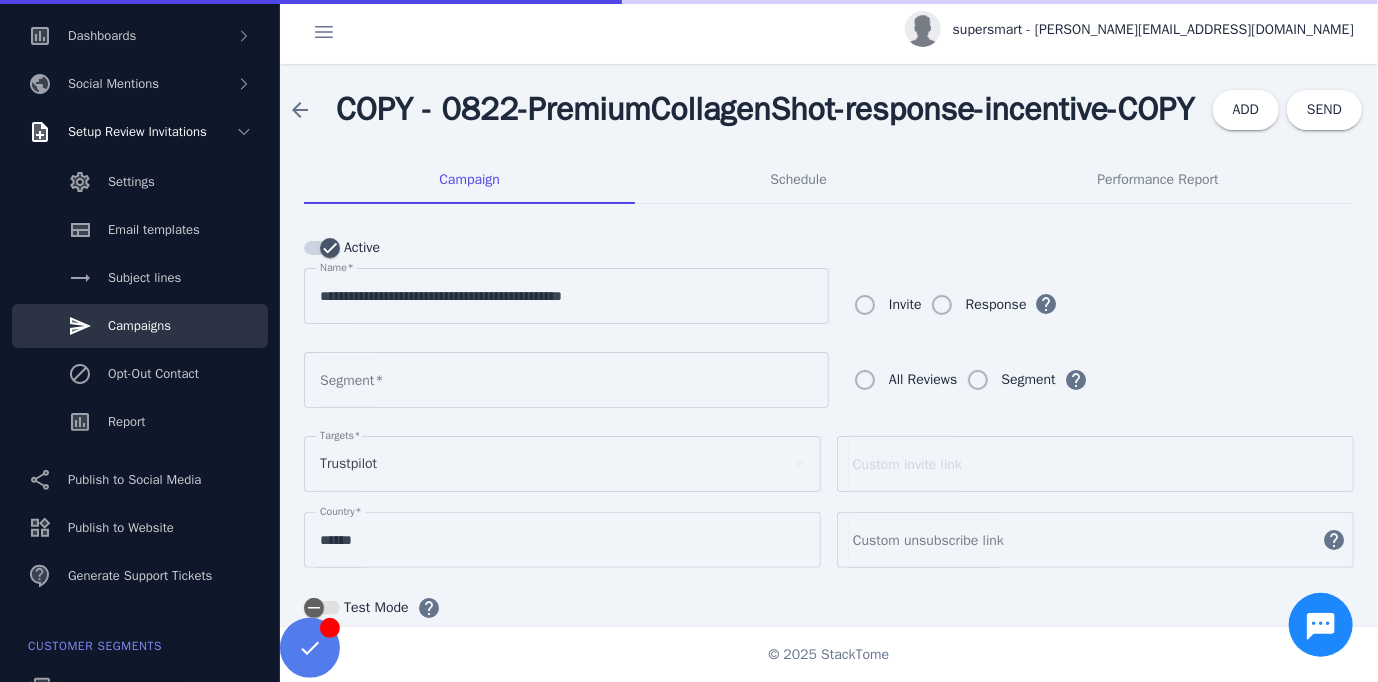 type on "**********" 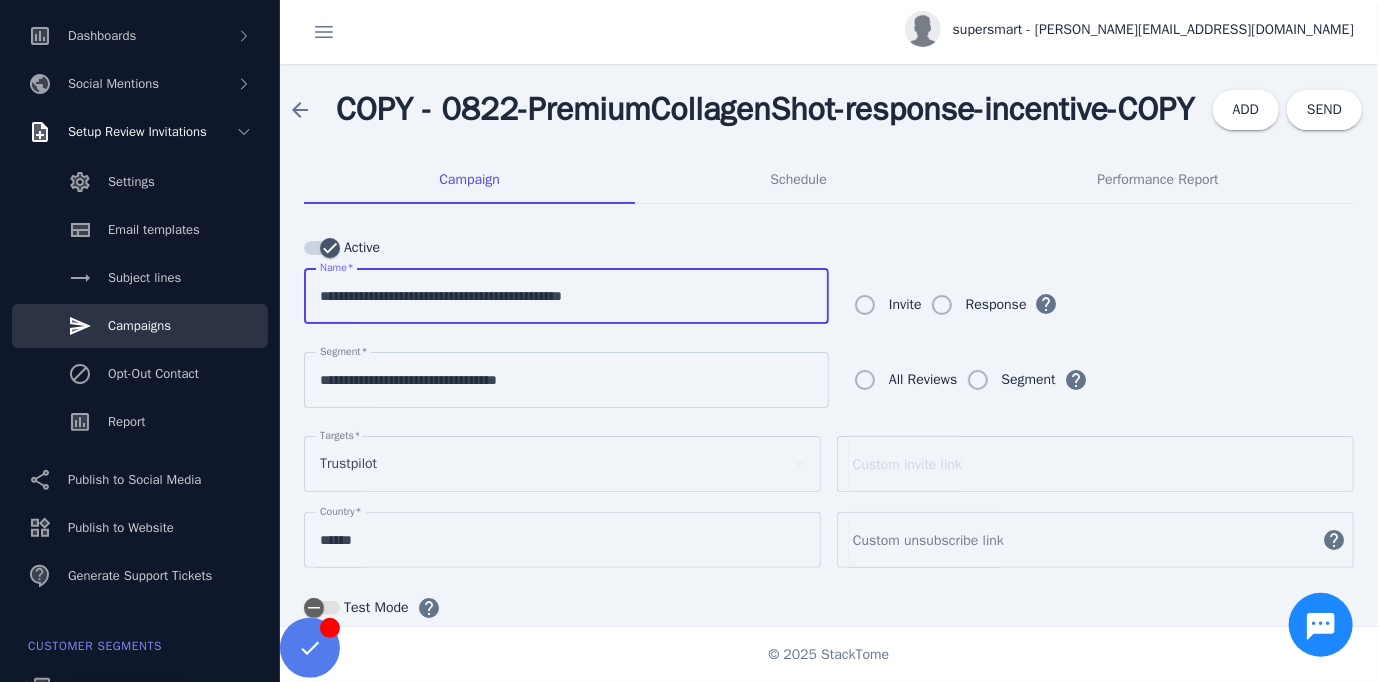drag, startPoint x: 360, startPoint y: 304, endPoint x: 554, endPoint y: 301, distance: 194.0232 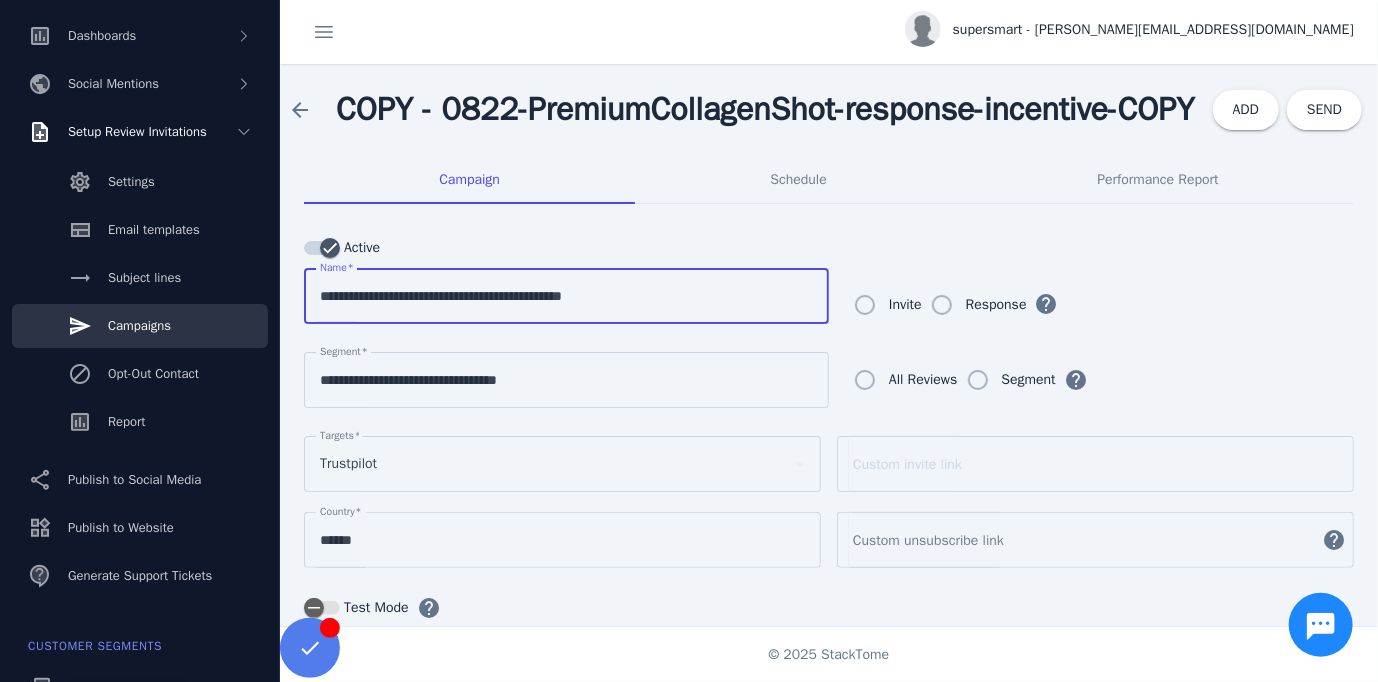 click on "**********" at bounding box center (566, 296) 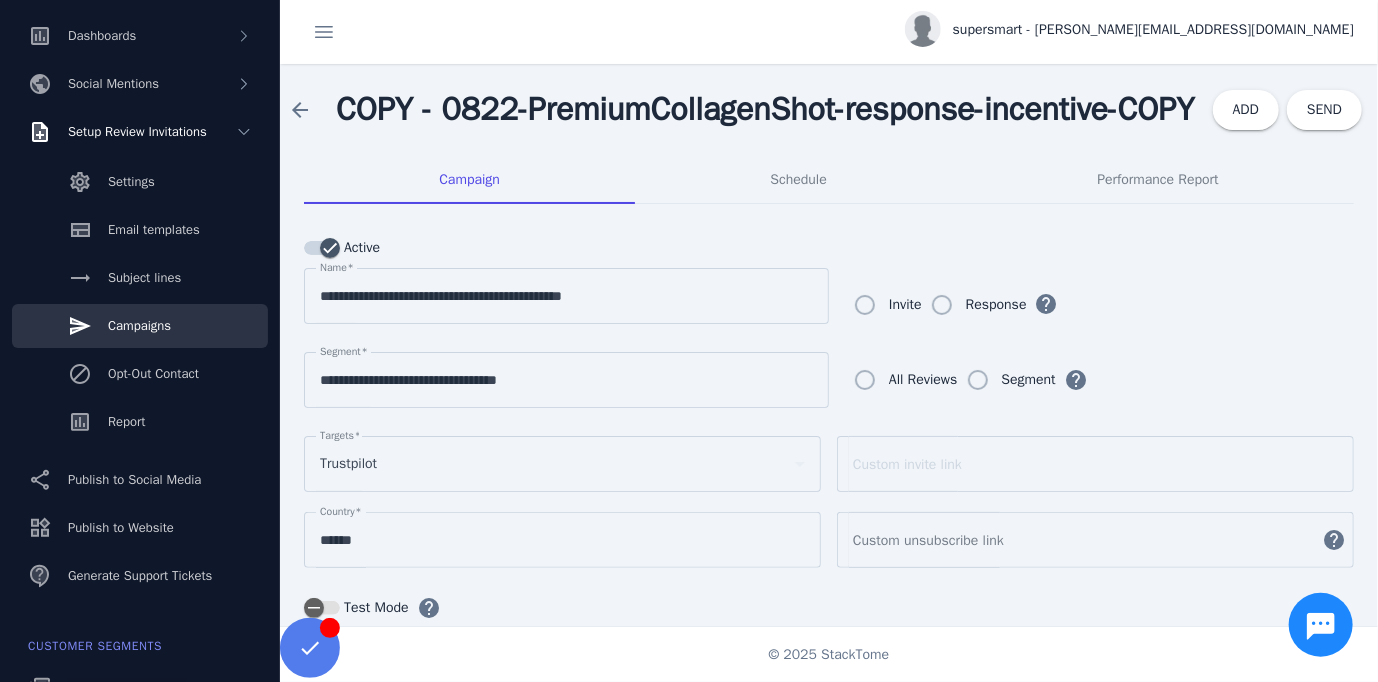 click on "**********" at bounding box center [566, 296] 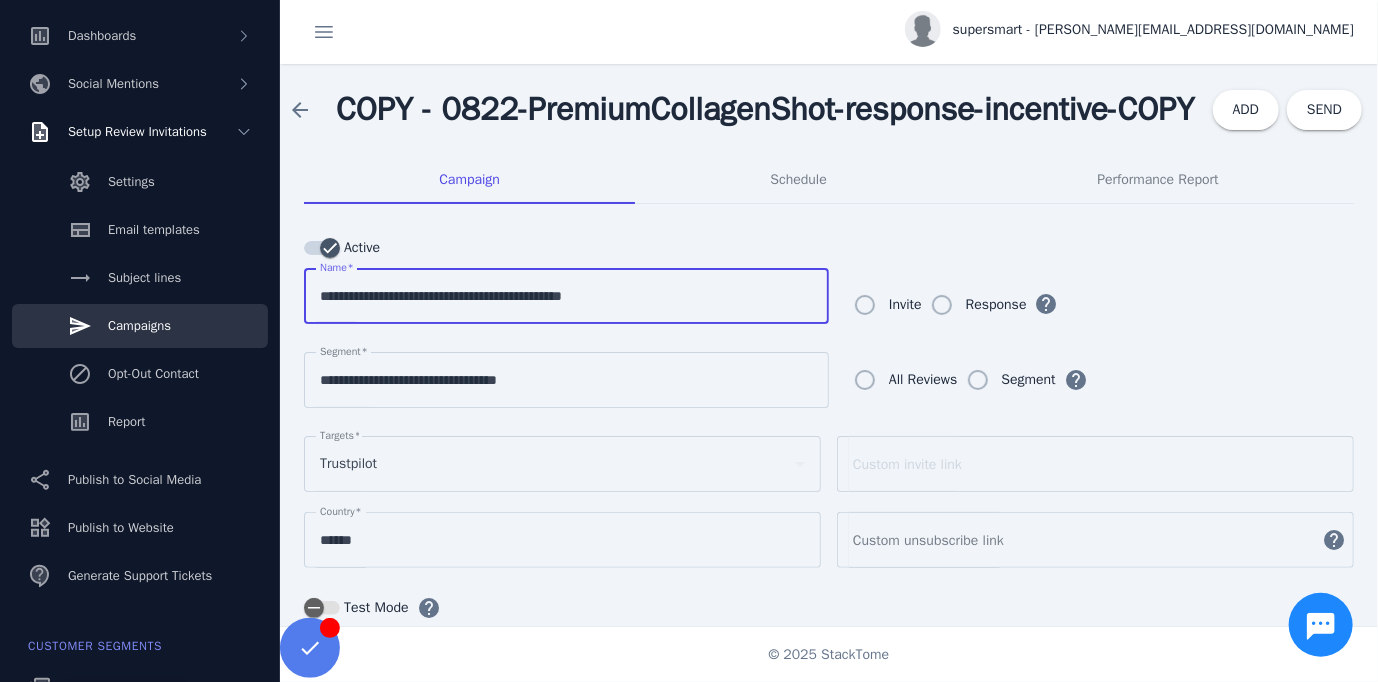 click on "**********" at bounding box center (566, 296) 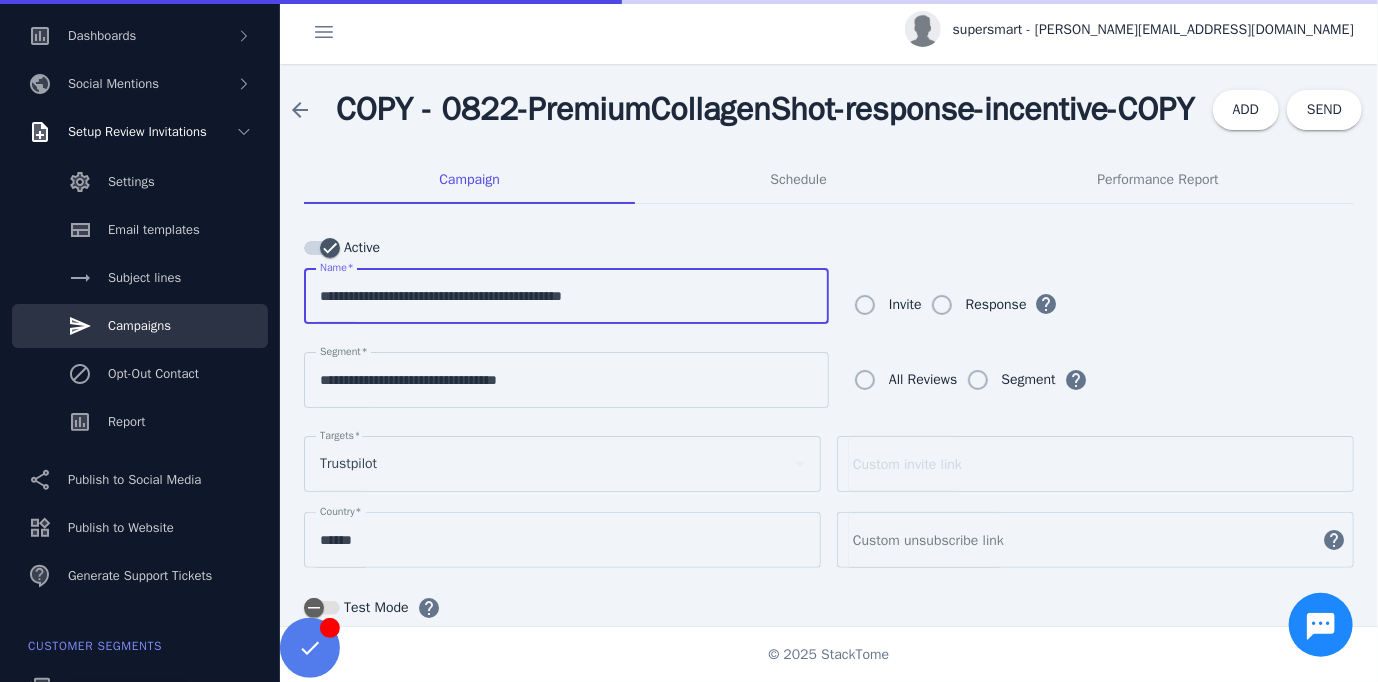 drag, startPoint x: 358, startPoint y: 293, endPoint x: 495, endPoint y: 301, distance: 137.23338 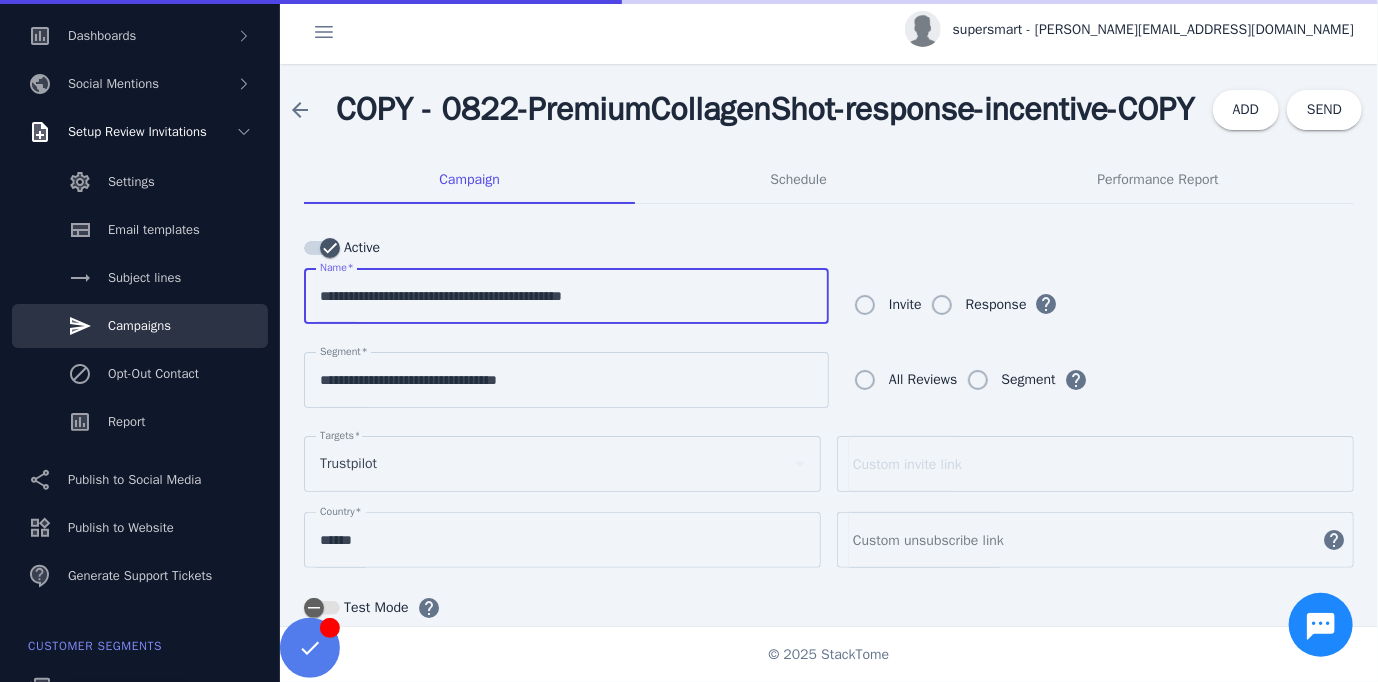 click on "**********" at bounding box center [566, 296] 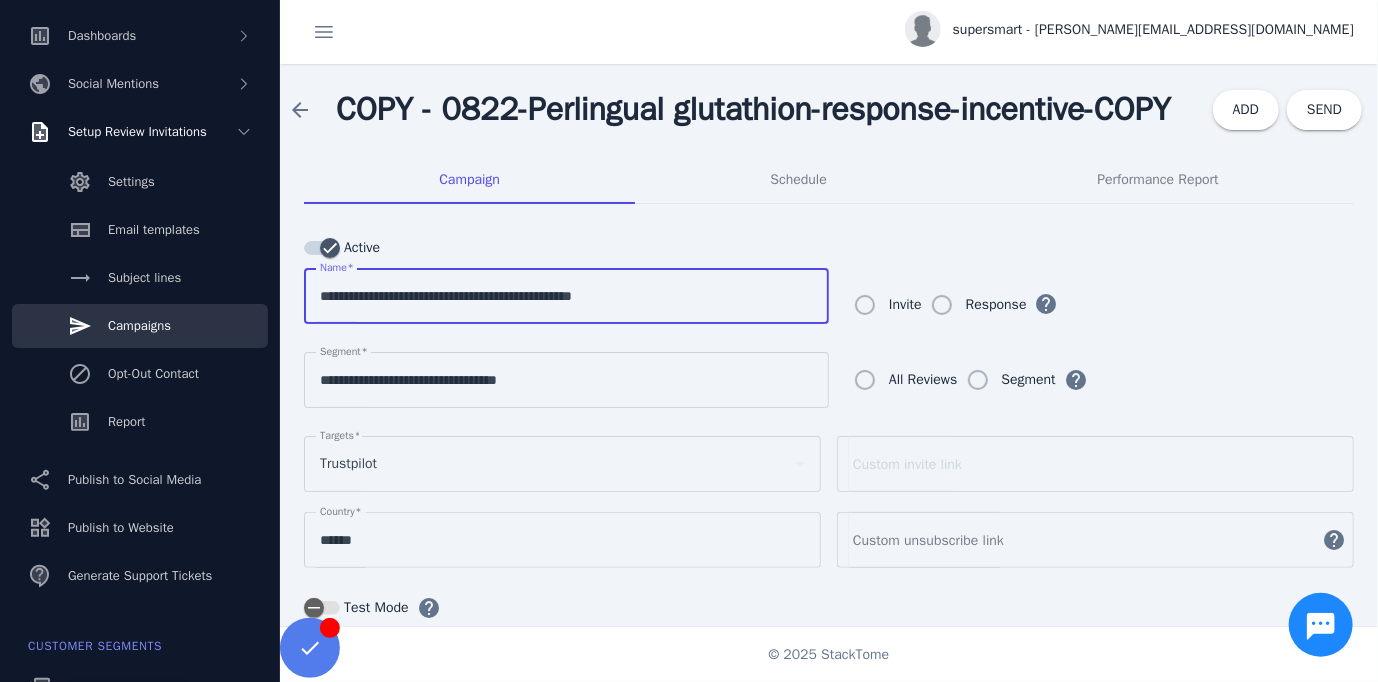 drag, startPoint x: 608, startPoint y: 299, endPoint x: 664, endPoint y: 294, distance: 56.22277 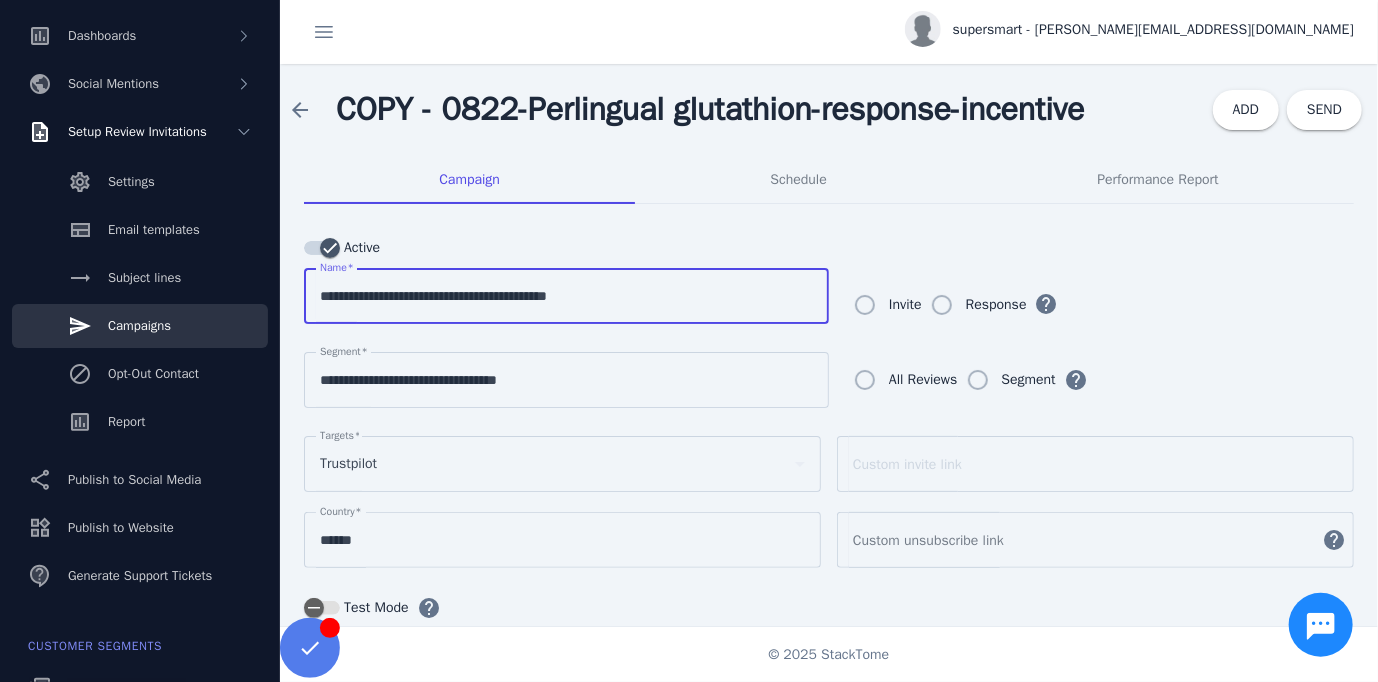 type on "**********" 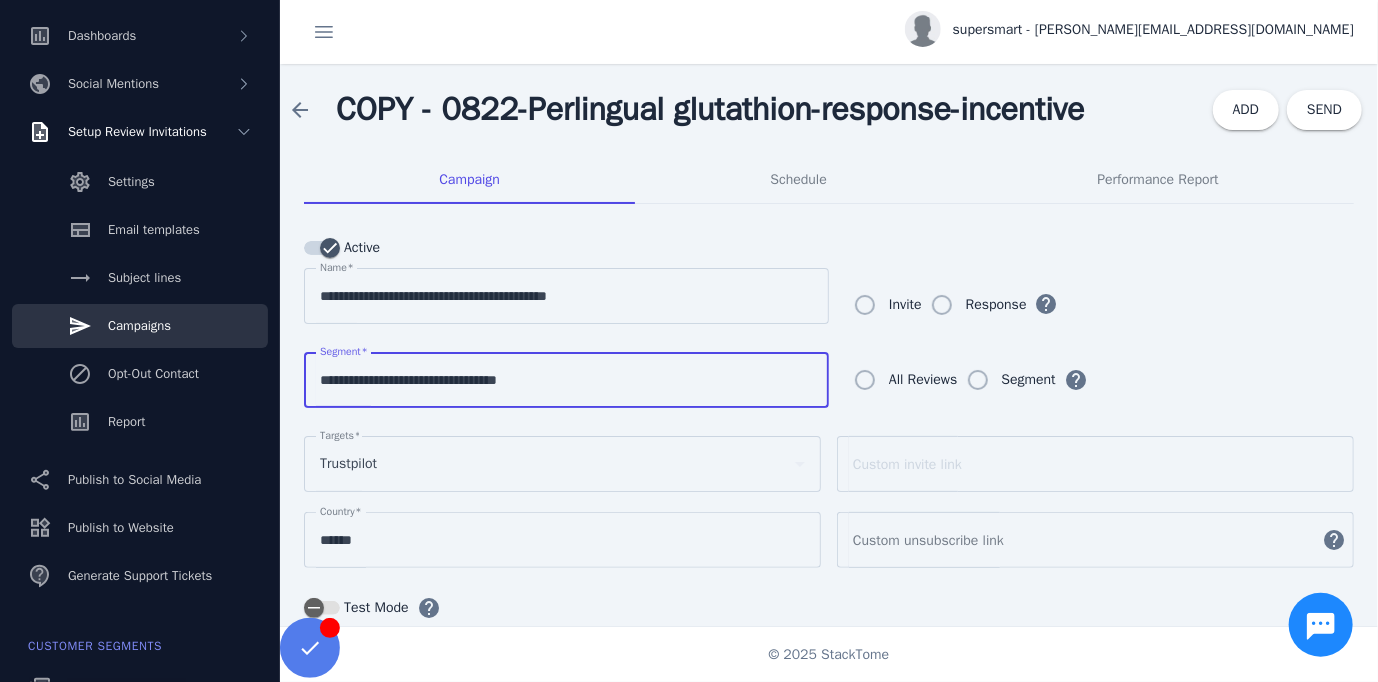 click on "**********" at bounding box center (566, 380) 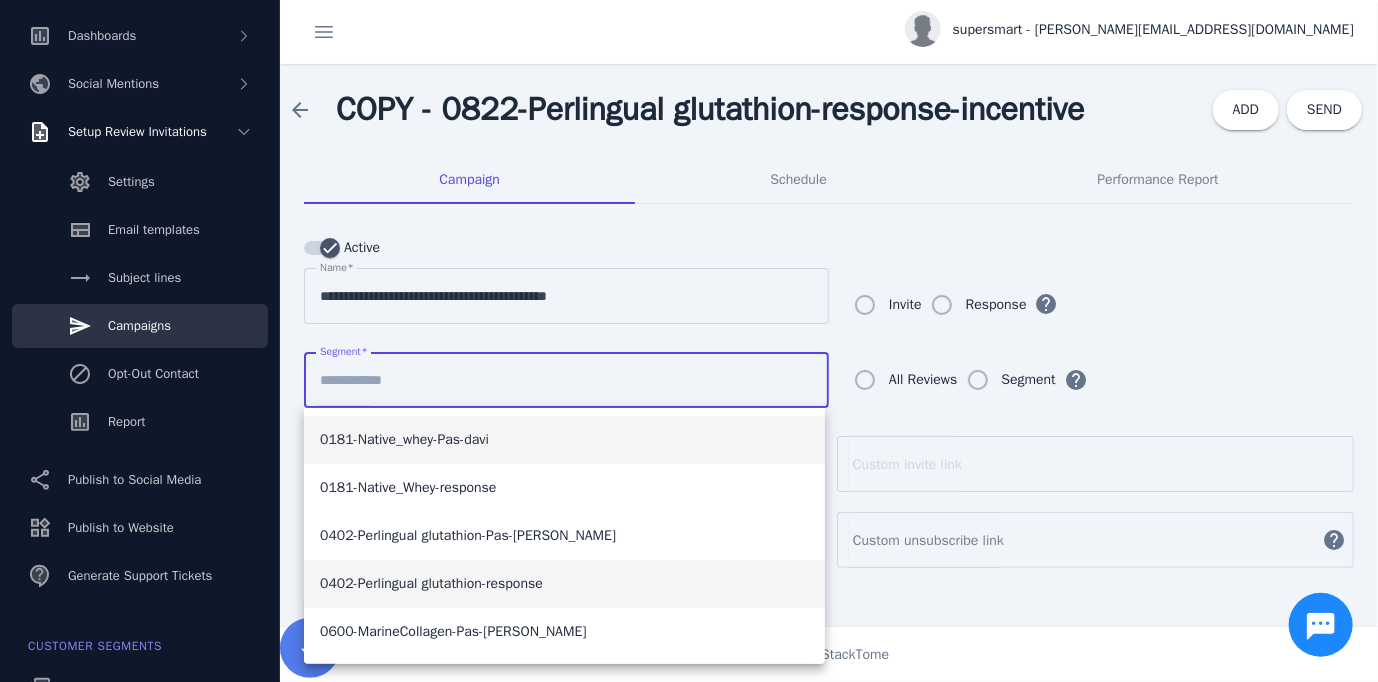 click on "0402-Perlingual glutathion-response" at bounding box center [431, 584] 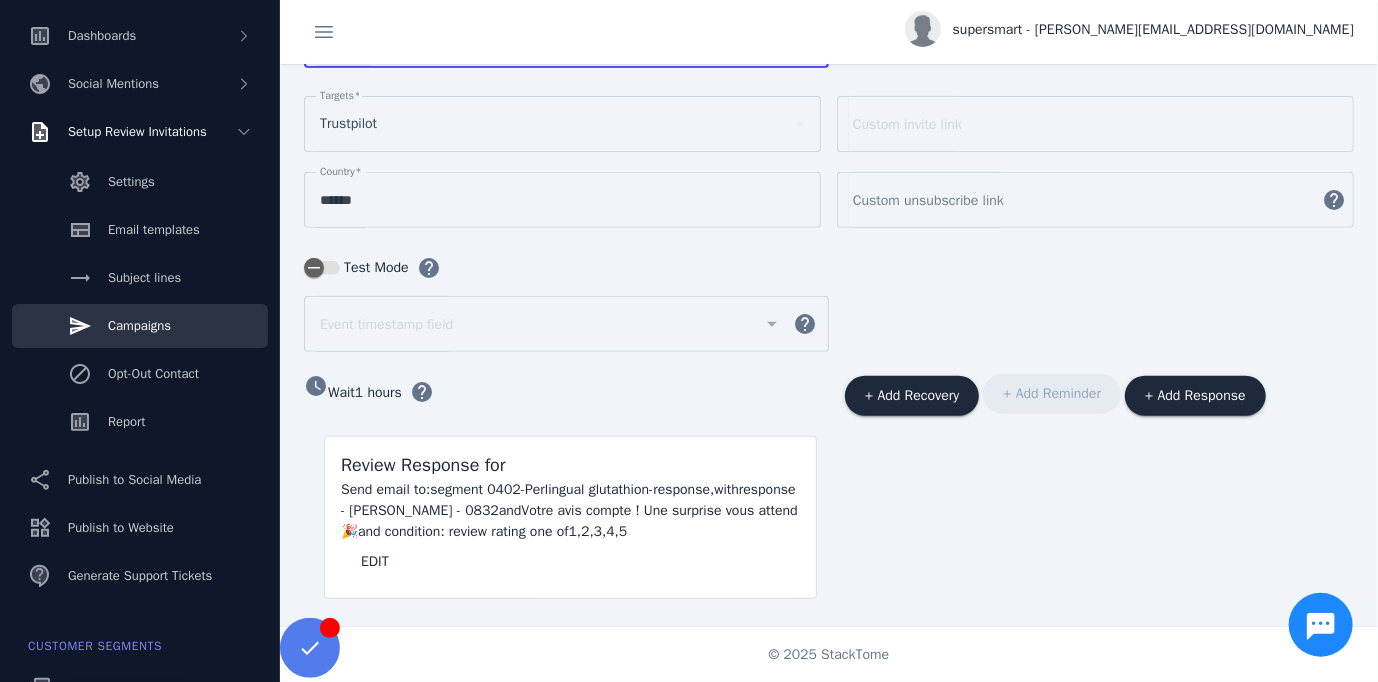 scroll, scrollTop: 240, scrollLeft: 0, axis: vertical 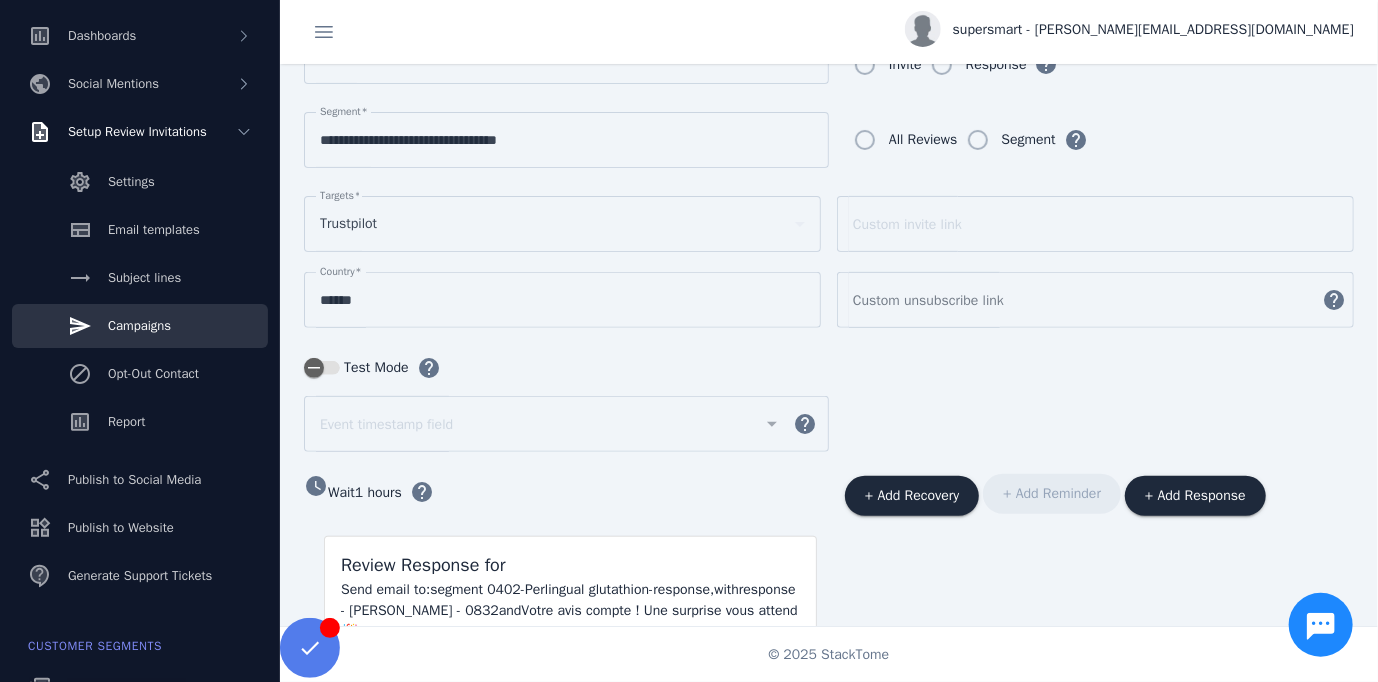 click on "Test Mode" at bounding box center [374, 368] 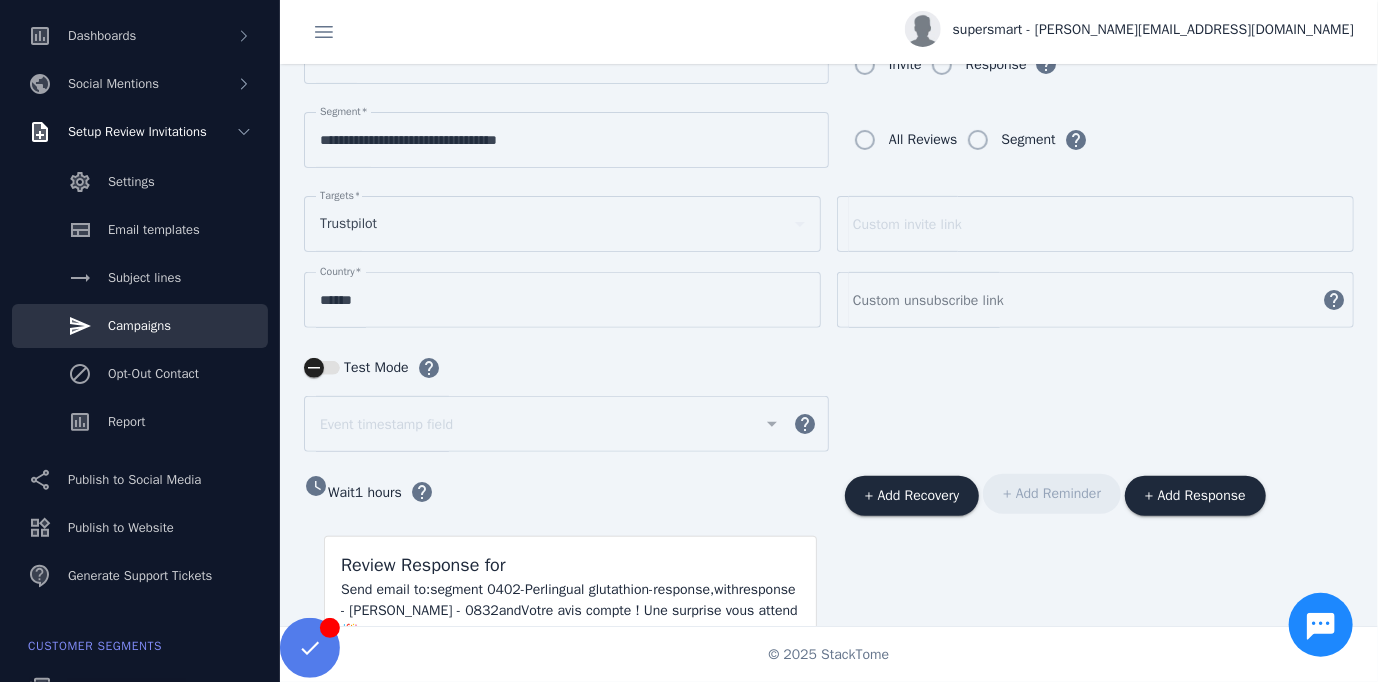 click on "Test Mode" at bounding box center [322, 368] 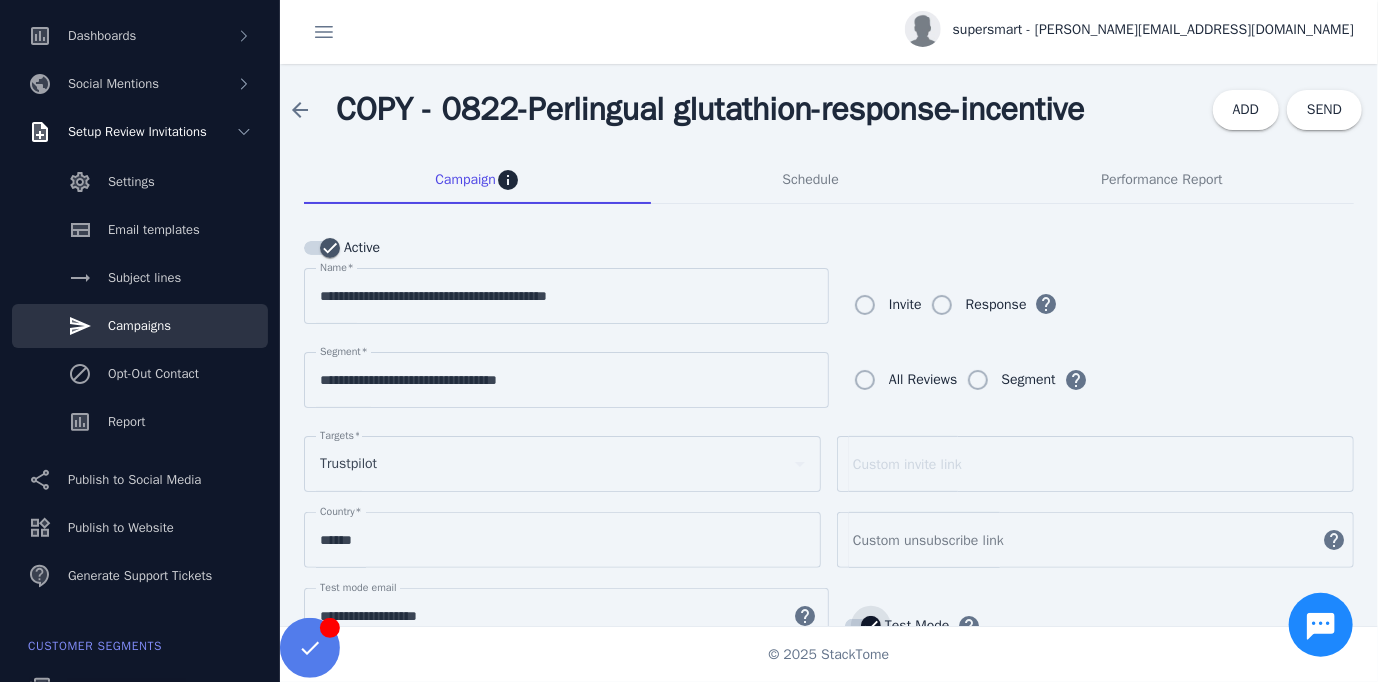 scroll, scrollTop: 0, scrollLeft: 0, axis: both 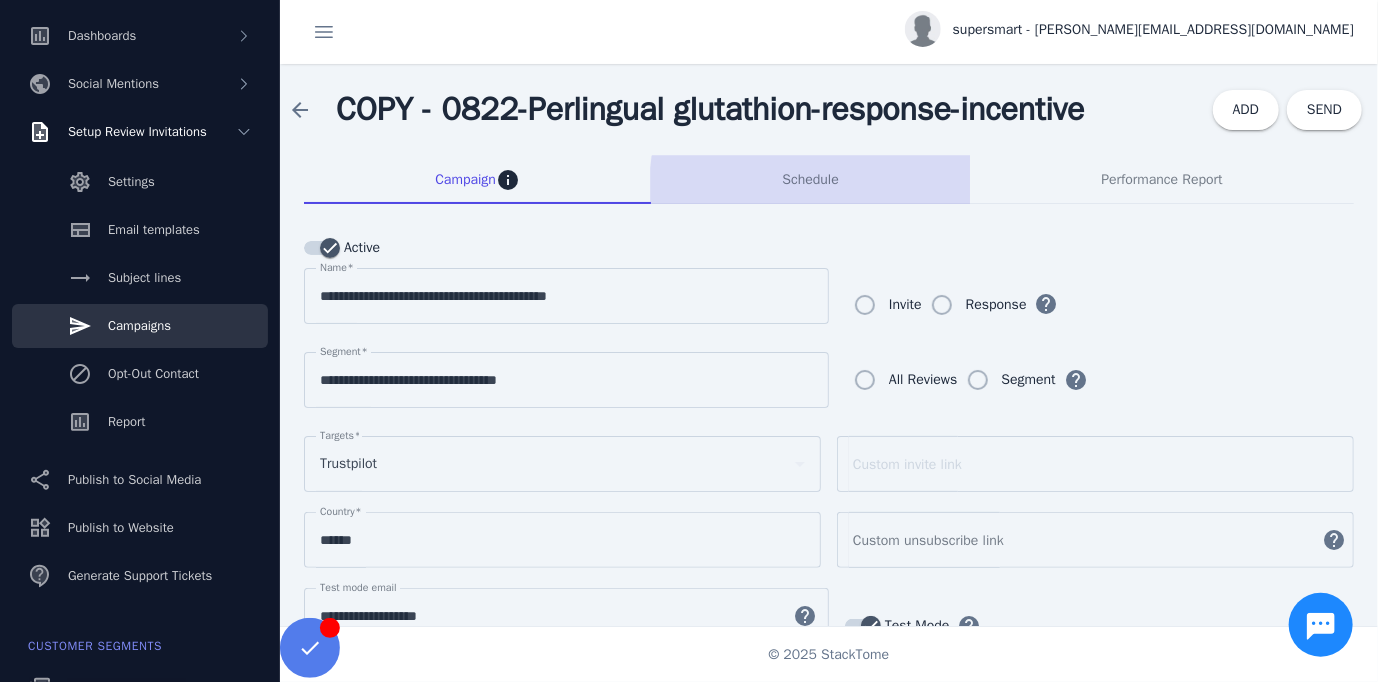click on "Schedule" at bounding box center (810, 180) 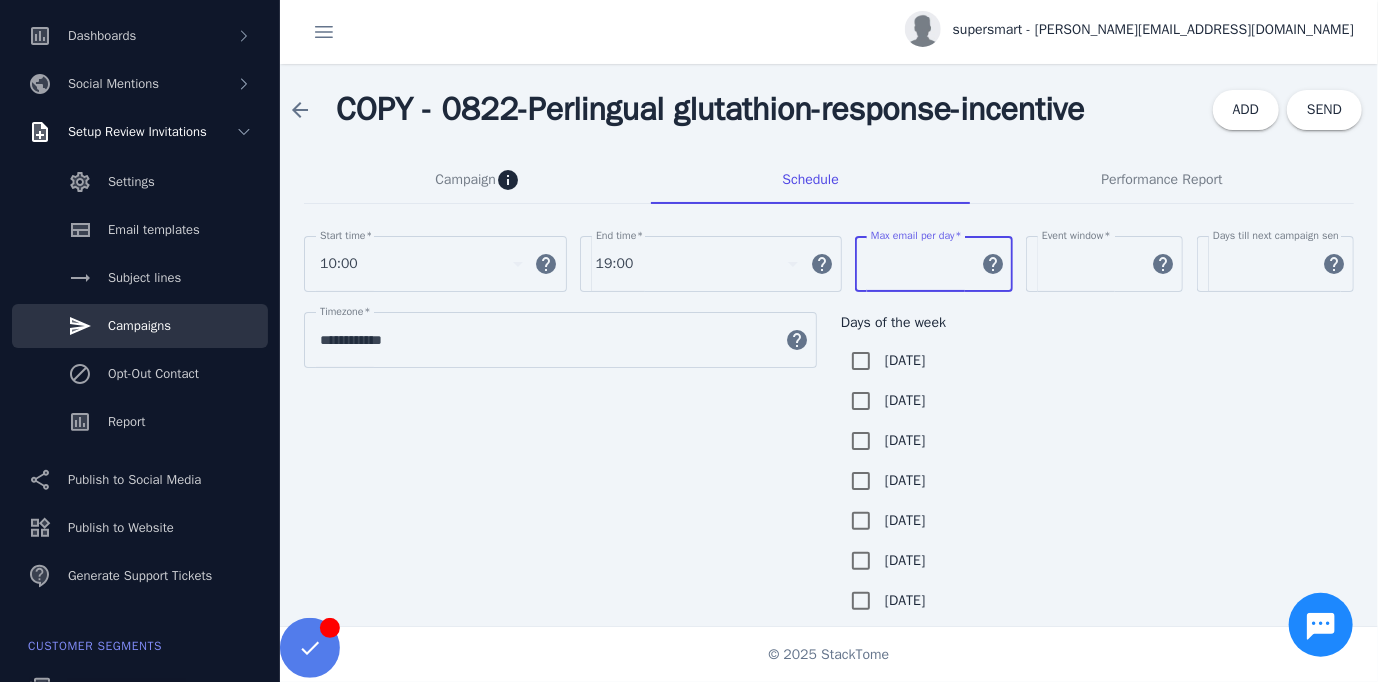 click on "***" at bounding box center [920, 264] 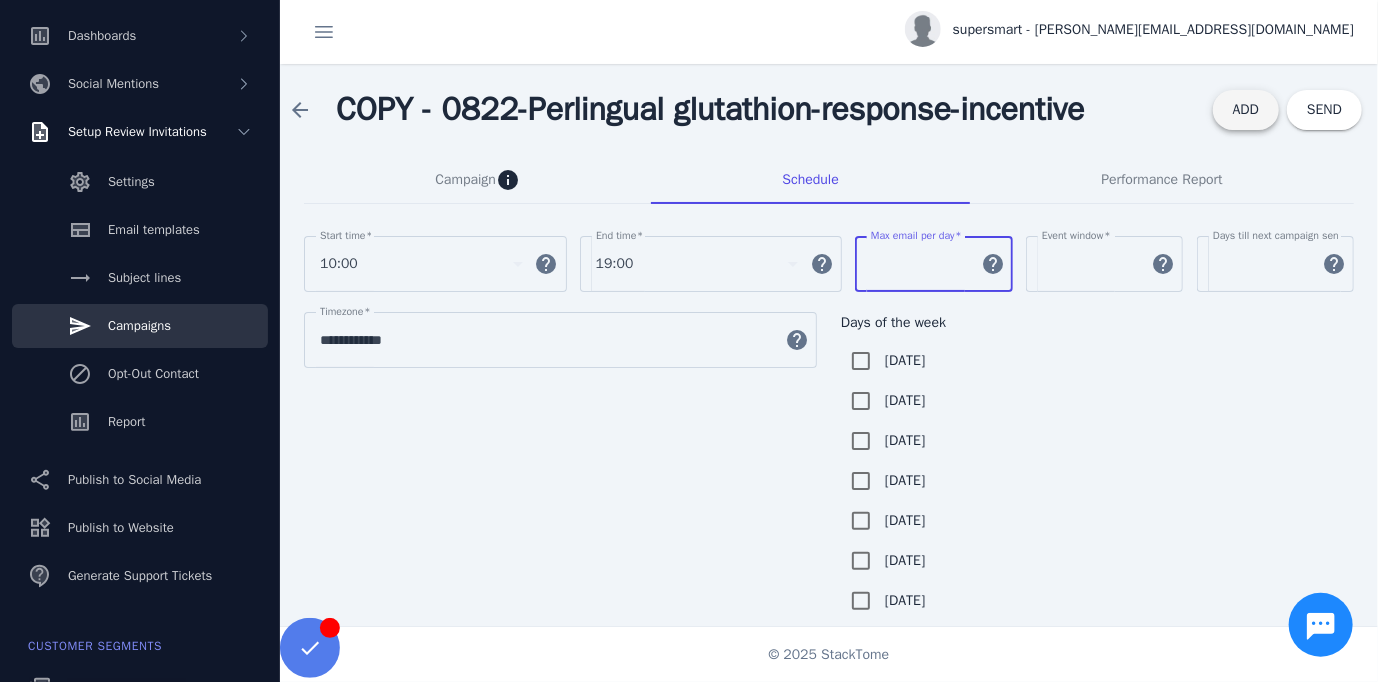 type on "*" 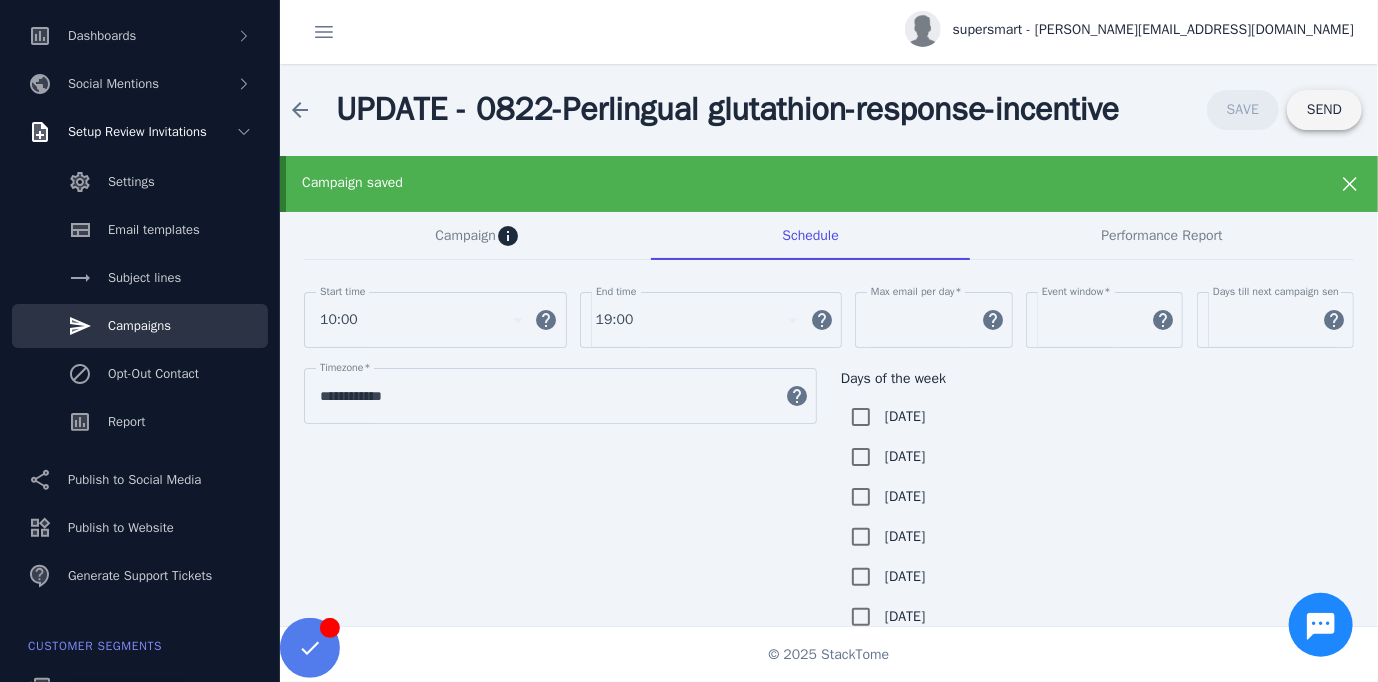 click on "SEND" 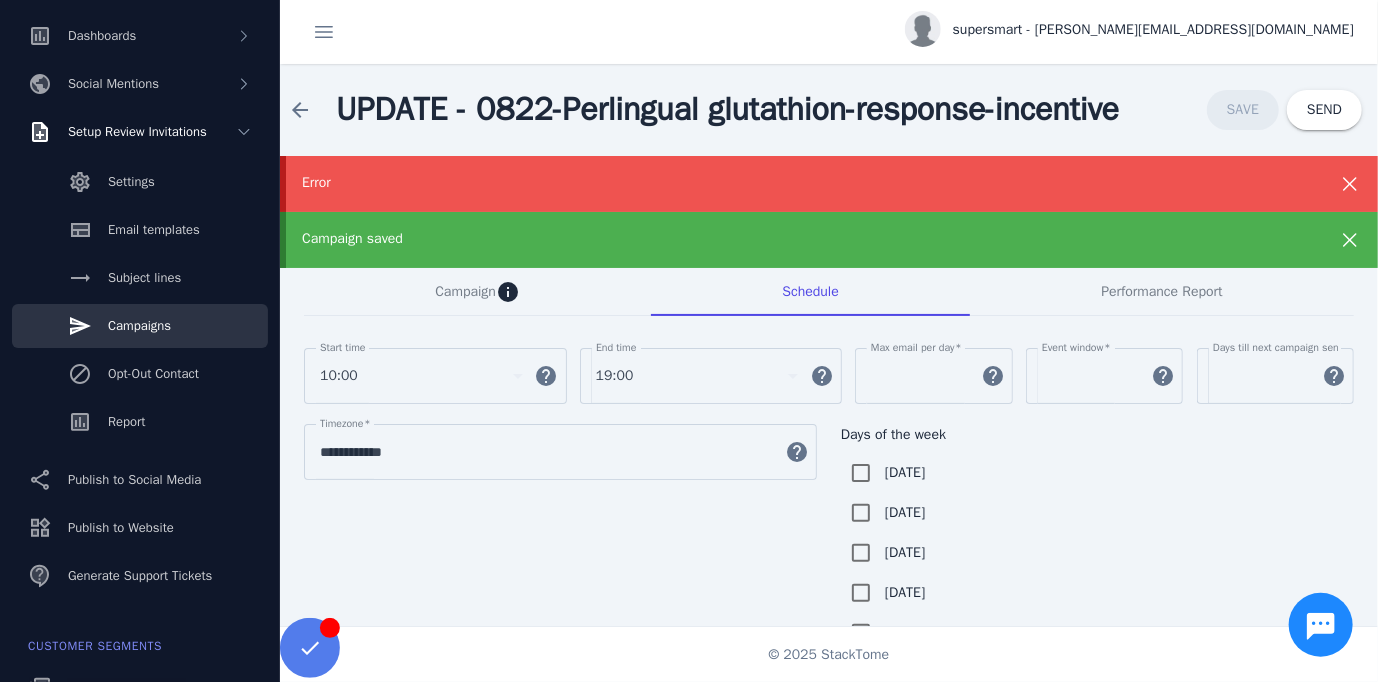 drag, startPoint x: 300, startPoint y: 112, endPoint x: 574, endPoint y: 580, distance: 542.3099 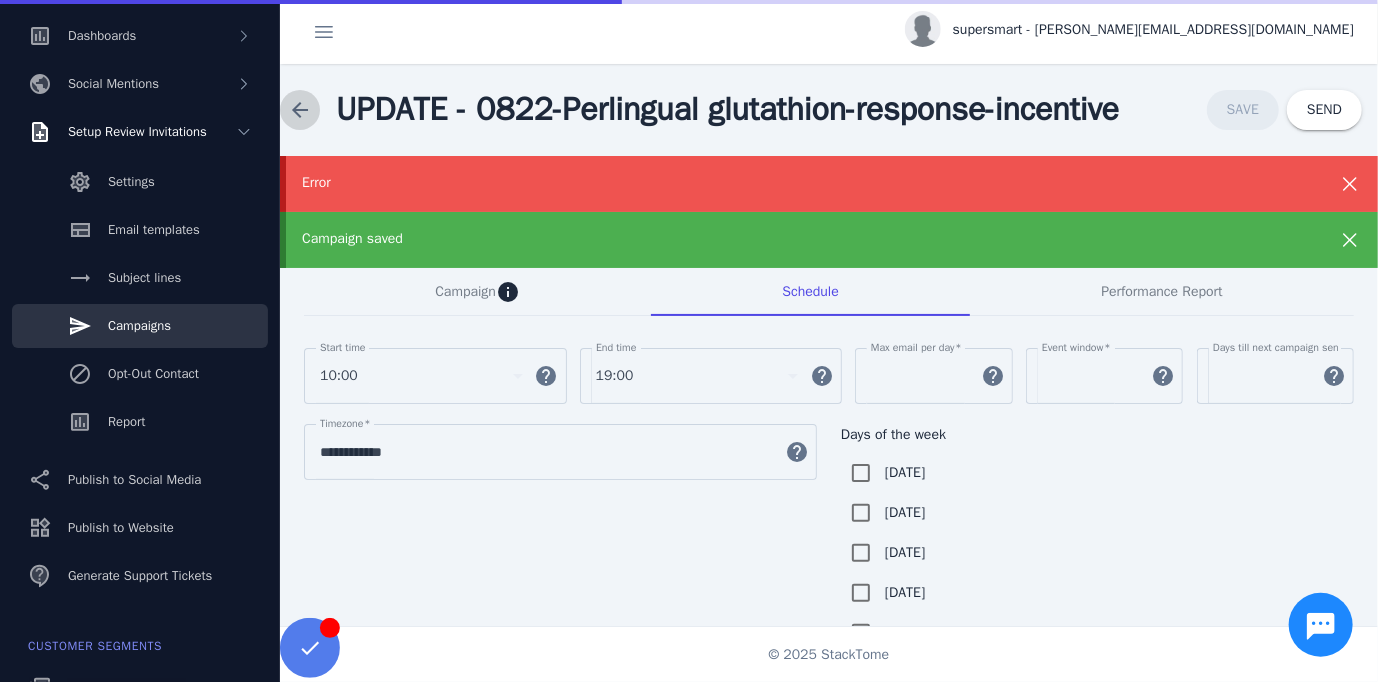 click 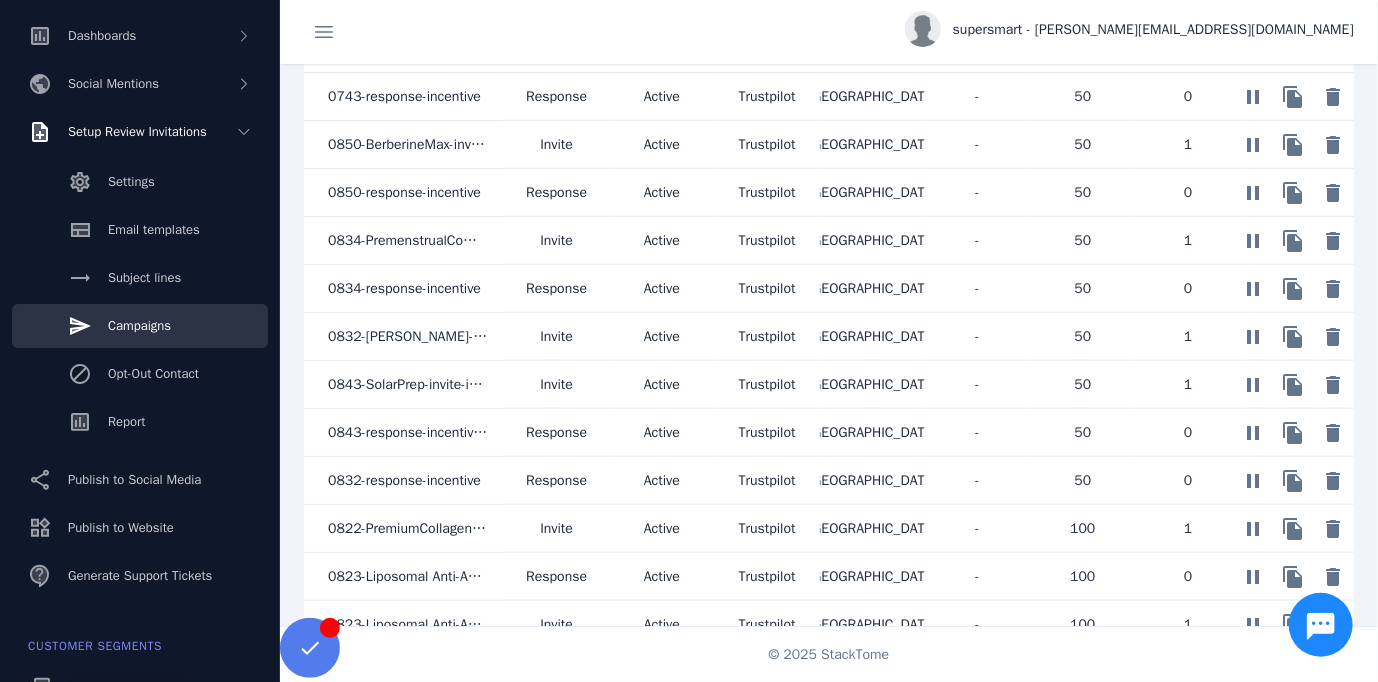 scroll, scrollTop: 1170, scrollLeft: 0, axis: vertical 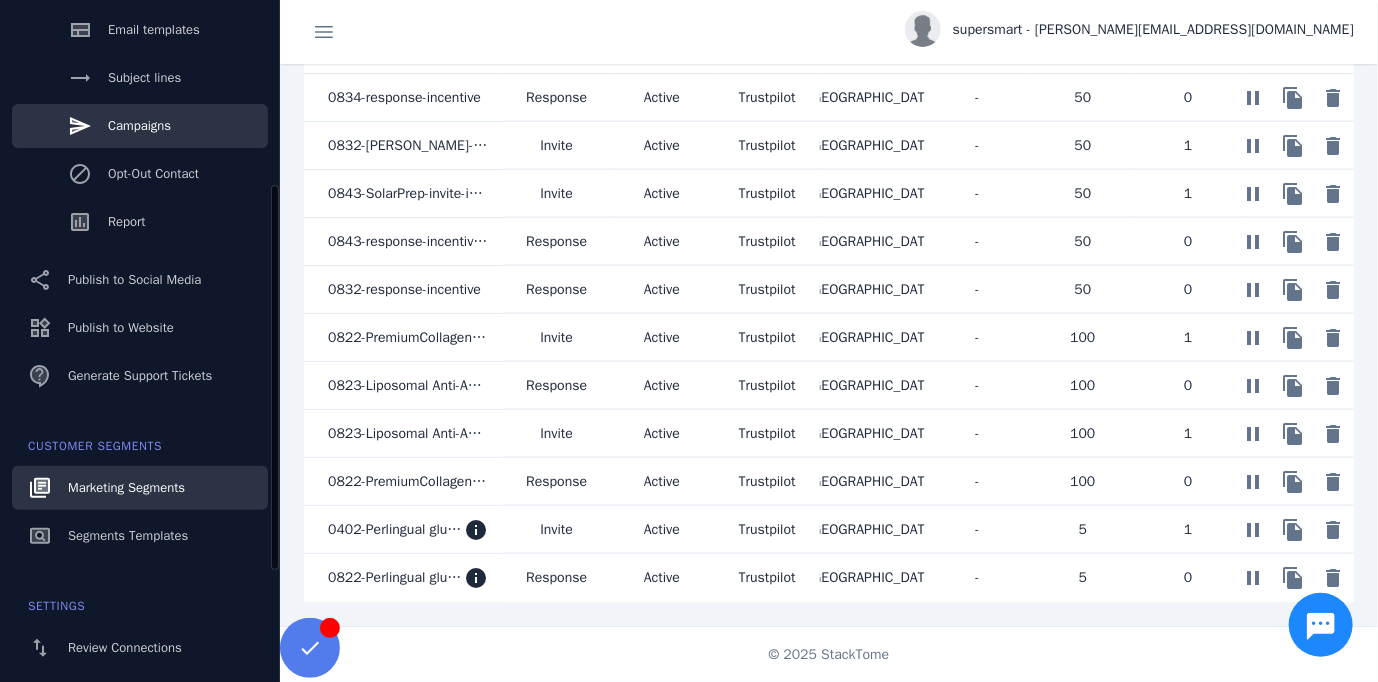 click on "Marketing Segments" 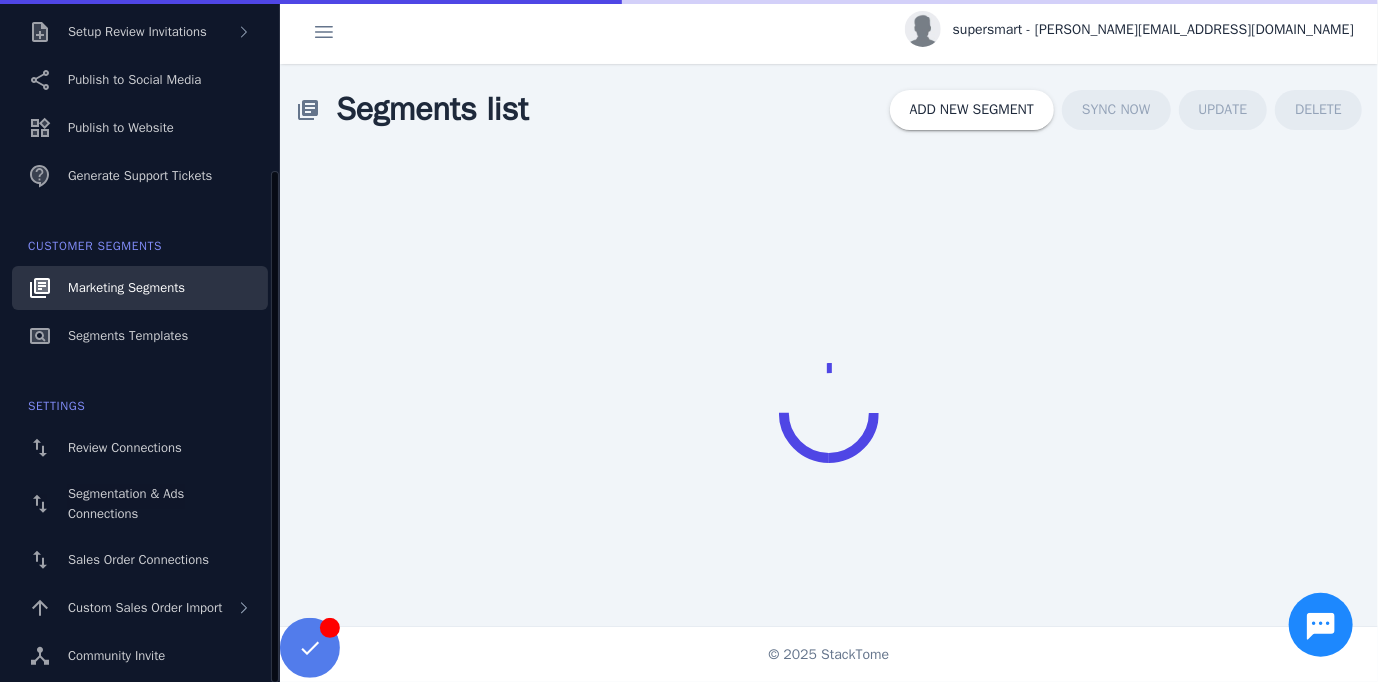 scroll, scrollTop: 230, scrollLeft: 0, axis: vertical 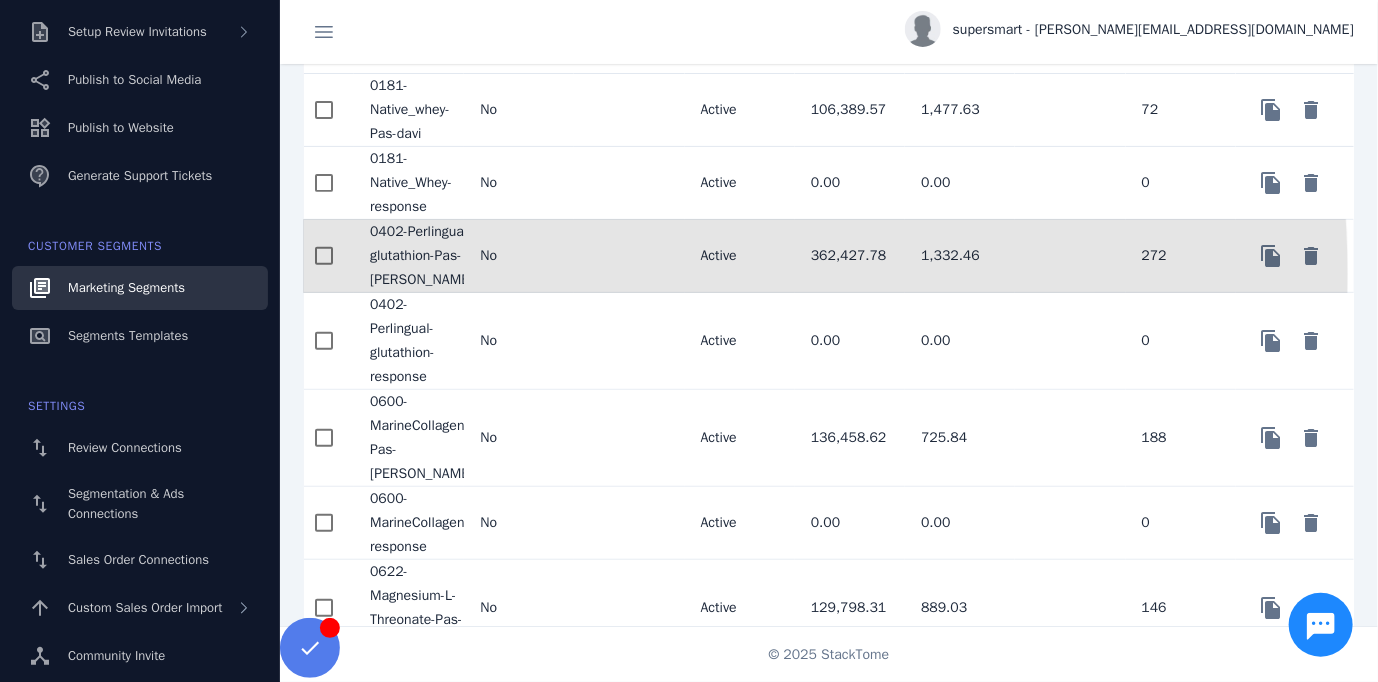 click on "0402-Perlingual-glutathion-Pas-davis" 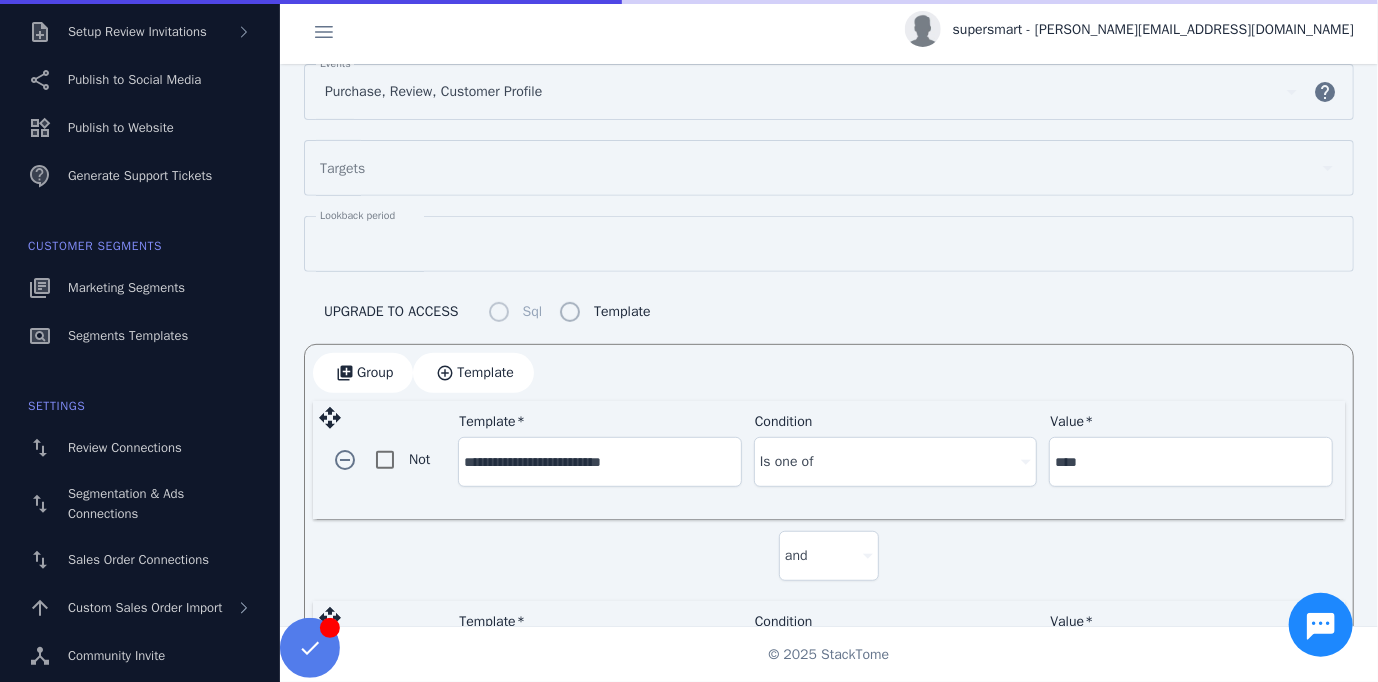 scroll, scrollTop: 36, scrollLeft: 0, axis: vertical 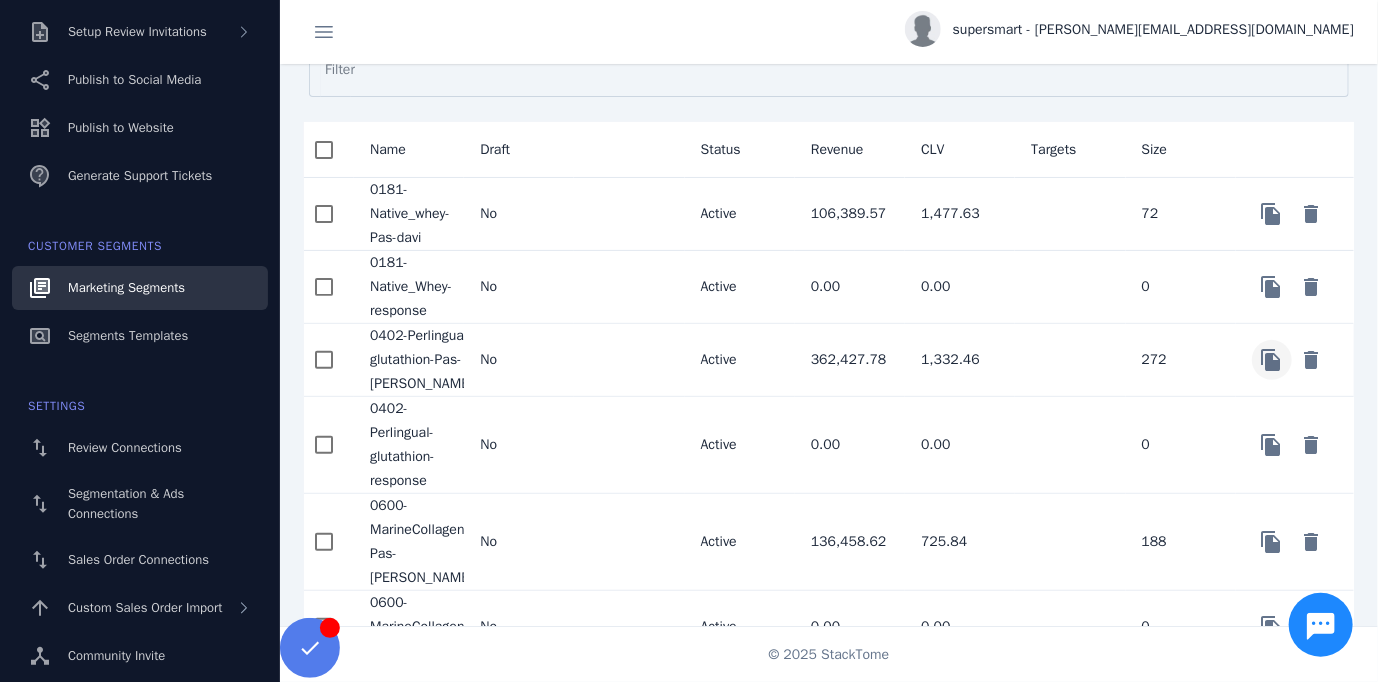 click at bounding box center [1272, 214] 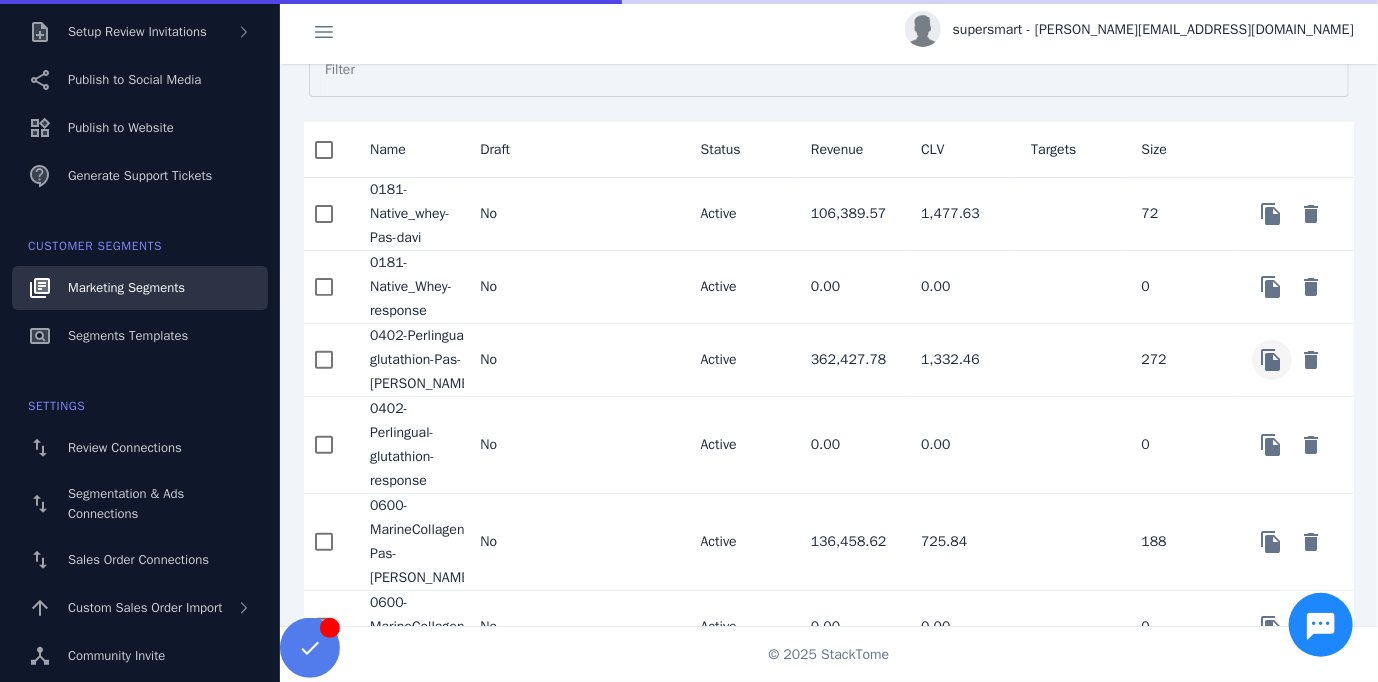 scroll, scrollTop: 36, scrollLeft: 0, axis: vertical 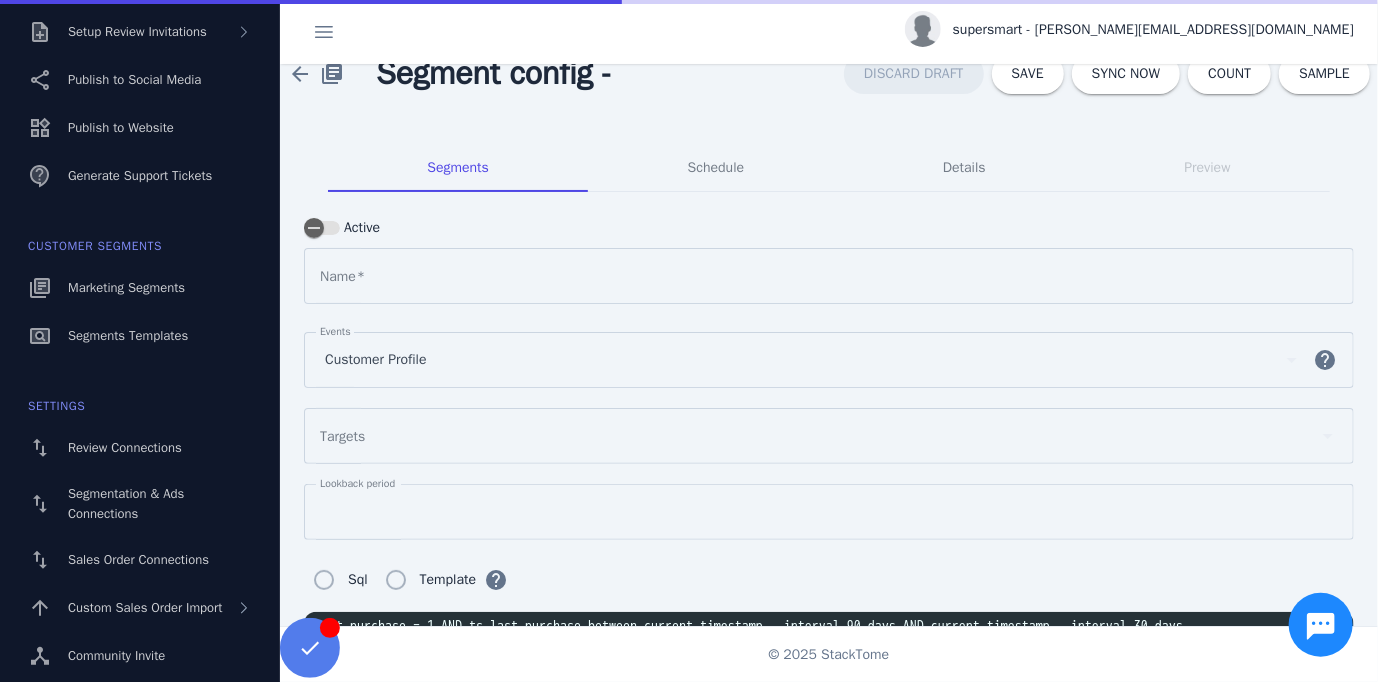 type on "**********" 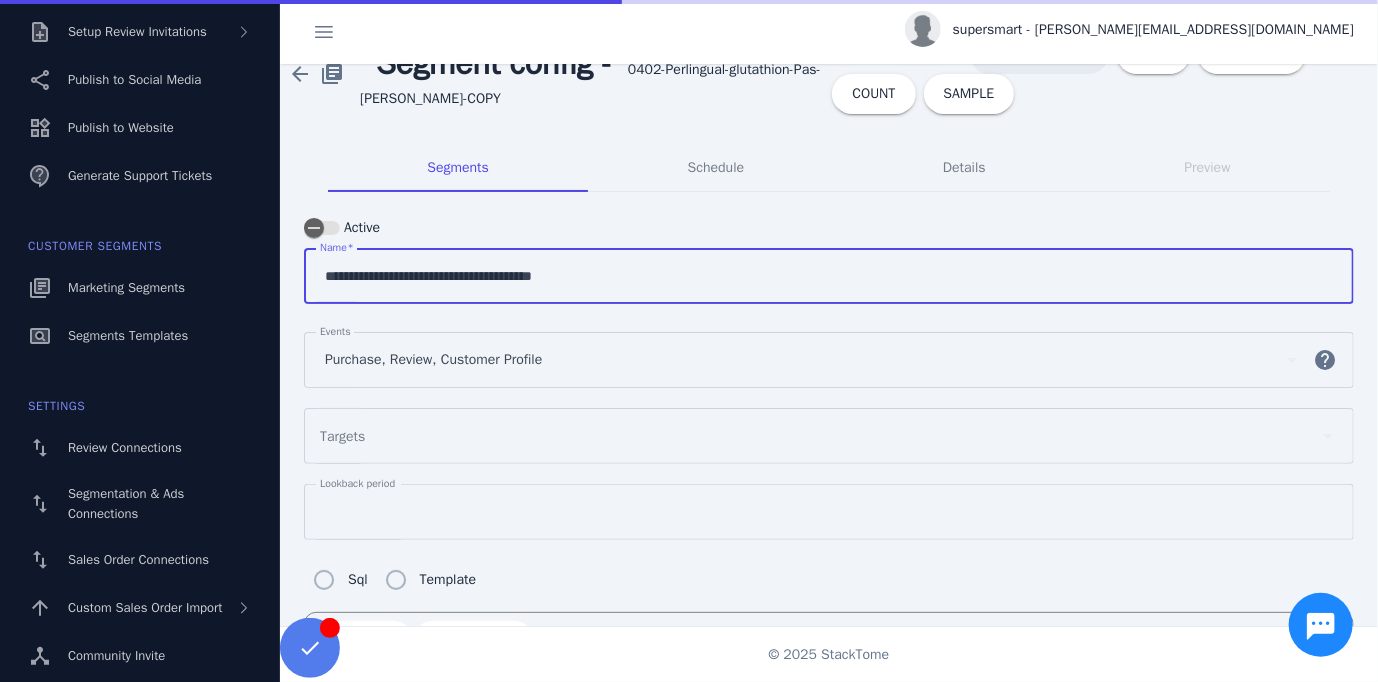 click on "**********" at bounding box center (829, 276) 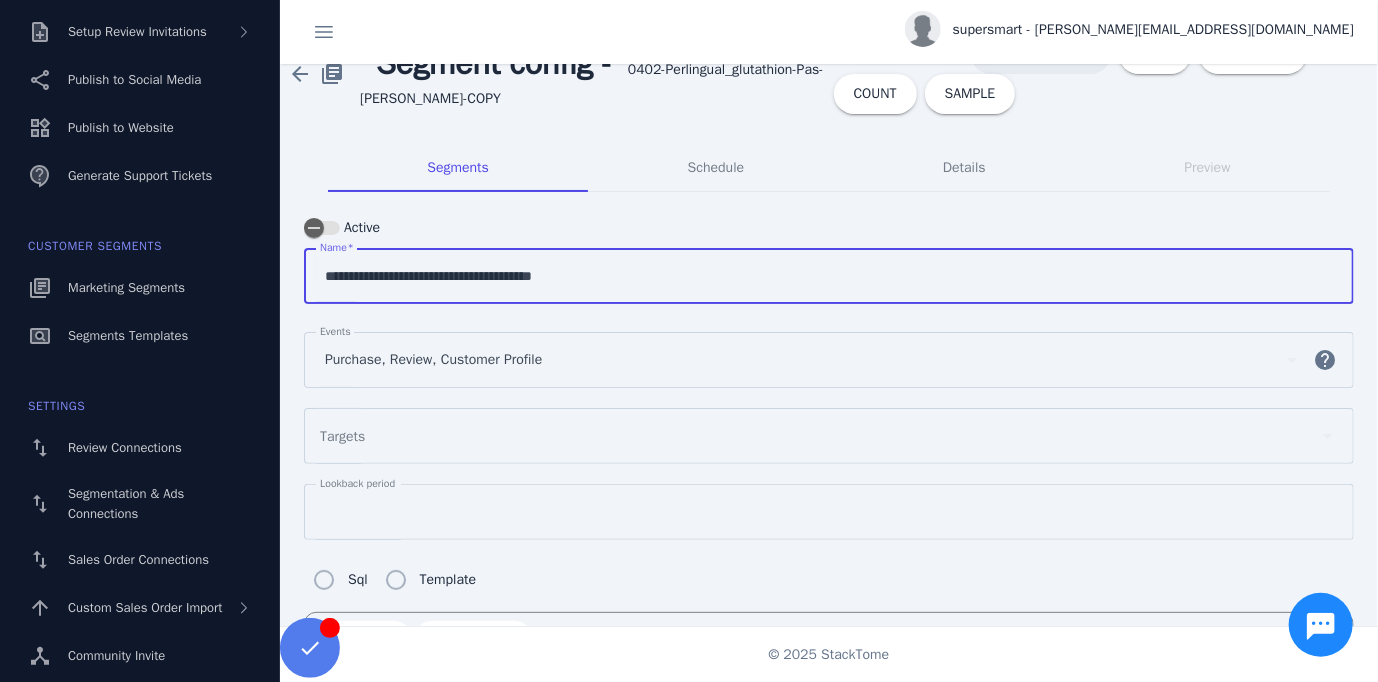 drag, startPoint x: 551, startPoint y: 276, endPoint x: 604, endPoint y: 273, distance: 53.08484 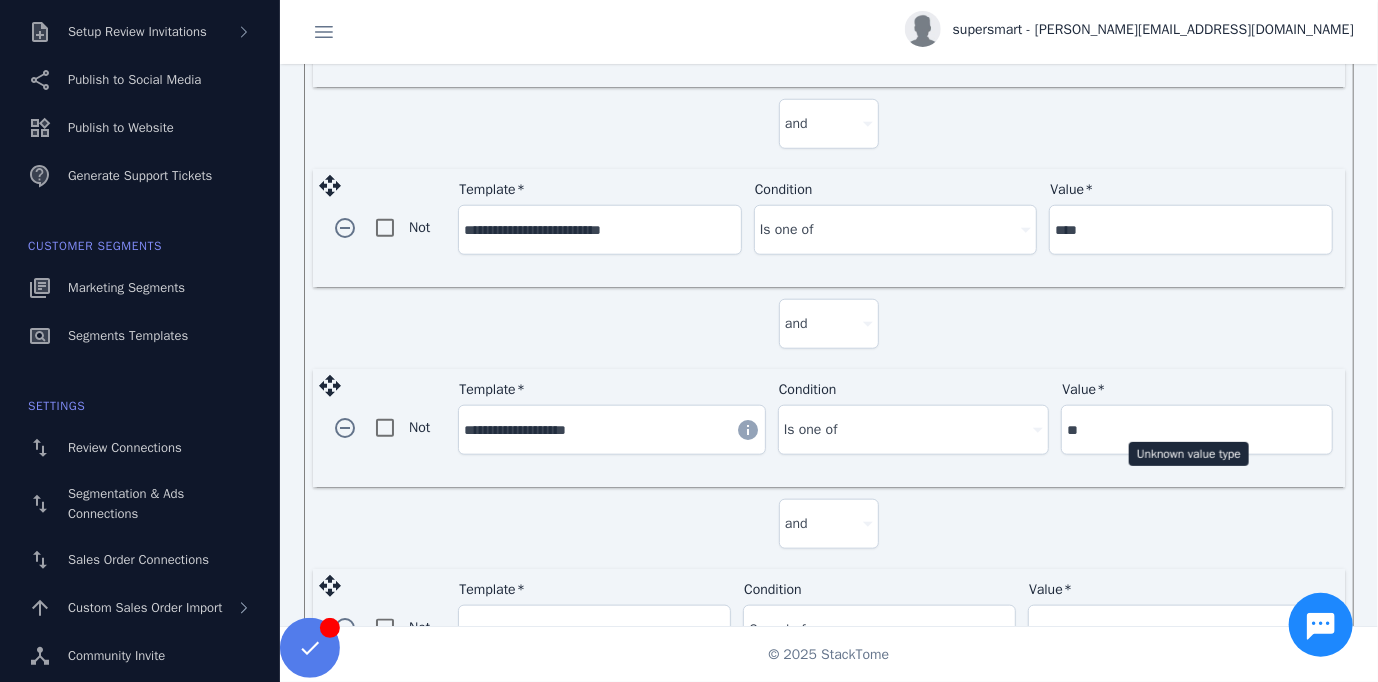 scroll, scrollTop: 819, scrollLeft: 0, axis: vertical 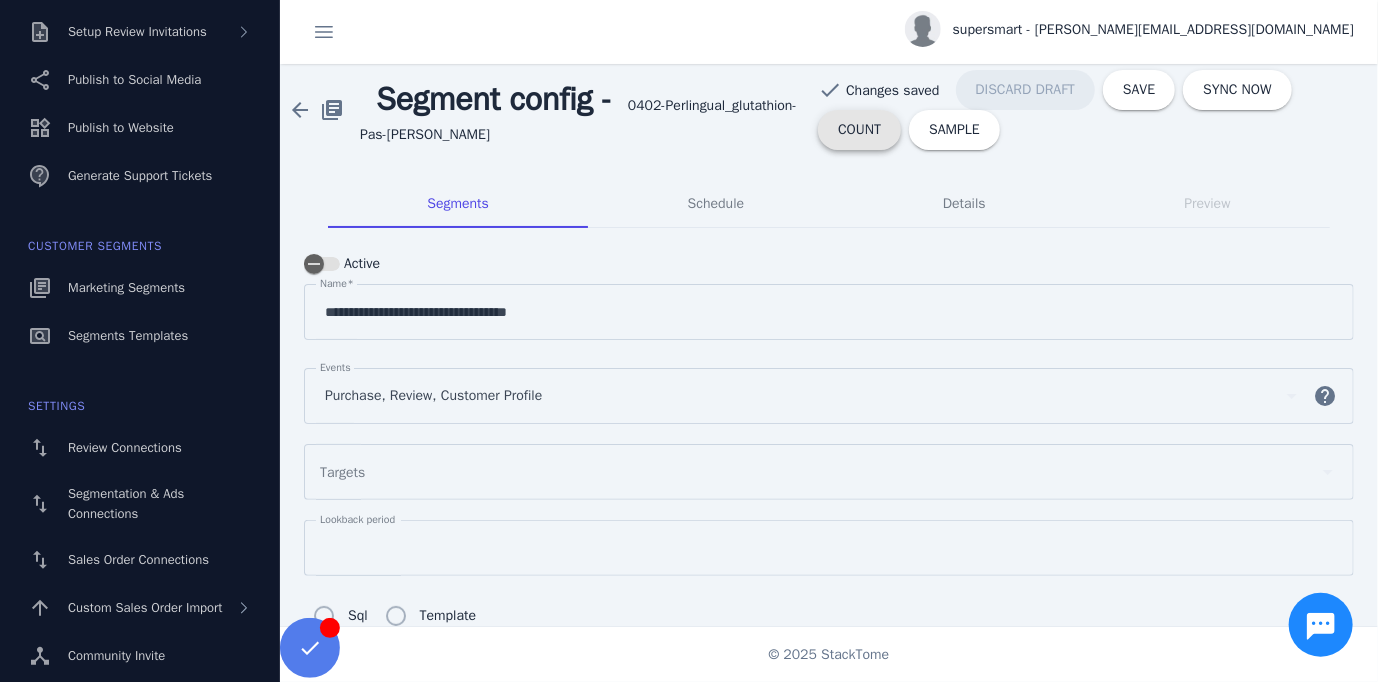 drag, startPoint x: 854, startPoint y: 123, endPoint x: 1105, endPoint y: 229, distance: 272.4647 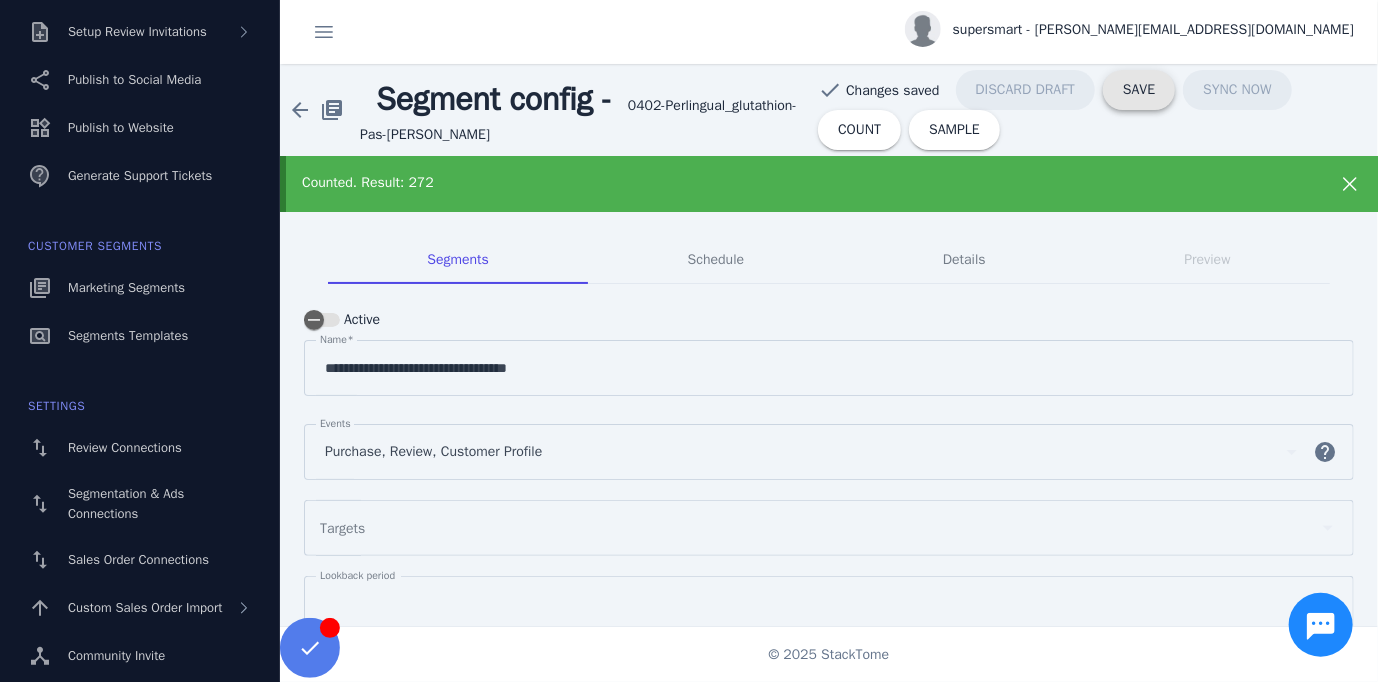 drag, startPoint x: 1138, startPoint y: 82, endPoint x: 1129, endPoint y: 120, distance: 39.051247 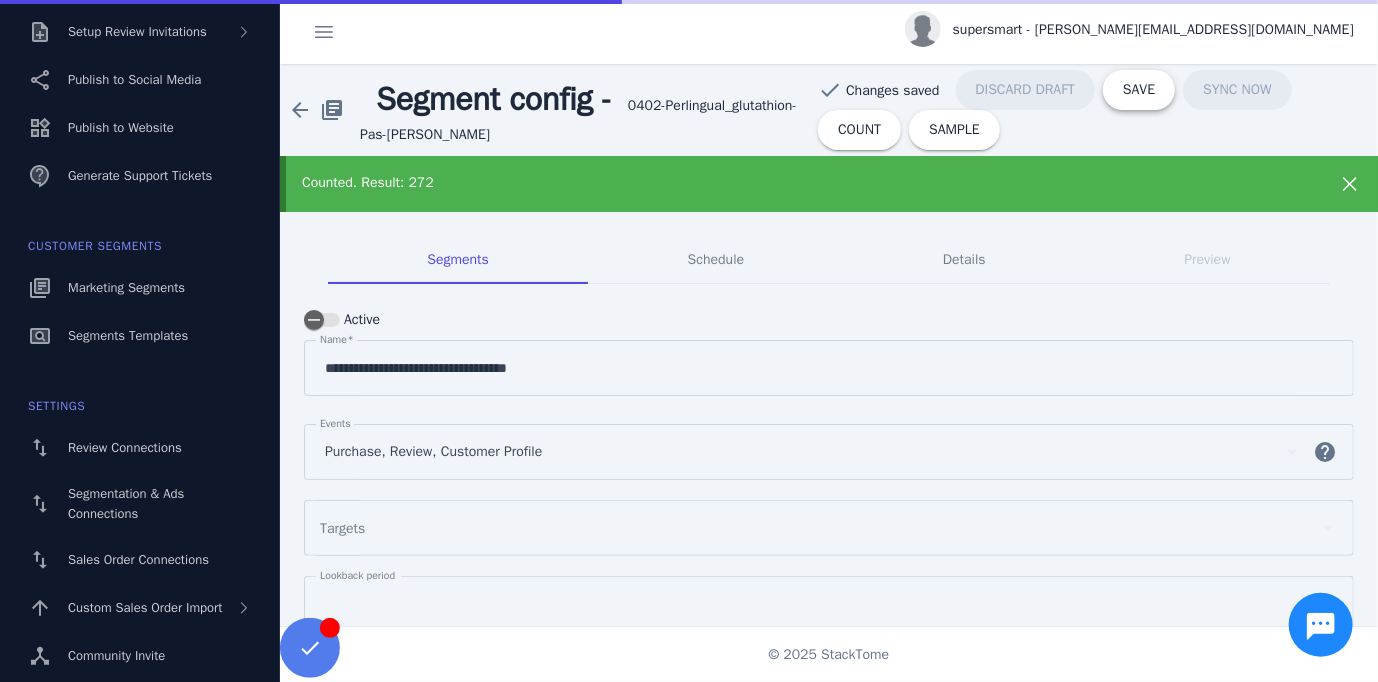 type on "**********" 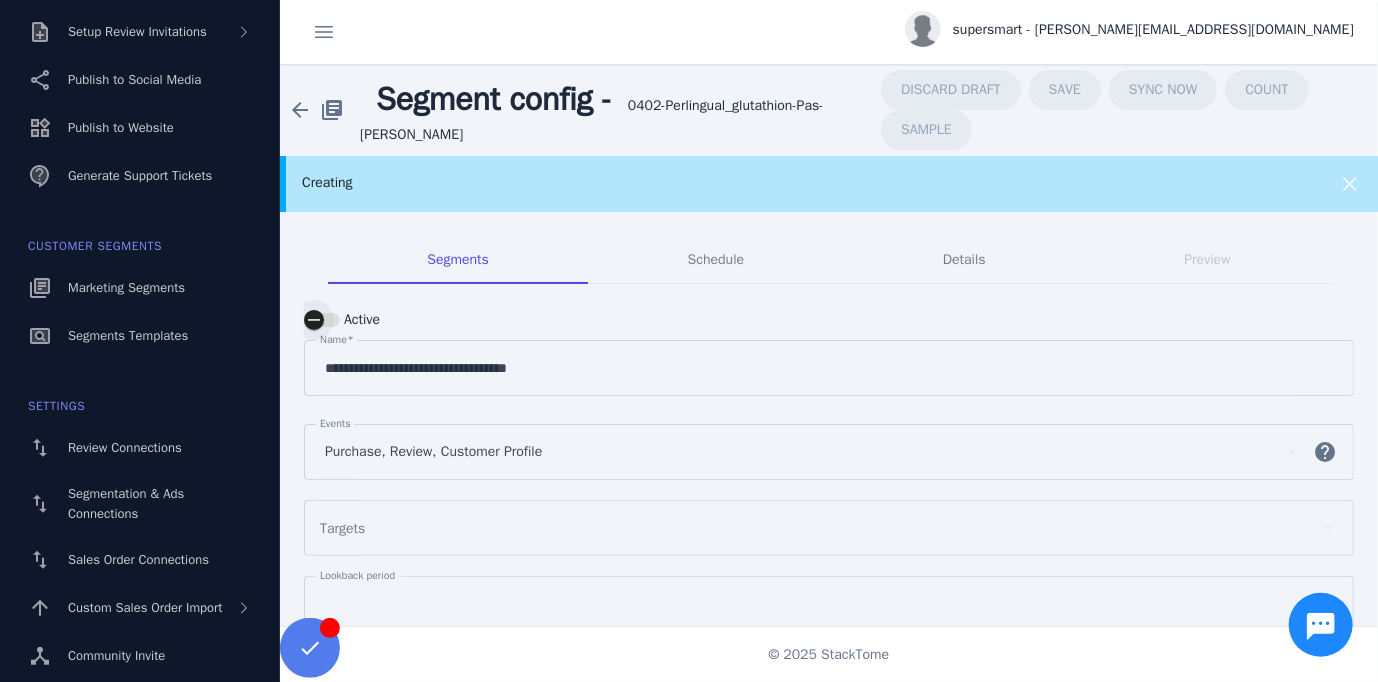 click at bounding box center [314, 320] 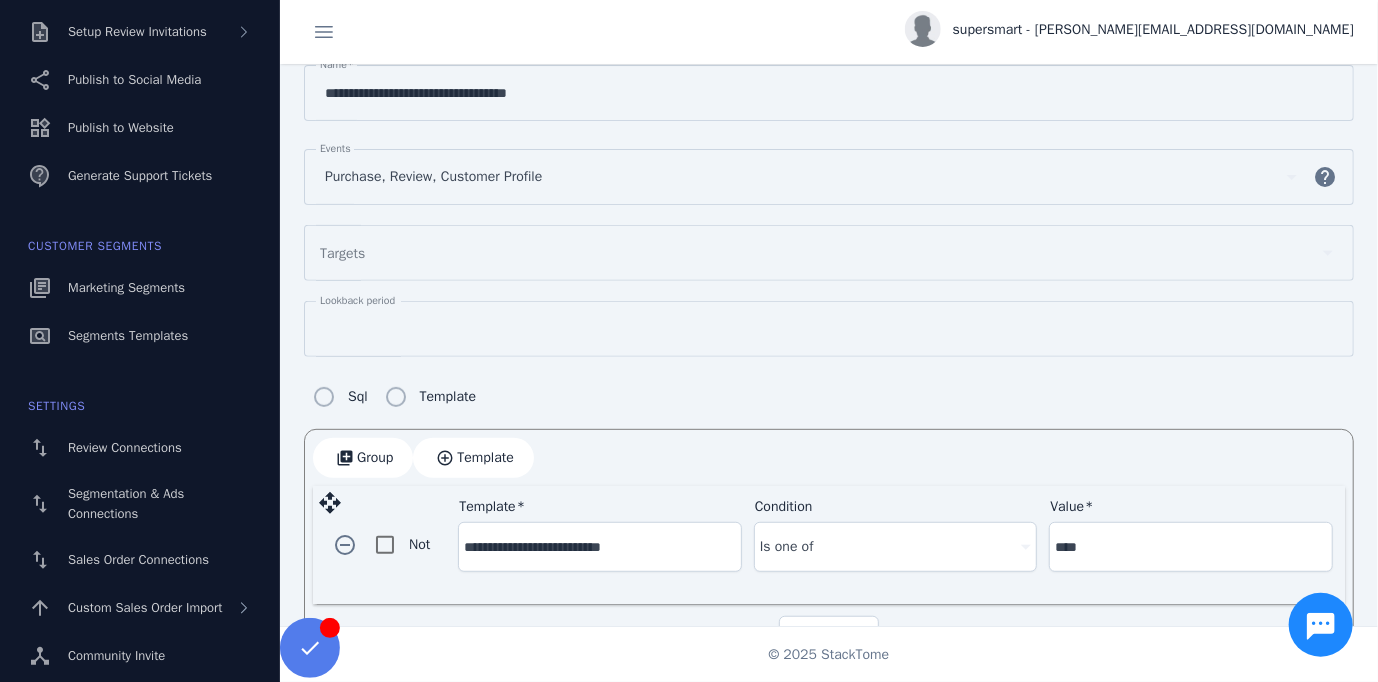 scroll, scrollTop: 0, scrollLeft: 0, axis: both 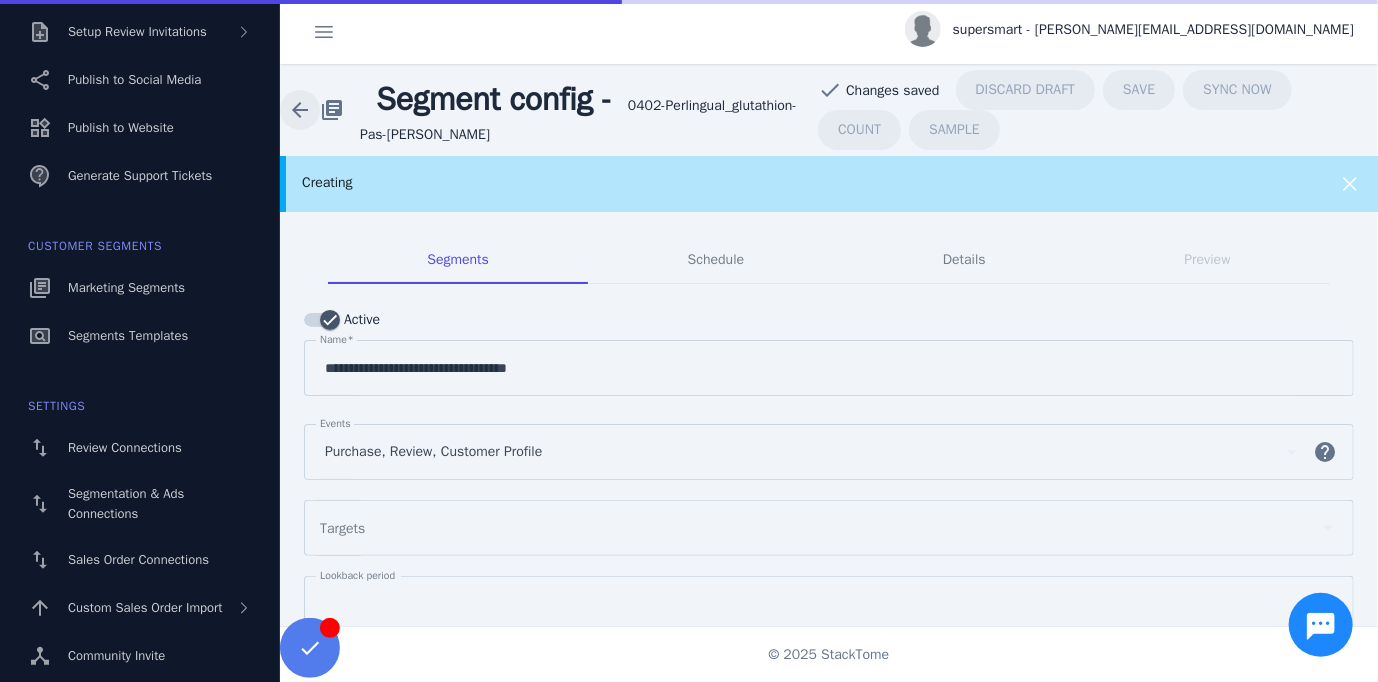 click 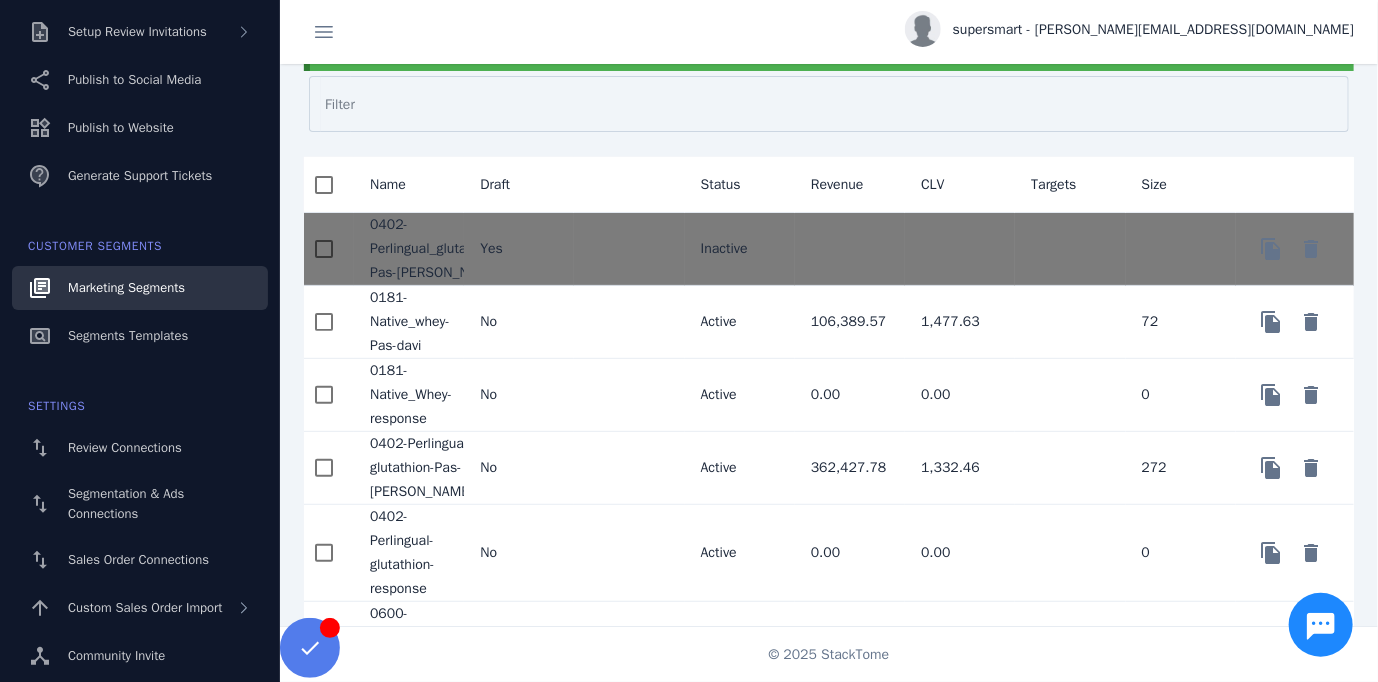 scroll, scrollTop: 200, scrollLeft: 0, axis: vertical 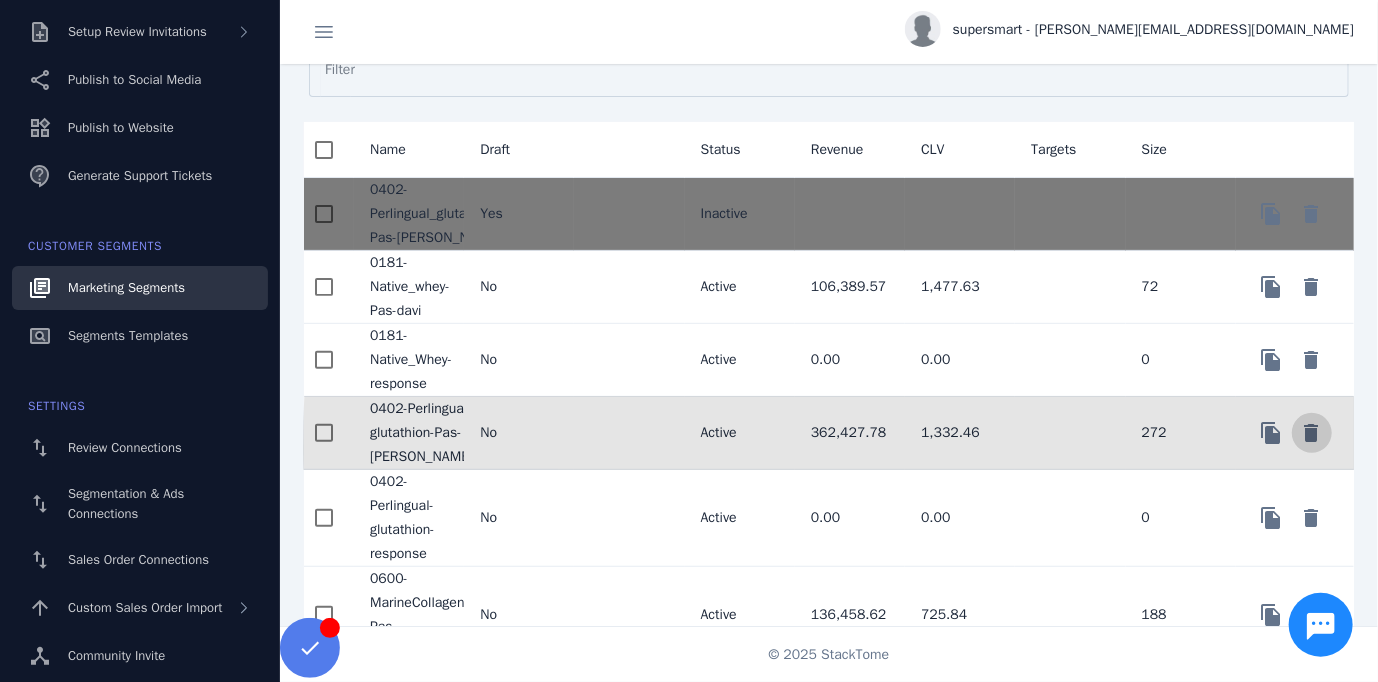 click at bounding box center (1312, 433) 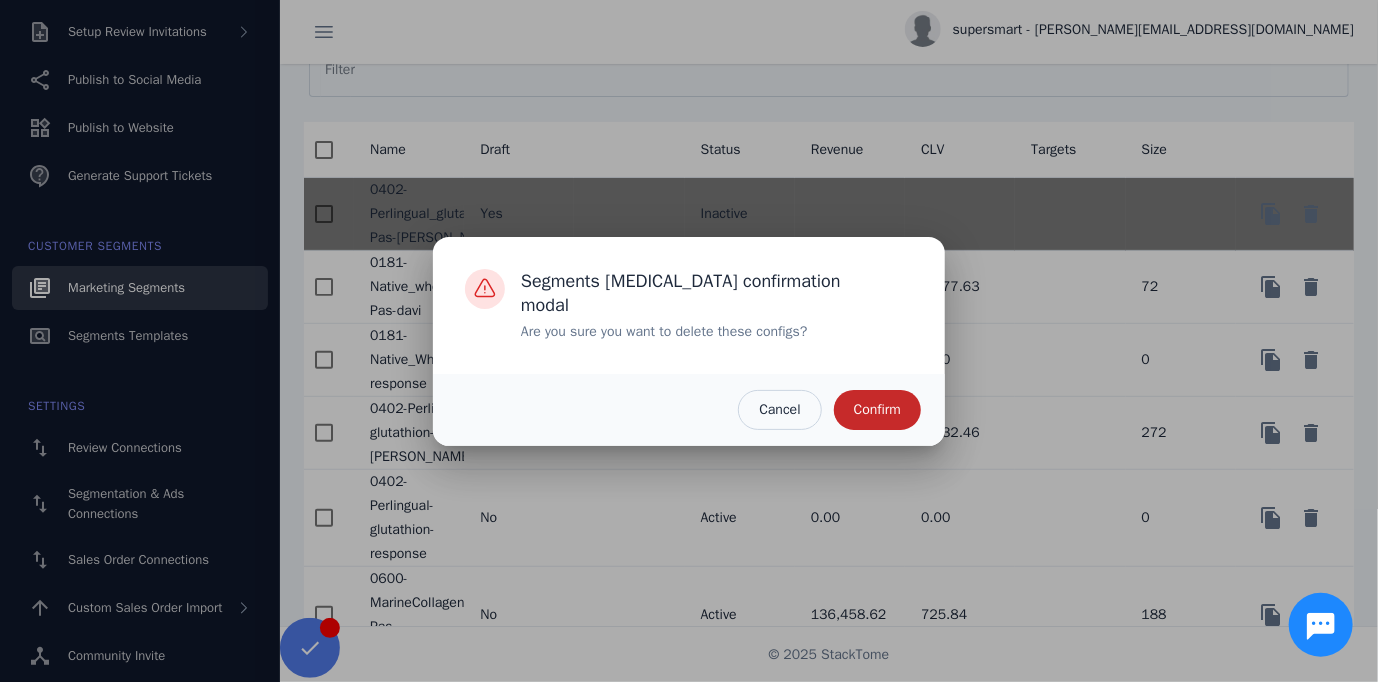click at bounding box center [877, 410] 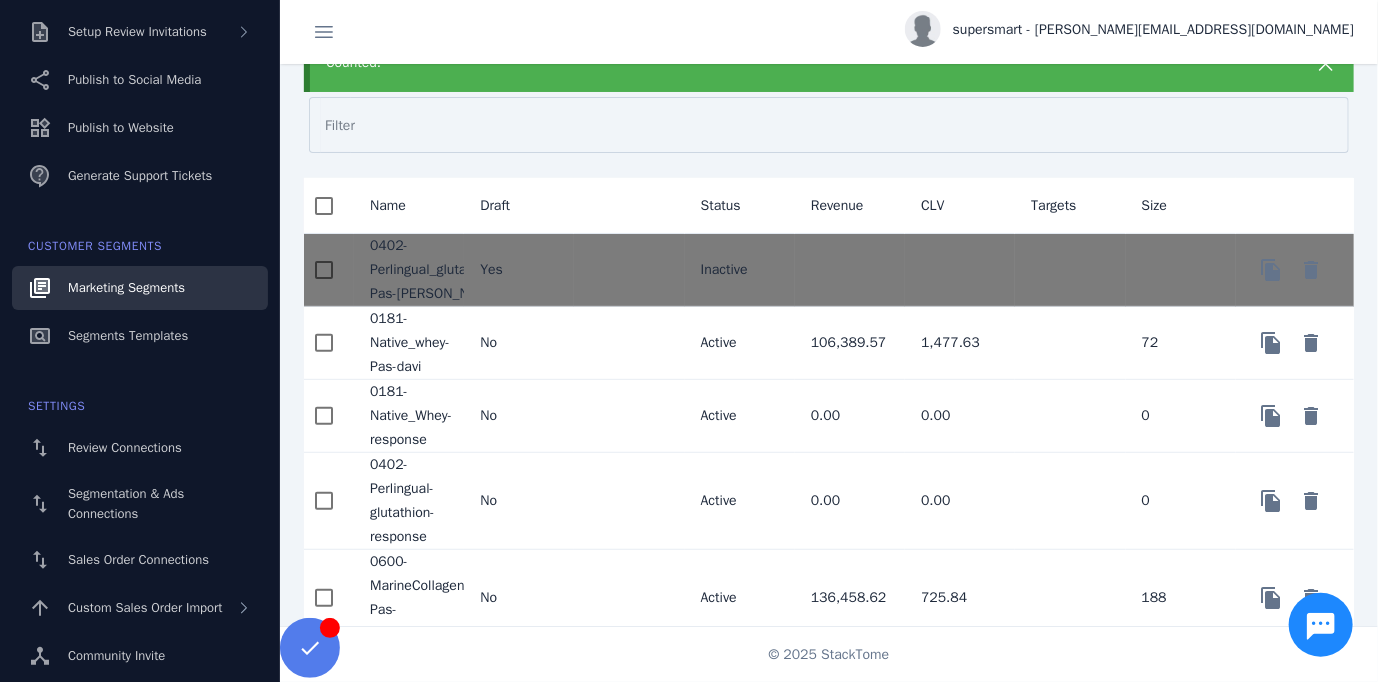 scroll, scrollTop: 256, scrollLeft: 0, axis: vertical 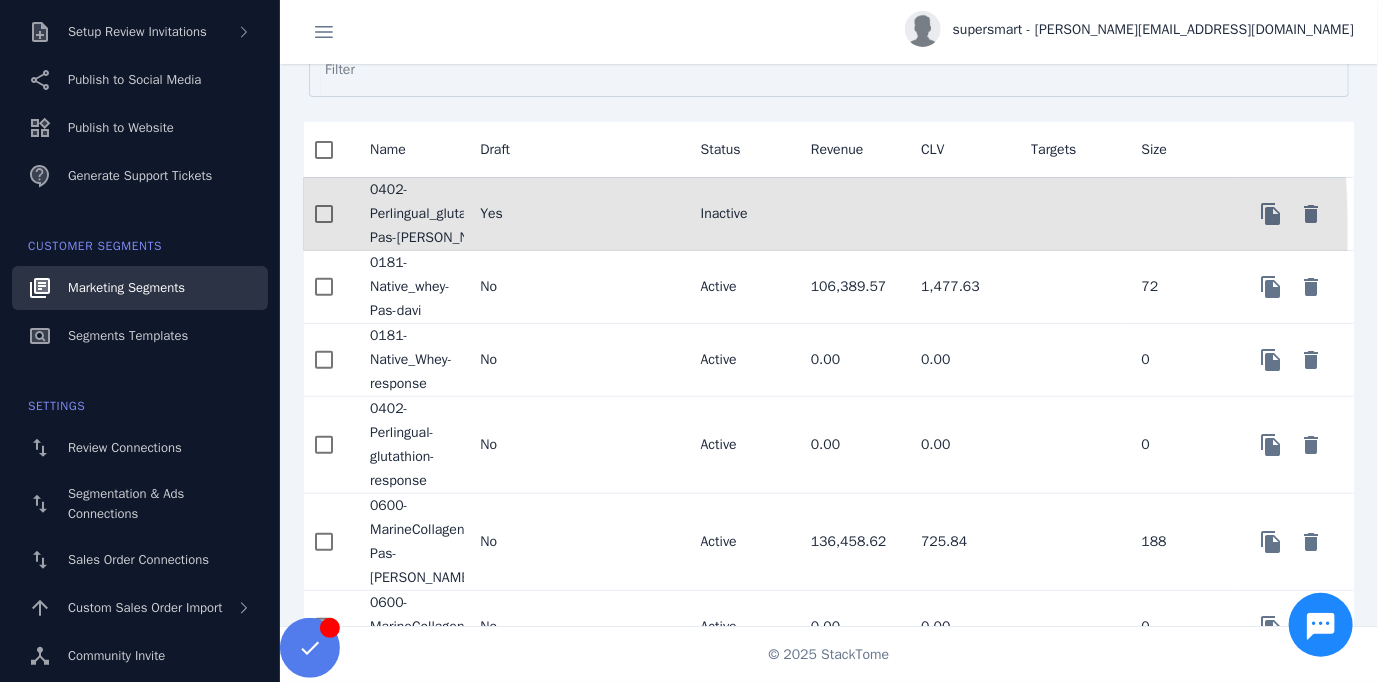 click on "0402-Perlingual_glutathion-Pas-[PERSON_NAME]" 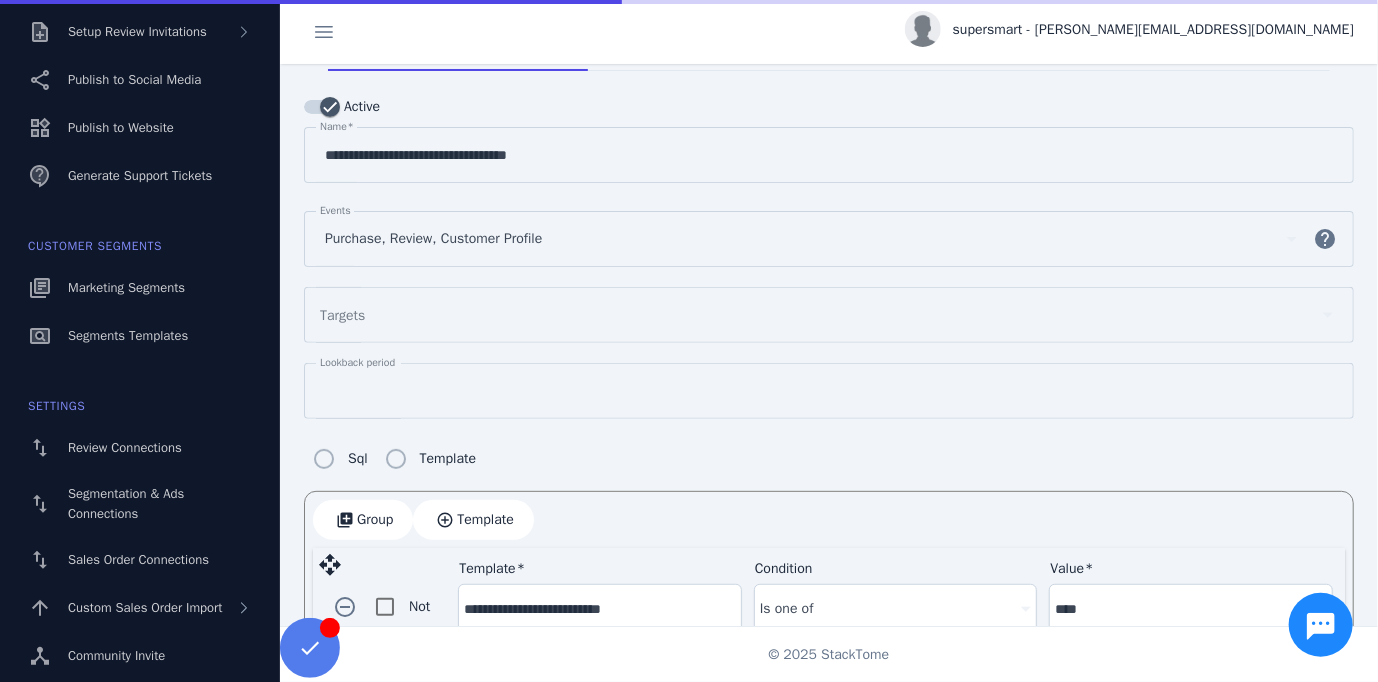 scroll, scrollTop: 36, scrollLeft: 0, axis: vertical 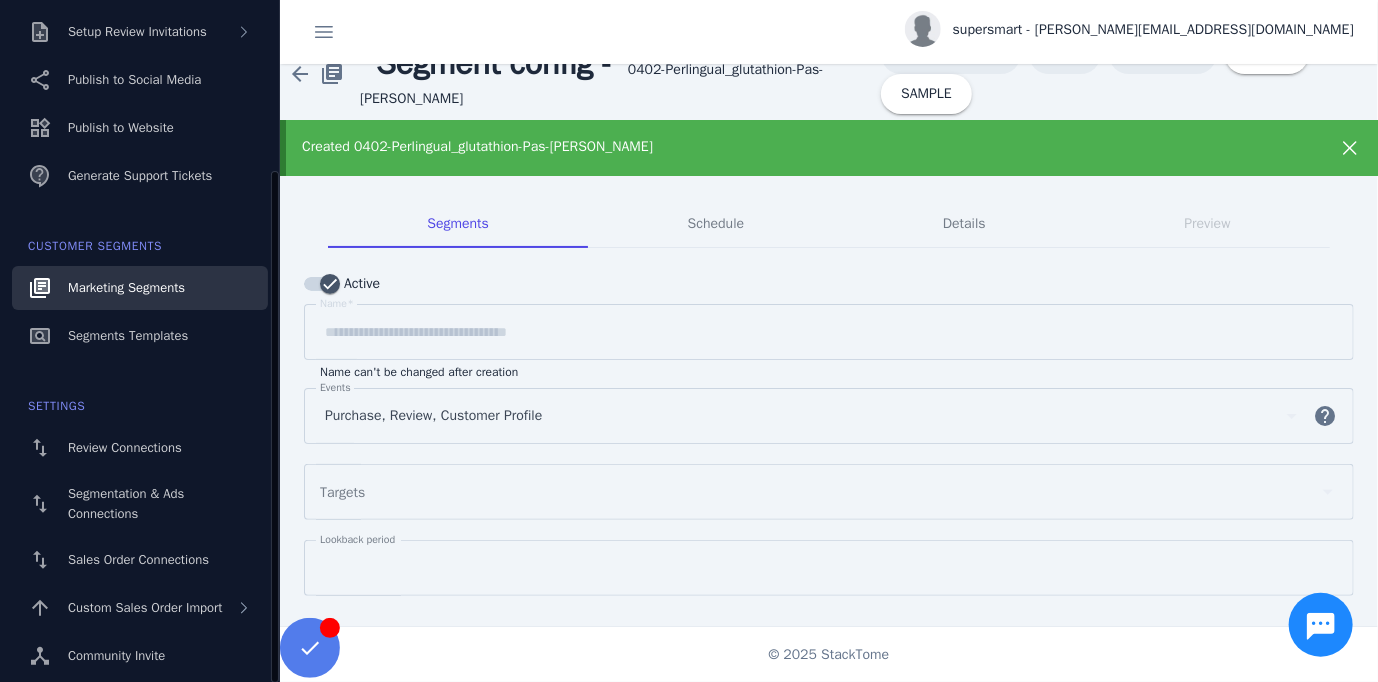 click on "Marketing Segments" 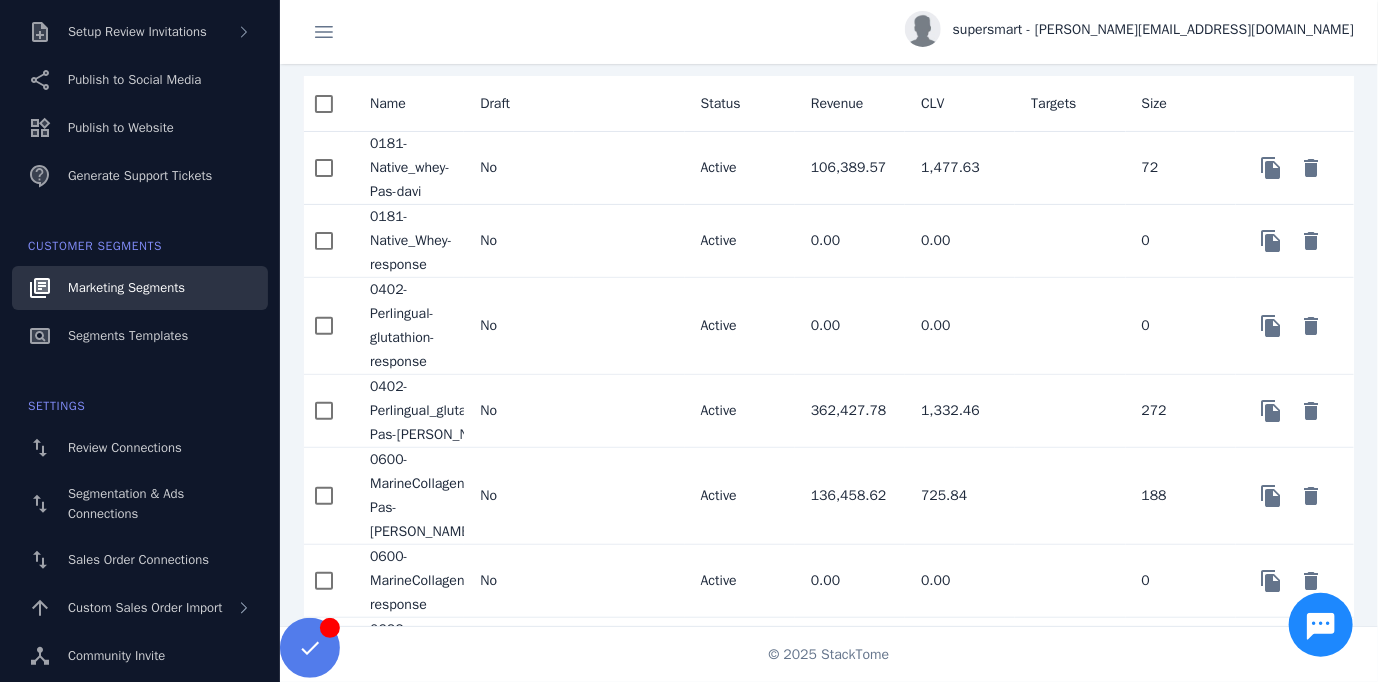 scroll, scrollTop: 280, scrollLeft: 0, axis: vertical 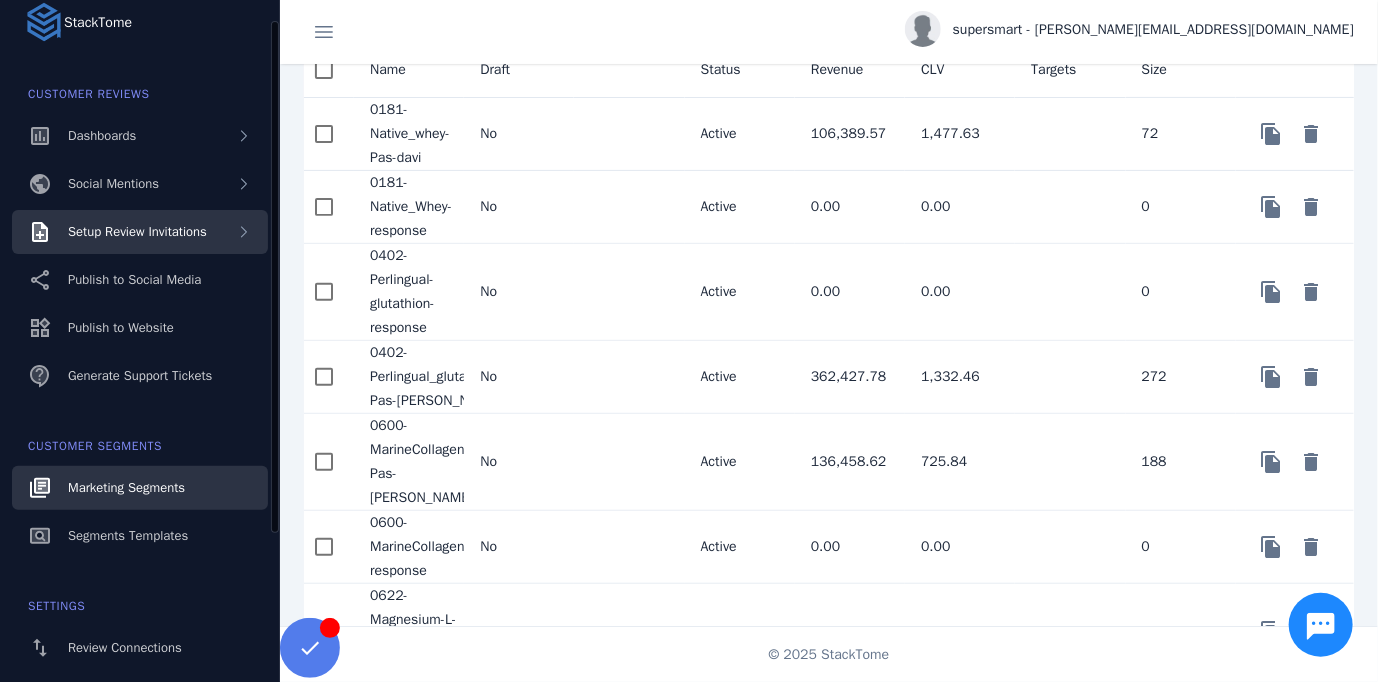 click on "Setup Review Invitations" 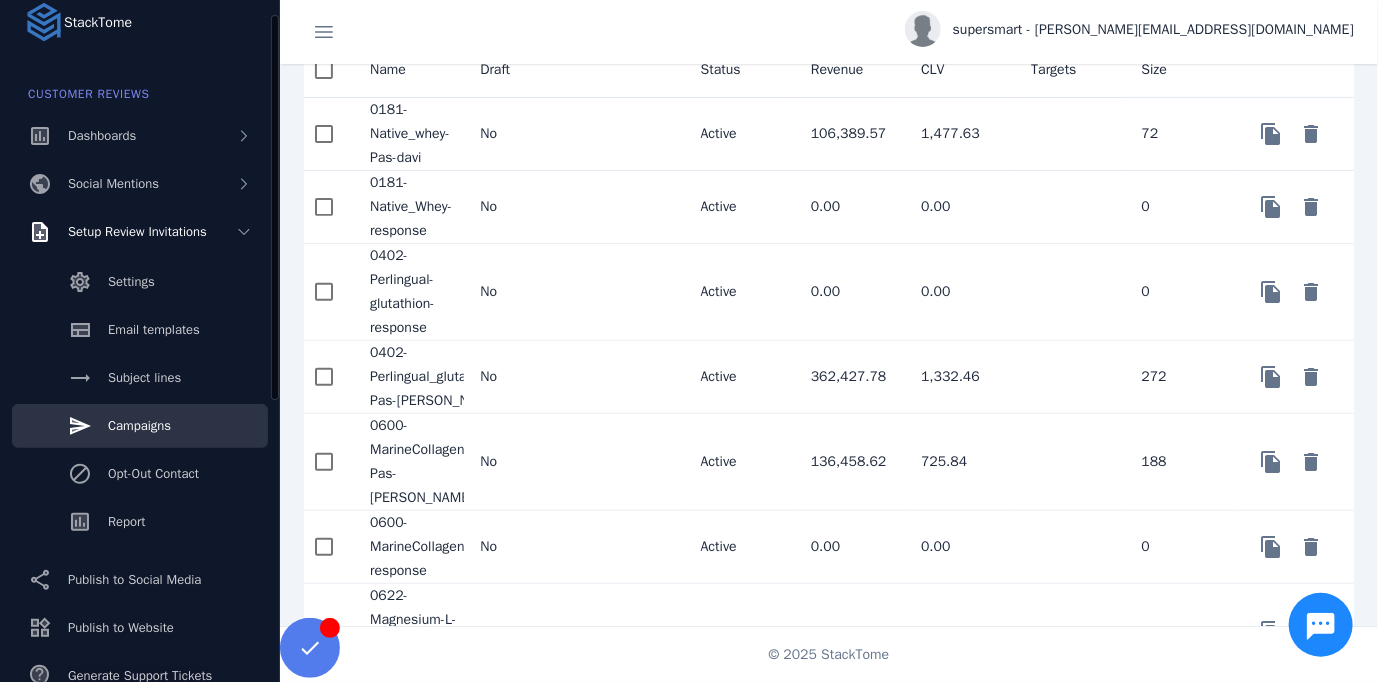 click on "Campaigns" 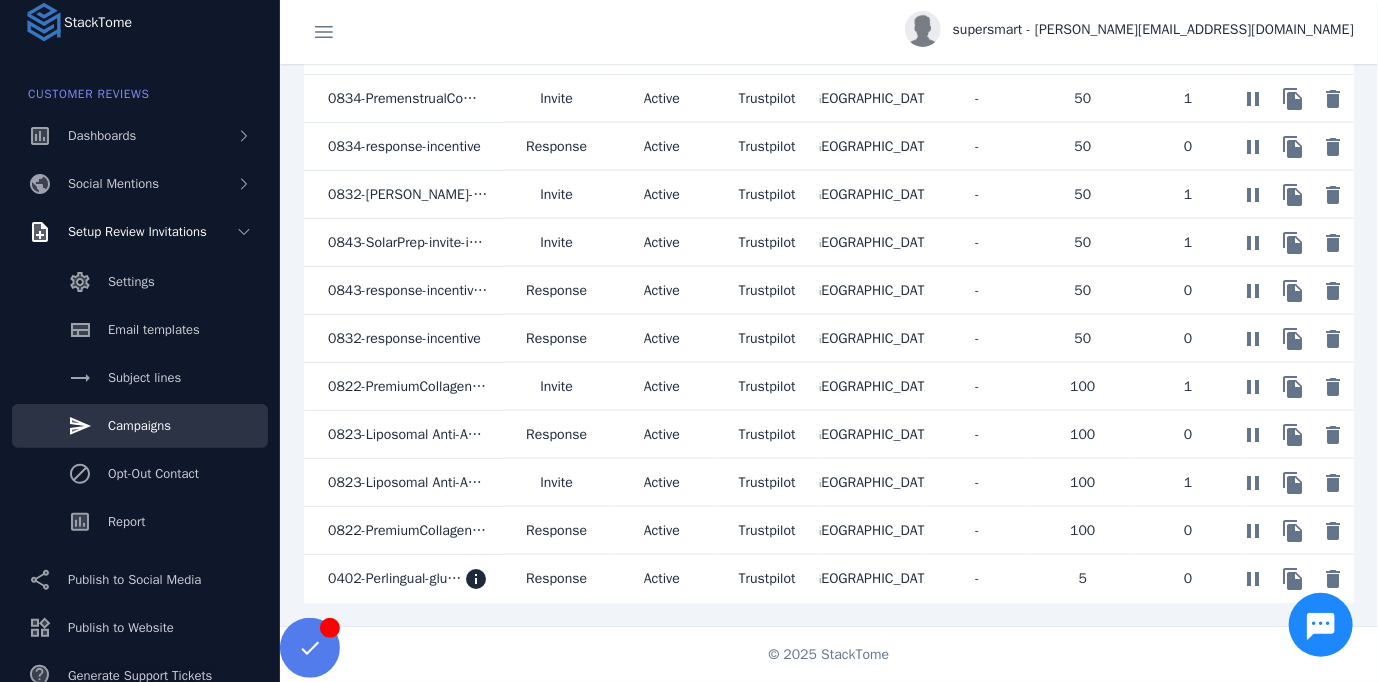 scroll, scrollTop: 1122, scrollLeft: 0, axis: vertical 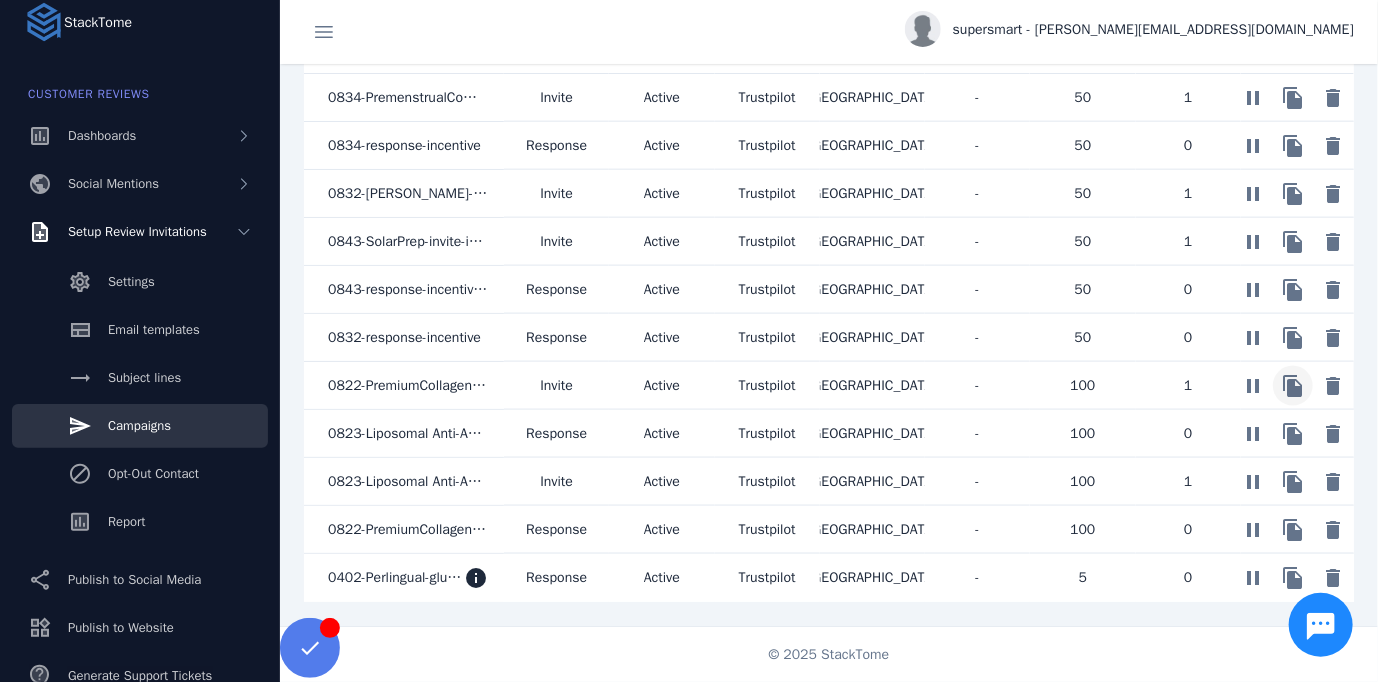 click 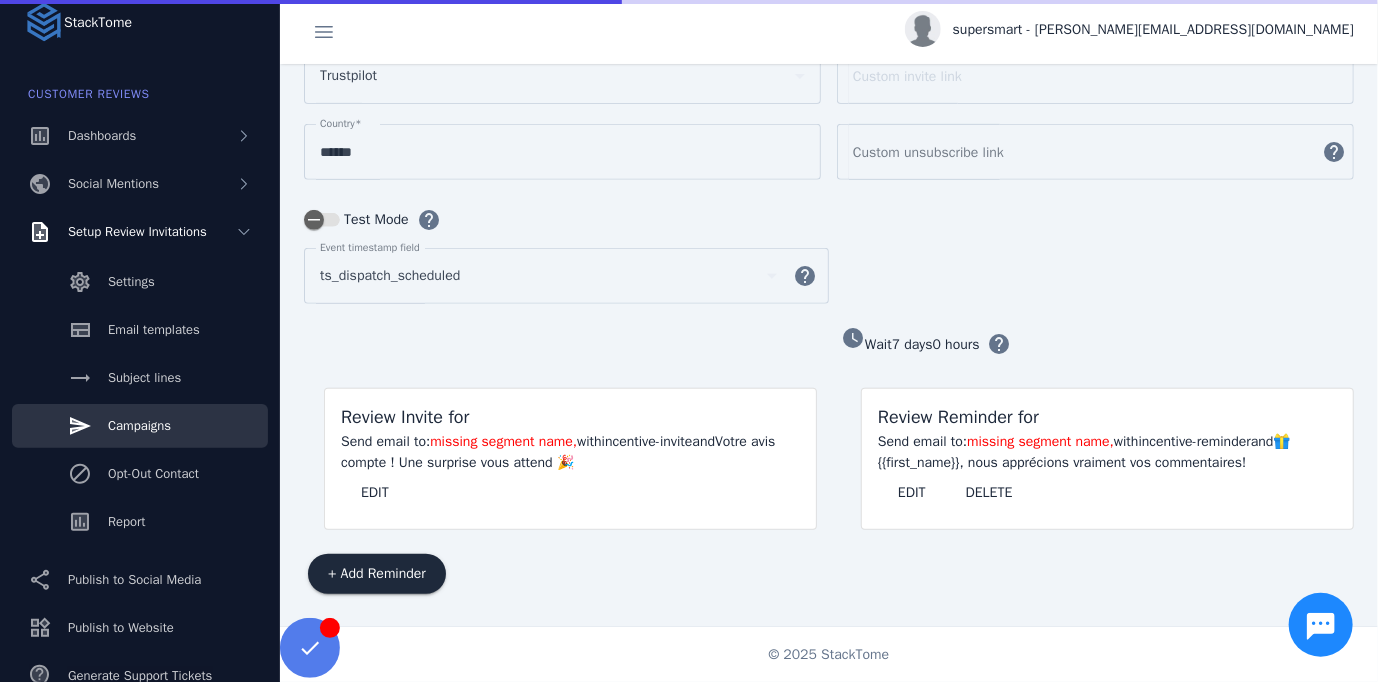 scroll, scrollTop: 285, scrollLeft: 0, axis: vertical 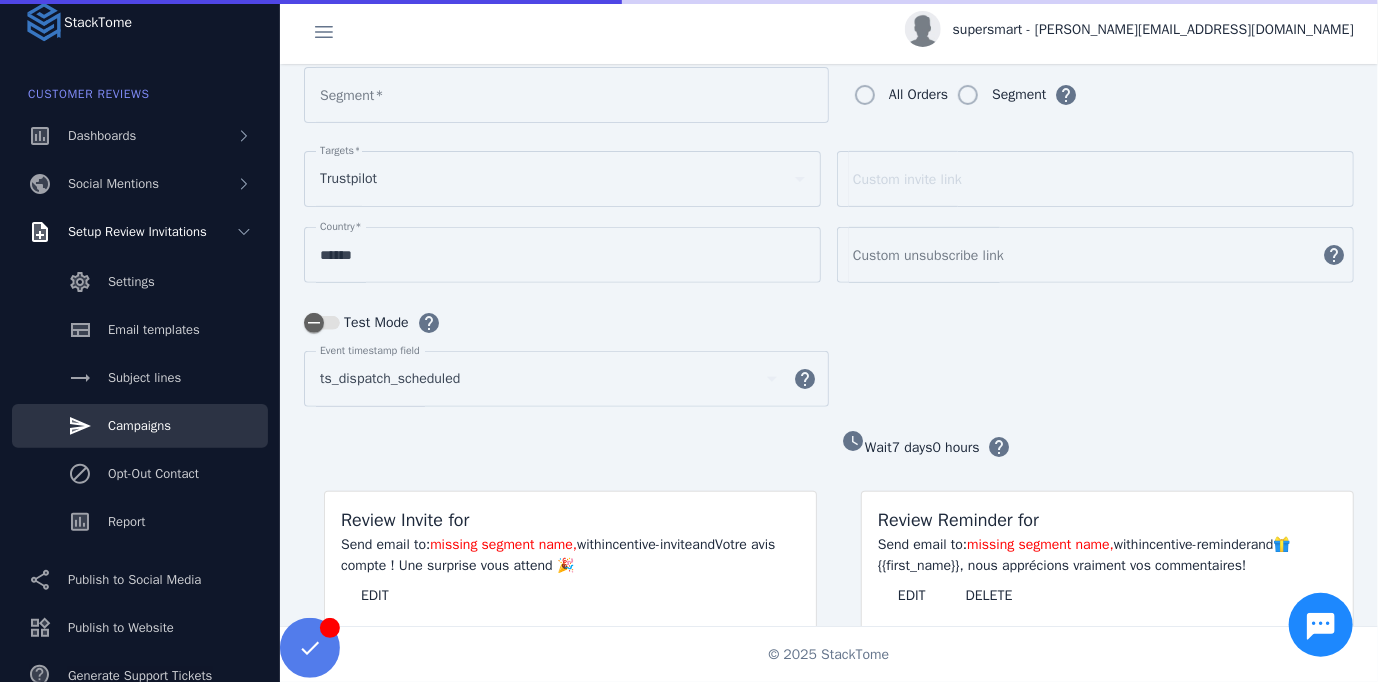 type on "**********" 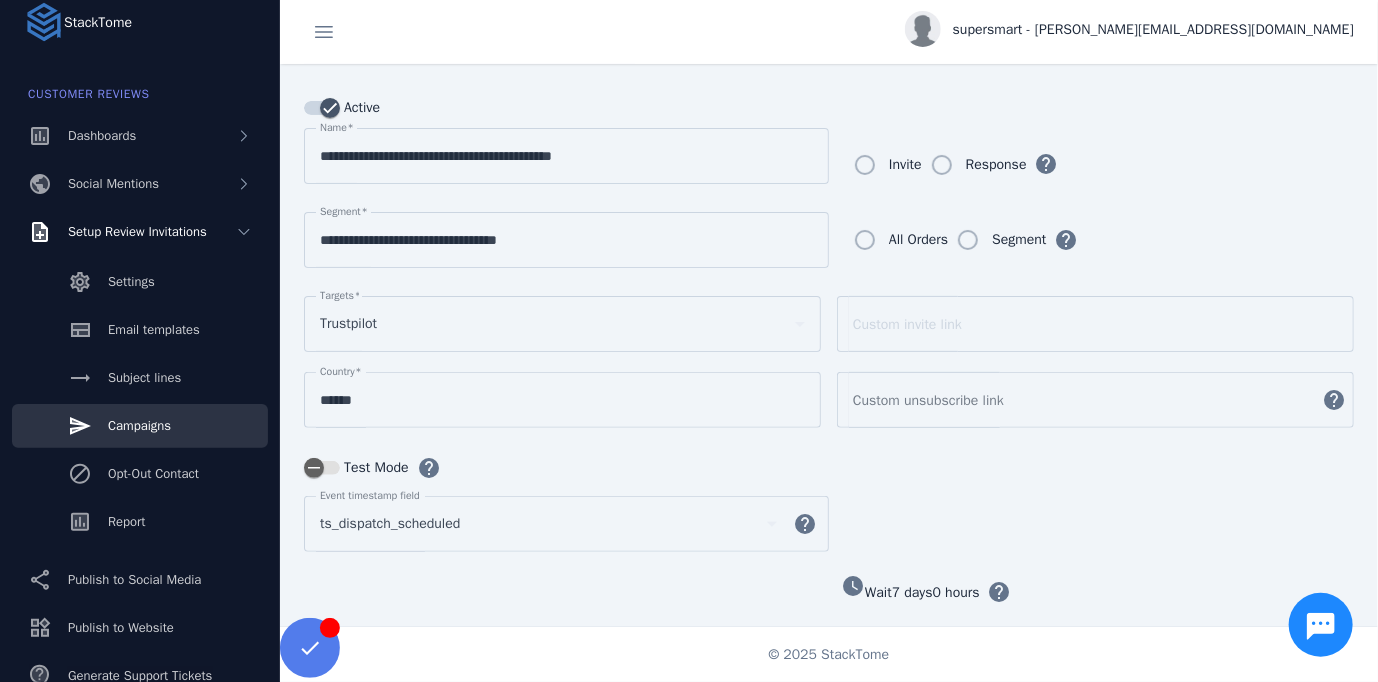 scroll, scrollTop: 0, scrollLeft: 0, axis: both 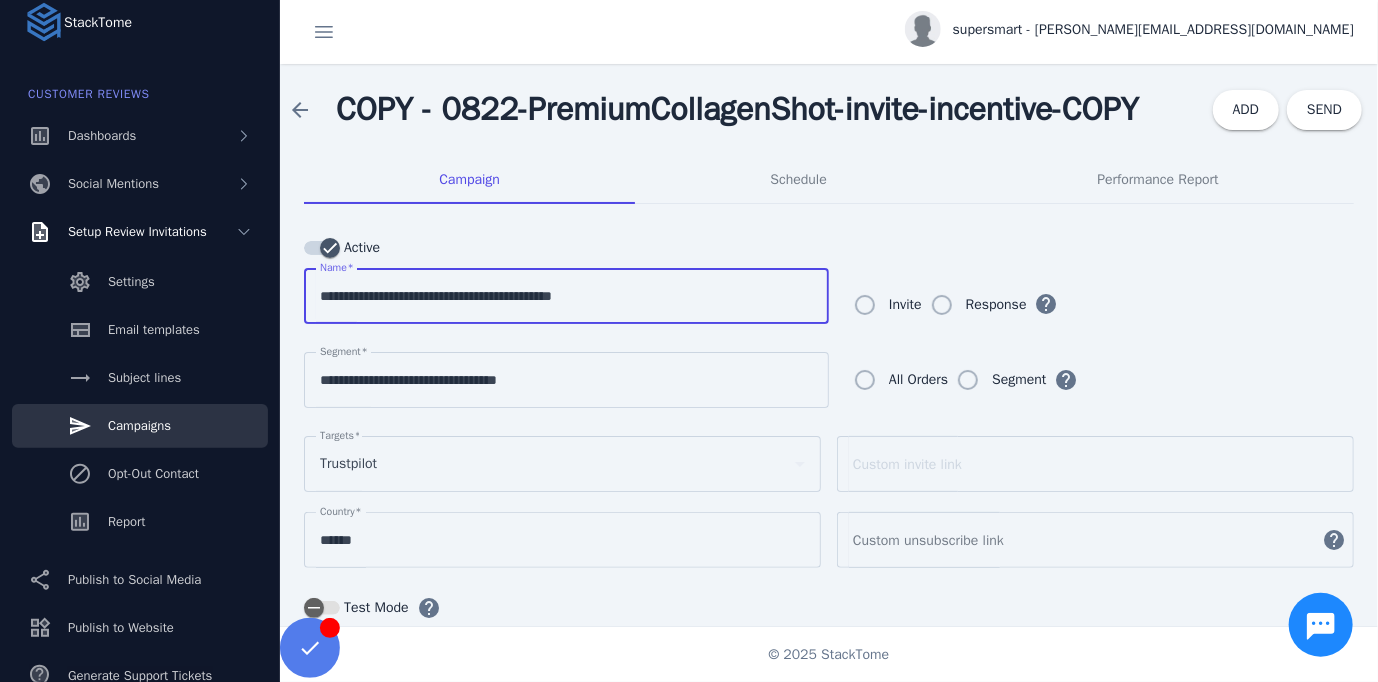 drag, startPoint x: 348, startPoint y: 297, endPoint x: 331, endPoint y: 302, distance: 17.720045 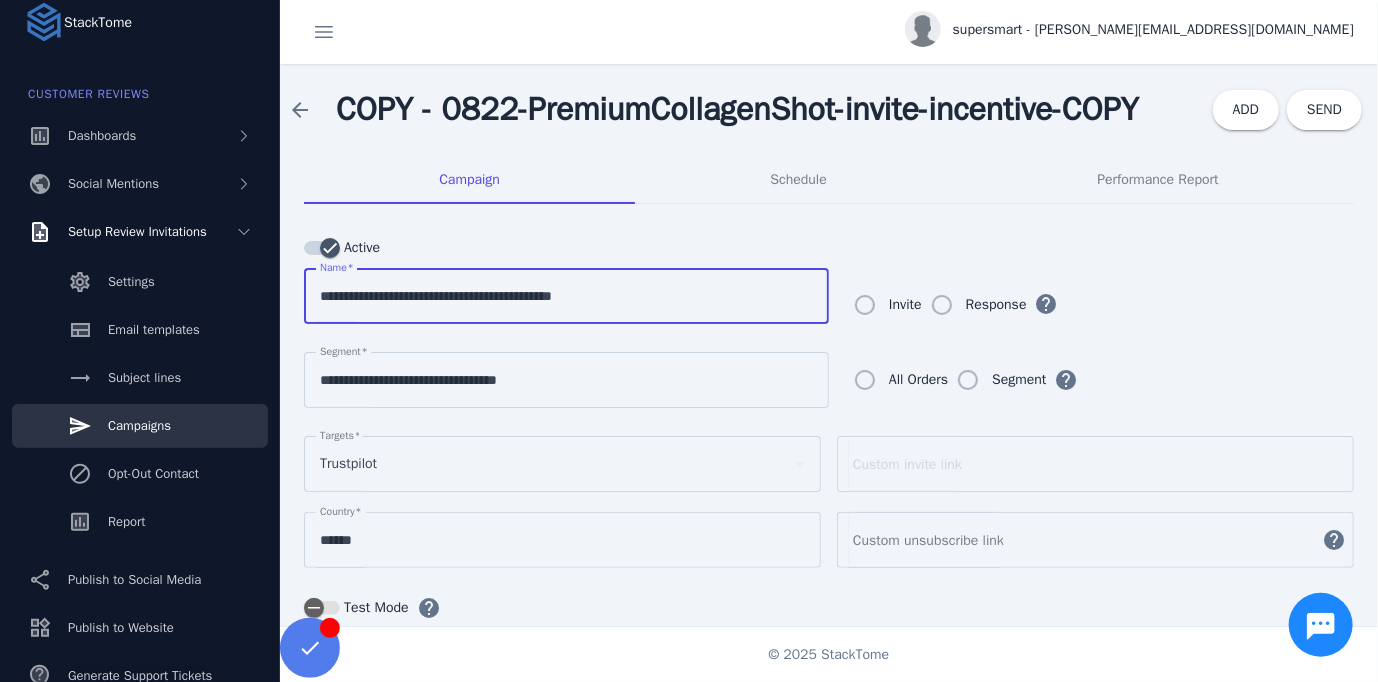 click on "**********" at bounding box center (566, 296) 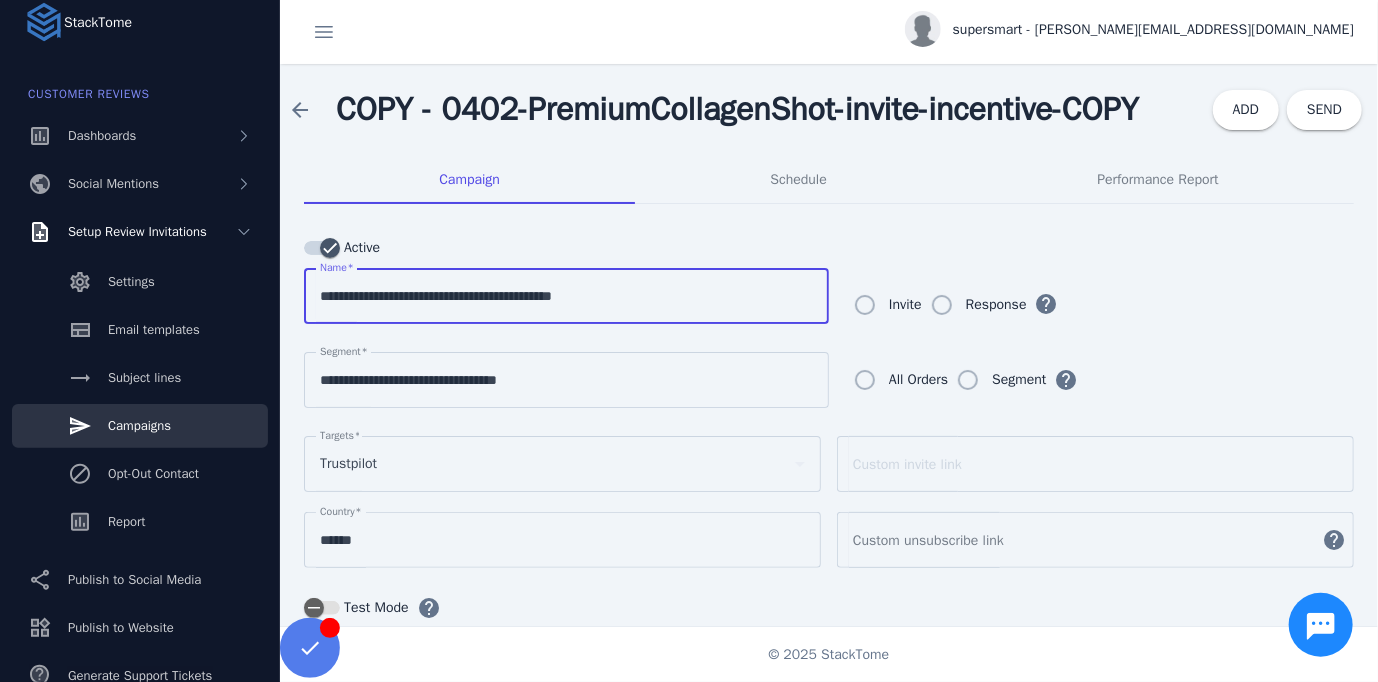 drag, startPoint x: 359, startPoint y: 294, endPoint x: 492, endPoint y: 291, distance: 133.03383 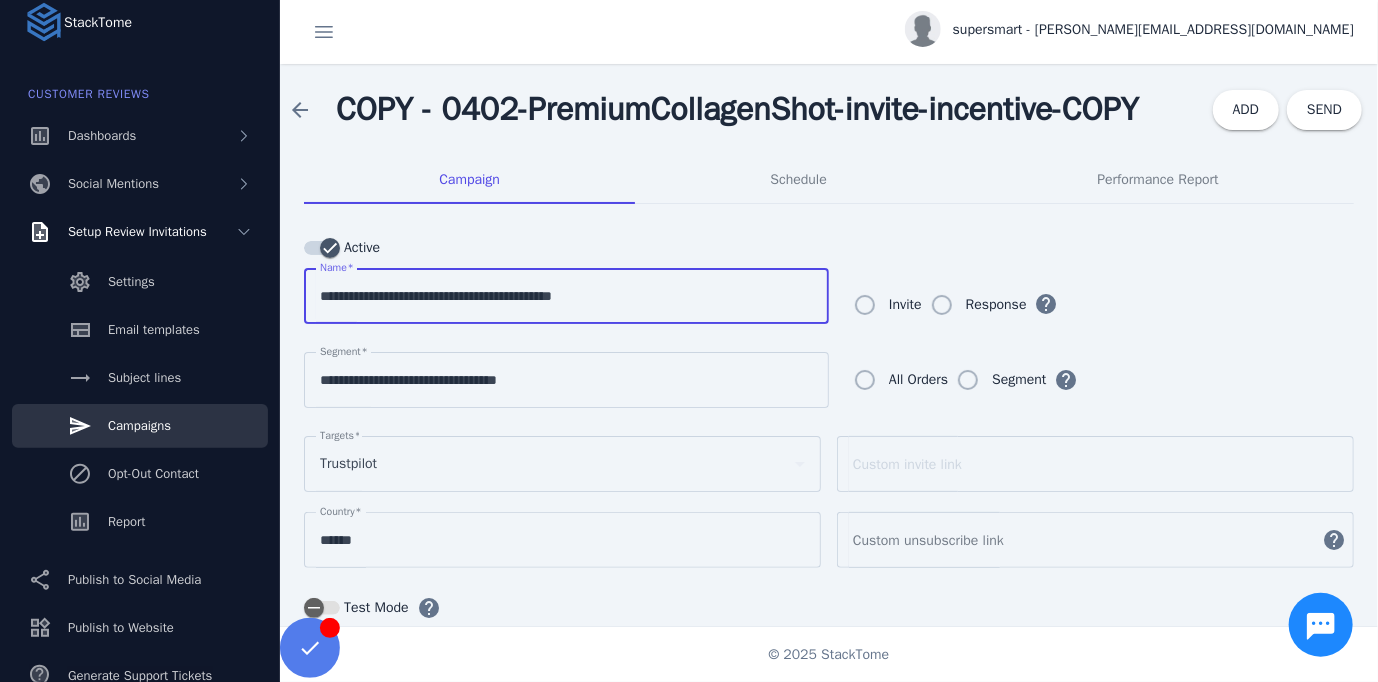 click on "**********" at bounding box center (566, 296) 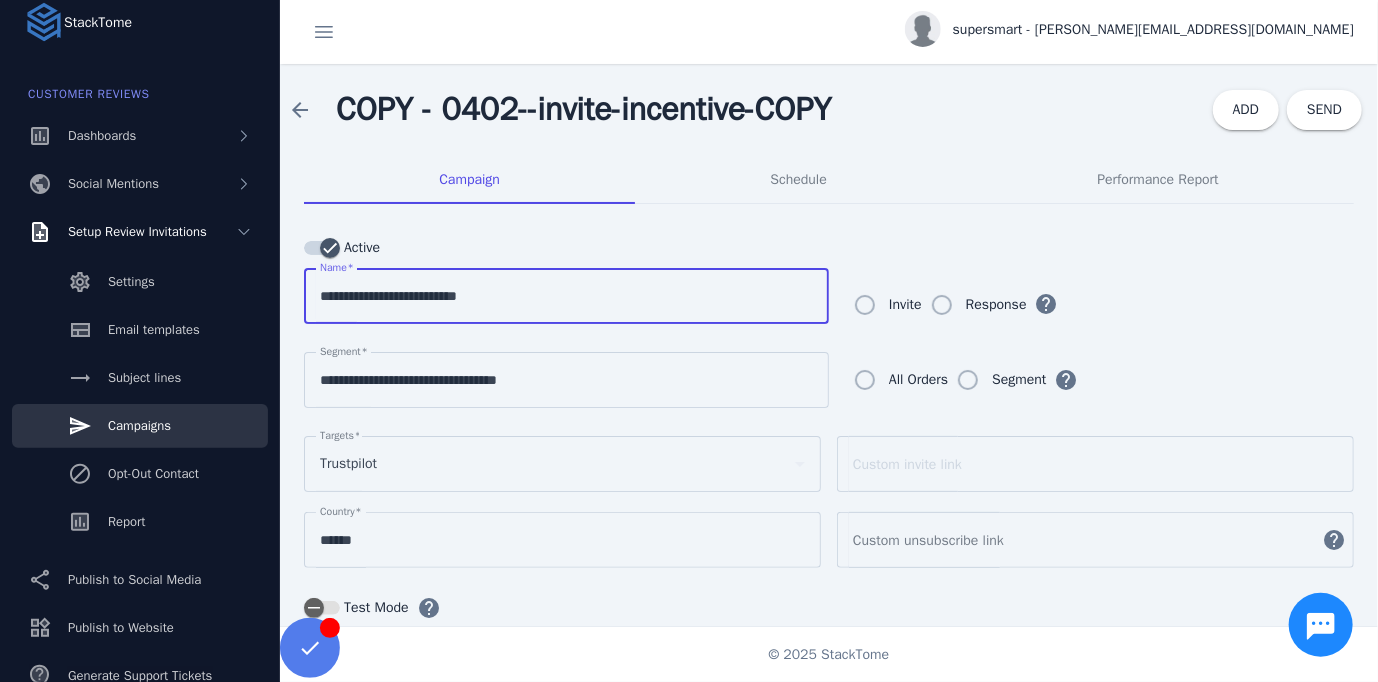 click on "**********" at bounding box center [566, 296] 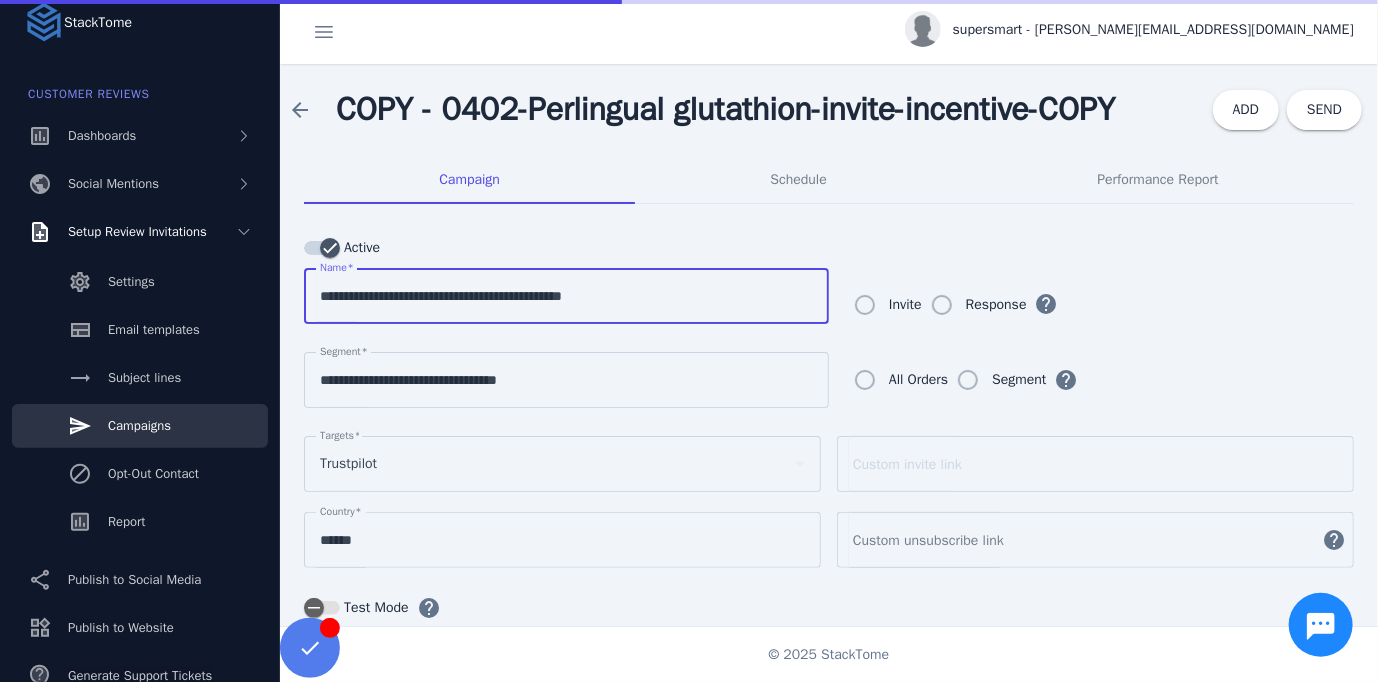 click on "**********" at bounding box center [566, 296] 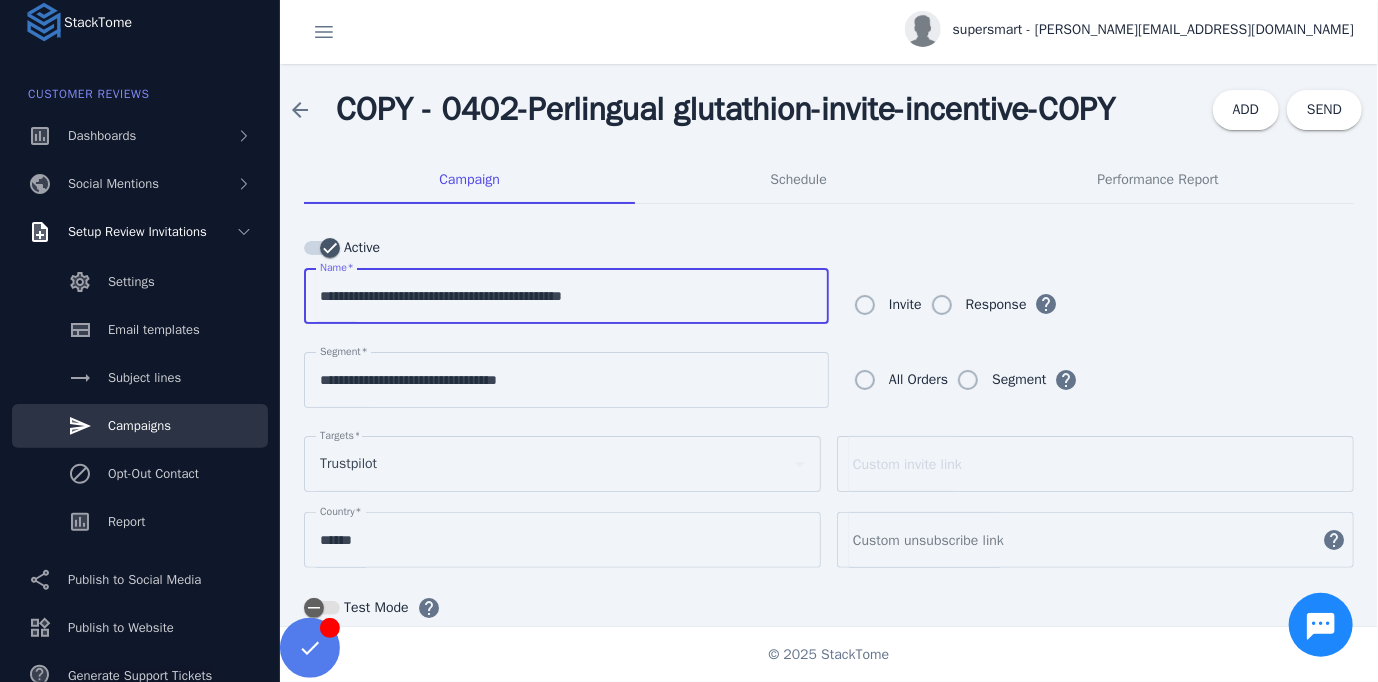 click on "**********" at bounding box center (566, 296) 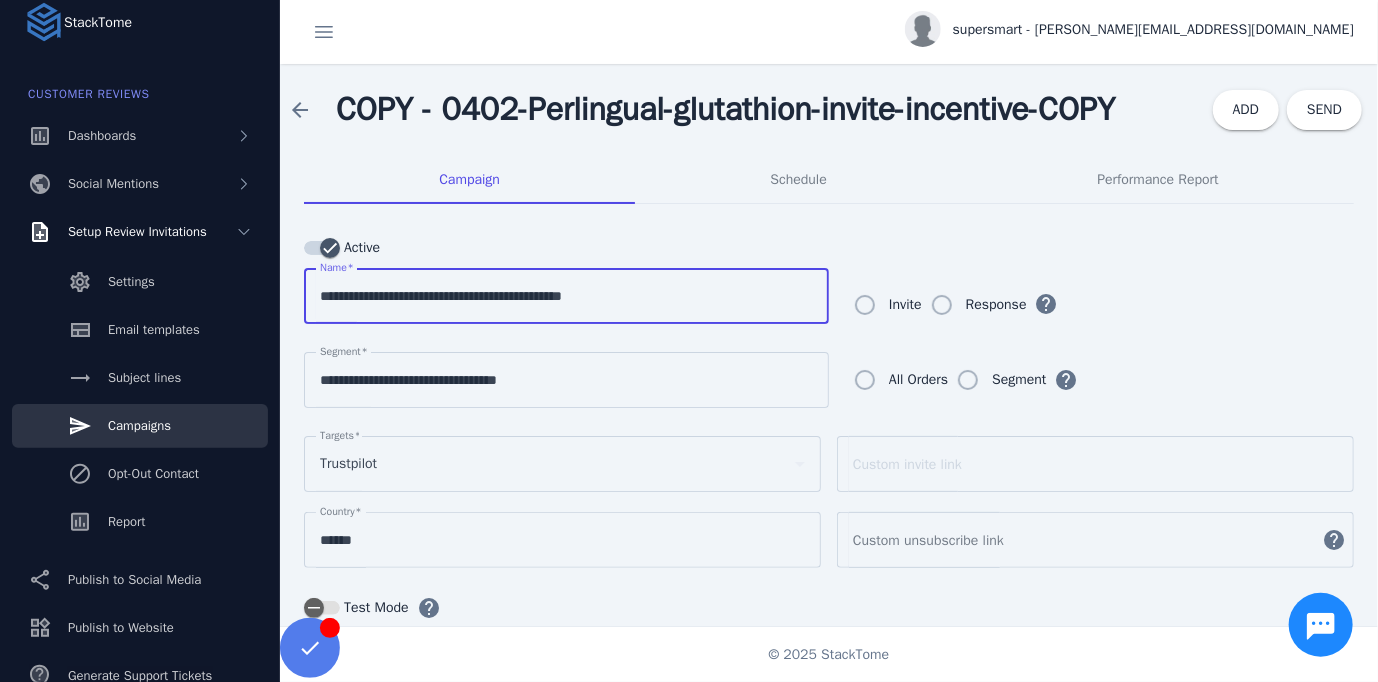 drag, startPoint x: 587, startPoint y: 298, endPoint x: 663, endPoint y: 301, distance: 76.05919 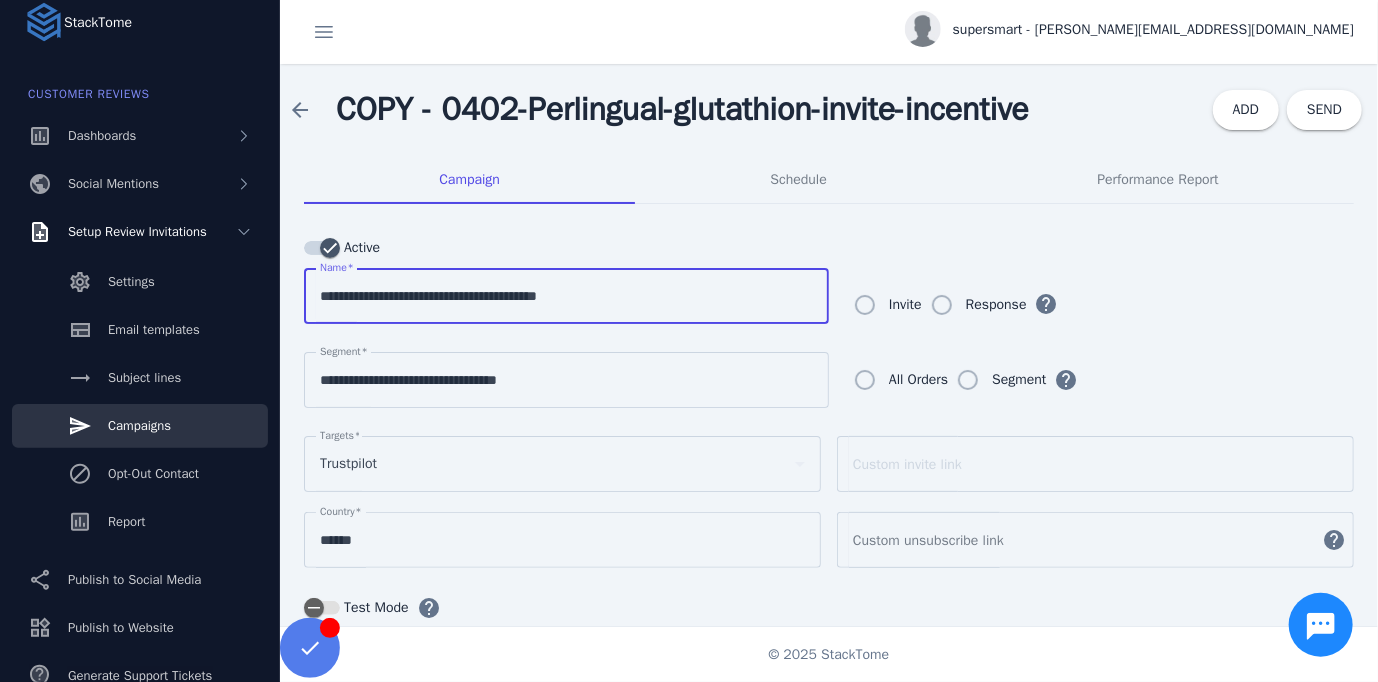 type on "**********" 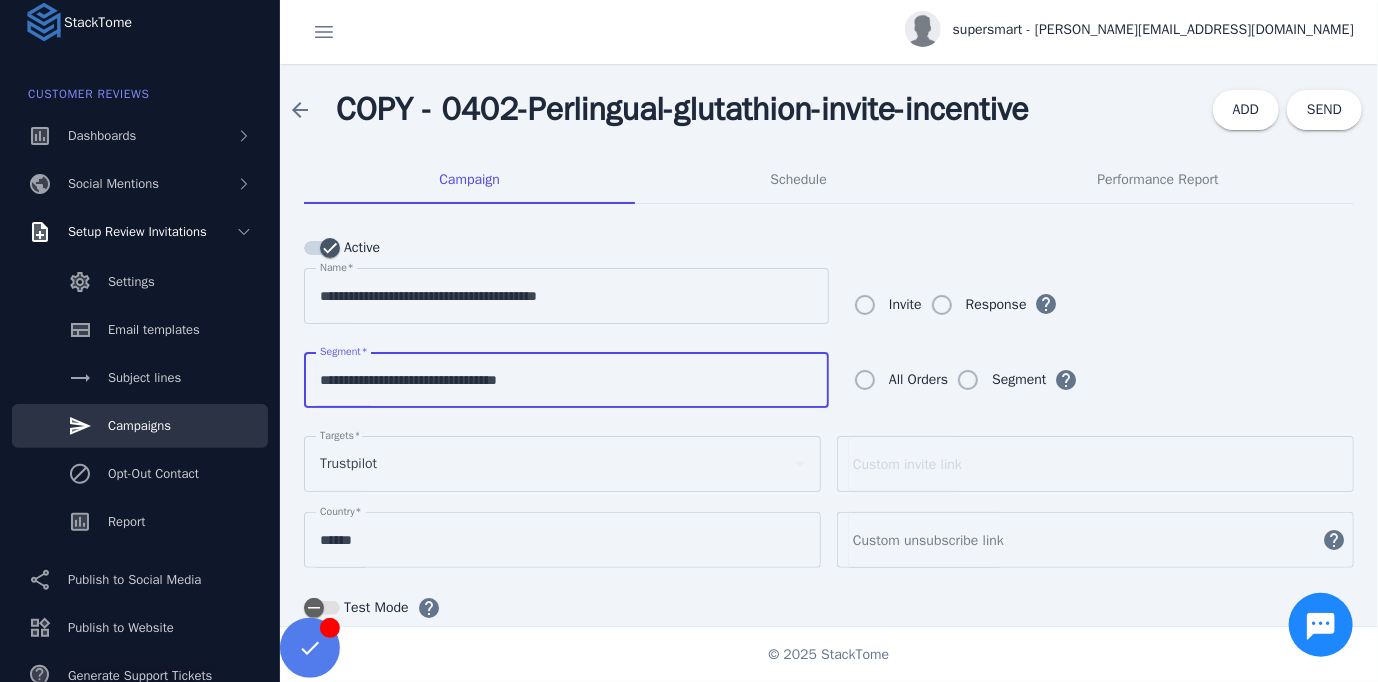 click on "**********" at bounding box center (566, 380) 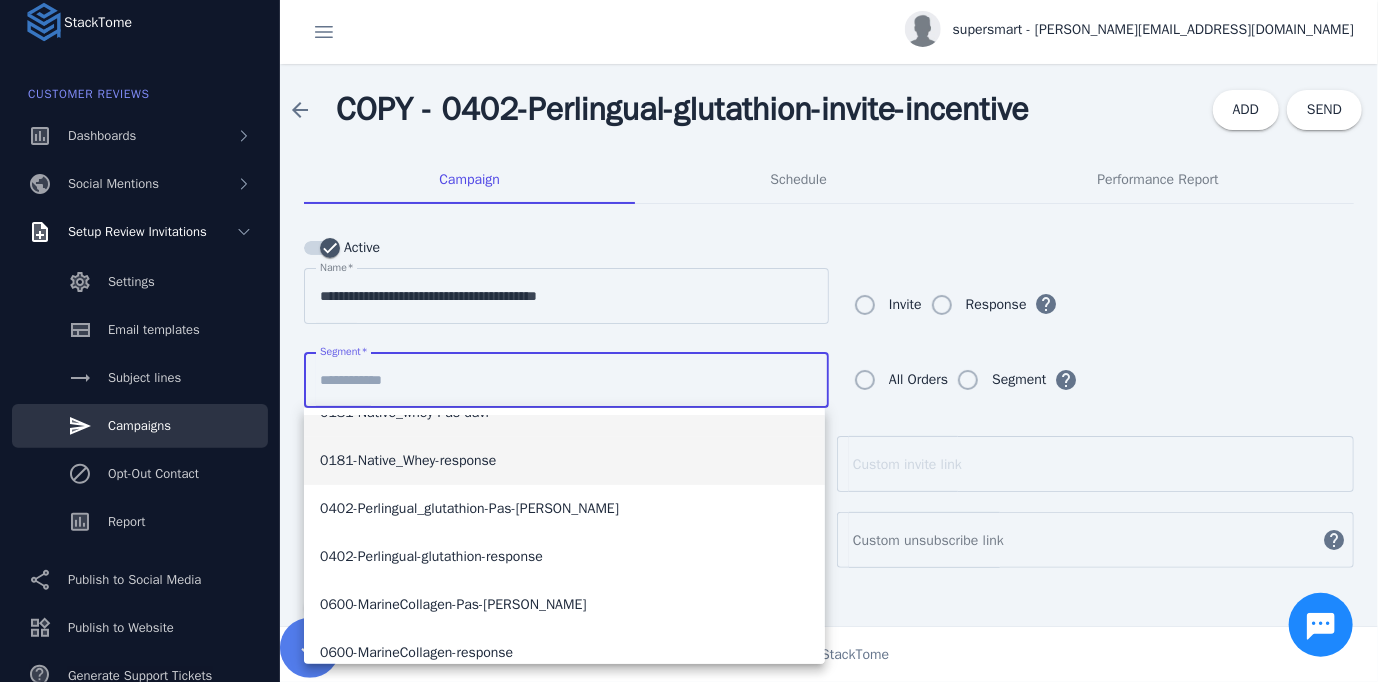 scroll, scrollTop: 0, scrollLeft: 0, axis: both 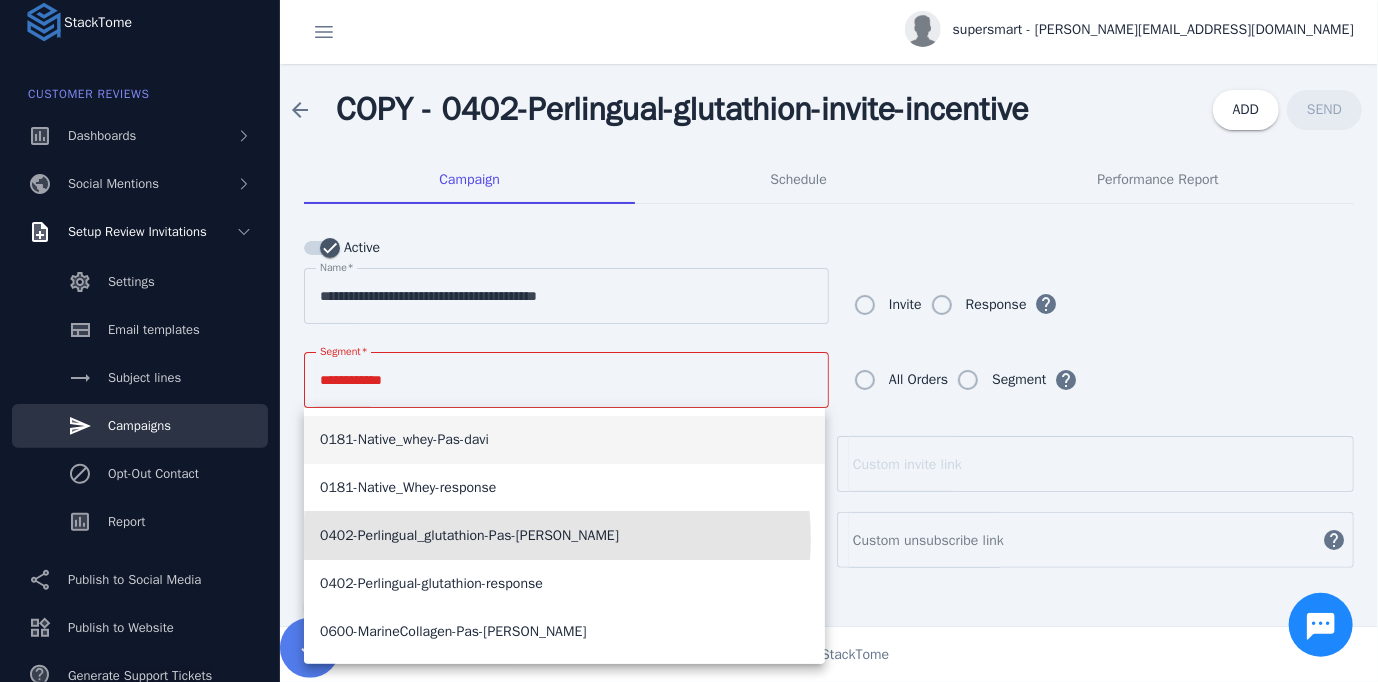 click on "0402-Perlingual_glutathion-Pas-[PERSON_NAME]" at bounding box center (564, 536) 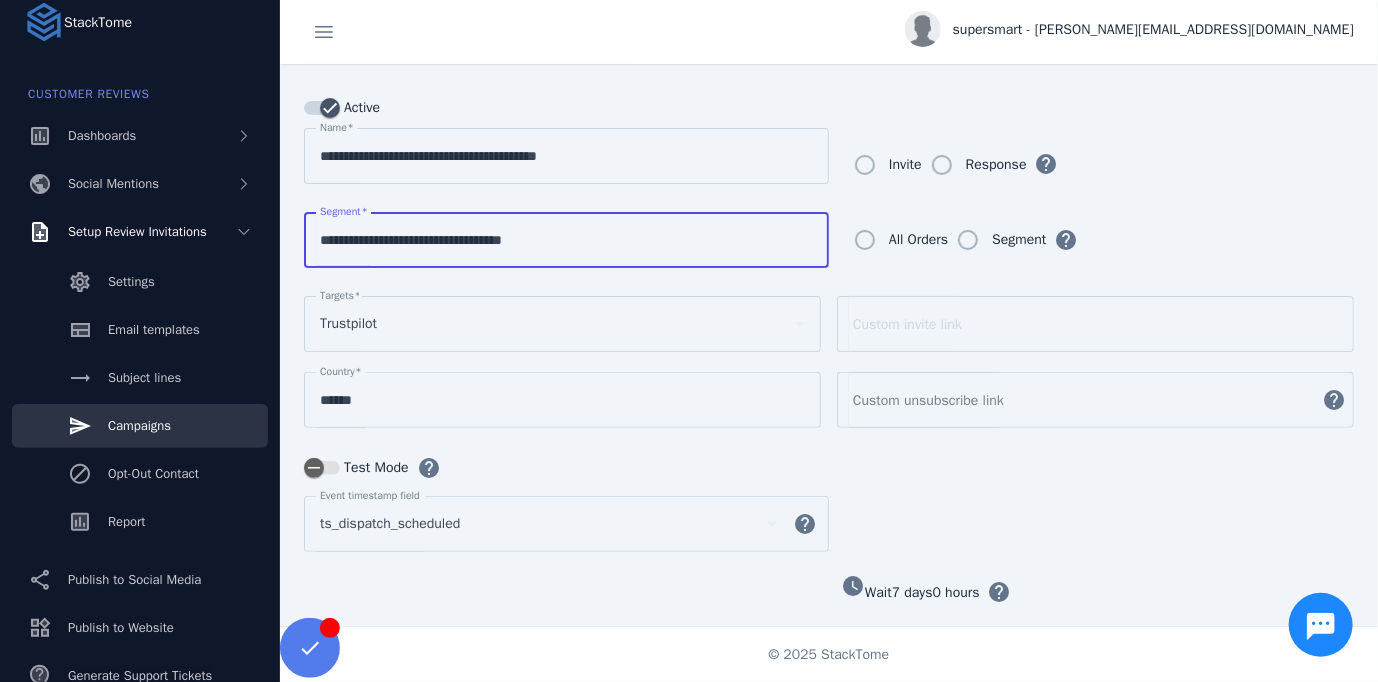 scroll, scrollTop: 100, scrollLeft: 0, axis: vertical 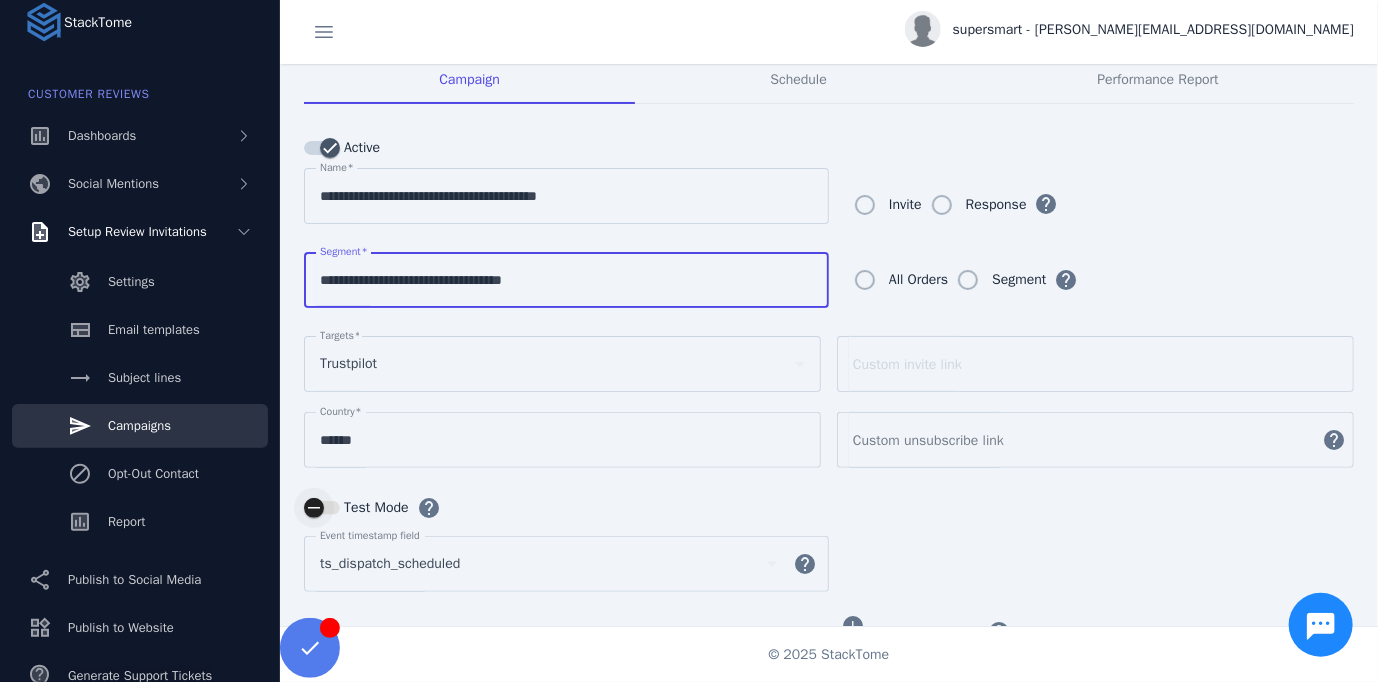 click at bounding box center (322, 508) 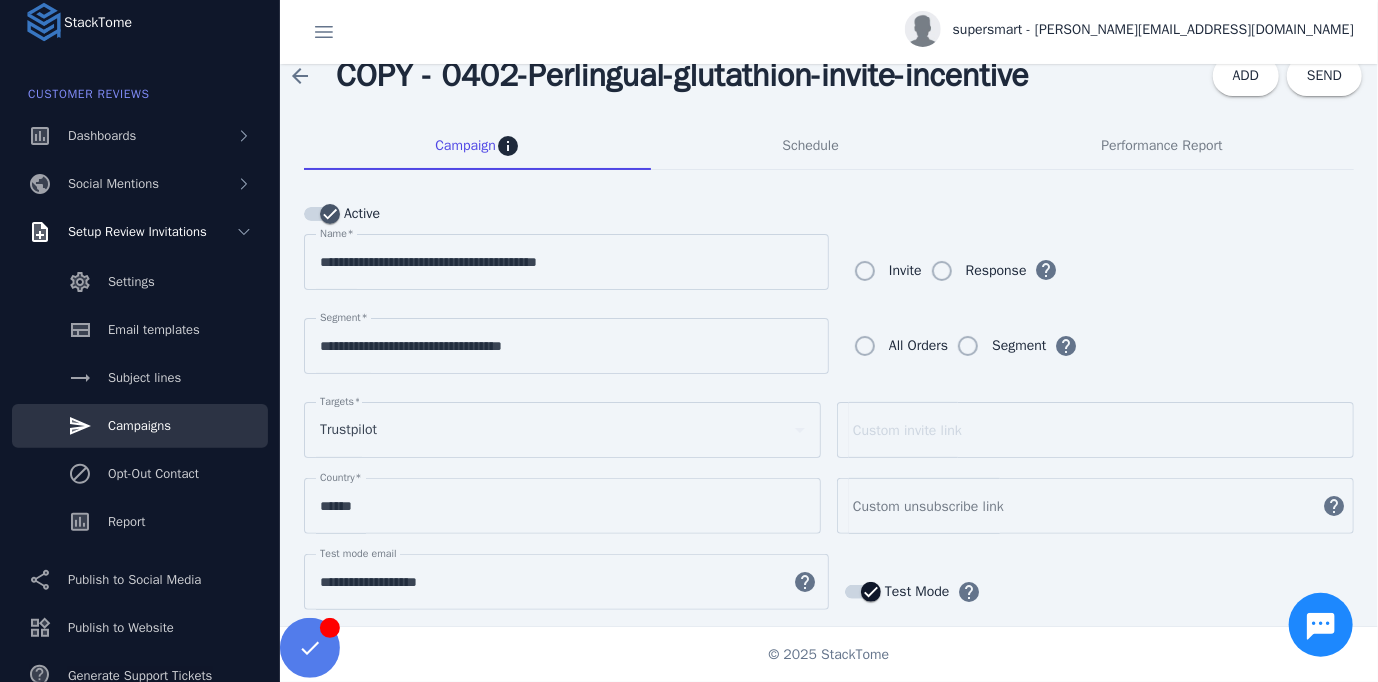 scroll, scrollTop: 0, scrollLeft: 0, axis: both 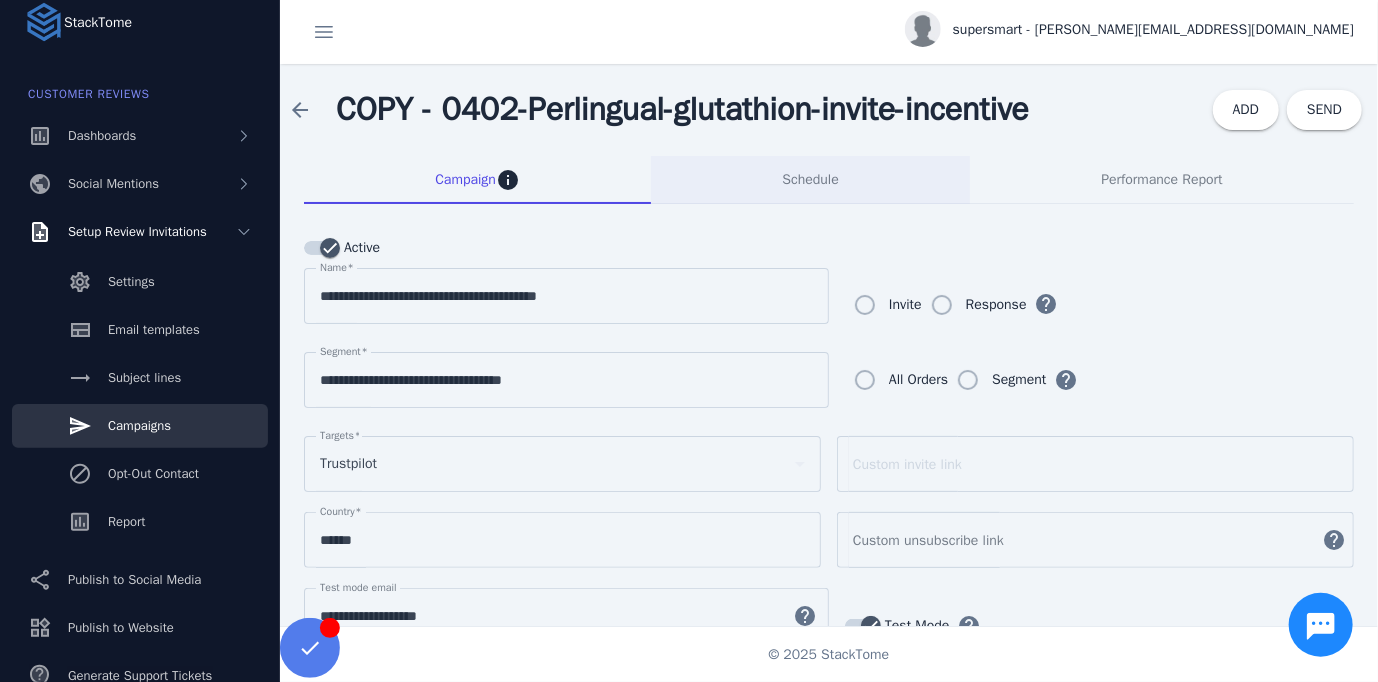 click on "Schedule" at bounding box center (810, 180) 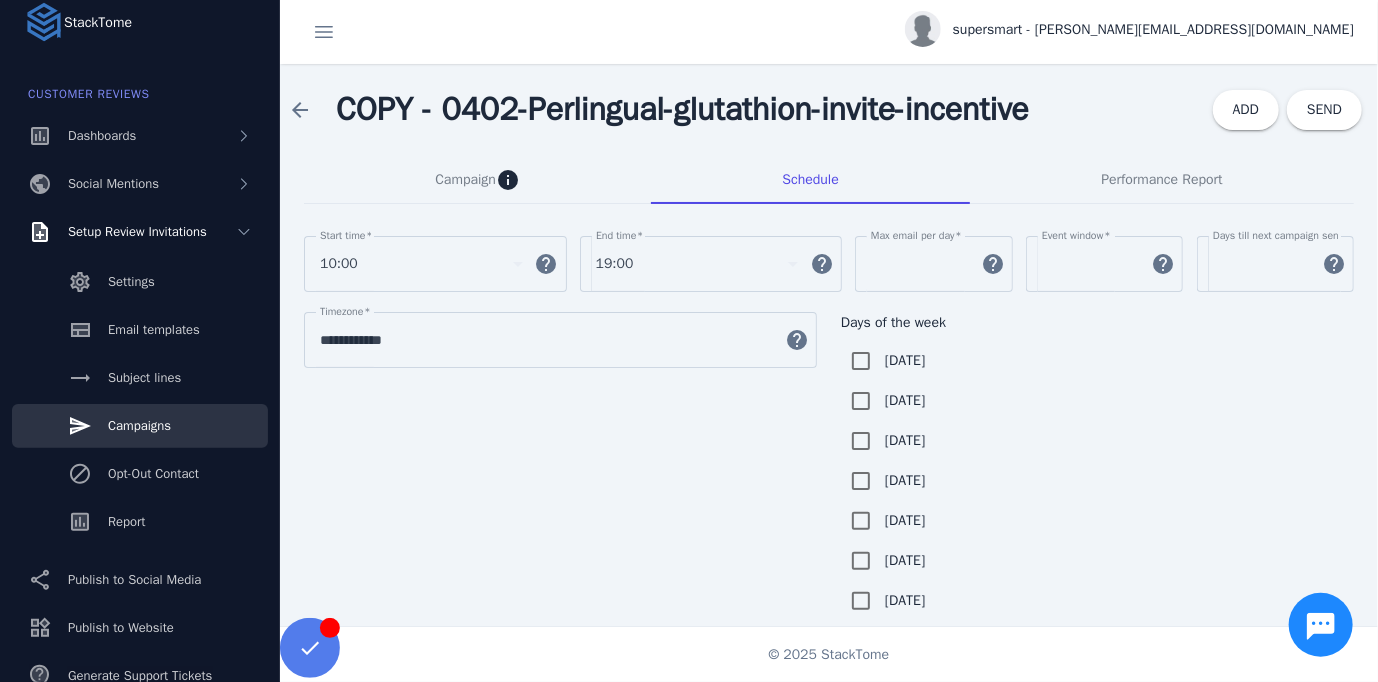 click on "***" at bounding box center (920, 264) 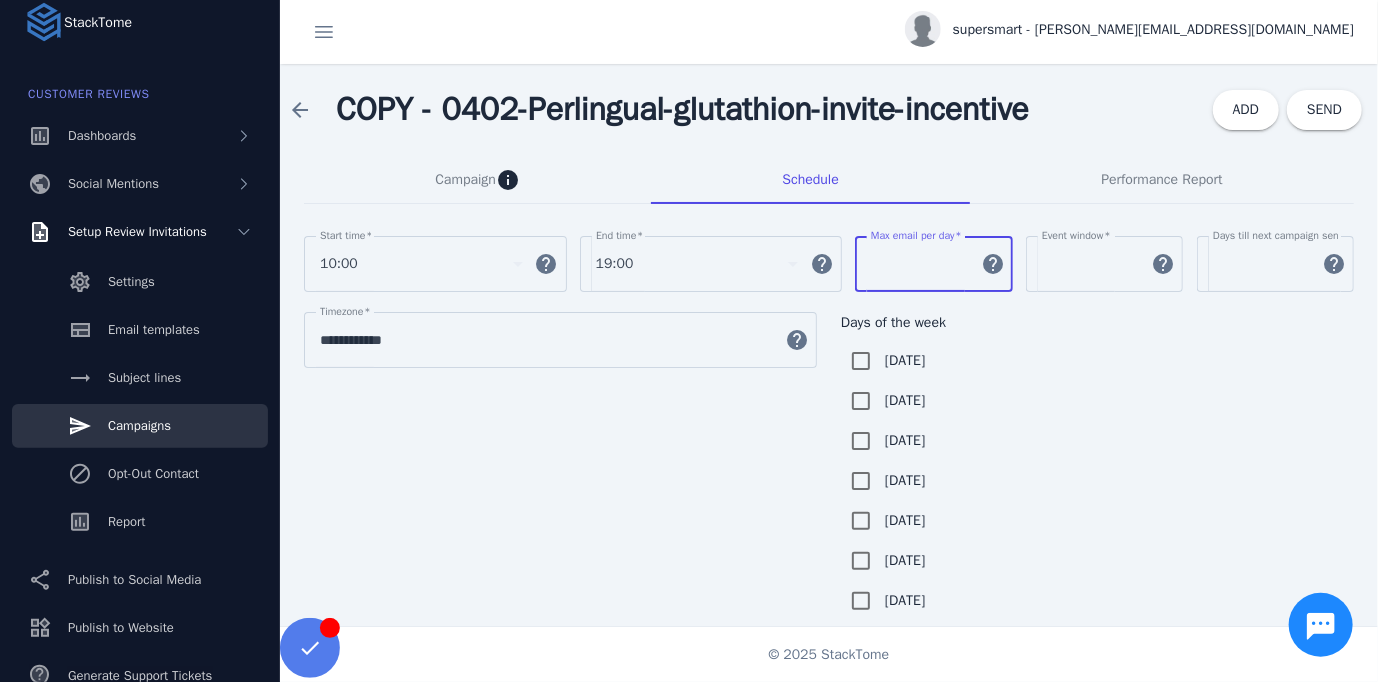 click on "***" at bounding box center [920, 264] 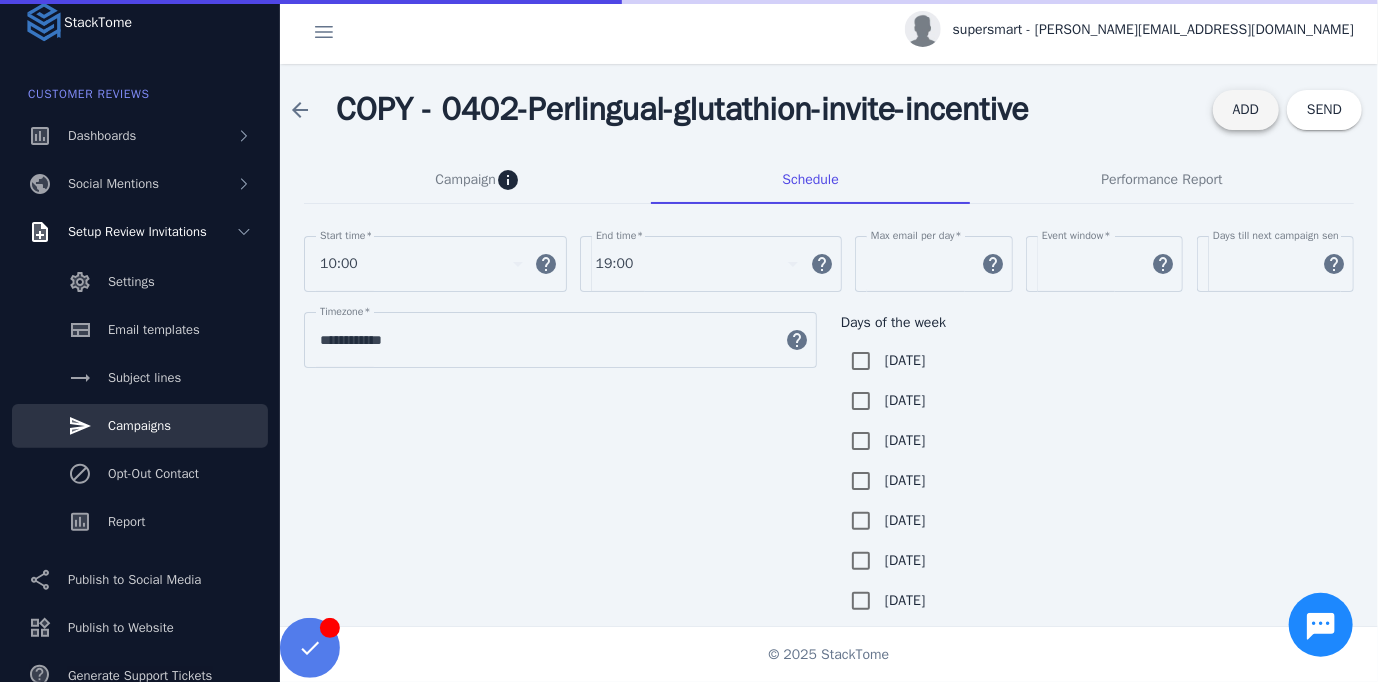 click on "ADD" 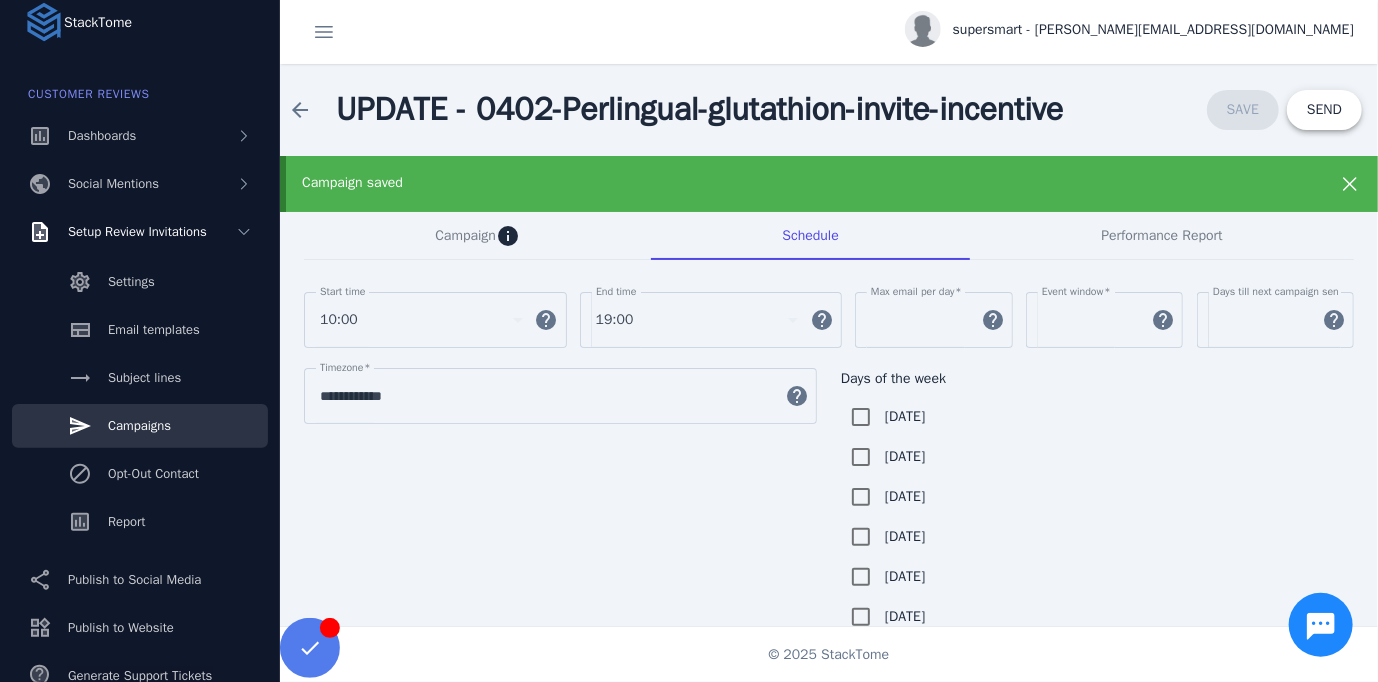 click on "SEND" 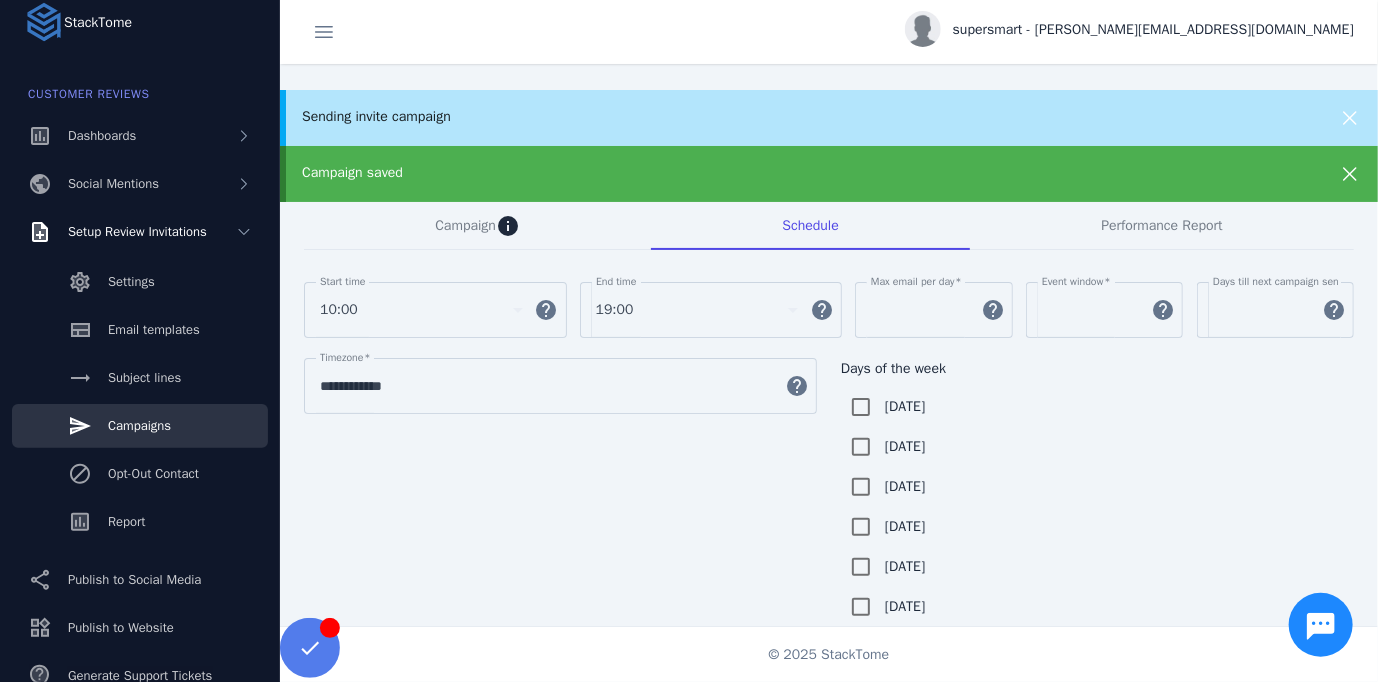 scroll, scrollTop: 100, scrollLeft: 0, axis: vertical 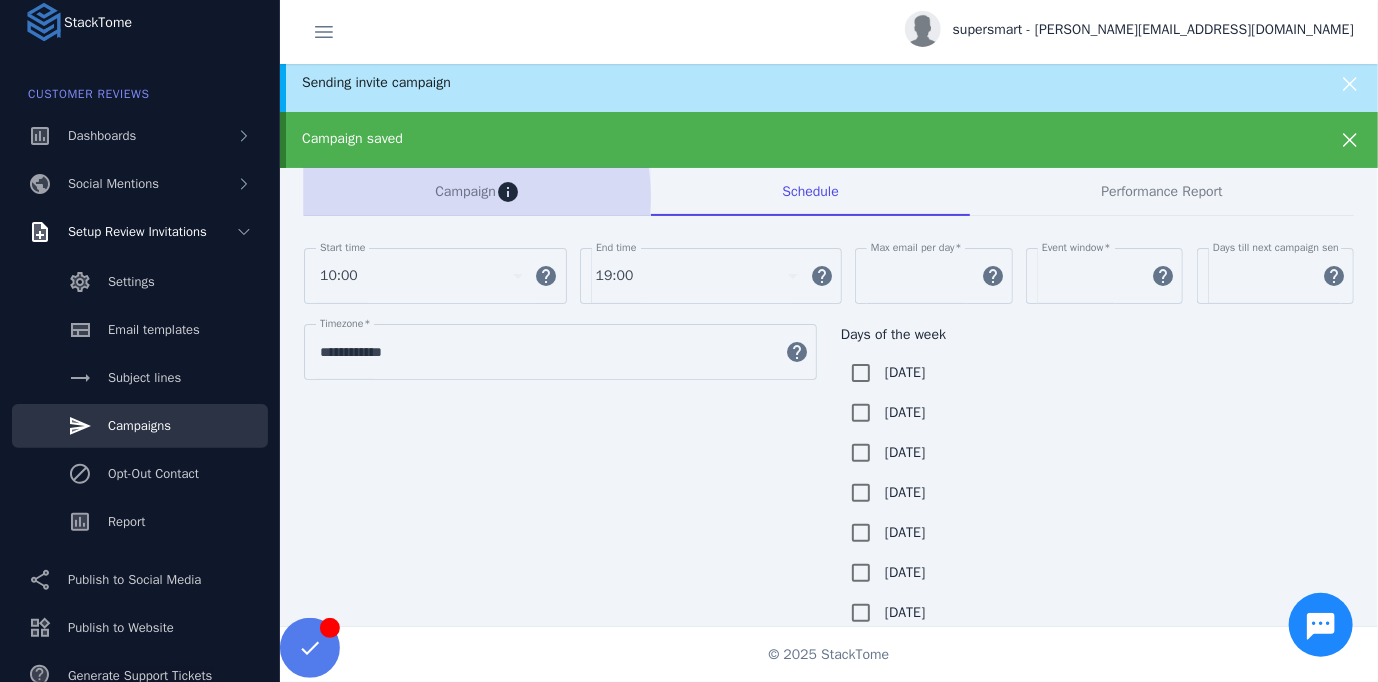 drag, startPoint x: 463, startPoint y: 196, endPoint x: 467, endPoint y: 214, distance: 18.439089 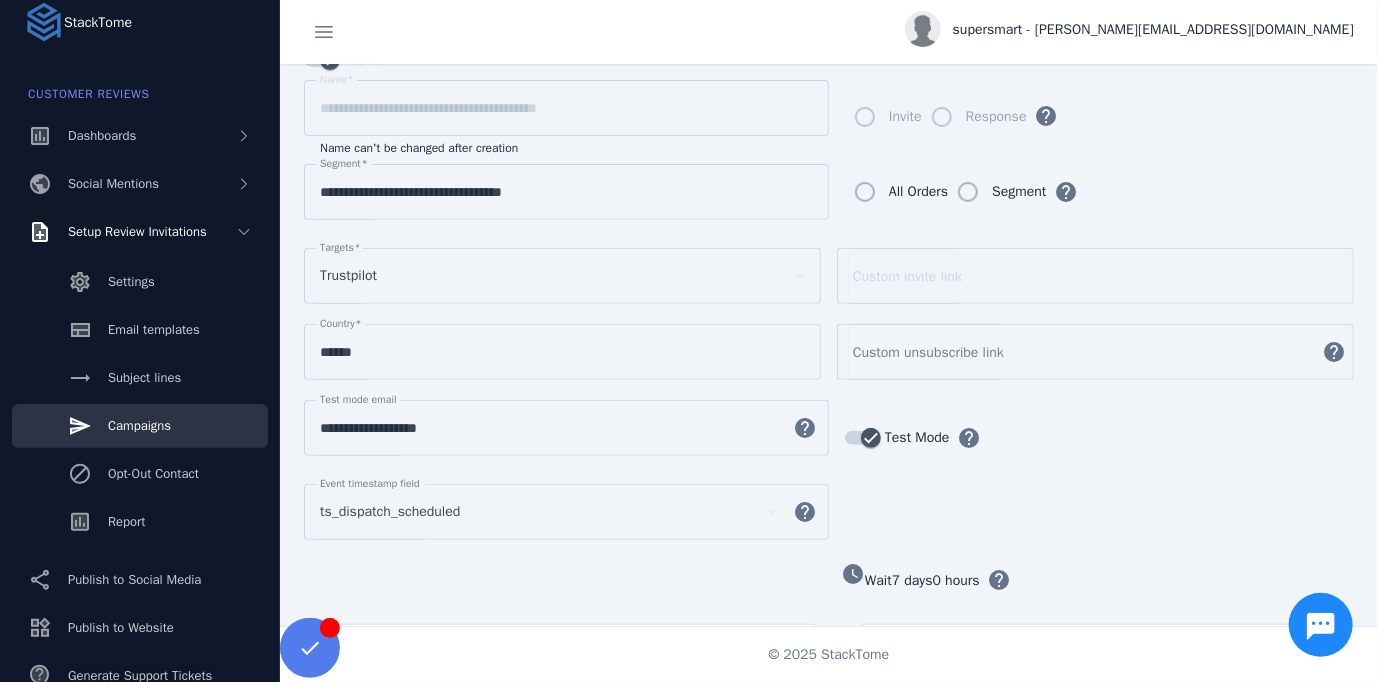scroll, scrollTop: 200, scrollLeft: 0, axis: vertical 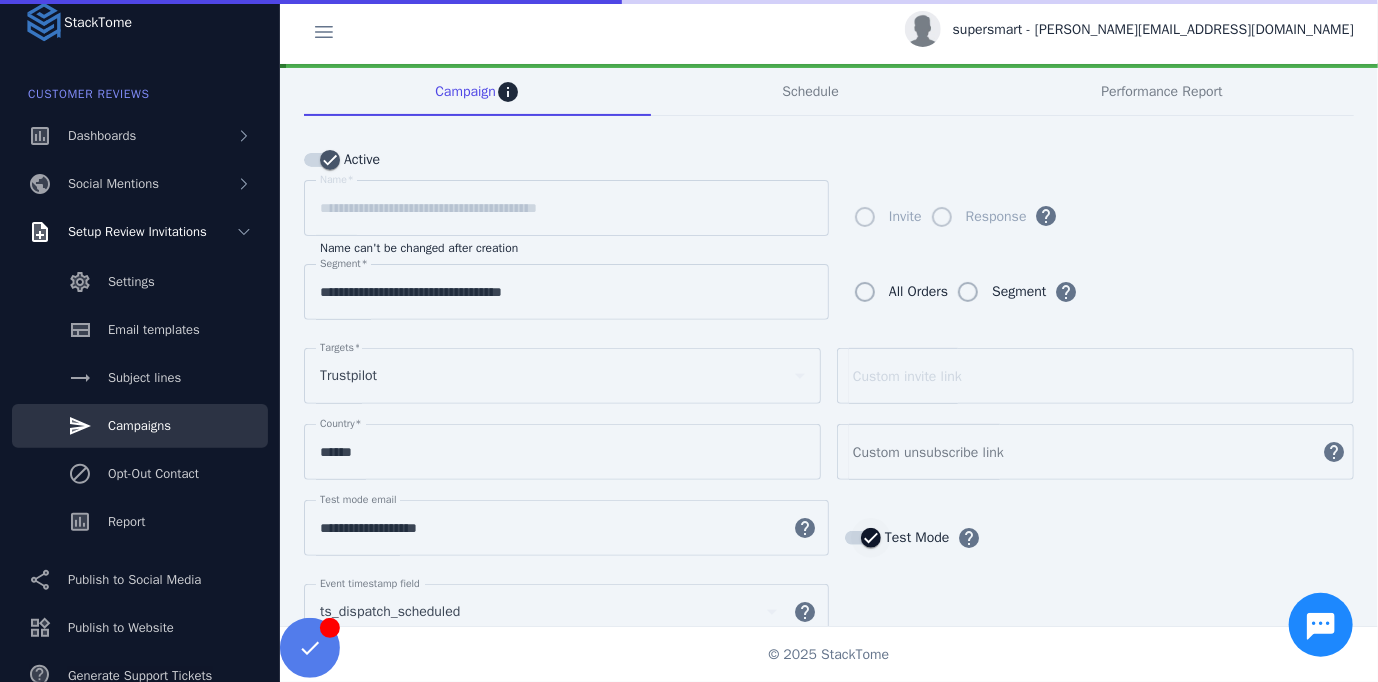 click at bounding box center (871, 538) 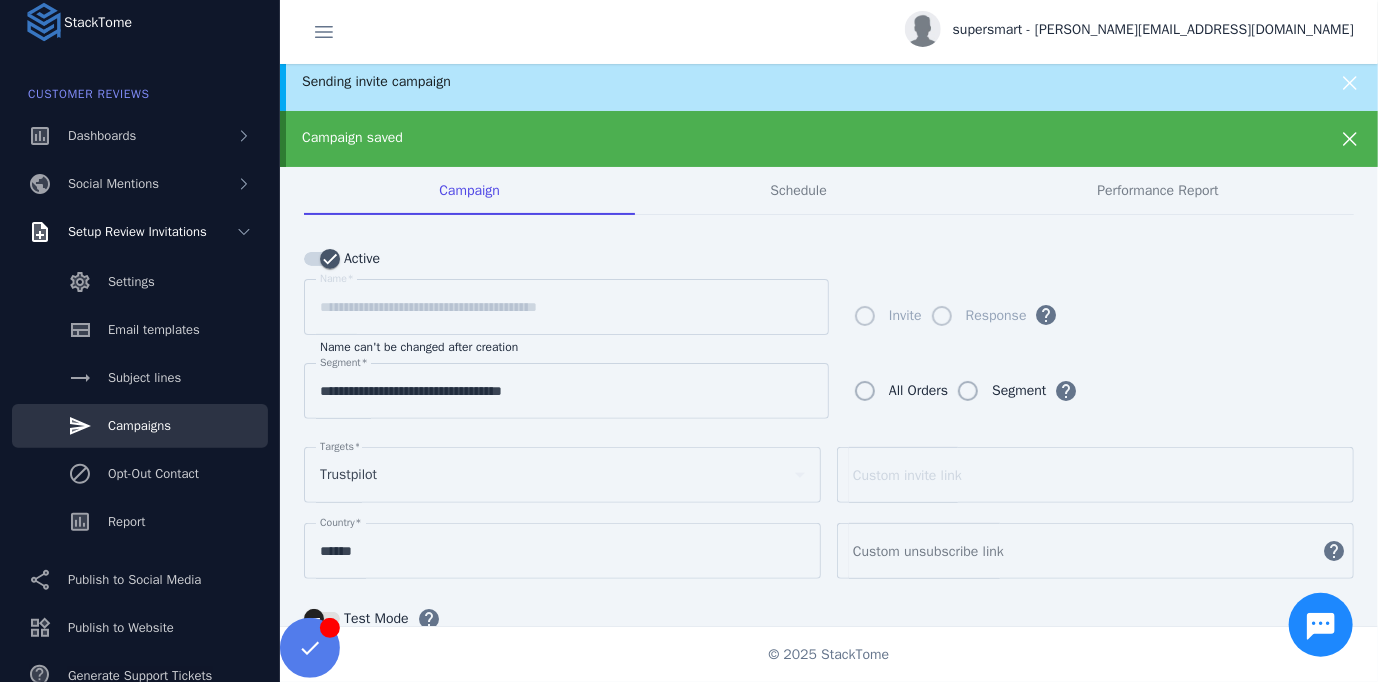 scroll, scrollTop: 0, scrollLeft: 0, axis: both 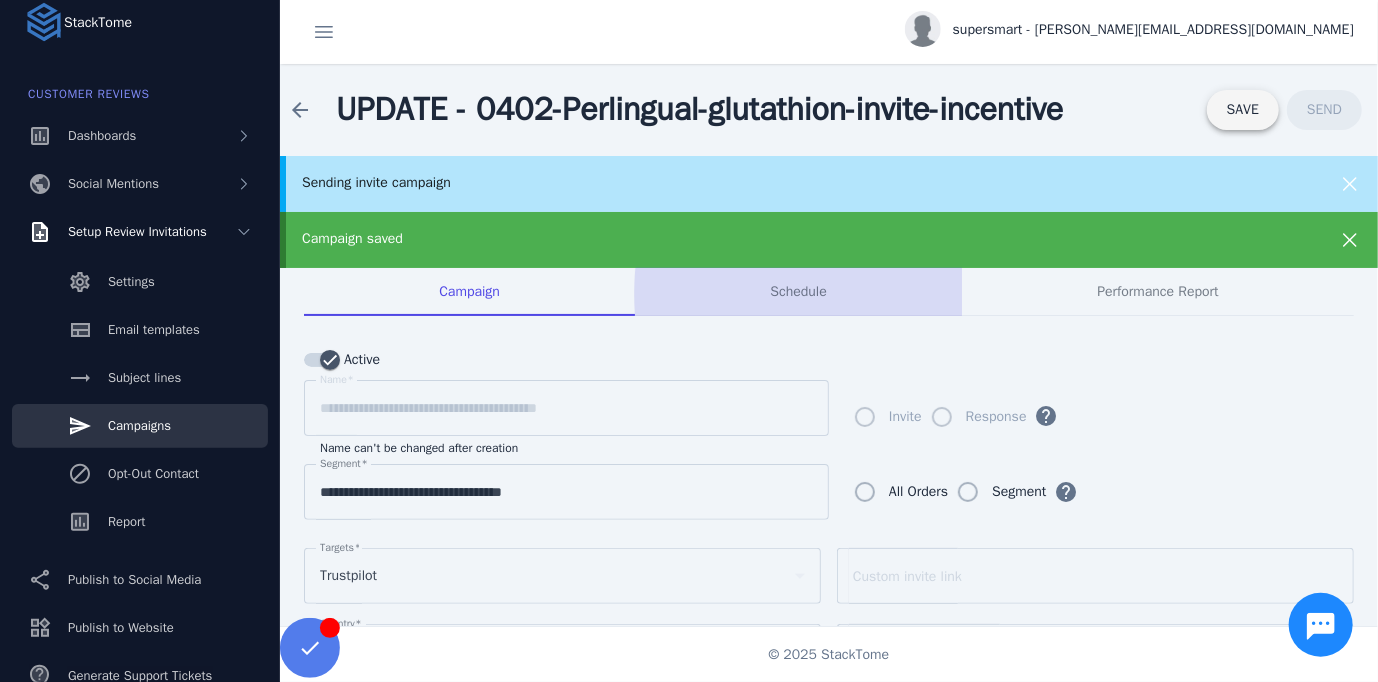 click on "Schedule" at bounding box center [798, 292] 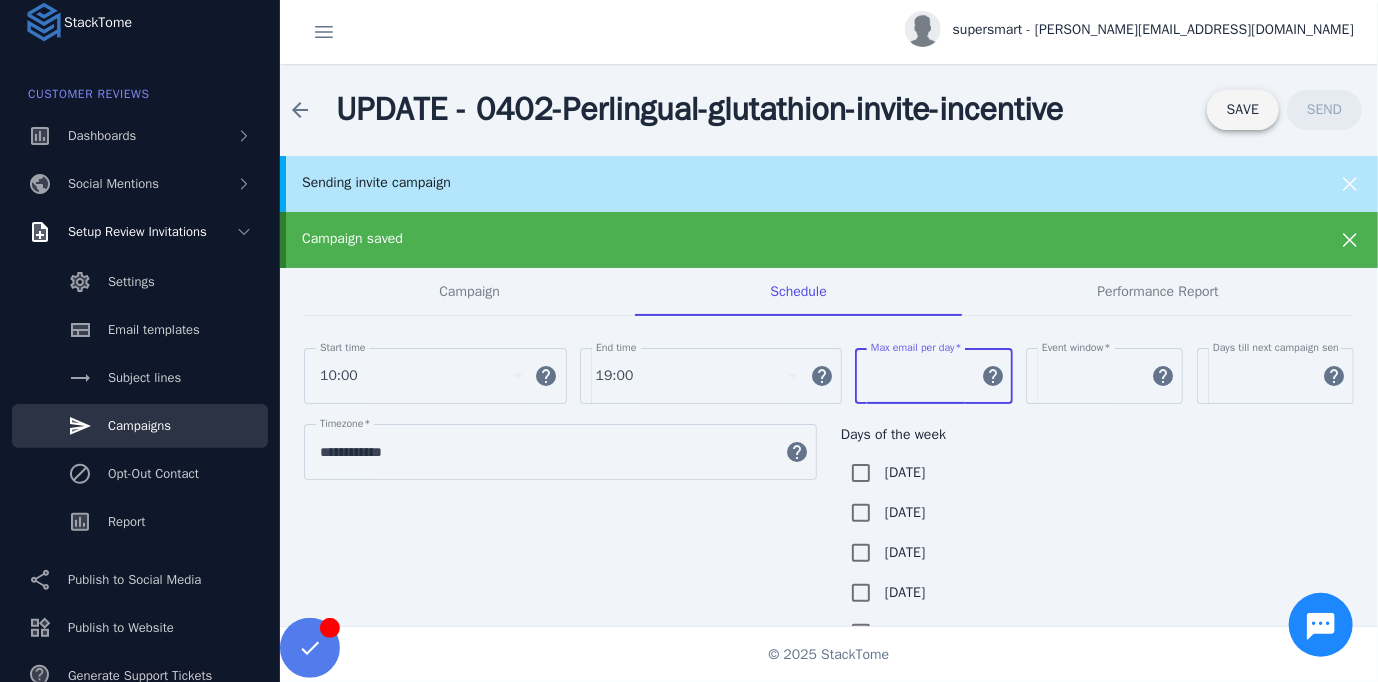 click on "*" at bounding box center [920, 376] 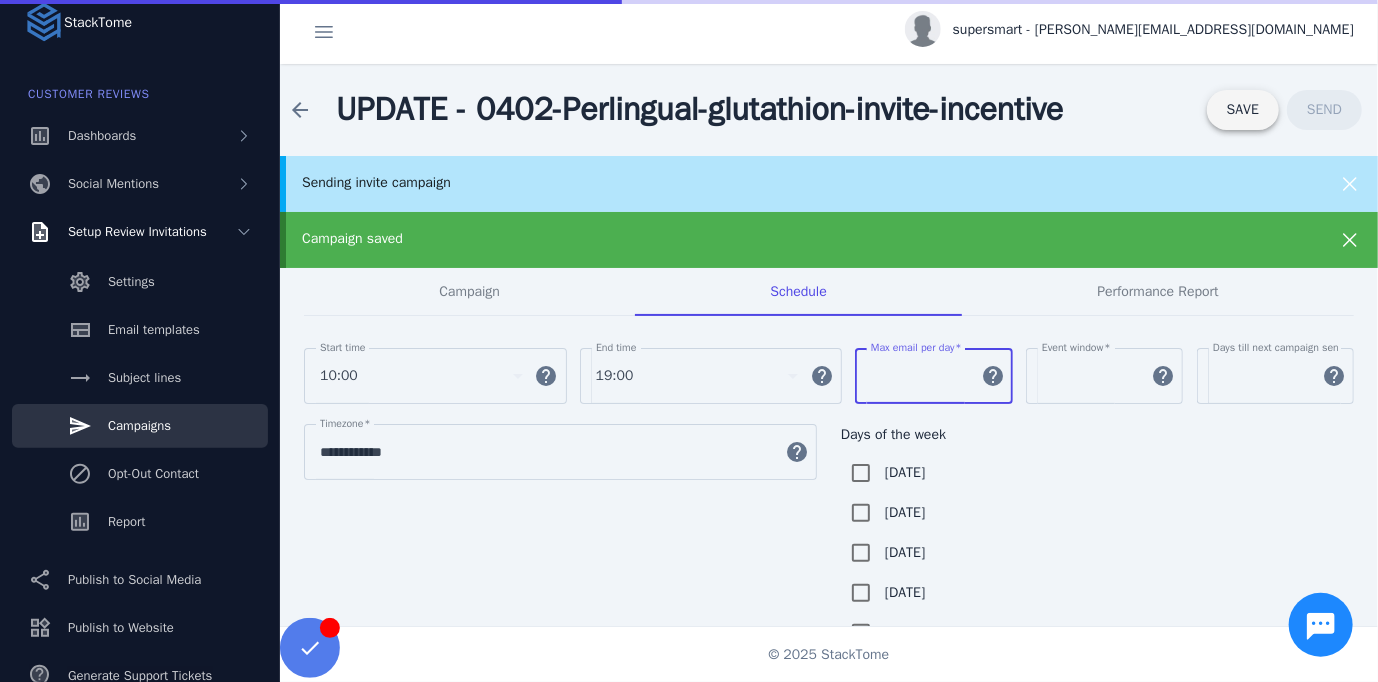 click on "*" at bounding box center [920, 376] 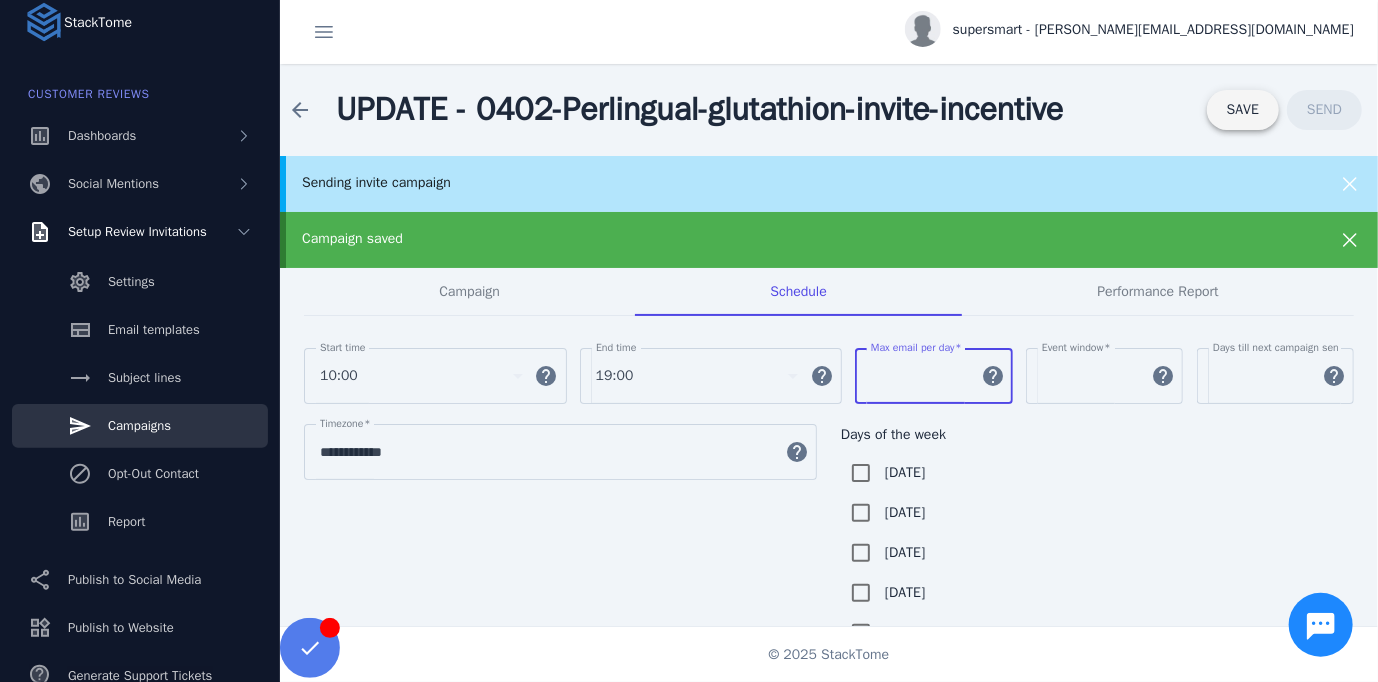 drag, startPoint x: 896, startPoint y: 378, endPoint x: 860, endPoint y: 387, distance: 37.107952 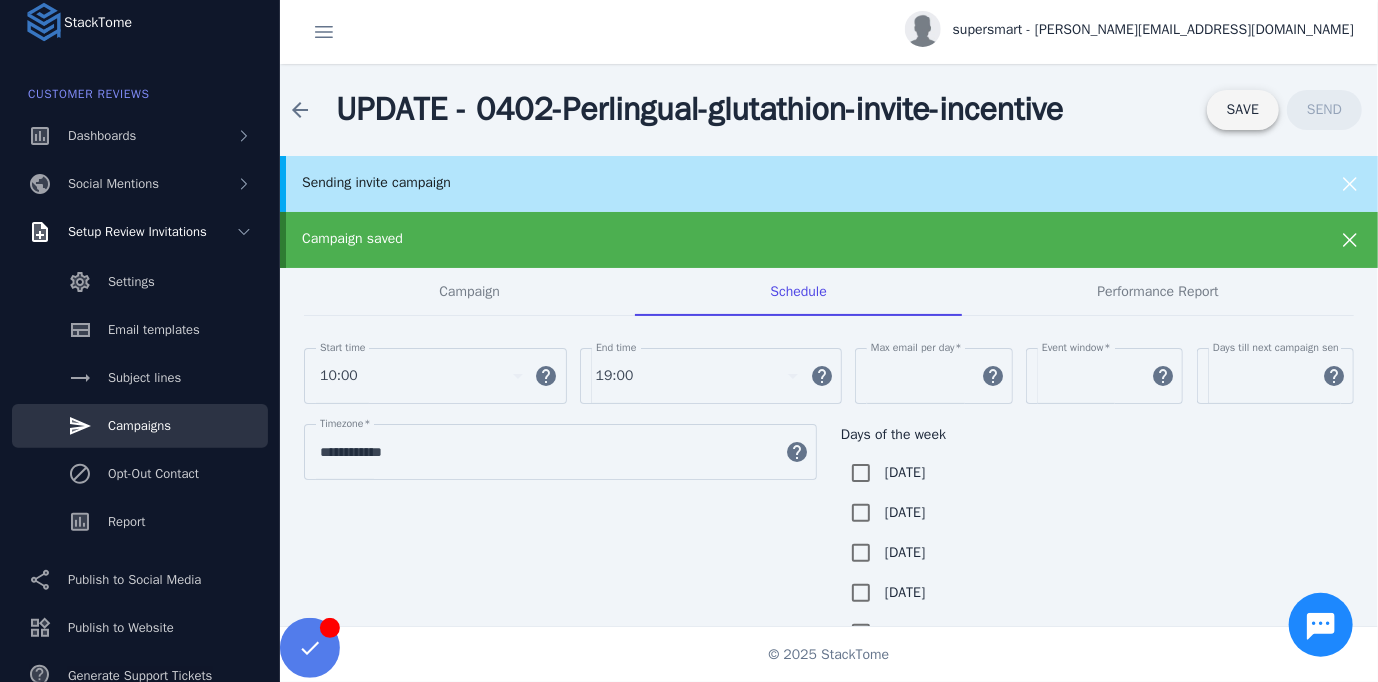 drag, startPoint x: 1045, startPoint y: 504, endPoint x: 1107, endPoint y: 429, distance: 97.308784 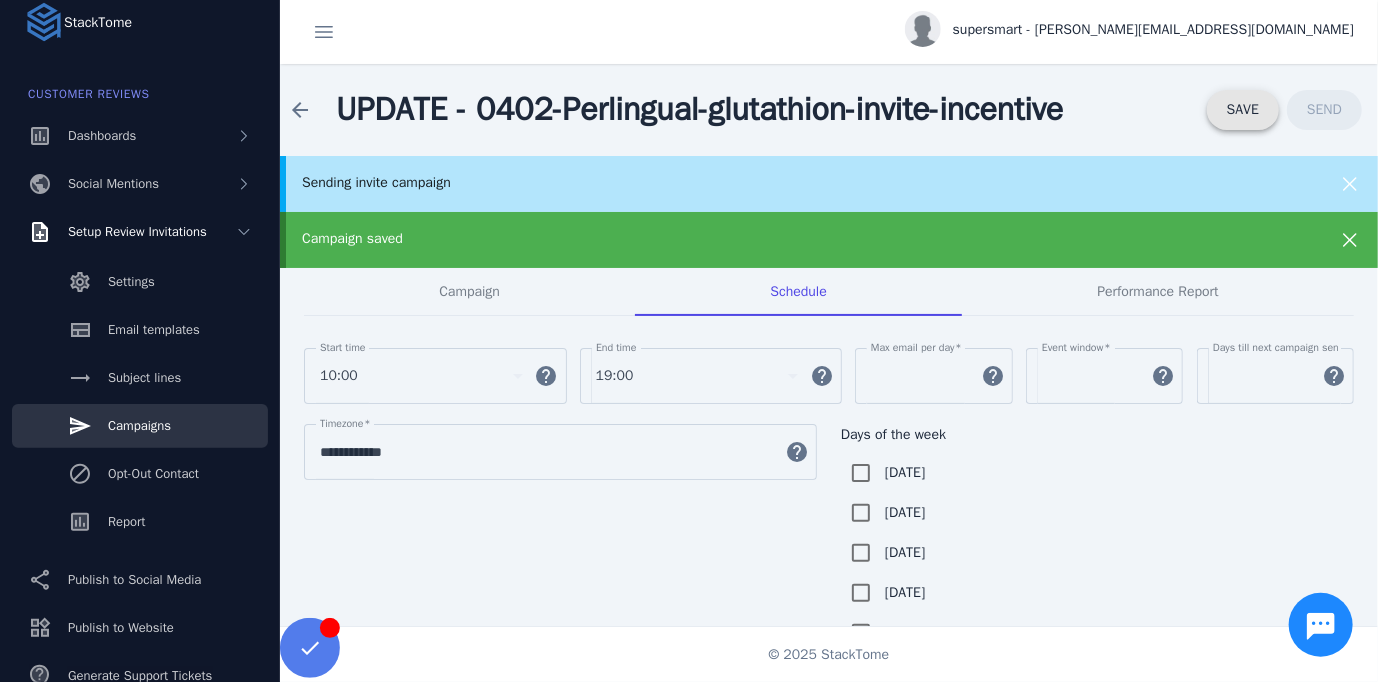 drag, startPoint x: 1228, startPoint y: 113, endPoint x: 1233, endPoint y: 208, distance: 95.131485 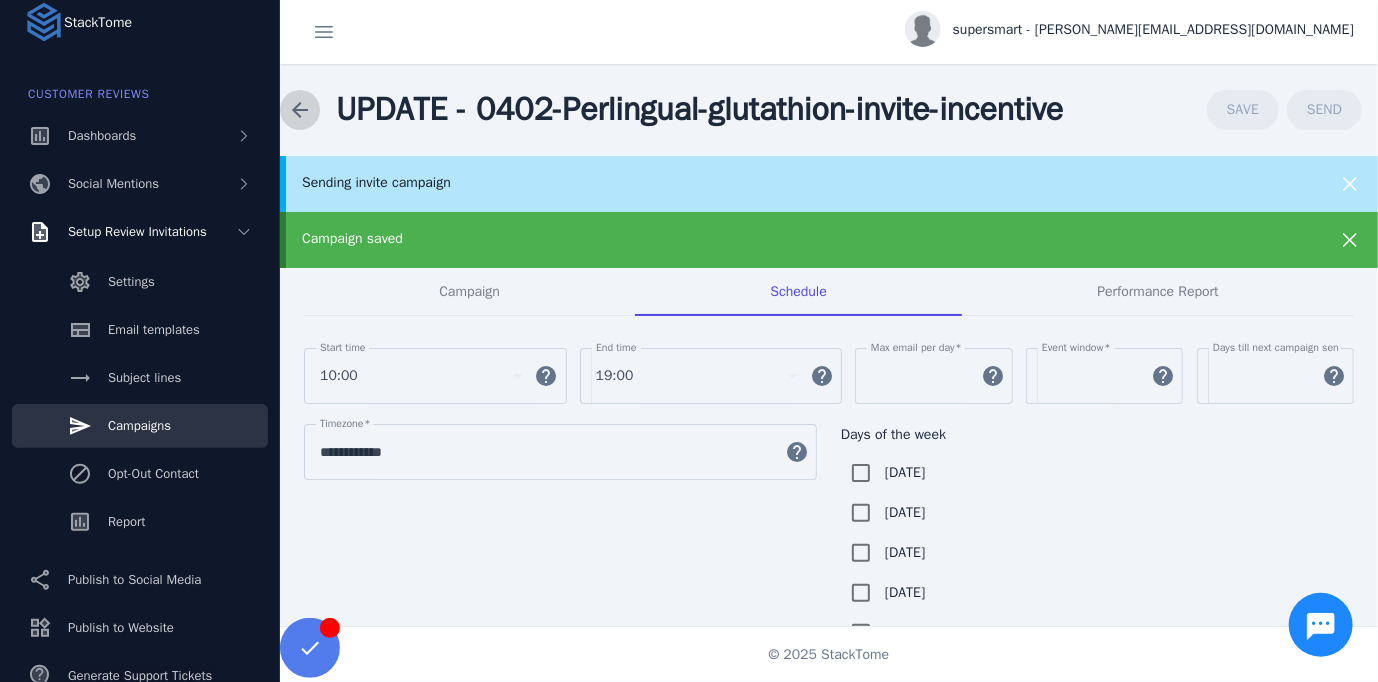 click 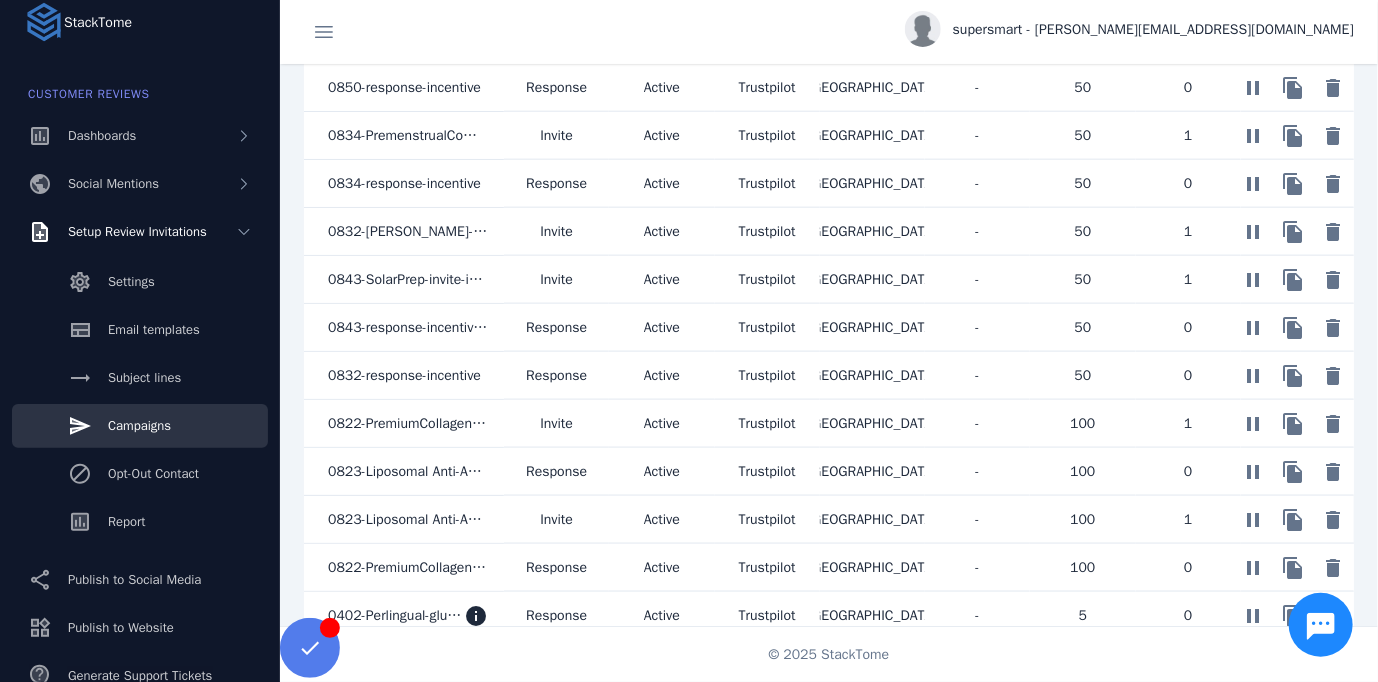 scroll, scrollTop: 1170, scrollLeft: 0, axis: vertical 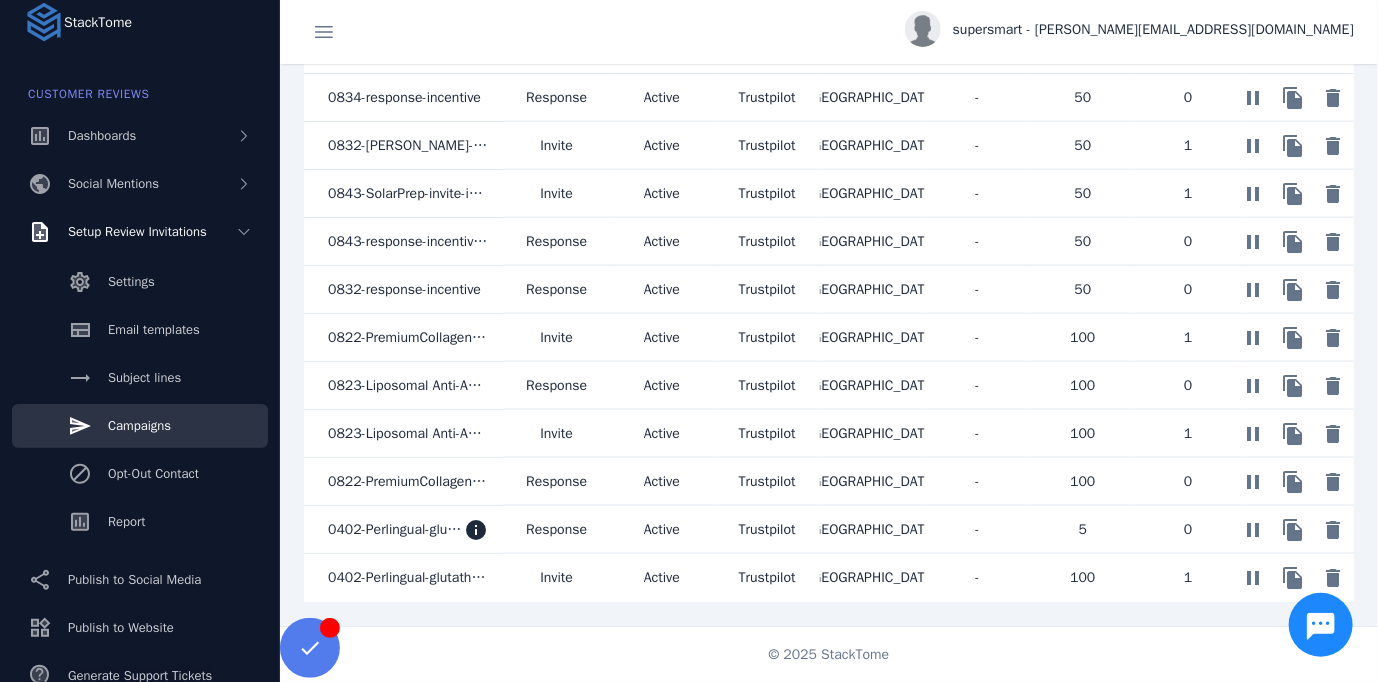 click on "0402-Perlingual-glutathion-response-incentive" 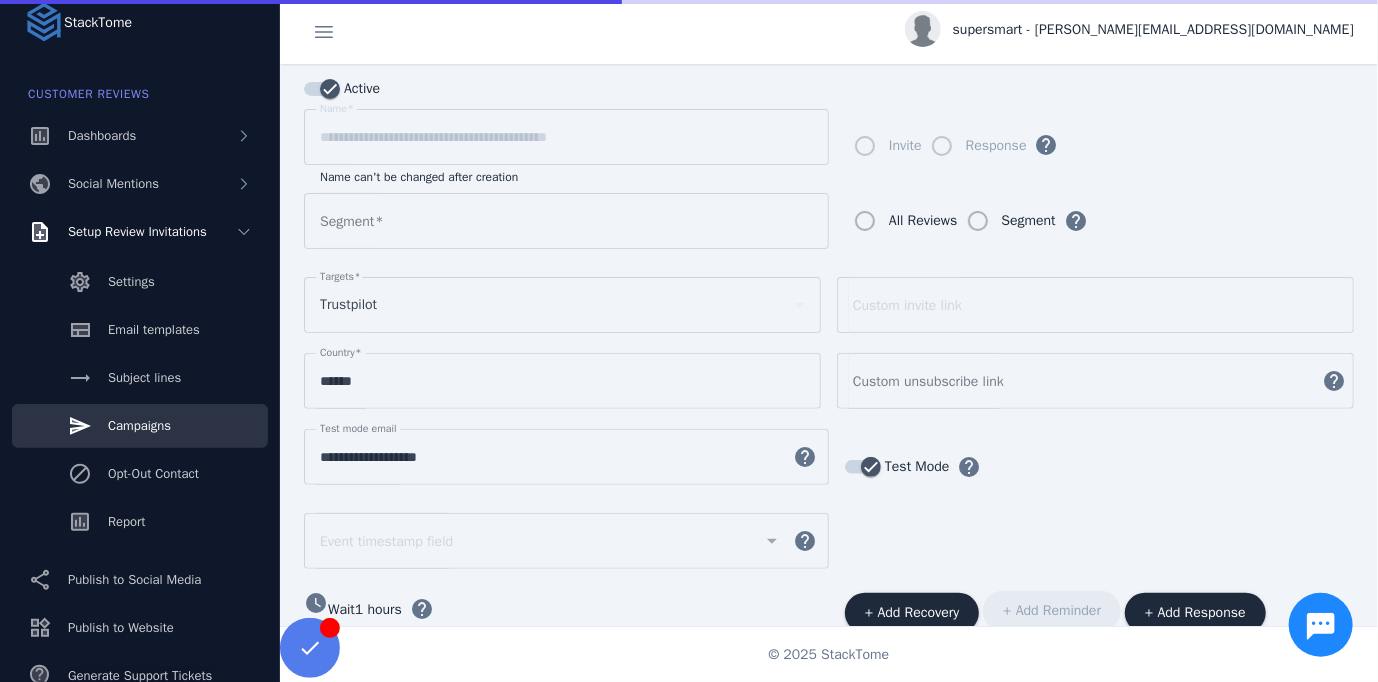 scroll, scrollTop: 0, scrollLeft: 0, axis: both 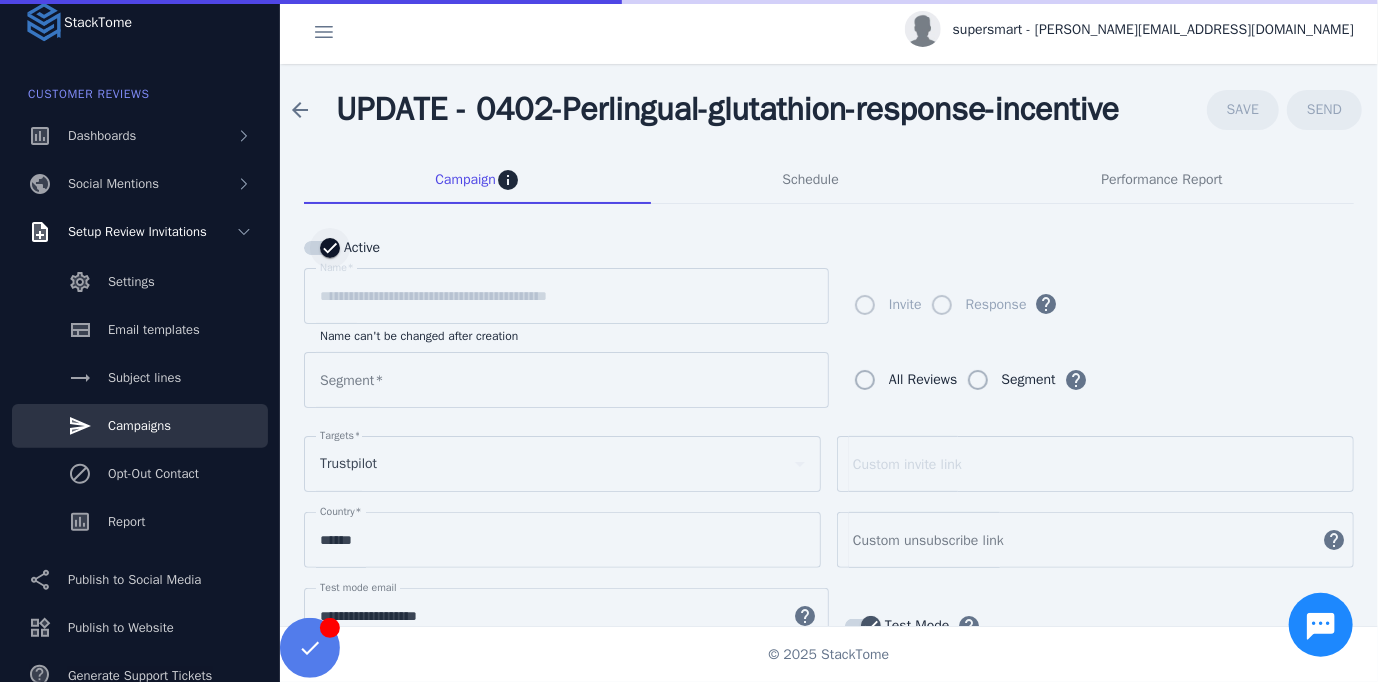 type on "**********" 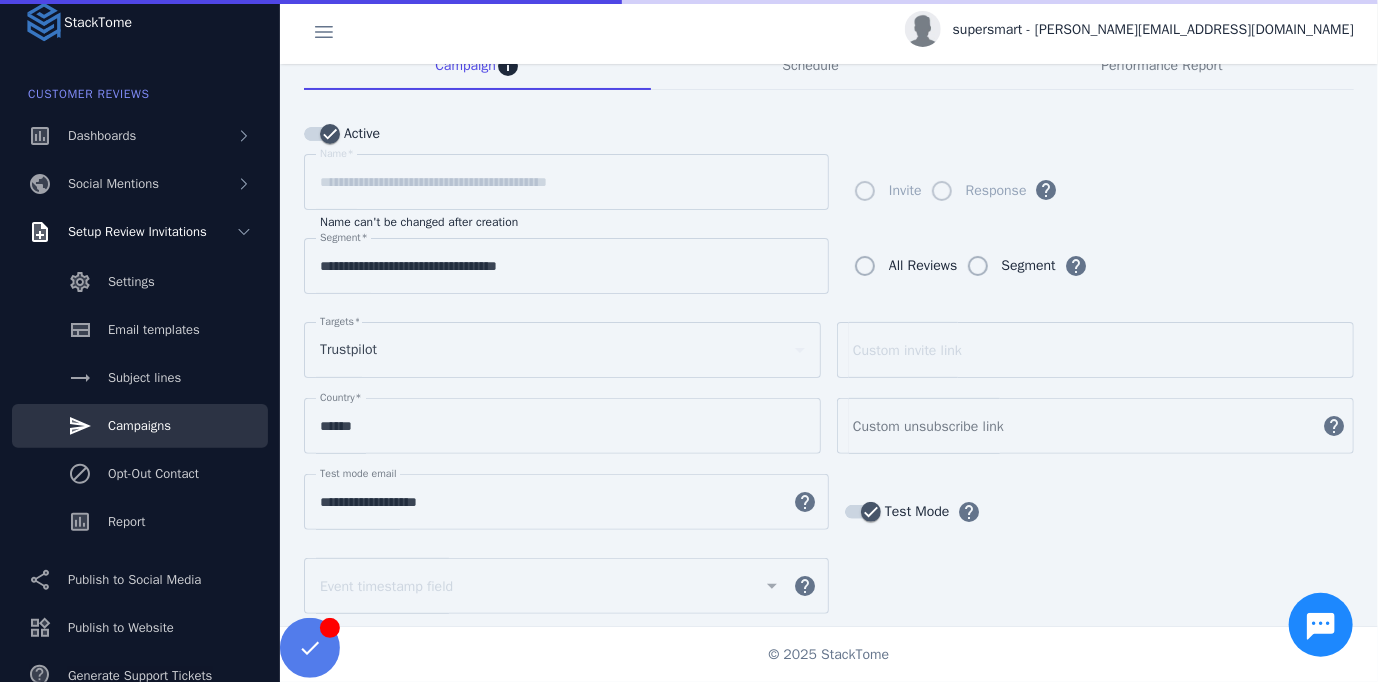 scroll, scrollTop: 300, scrollLeft: 0, axis: vertical 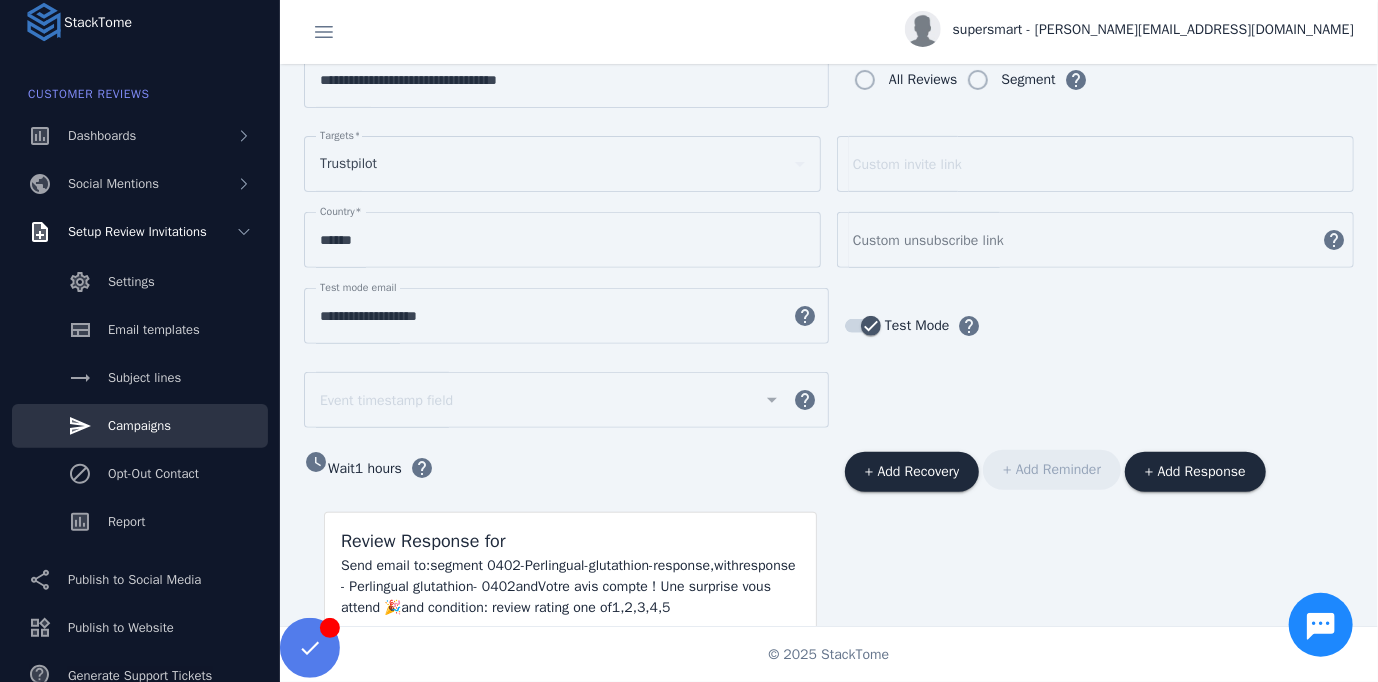 click on "**********" at bounding box center [829, 326] 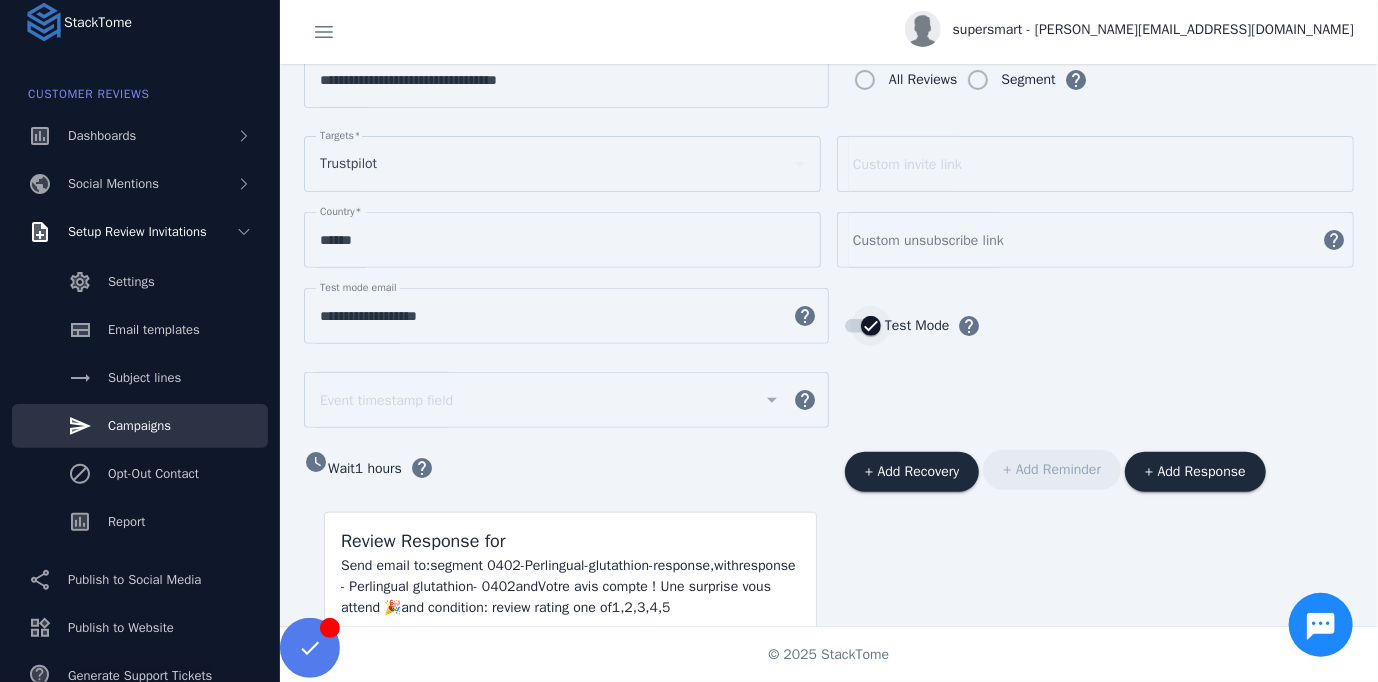 click at bounding box center [863, 326] 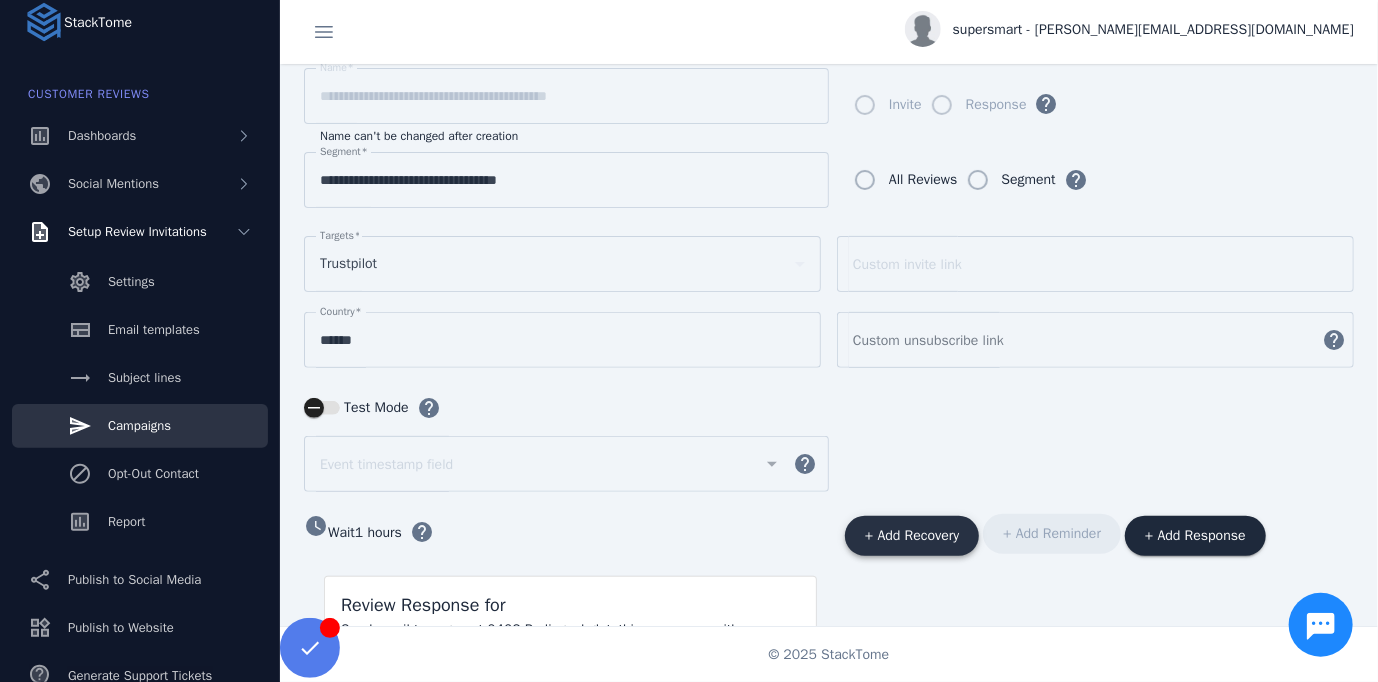 scroll, scrollTop: 0, scrollLeft: 0, axis: both 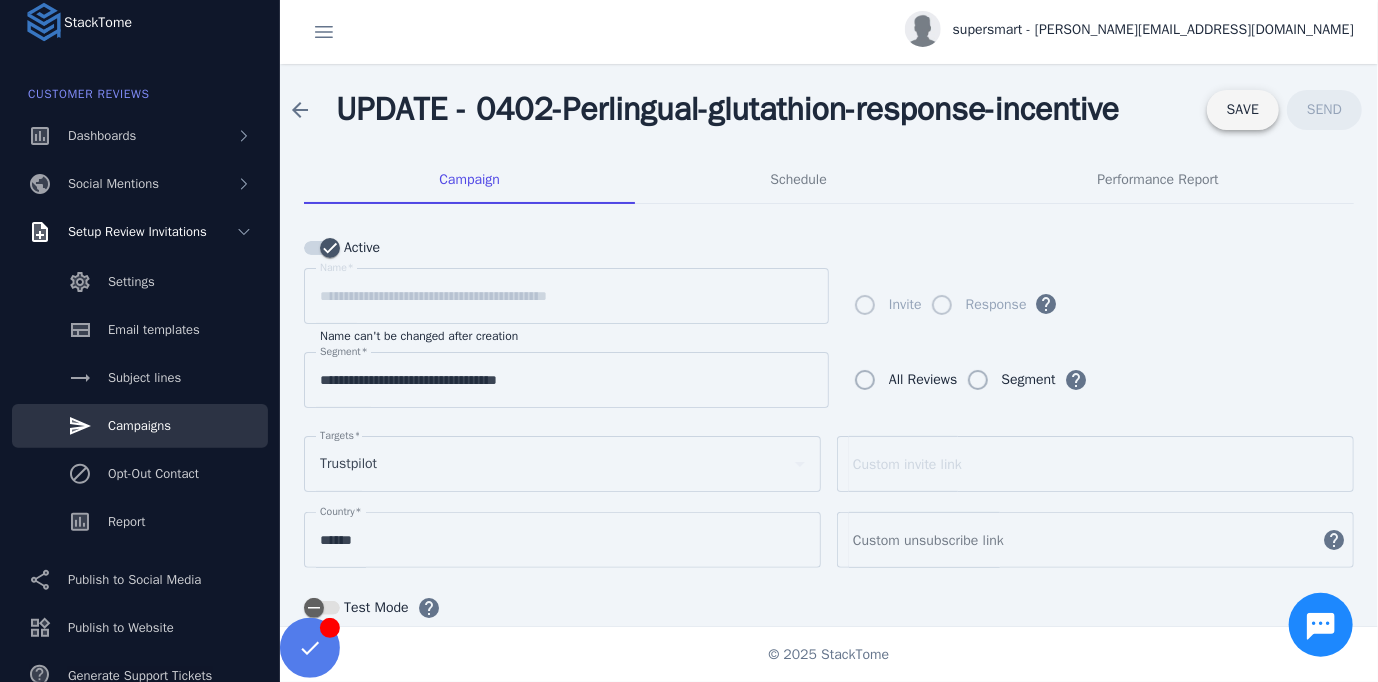 click 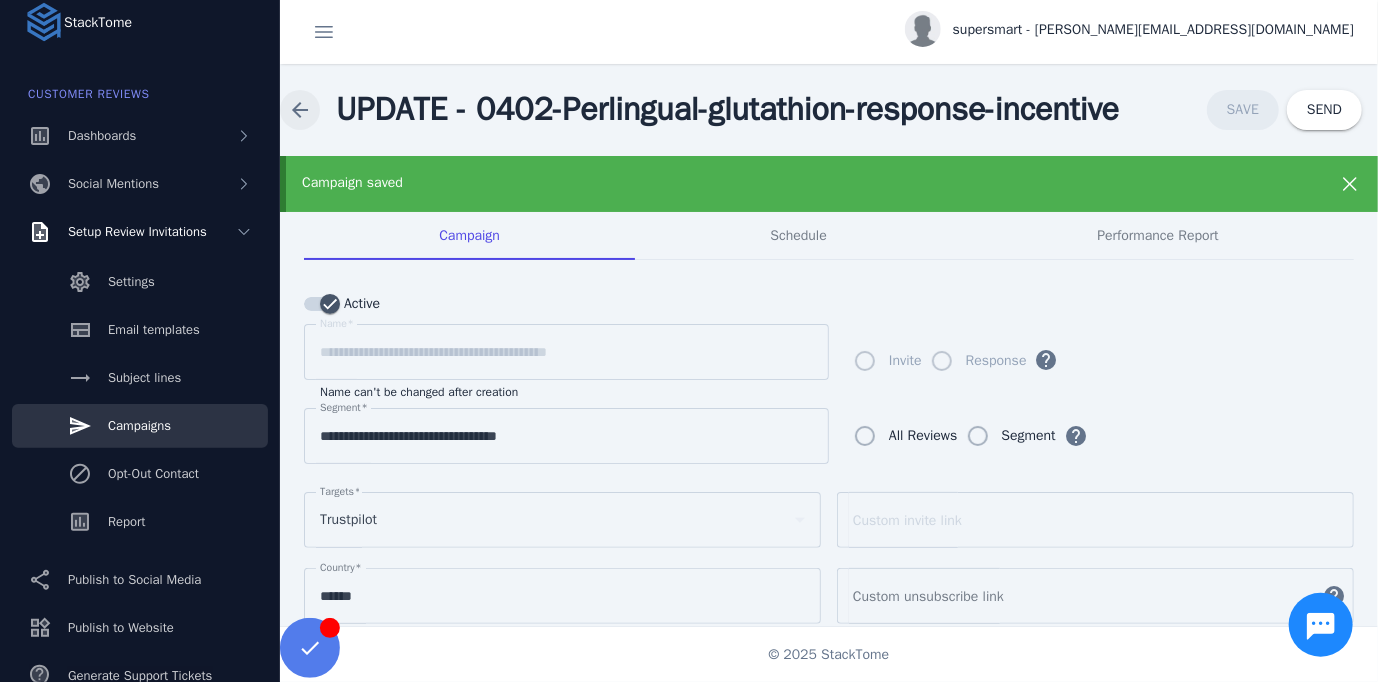 click 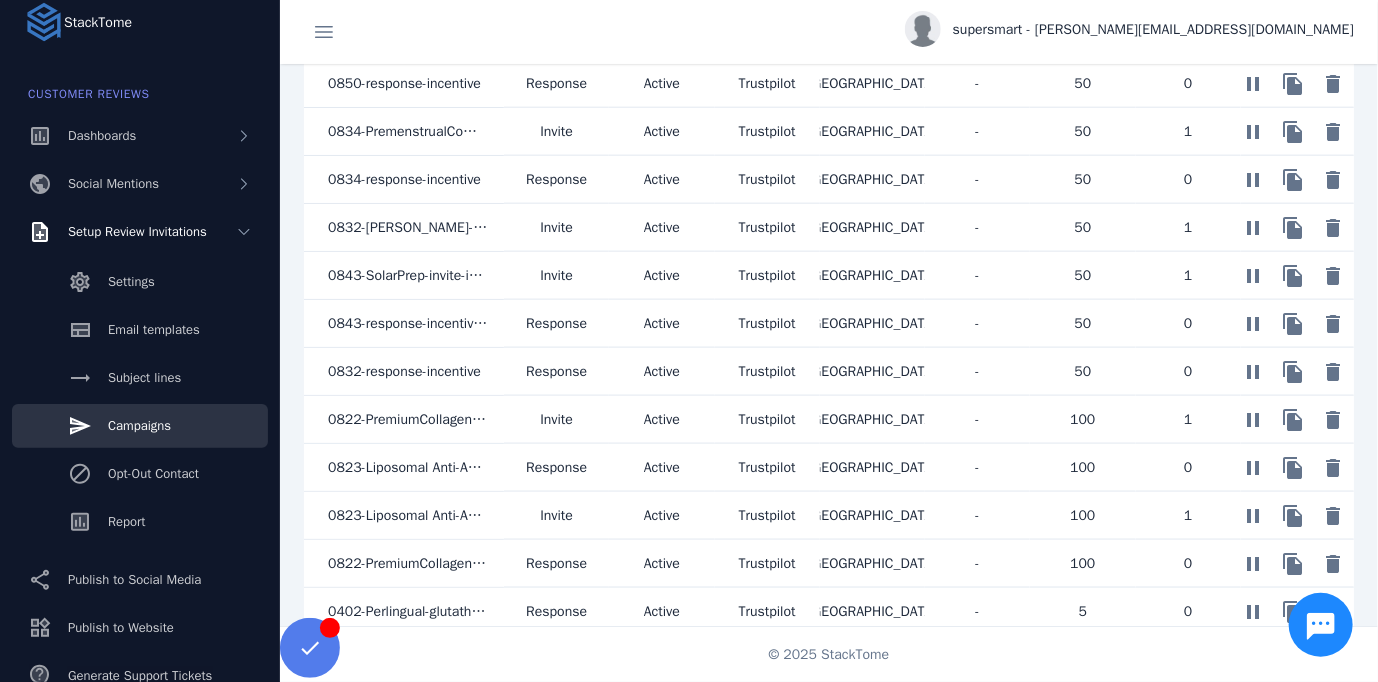 scroll, scrollTop: 1170, scrollLeft: 0, axis: vertical 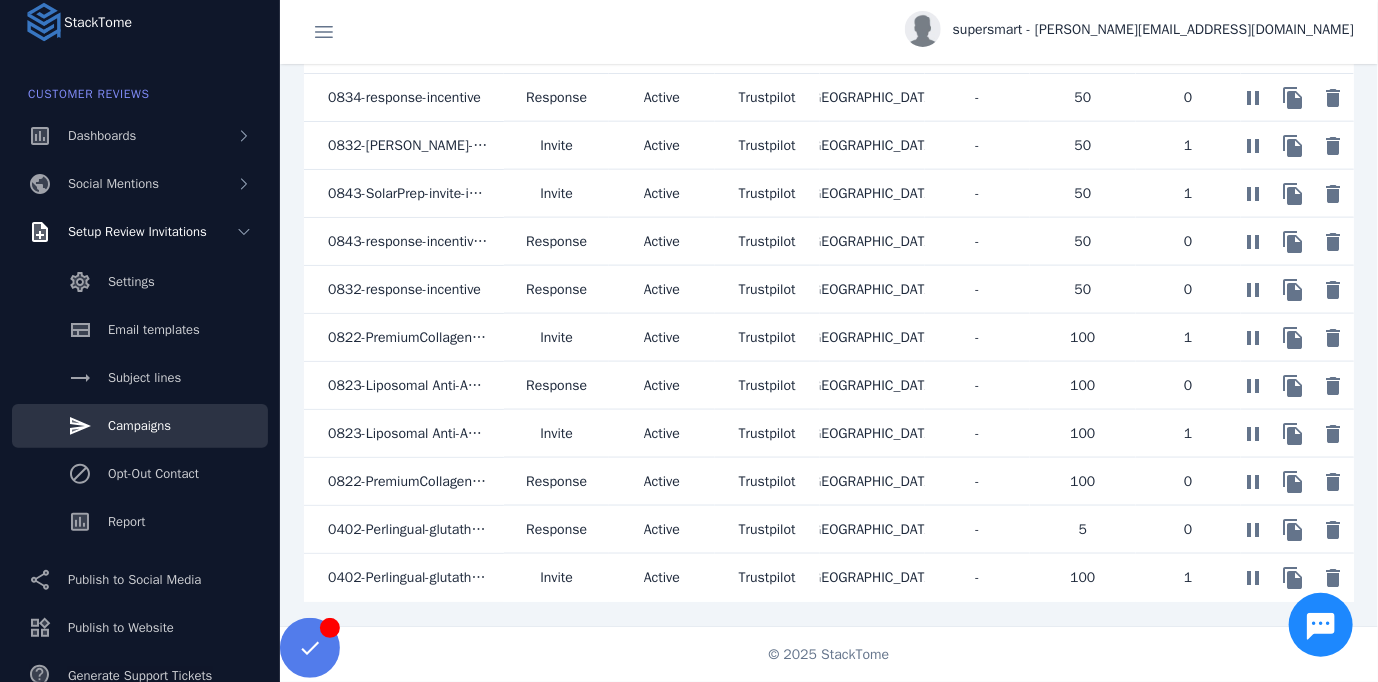 click on "© 2025 StackTome" 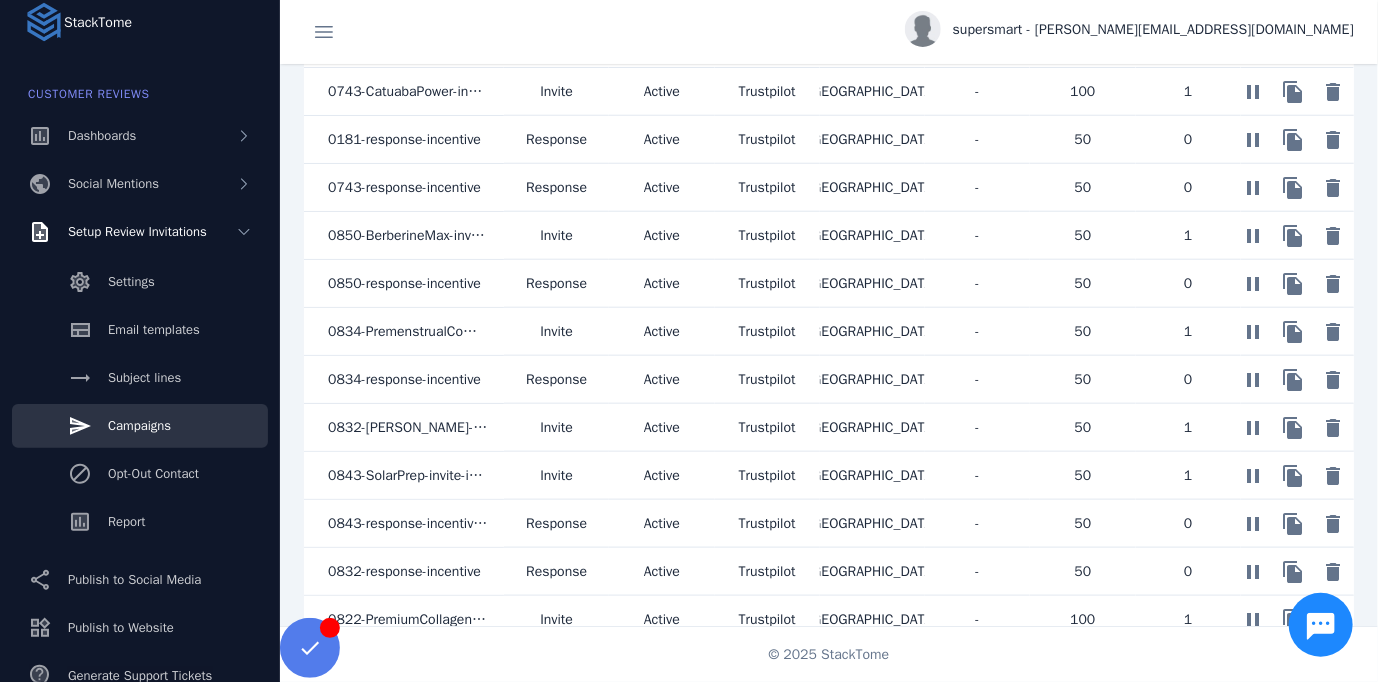 scroll, scrollTop: 1170, scrollLeft: 0, axis: vertical 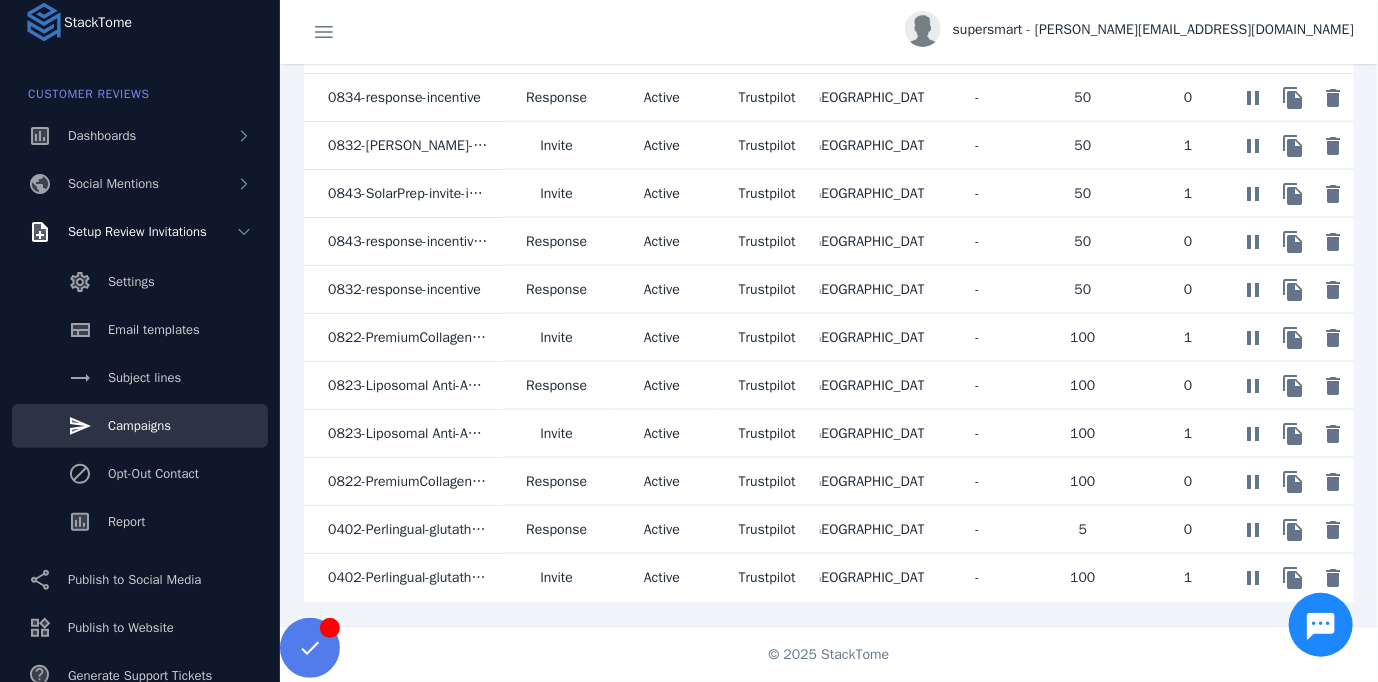 click on "0402-Perlingual-glutathion-invite-incentive" 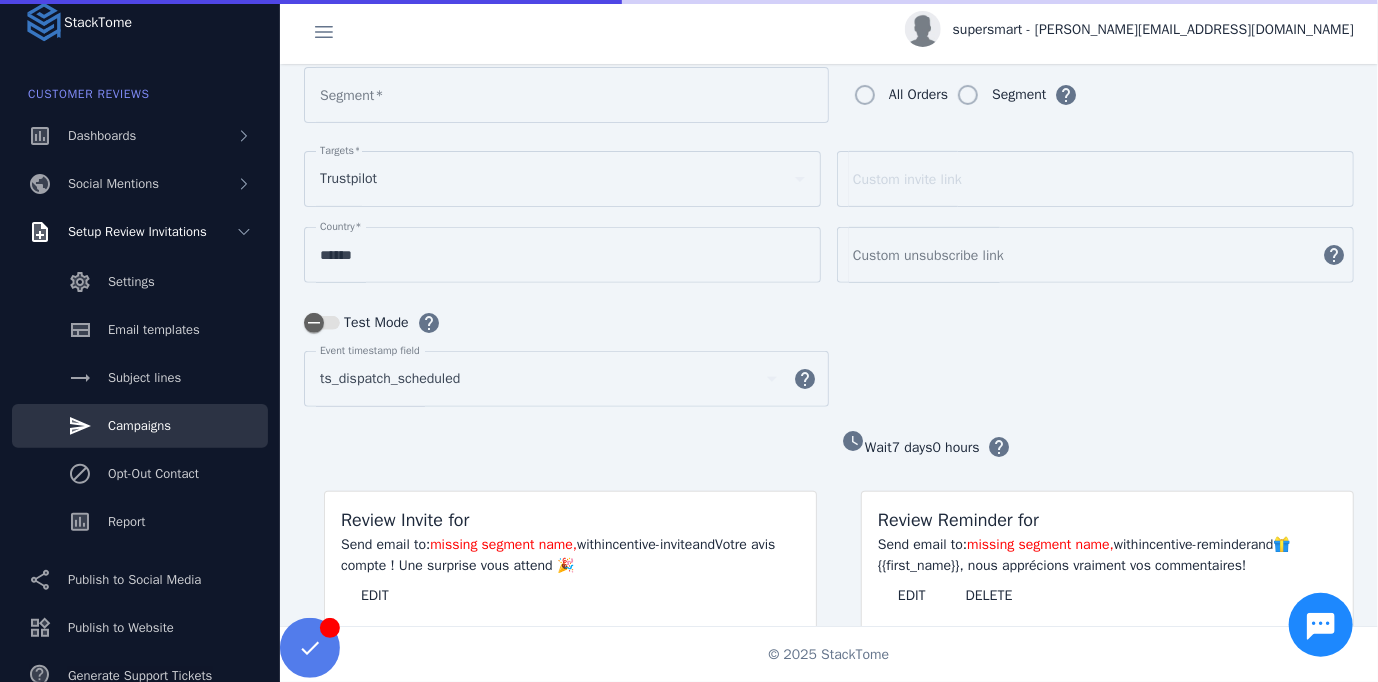 scroll, scrollTop: 341, scrollLeft: 0, axis: vertical 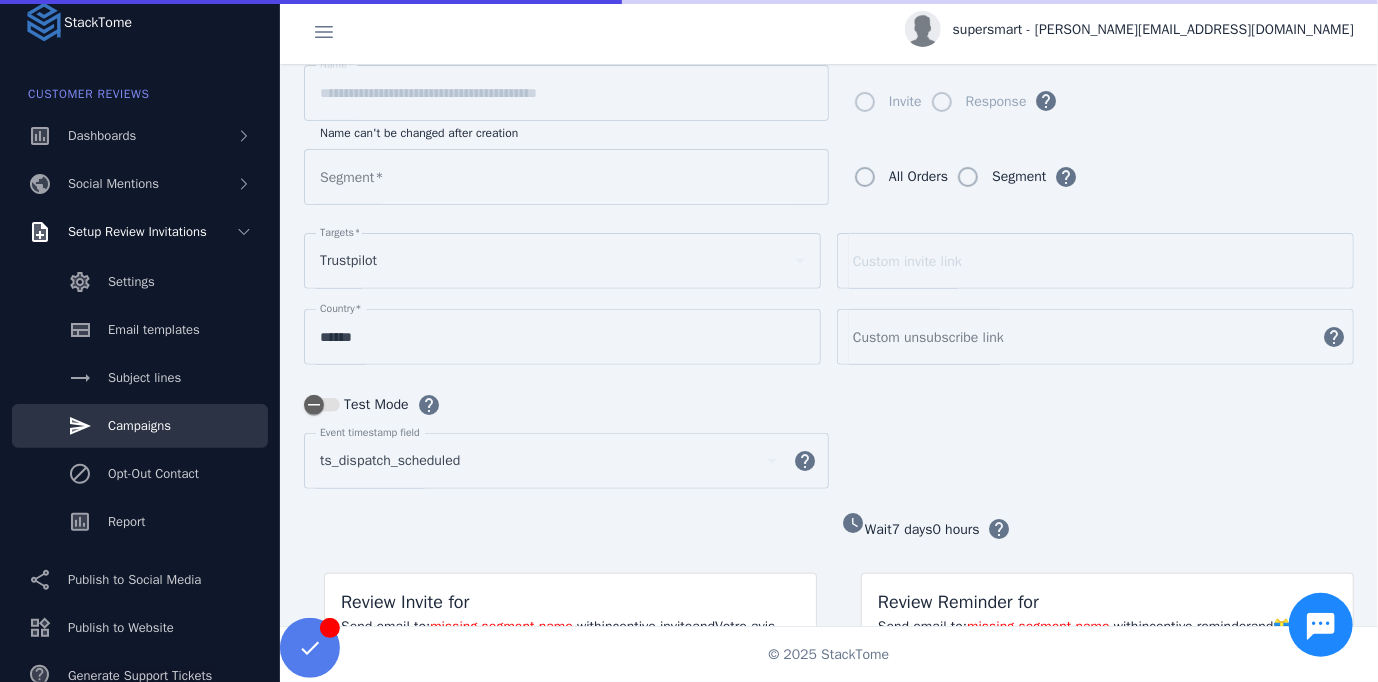 type on "**********" 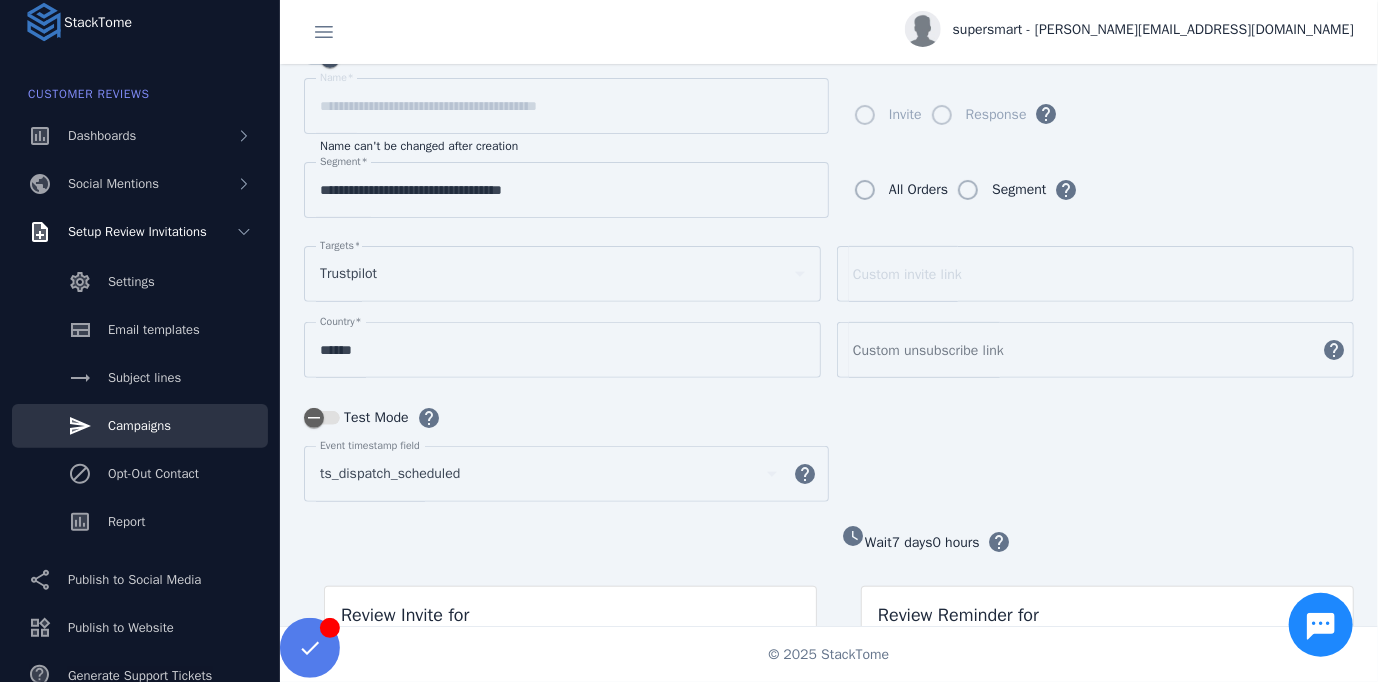 scroll, scrollTop: 0, scrollLeft: 0, axis: both 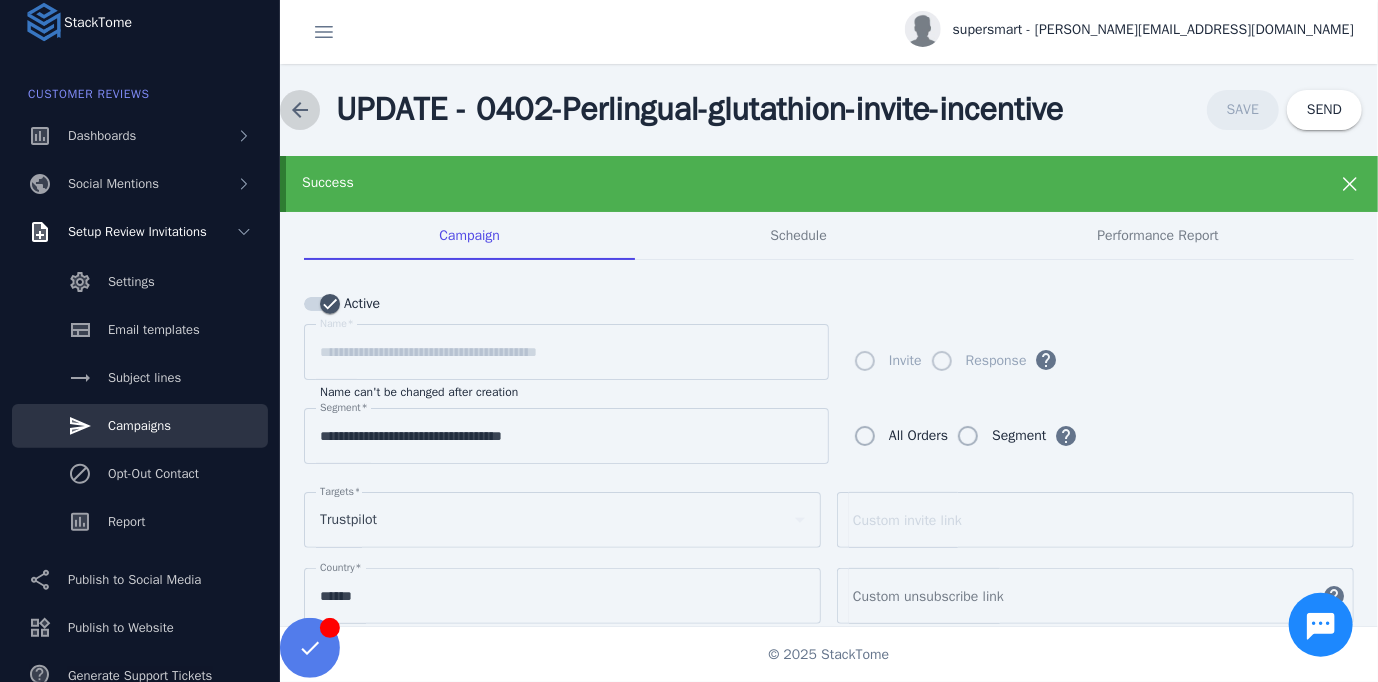 click 